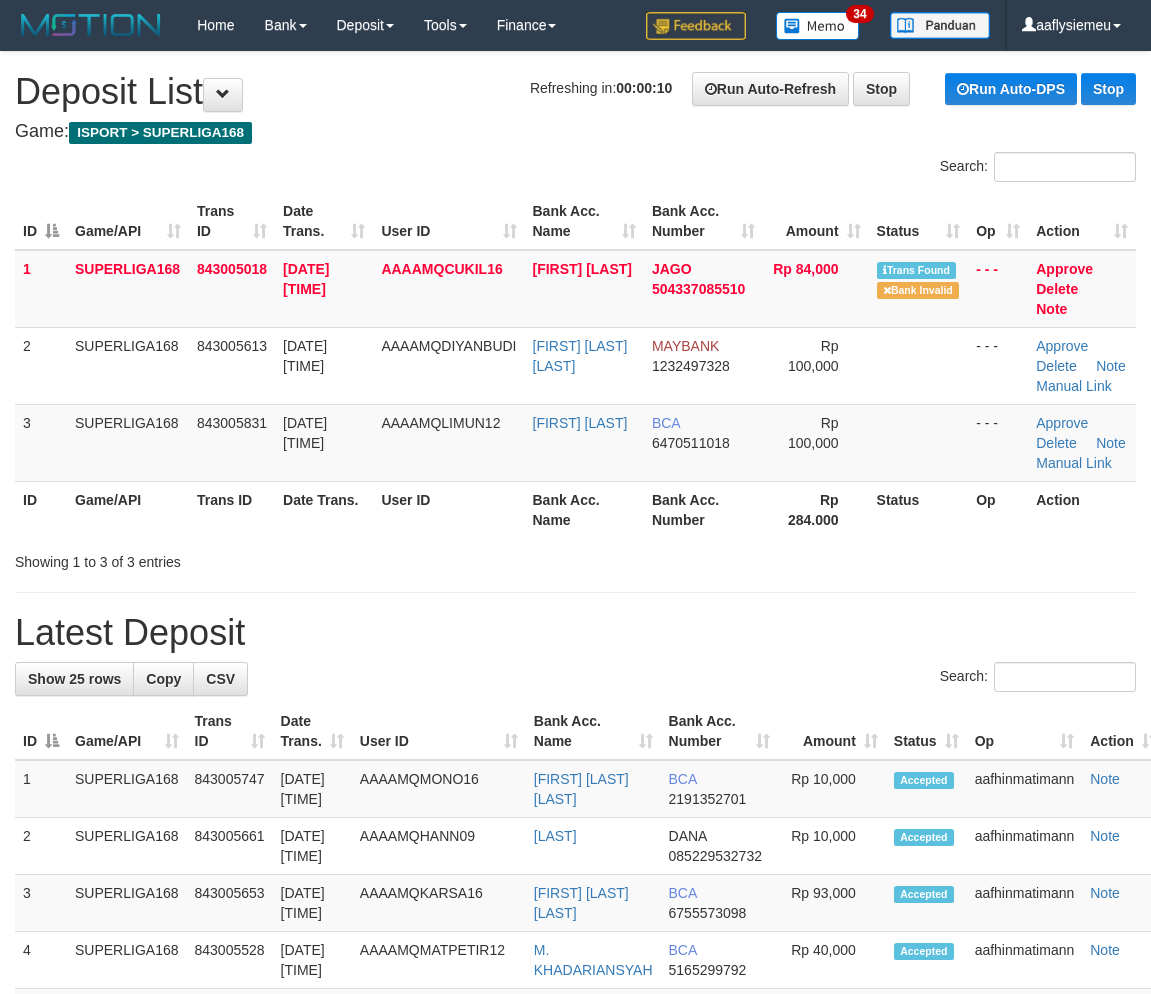 scroll, scrollTop: 0, scrollLeft: 0, axis: both 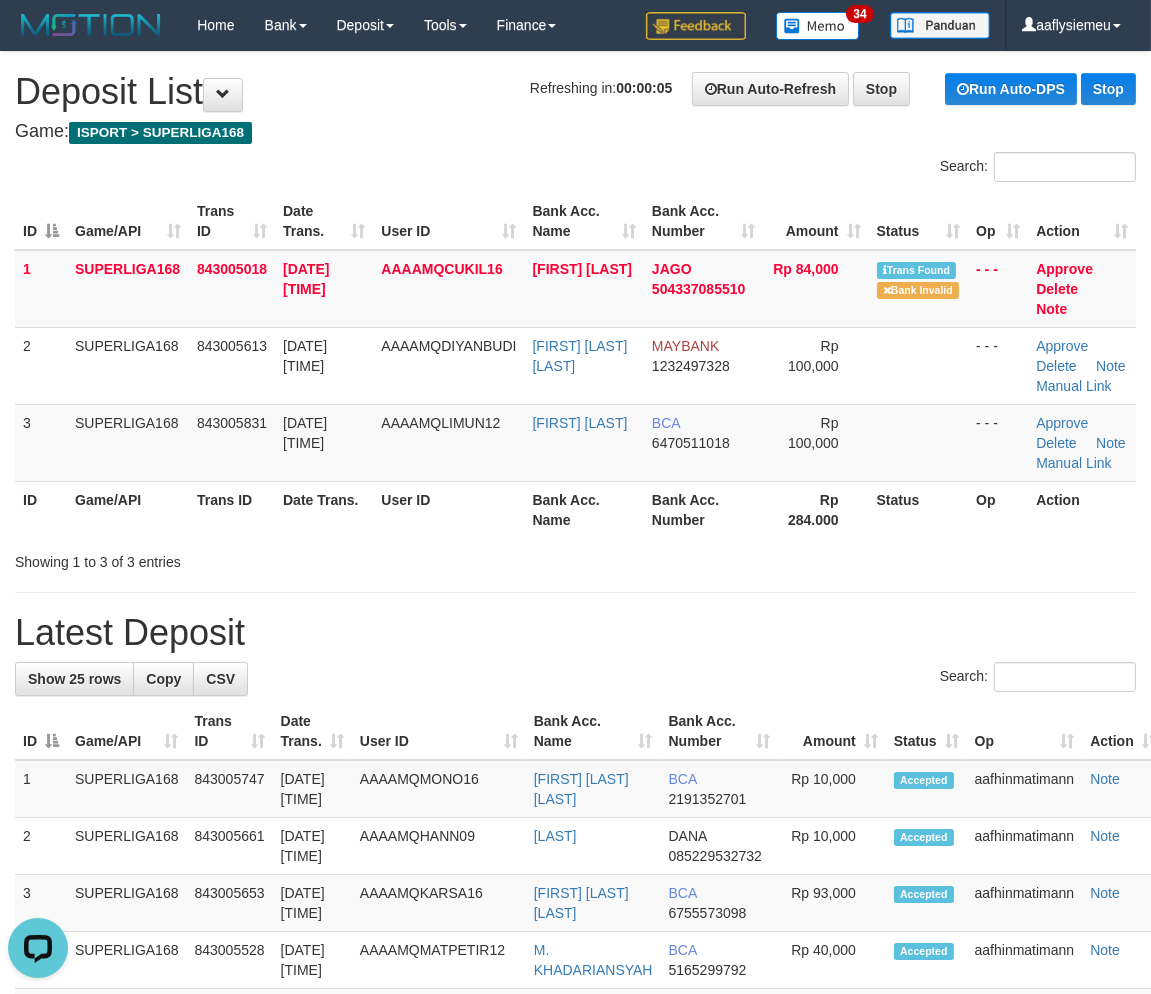 drag, startPoint x: 487, startPoint y: 417, endPoint x: 10, endPoint y: 550, distance: 495.19492 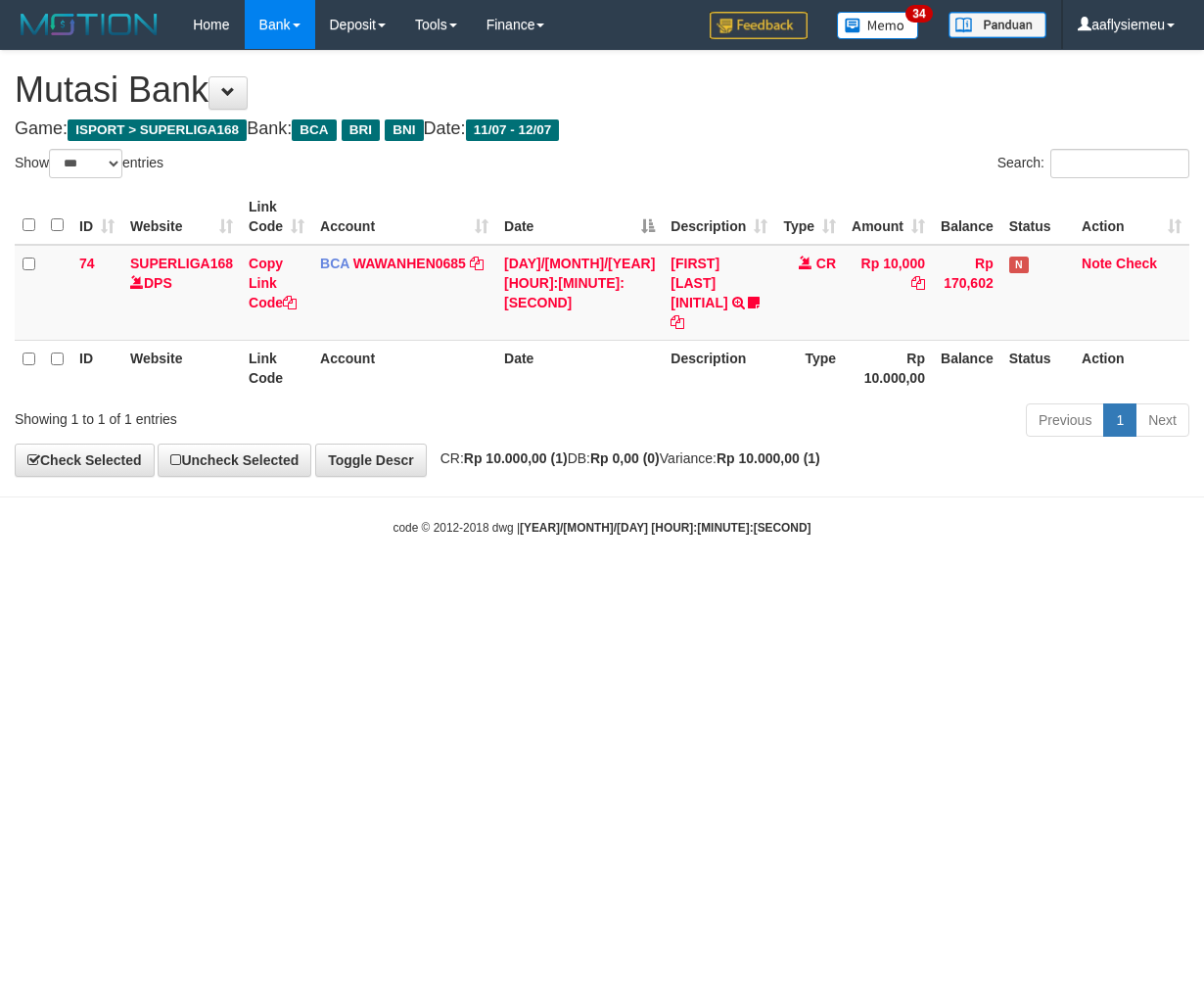 select on "***" 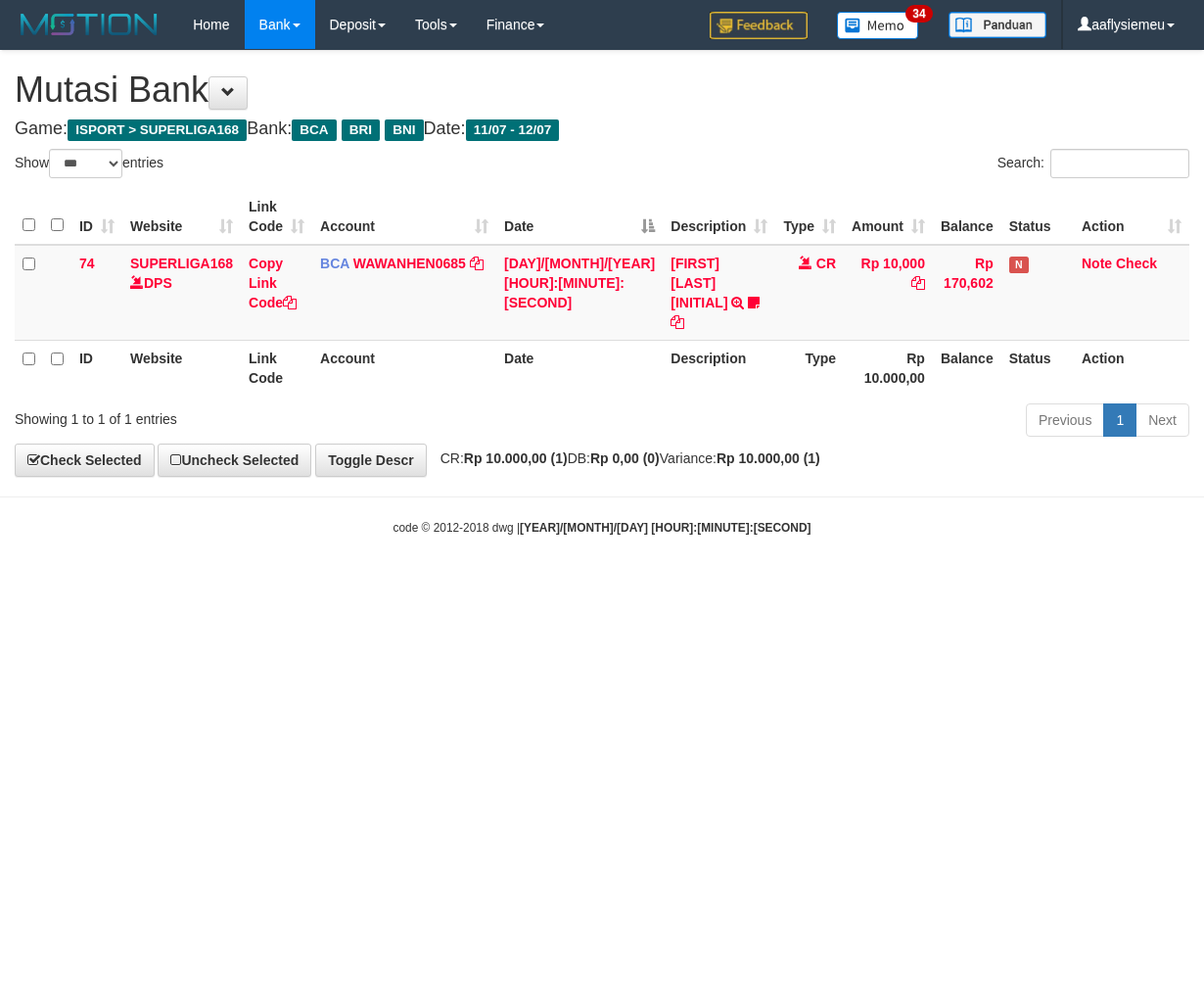 scroll, scrollTop: 0, scrollLeft: 0, axis: both 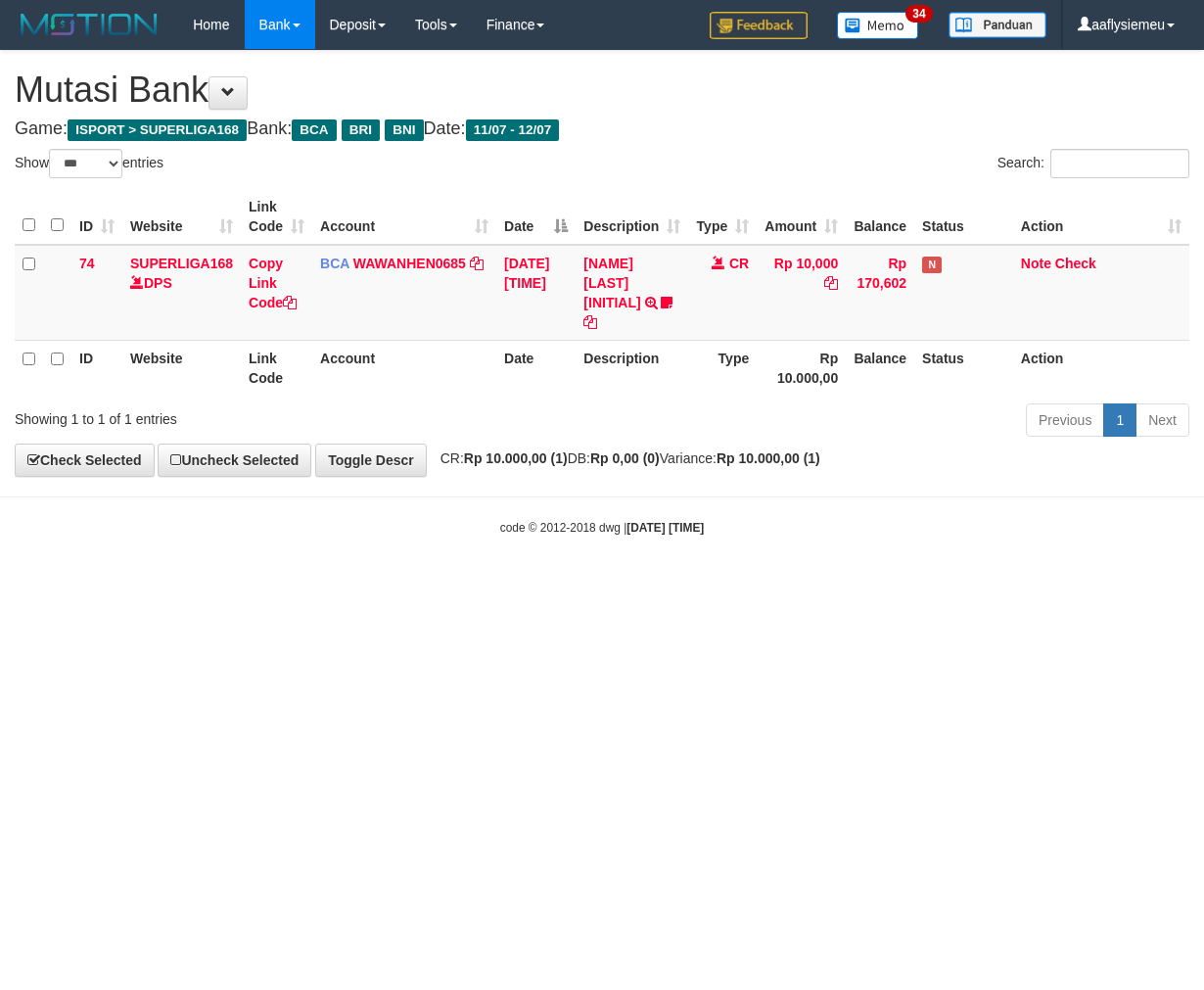 select on "***" 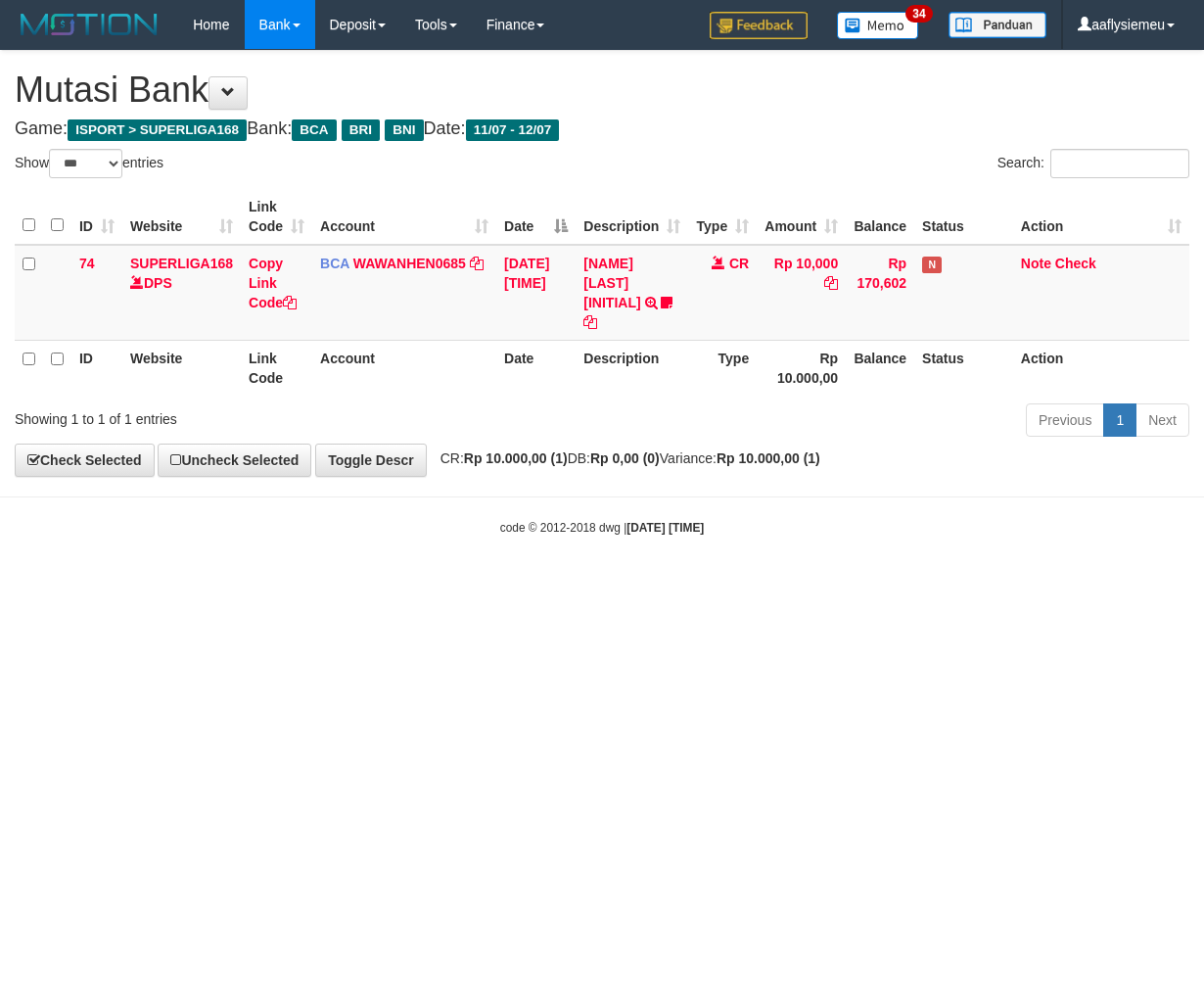 scroll, scrollTop: 0, scrollLeft: 0, axis: both 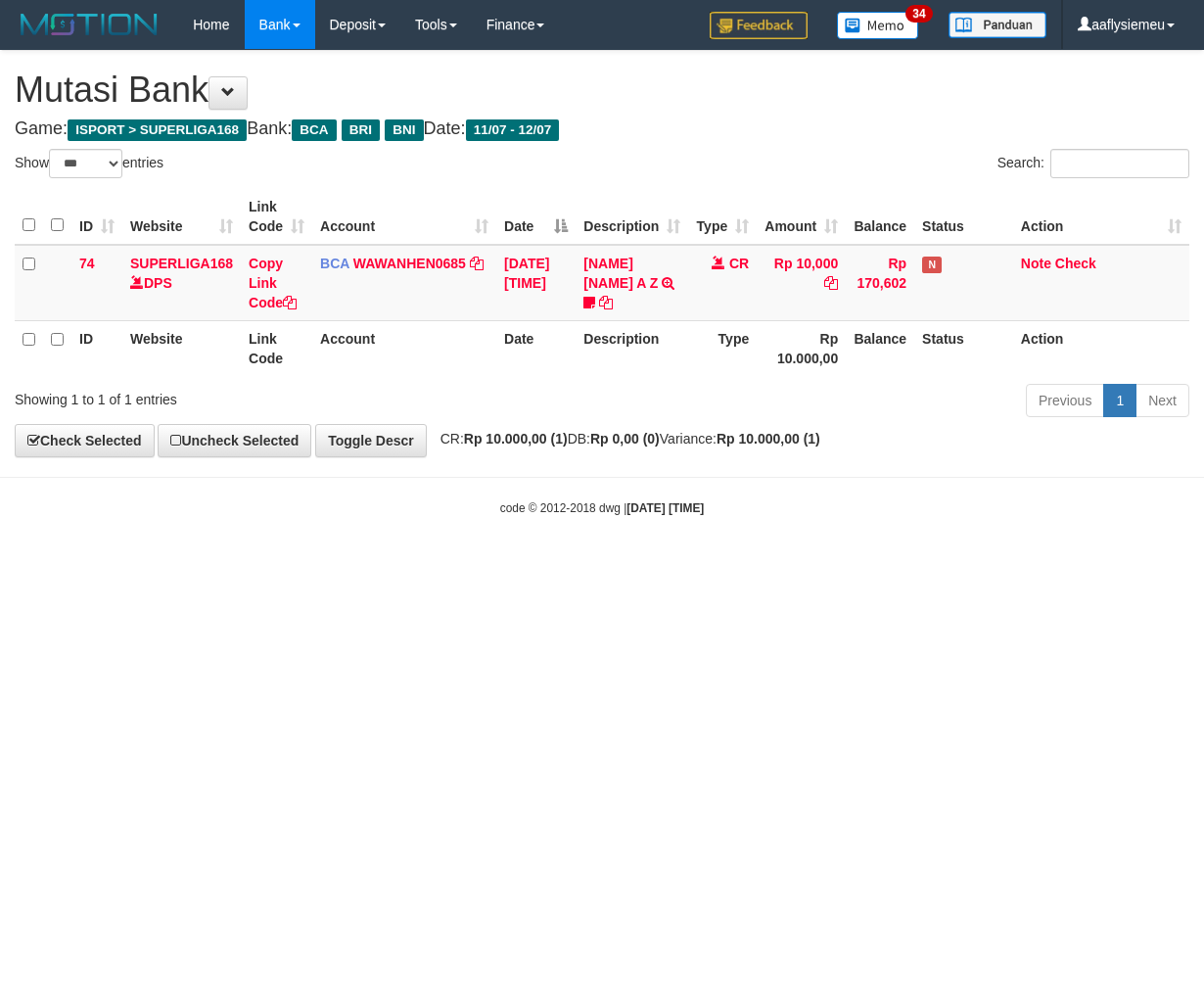 select on "***" 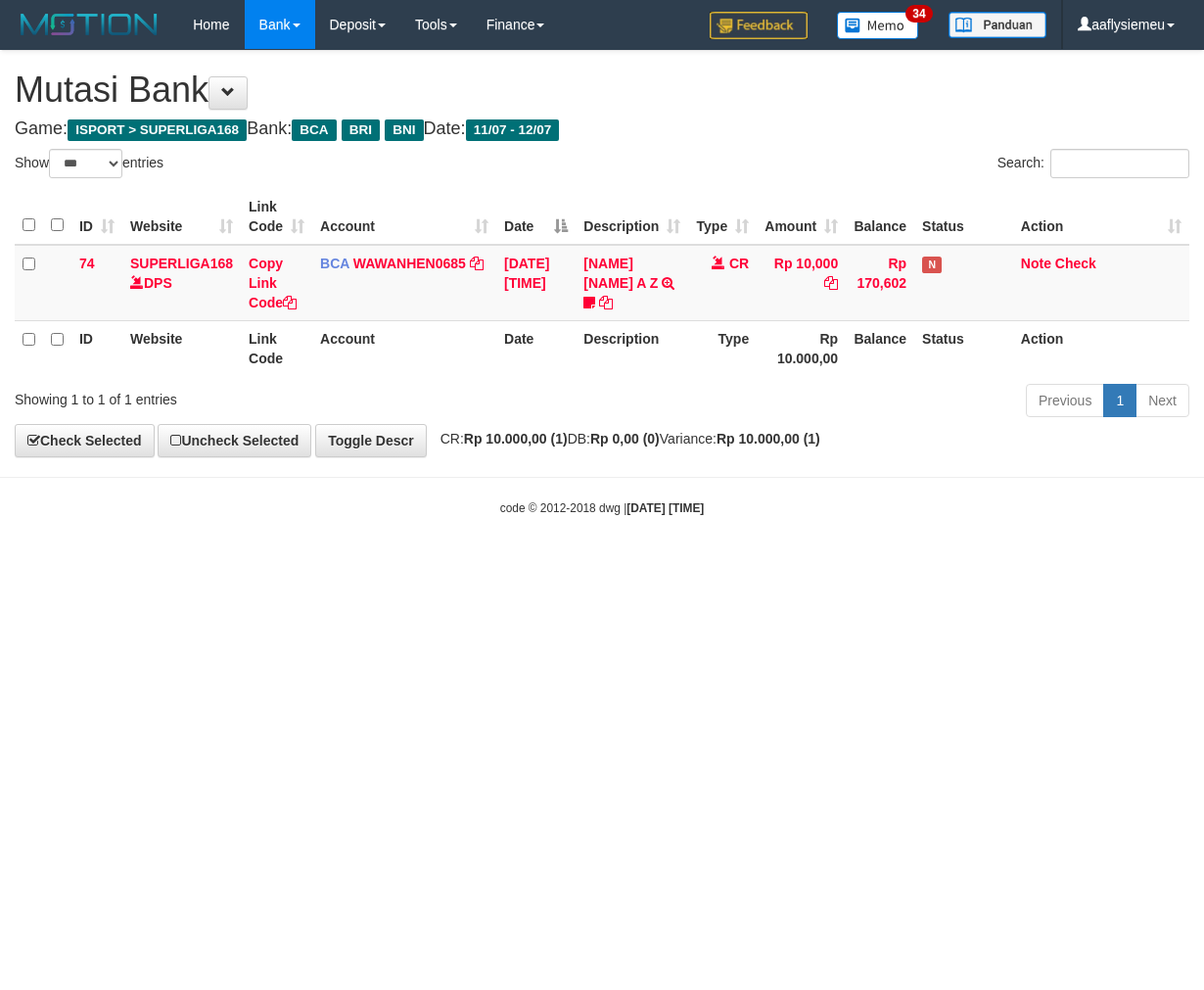scroll, scrollTop: 0, scrollLeft: 0, axis: both 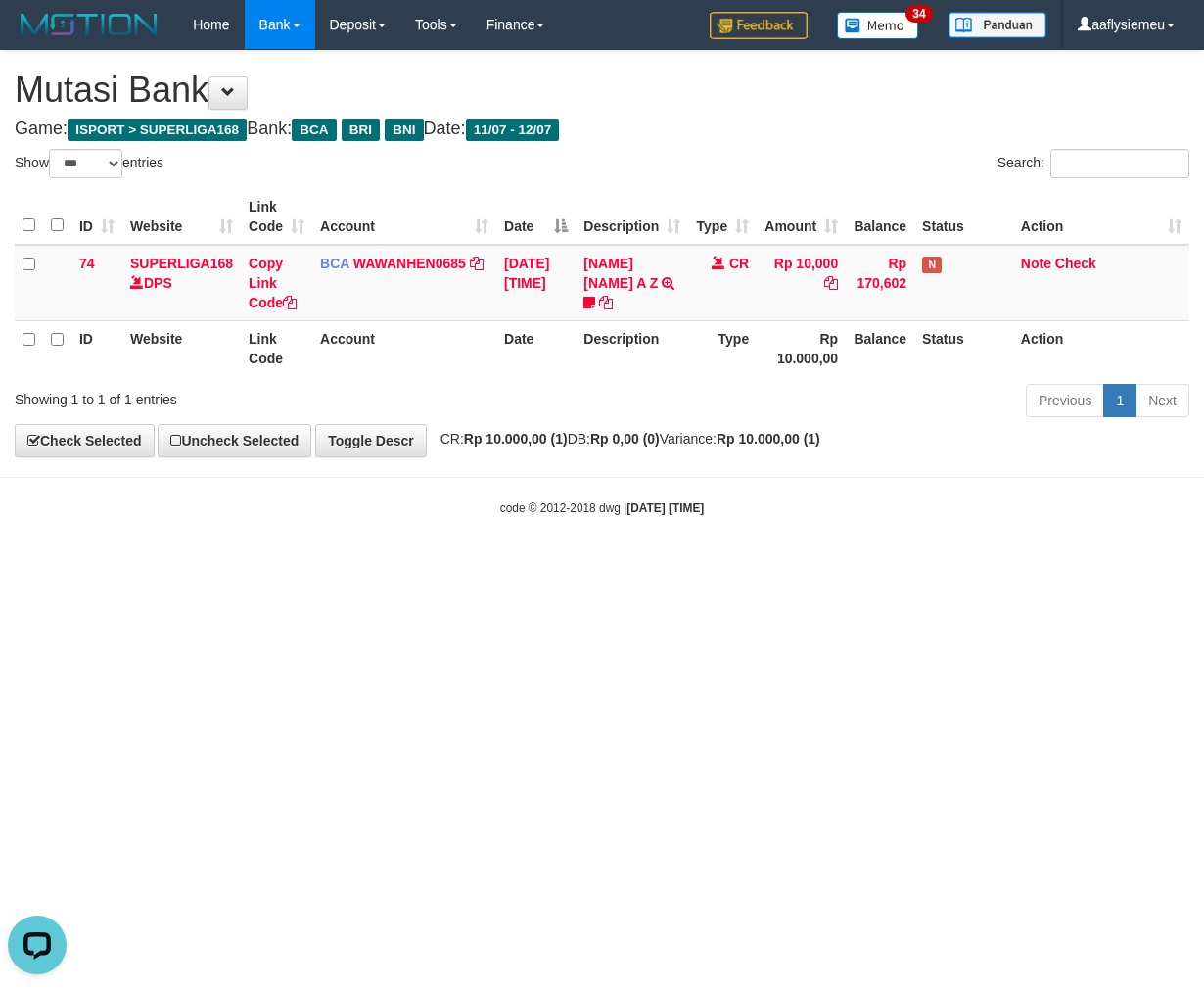 click on "Toggle navigation
Home
Bank
Account List
Load
By Website
Group
[ISPORT]													SUPERLIGA168
By Load Group (DPS)" at bounding box center [602, 283] 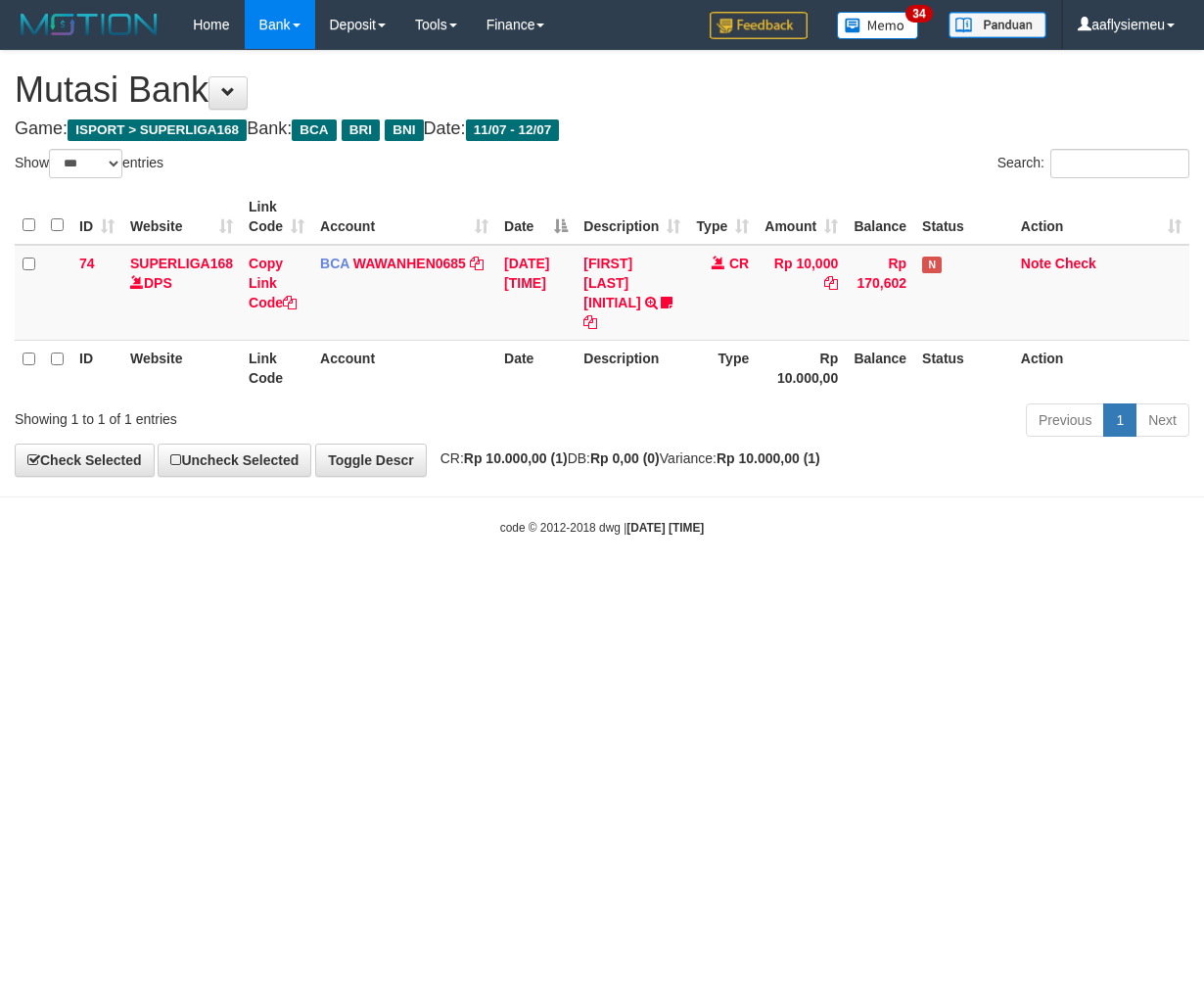 select on "***" 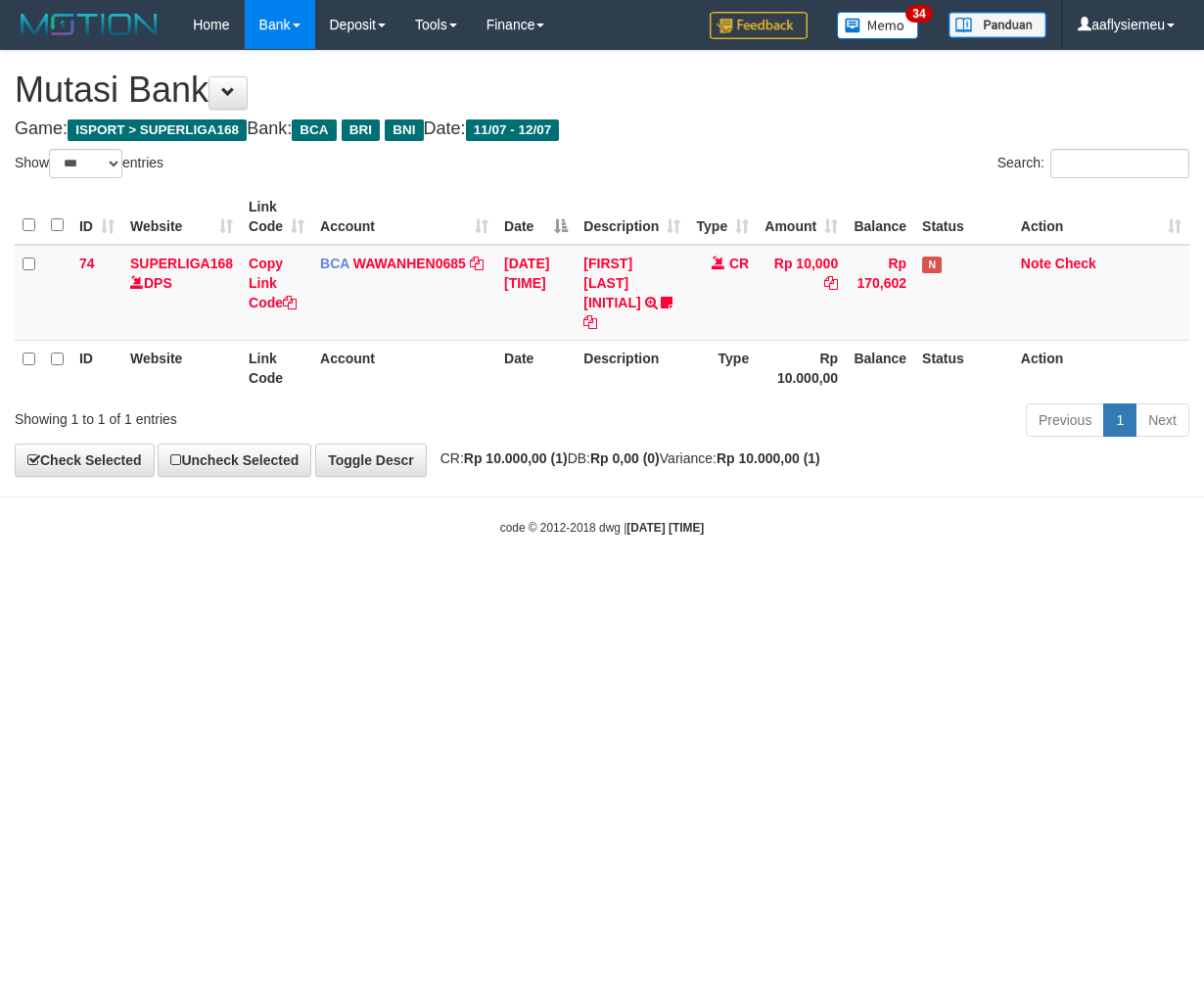 scroll, scrollTop: 0, scrollLeft: 0, axis: both 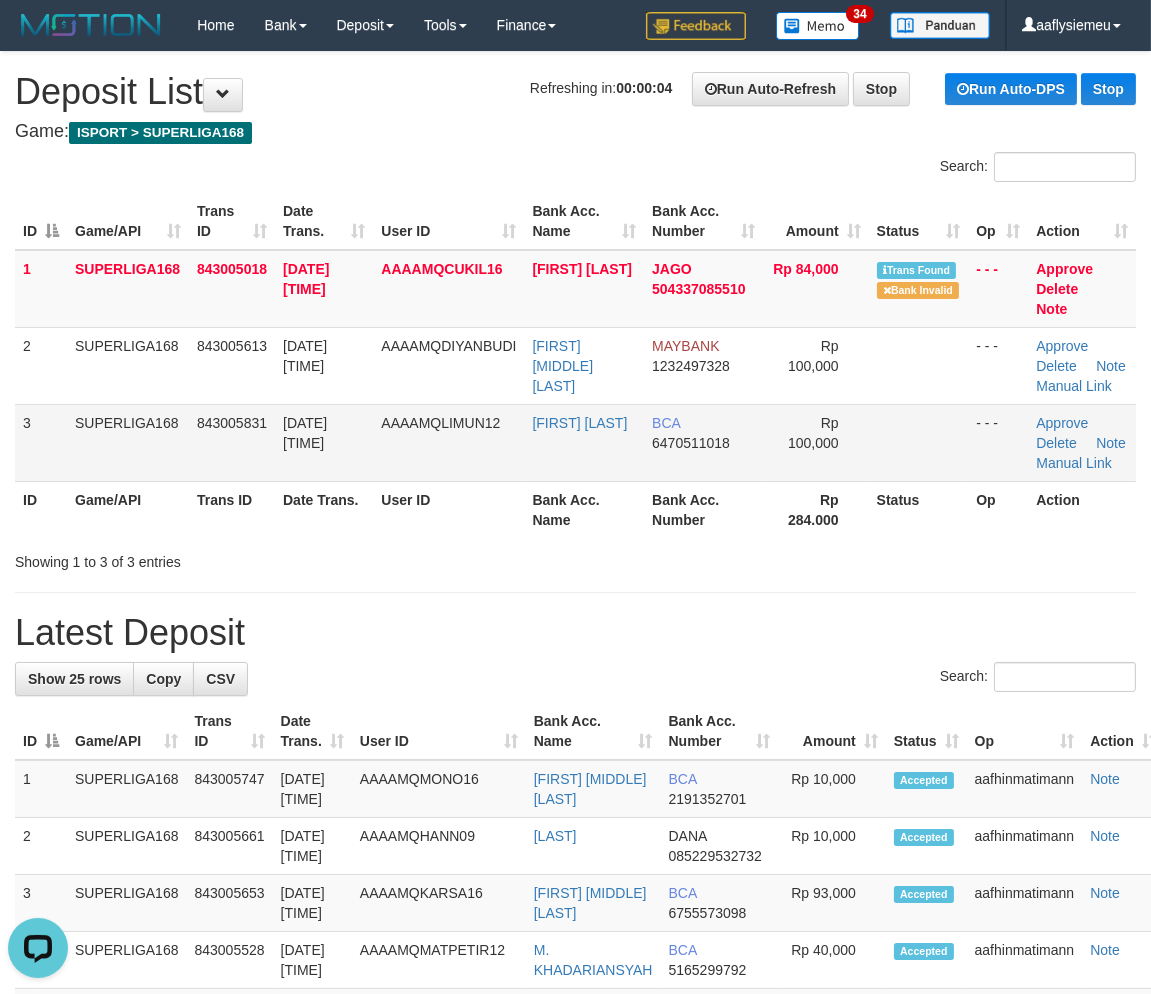 click on "843005831" at bounding box center (232, 442) 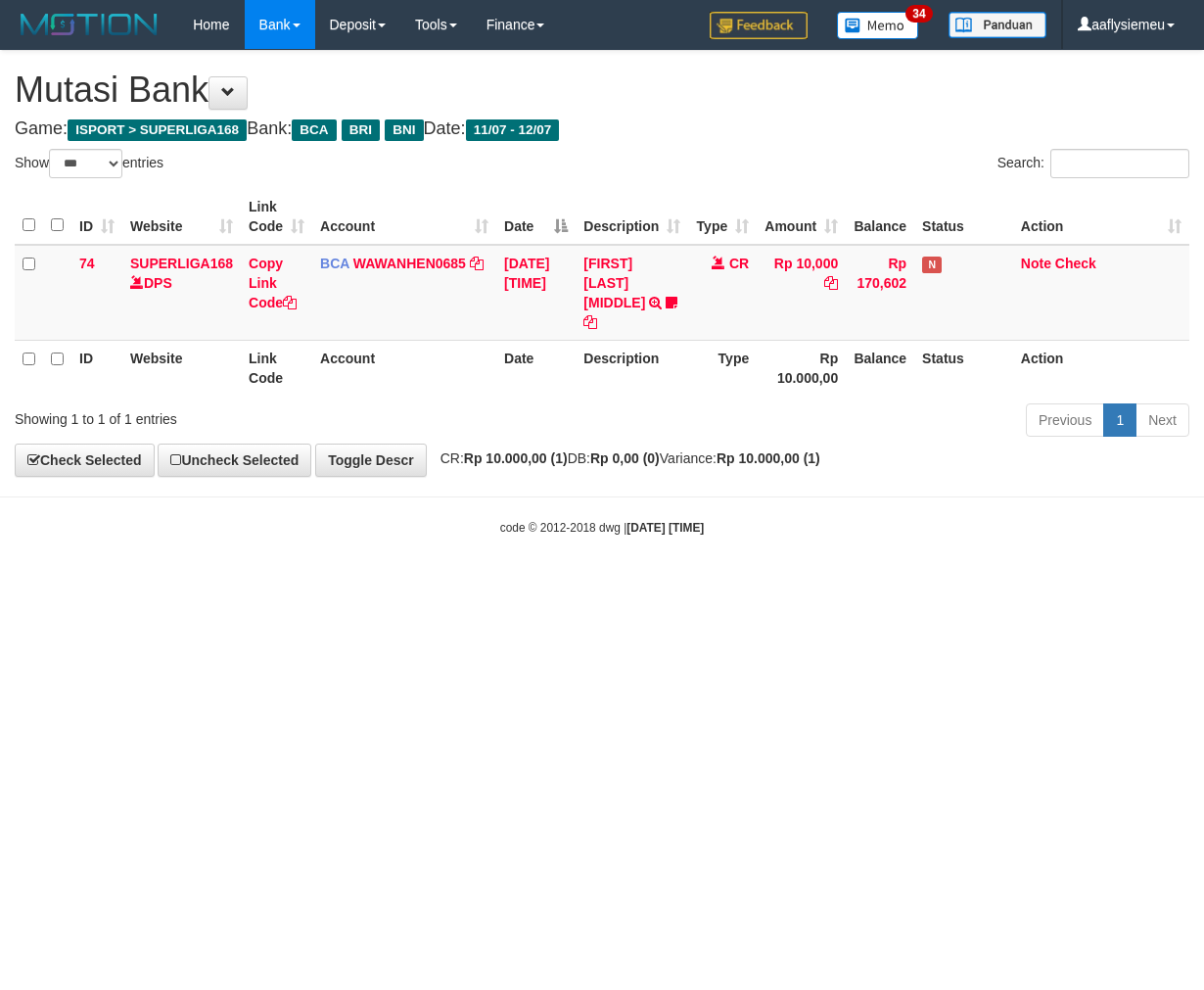 select on "***" 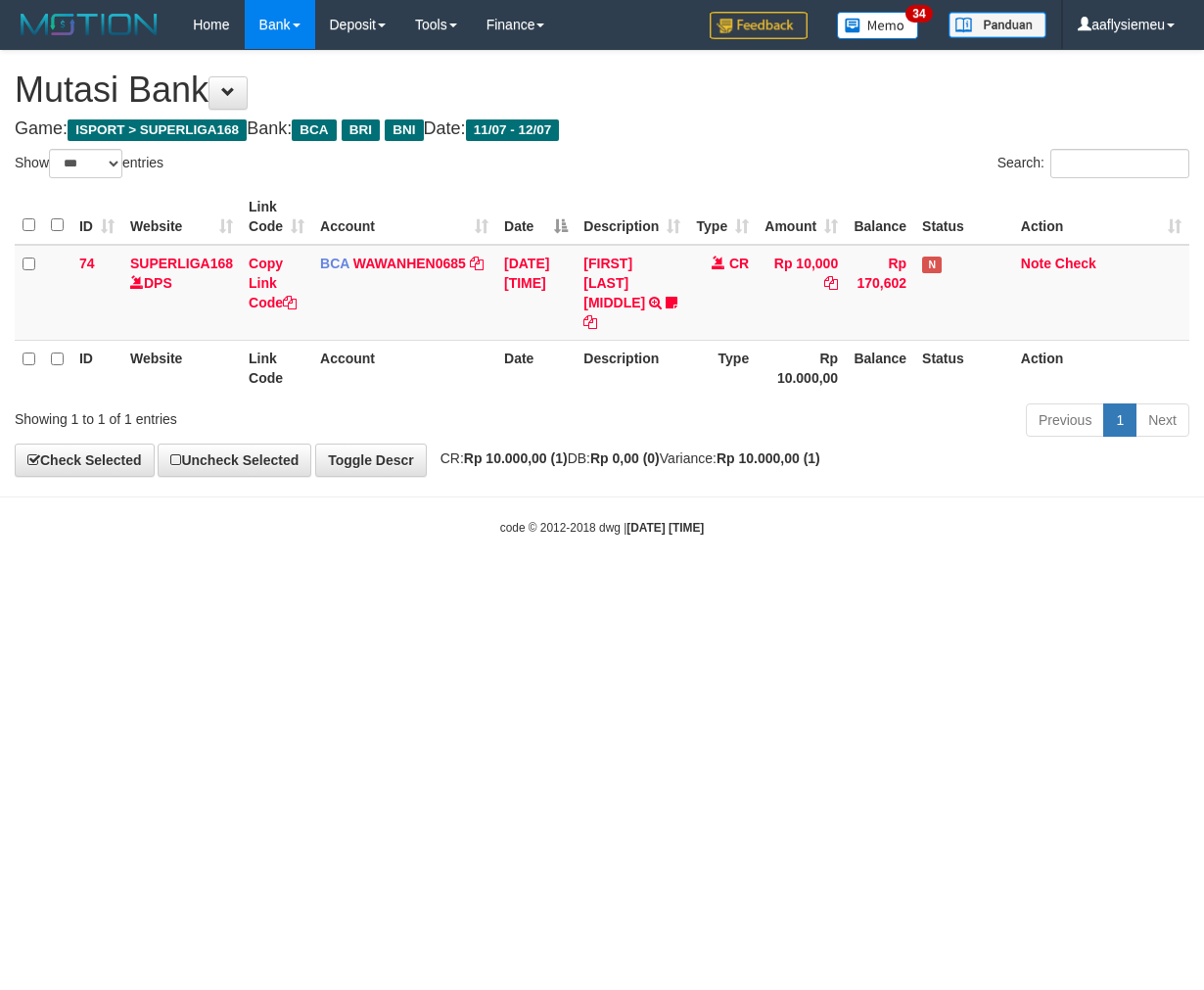 scroll, scrollTop: 0, scrollLeft: 0, axis: both 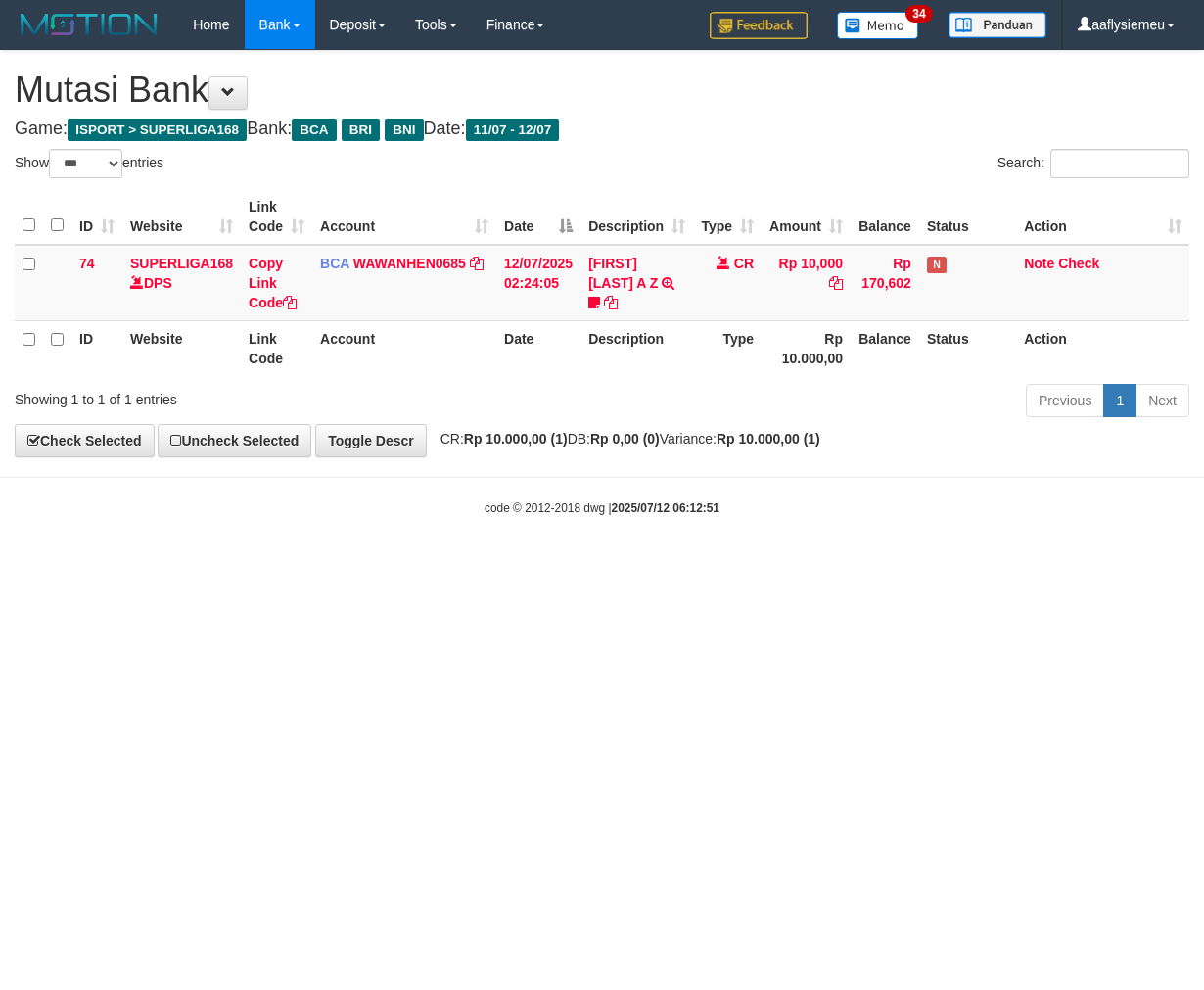 select on "***" 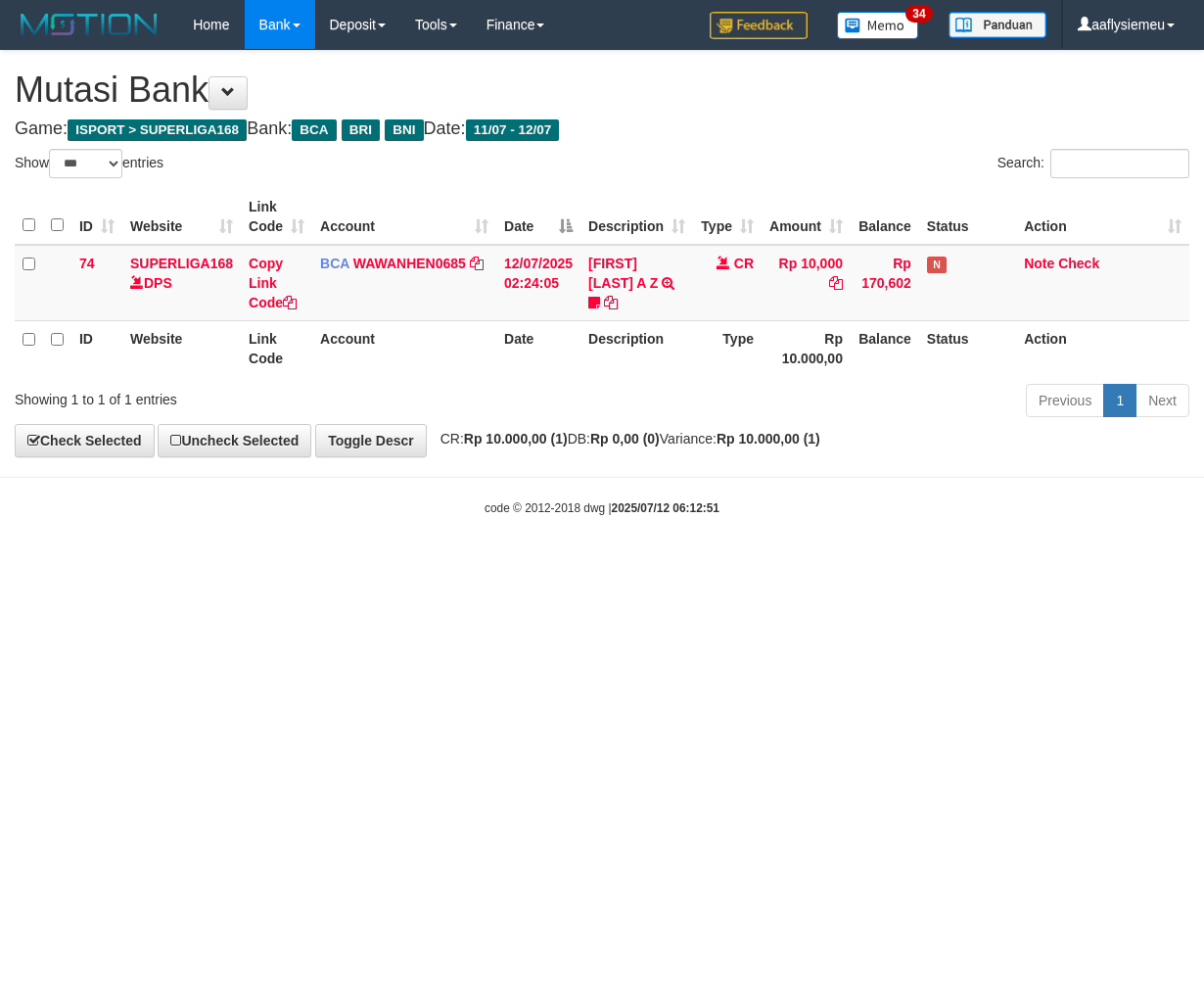 scroll, scrollTop: 0, scrollLeft: 0, axis: both 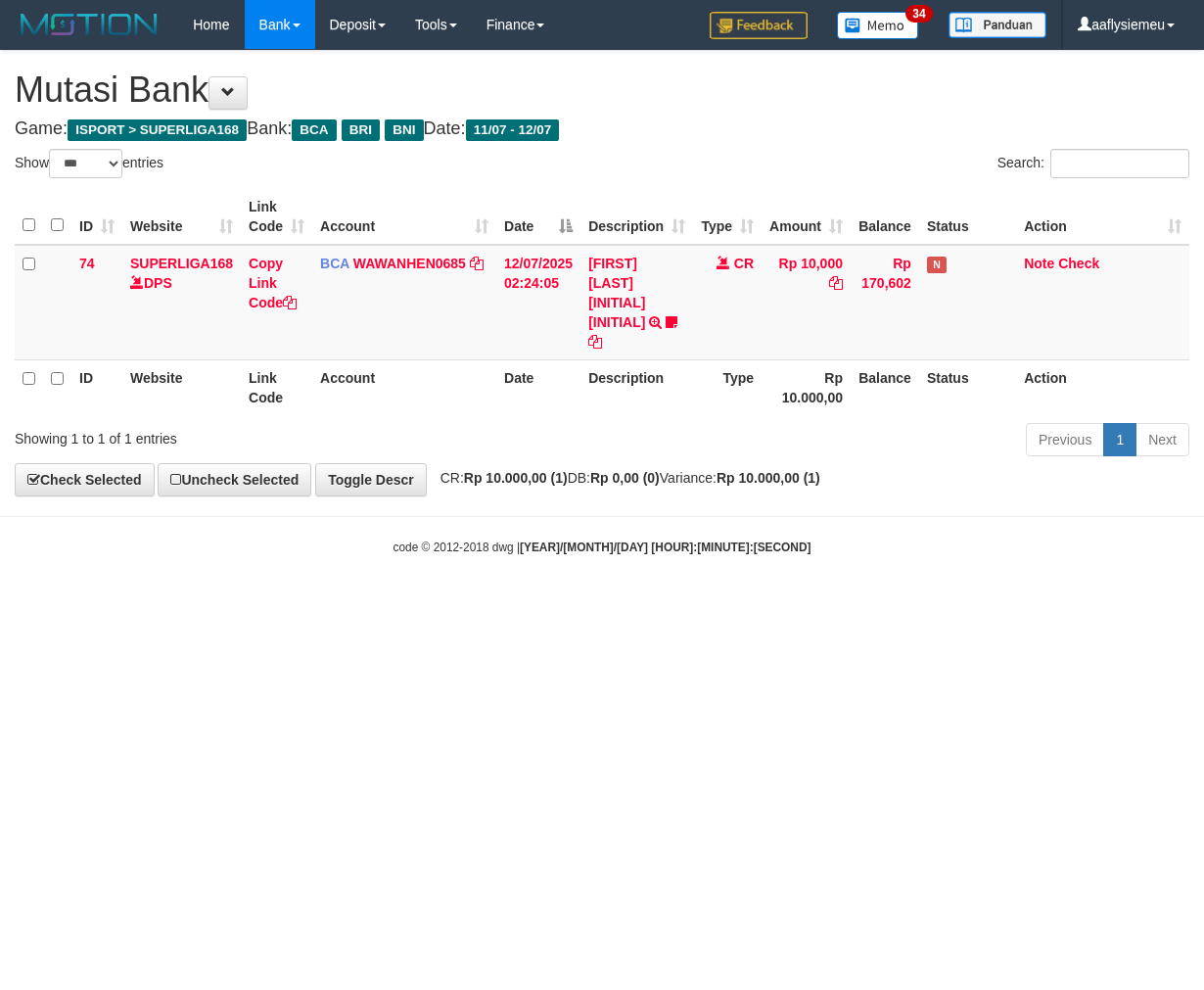 select on "***" 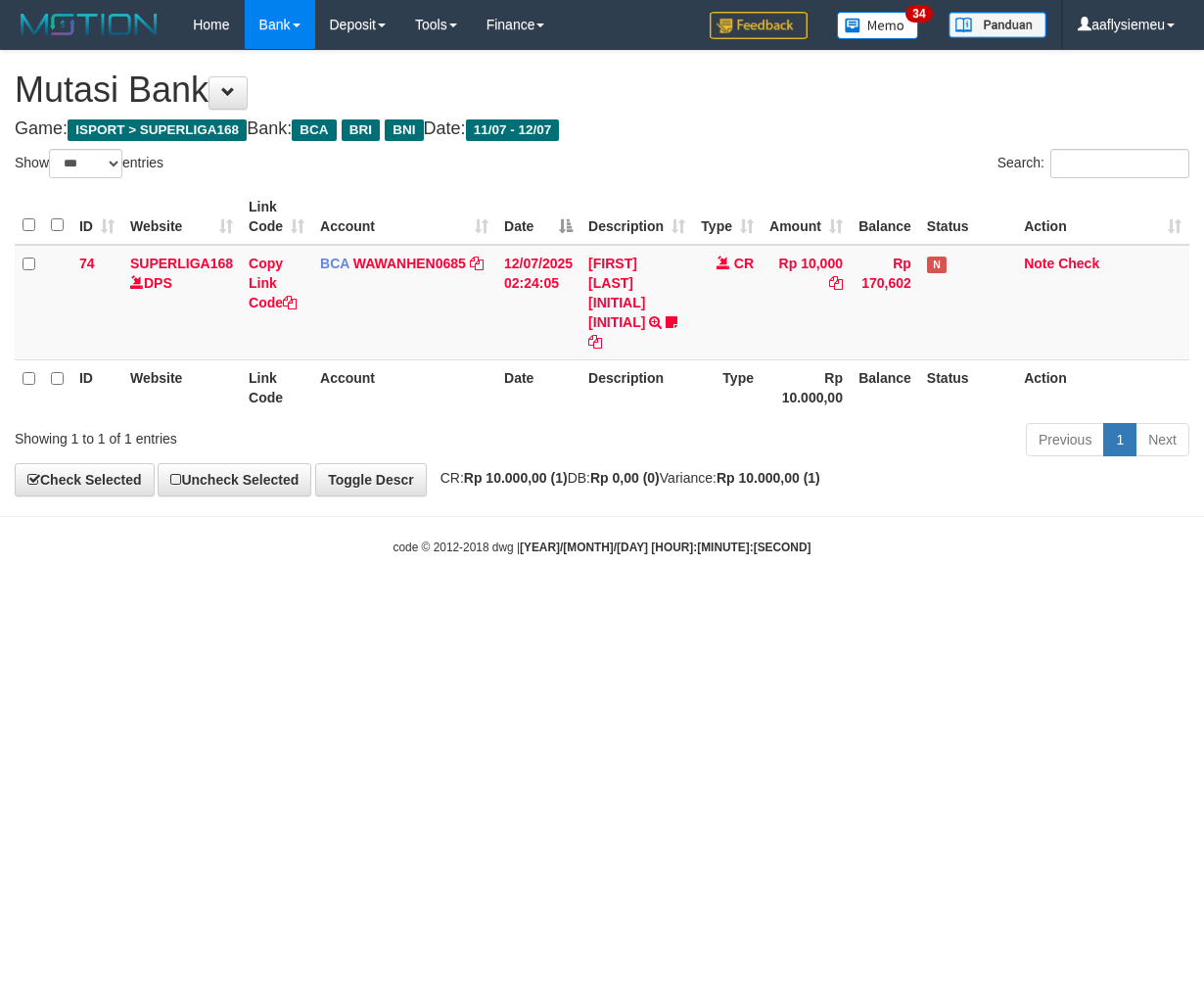 scroll, scrollTop: 0, scrollLeft: 0, axis: both 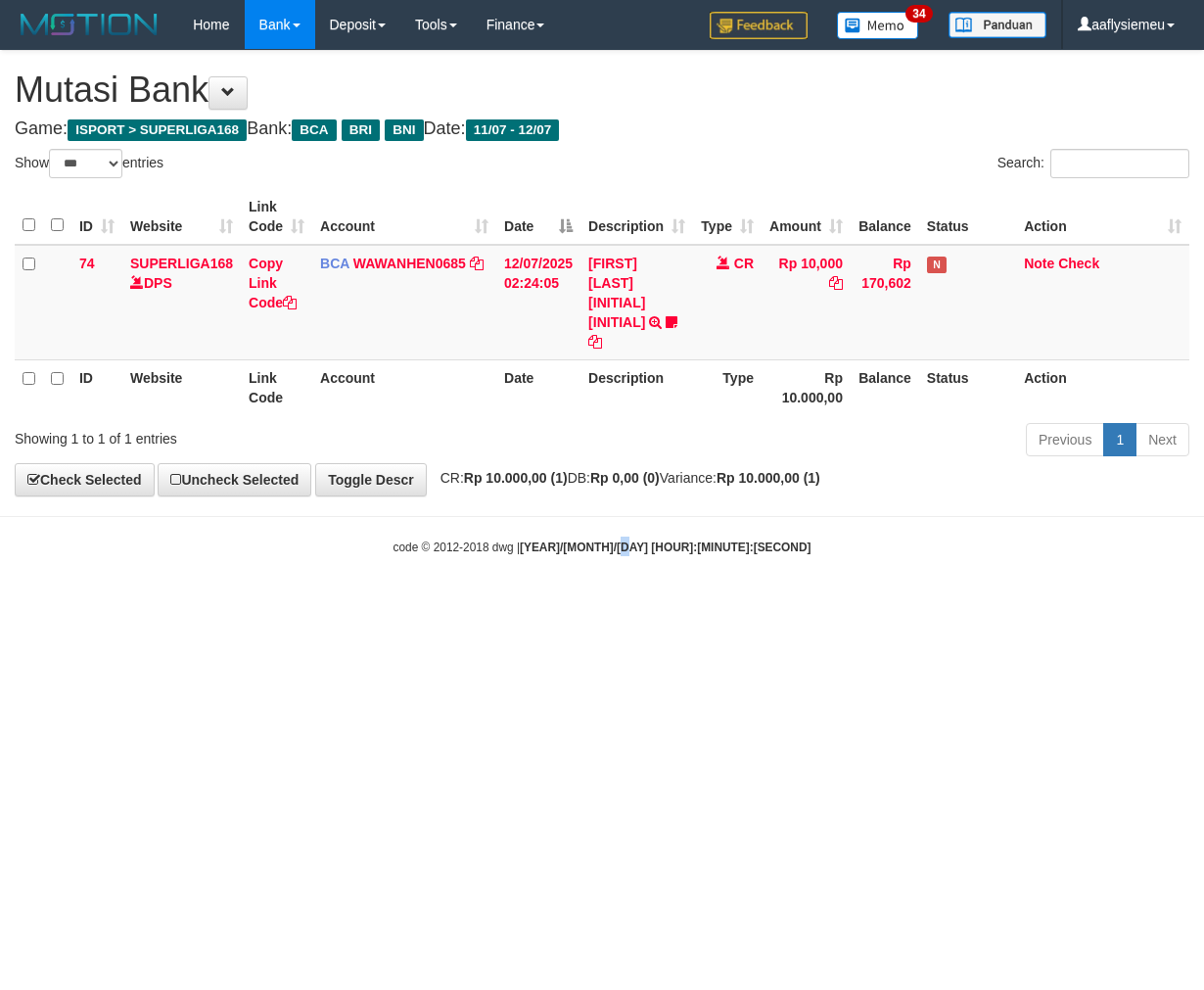 drag, startPoint x: 707, startPoint y: 643, endPoint x: 693, endPoint y: 644, distance: 14.035669 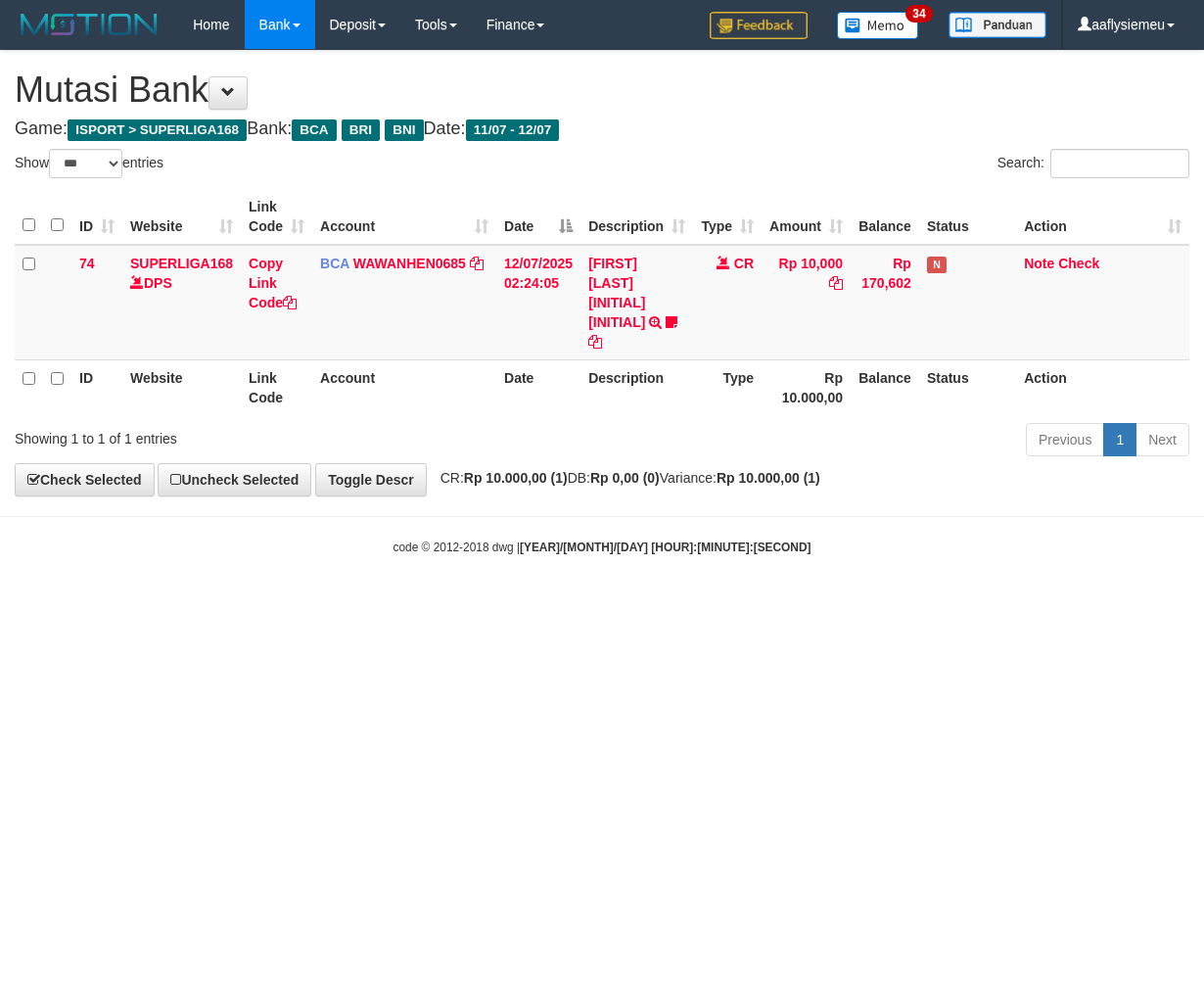 select on "***" 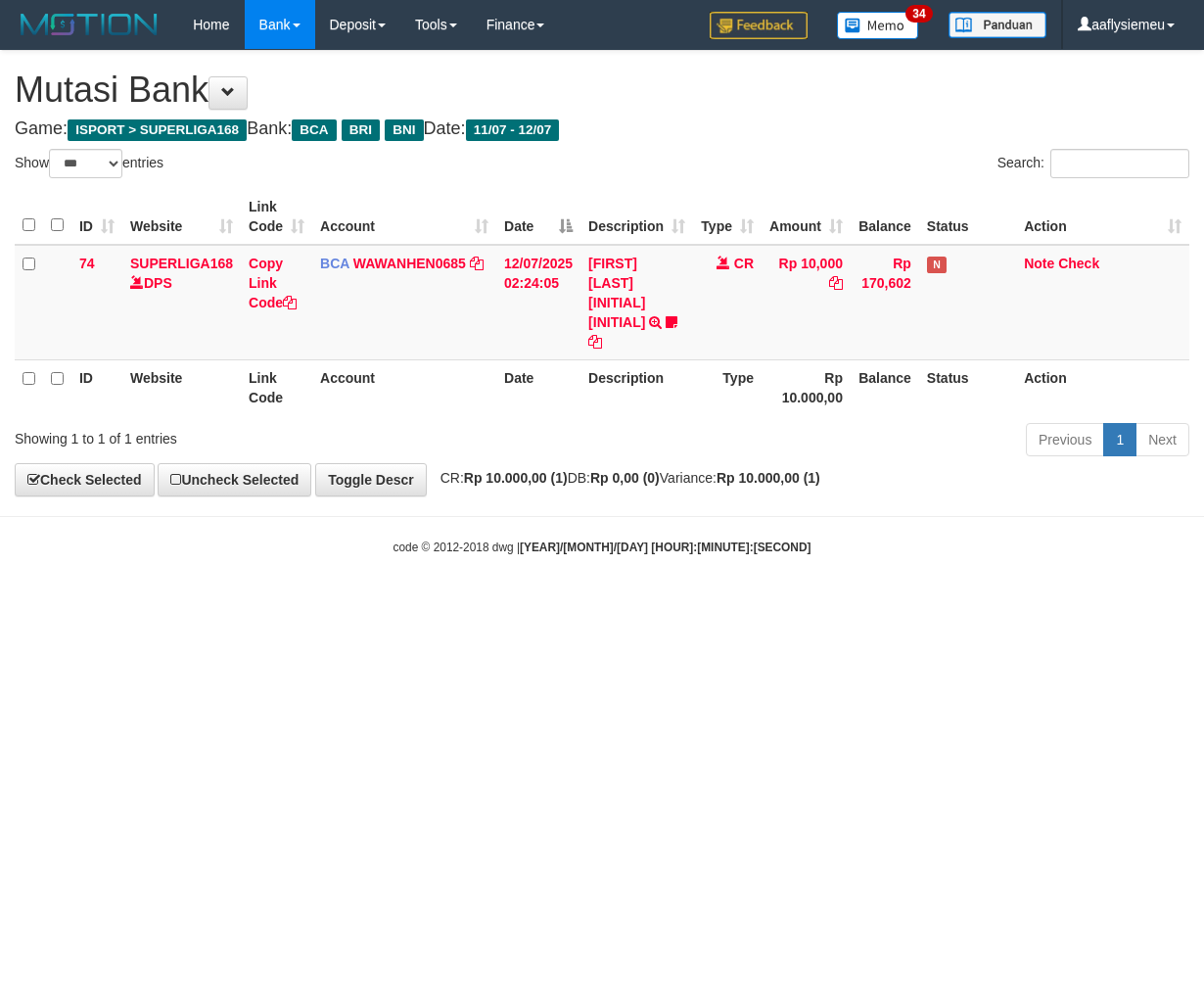 scroll, scrollTop: 0, scrollLeft: 0, axis: both 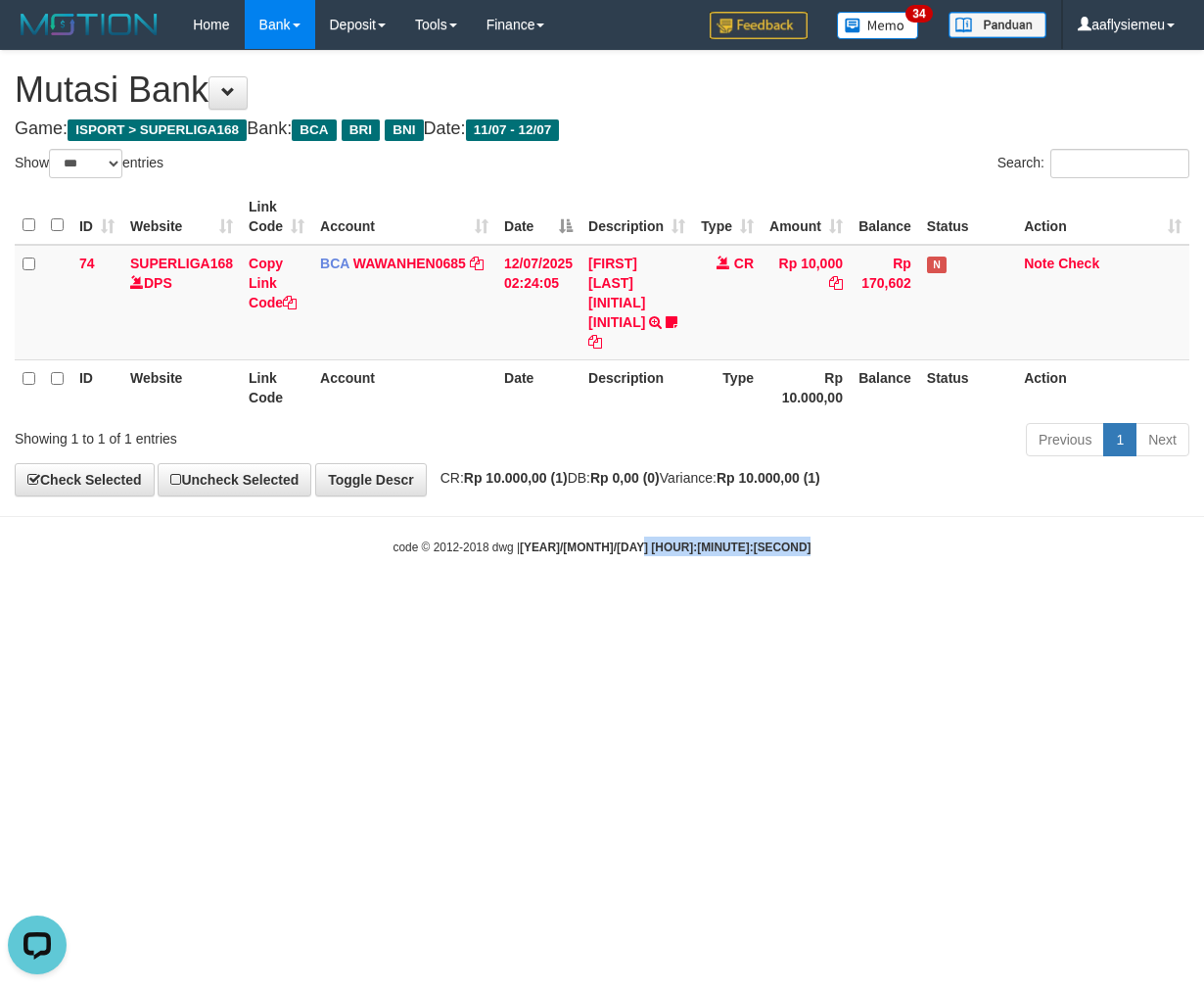 click on "Toggle navigation
Home
Bank
Account List
Load
By Website
Group
[ISPORT]													SUPERLIGA168
By Load Group (DPS)" at bounding box center [602, 303] 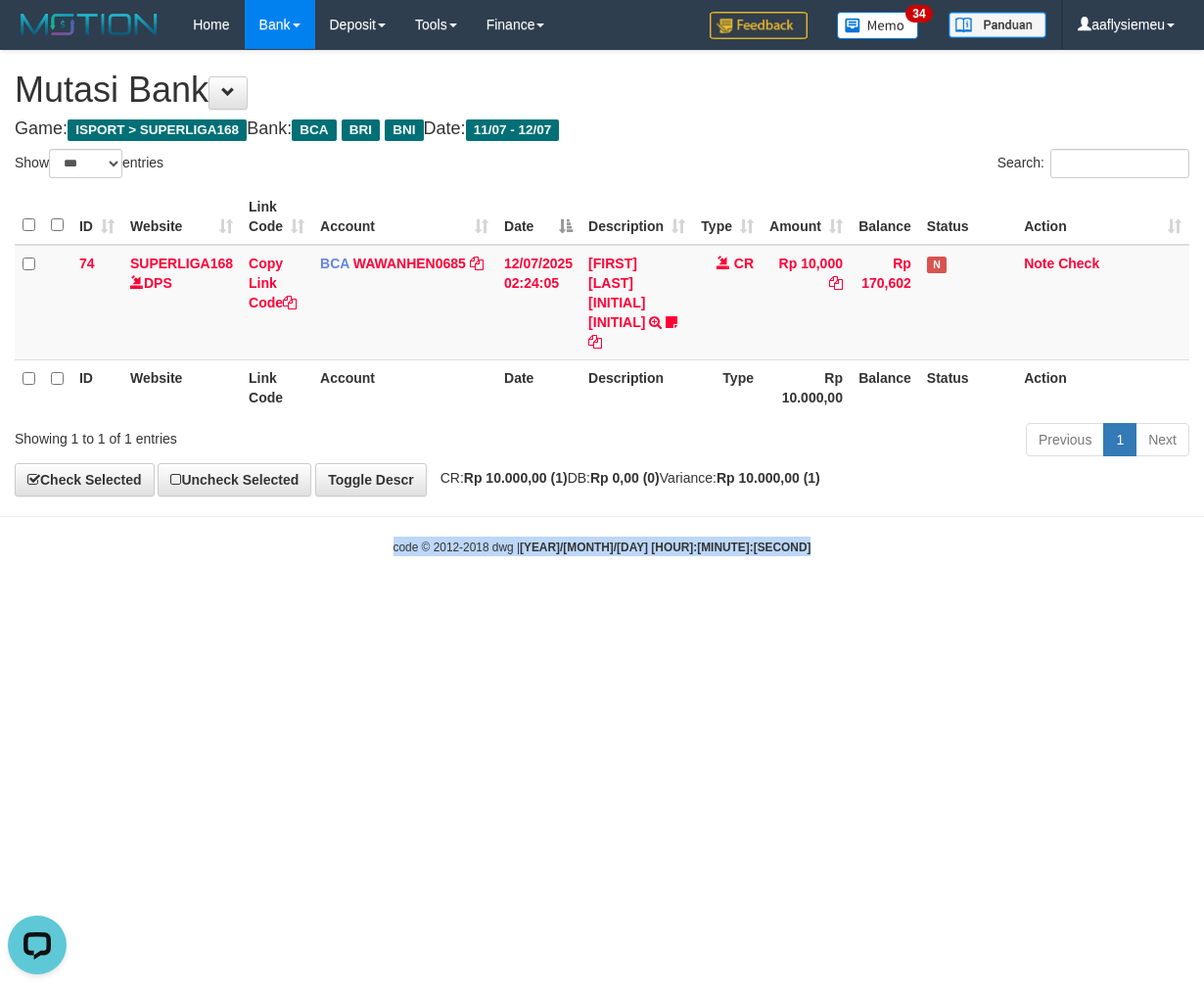 drag, startPoint x: 759, startPoint y: 750, endPoint x: 742, endPoint y: 731, distance: 25.4951 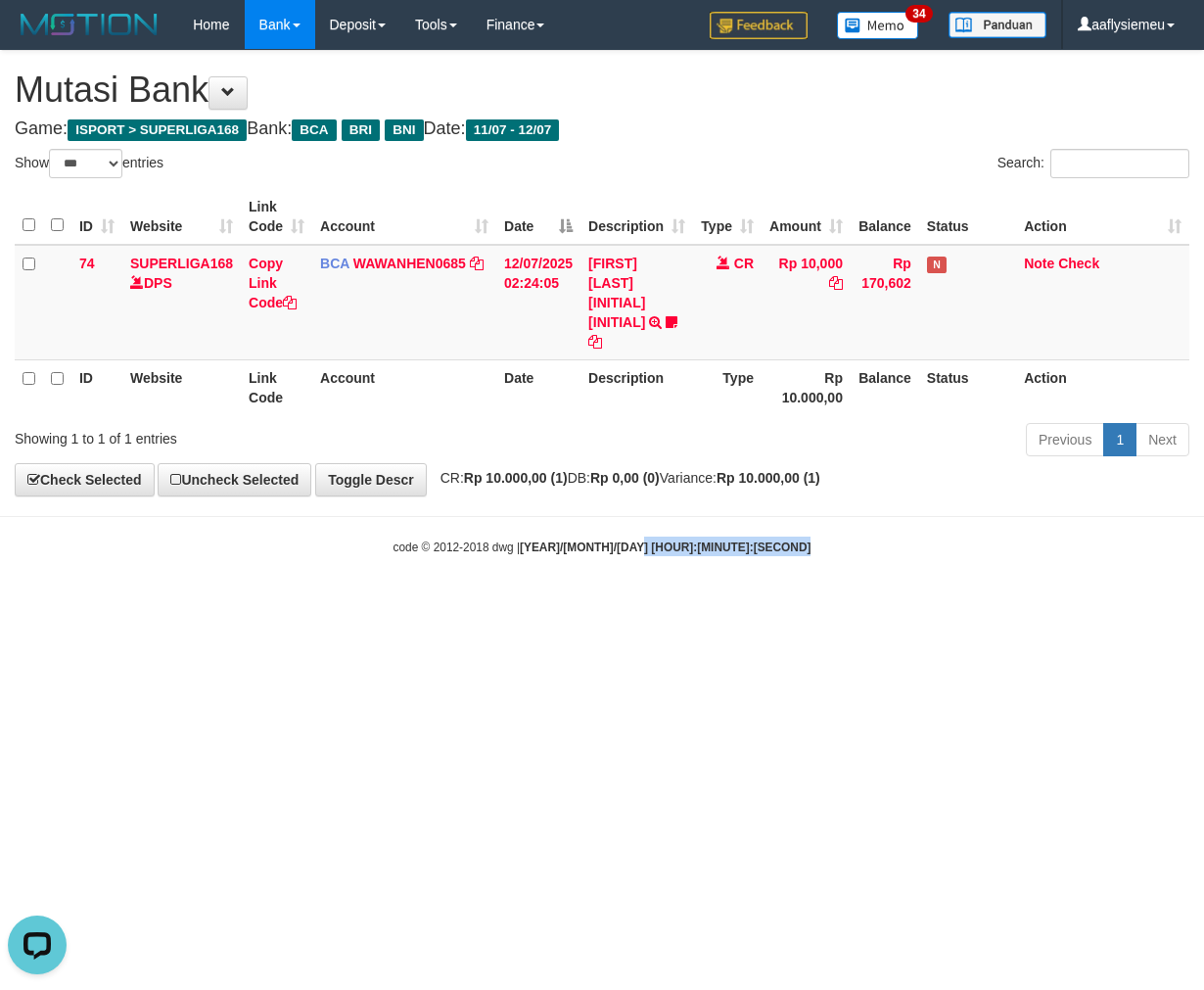 click on "Toggle navigation
Home
Bank
Account List
Load
By Website
Group
[ISPORT]													SUPERLIGA168
By Load Group (DPS)" at bounding box center [602, 303] 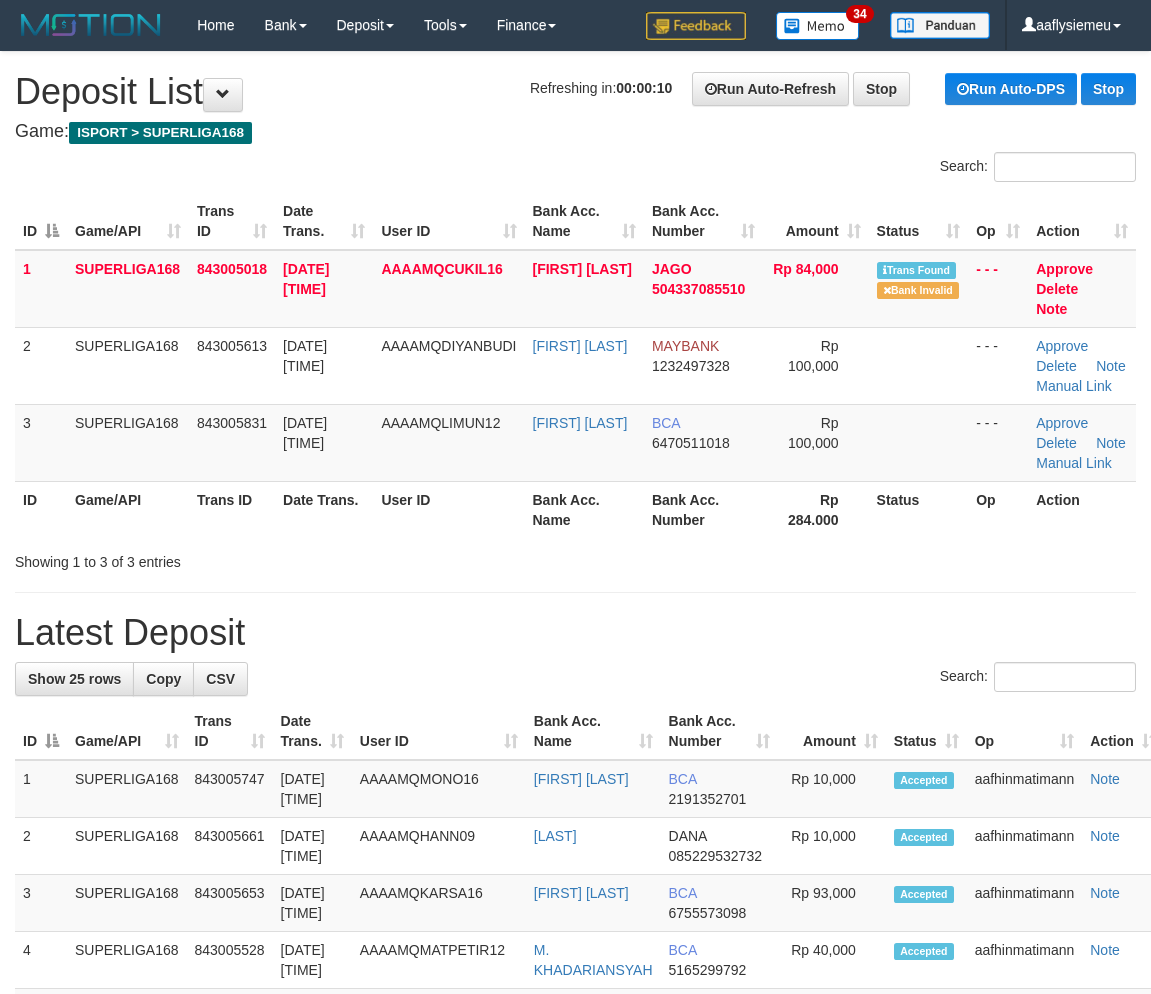 scroll, scrollTop: 0, scrollLeft: 0, axis: both 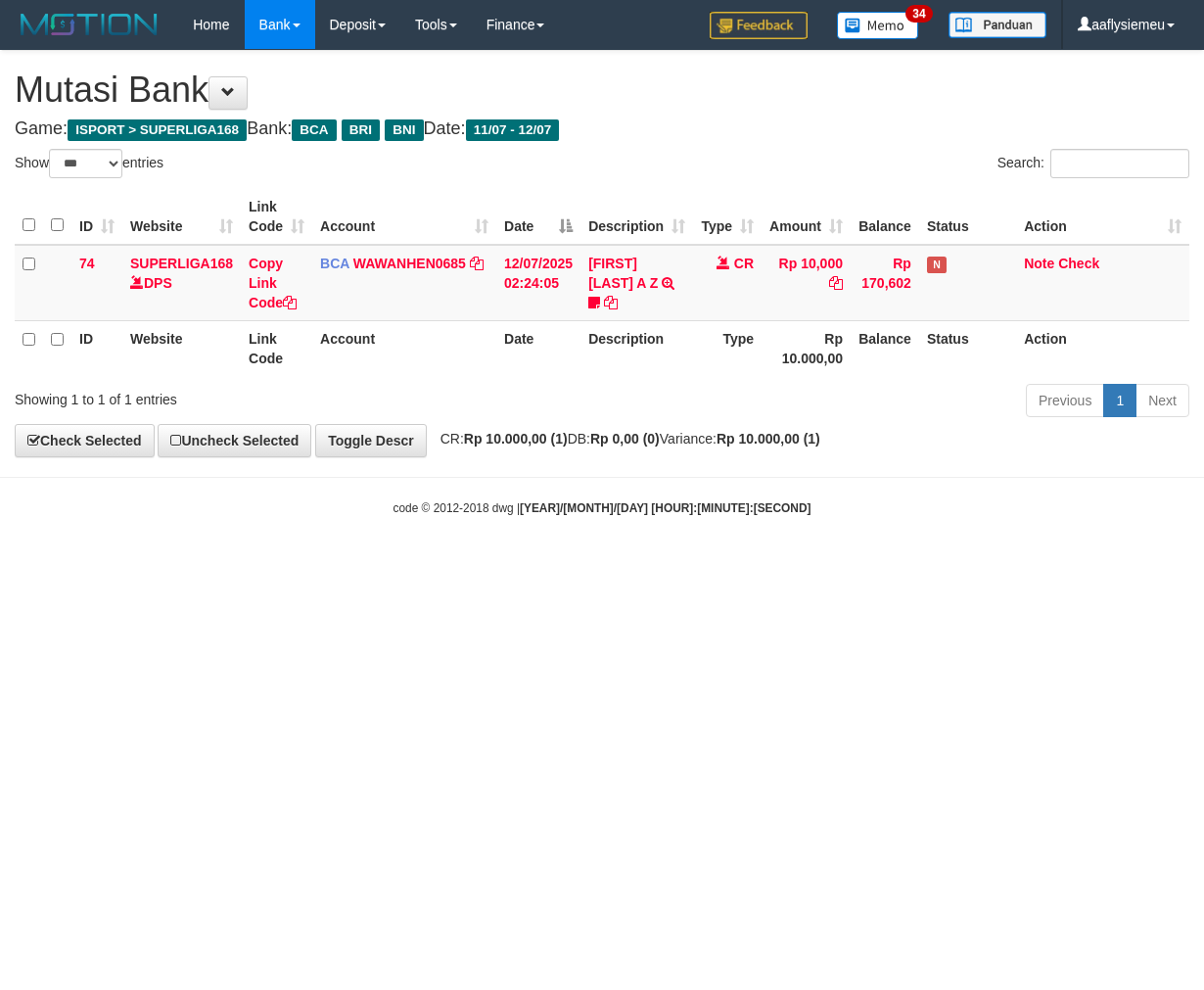 select on "***" 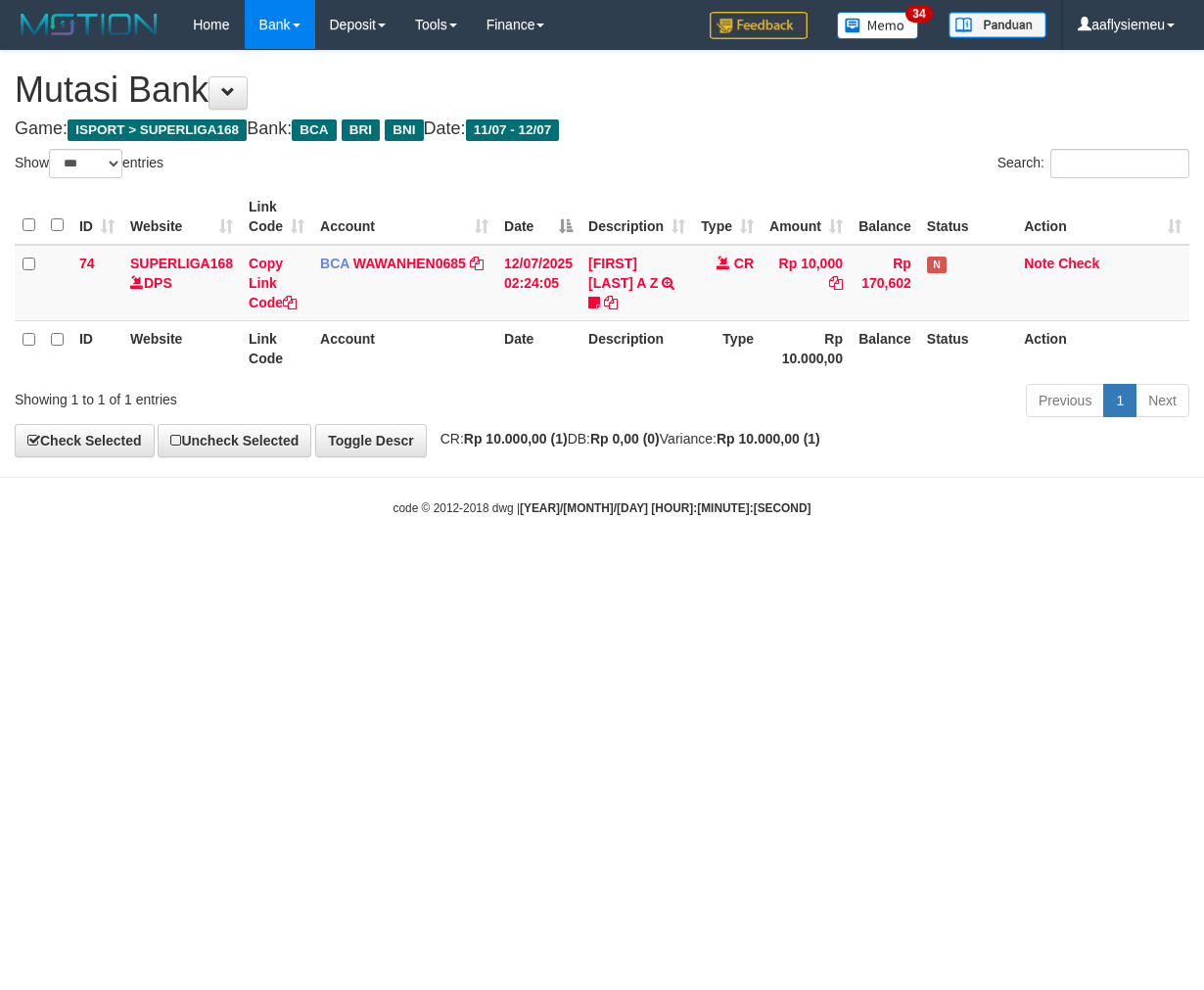 scroll, scrollTop: 0, scrollLeft: 0, axis: both 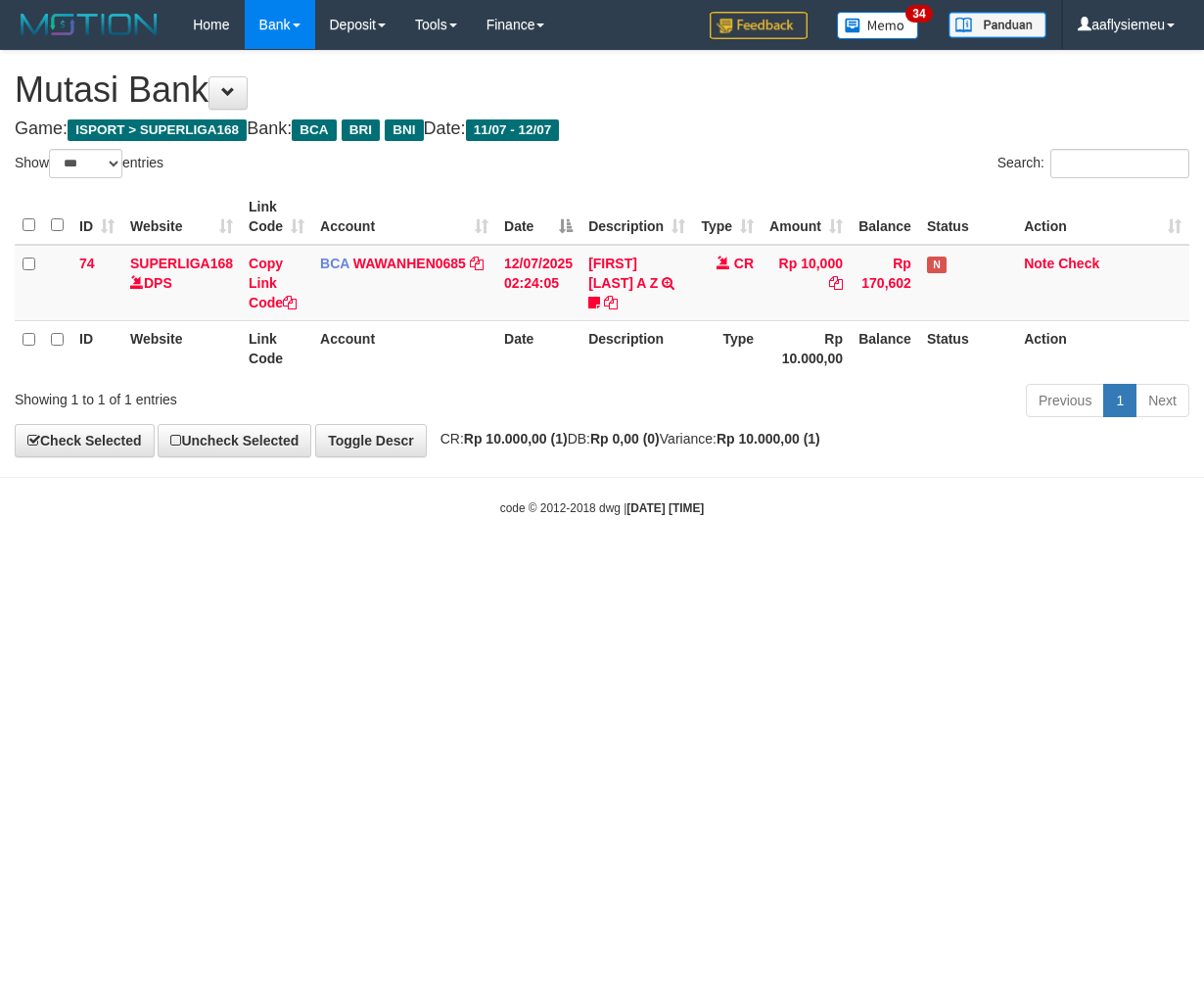 select on "***" 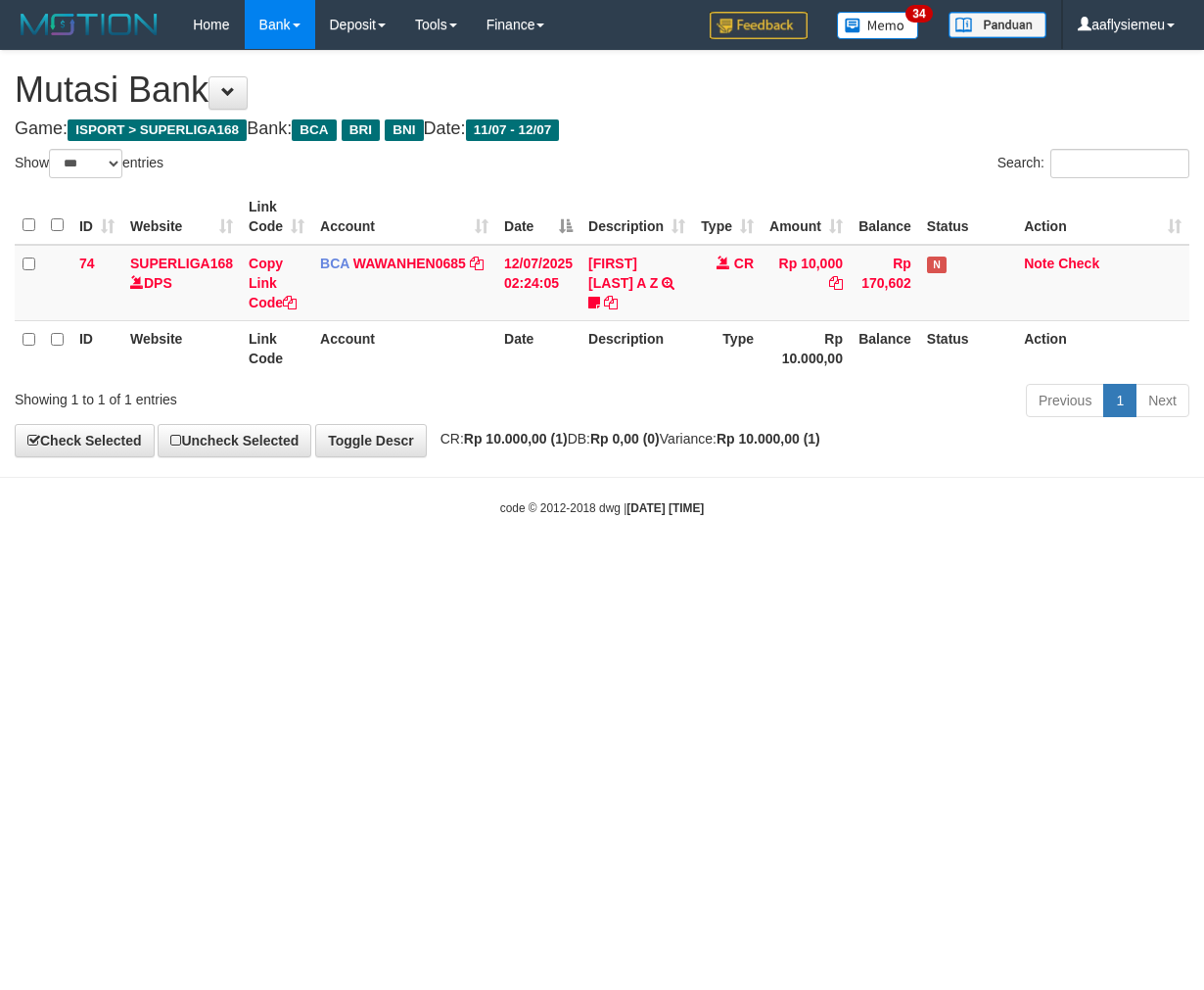 scroll, scrollTop: 0, scrollLeft: 0, axis: both 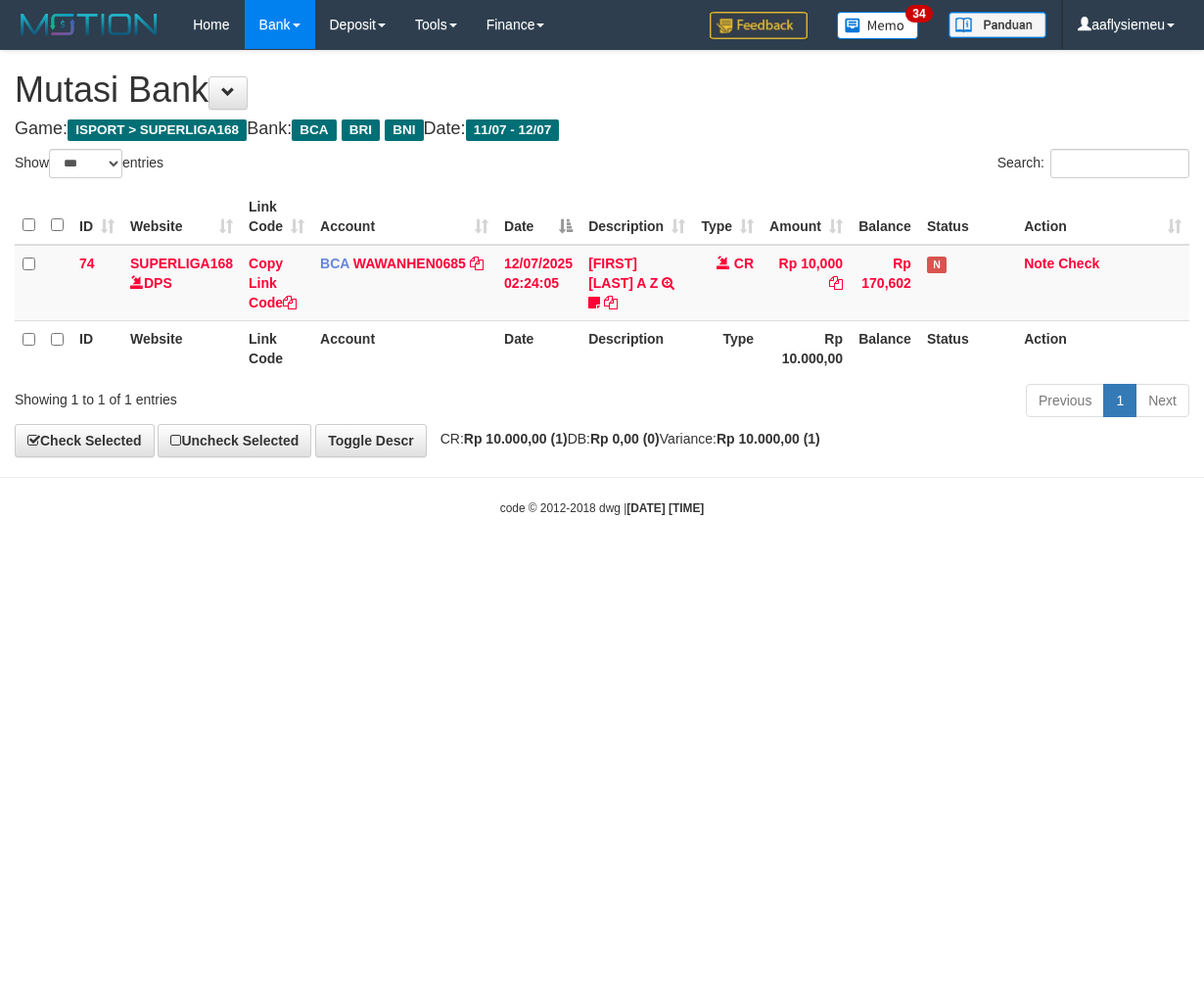select on "***" 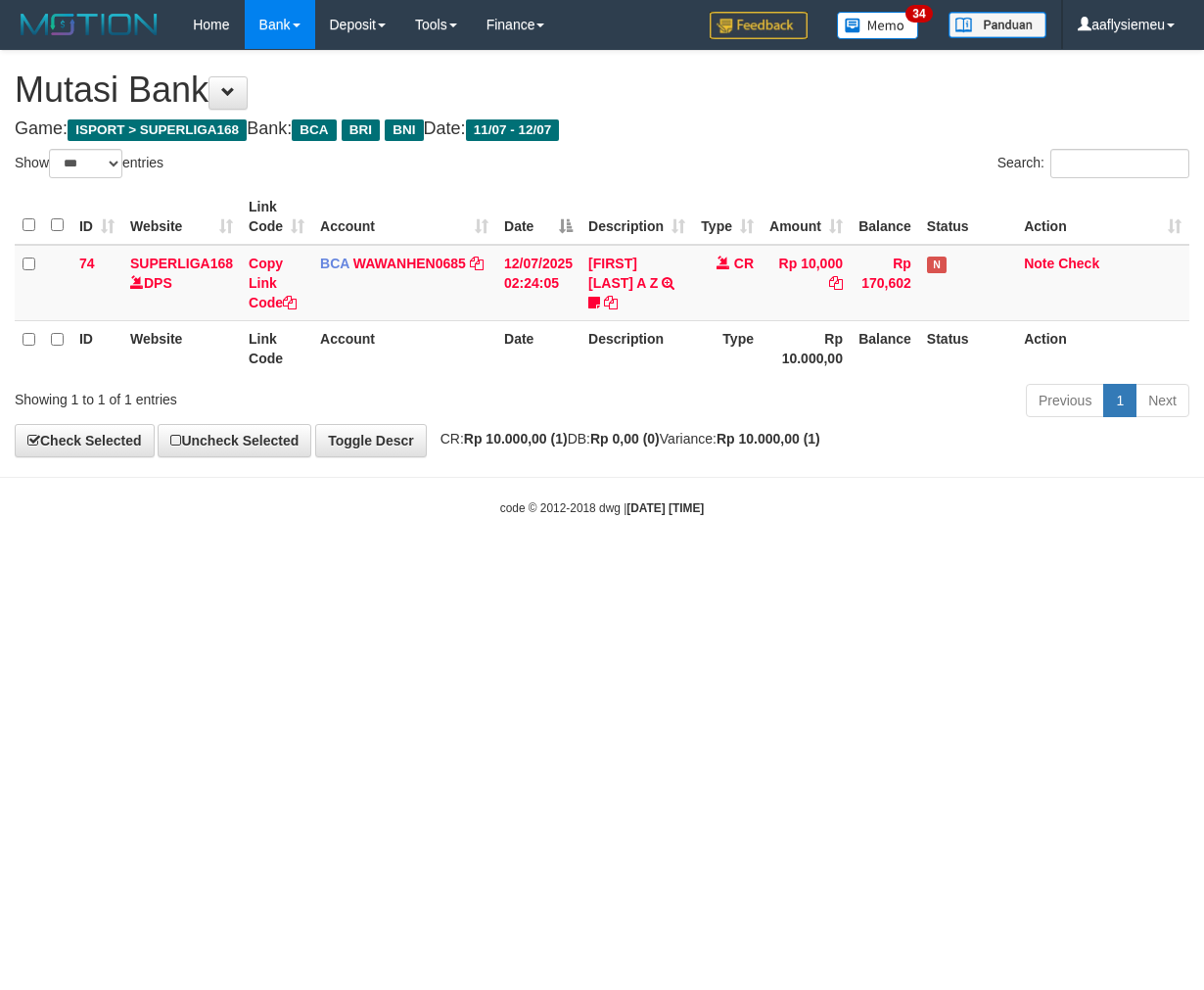 scroll, scrollTop: 0, scrollLeft: 0, axis: both 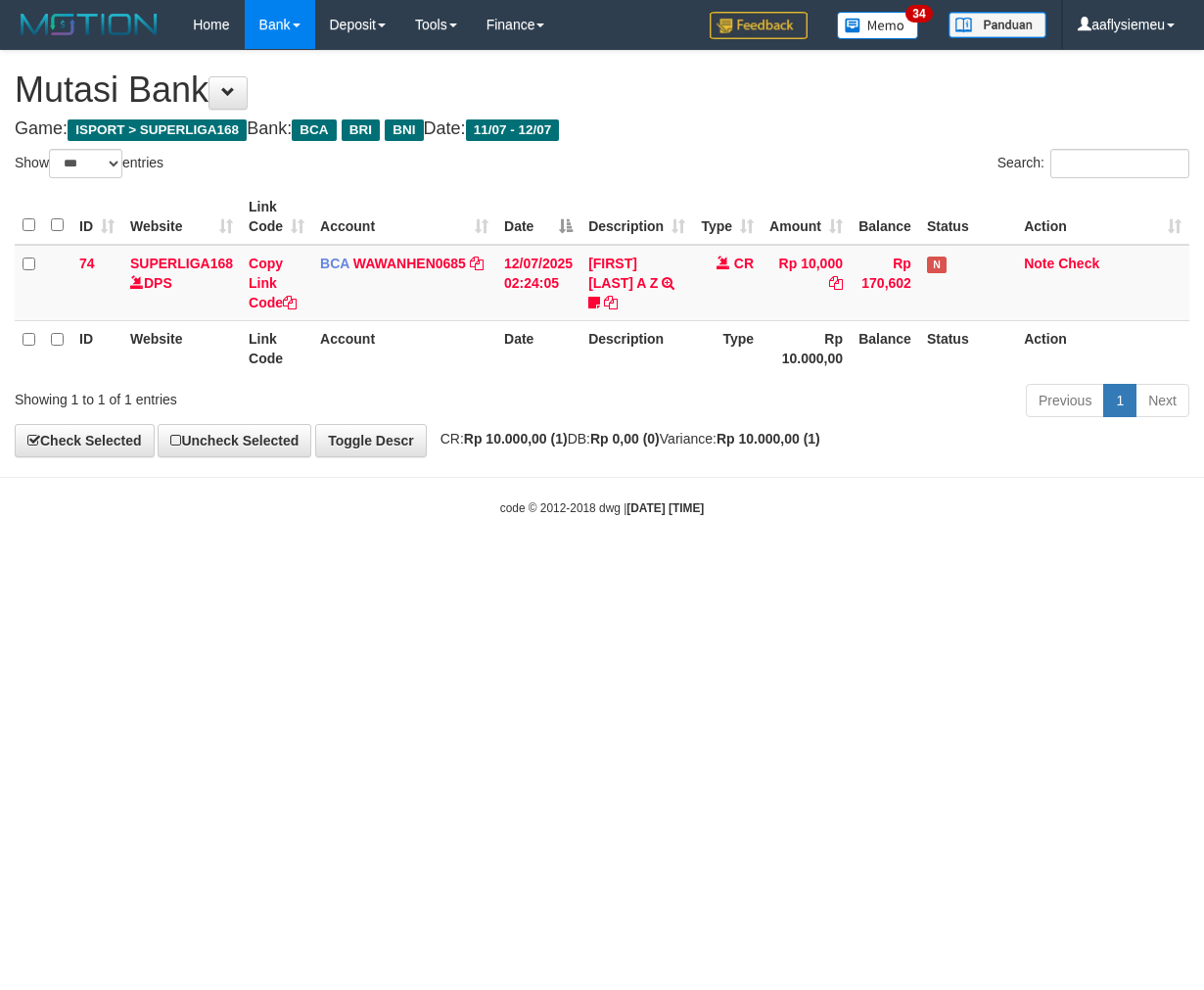 select on "***" 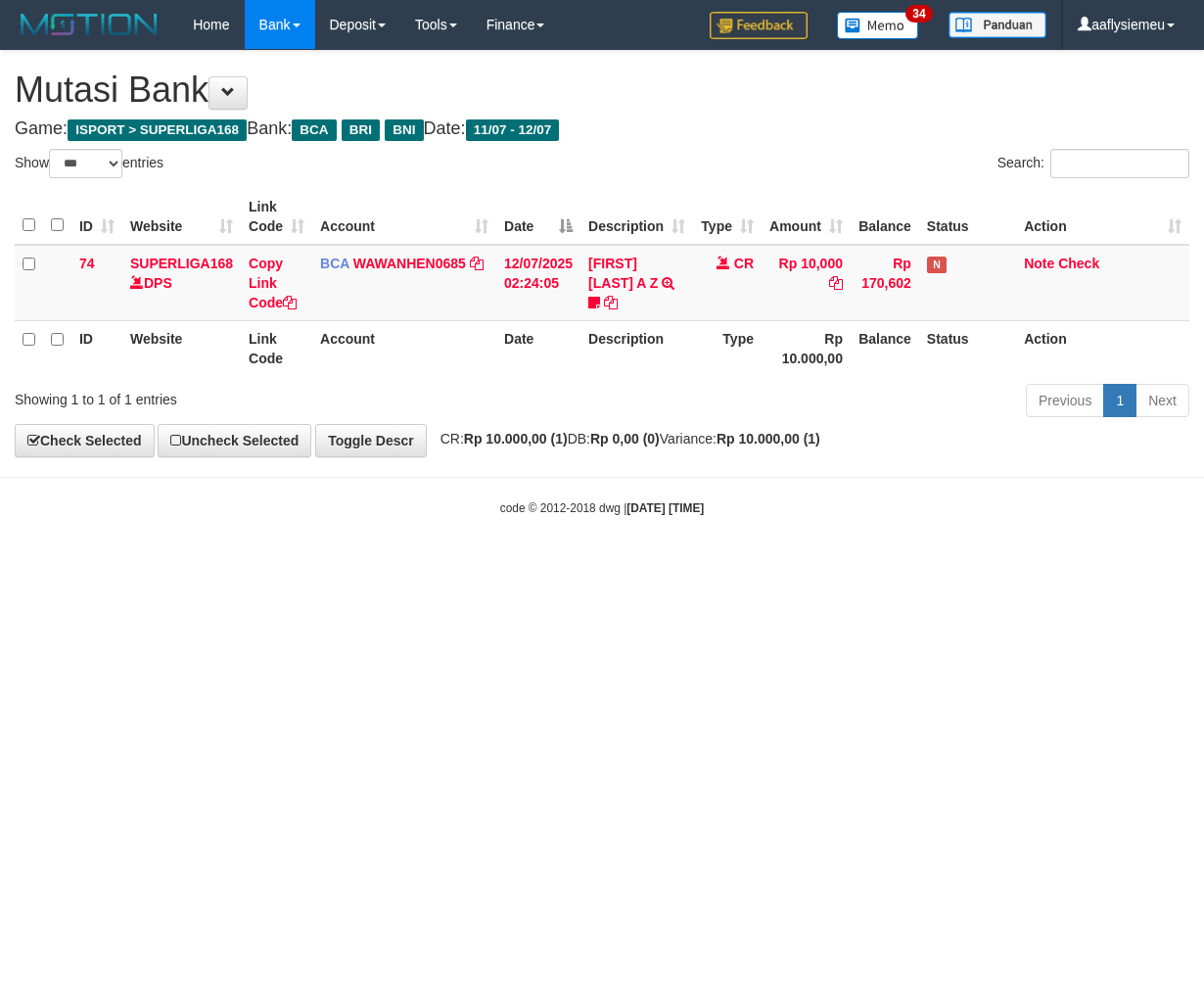 scroll, scrollTop: 0, scrollLeft: 0, axis: both 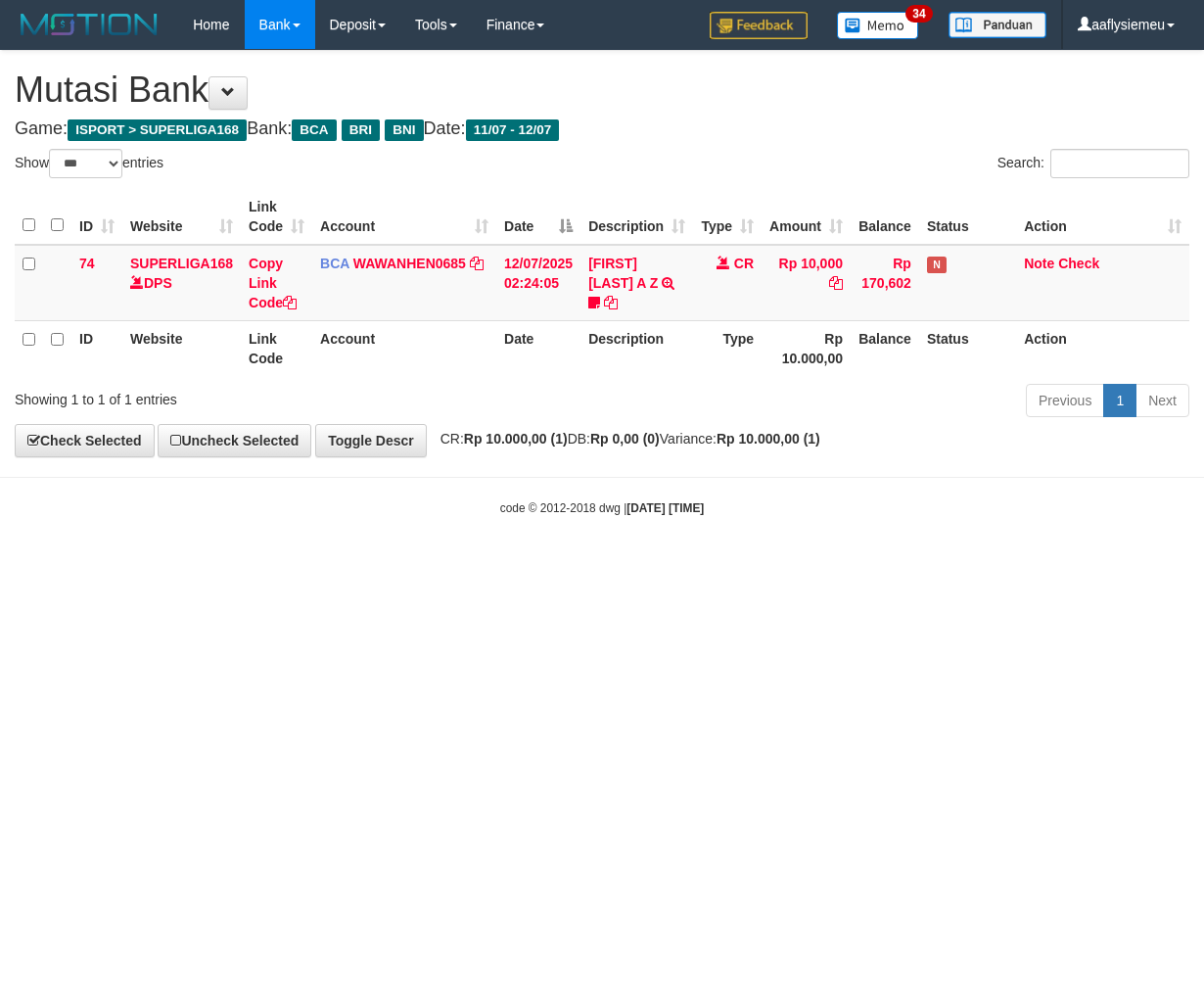 select on "***" 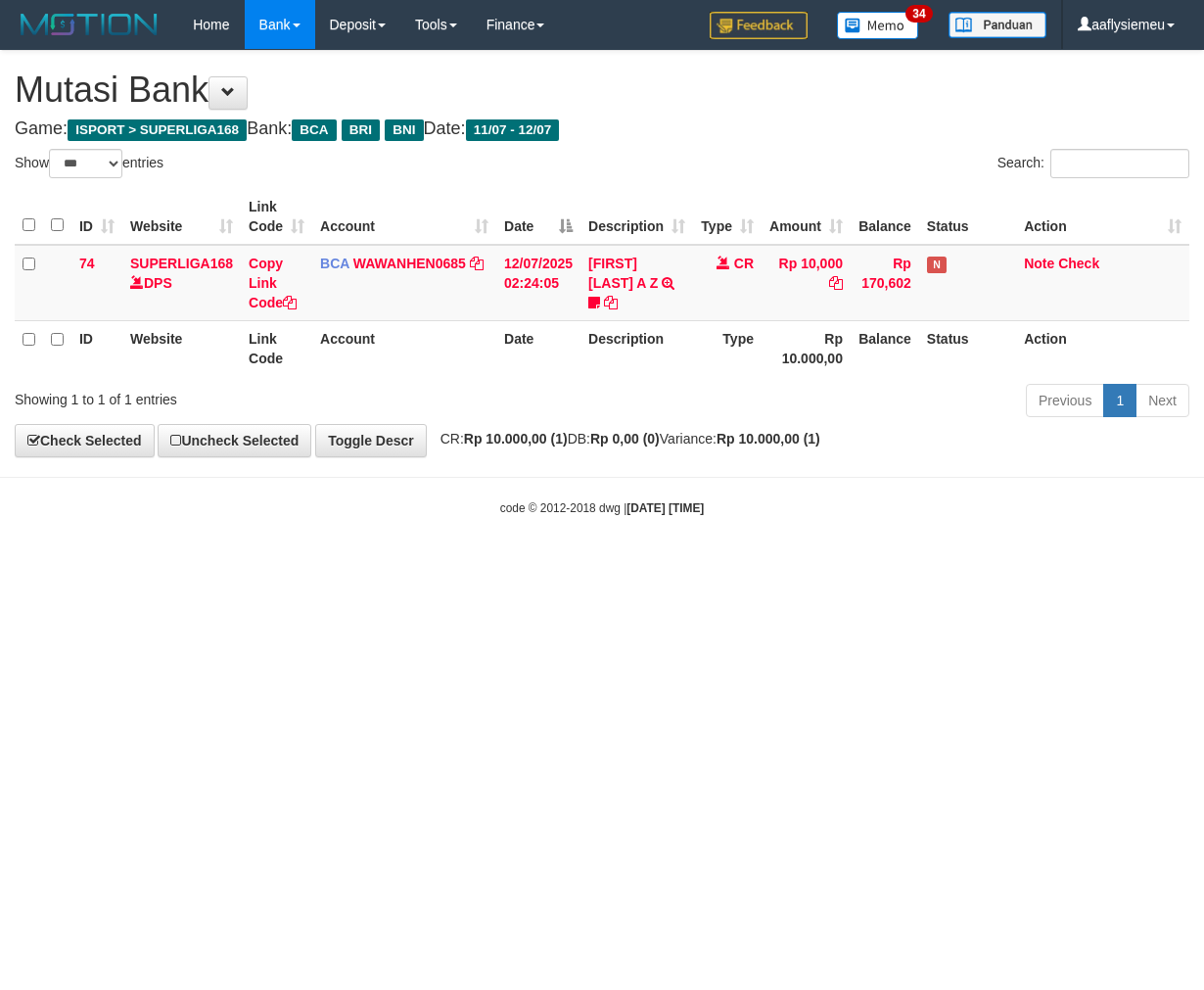 scroll, scrollTop: 0, scrollLeft: 0, axis: both 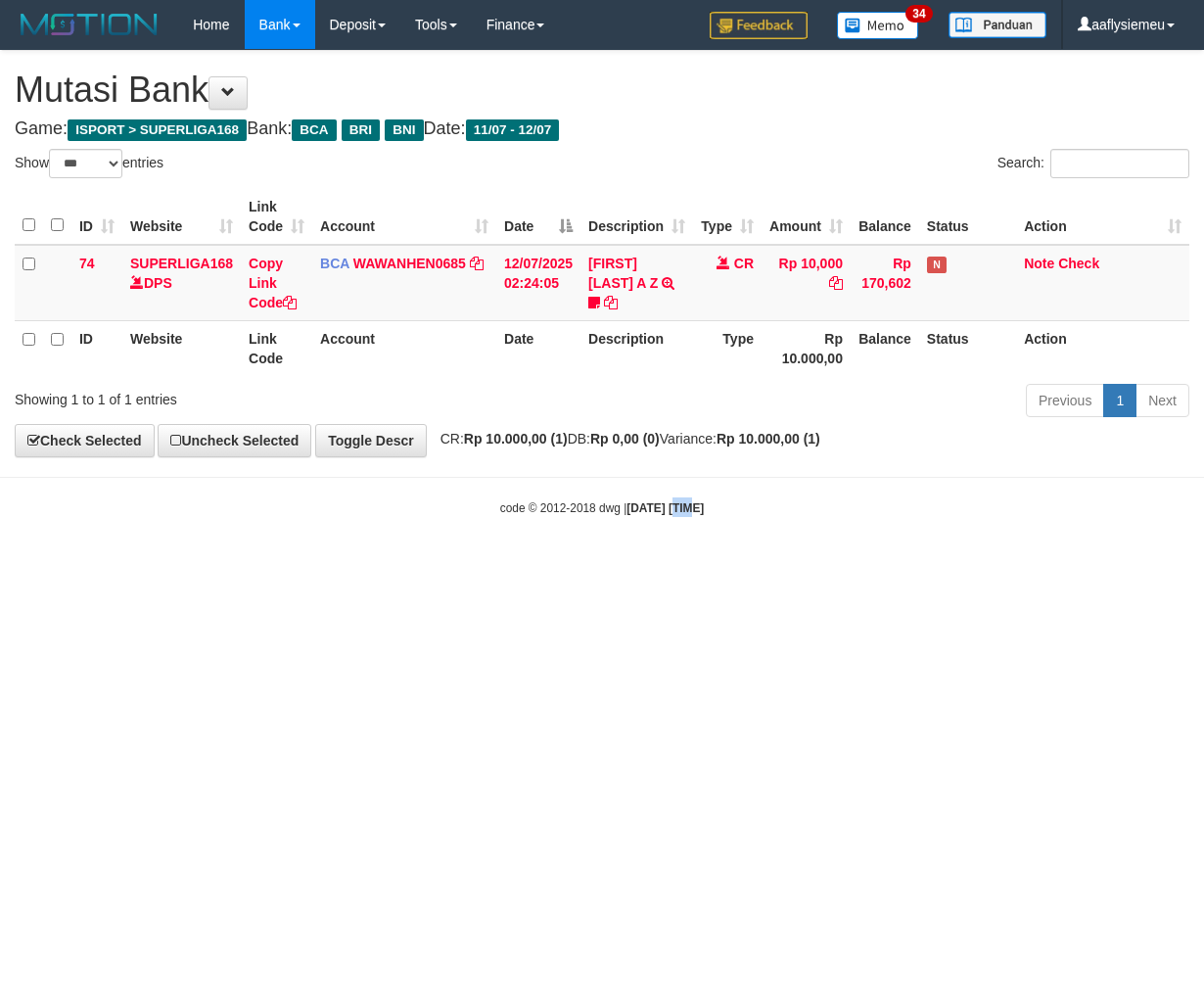 click on "Toggle navigation
Home
Bank
Account List
Load
By Website
Group
[ISPORT]													SUPERLIGA168
By Load Group (DPS)" at bounding box center (602, 283) 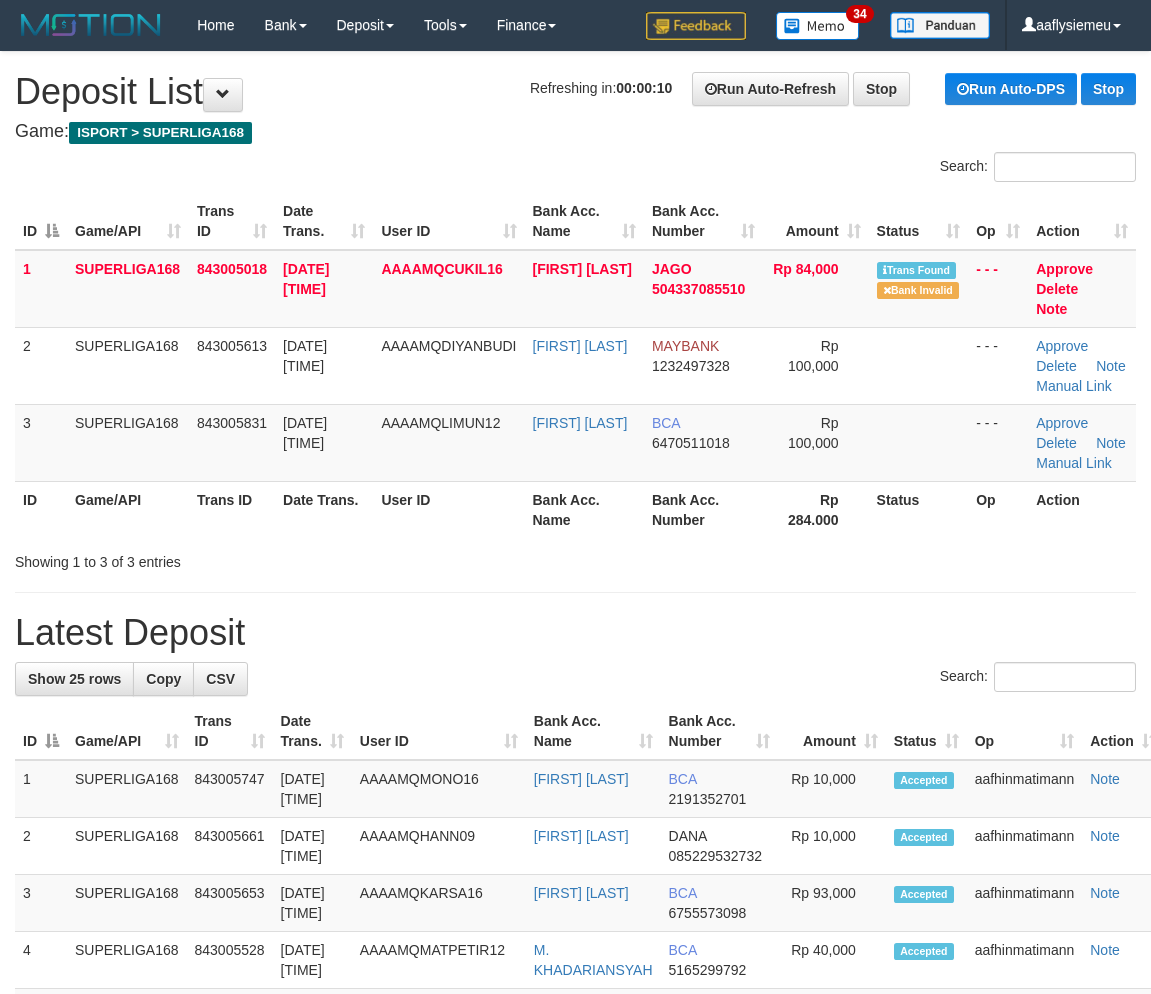 scroll, scrollTop: 0, scrollLeft: 0, axis: both 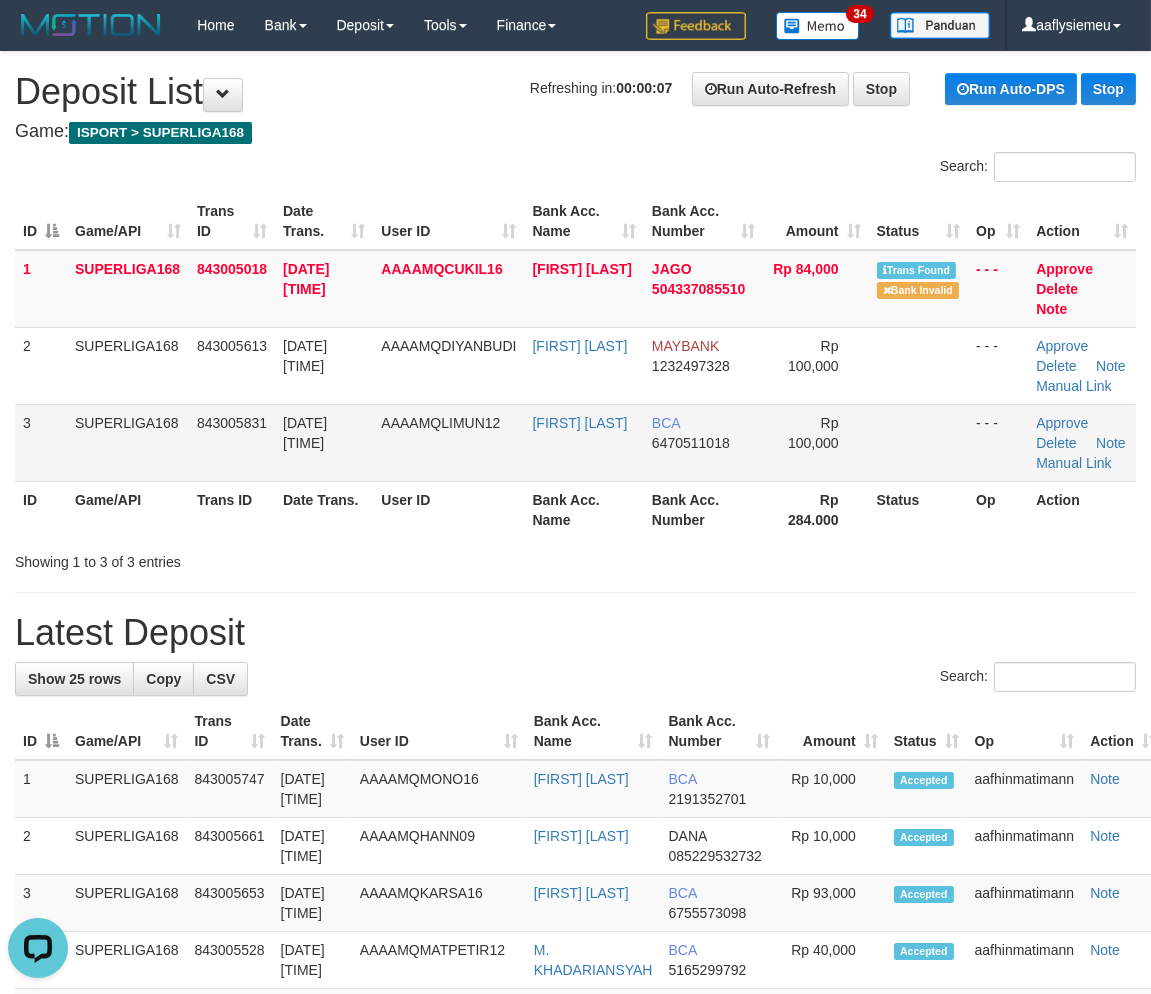 click on "SUPERLIGA168" at bounding box center (128, 442) 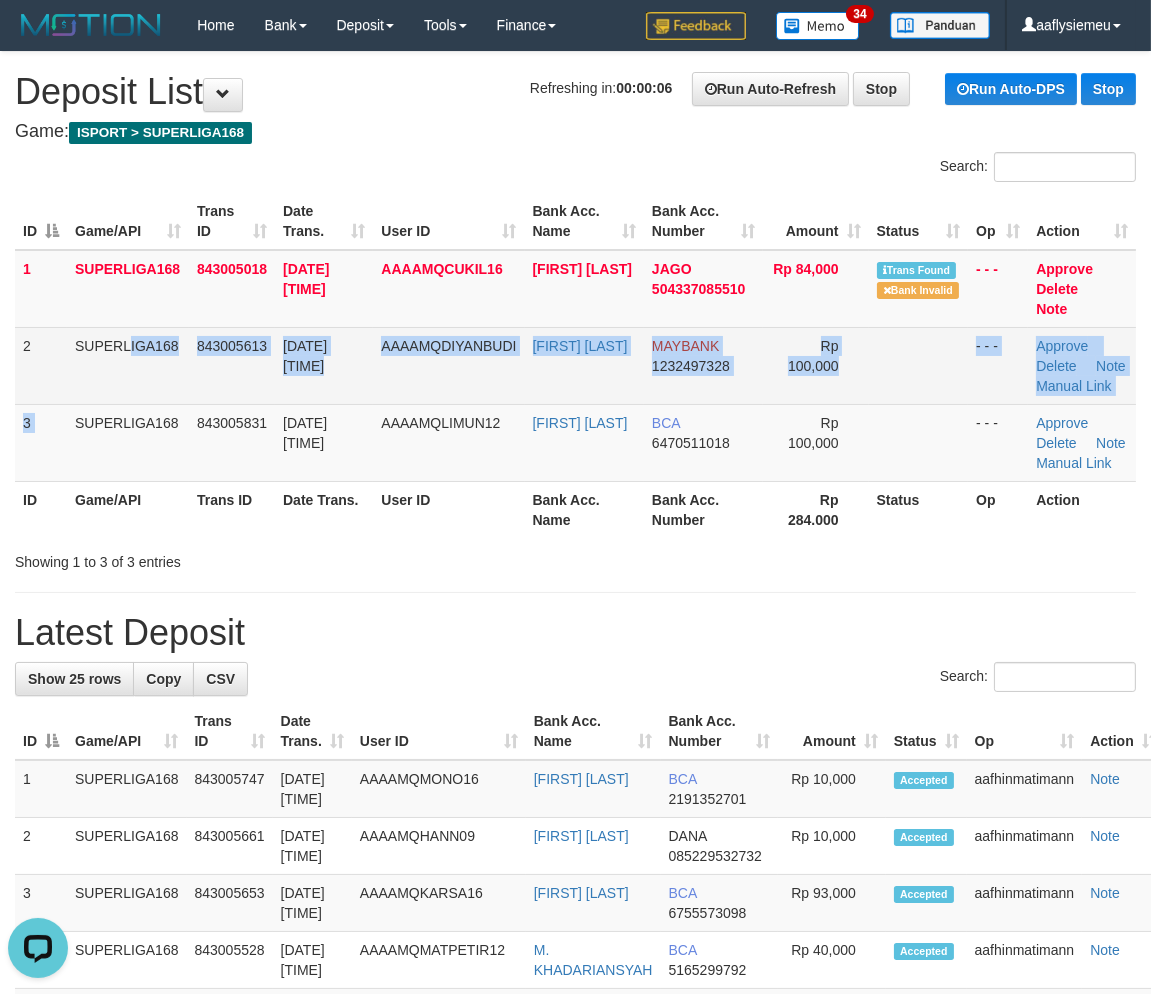 click on "1
SUPERLIGA168
843005018
12/07/2025 06:05:01
AAAAMQCUKIL16
YOGI PRAYOGO
JAGO
504337085510
Rp 84,000
Trans Found
Bank Invalid
- - -
Approve
Delete
Note
2
SUPERLIGA168
843005613
12/07/2025 06:09:53
AAAAMQDIYANBUDI
DIYAN BUDI SAPUTRO
MAYBANK
1232497328
Rp 100,000" at bounding box center [575, 366] 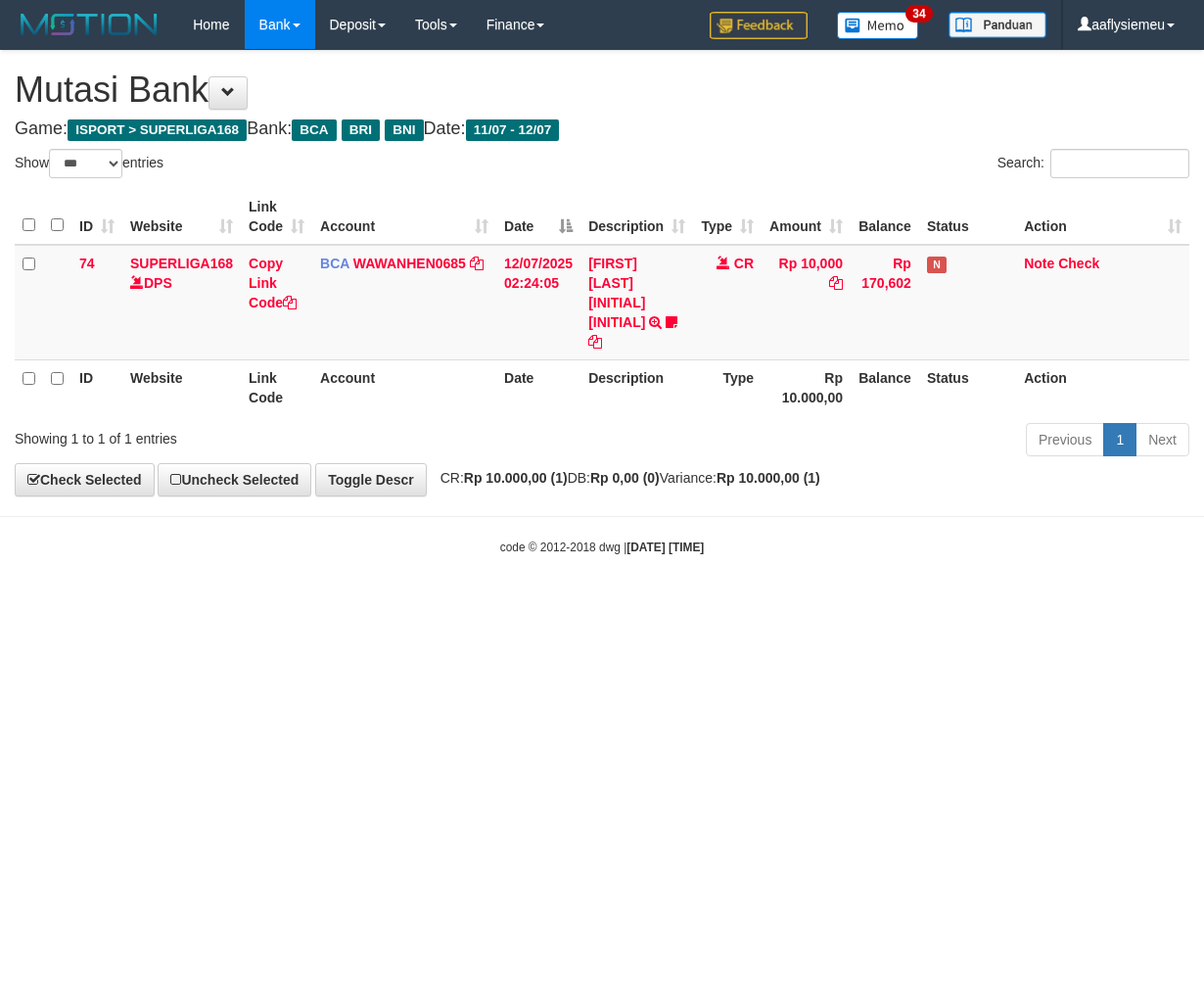 select on "***" 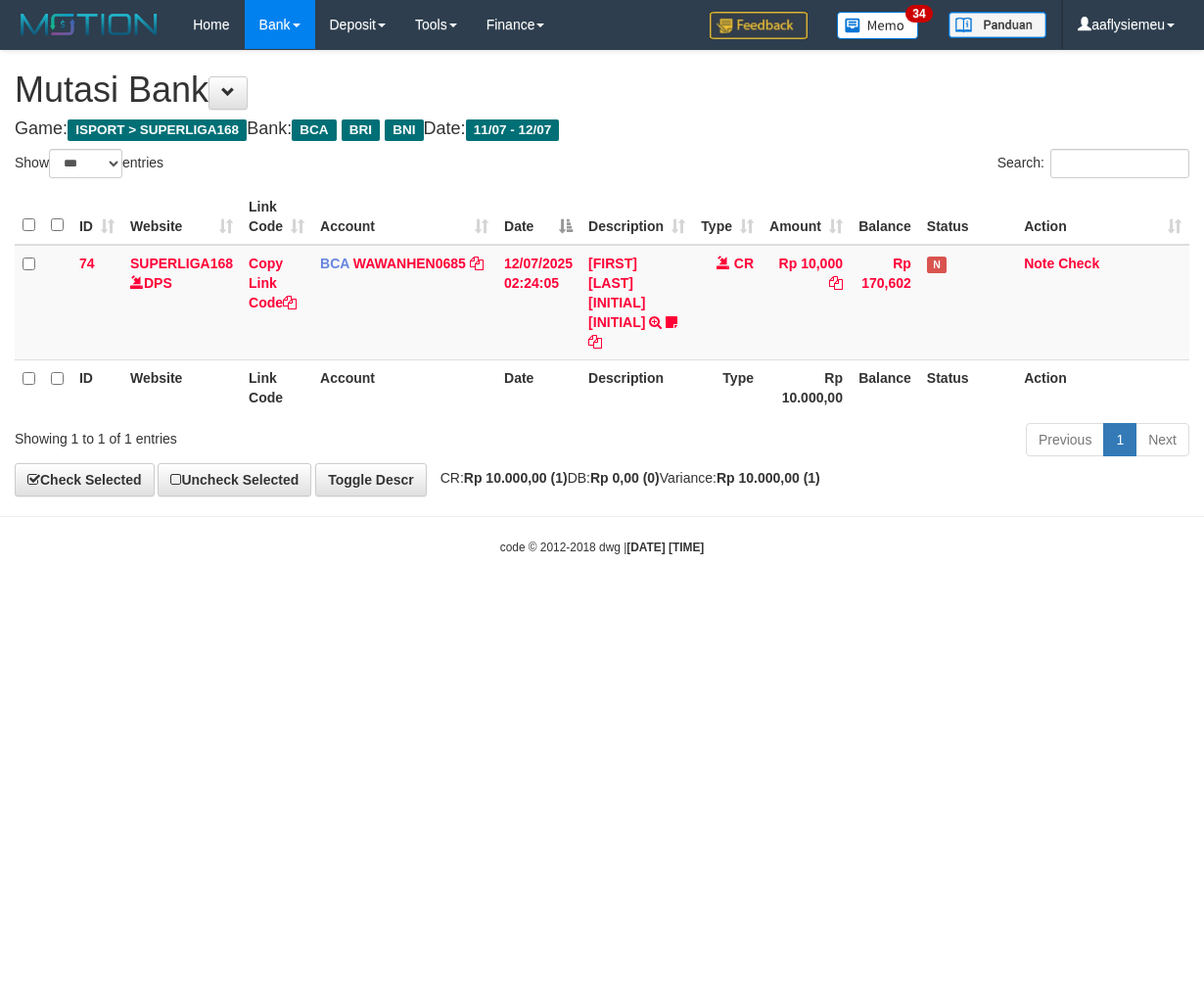 scroll, scrollTop: 0, scrollLeft: 0, axis: both 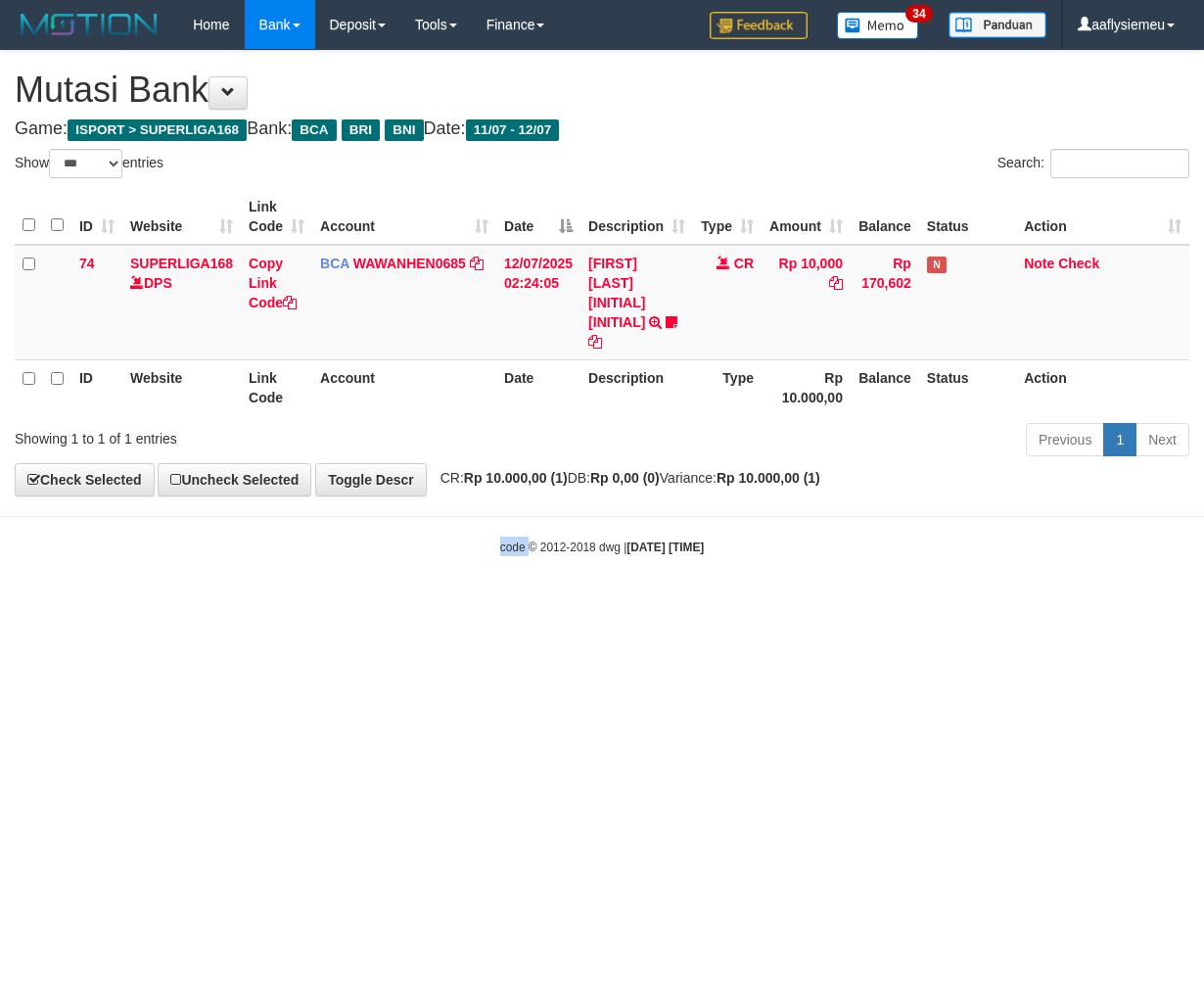 click on "Toggle navigation
Home
Bank
Account List
Load
By Website
Group
[ISPORT]													SUPERLIGA168
By Load Group (DPS)" at bounding box center (602, 303) 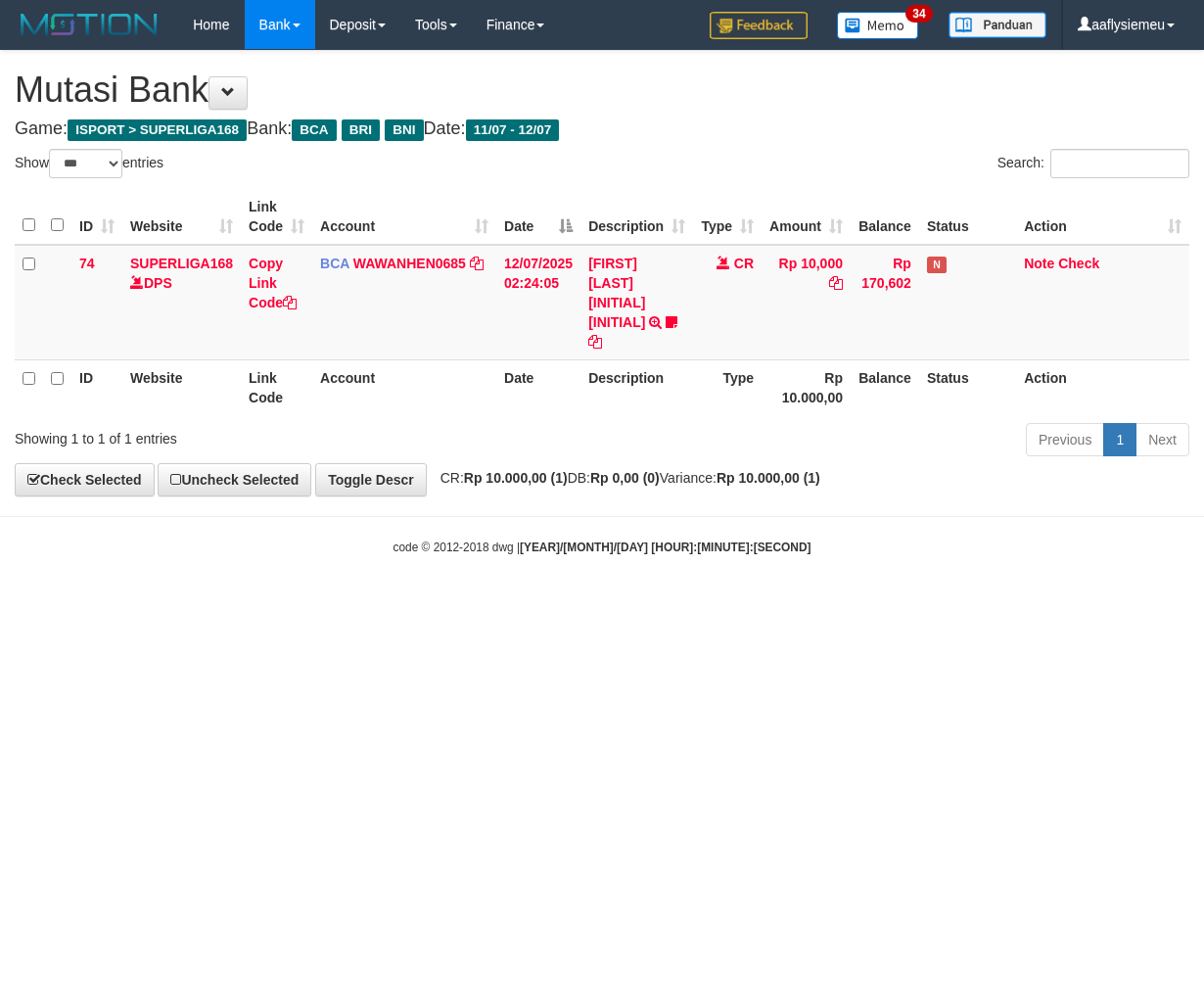 select on "***" 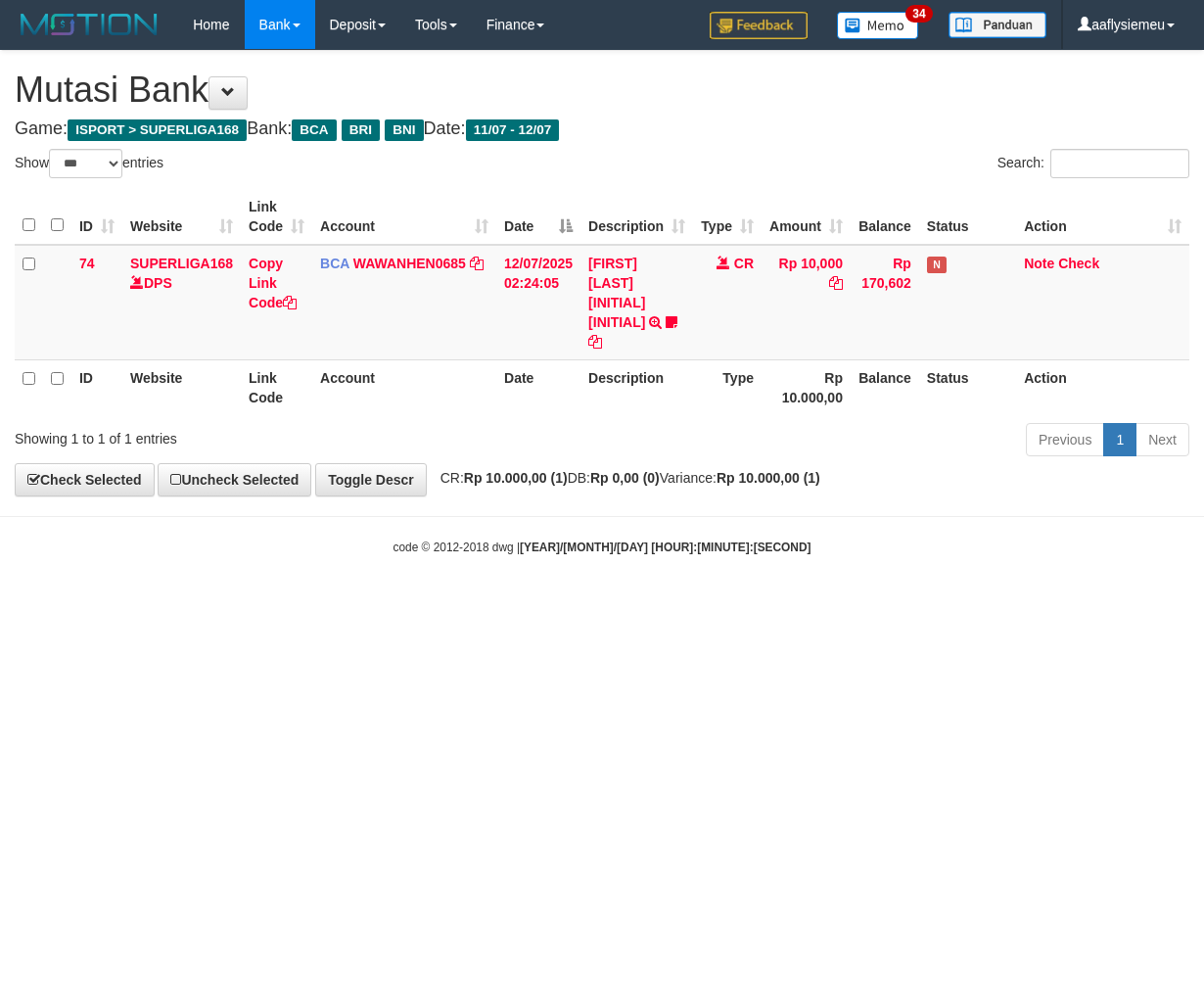 scroll, scrollTop: 0, scrollLeft: 0, axis: both 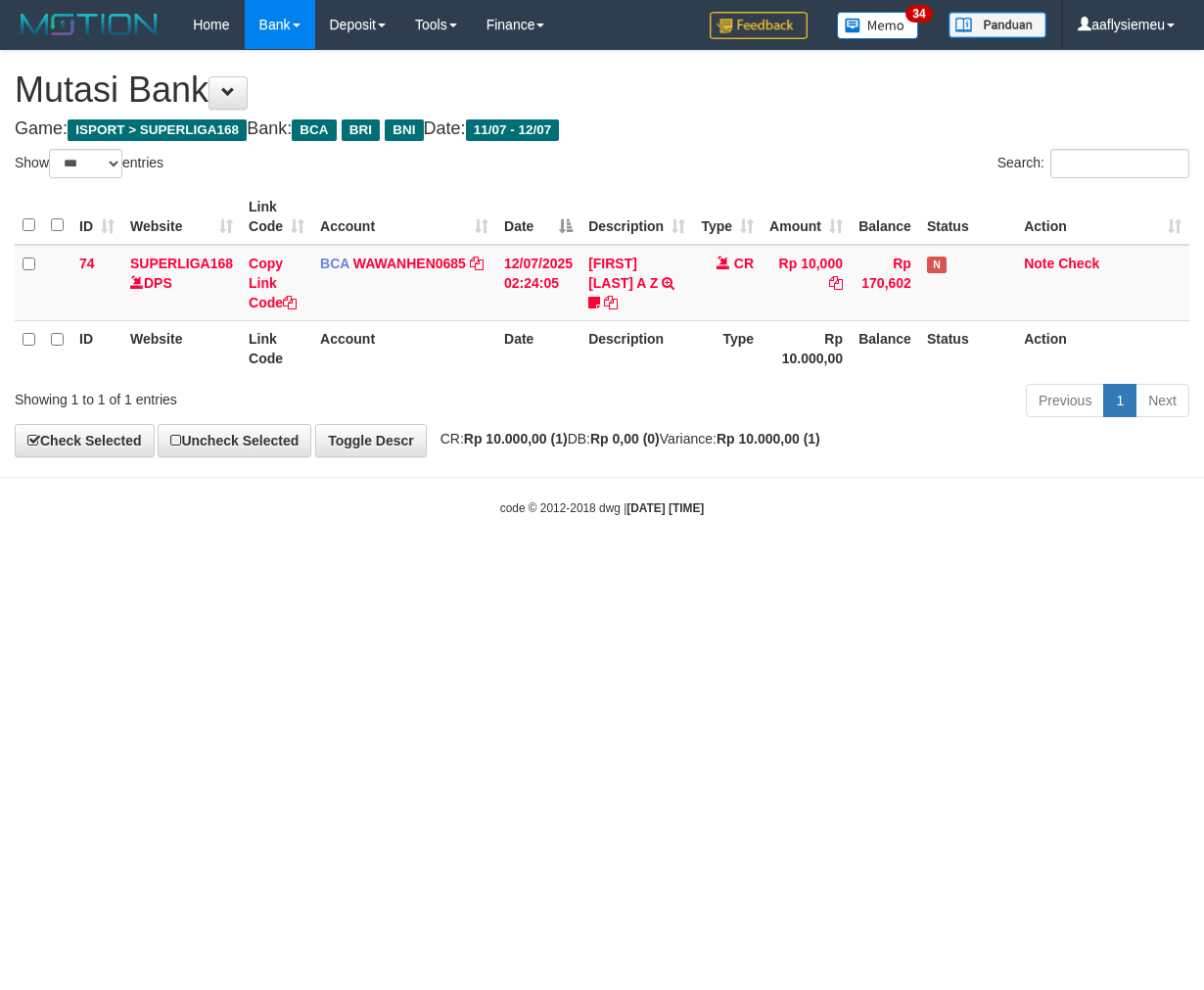 select on "***" 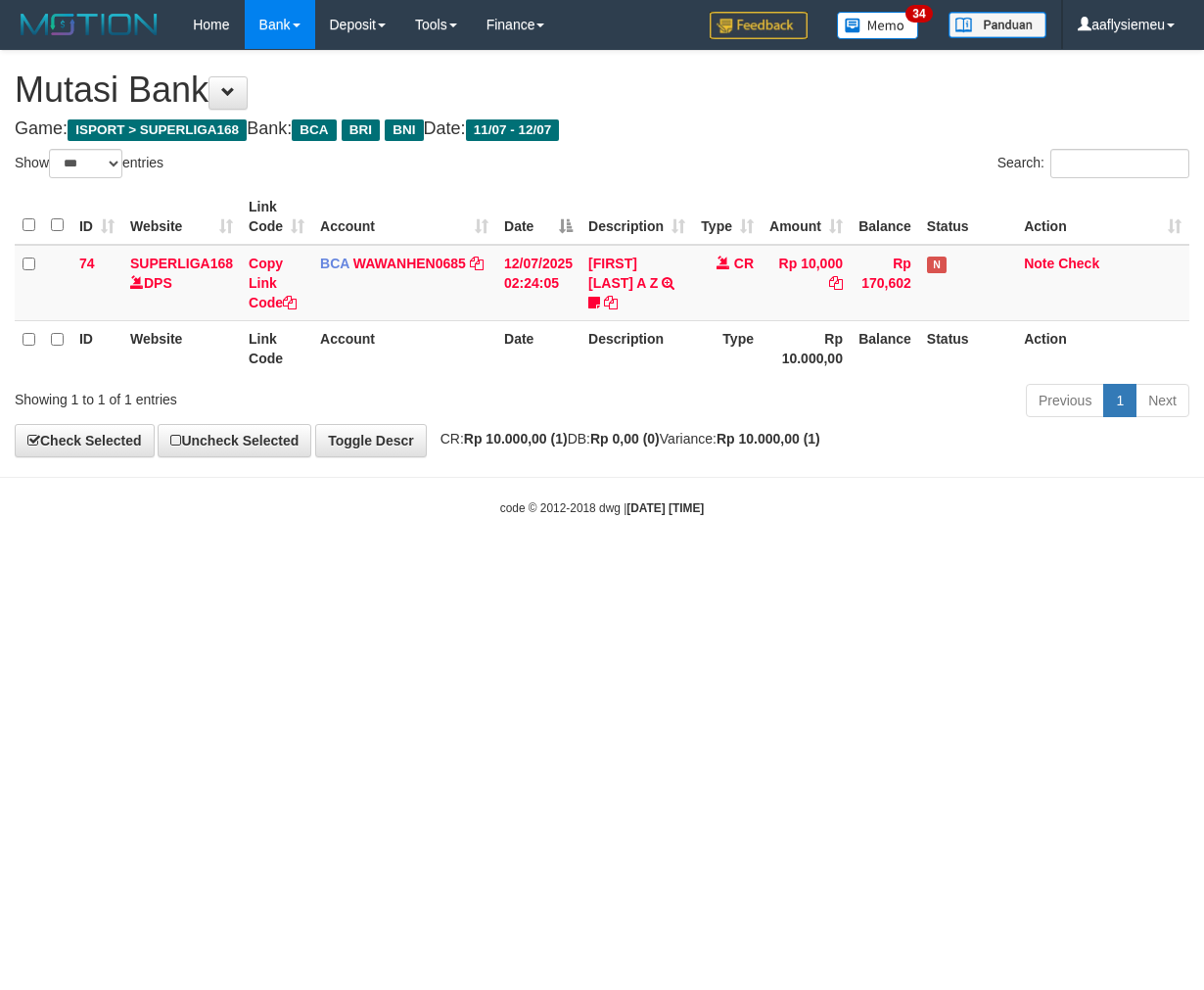 scroll, scrollTop: 0, scrollLeft: 0, axis: both 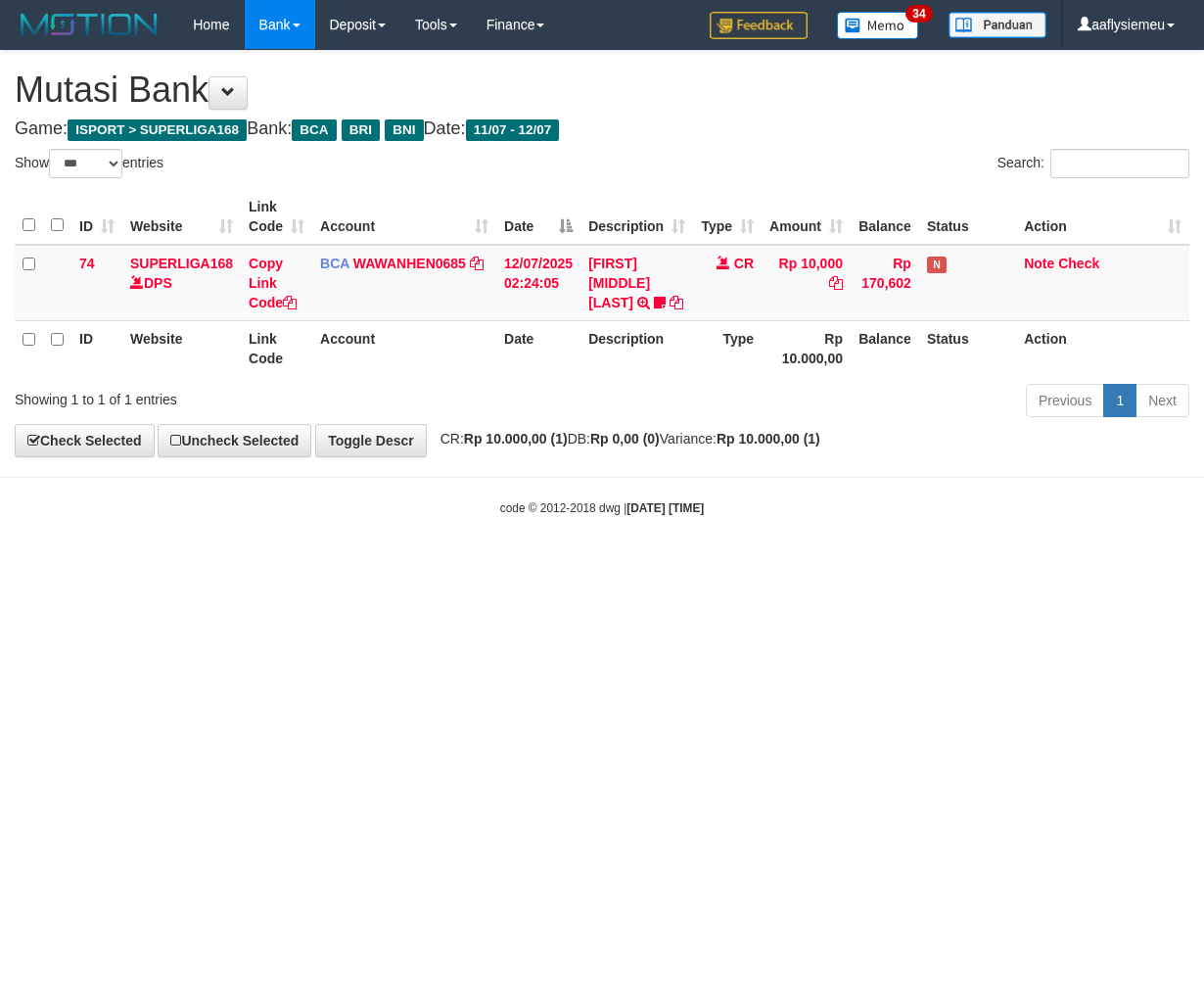 select on "***" 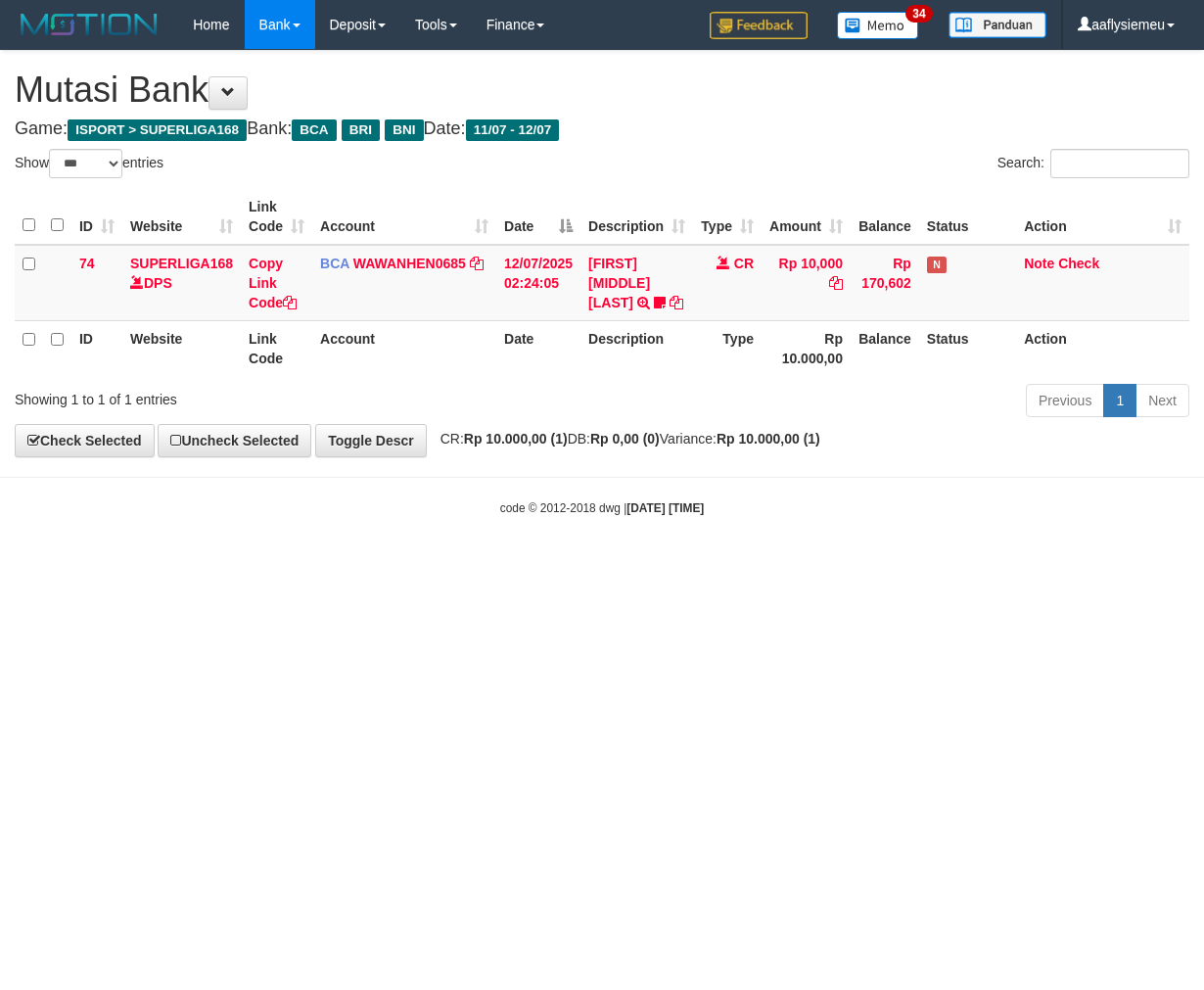 scroll, scrollTop: 0, scrollLeft: 0, axis: both 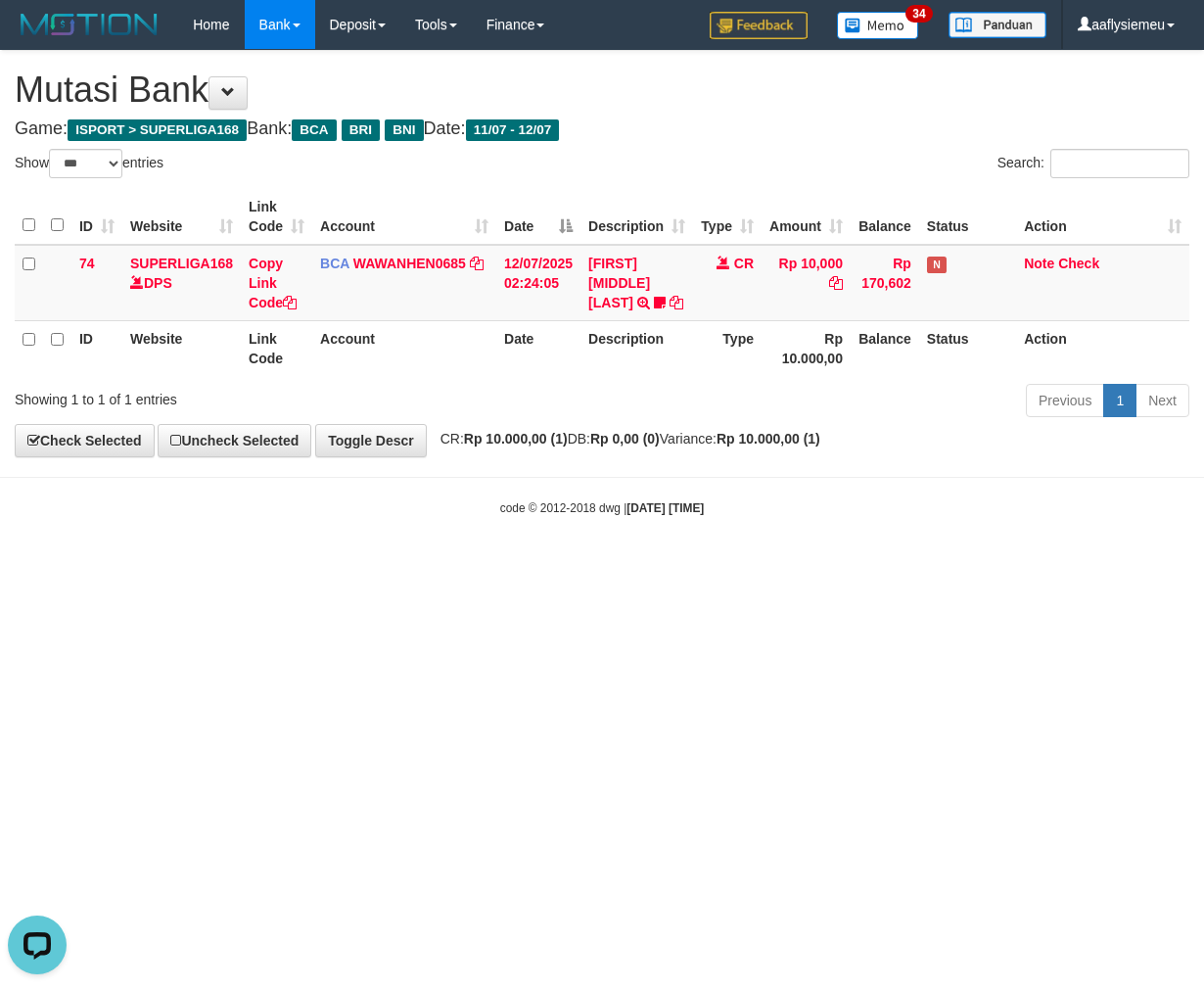 click on "code © 2012-2018 dwg |  [DATE] [TIME]" at bounding box center (602, 507) 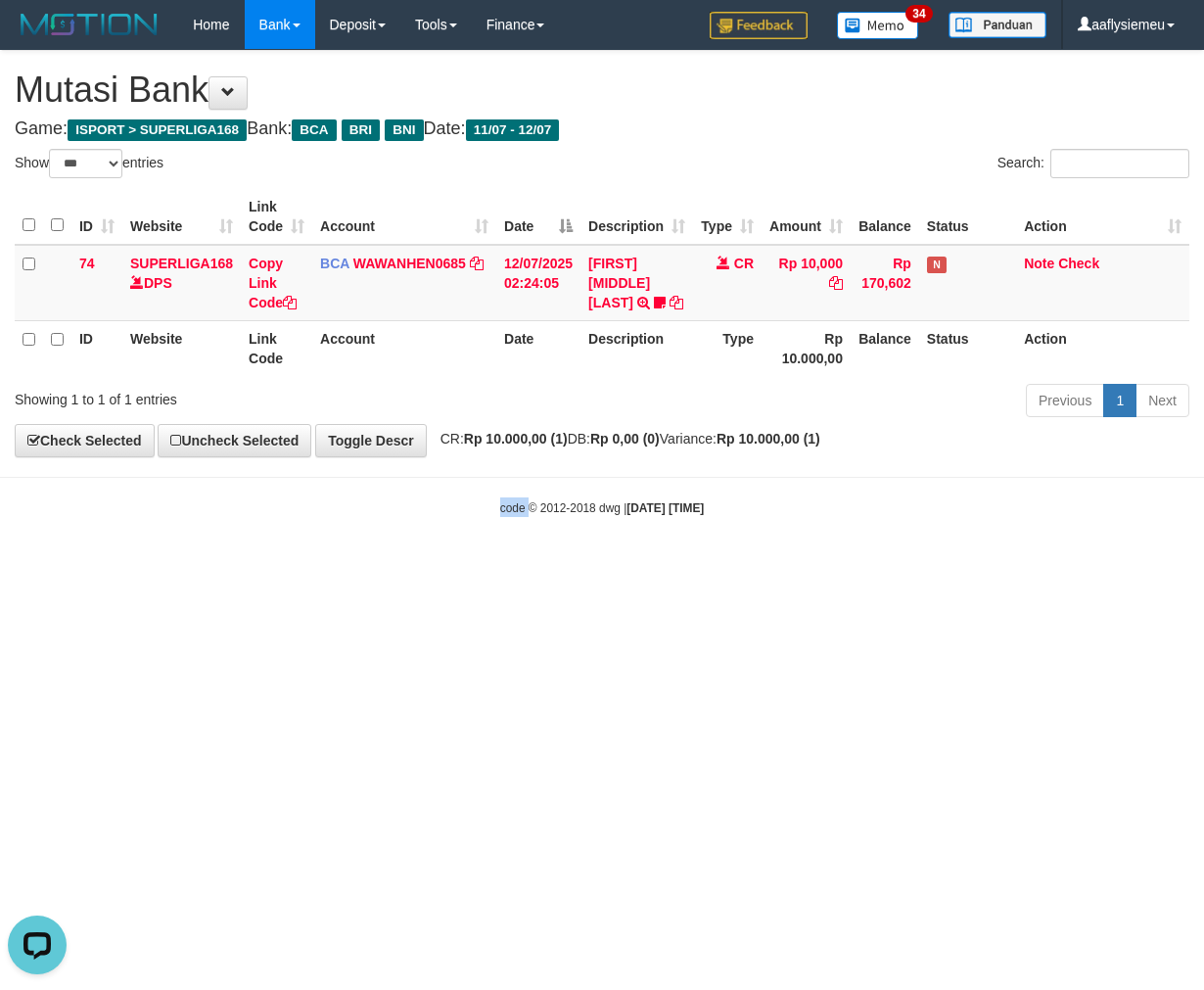 click on "code © 2012-2018 dwg |  2025/07/12 06:13:16" at bounding box center [602, 507] 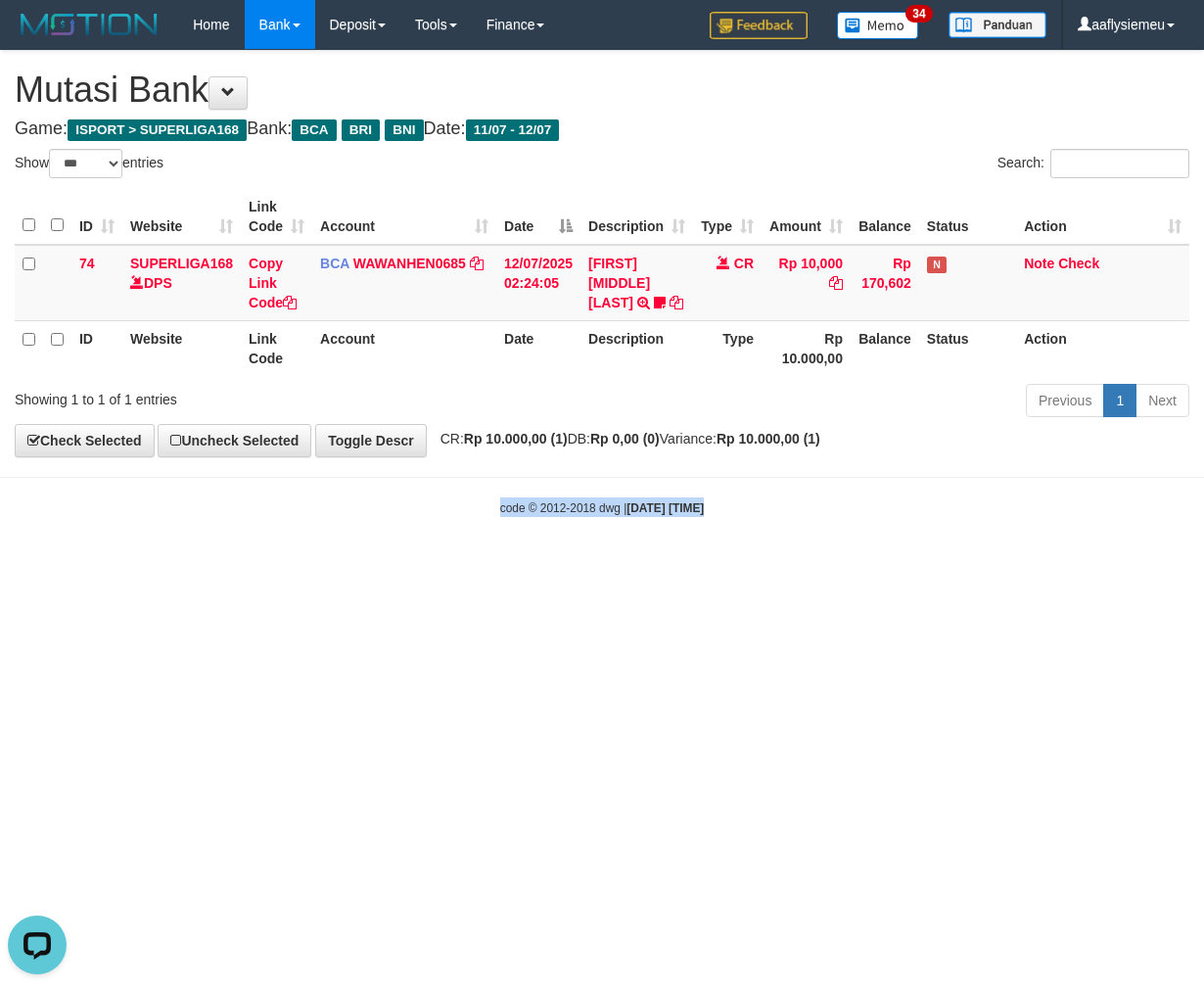 click on "code © 2012-2018 dwg |  2025/07/12 06:13:16" at bounding box center [602, 507] 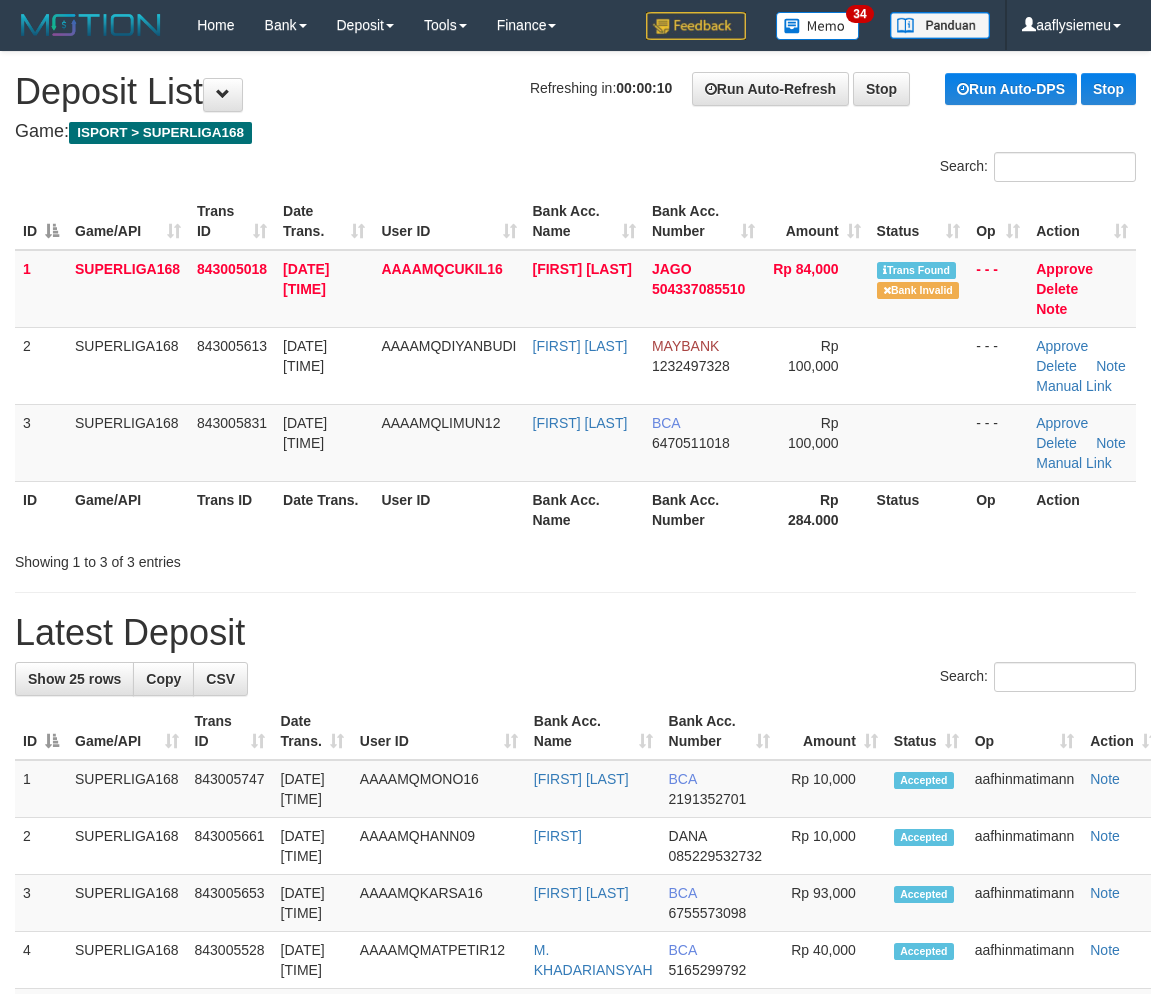 scroll, scrollTop: 0, scrollLeft: 0, axis: both 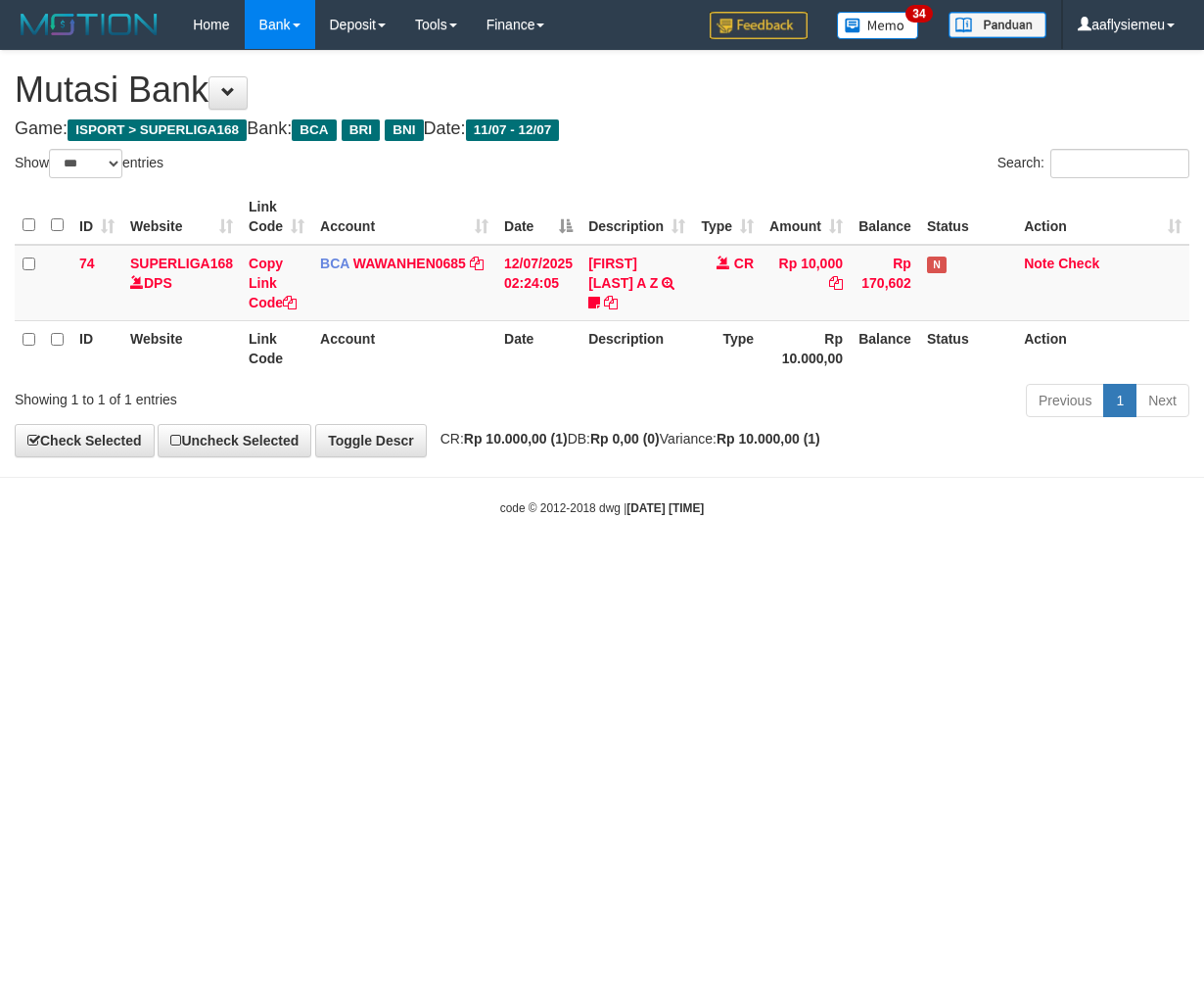 select on "***" 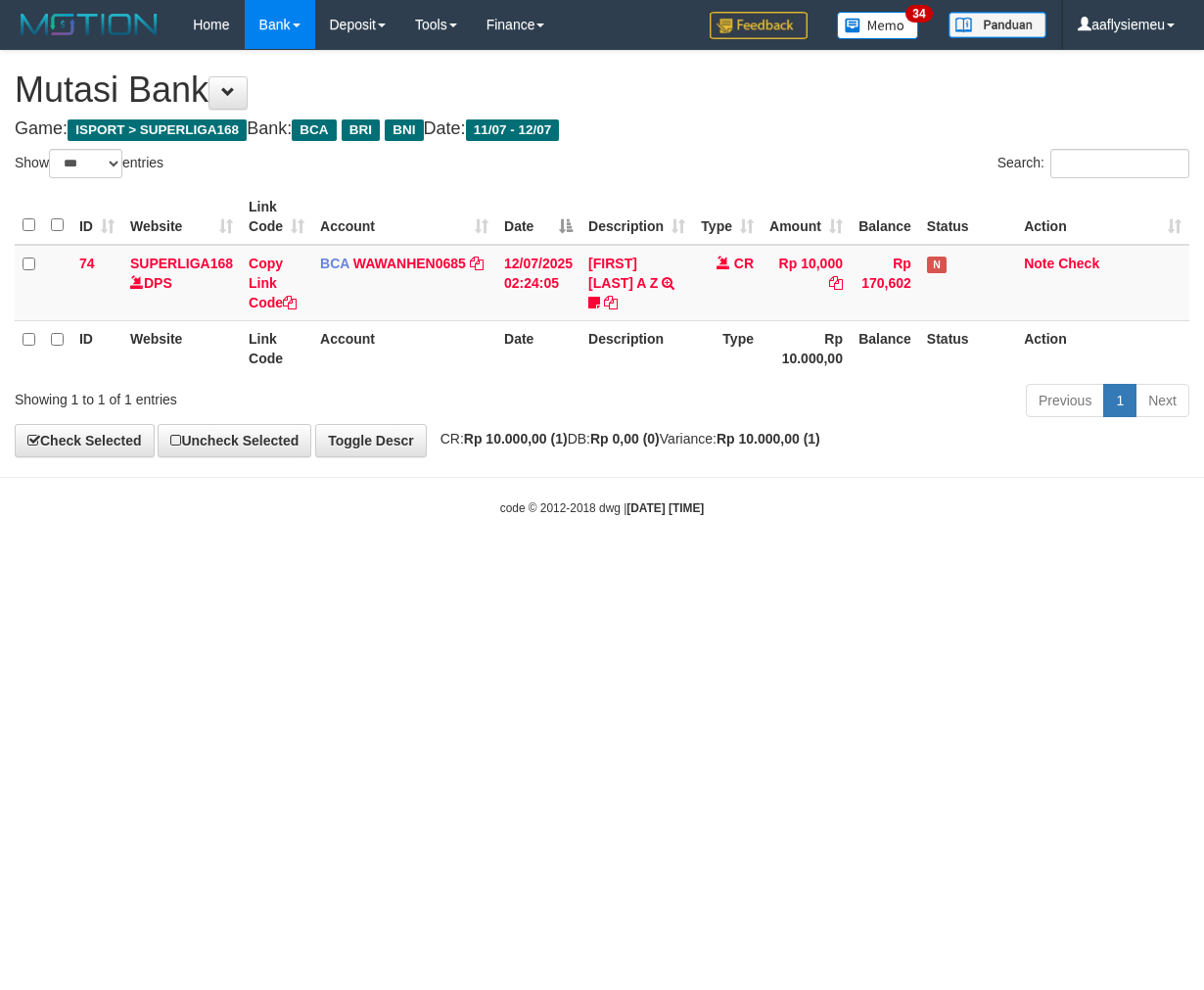 scroll, scrollTop: 0, scrollLeft: 0, axis: both 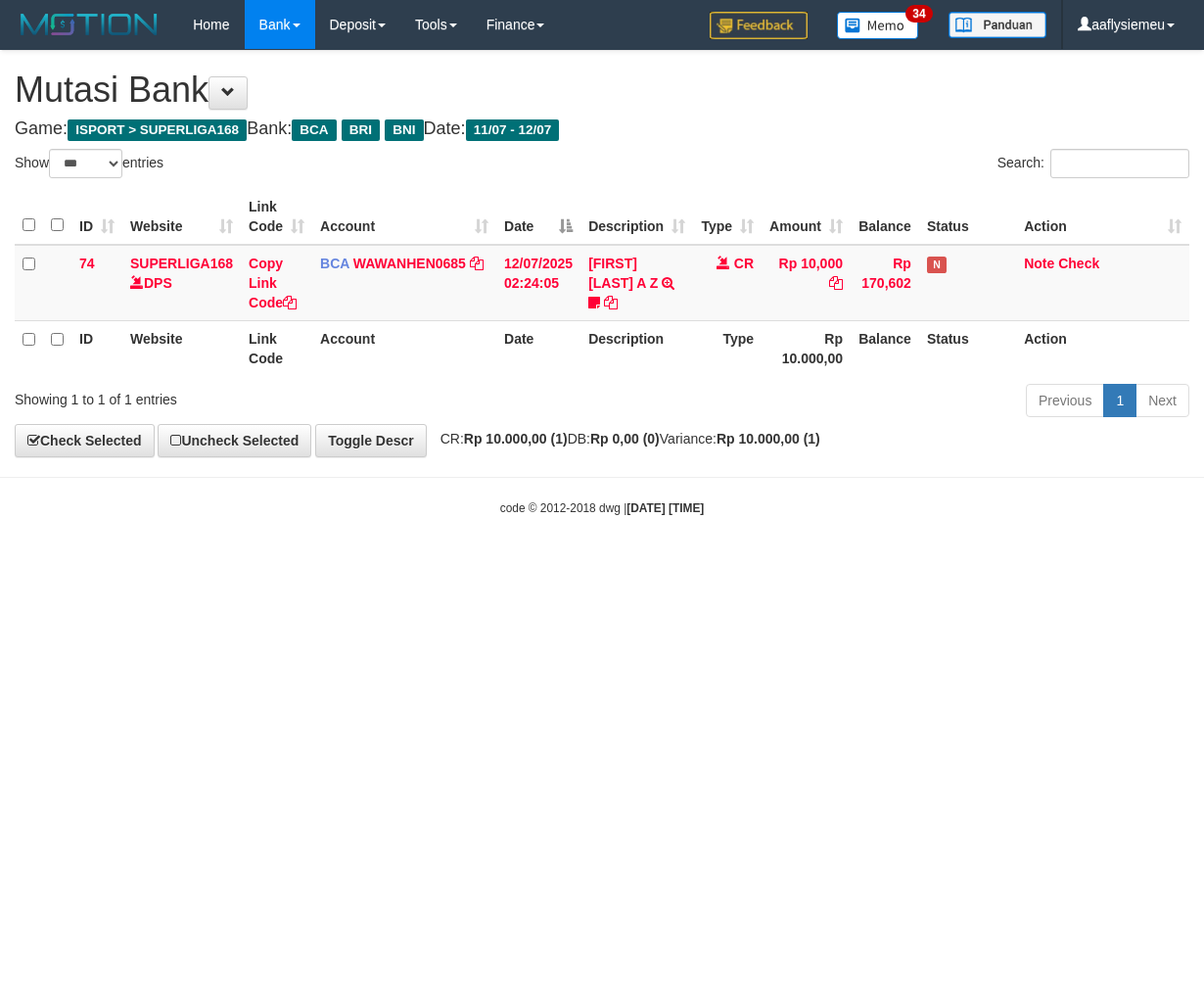 select on "***" 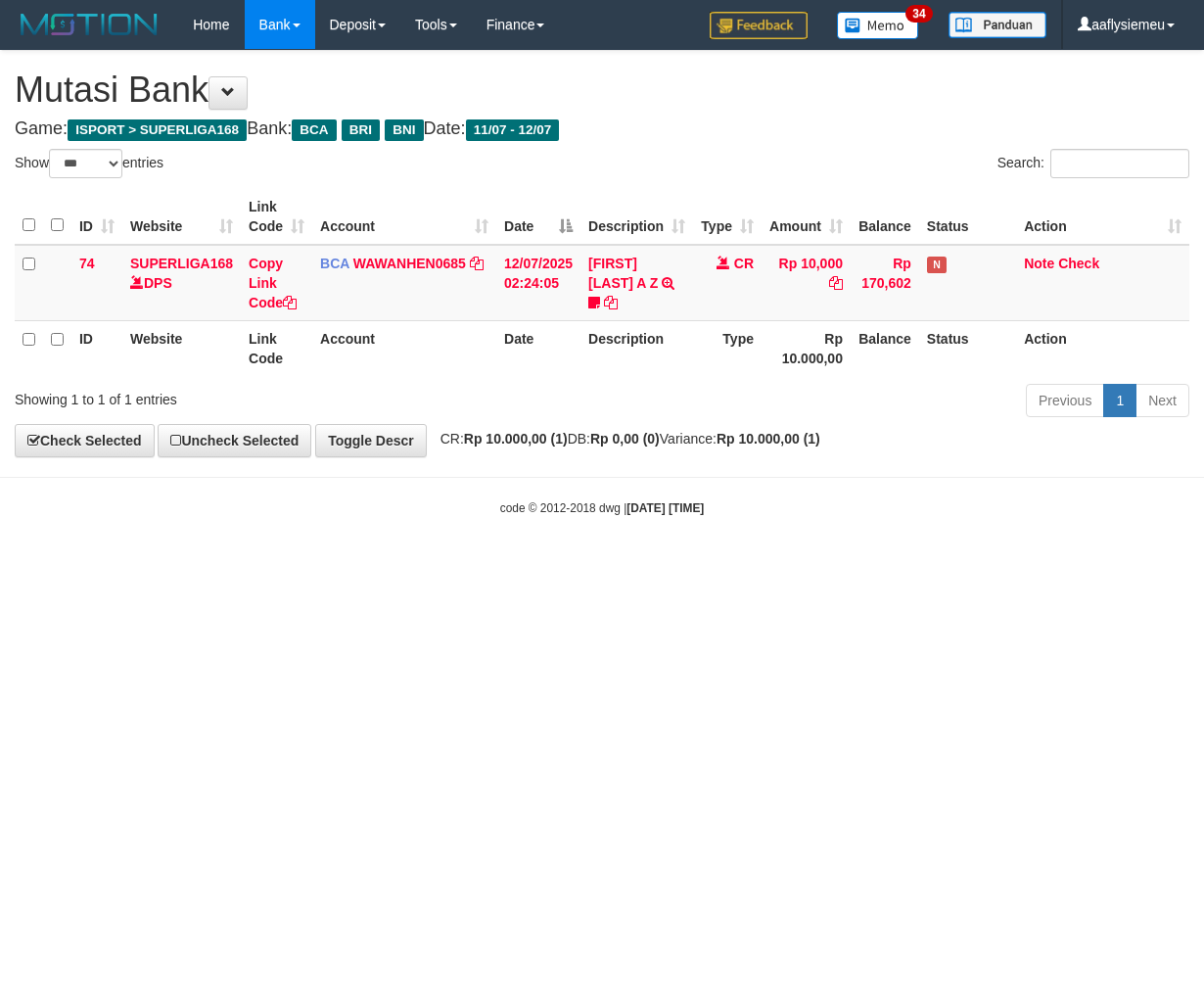 scroll, scrollTop: 0, scrollLeft: 0, axis: both 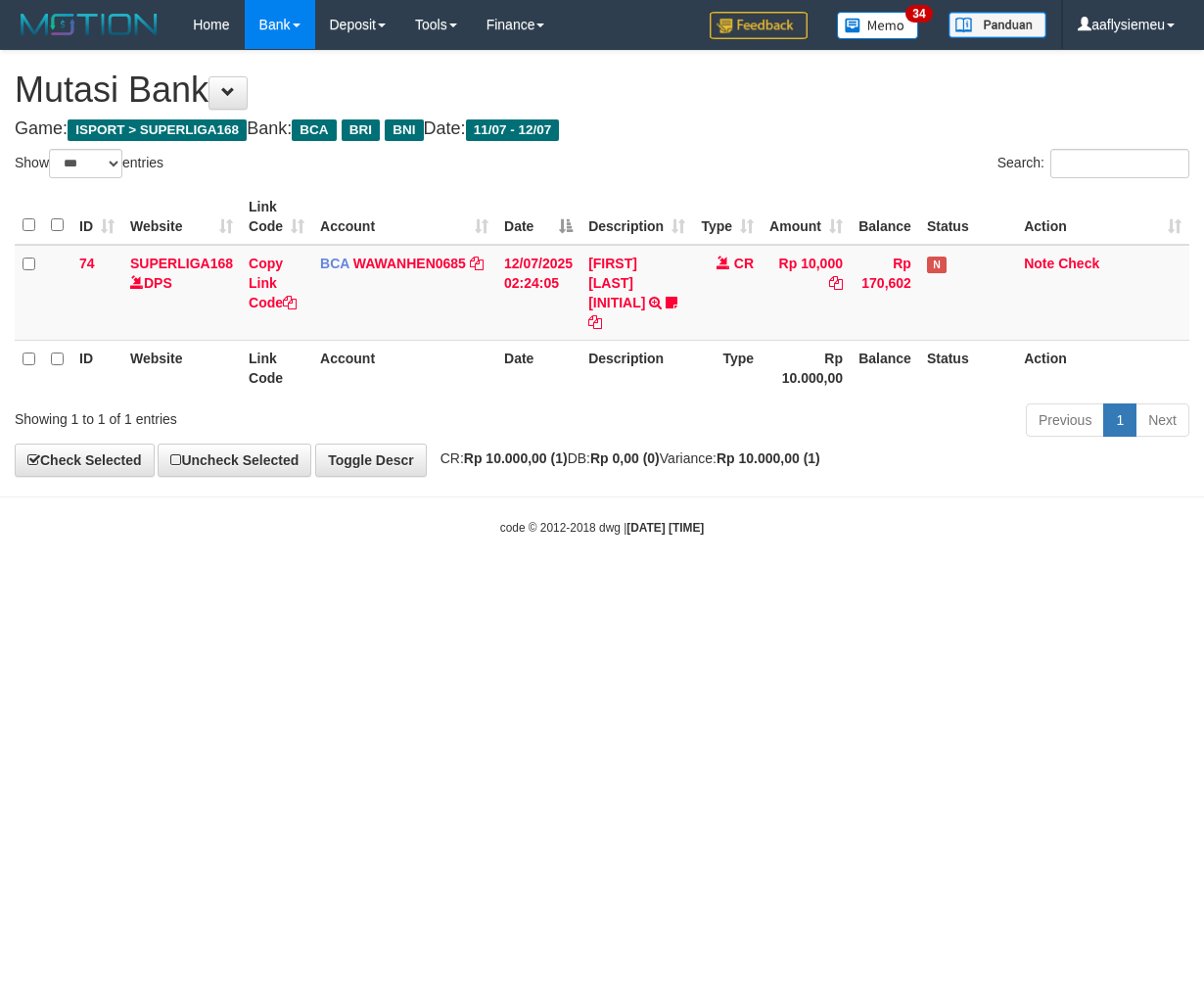 select on "***" 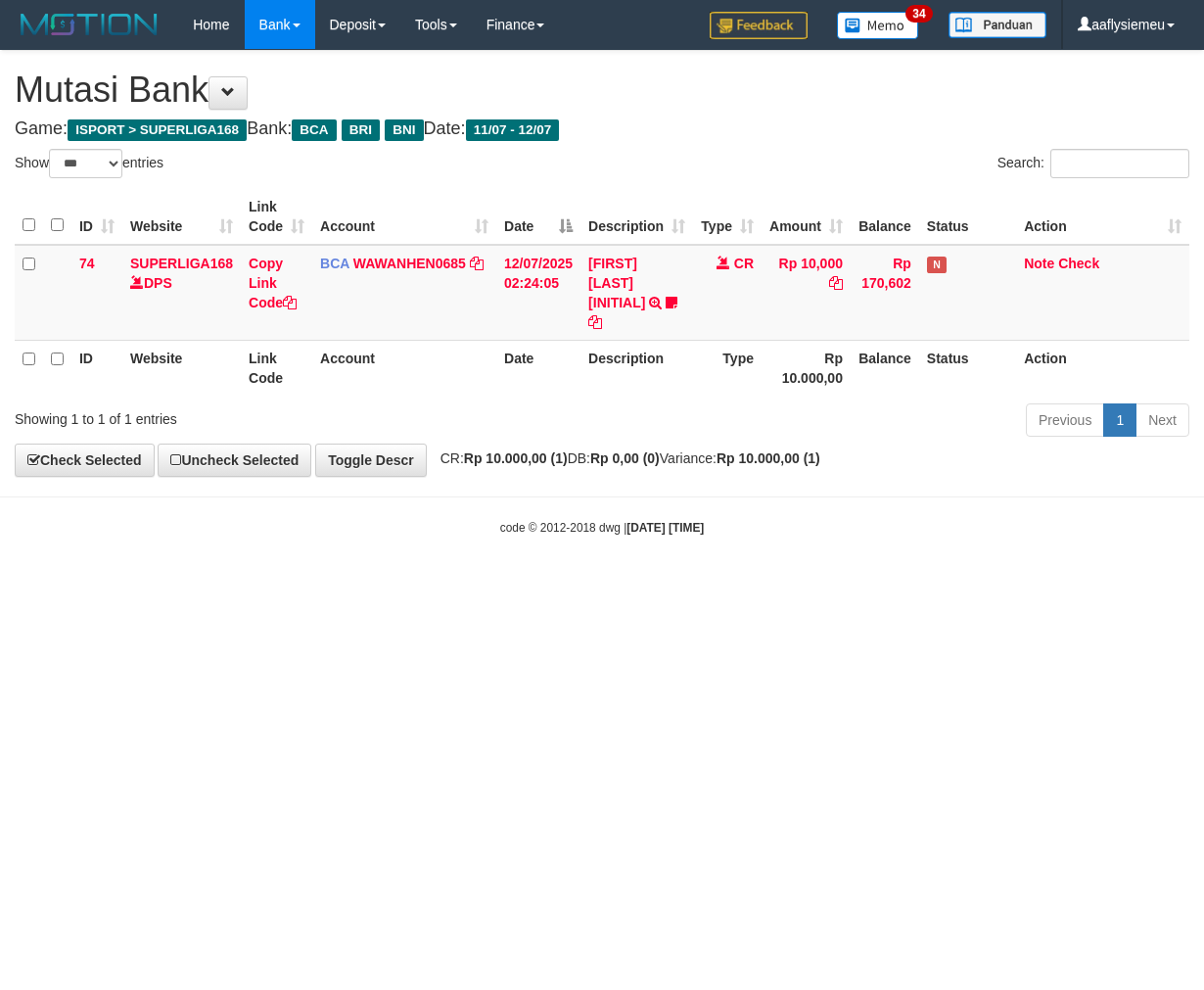 scroll, scrollTop: 0, scrollLeft: 0, axis: both 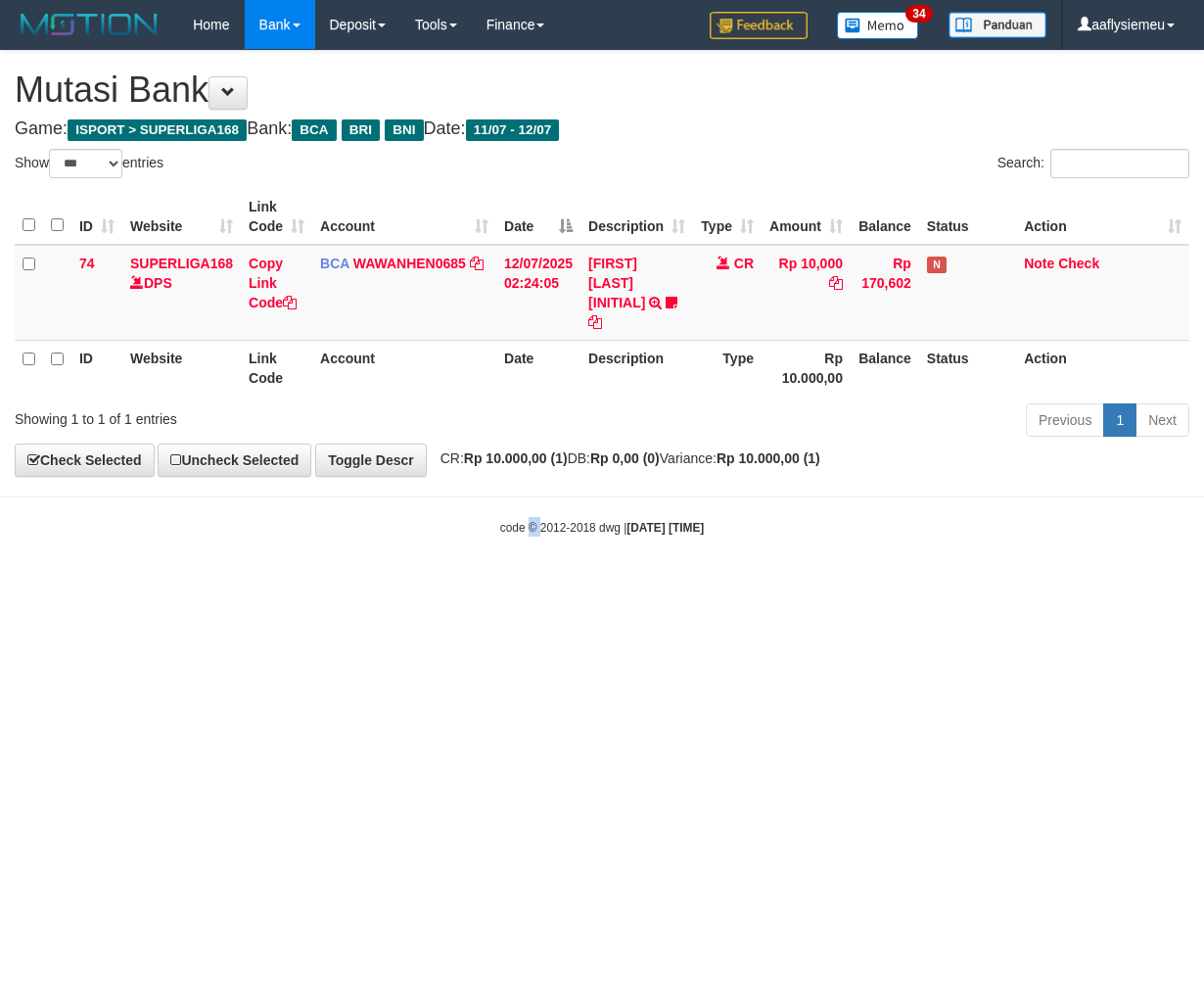 click on "Toggle navigation
Home
Bank
Account List
Load
By Website
Group
[ISPORT]													SUPERLIGA168
By Load Group (DPS)" at bounding box center [602, 293] 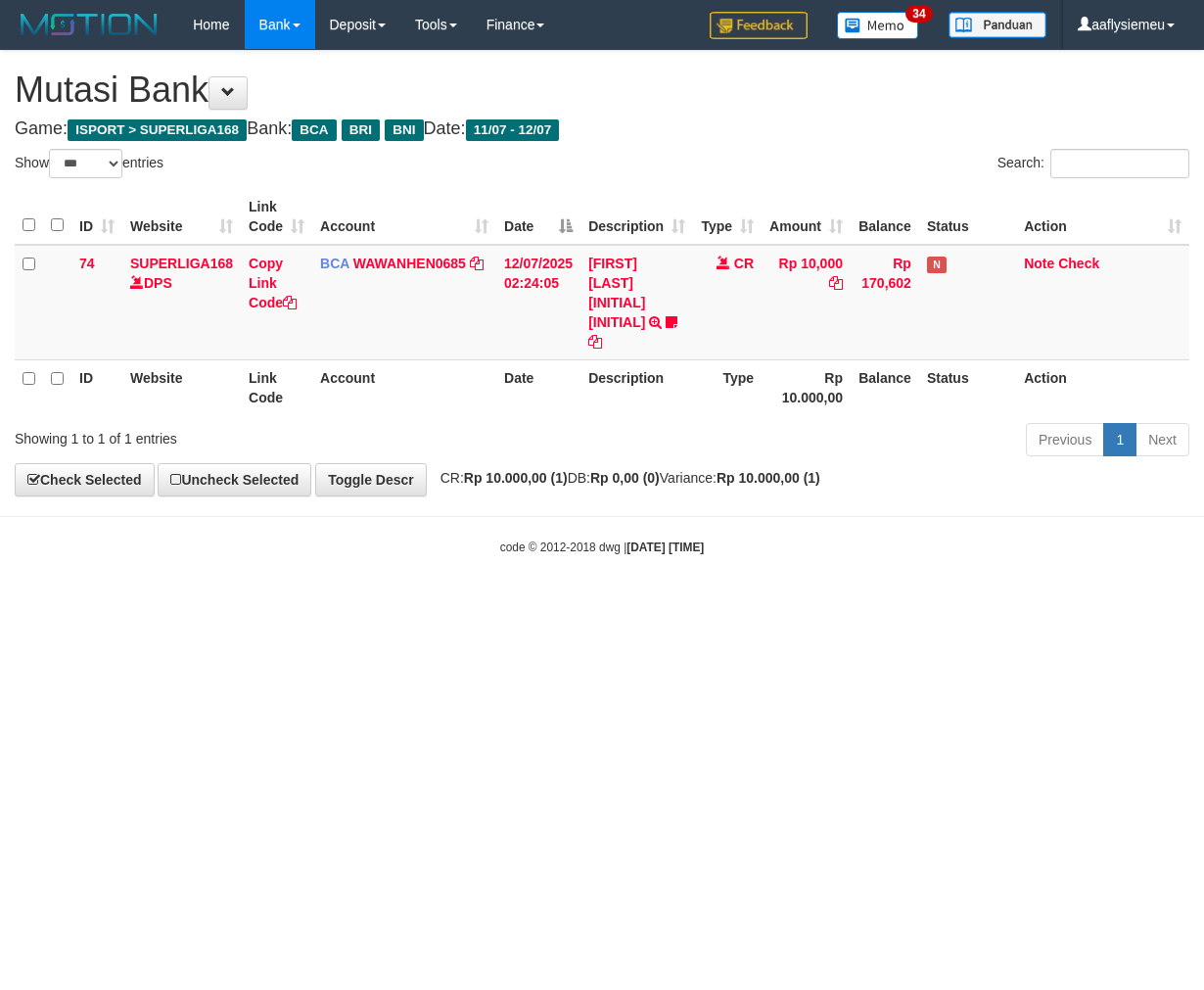 select on "***" 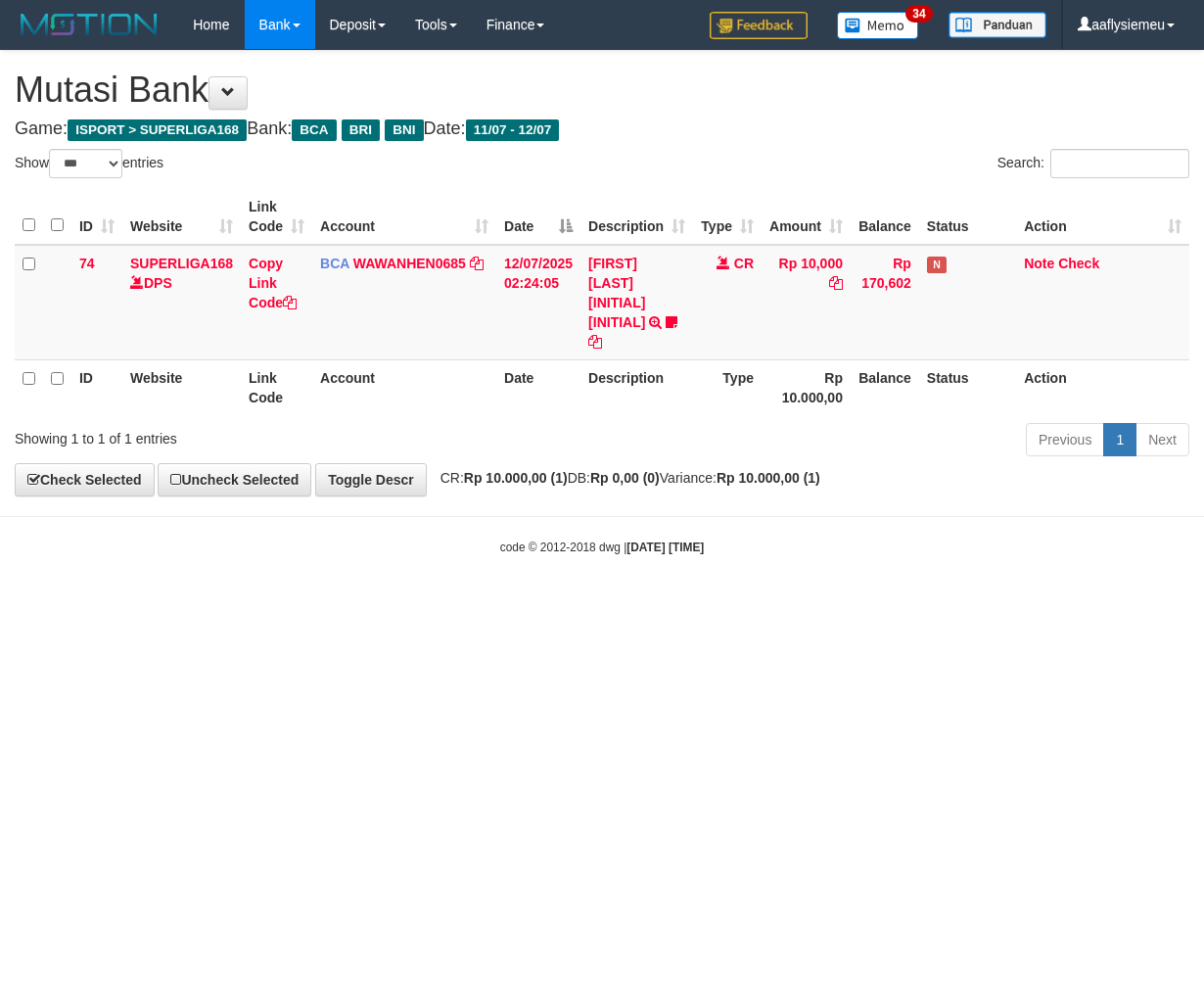 click on "Toggle navigation
Home
Bank
Account List
Load
By Website
Group
[ISPORT]													SUPERLIGA168
By Load Group (DPS)" at bounding box center [602, 303] 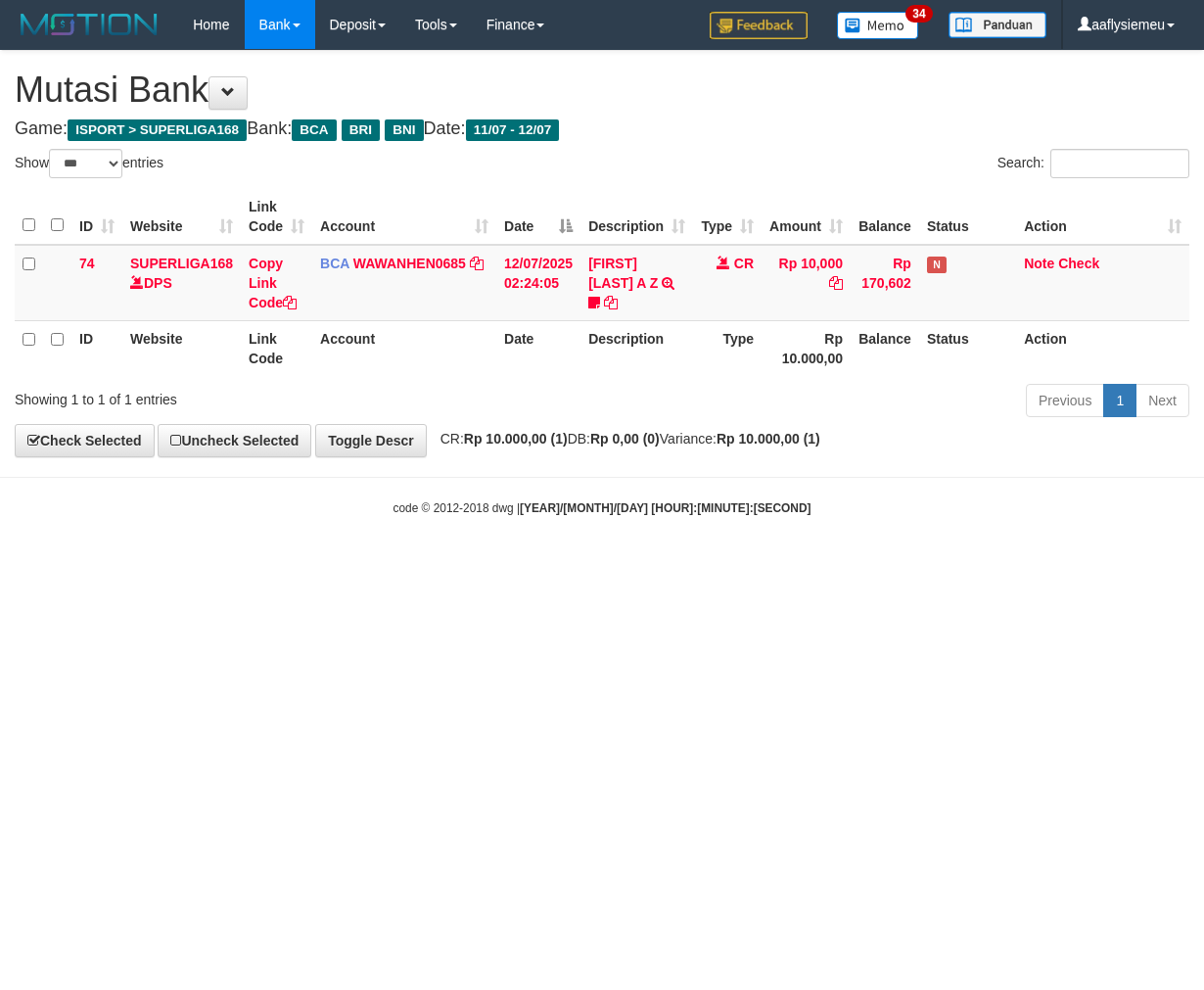 select on "***" 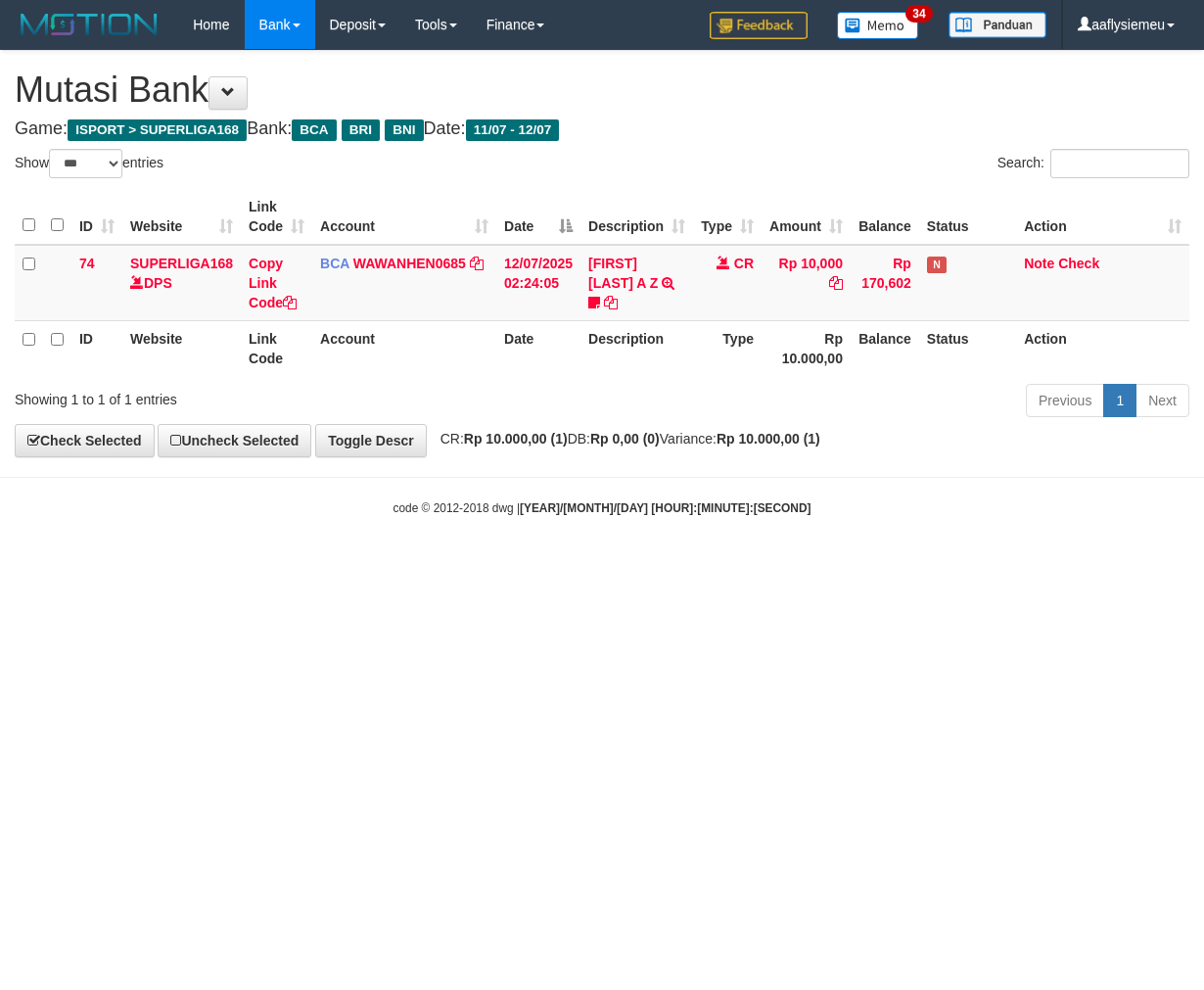 scroll, scrollTop: 0, scrollLeft: 0, axis: both 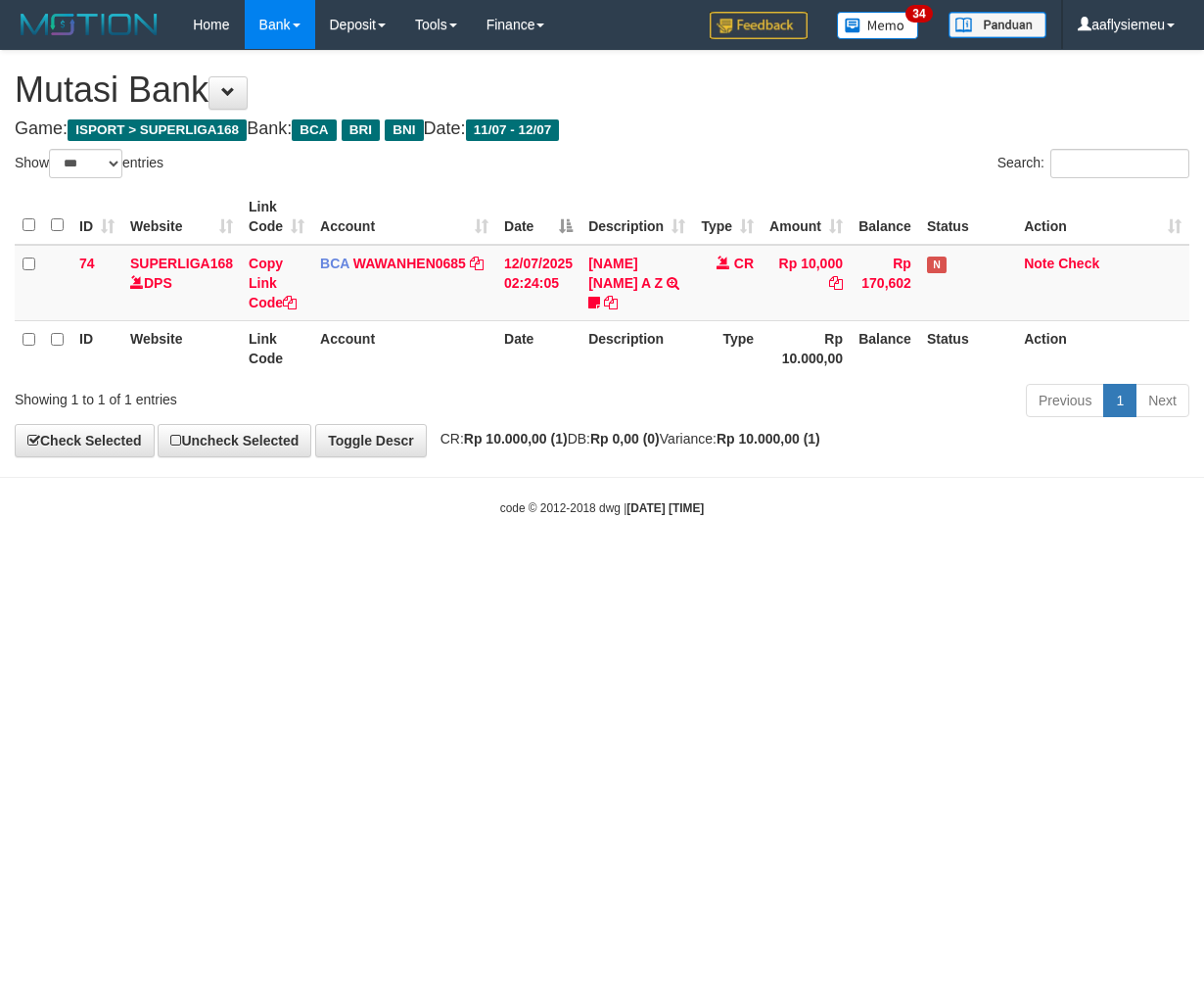 select on "***" 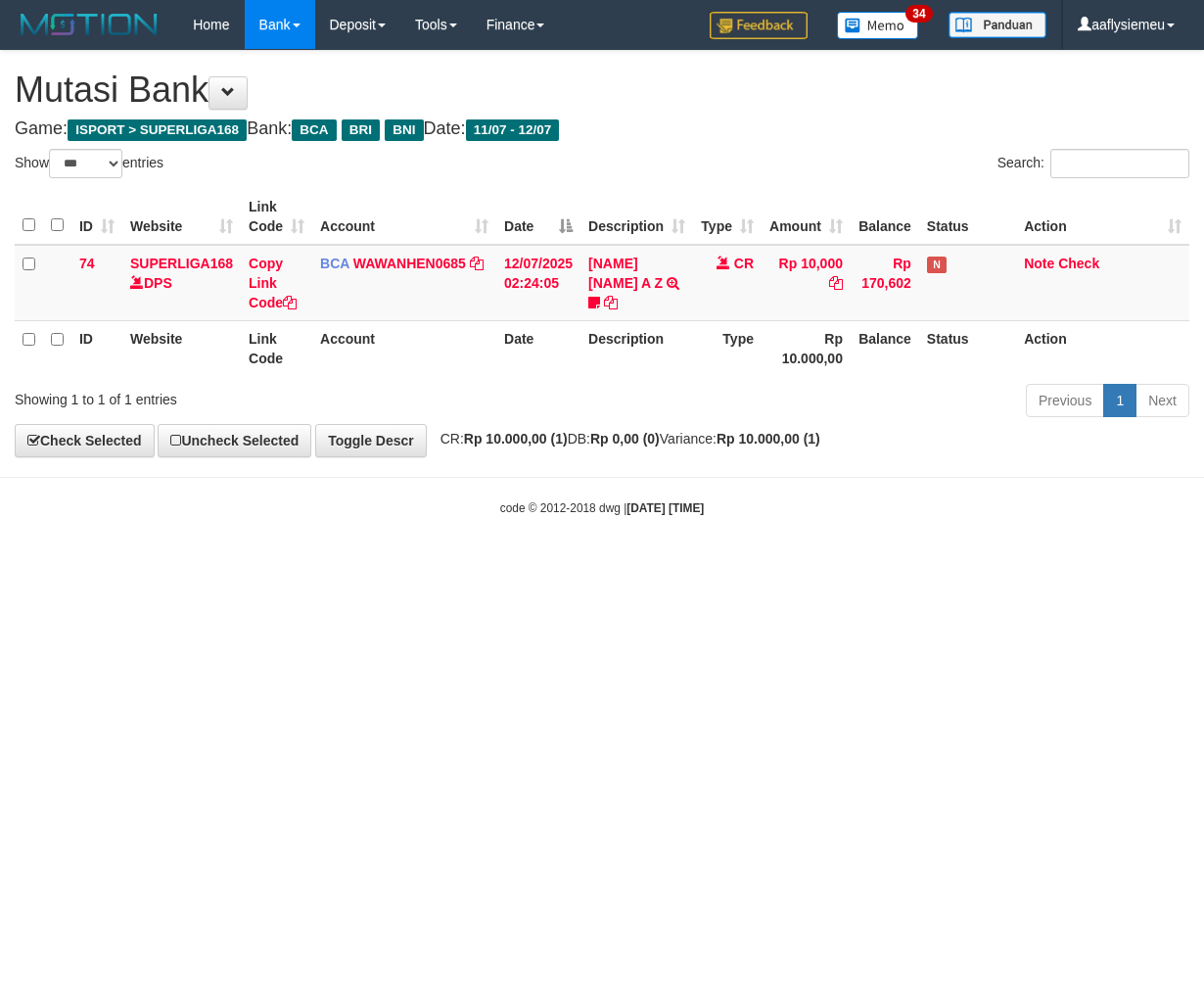 scroll, scrollTop: 0, scrollLeft: 0, axis: both 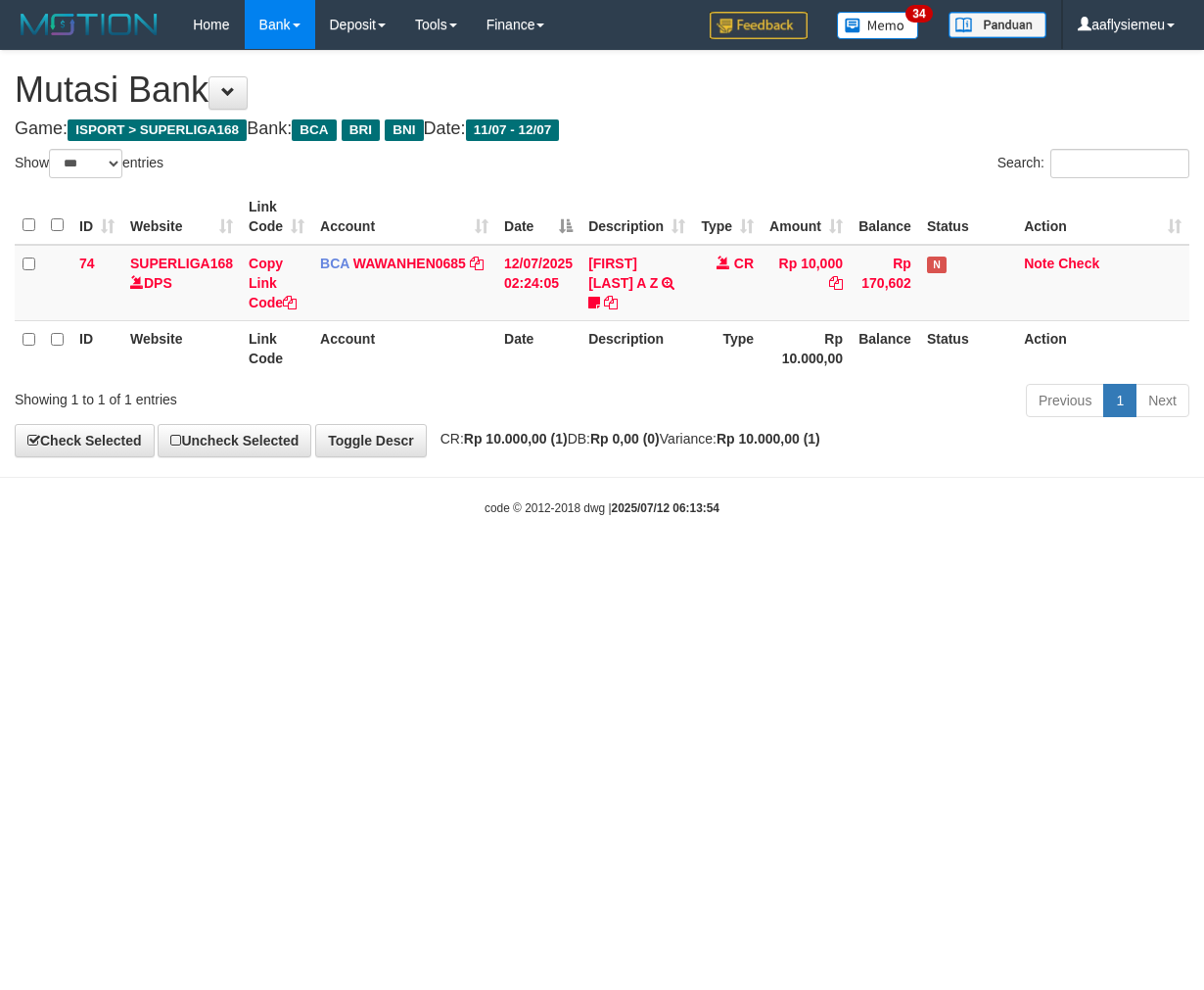 select on "***" 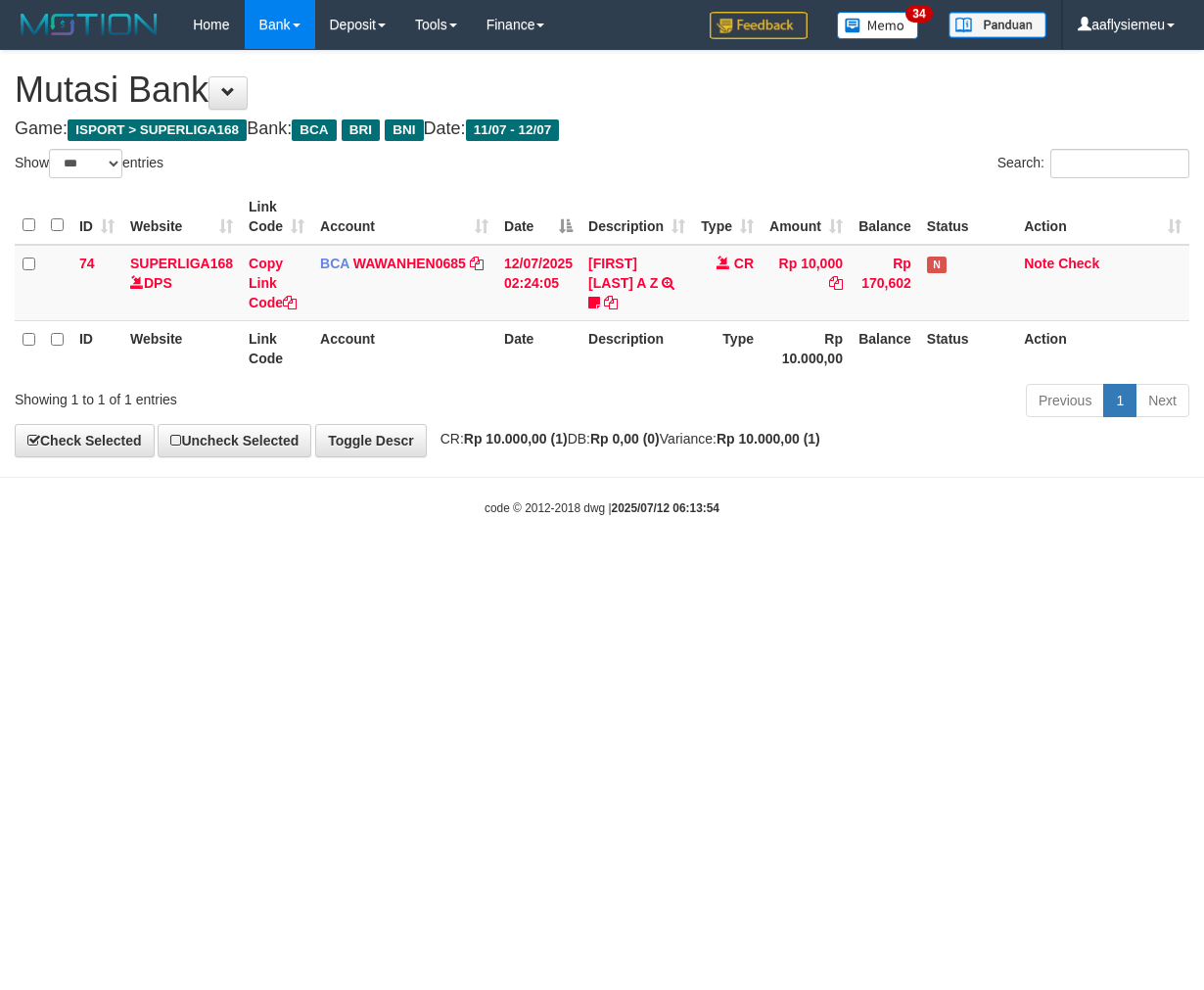 scroll, scrollTop: 0, scrollLeft: 0, axis: both 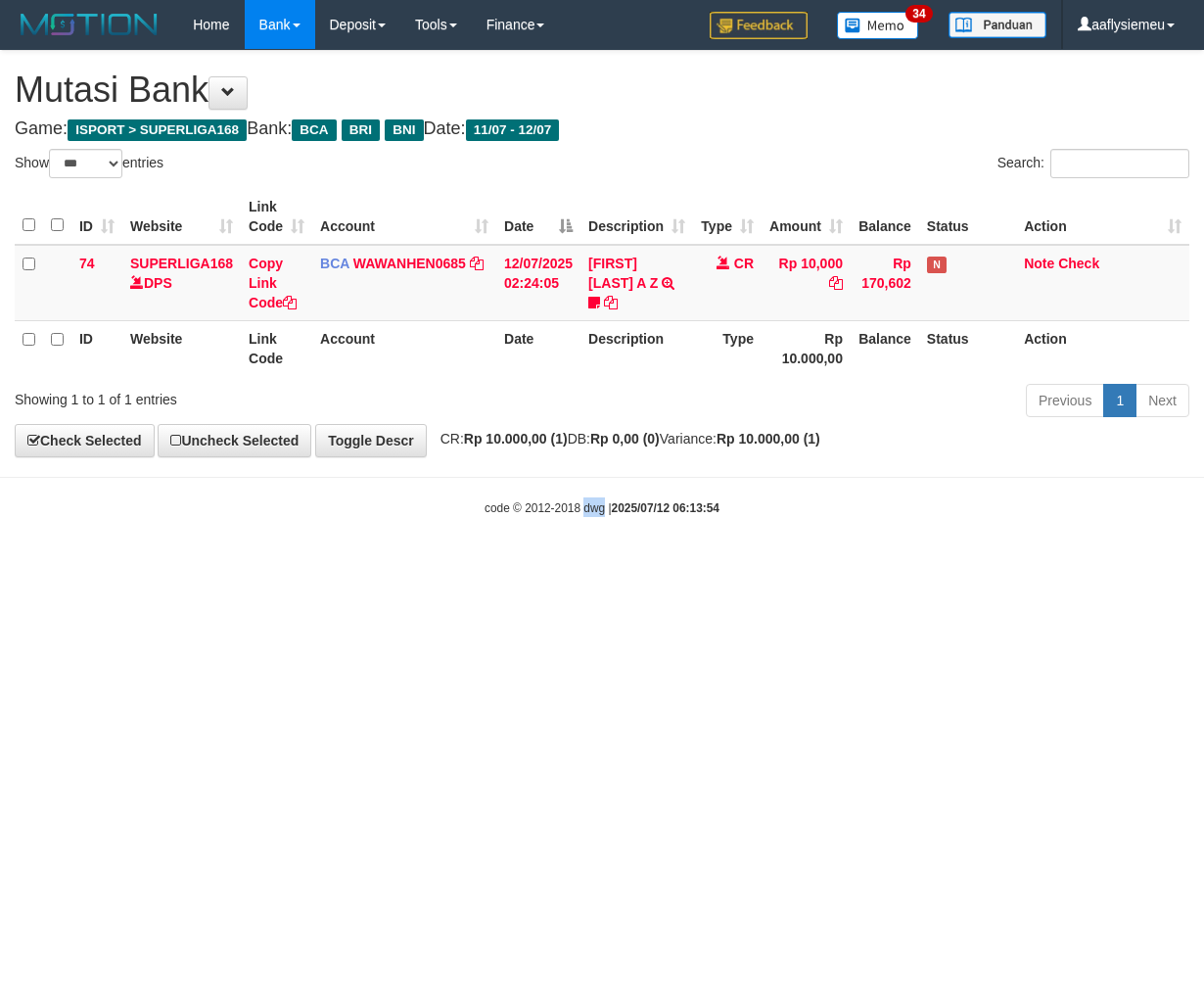 click on "Toggle navigation
Home
Bank
Account List
Load
By Website
Group
[ISPORT]													SUPERLIGA168
By Load Group (DPS)" at bounding box center [602, 283] 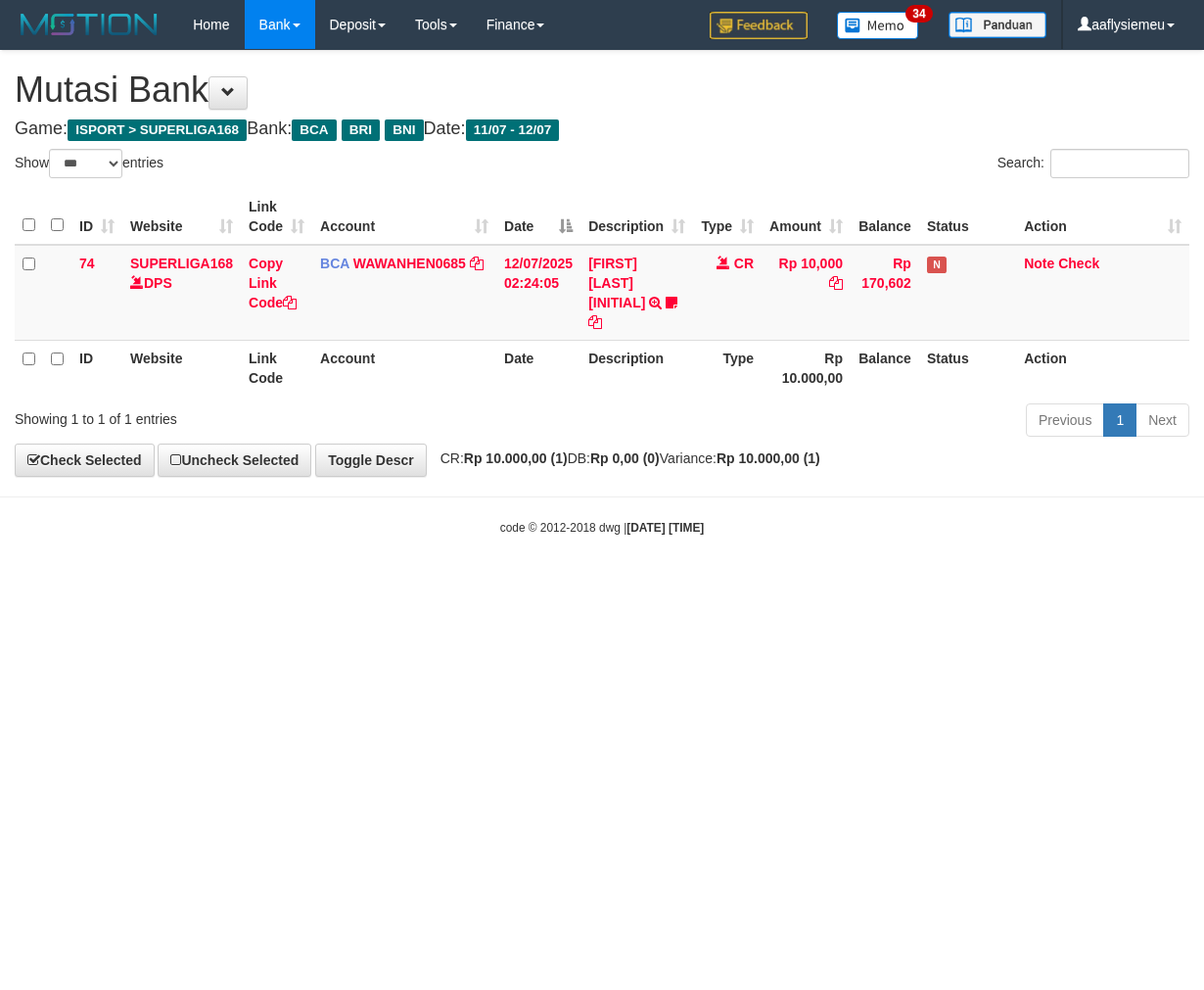 select on "***" 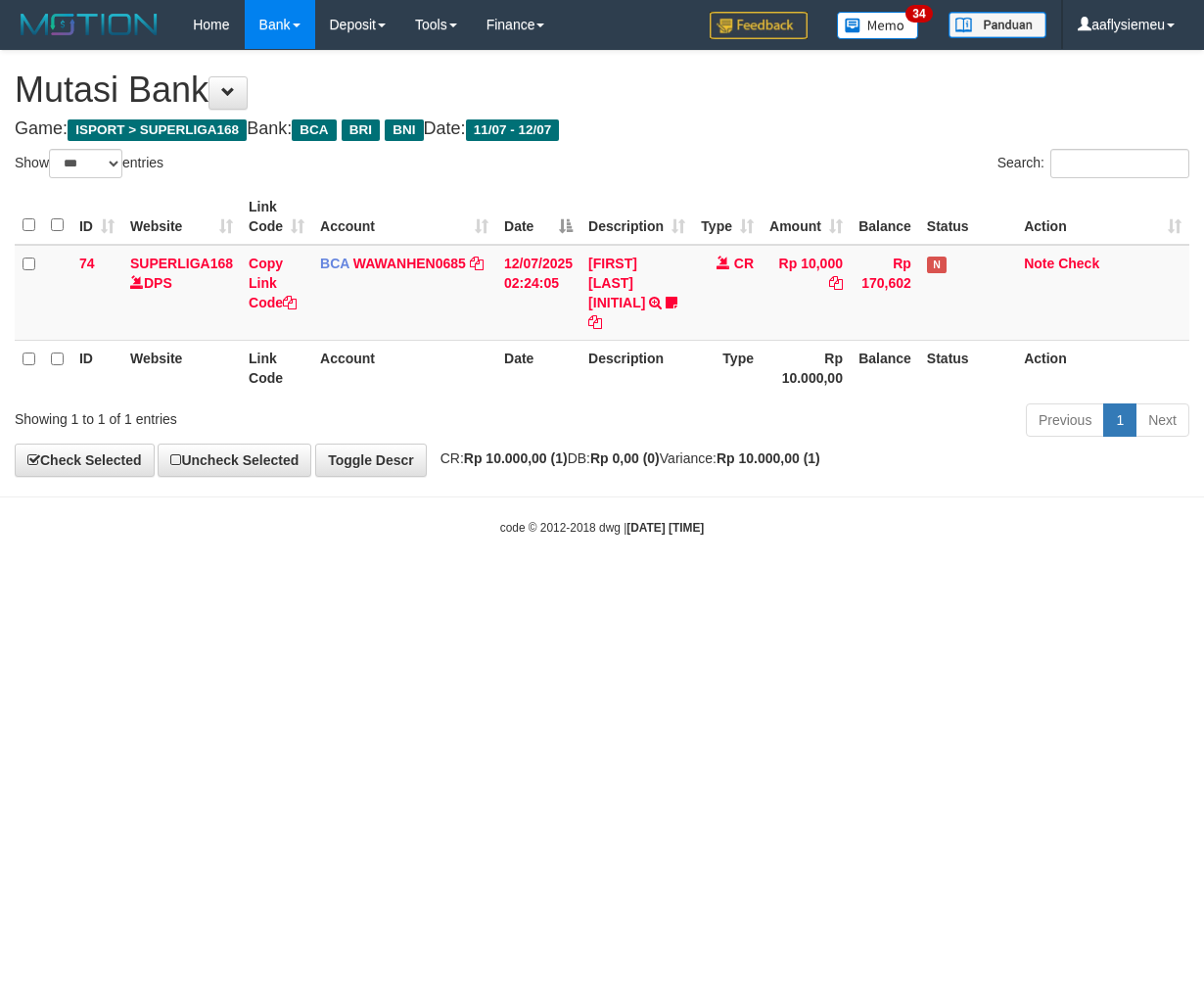 scroll, scrollTop: 0, scrollLeft: 0, axis: both 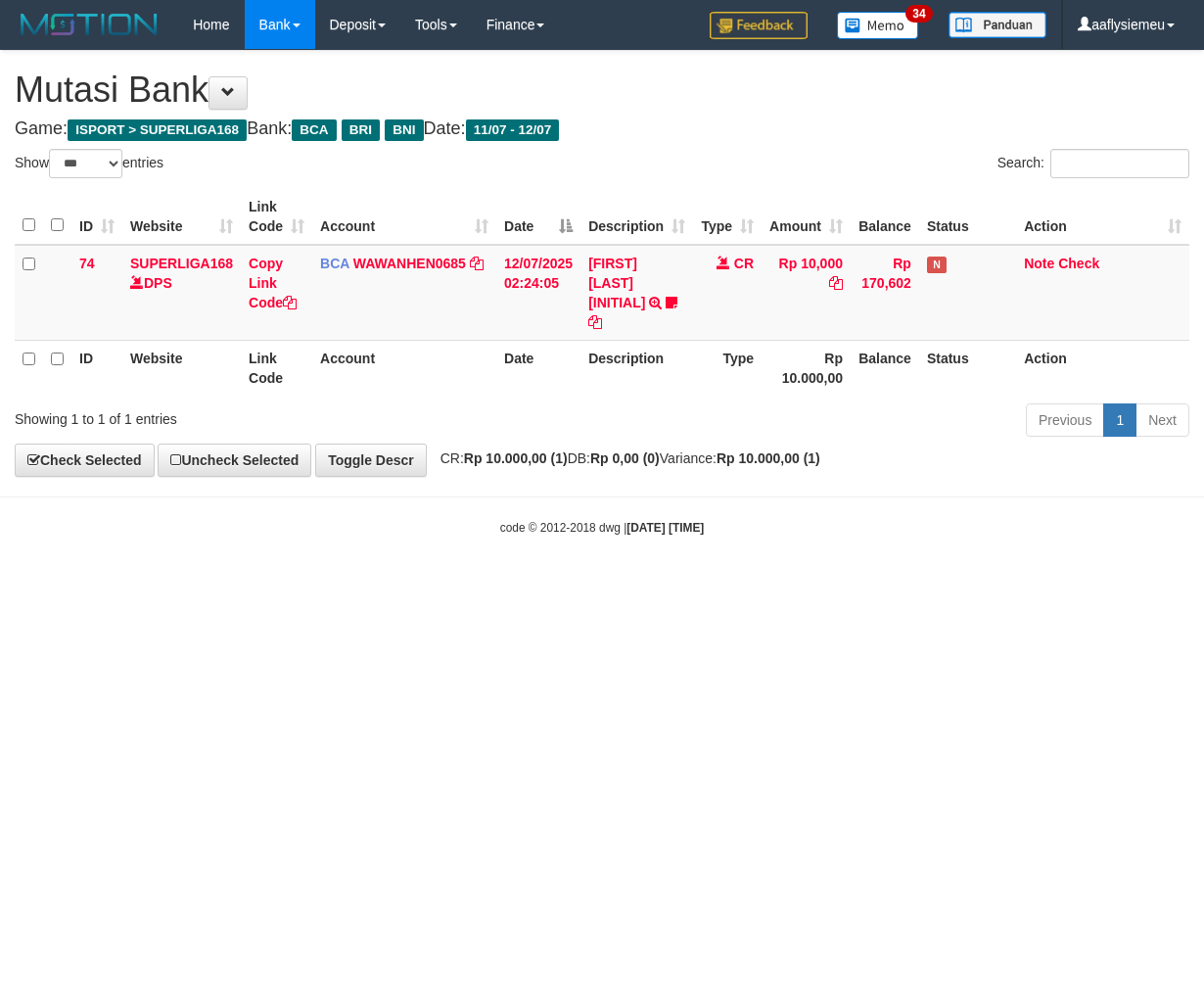 select on "***" 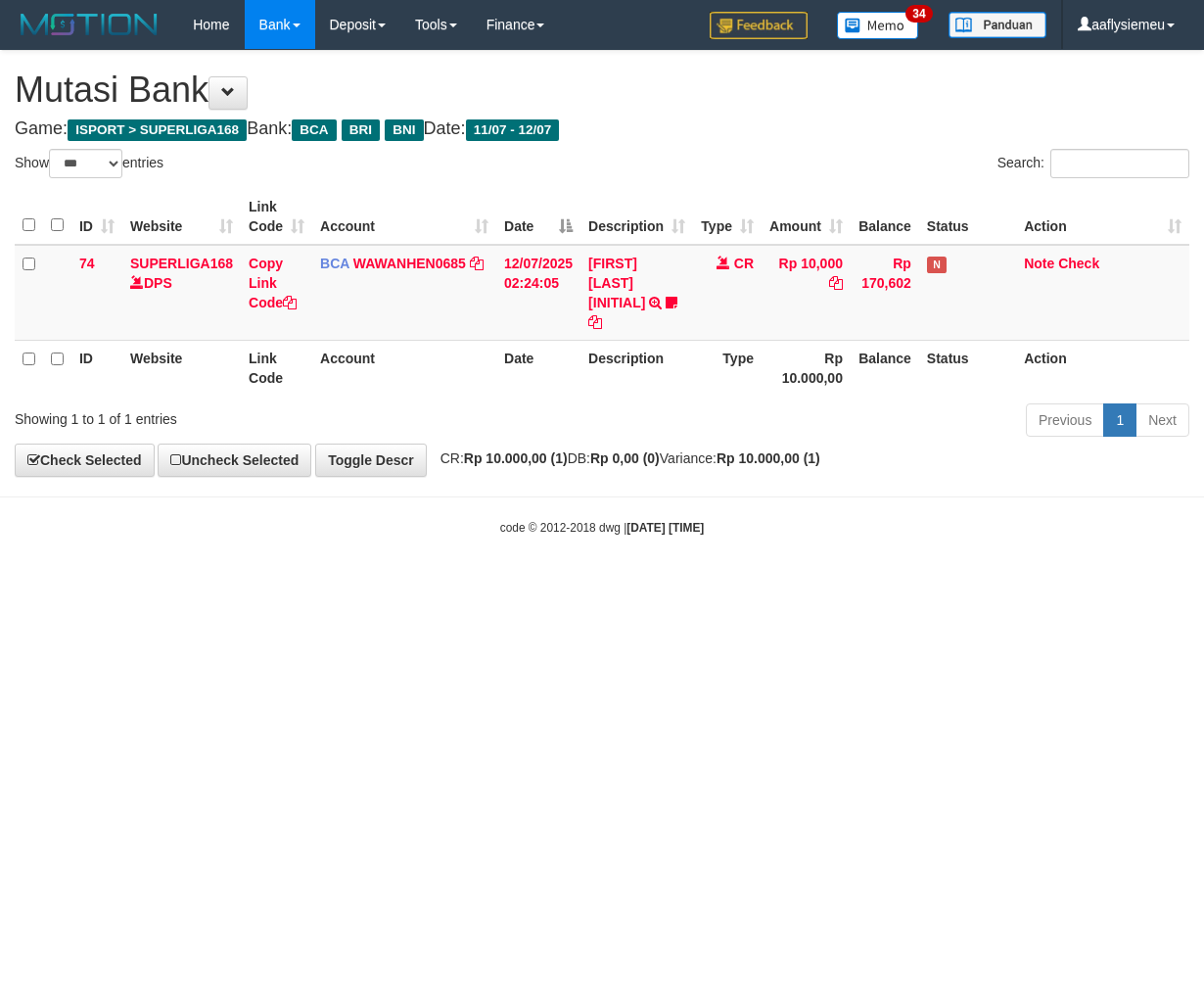 scroll, scrollTop: 0, scrollLeft: 0, axis: both 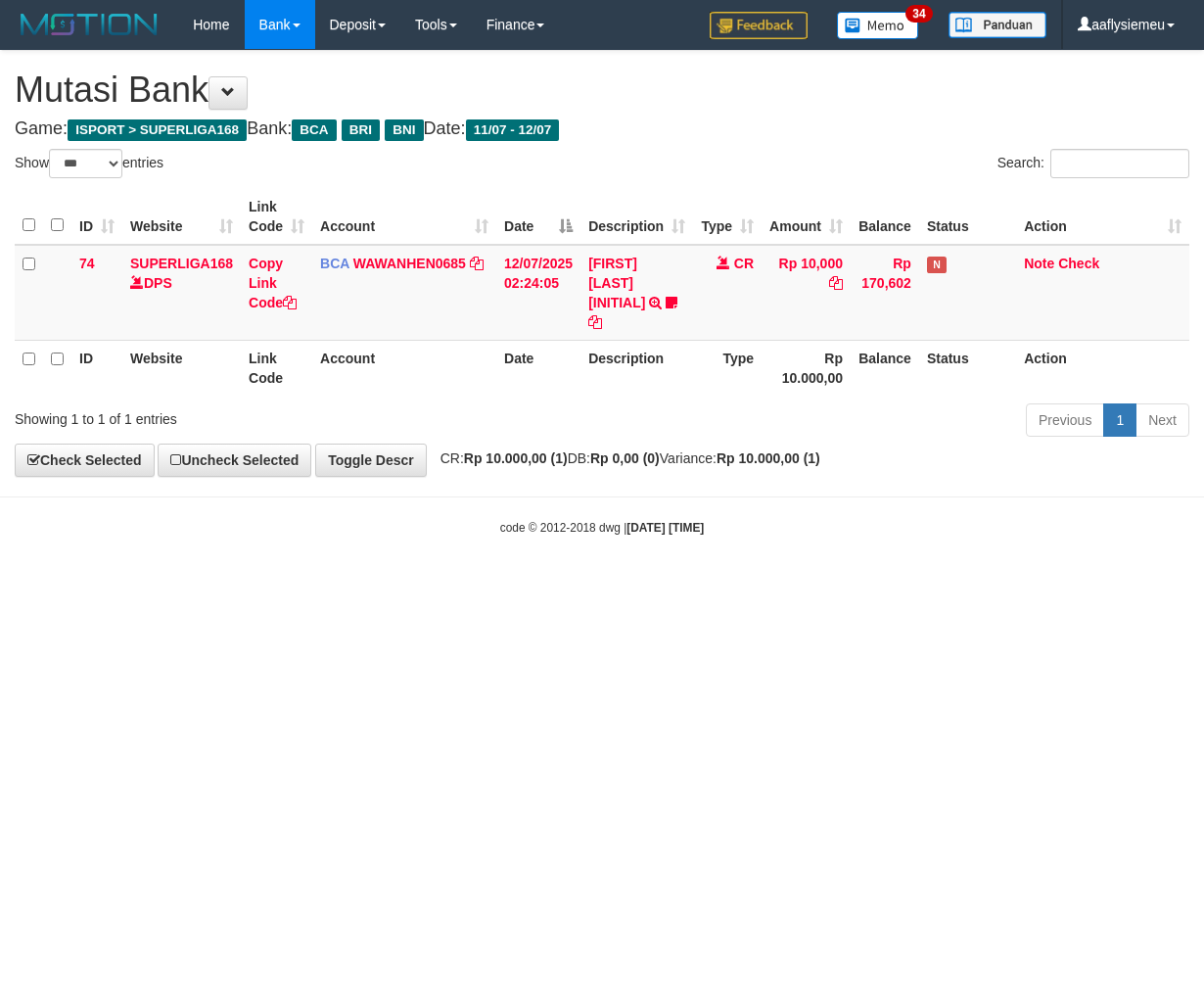 select on "***" 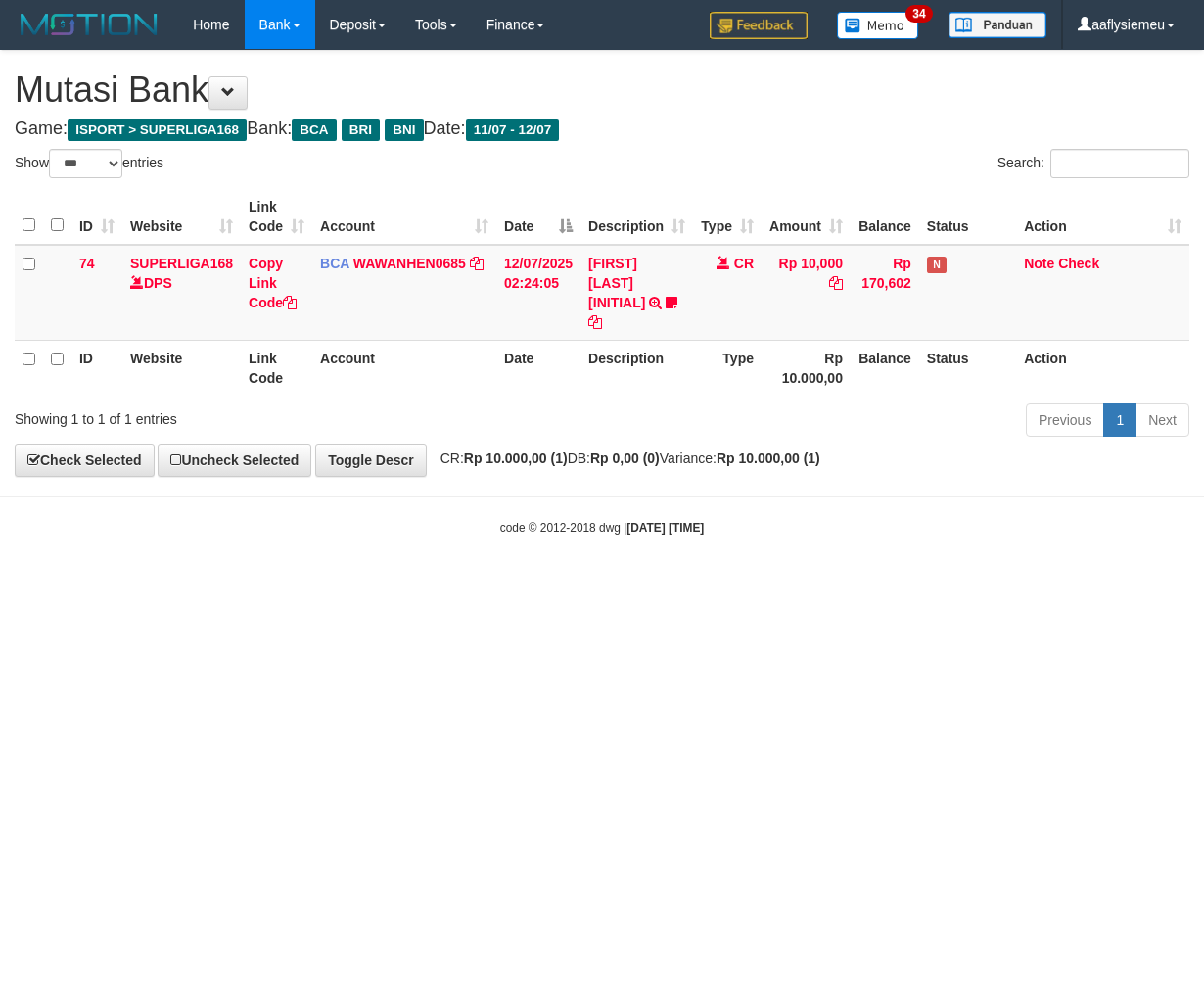 scroll, scrollTop: 0, scrollLeft: 0, axis: both 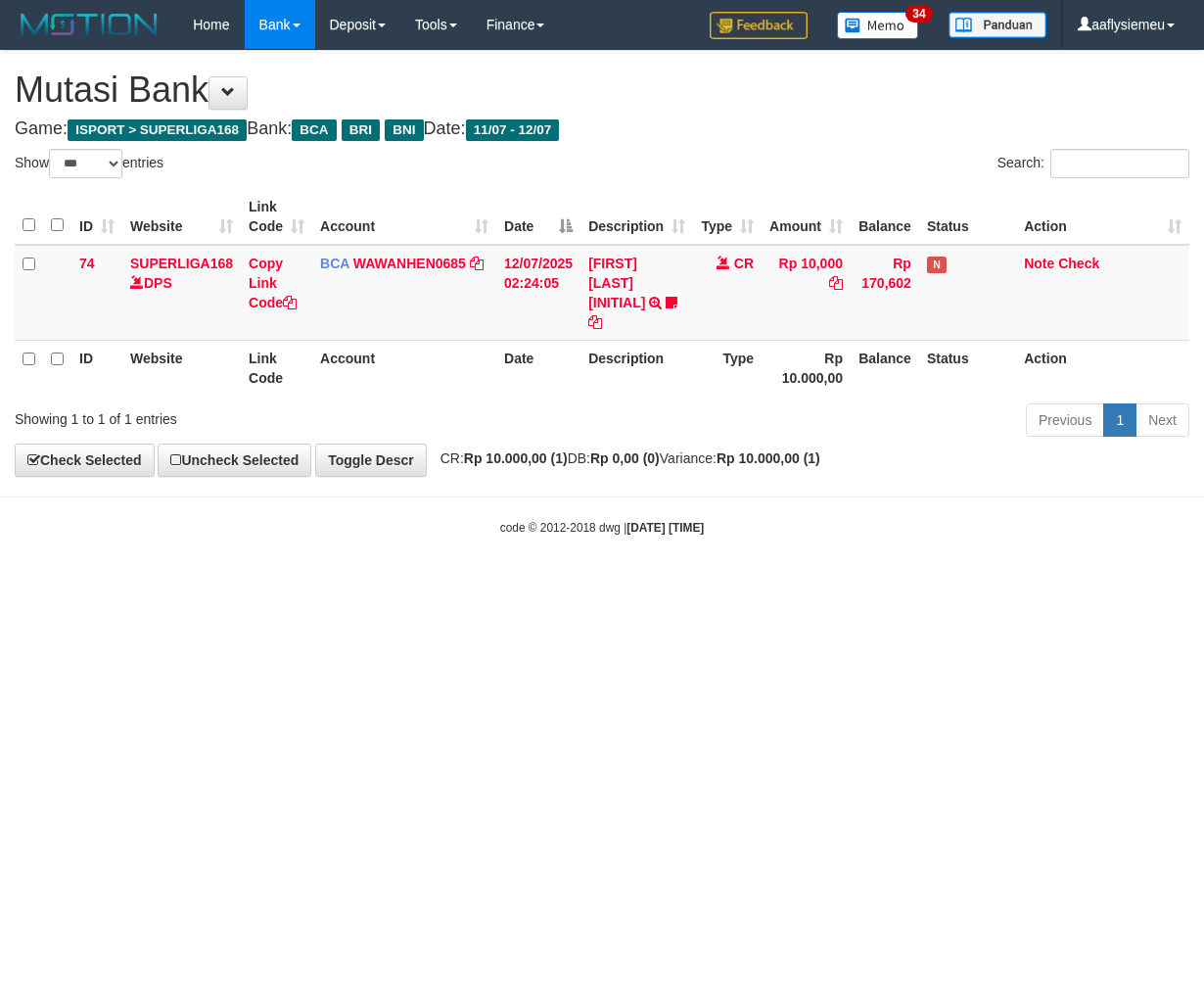 select on "***" 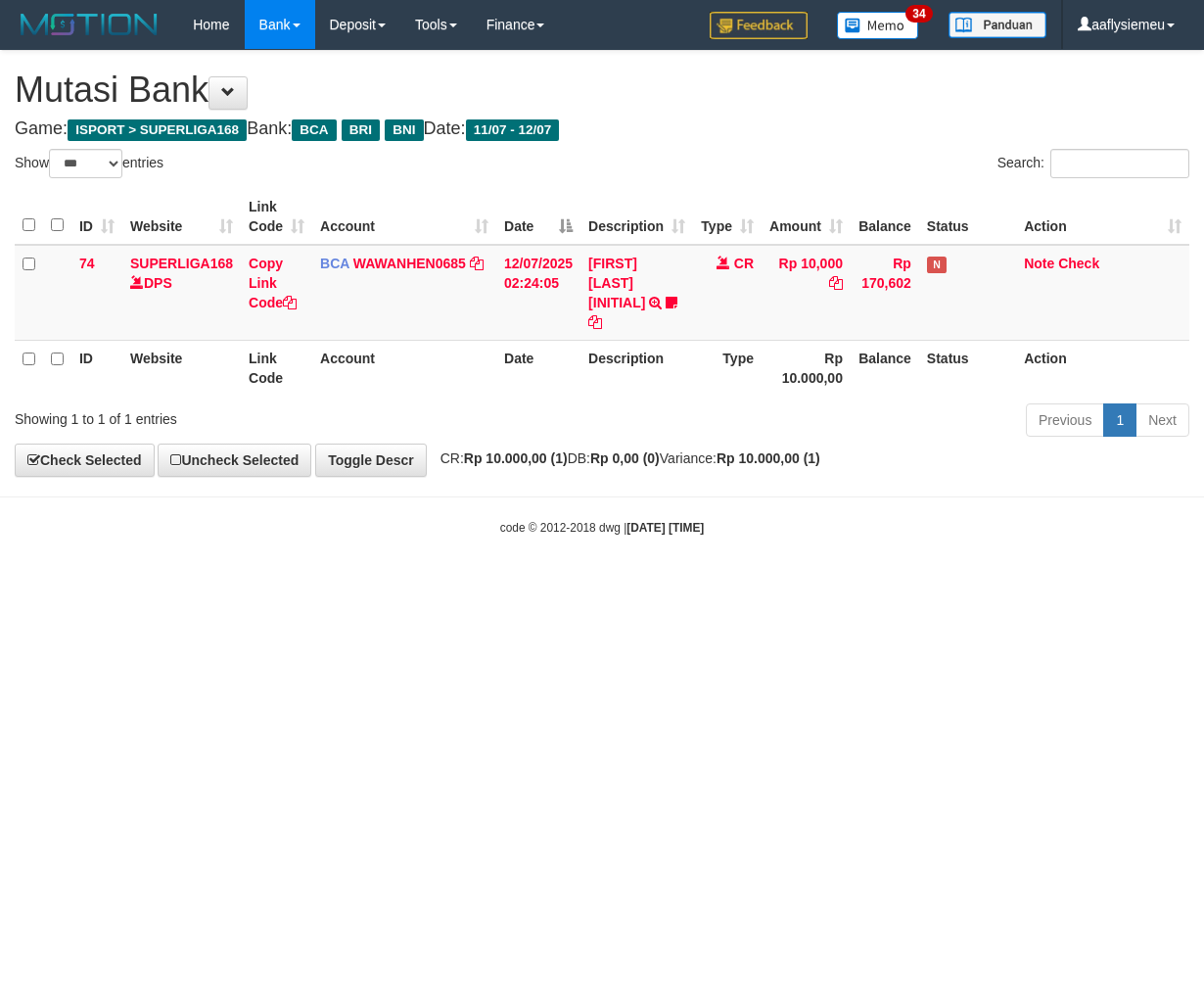 scroll, scrollTop: 0, scrollLeft: 0, axis: both 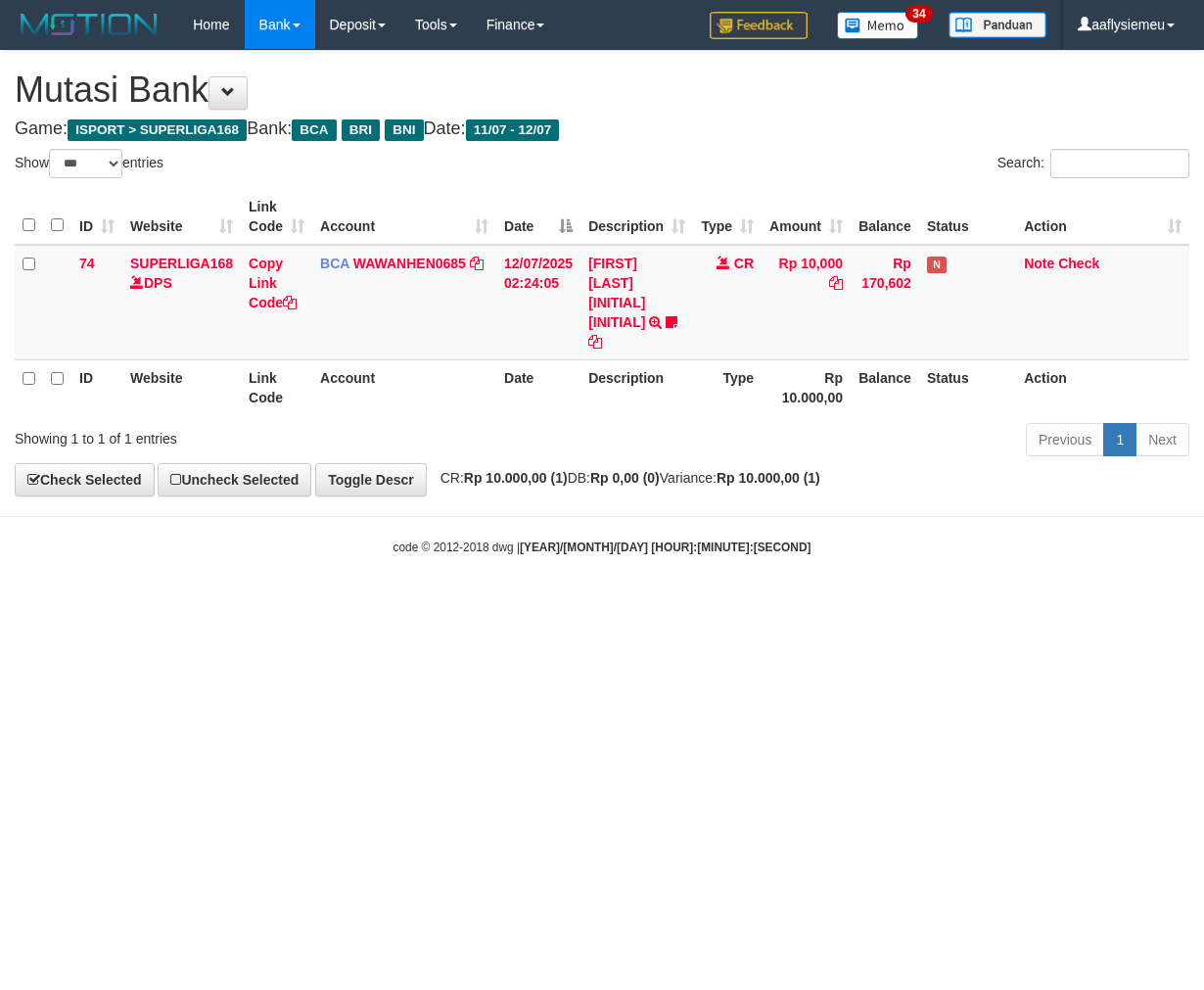 select on "***" 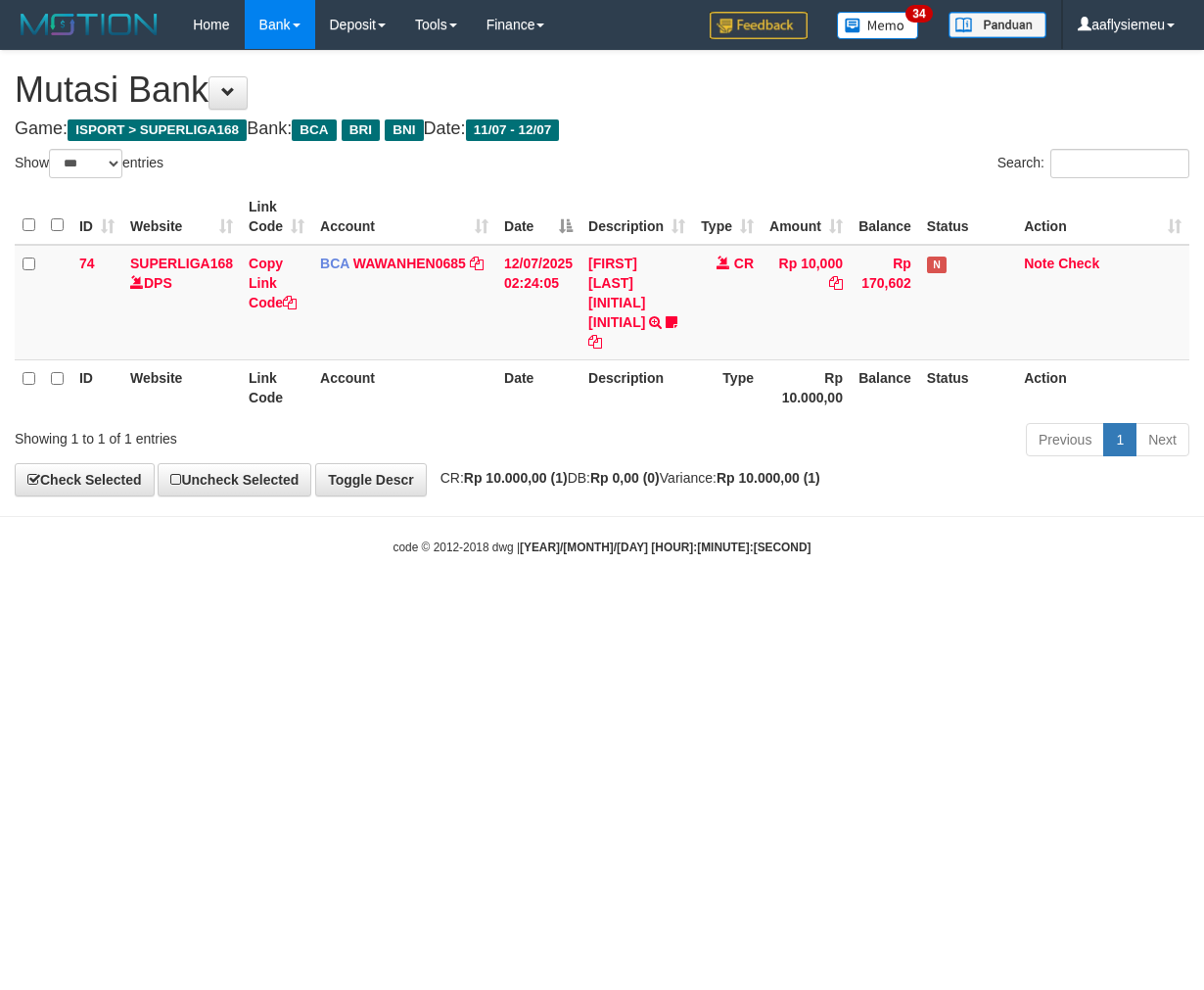 scroll, scrollTop: 0, scrollLeft: 0, axis: both 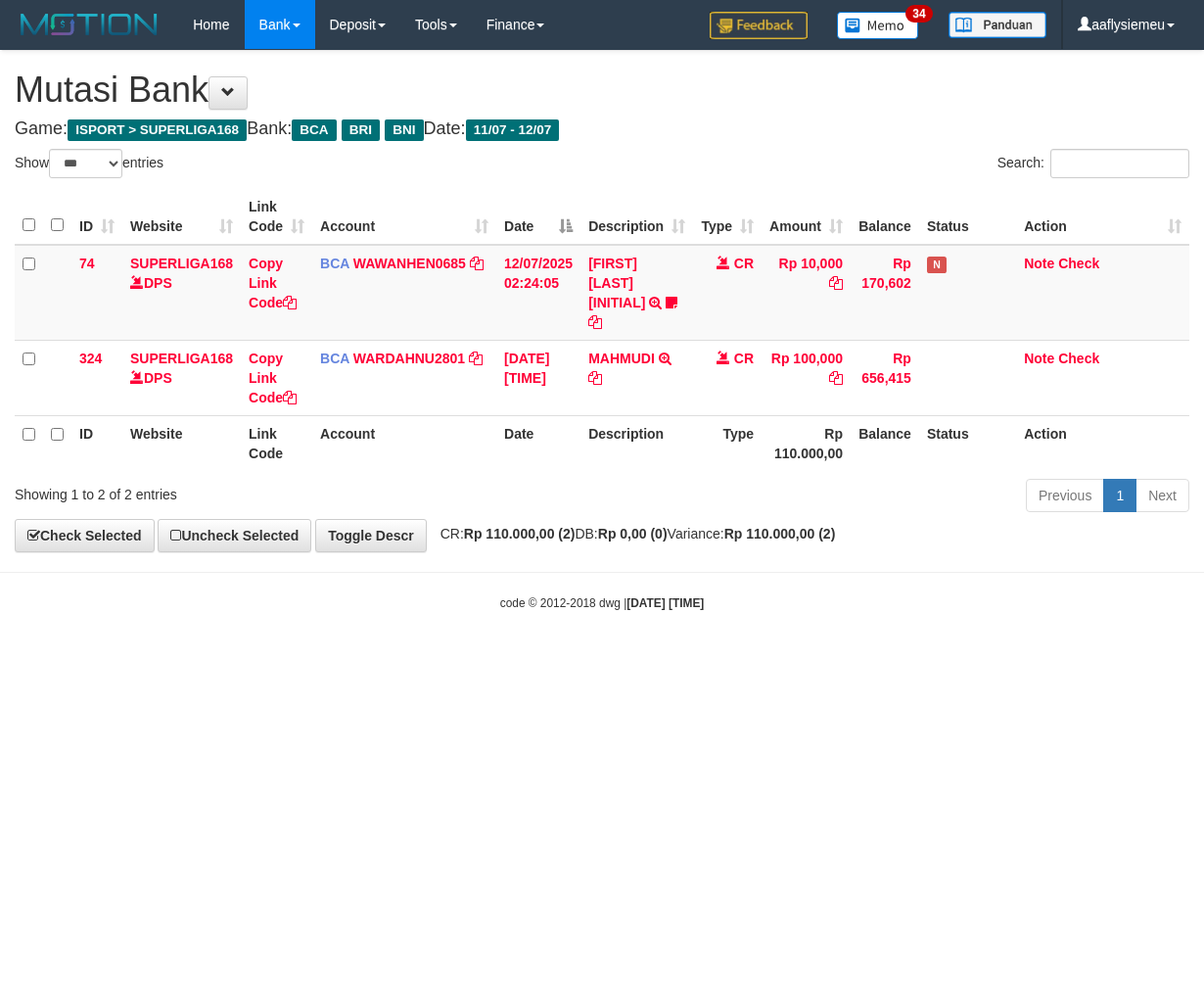 select on "***" 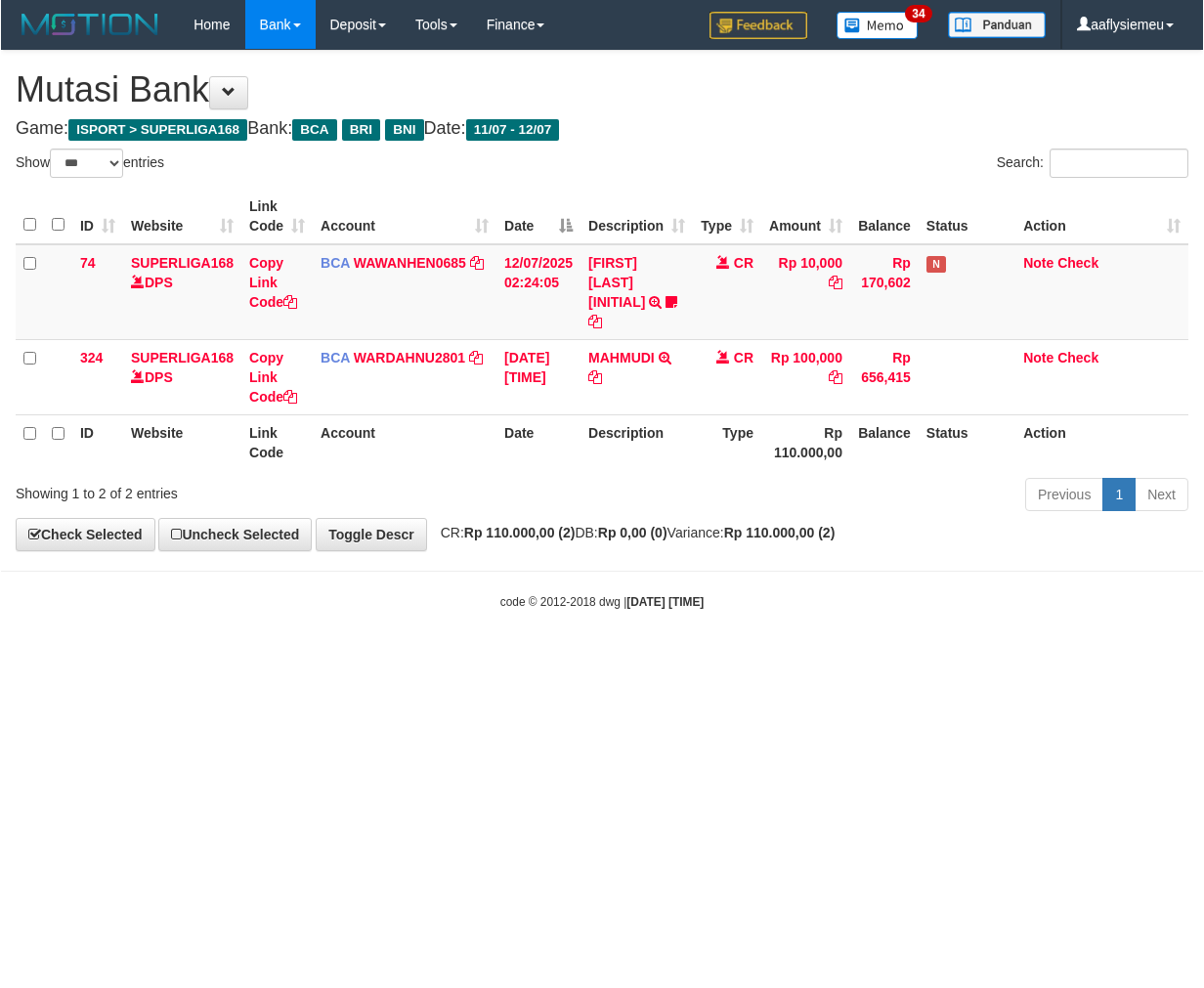 scroll, scrollTop: 0, scrollLeft: 0, axis: both 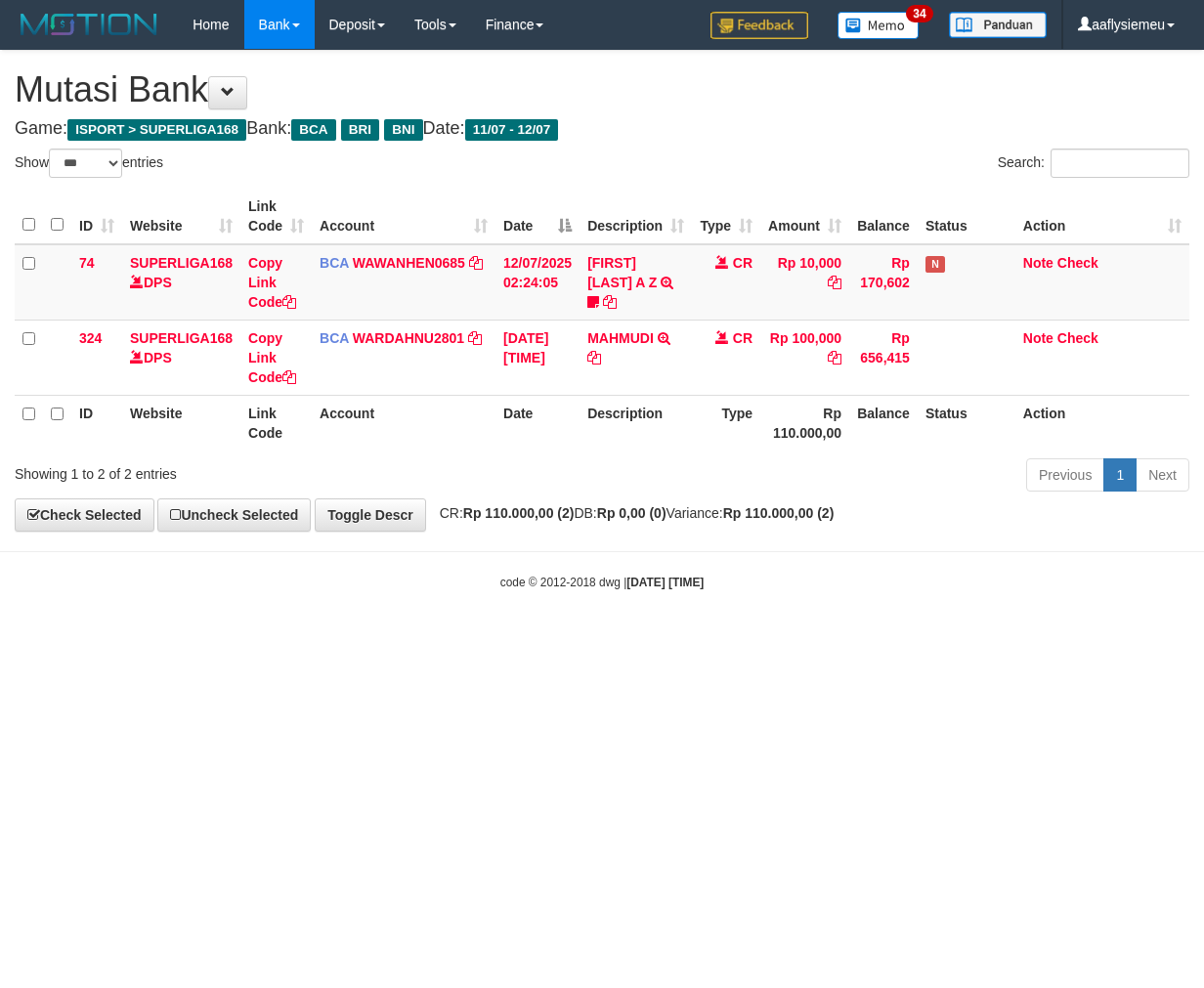 select on "***" 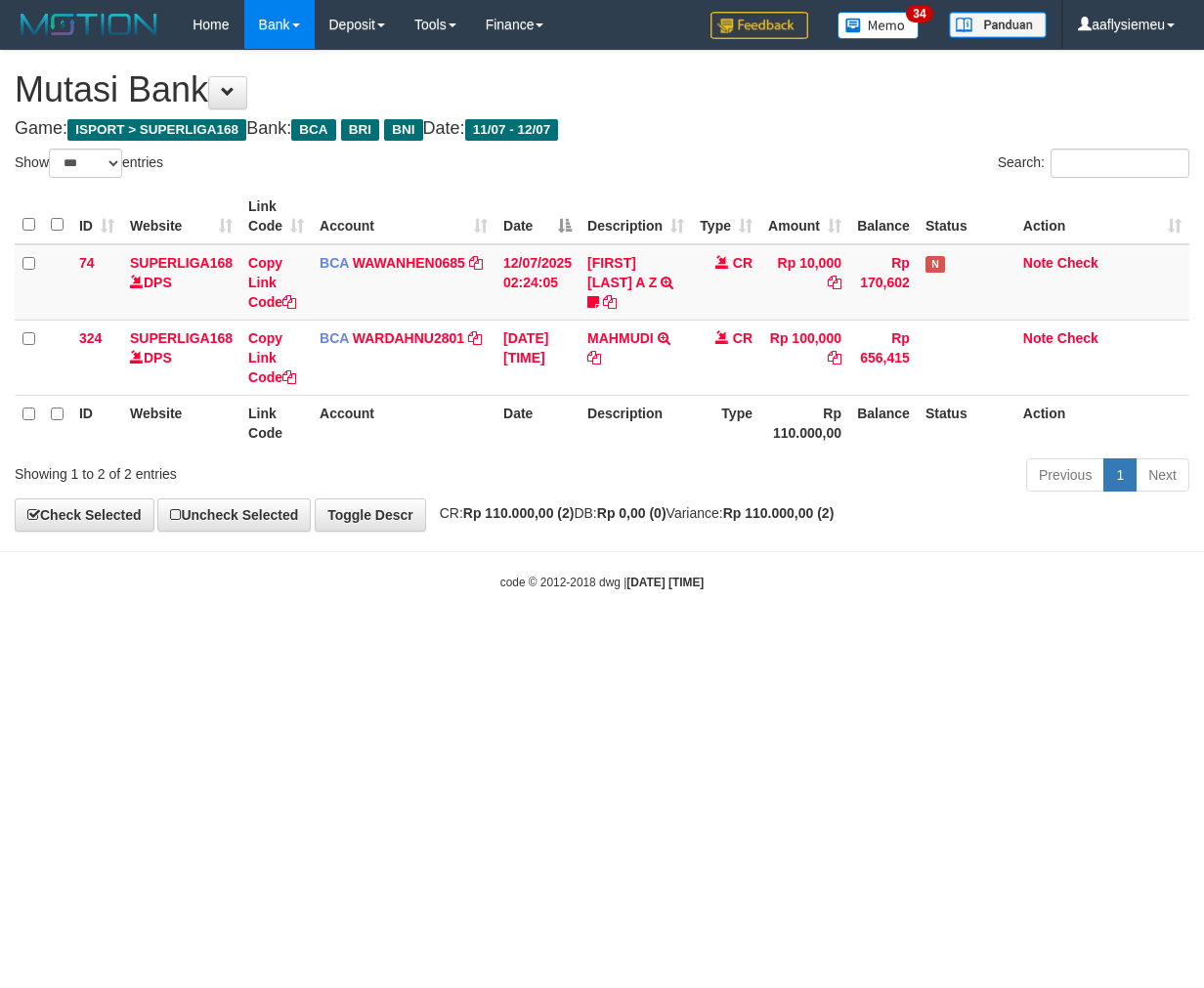 scroll, scrollTop: 0, scrollLeft: 0, axis: both 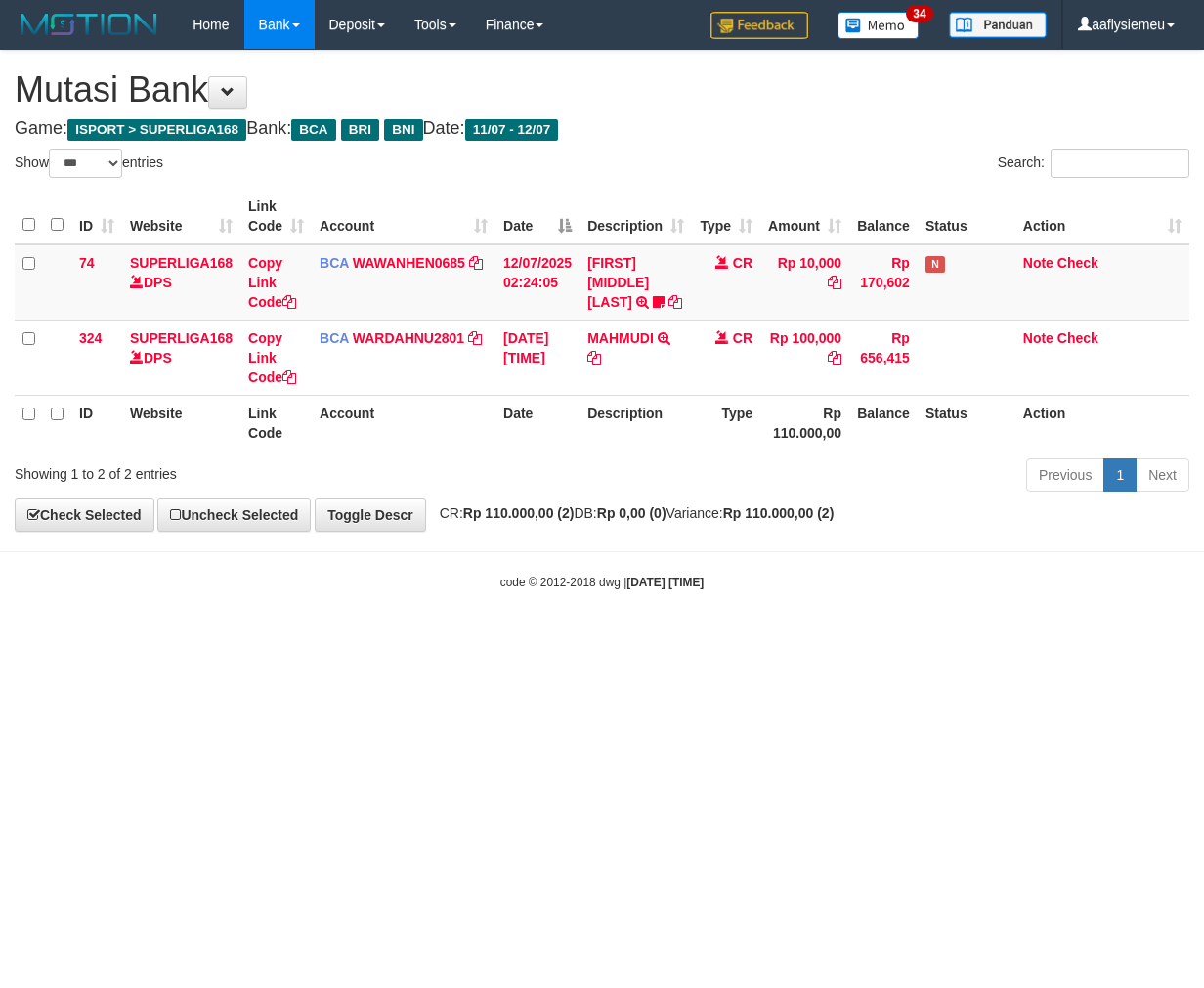 select on "***" 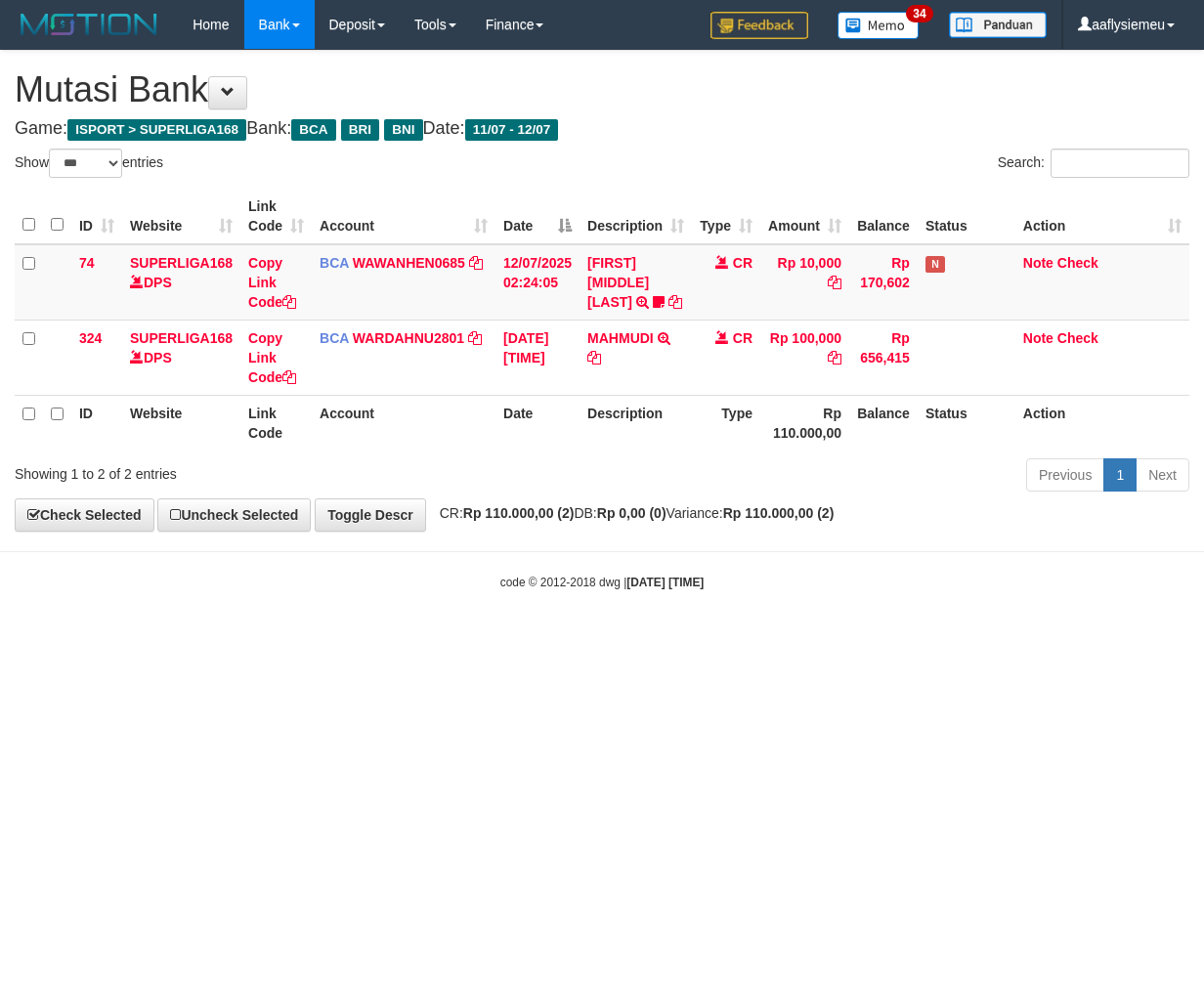 scroll, scrollTop: 0, scrollLeft: 0, axis: both 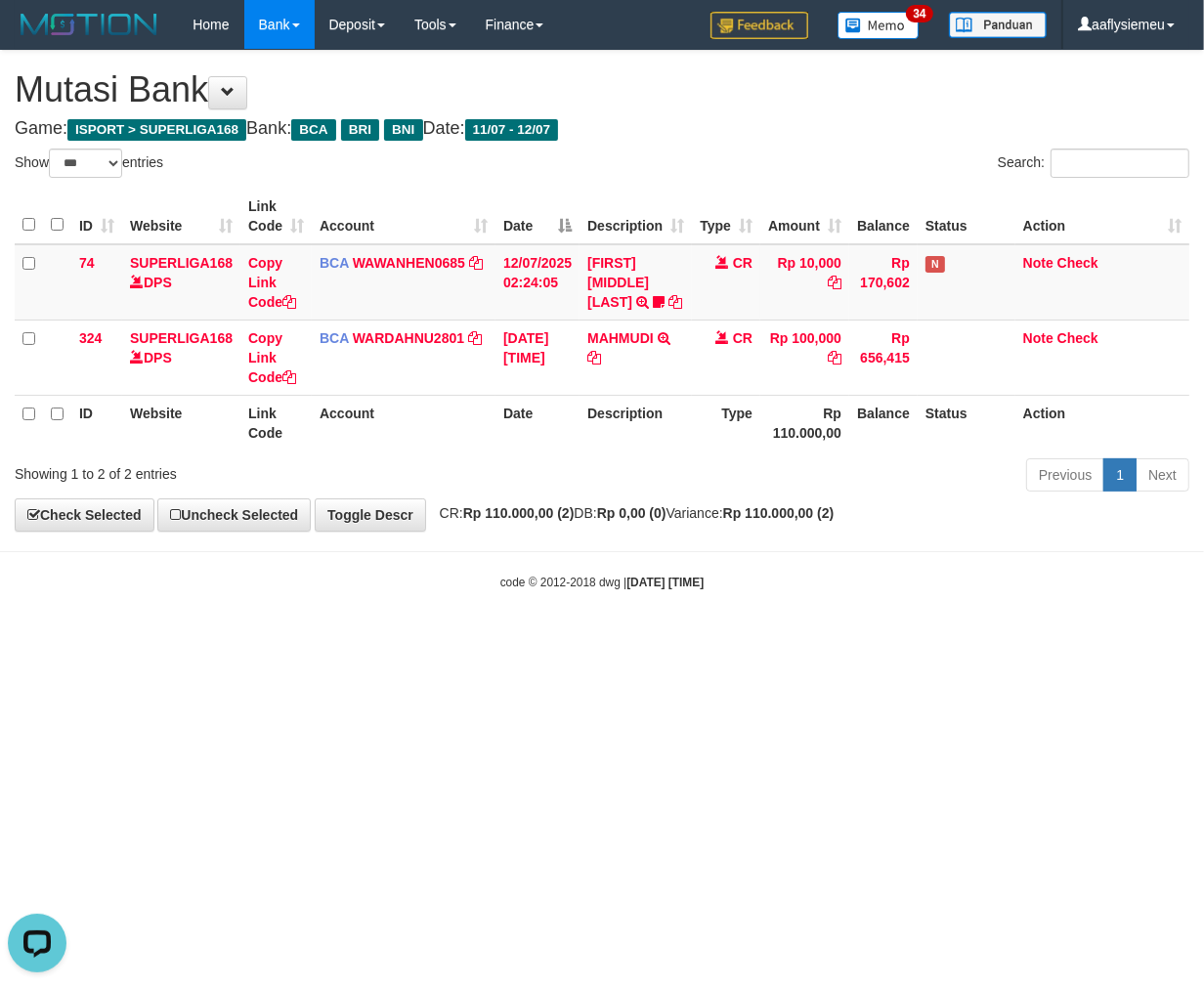 click on "Toggle navigation
Home
Bank
Account List
Load
By Website
Group
[ISPORT]													SUPERLIGA168
By Load Group (DPS)" at bounding box center [602, 320] 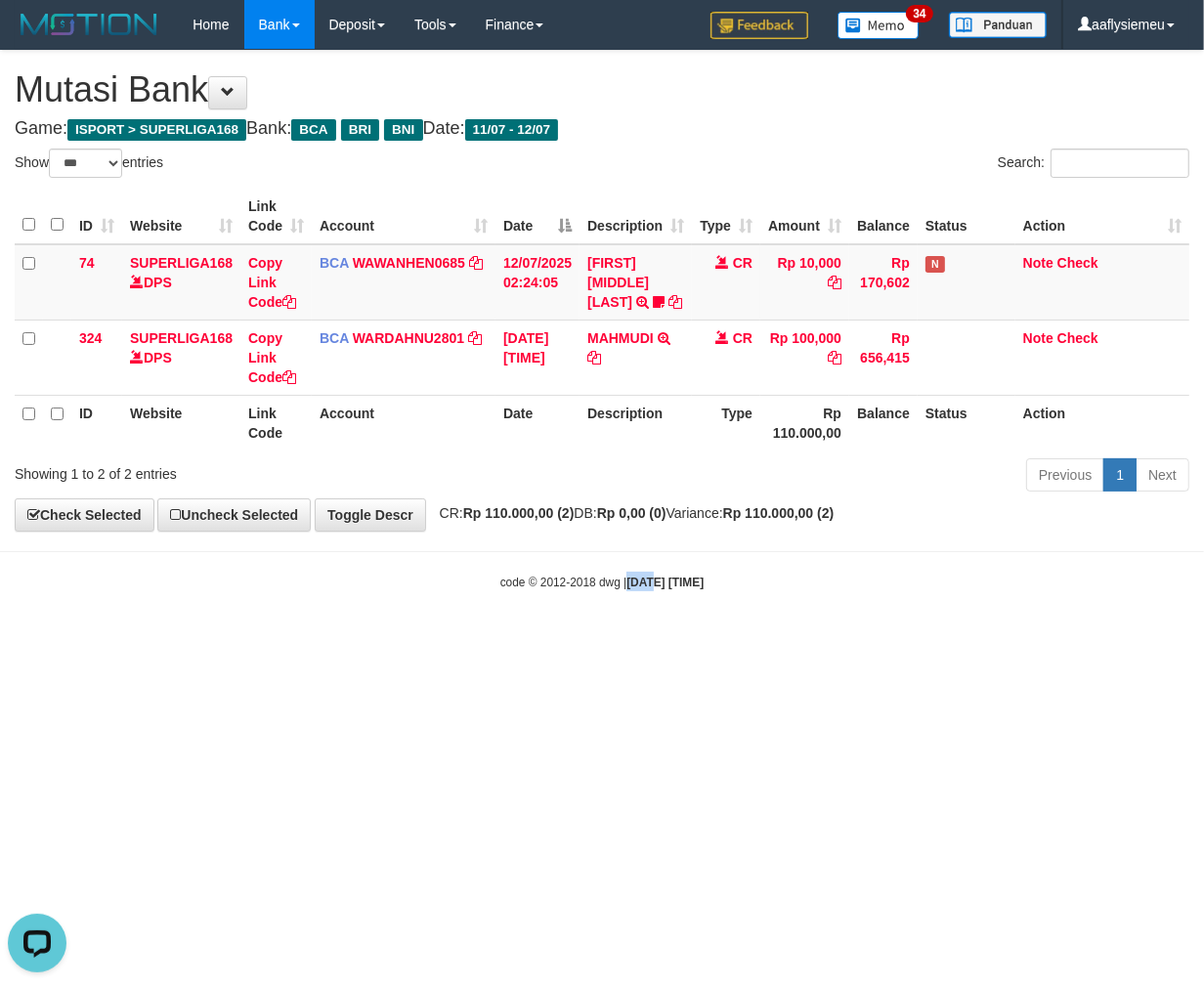 click on "Toggle navigation
Home
Bank
Account List
Load
By Website
Group
[ISPORT]													SUPERLIGA168
By Load Group (DPS)" at bounding box center [602, 320] 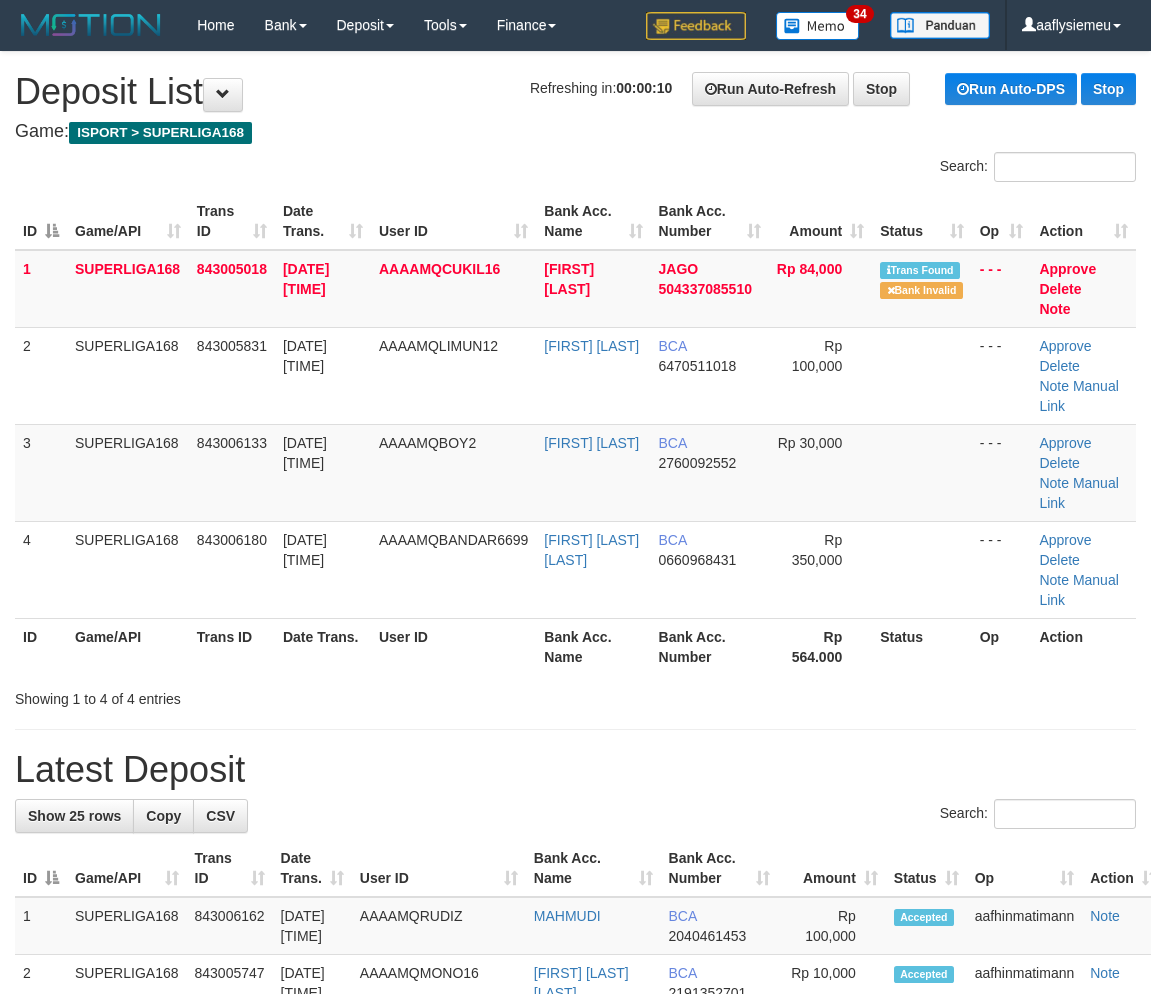 scroll, scrollTop: 0, scrollLeft: 0, axis: both 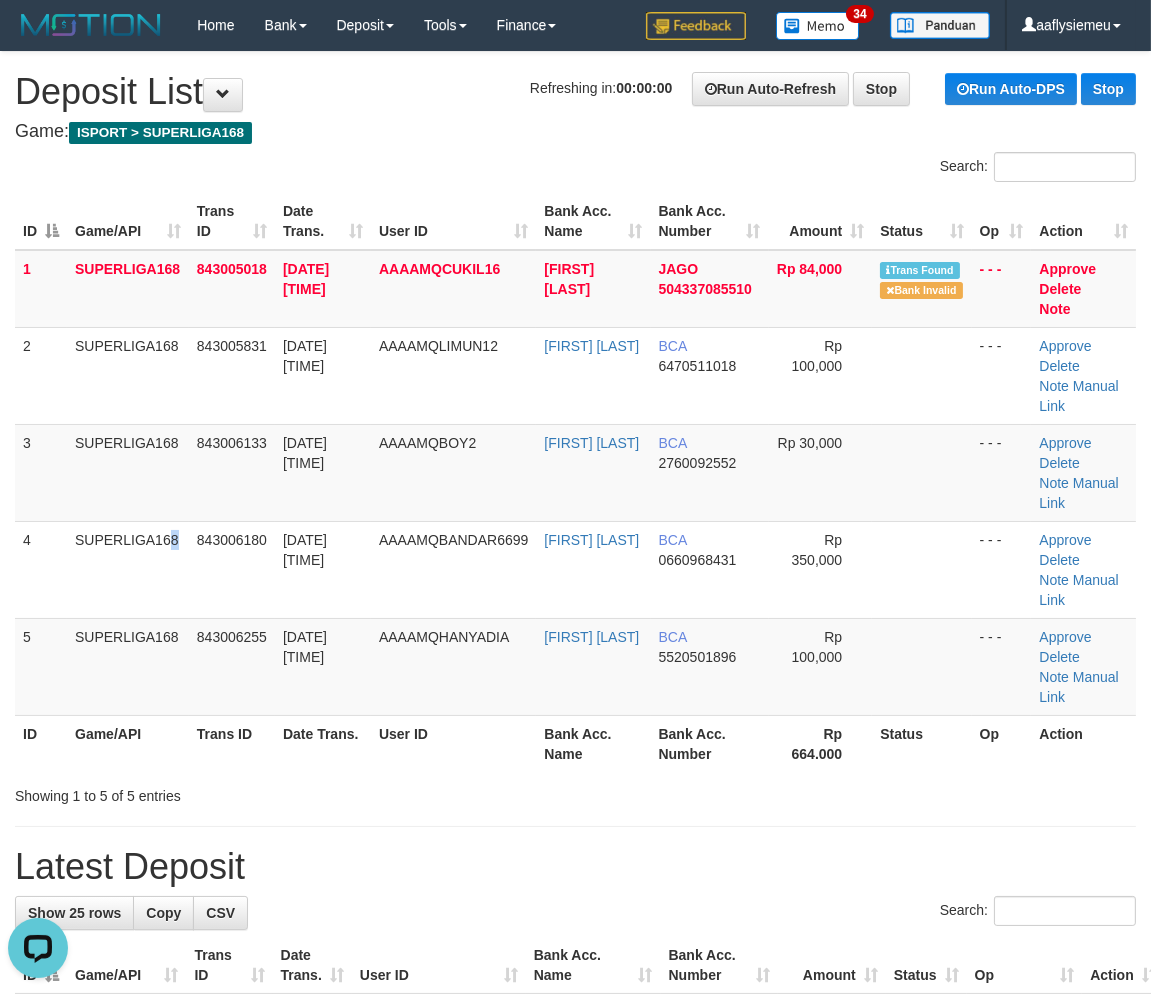 drag, startPoint x: 130, startPoint y: 520, endPoint x: 2, endPoint y: 575, distance: 139.3162 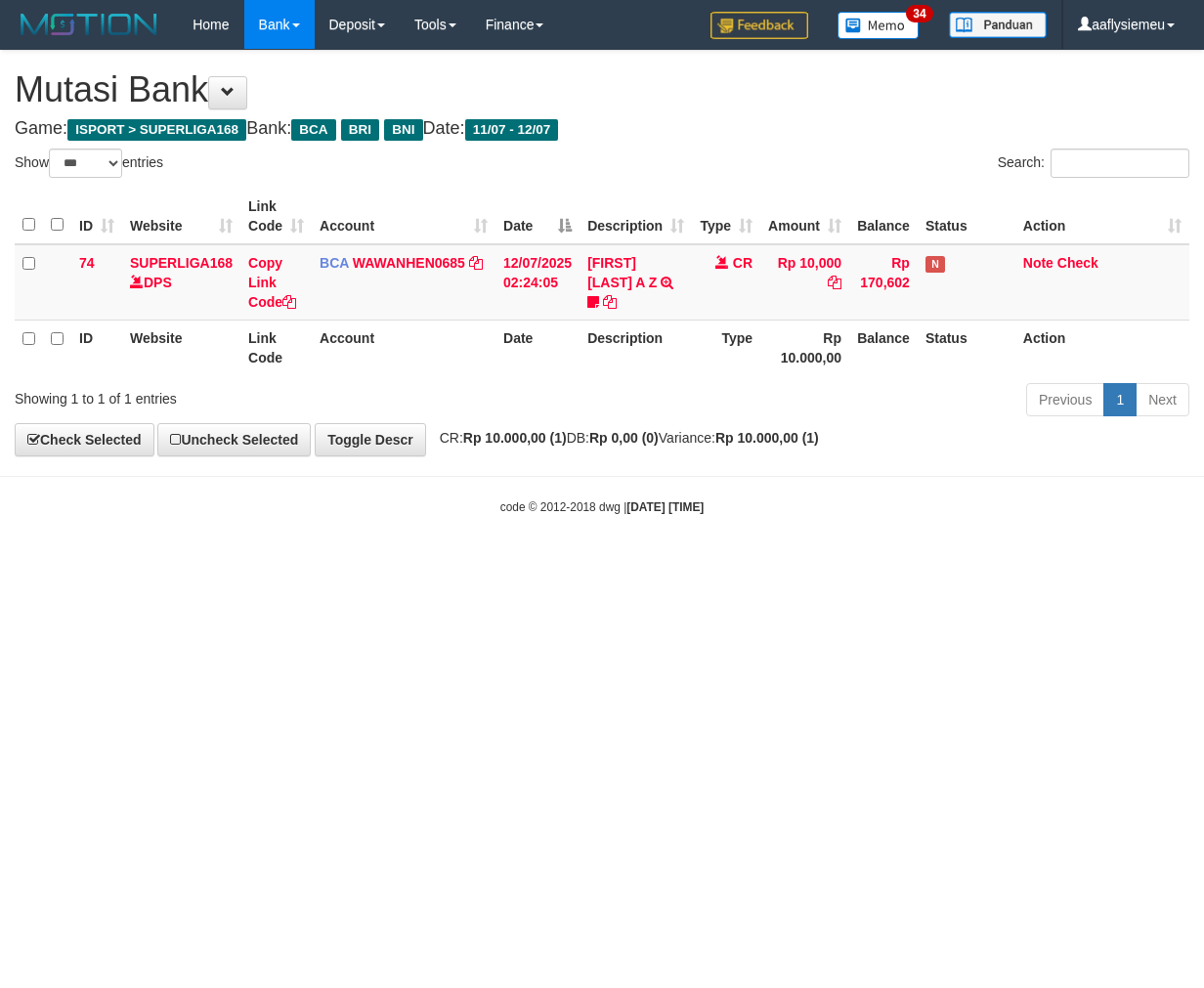 select on "***" 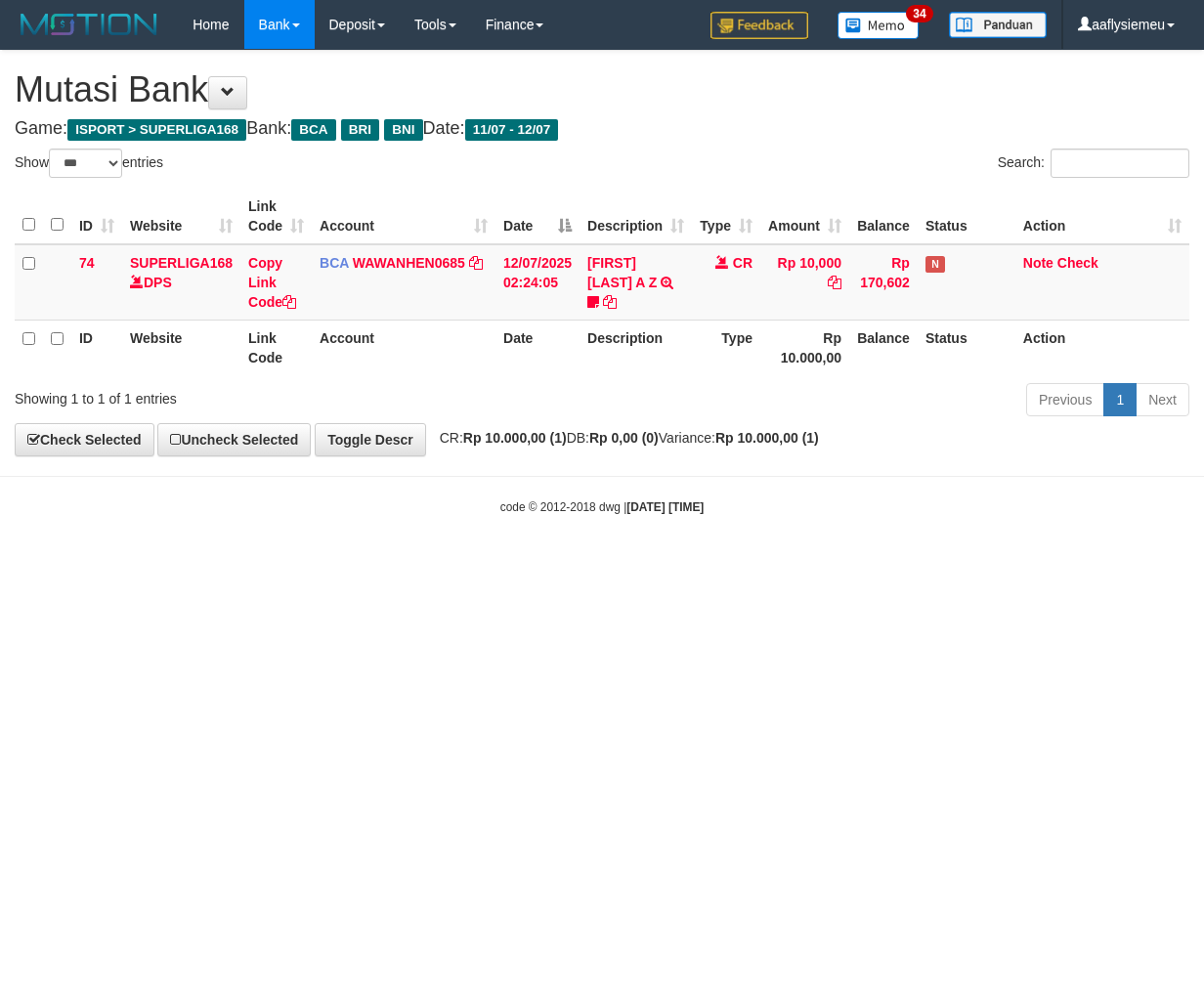 scroll, scrollTop: 0, scrollLeft: 0, axis: both 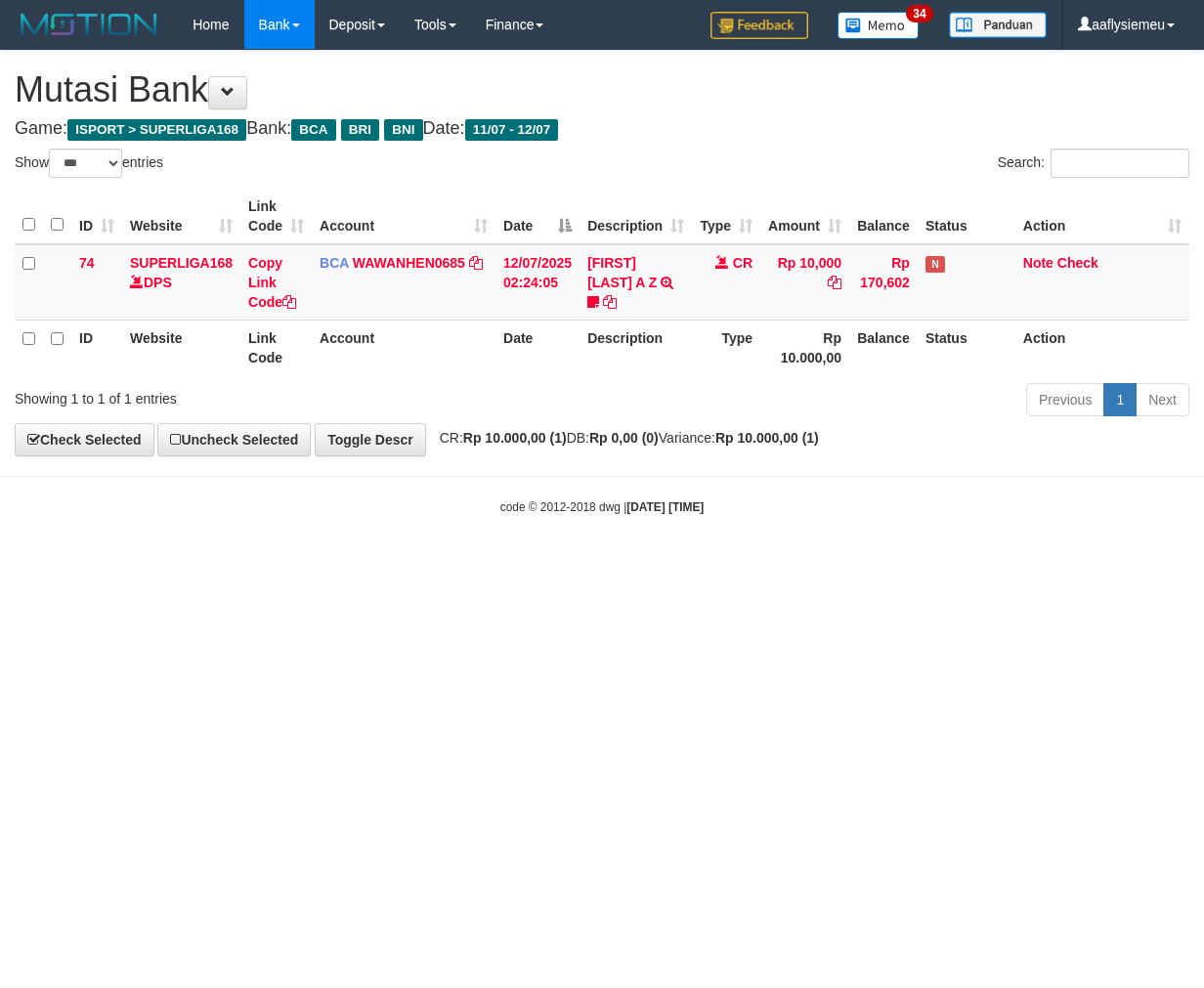 select on "***" 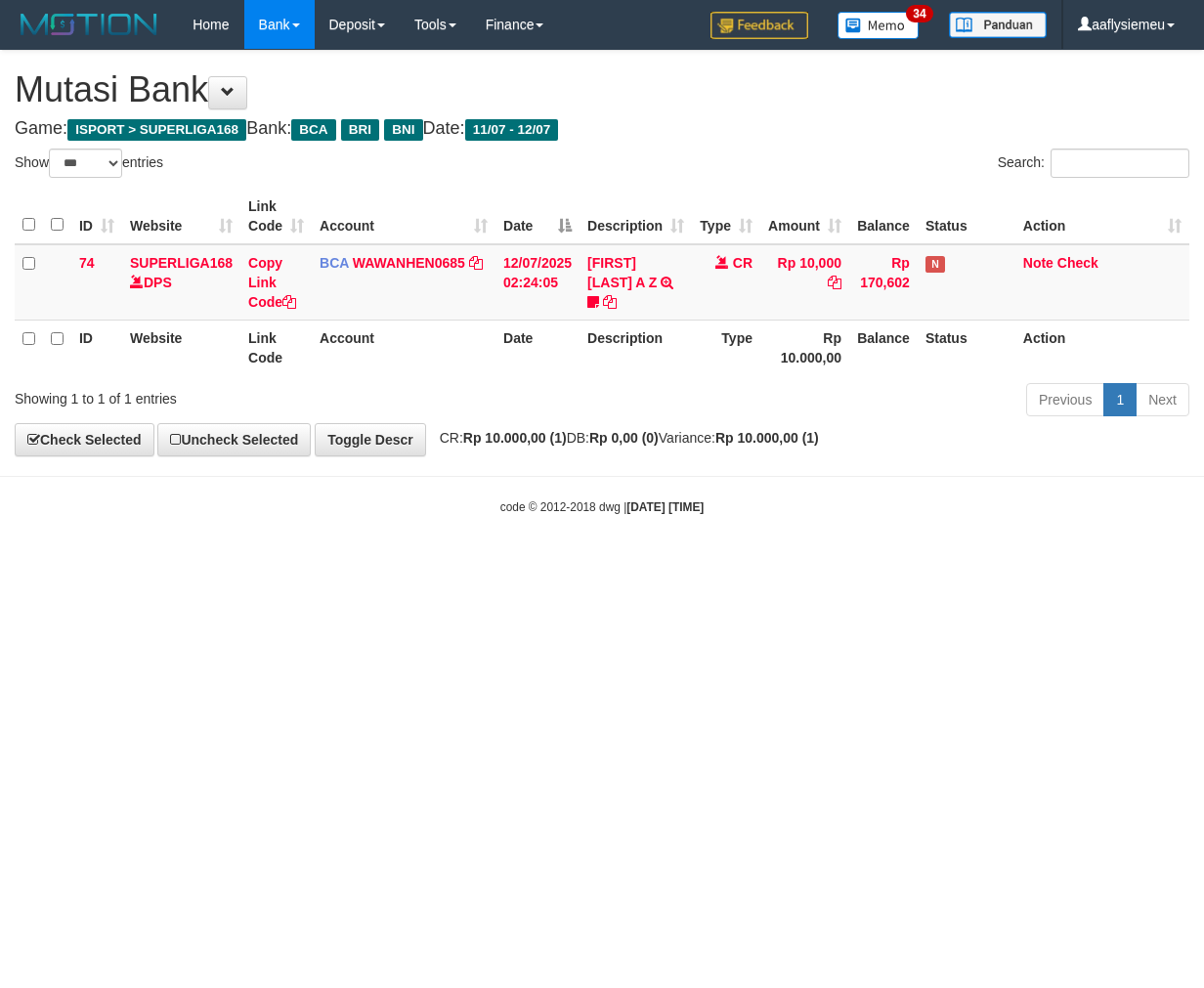 scroll, scrollTop: 0, scrollLeft: 0, axis: both 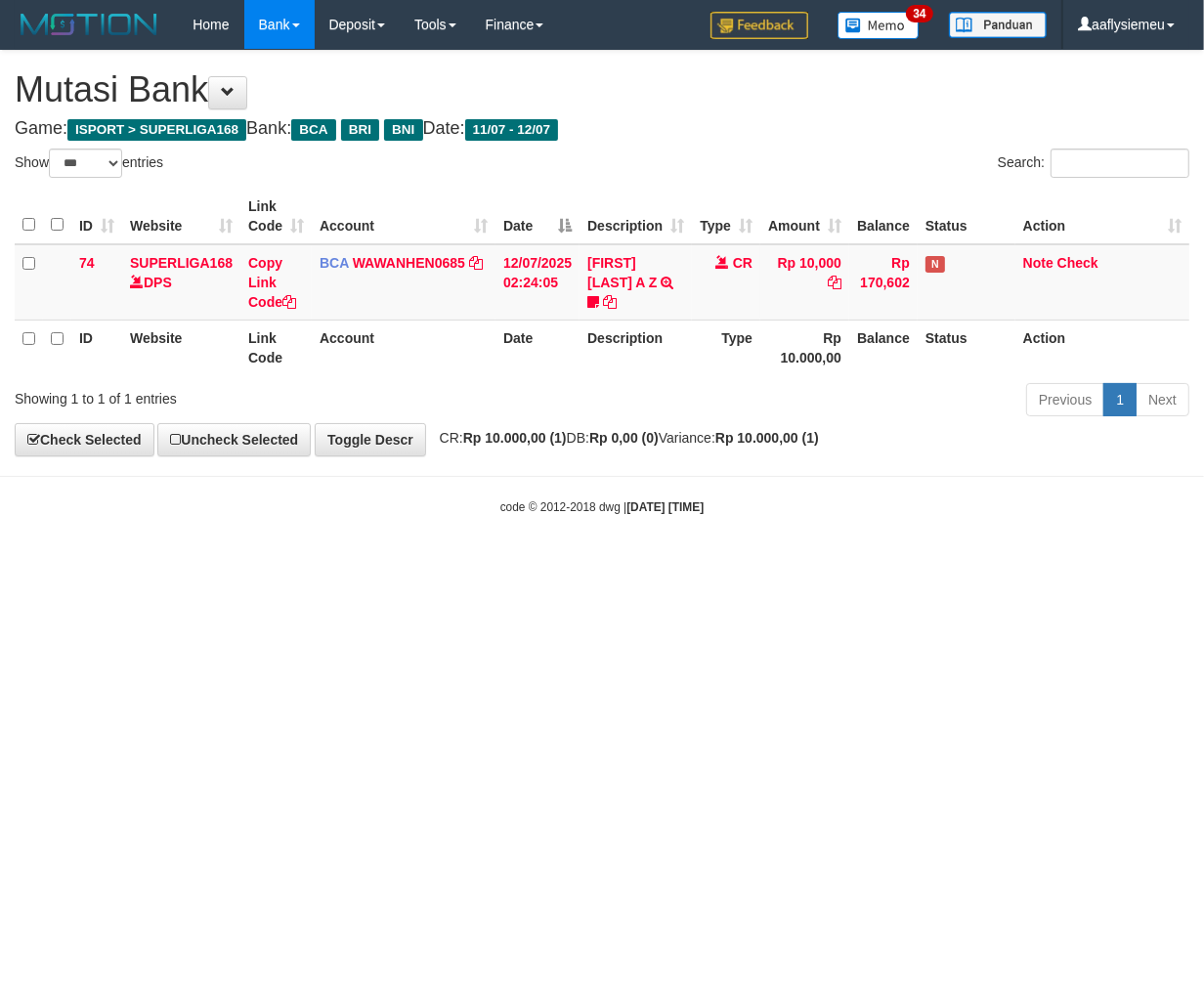 click on "Toggle navigation
Home
Bank
Account List
Load
By Website
Group
[ISPORT]													SUPERLIGA168
By Load Group (DPS)" at bounding box center (602, 282) 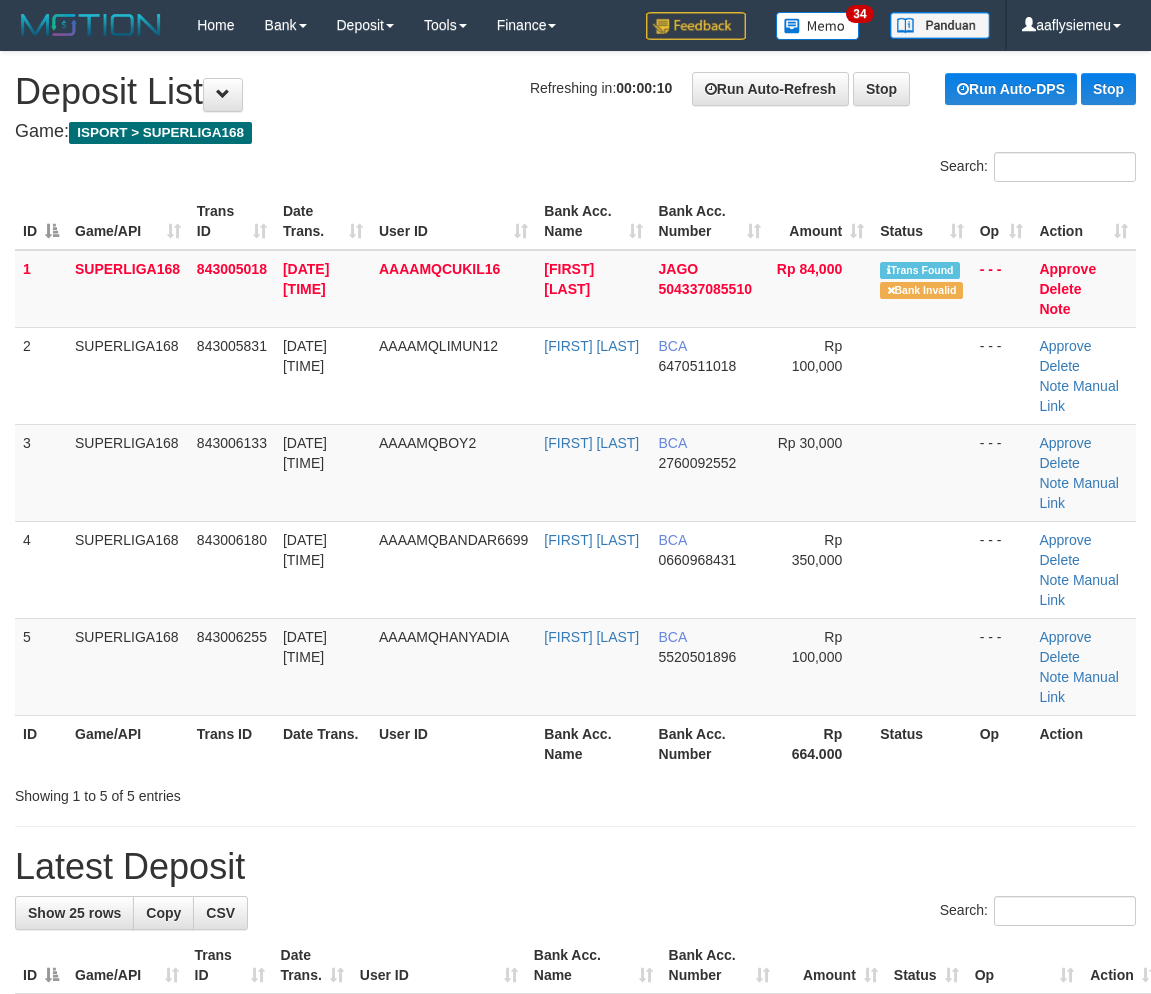 scroll, scrollTop: 0, scrollLeft: 0, axis: both 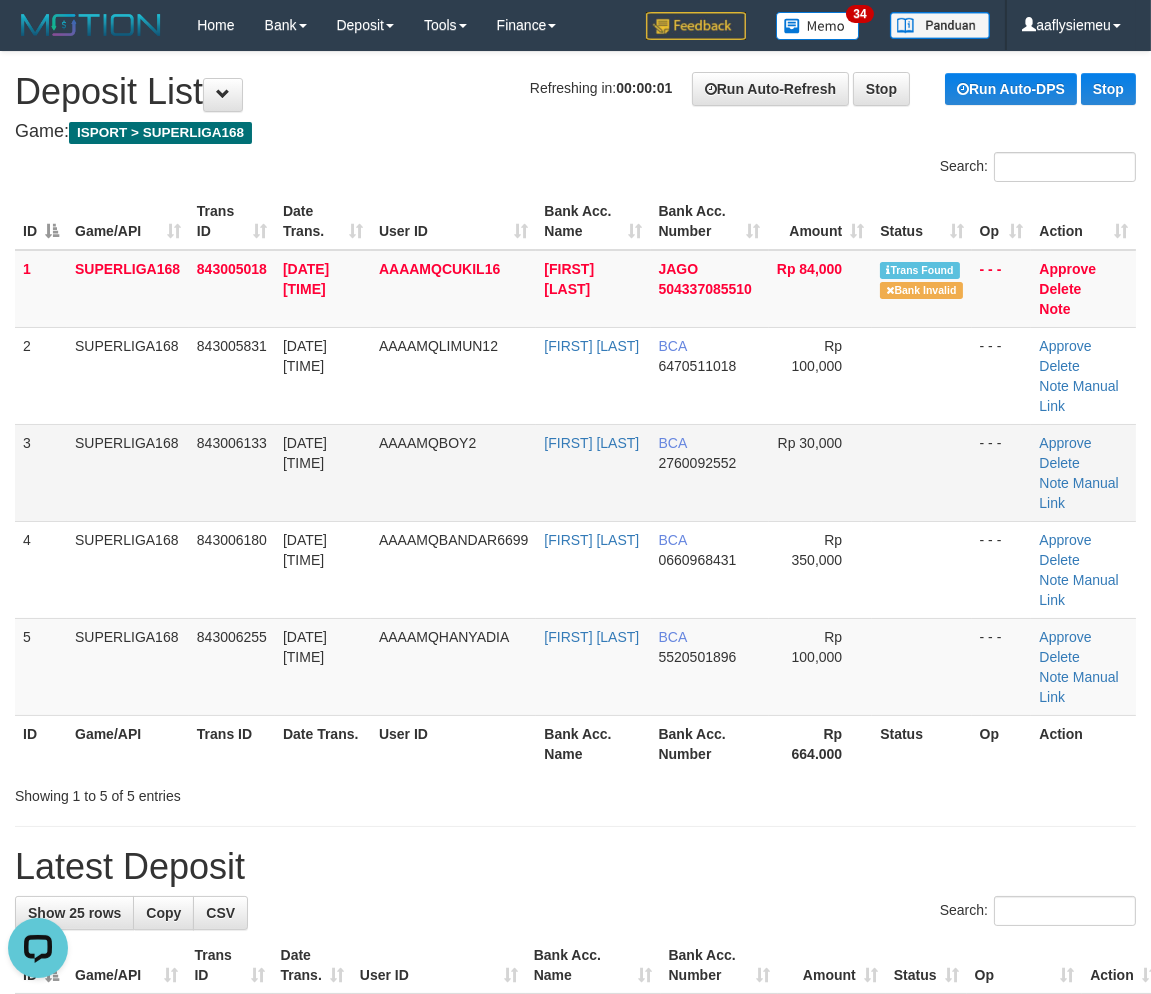 click on "SUPERLIGA168" at bounding box center [128, 472] 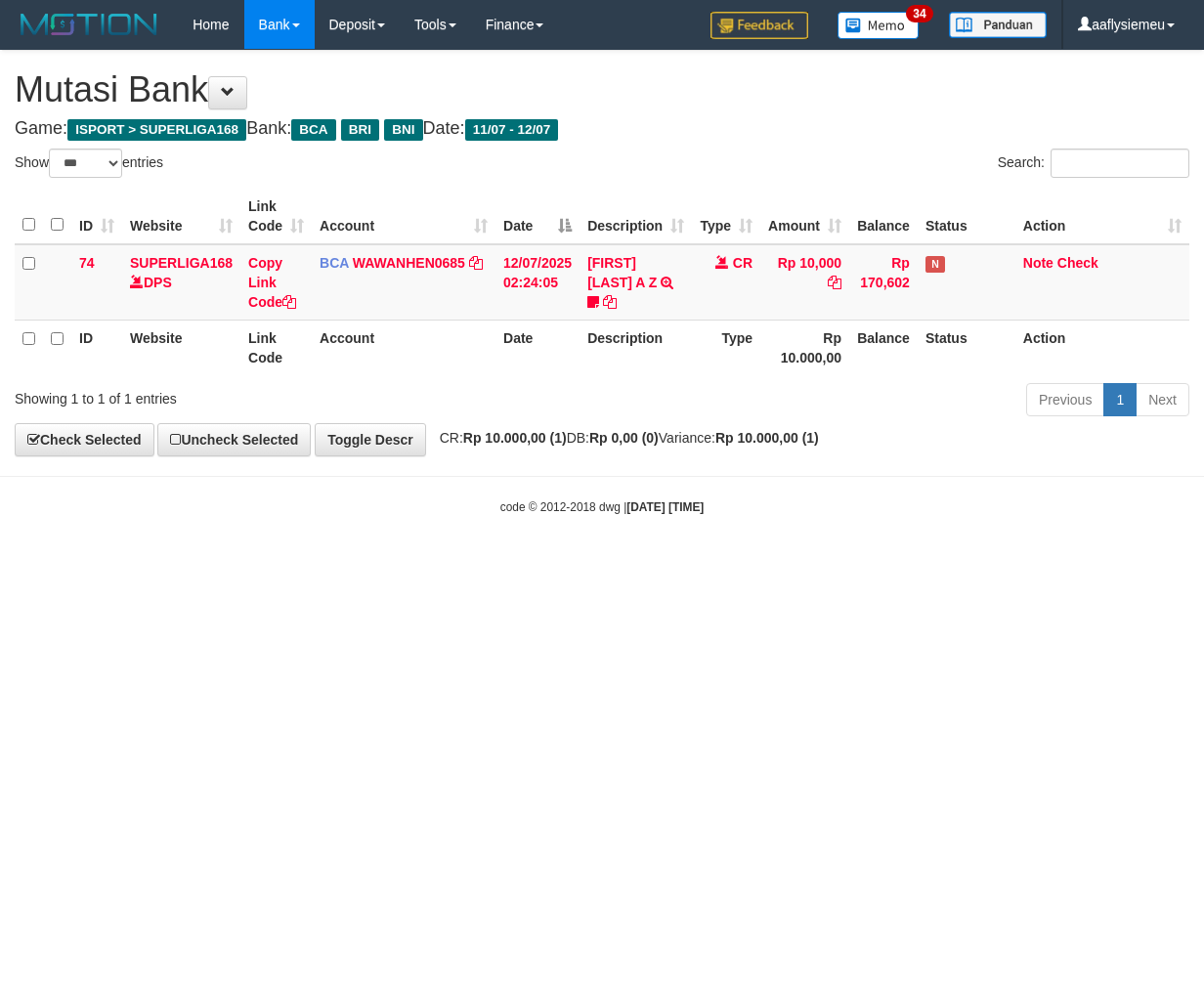 select on "***" 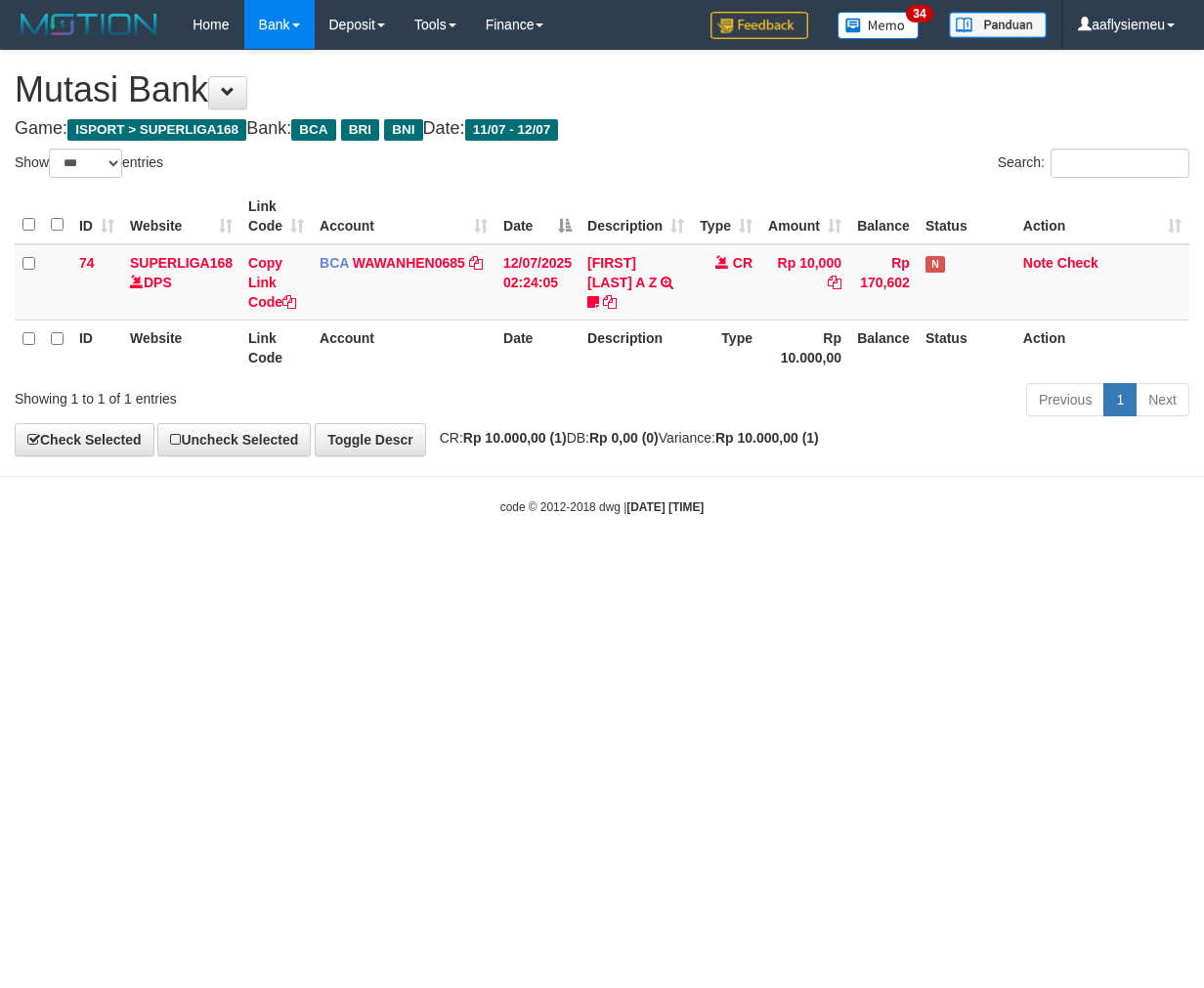 scroll, scrollTop: 0, scrollLeft: 0, axis: both 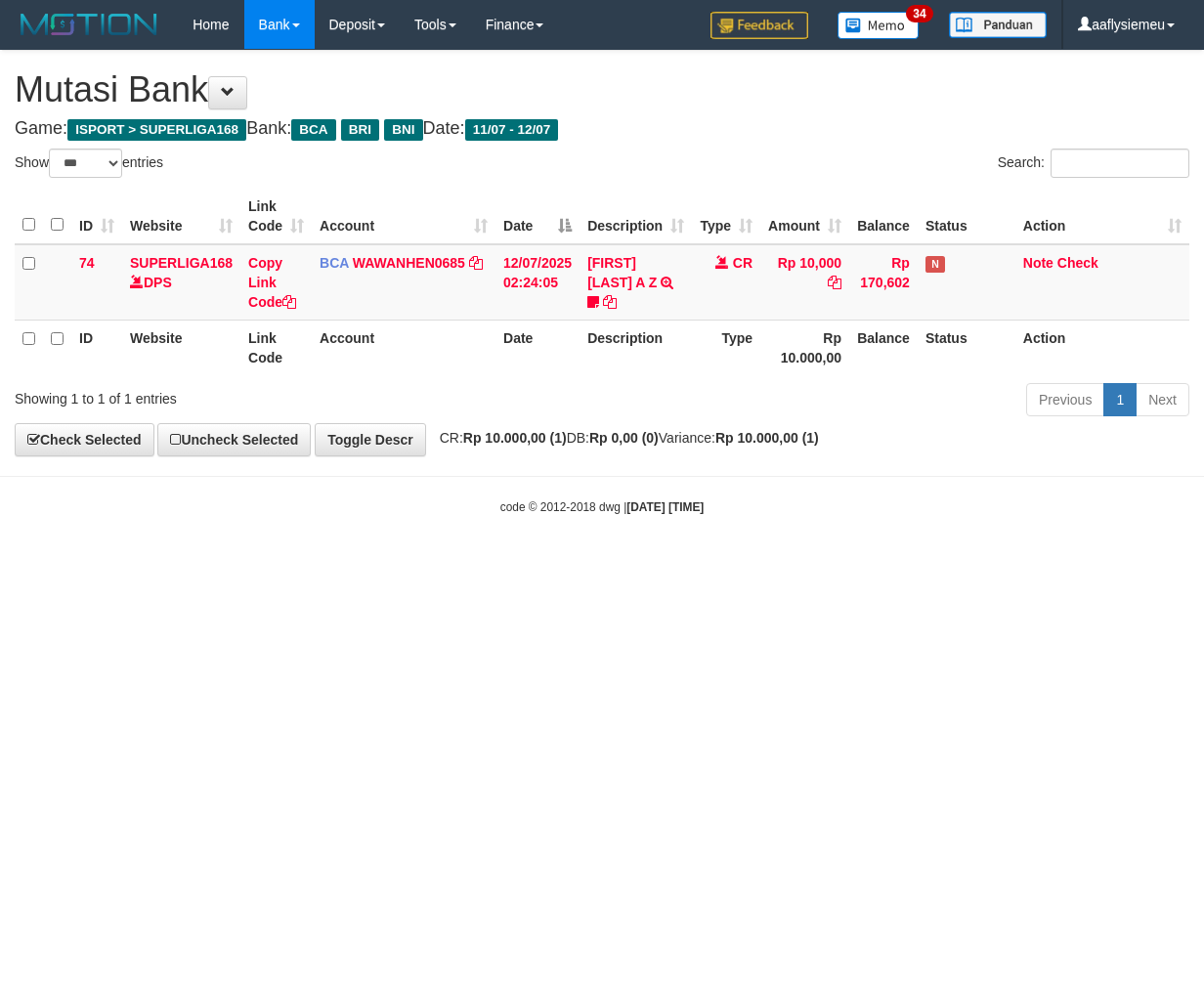 select on "***" 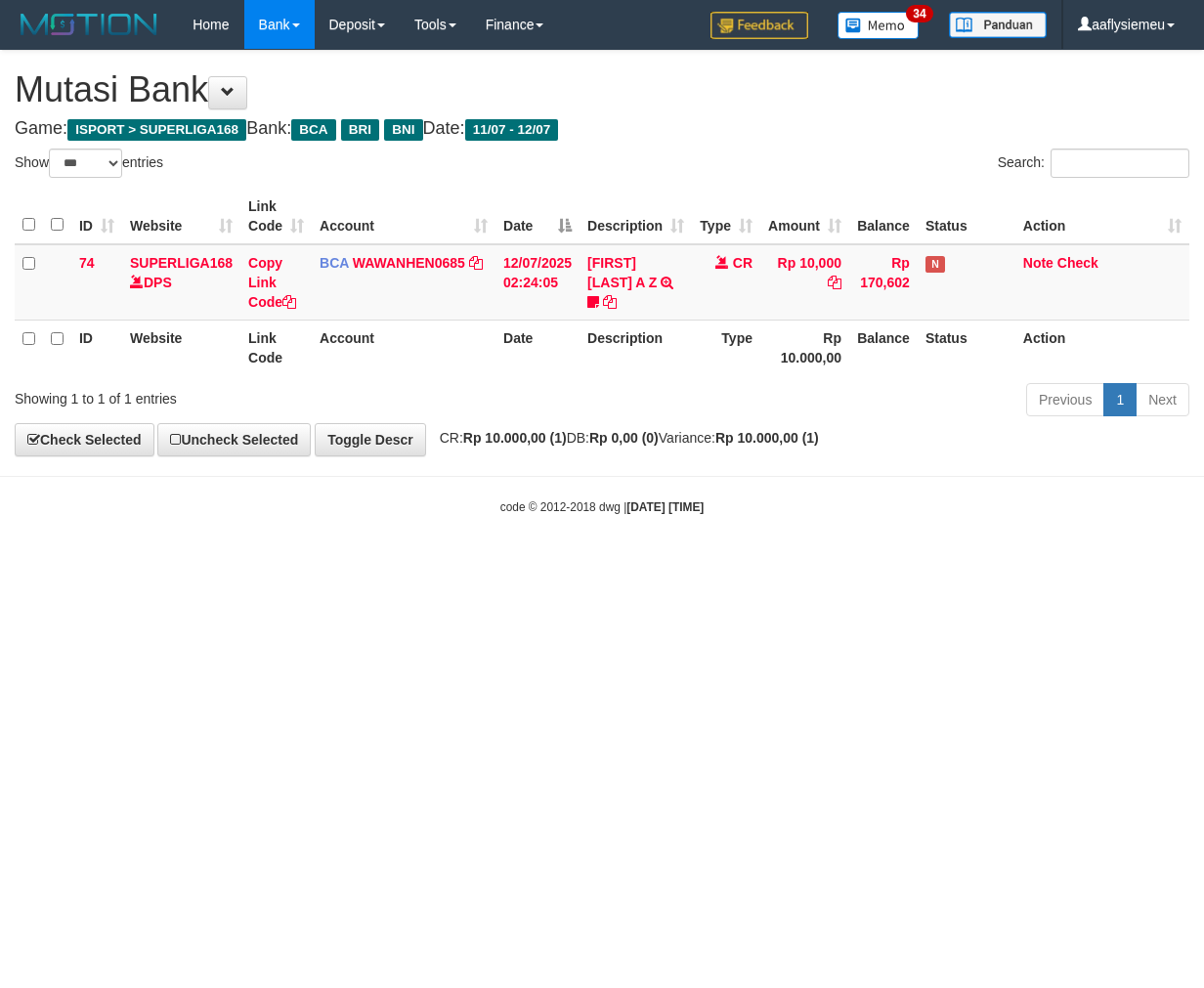 scroll, scrollTop: 0, scrollLeft: 0, axis: both 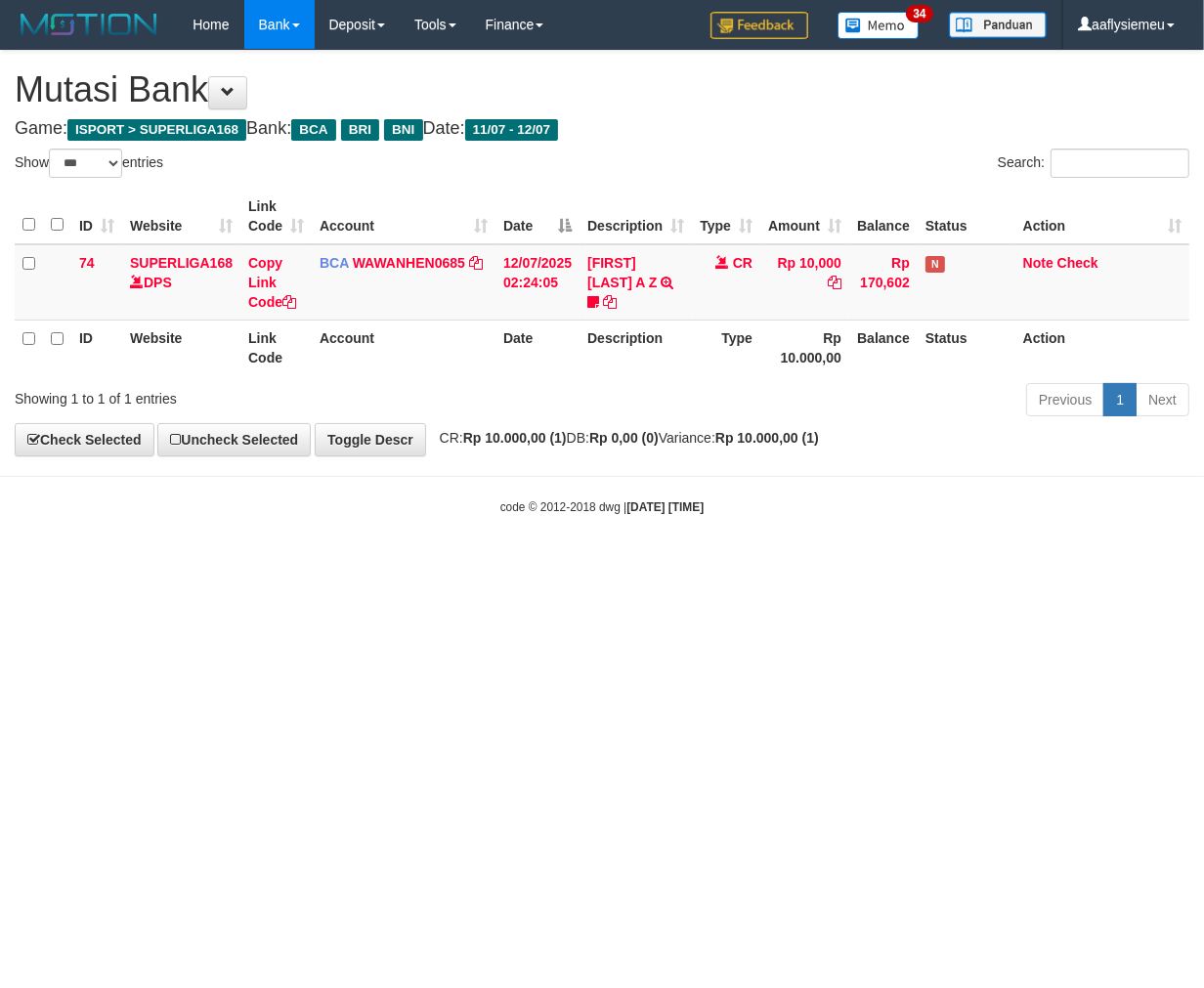 drag, startPoint x: 0, startPoint y: 0, endPoint x: 731, endPoint y: 593, distance: 941.28104 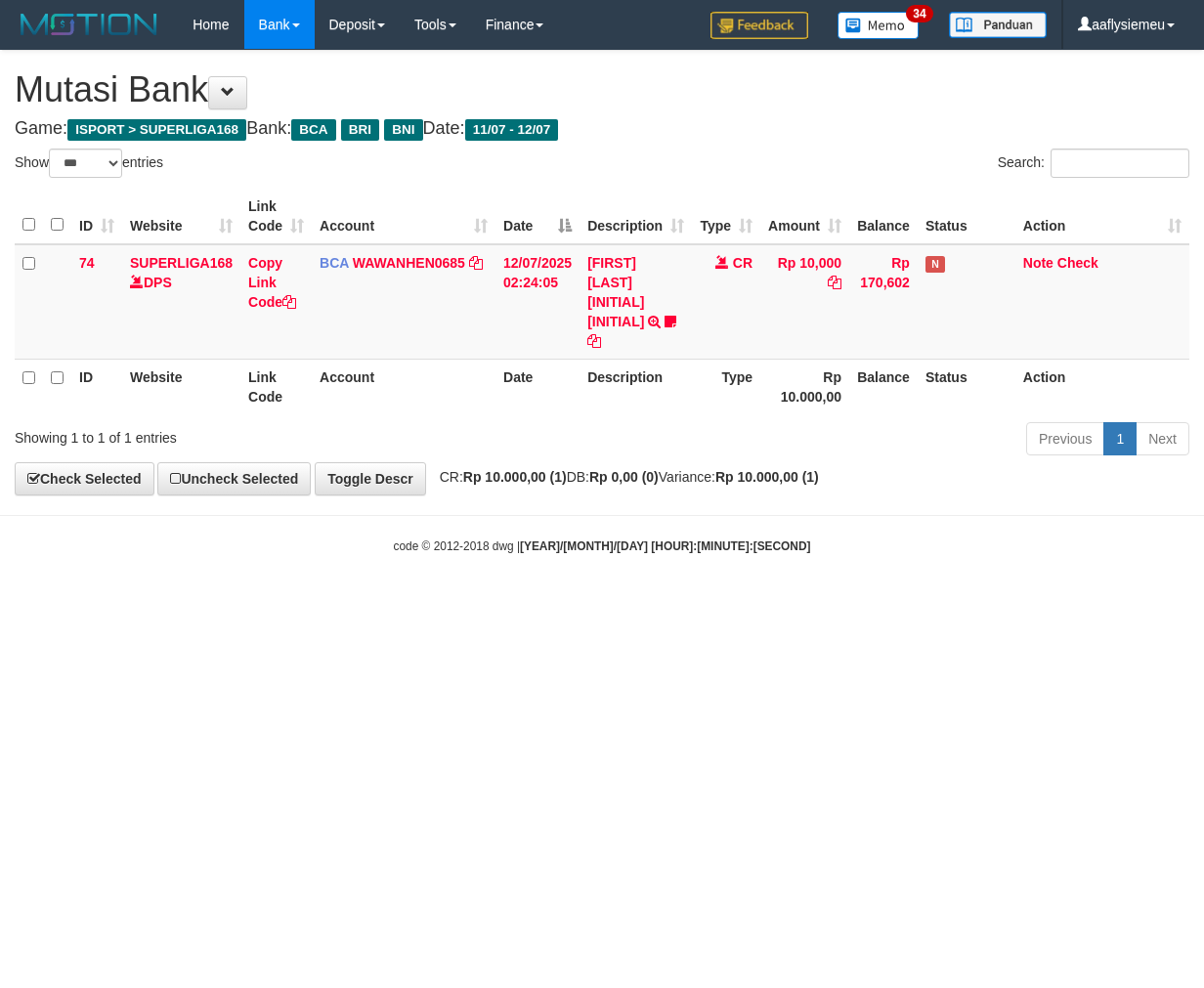 select on "***" 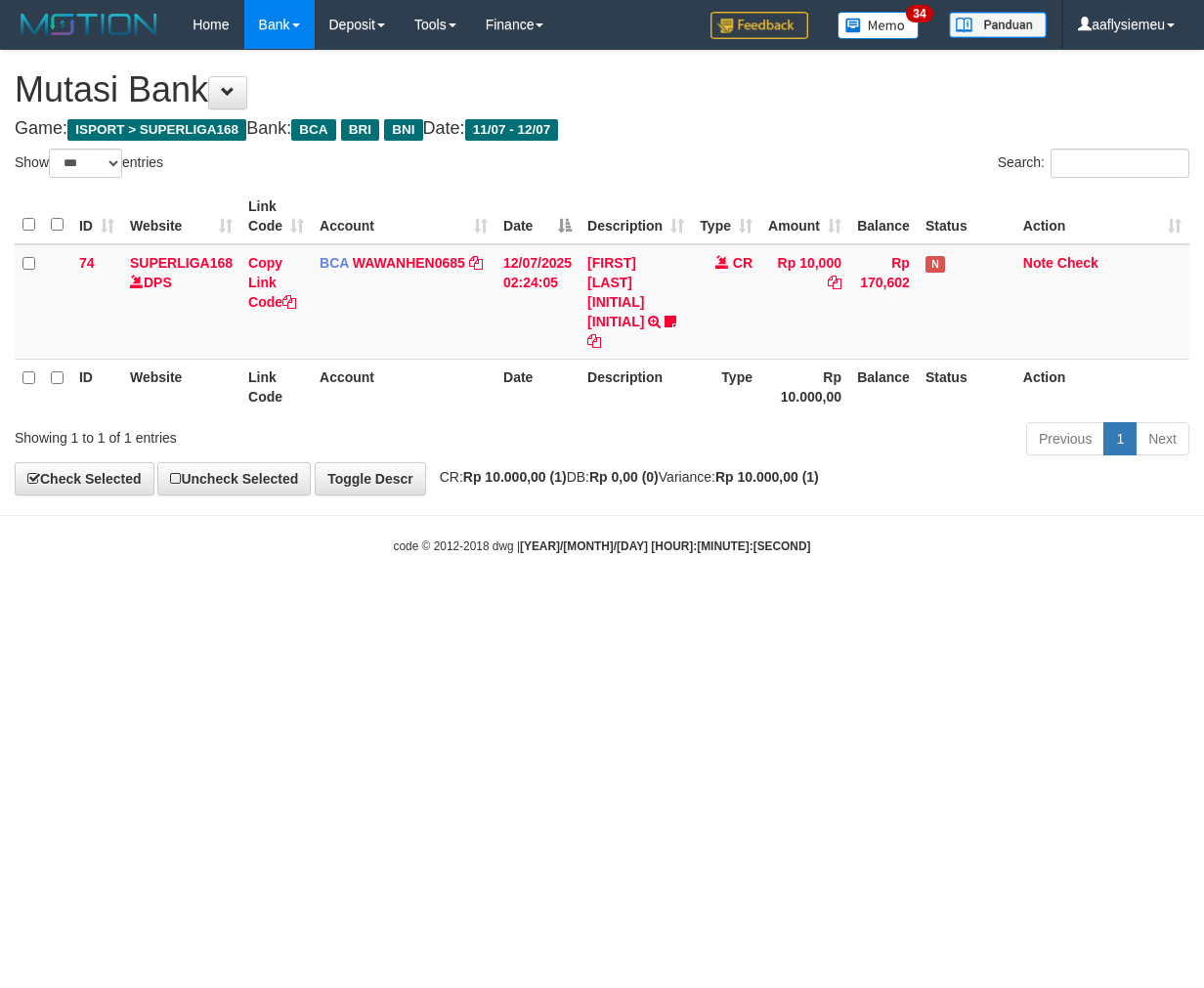 scroll, scrollTop: 0, scrollLeft: 0, axis: both 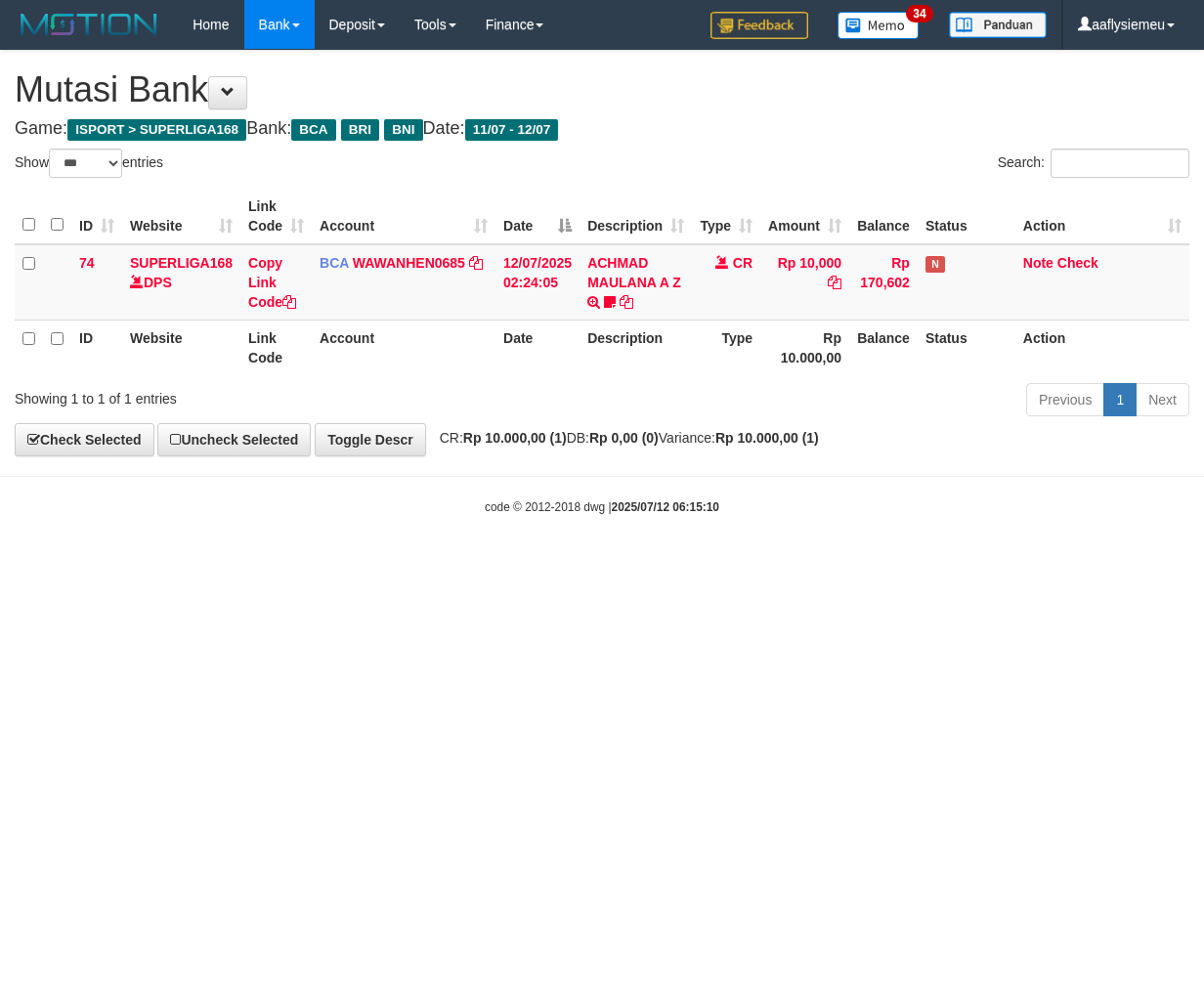 select on "***" 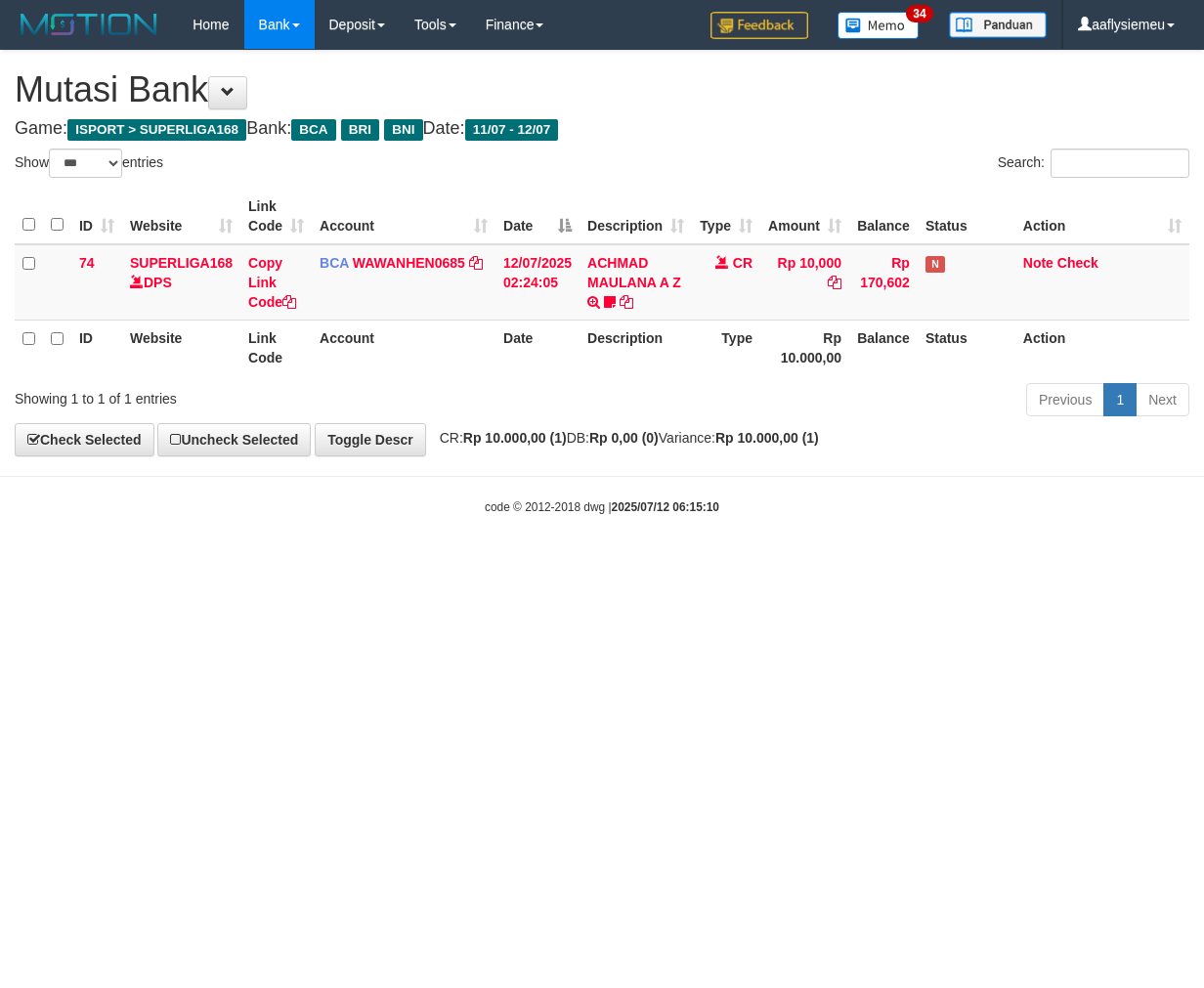 scroll, scrollTop: 0, scrollLeft: 0, axis: both 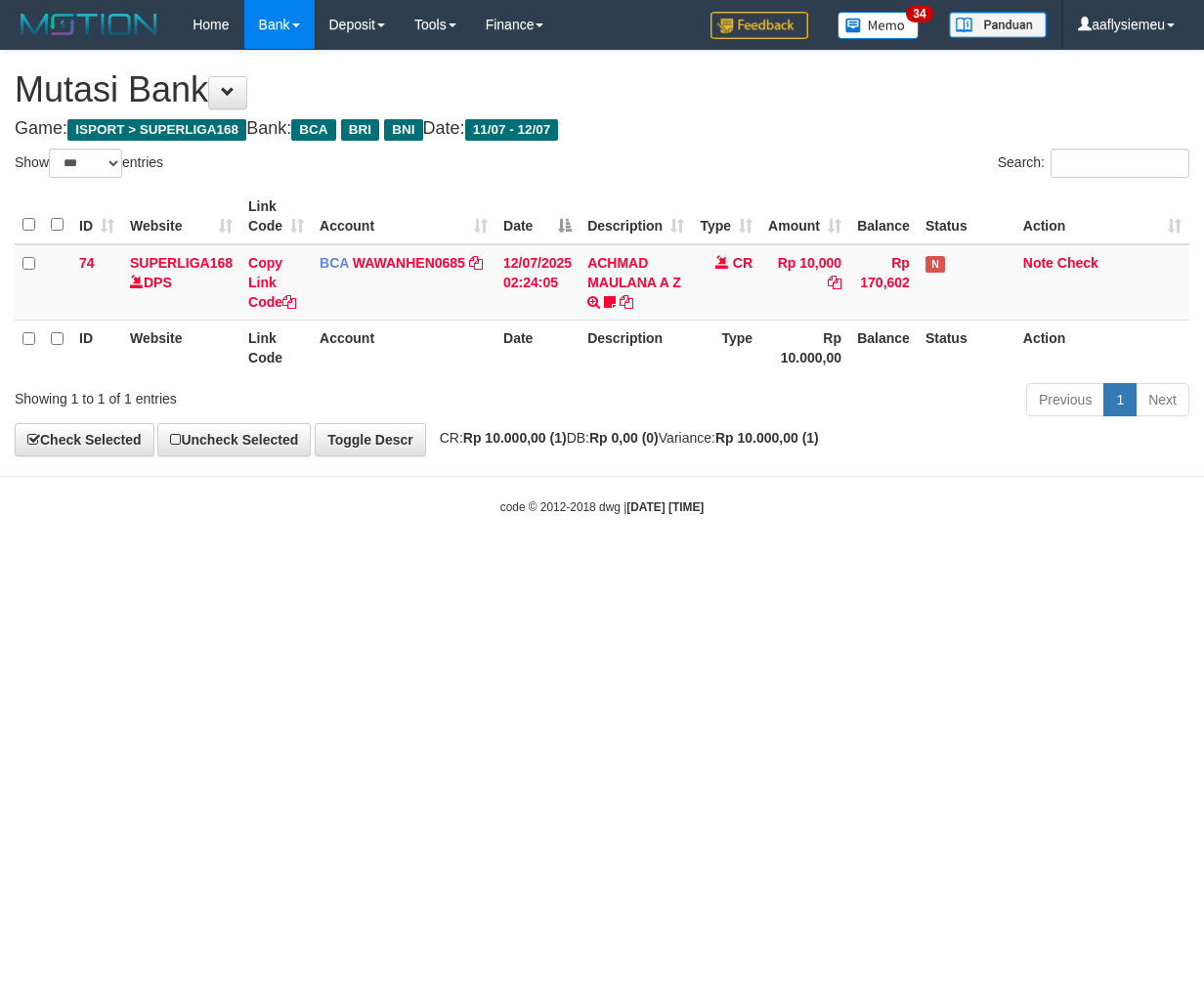 select on "***" 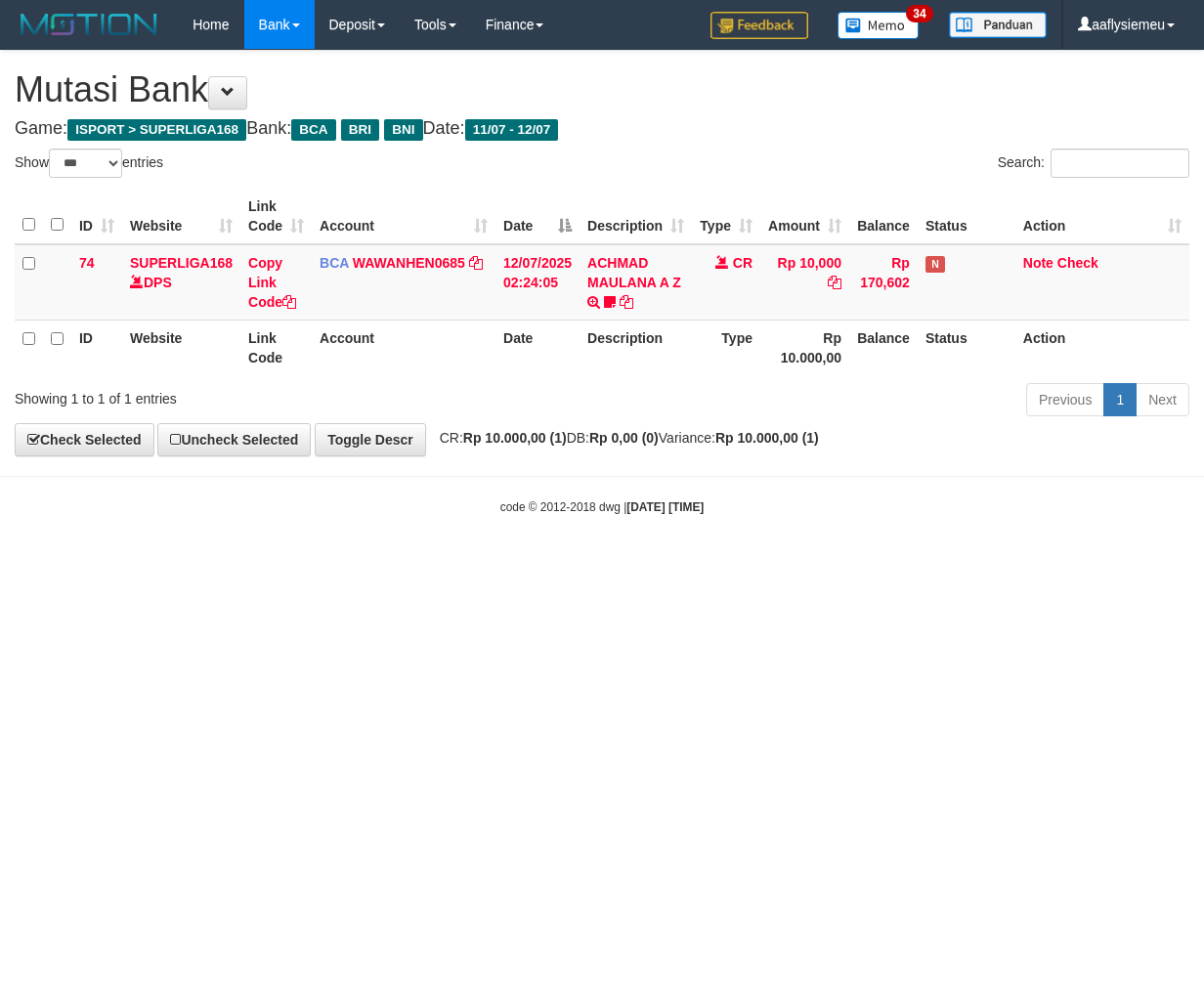 scroll, scrollTop: 0, scrollLeft: 0, axis: both 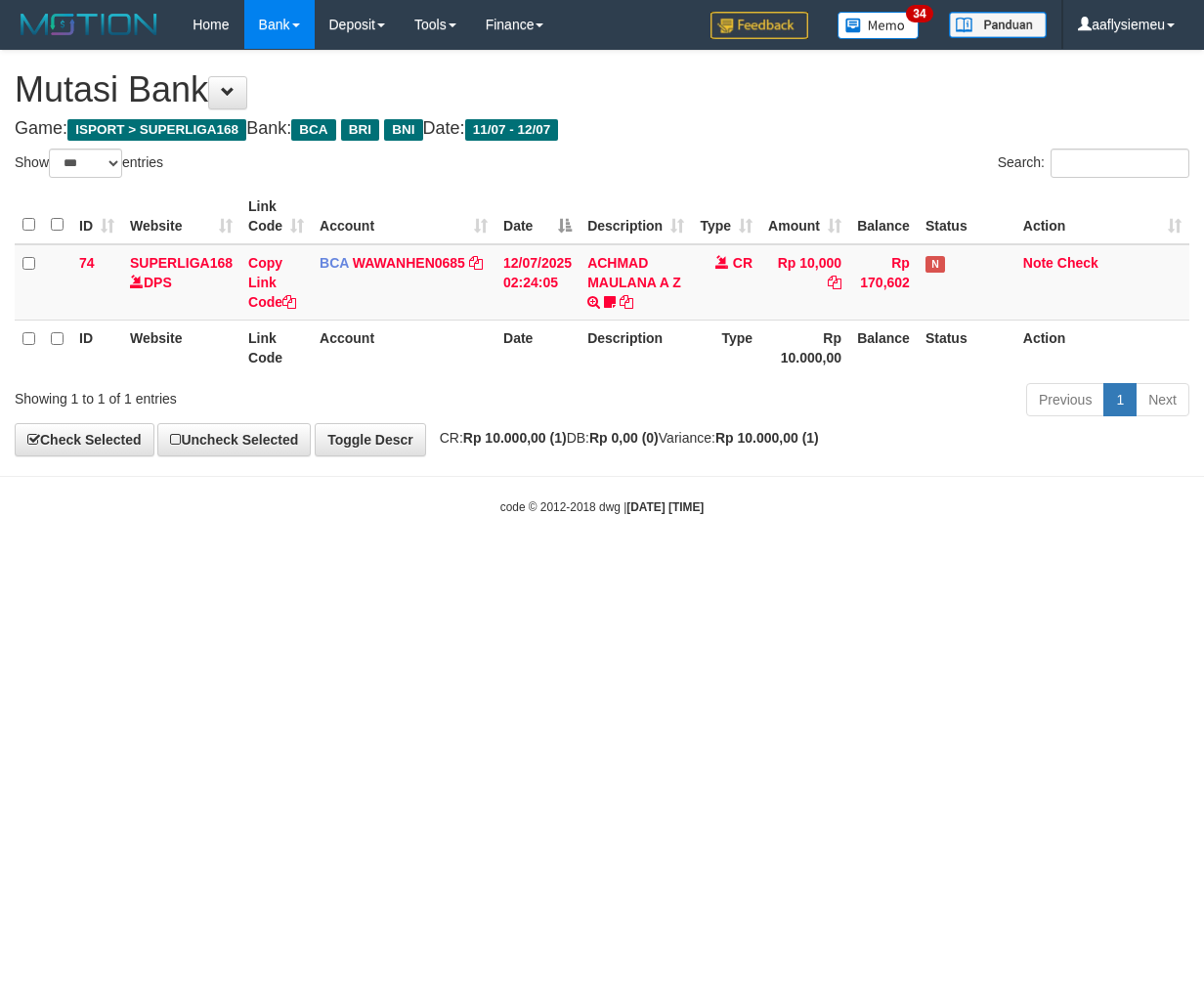 select on "***" 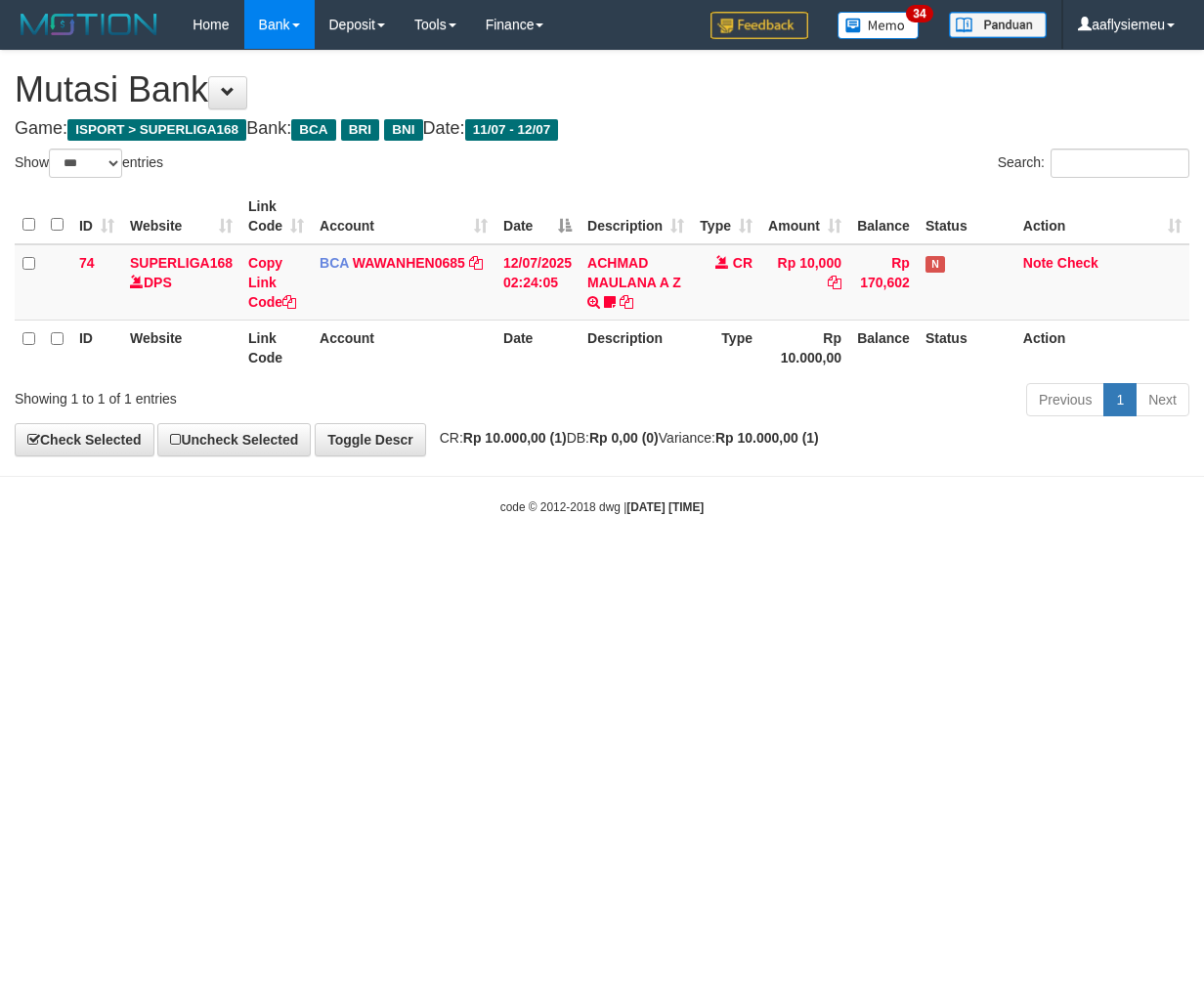 scroll, scrollTop: 0, scrollLeft: 0, axis: both 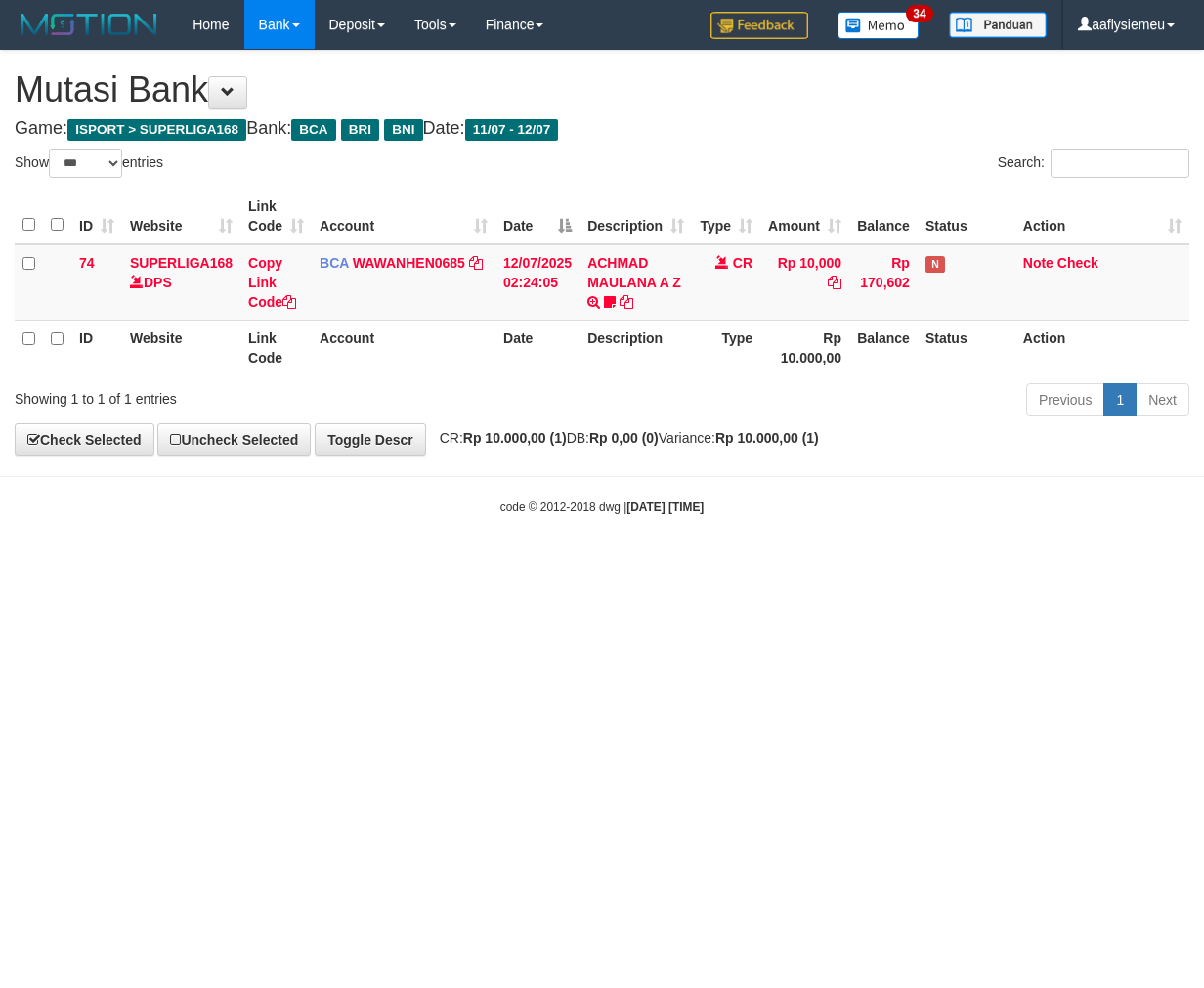 select on "***" 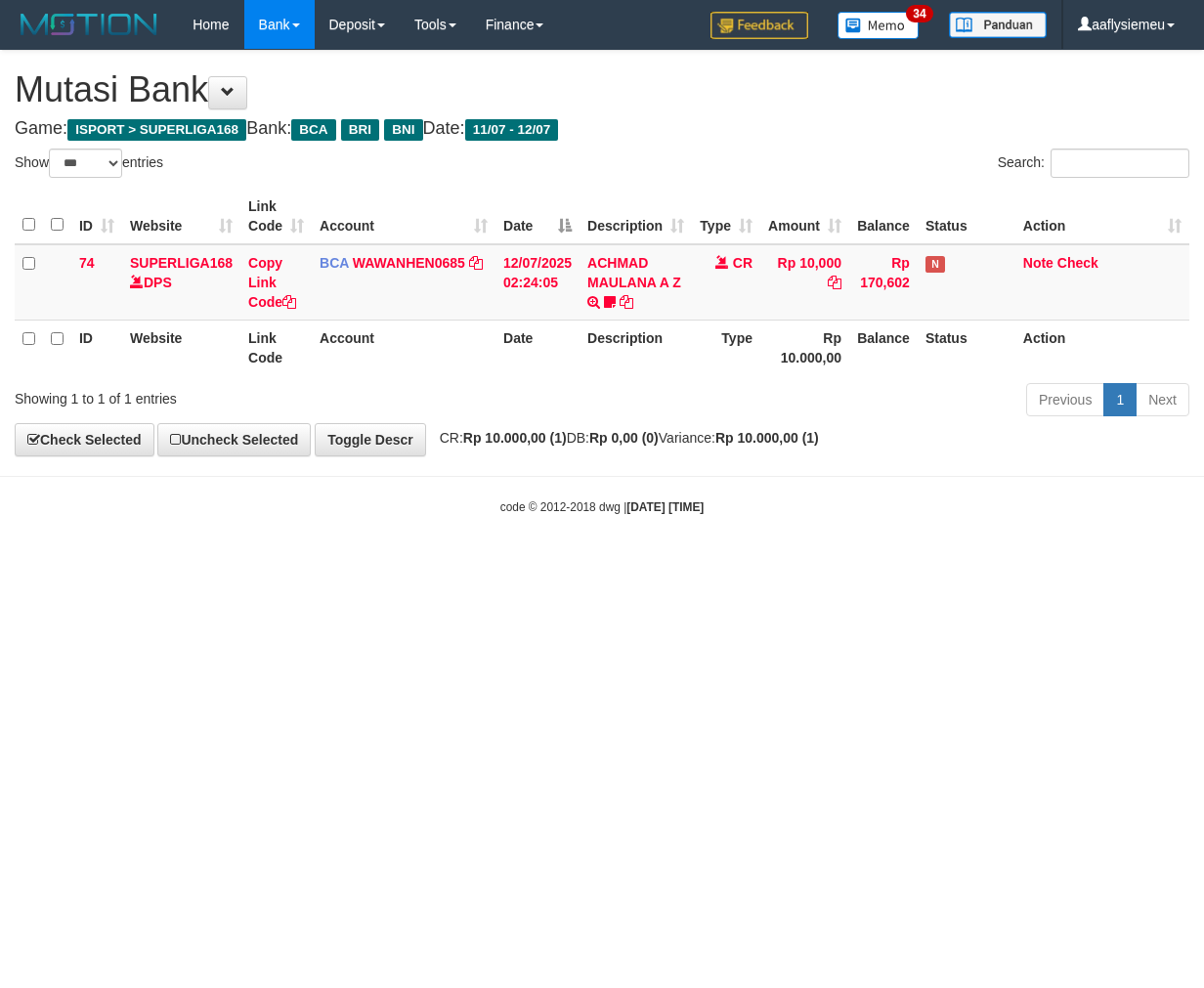 scroll, scrollTop: 0, scrollLeft: 0, axis: both 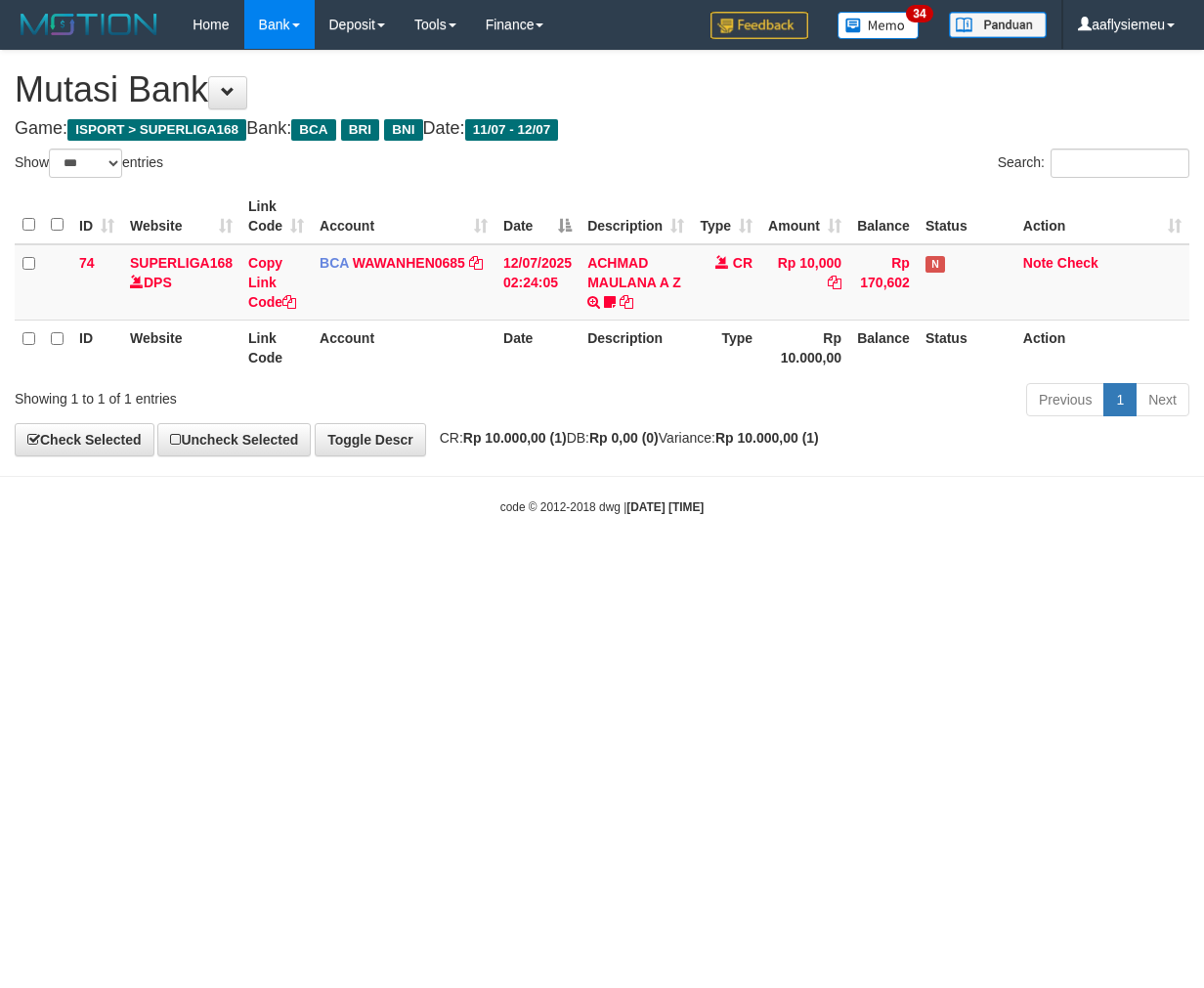 select on "***" 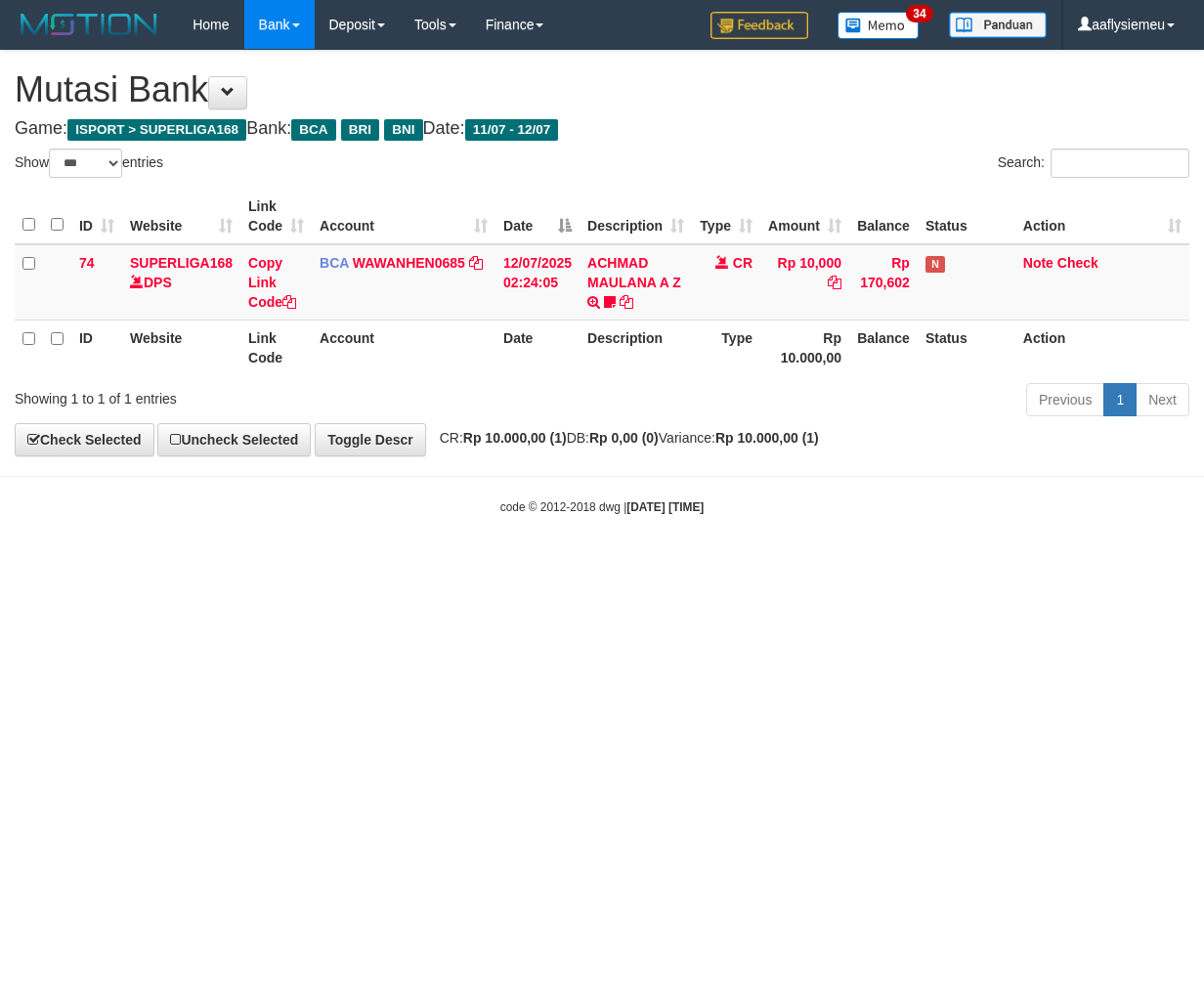 scroll, scrollTop: 0, scrollLeft: 0, axis: both 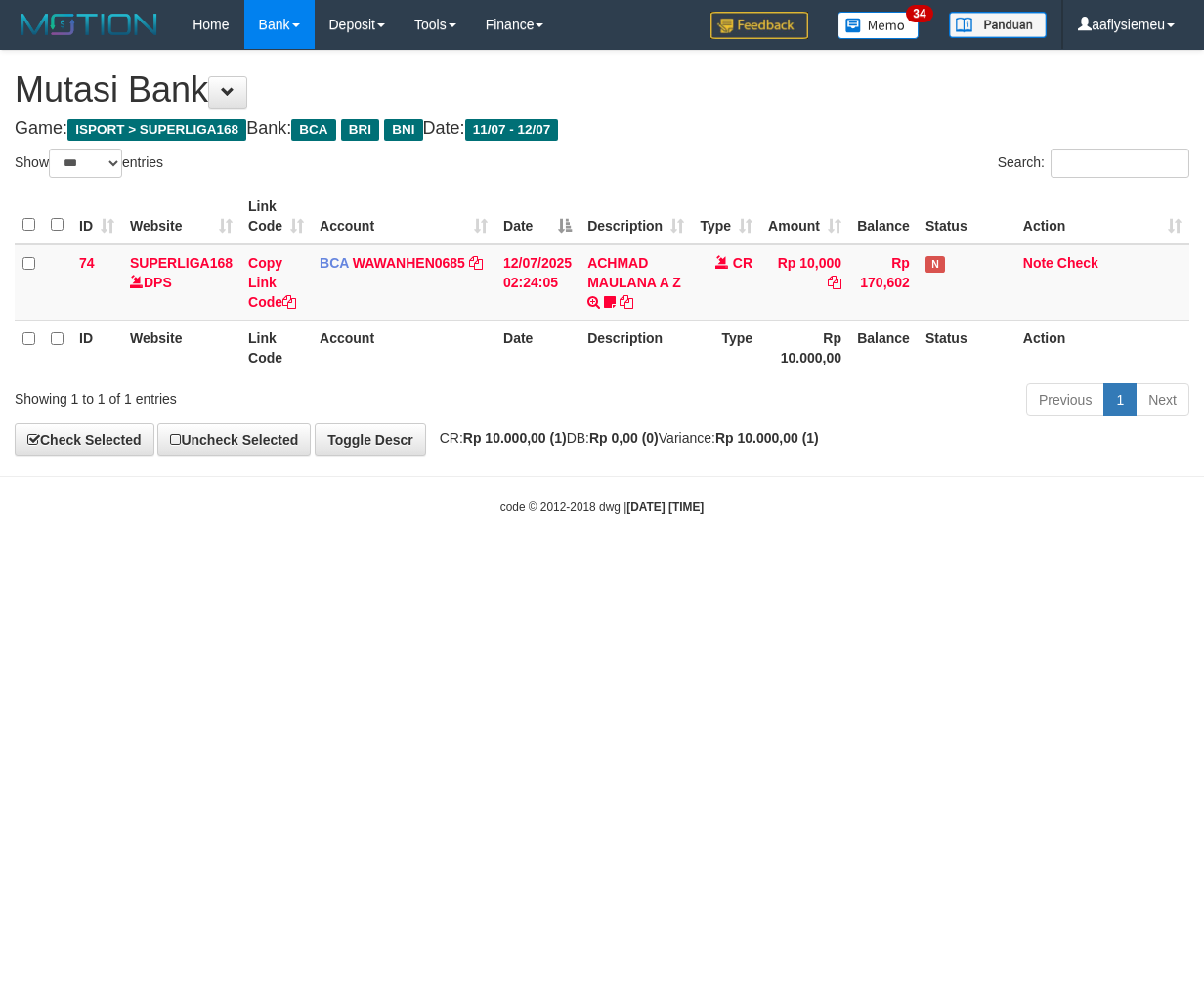 select on "***" 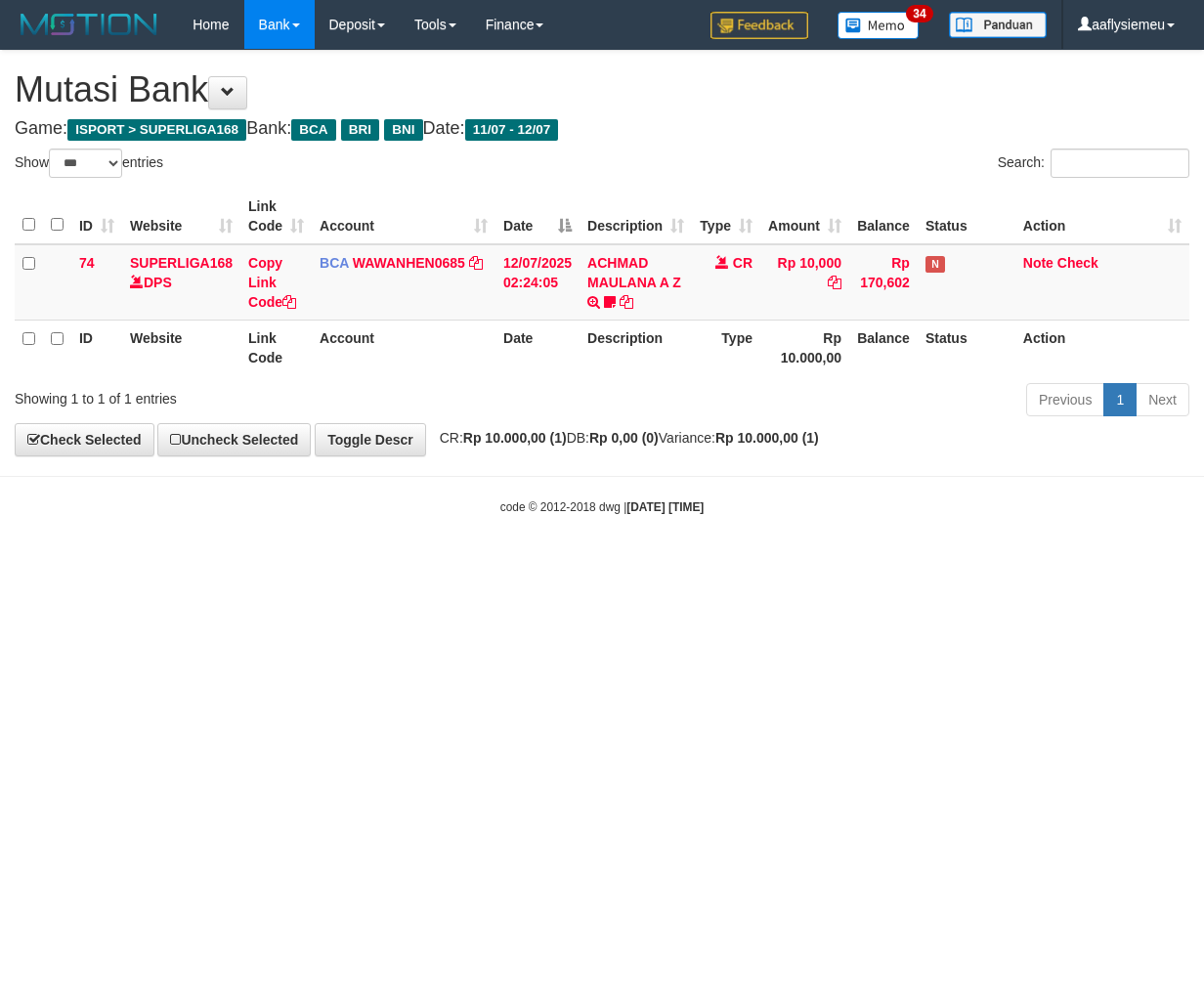 scroll, scrollTop: 0, scrollLeft: 0, axis: both 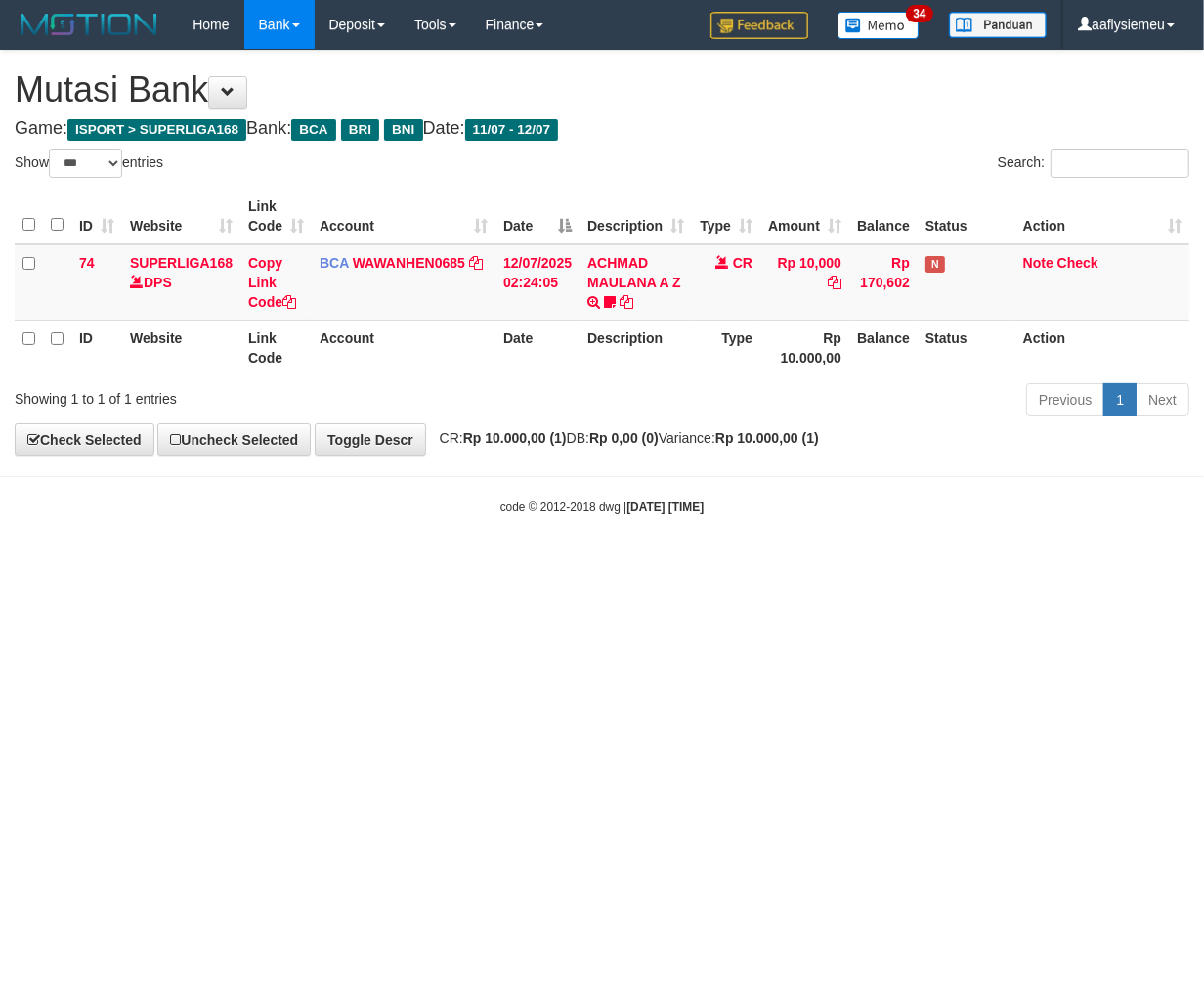 drag, startPoint x: 0, startPoint y: 0, endPoint x: 990, endPoint y: 574, distance: 1144.3671 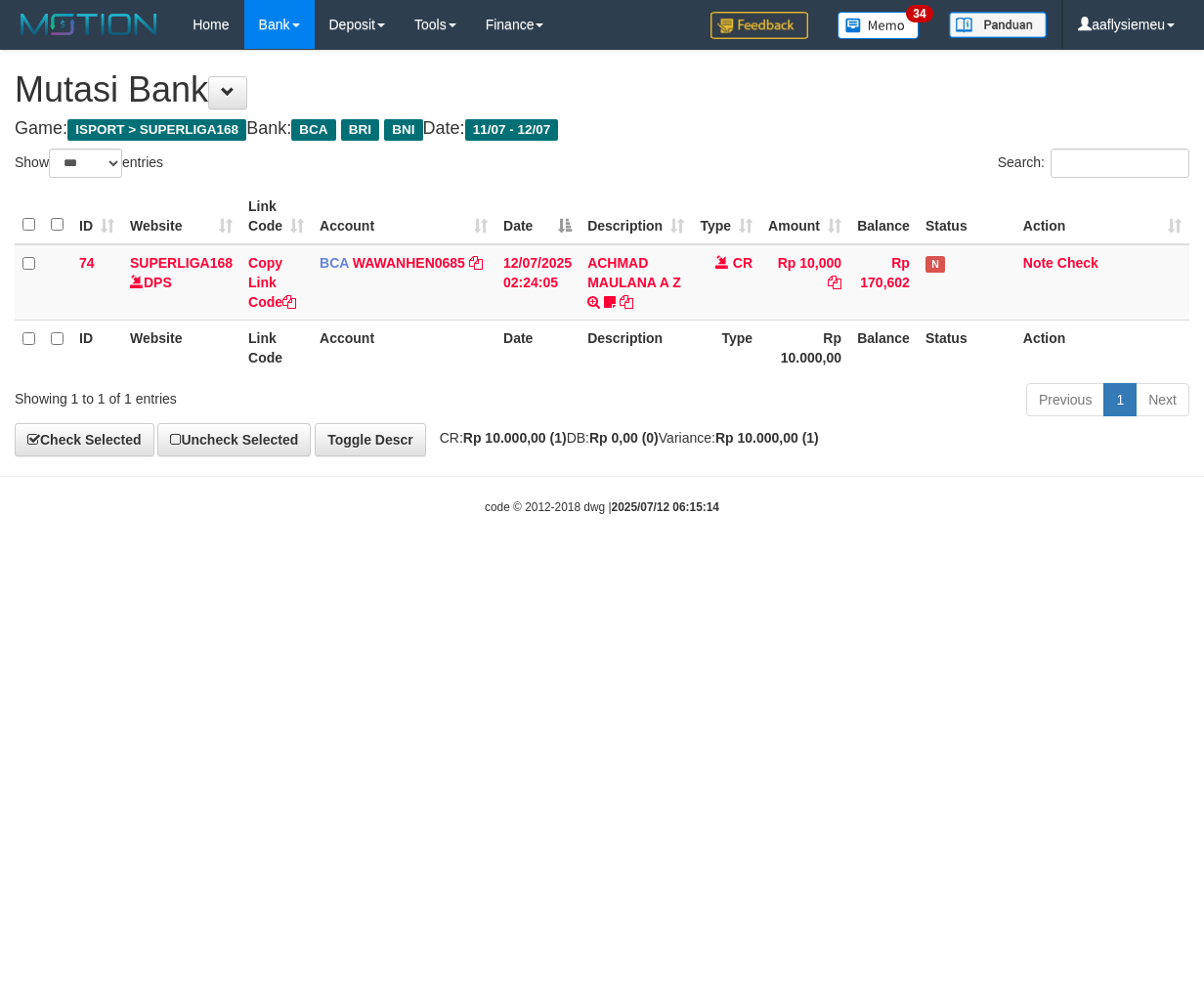 select on "***" 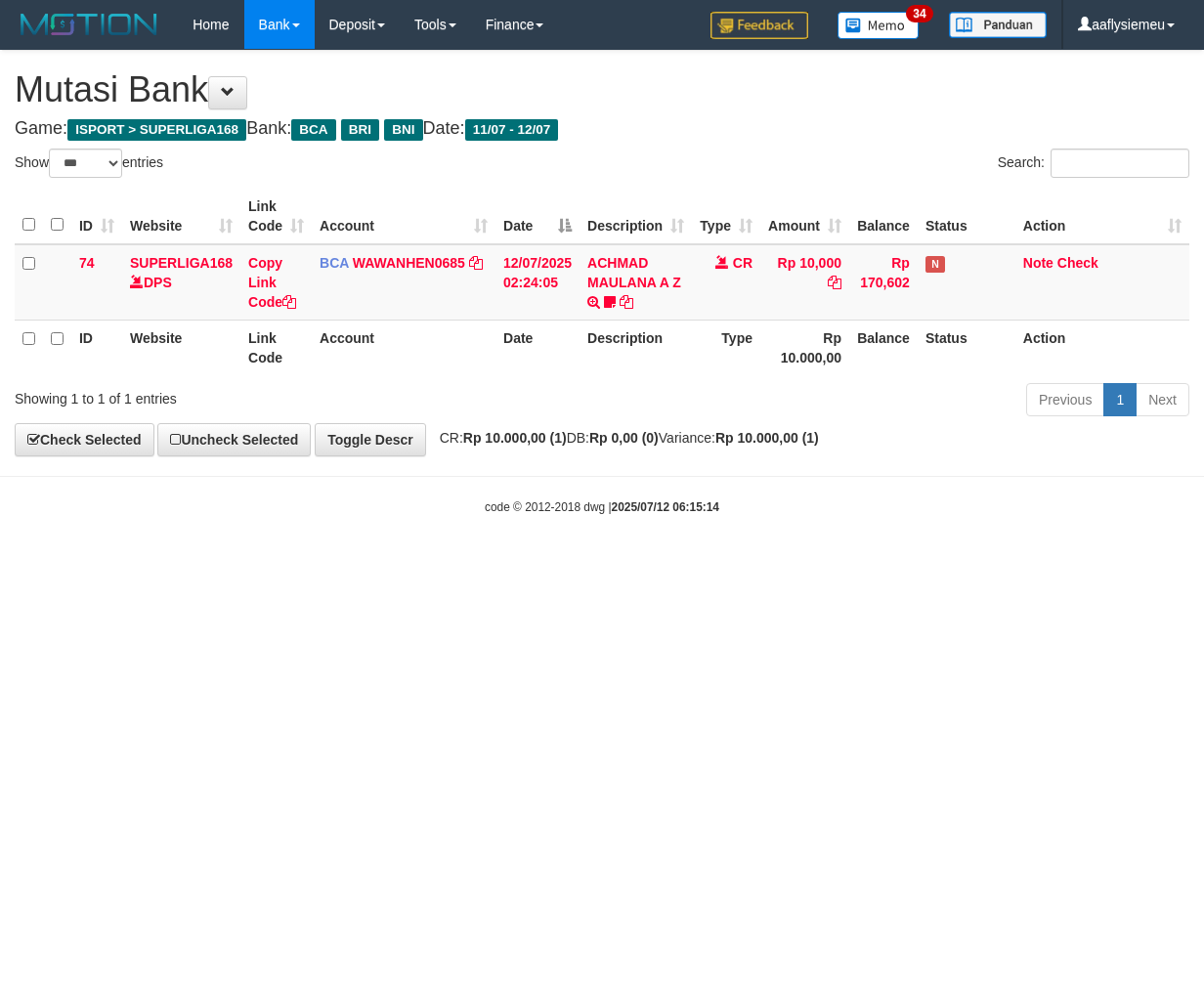 scroll, scrollTop: 0, scrollLeft: 0, axis: both 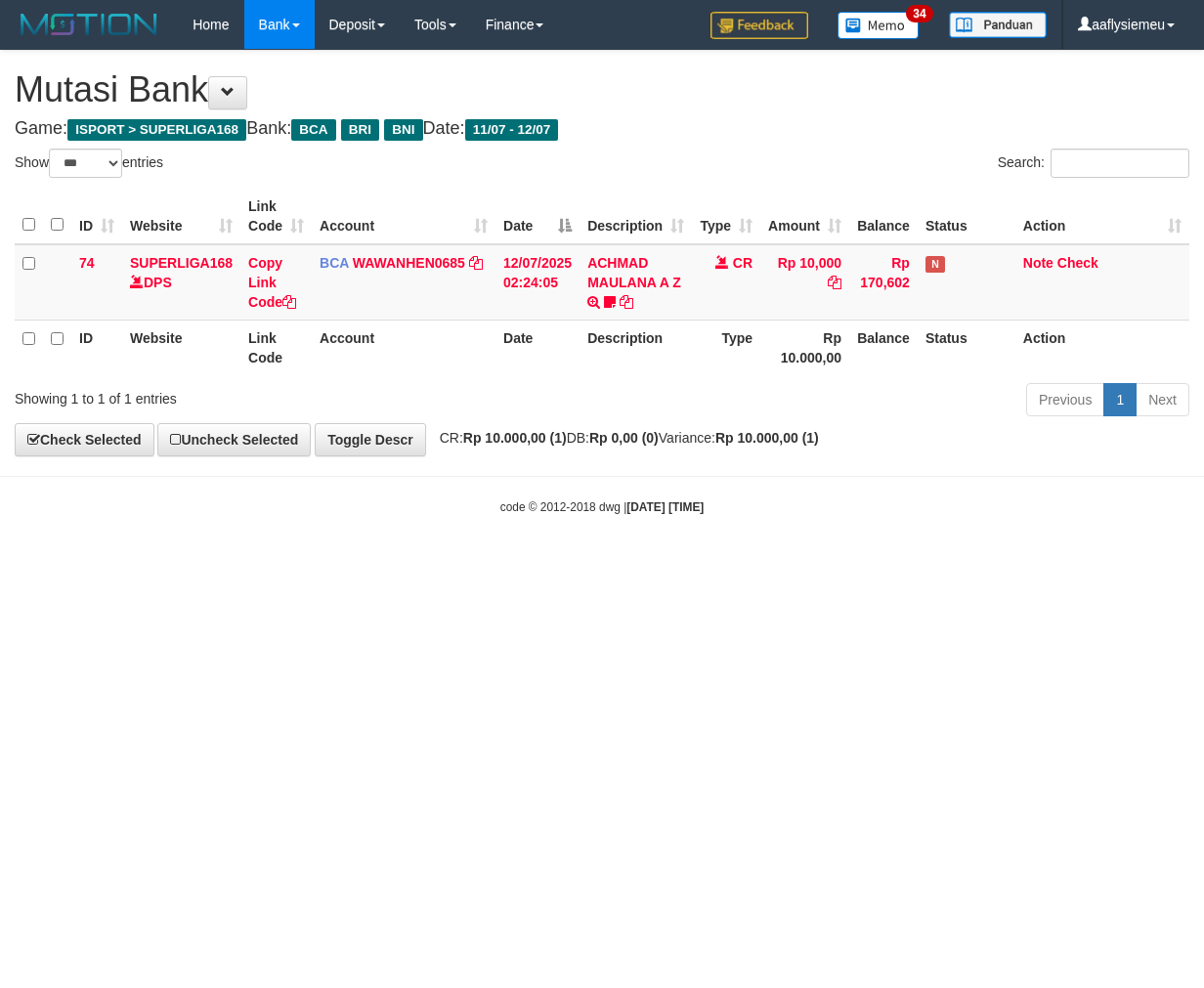select on "***" 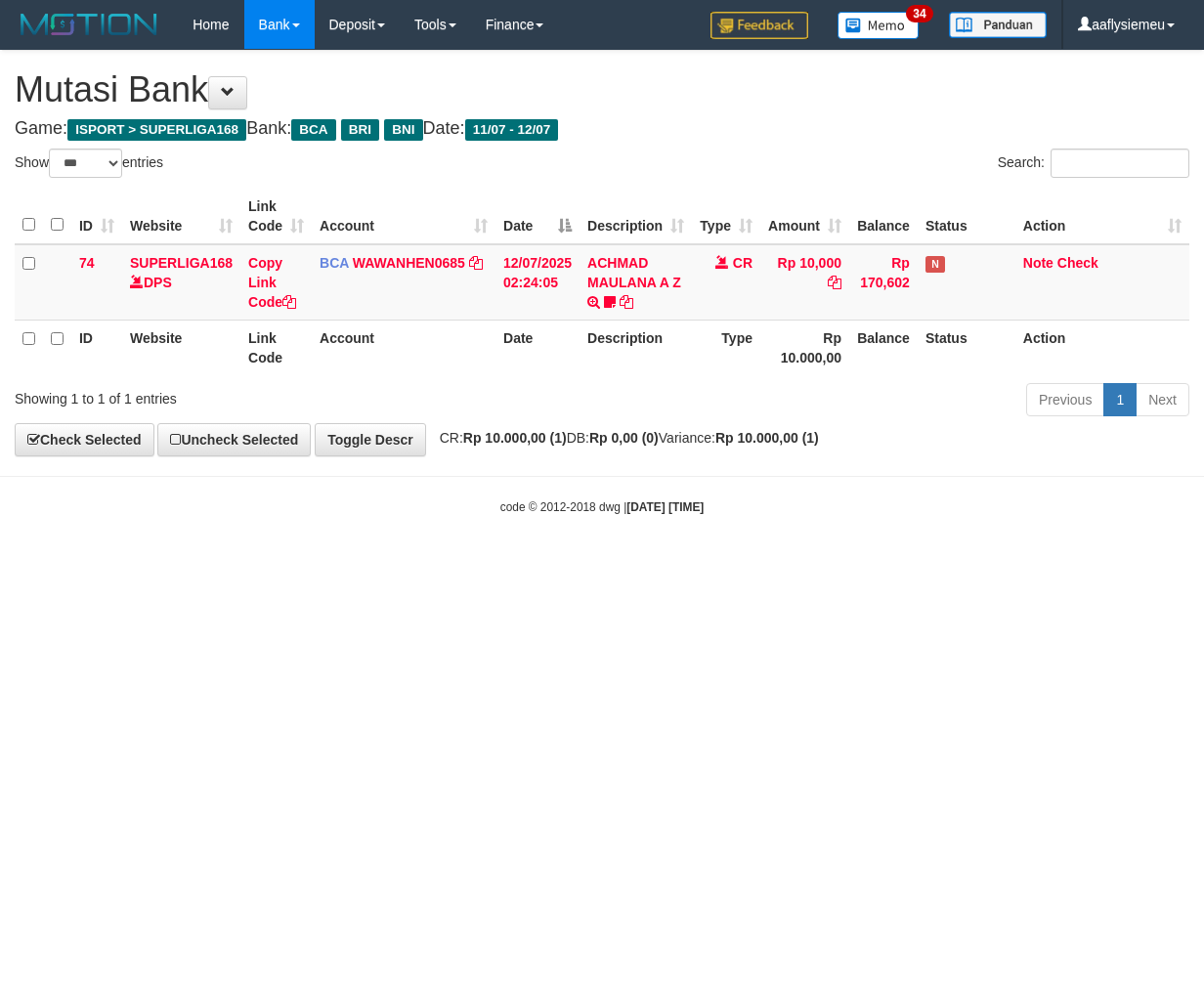 scroll, scrollTop: 0, scrollLeft: 0, axis: both 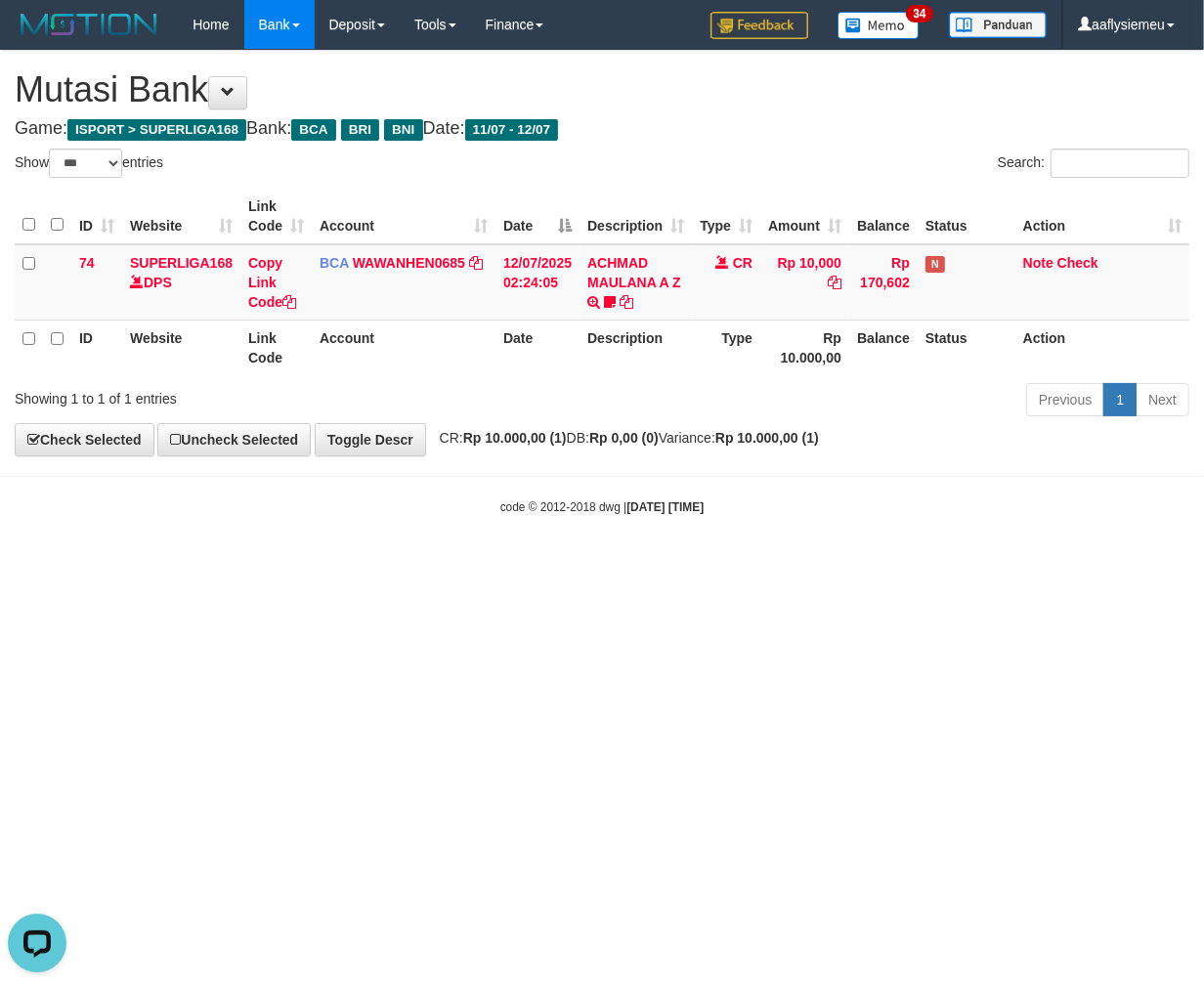 click on "Toggle navigation
Home
Bank
Account List
Load
By Website
Group
[ISPORT]													SUPERLIGA168
By Load Group (DPS)
34" at bounding box center (602, 282) 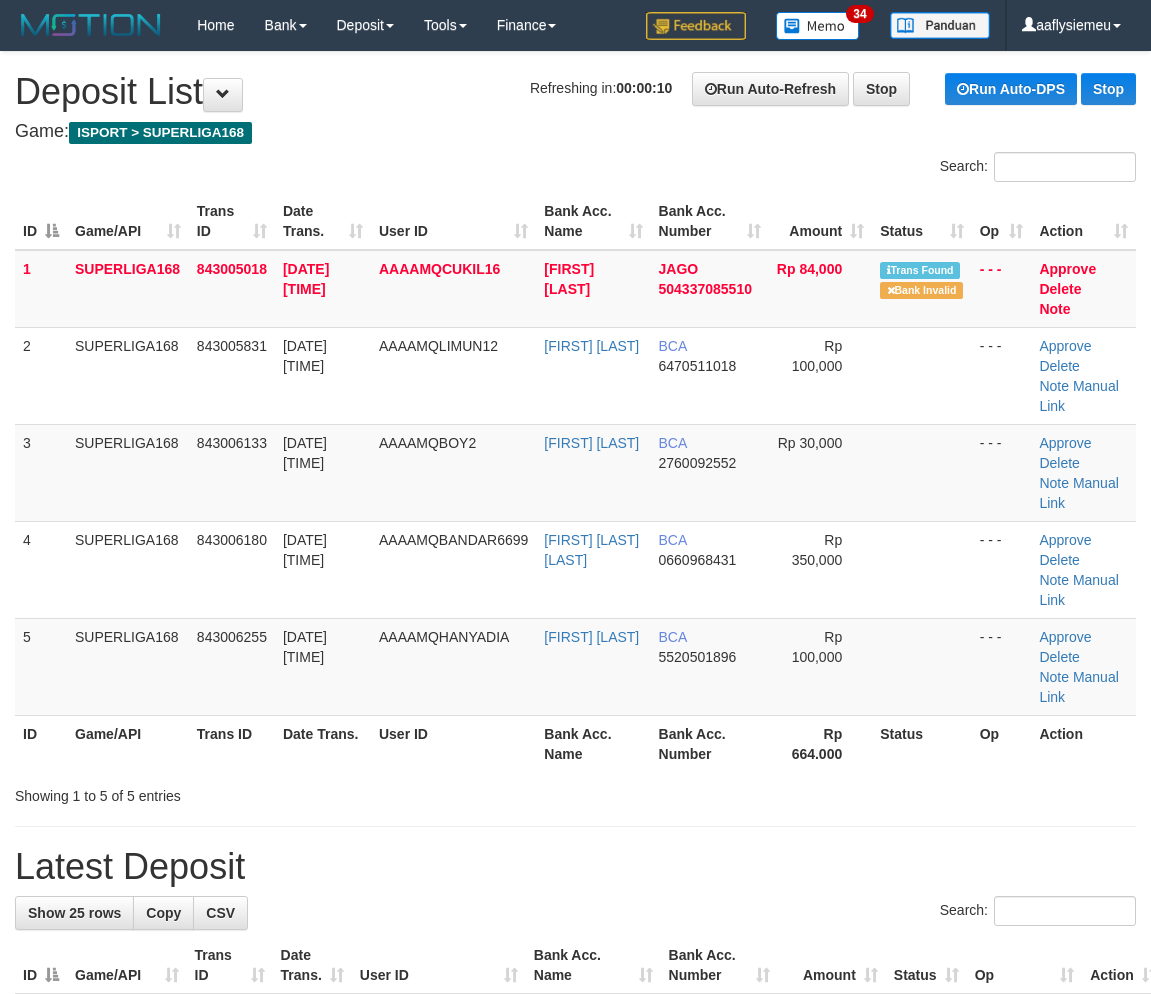 scroll, scrollTop: 0, scrollLeft: 0, axis: both 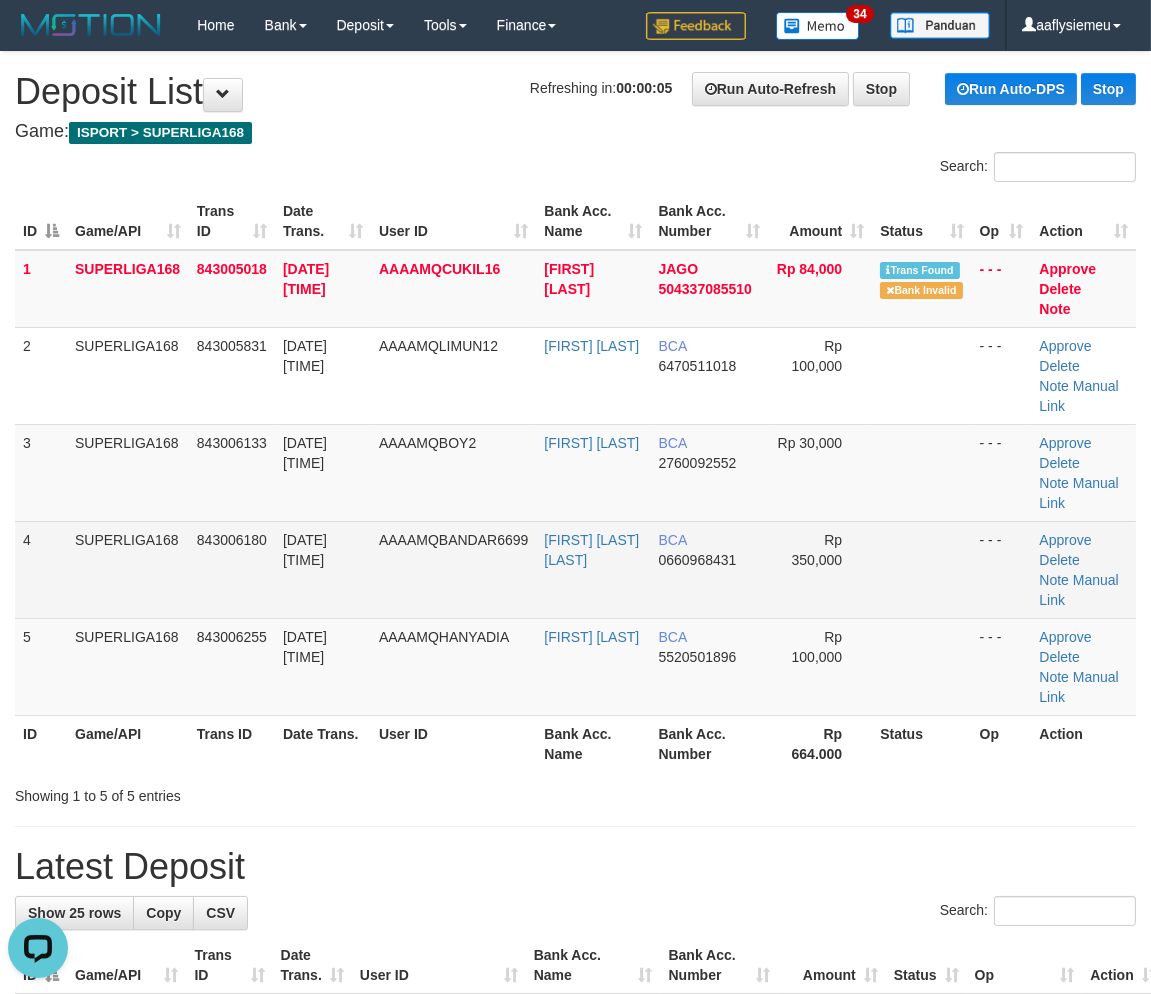 click on "SUPERLIGA168" at bounding box center [128, 569] 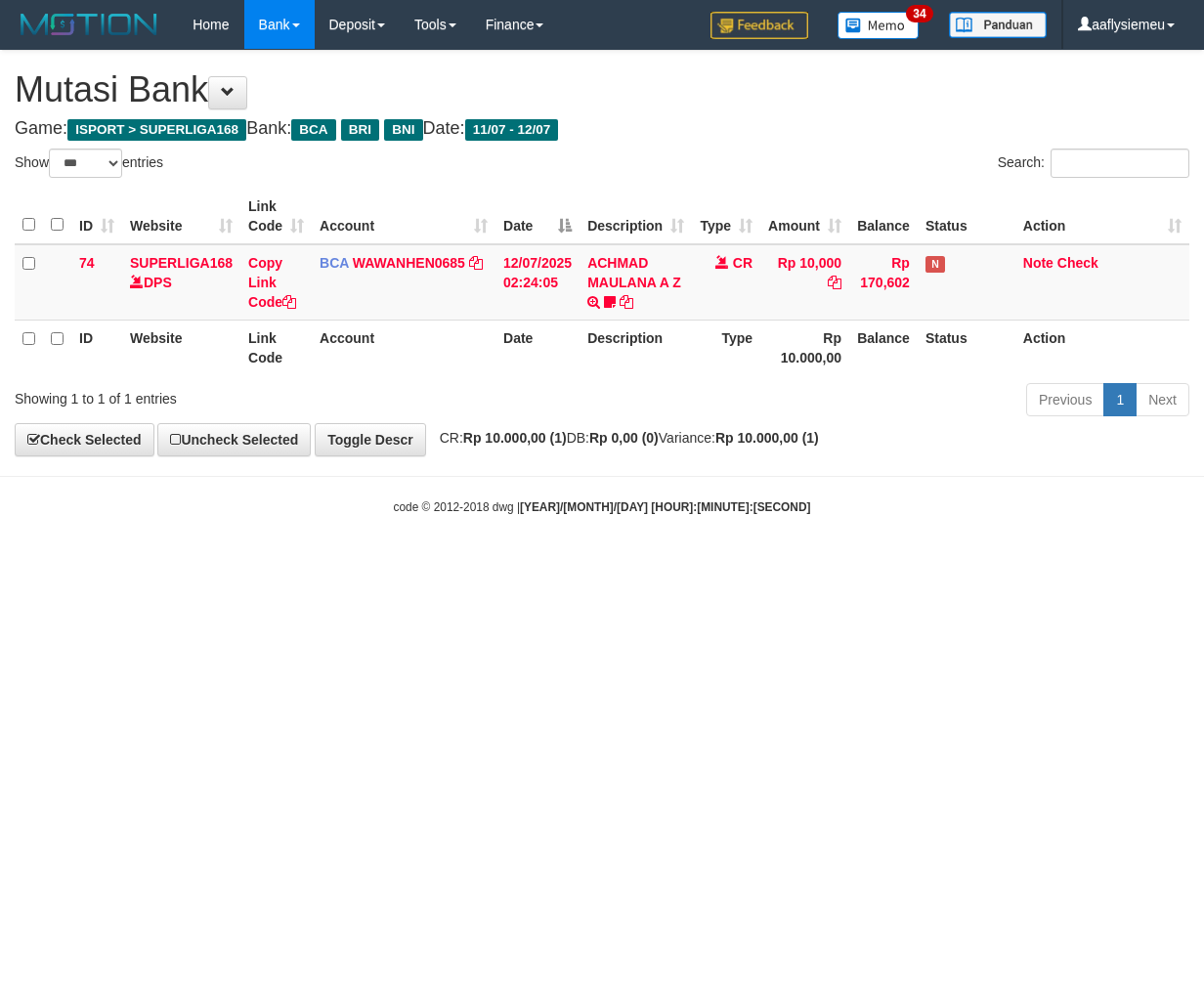 select on "***" 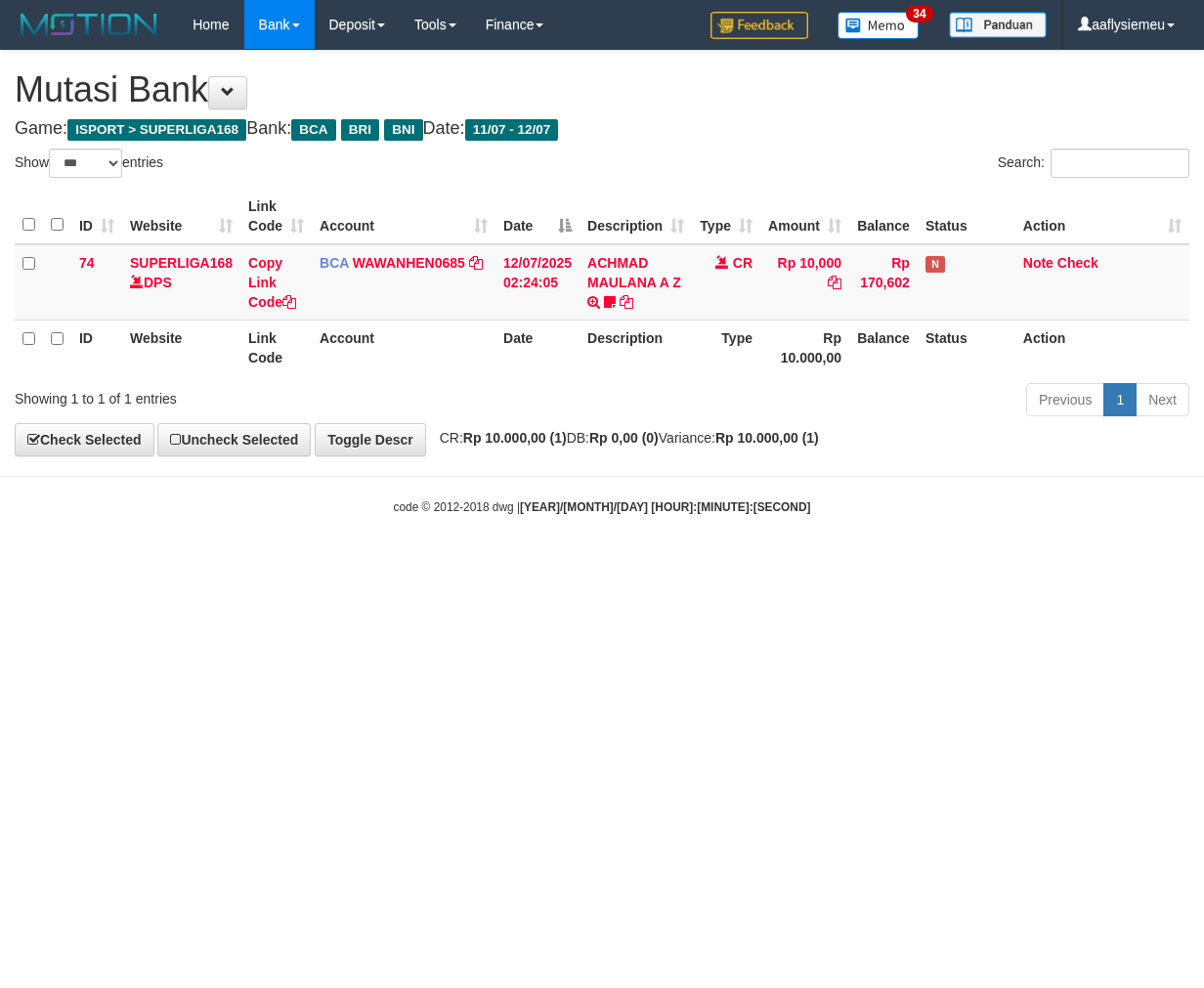 scroll, scrollTop: 0, scrollLeft: 0, axis: both 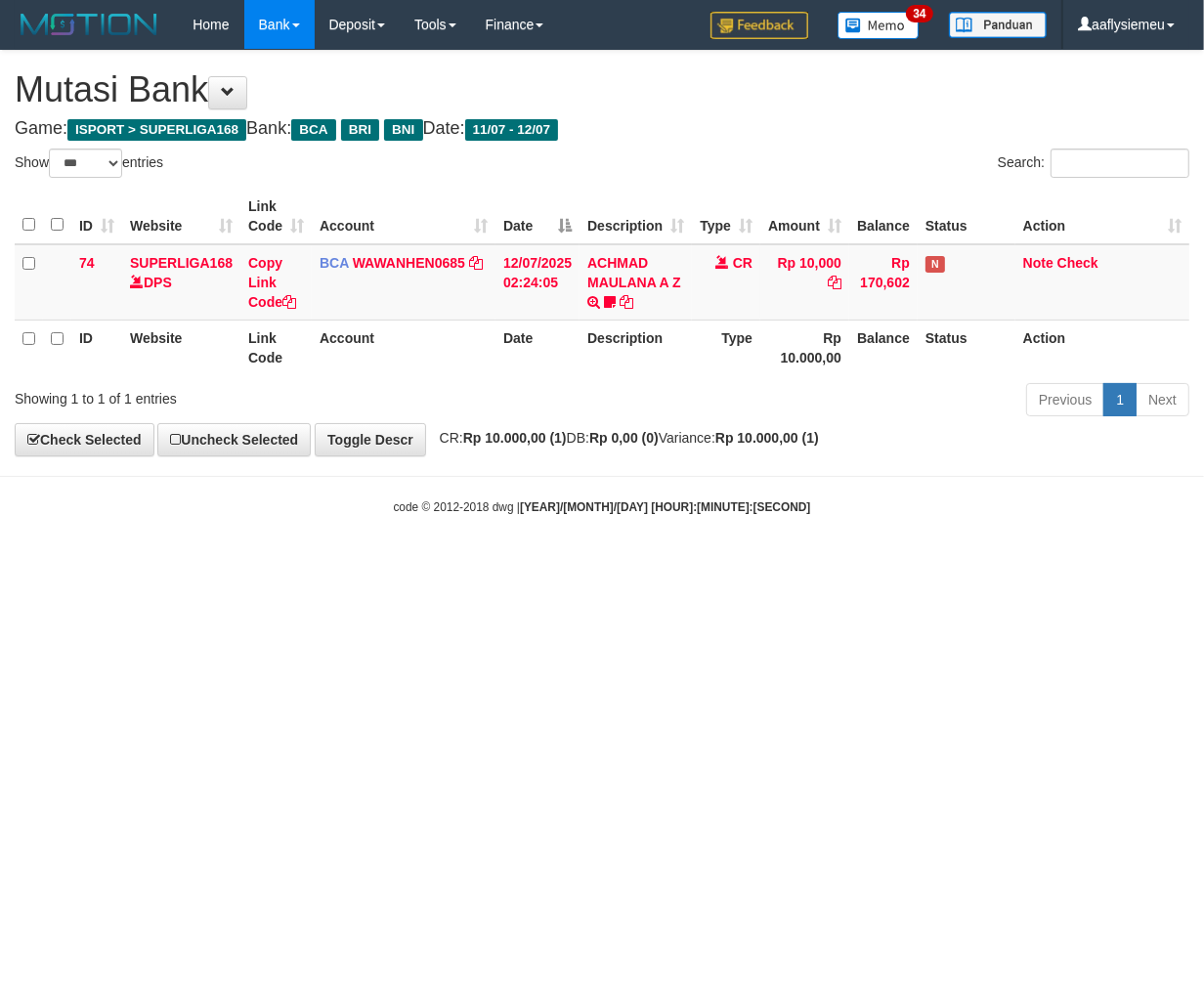 click on "Toggle navigation
Home
Bank
Account List
Load
By Website
Group
[ISPORT]													SUPERLIGA168
By Load Group (DPS)" at bounding box center [602, 282] 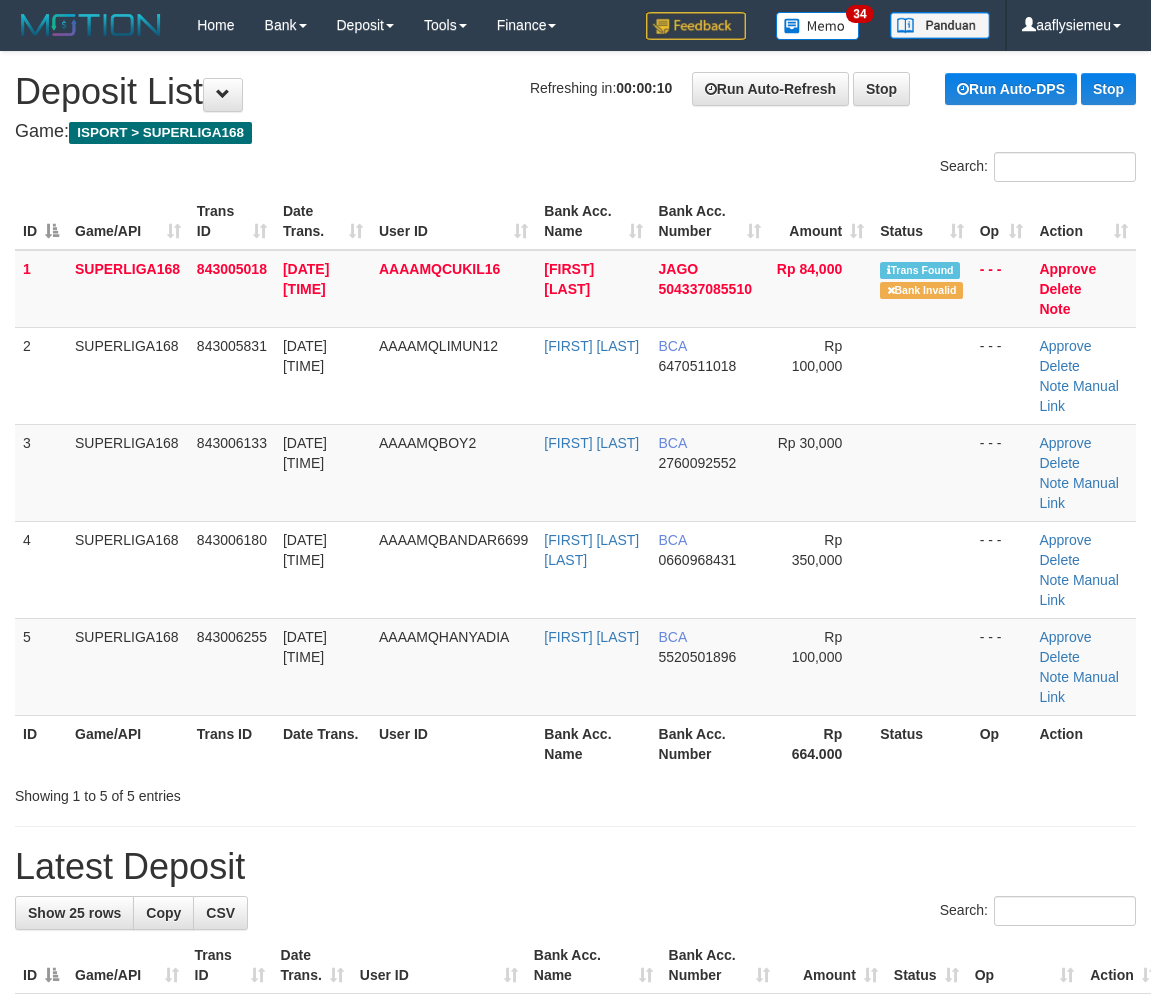 scroll, scrollTop: 0, scrollLeft: 0, axis: both 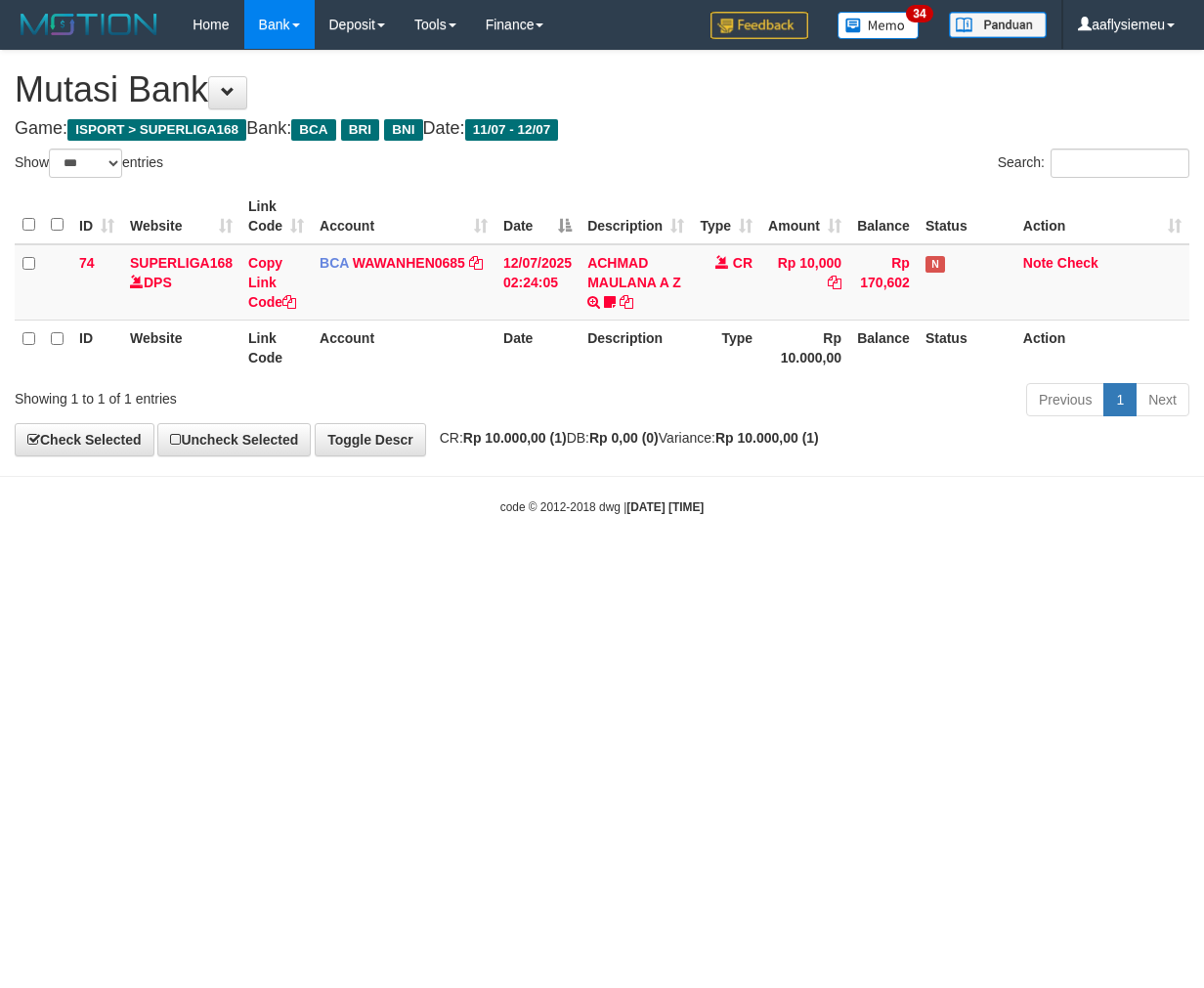 select on "***" 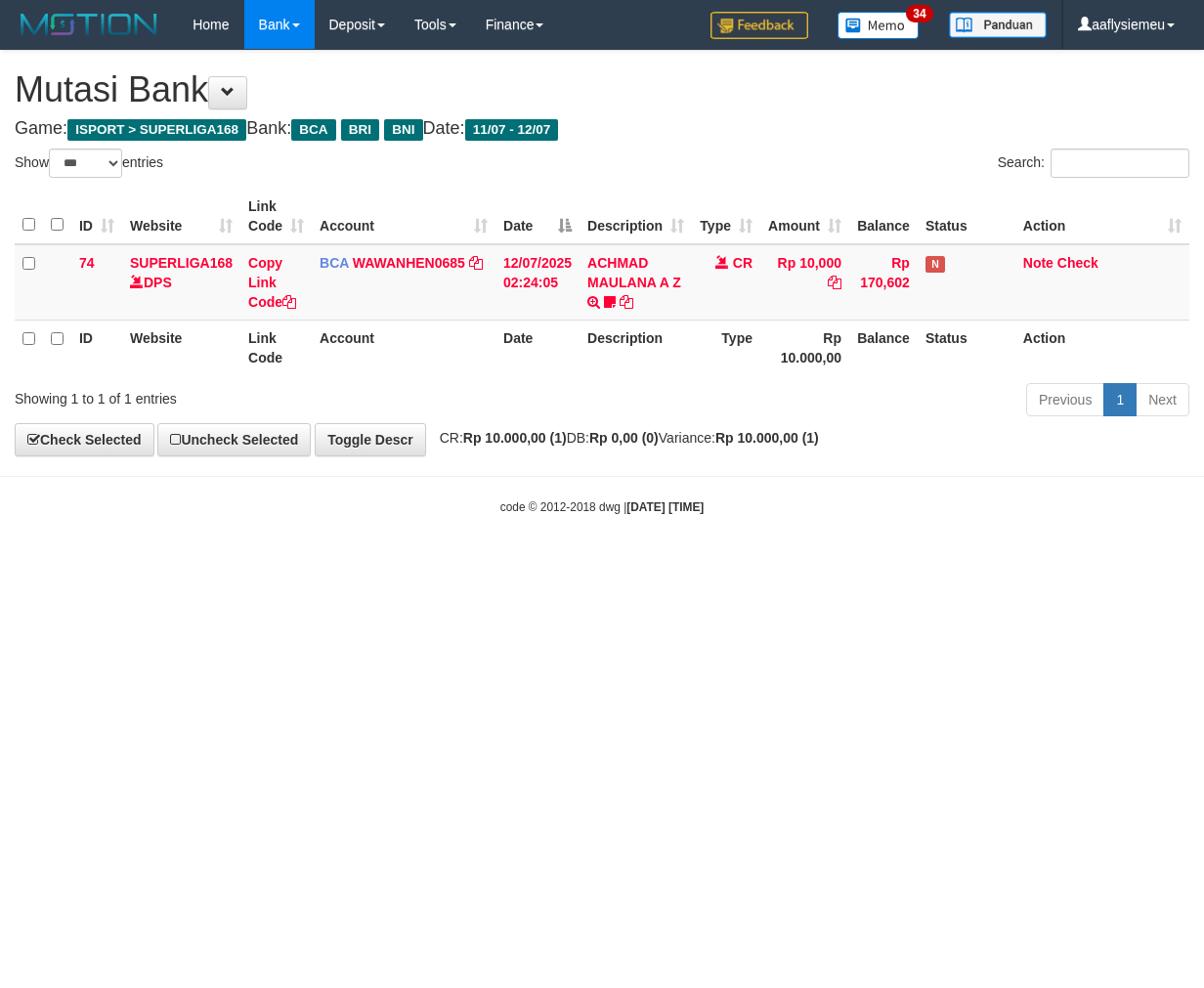 scroll, scrollTop: 0, scrollLeft: 0, axis: both 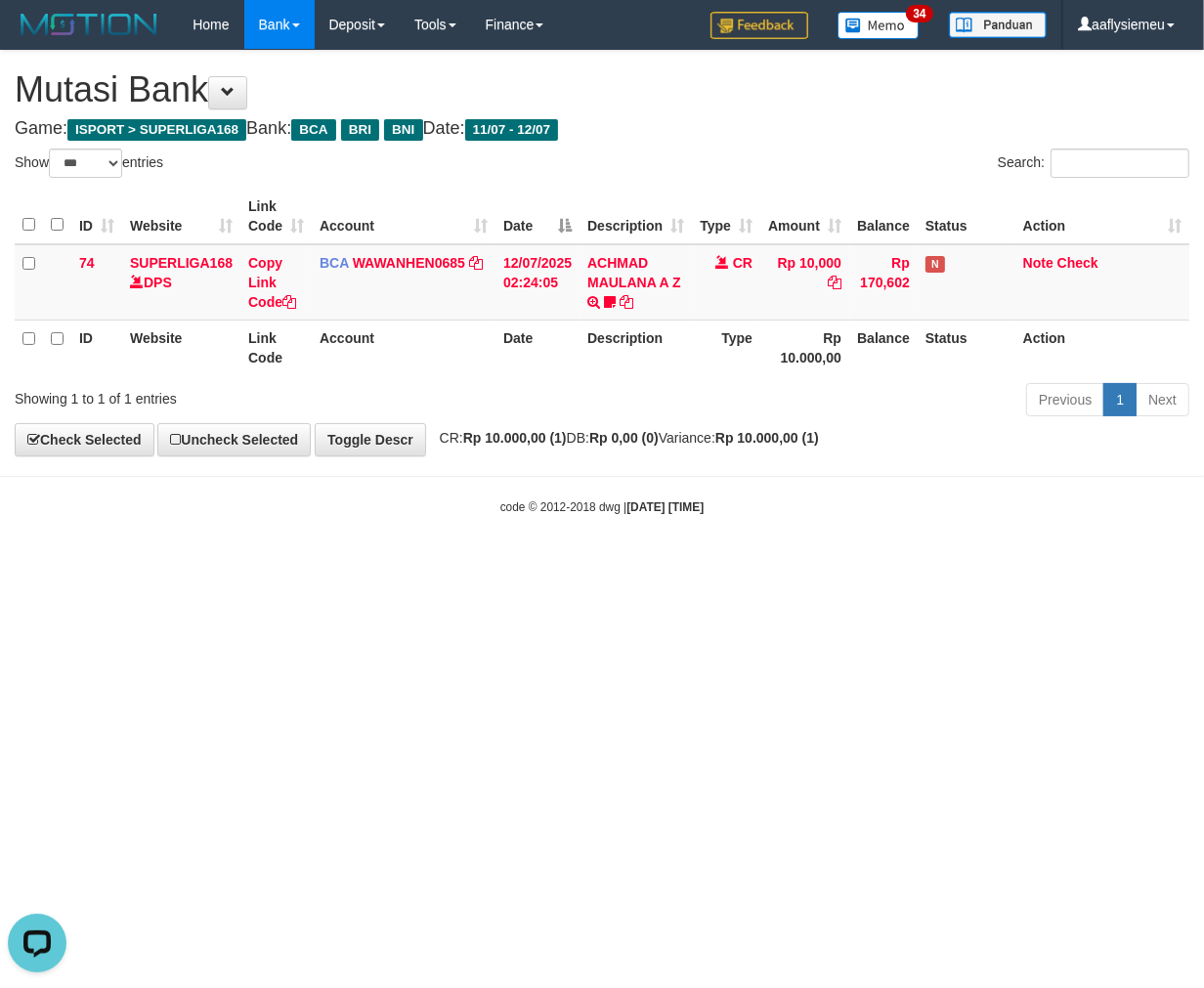 click on "Mutasi Bank" at bounding box center (602, 90) 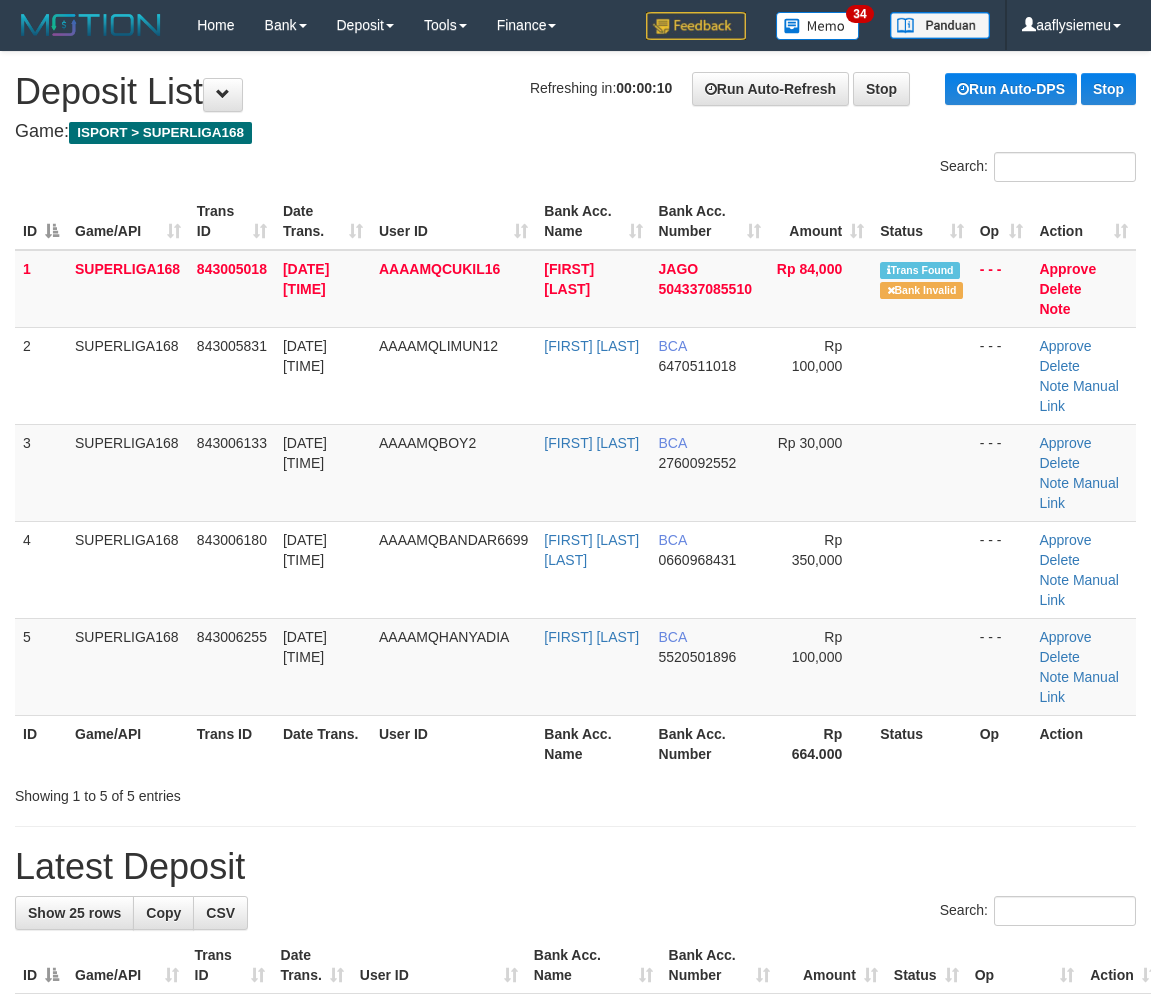 scroll, scrollTop: 0, scrollLeft: 0, axis: both 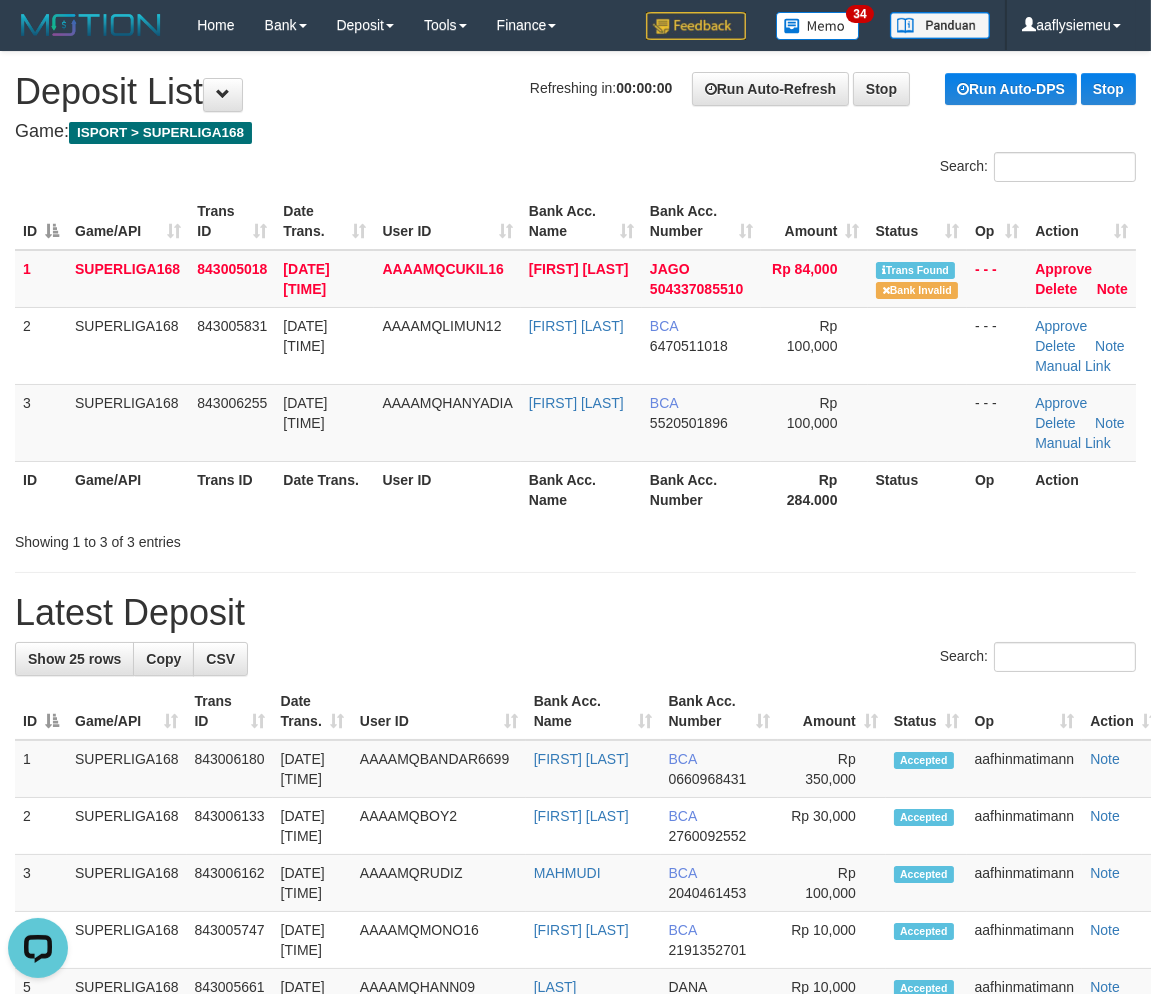 drag, startPoint x: 318, startPoint y: 410, endPoint x: 5, endPoint y: 517, distance: 330.7839 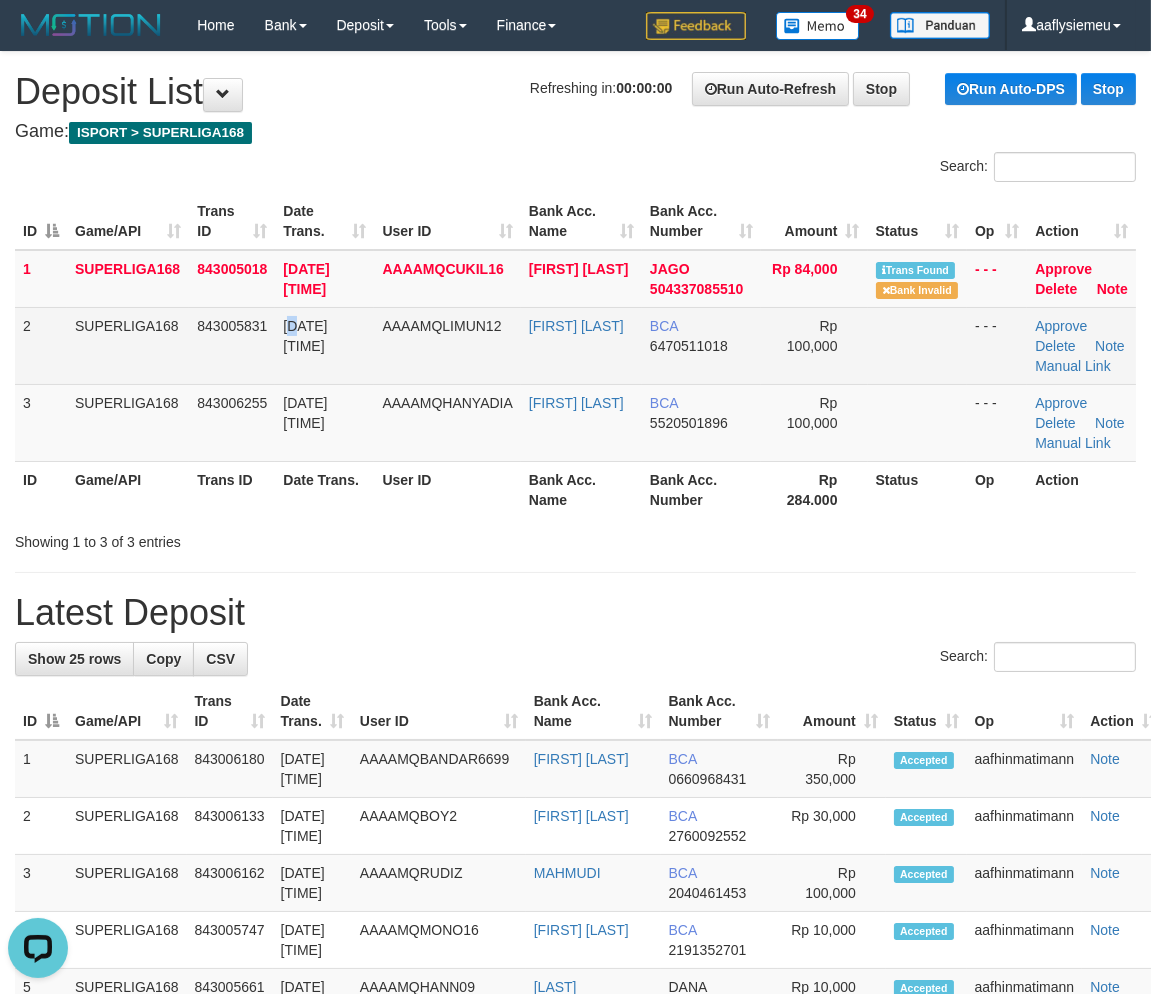 drag, startPoint x: 295, startPoint y: 353, endPoint x: 283, endPoint y: 352, distance: 12.0415945 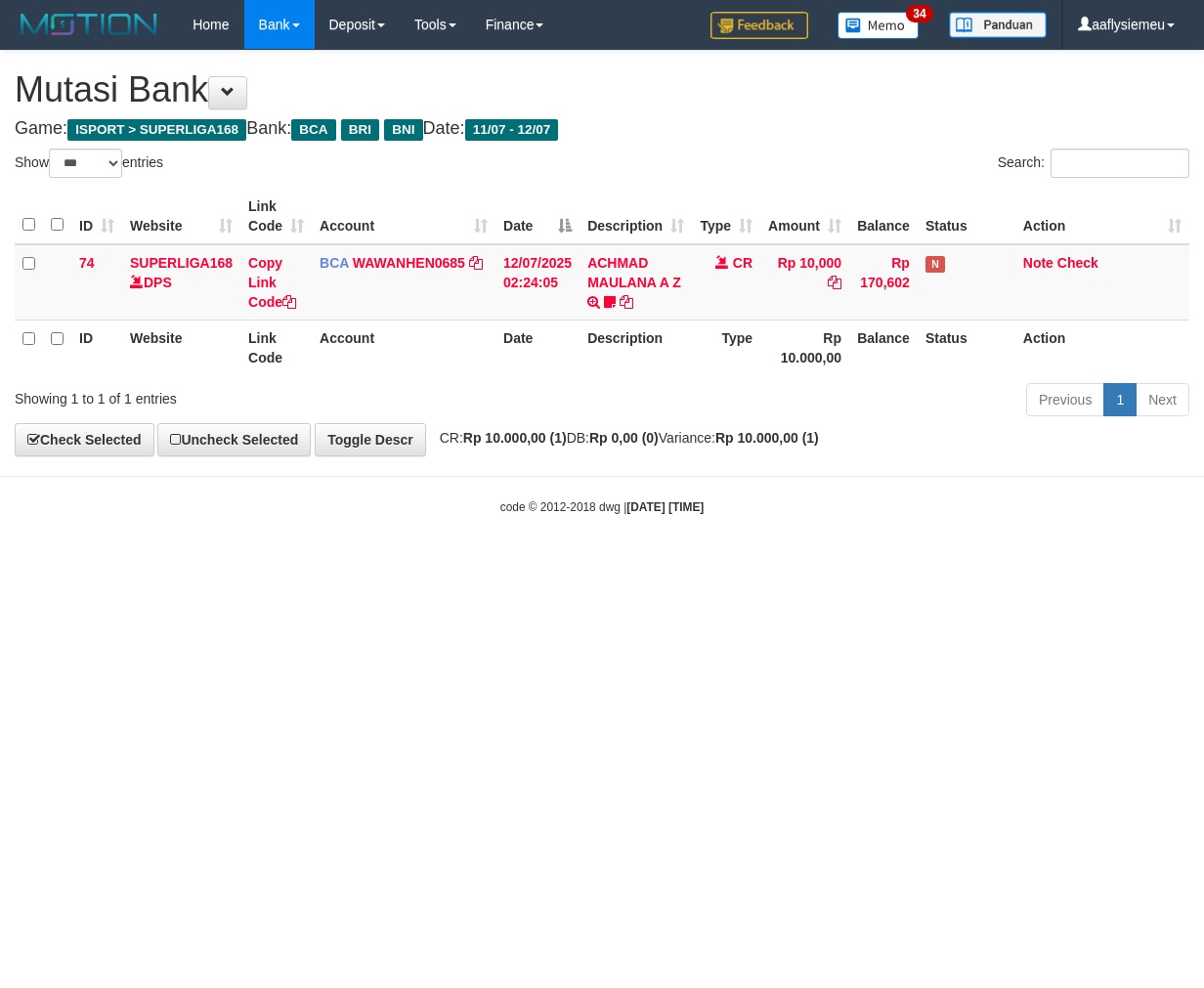 select on "***" 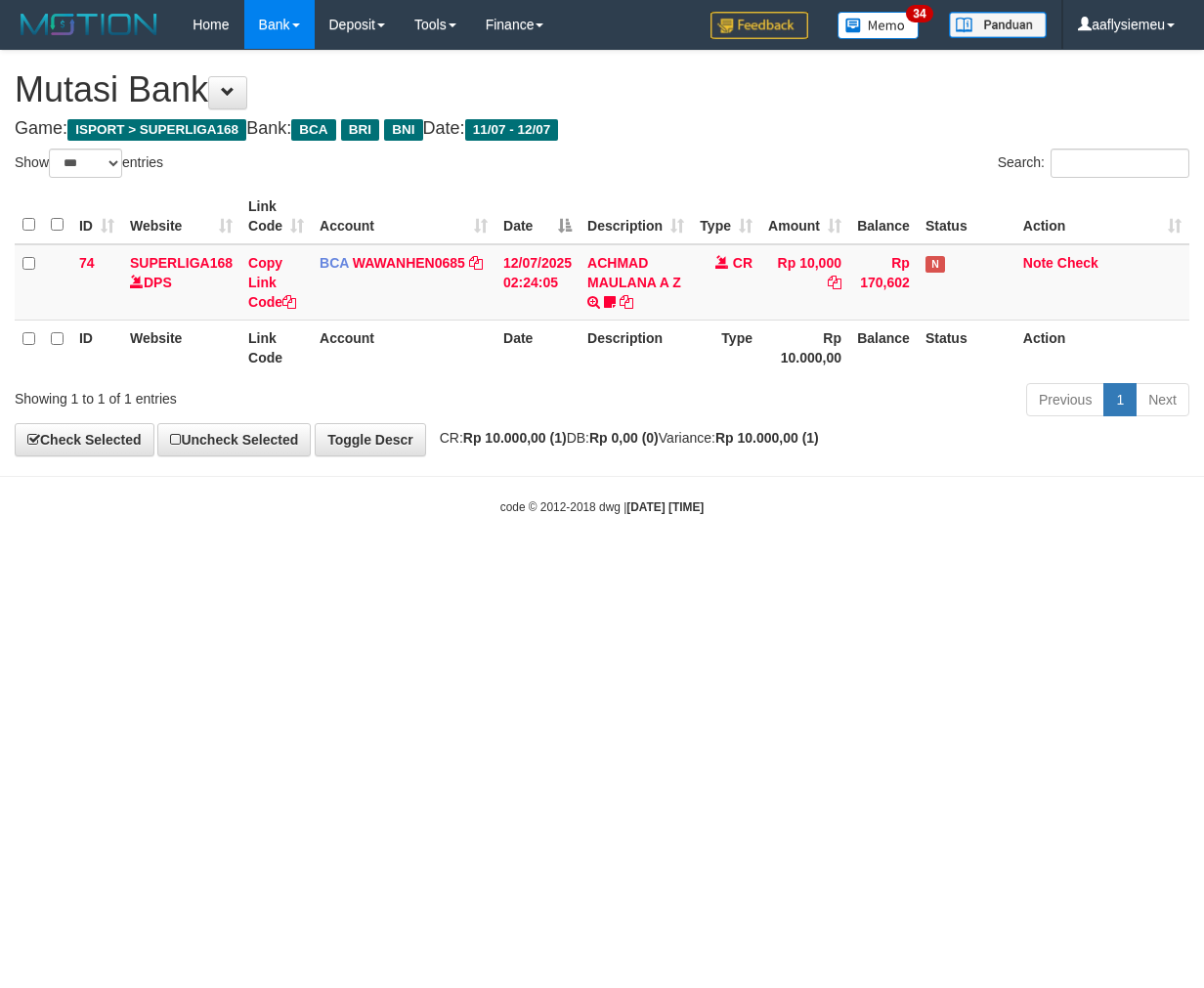 scroll, scrollTop: 0, scrollLeft: 0, axis: both 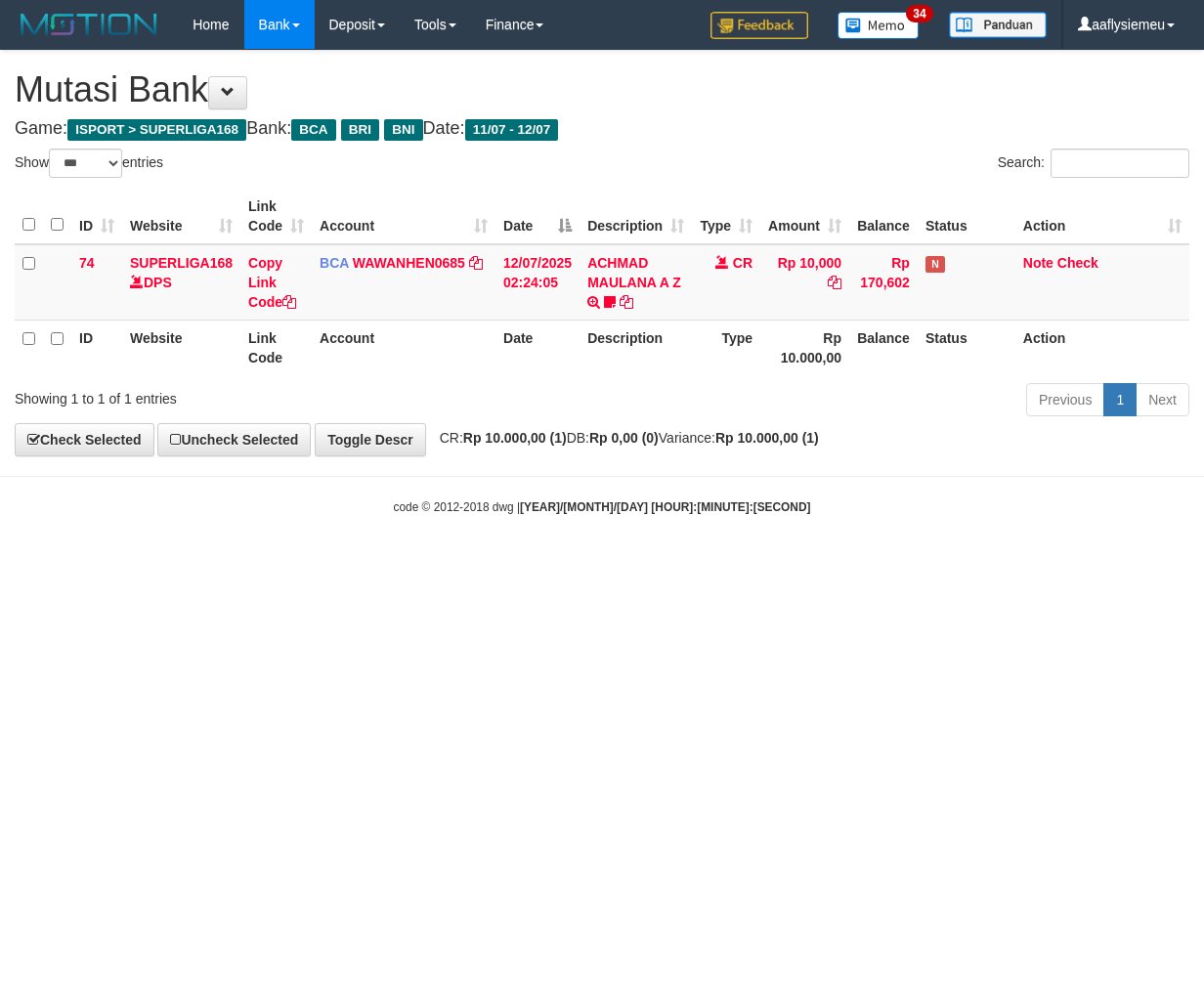select on "***" 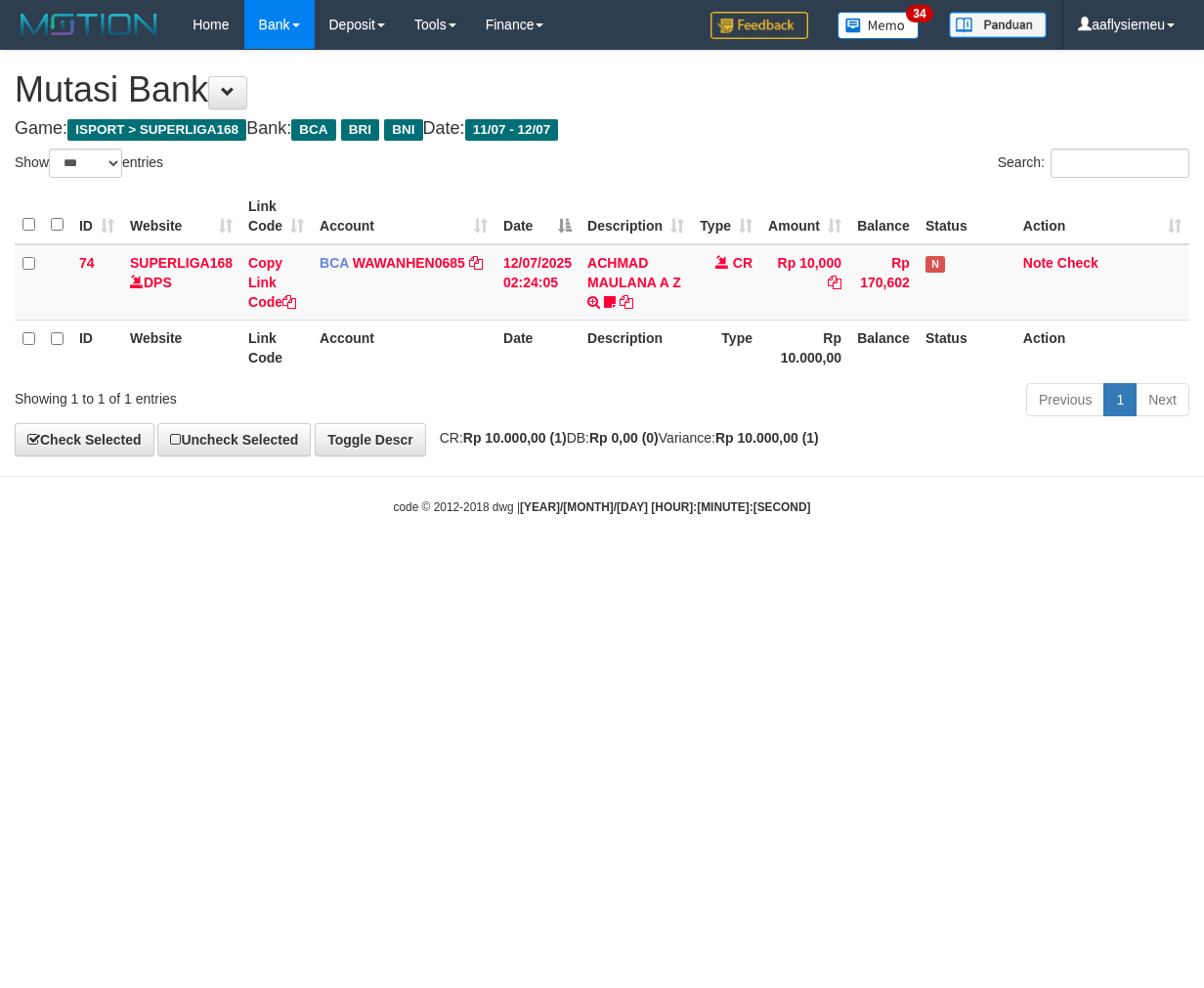 scroll, scrollTop: 0, scrollLeft: 0, axis: both 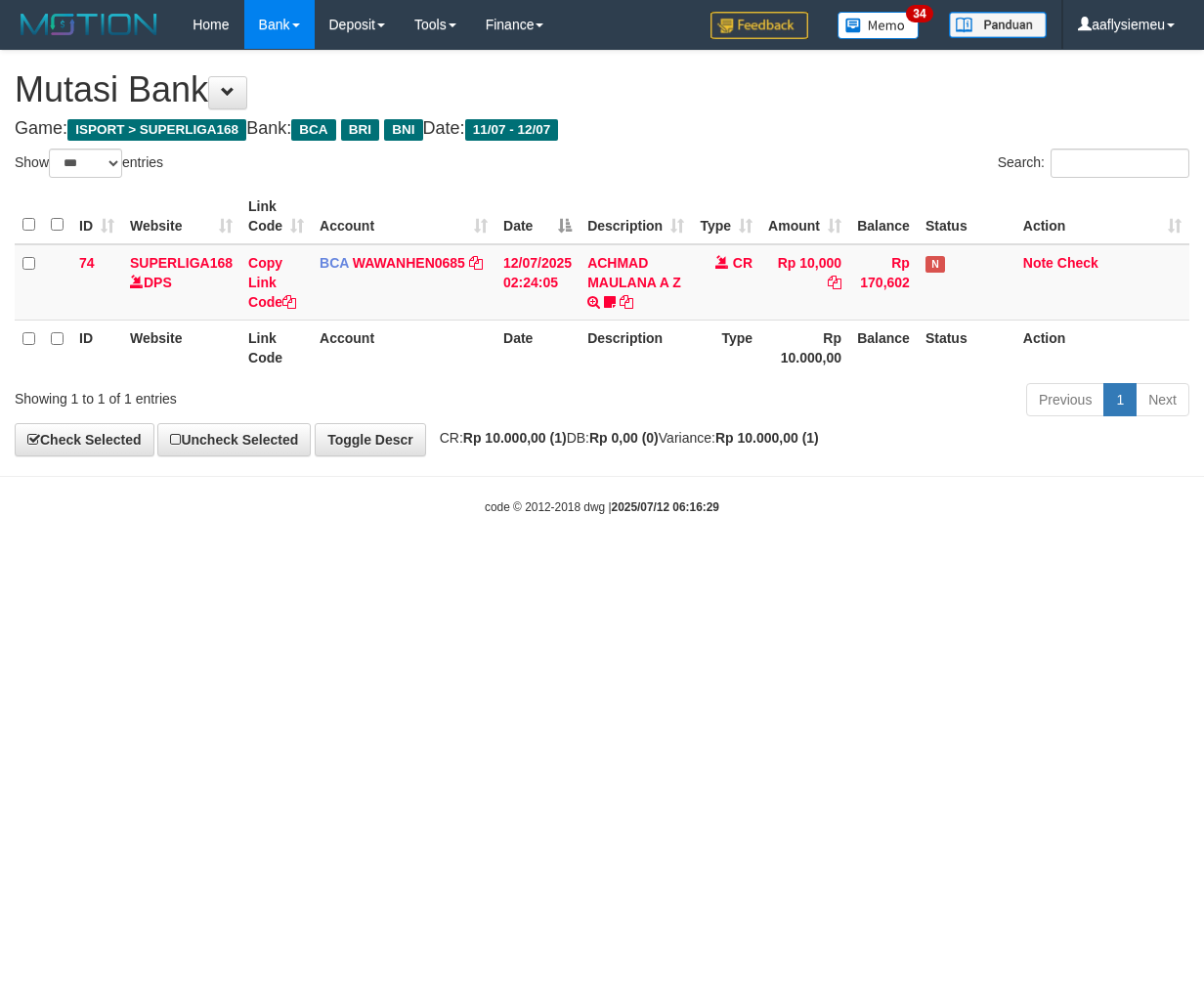 select on "***" 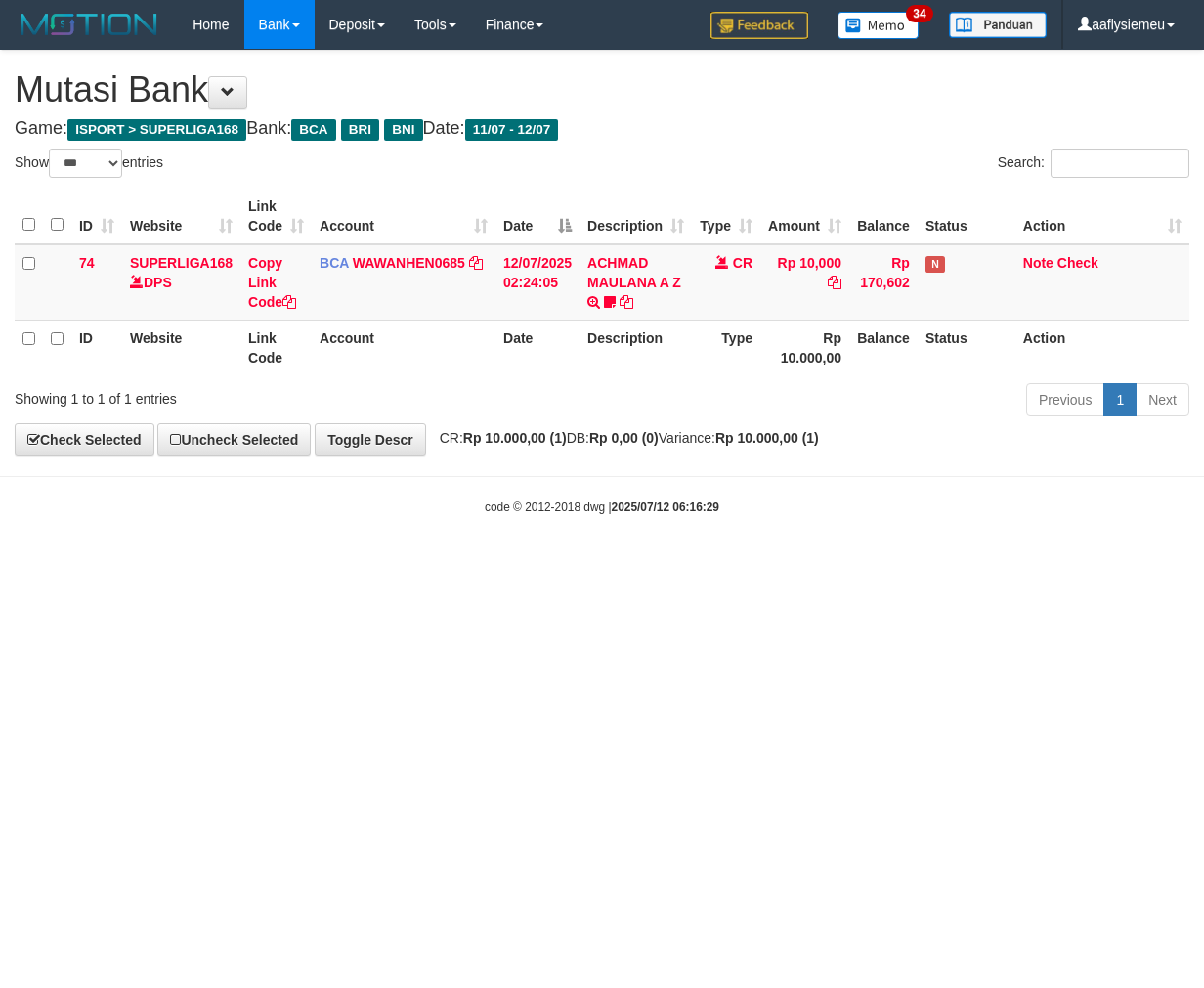 scroll, scrollTop: 0, scrollLeft: 0, axis: both 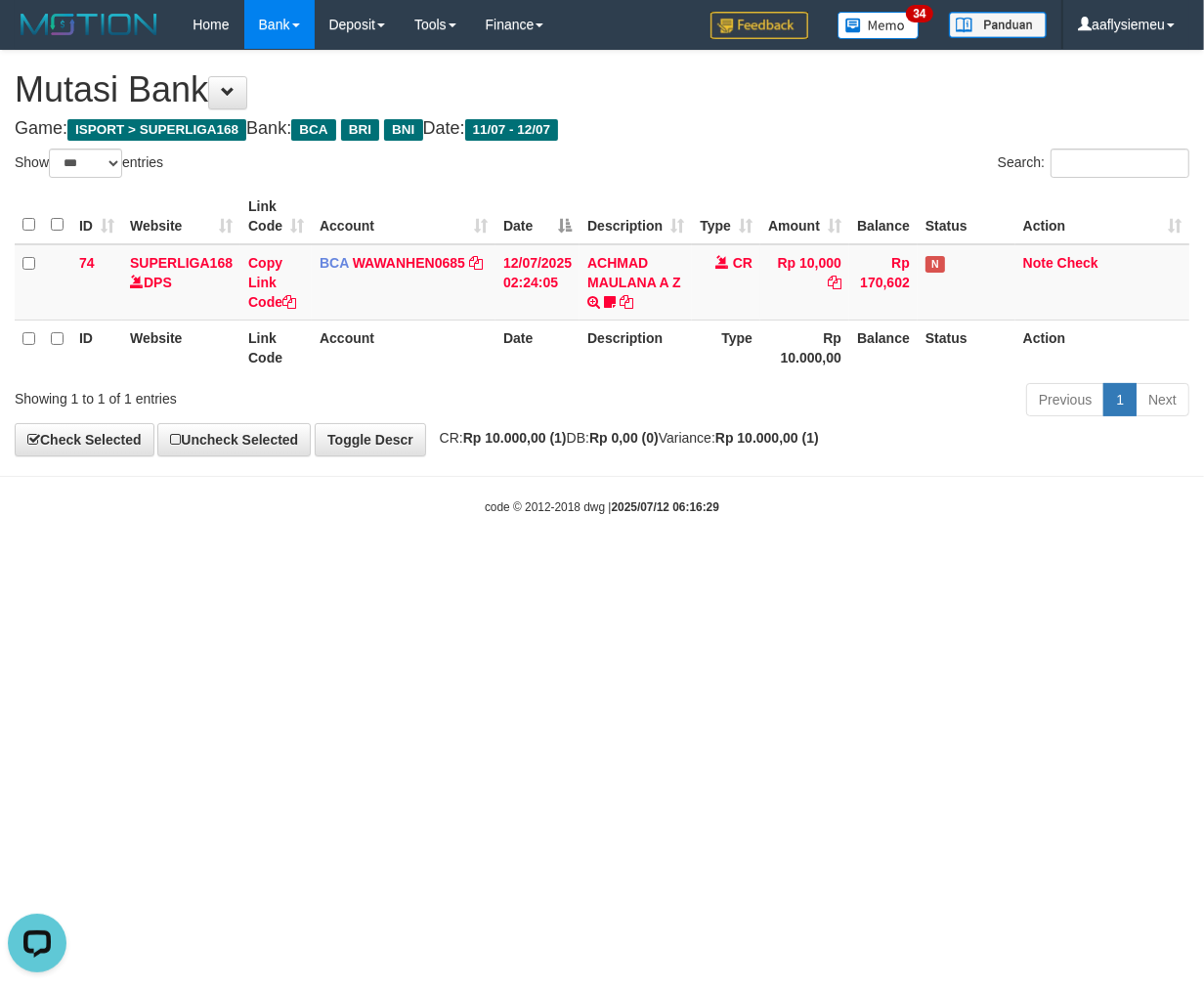 click on "Toggle navigation
Home
Bank
Account List
Load
By Website
Group
[ISPORT]													SUPERLIGA168
By Load Group (DPS)" at bounding box center (602, 282) 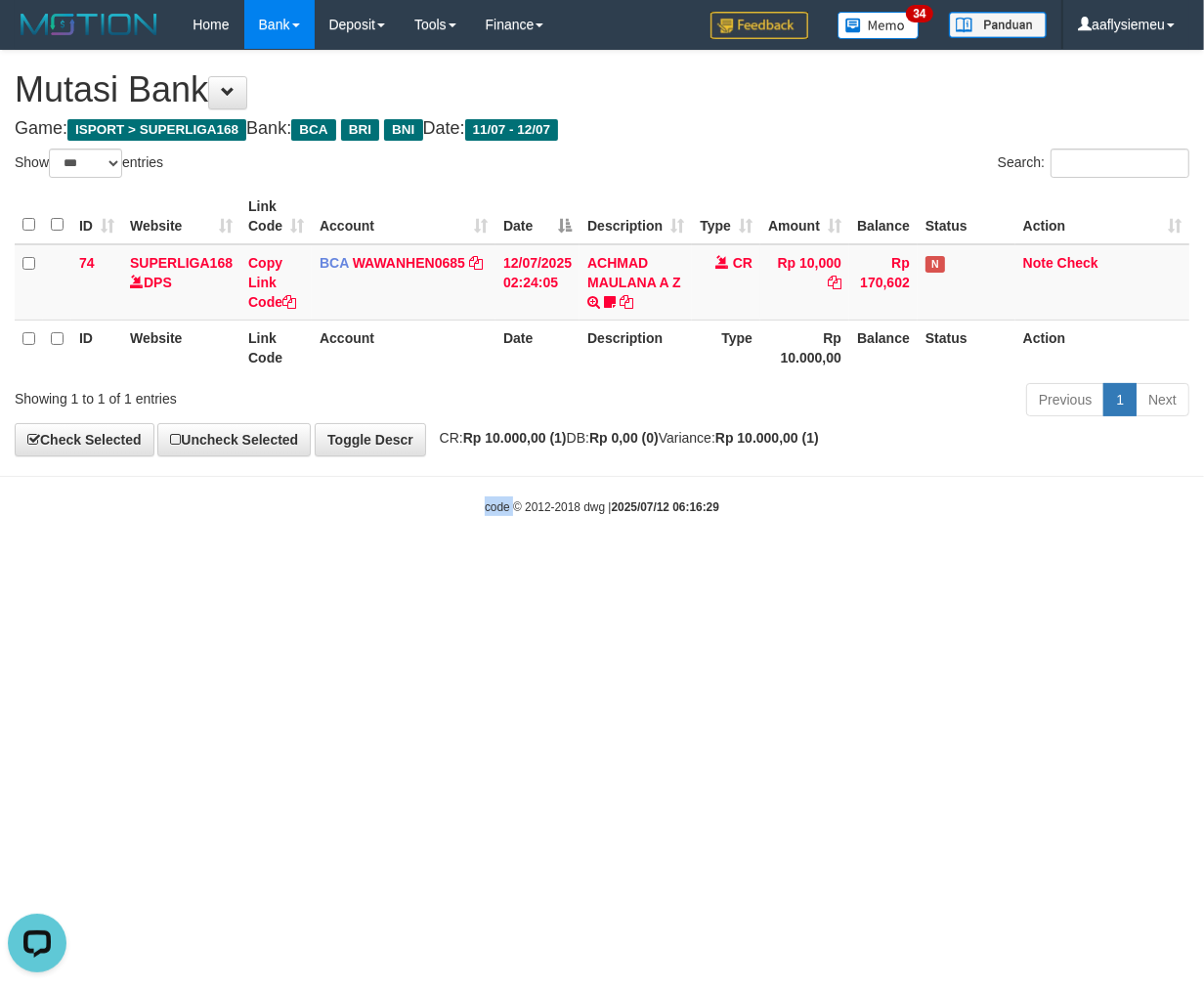 click on "Toggle navigation
Home
Bank
Account List
Load
By Website
Group
[ISPORT]													SUPERLIGA168
By Load Group (DPS)" at bounding box center [602, 282] 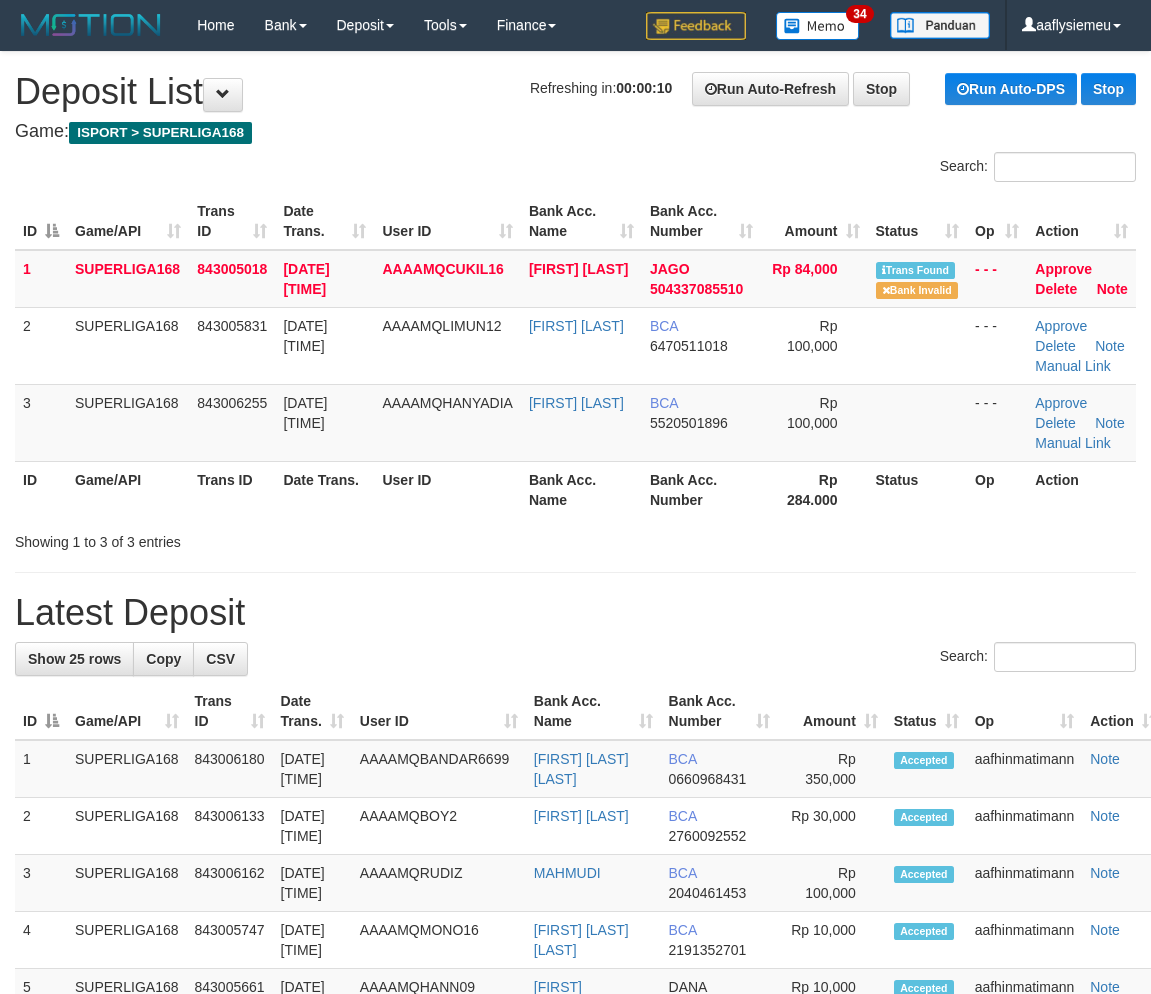 scroll, scrollTop: 0, scrollLeft: 0, axis: both 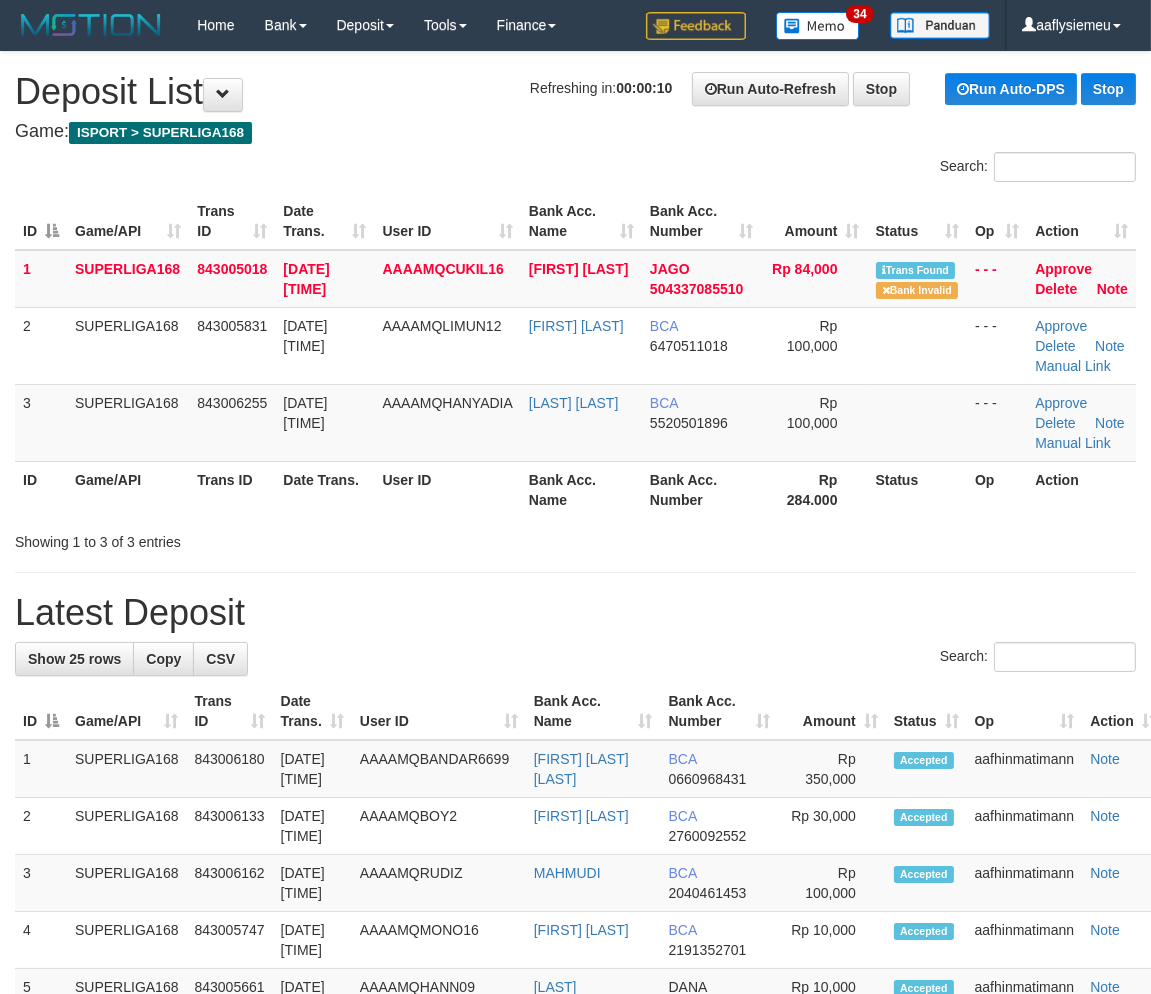 drag, startPoint x: 320, startPoint y: 406, endPoint x: 37, endPoint y: 552, distance: 318.44153 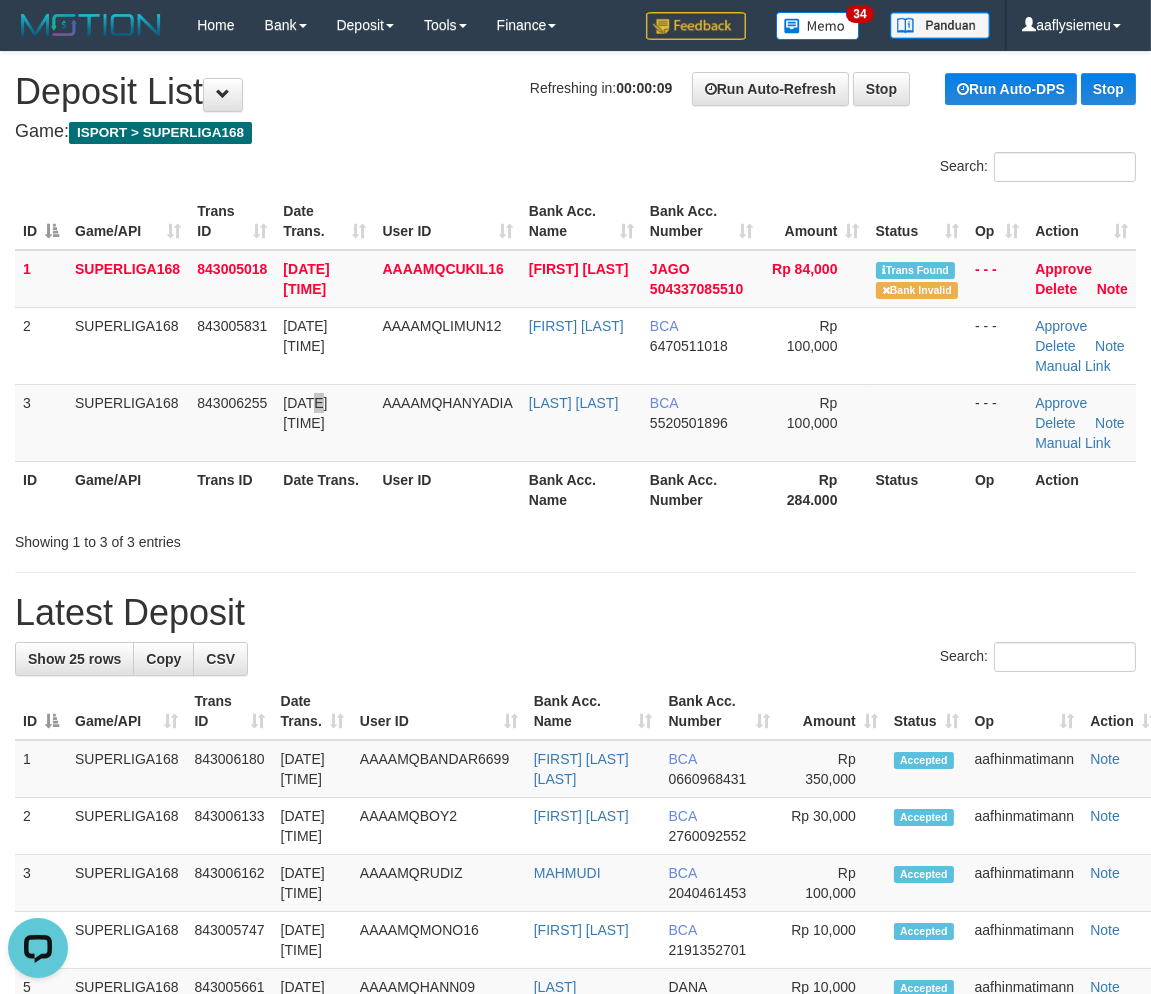 scroll, scrollTop: 0, scrollLeft: 0, axis: both 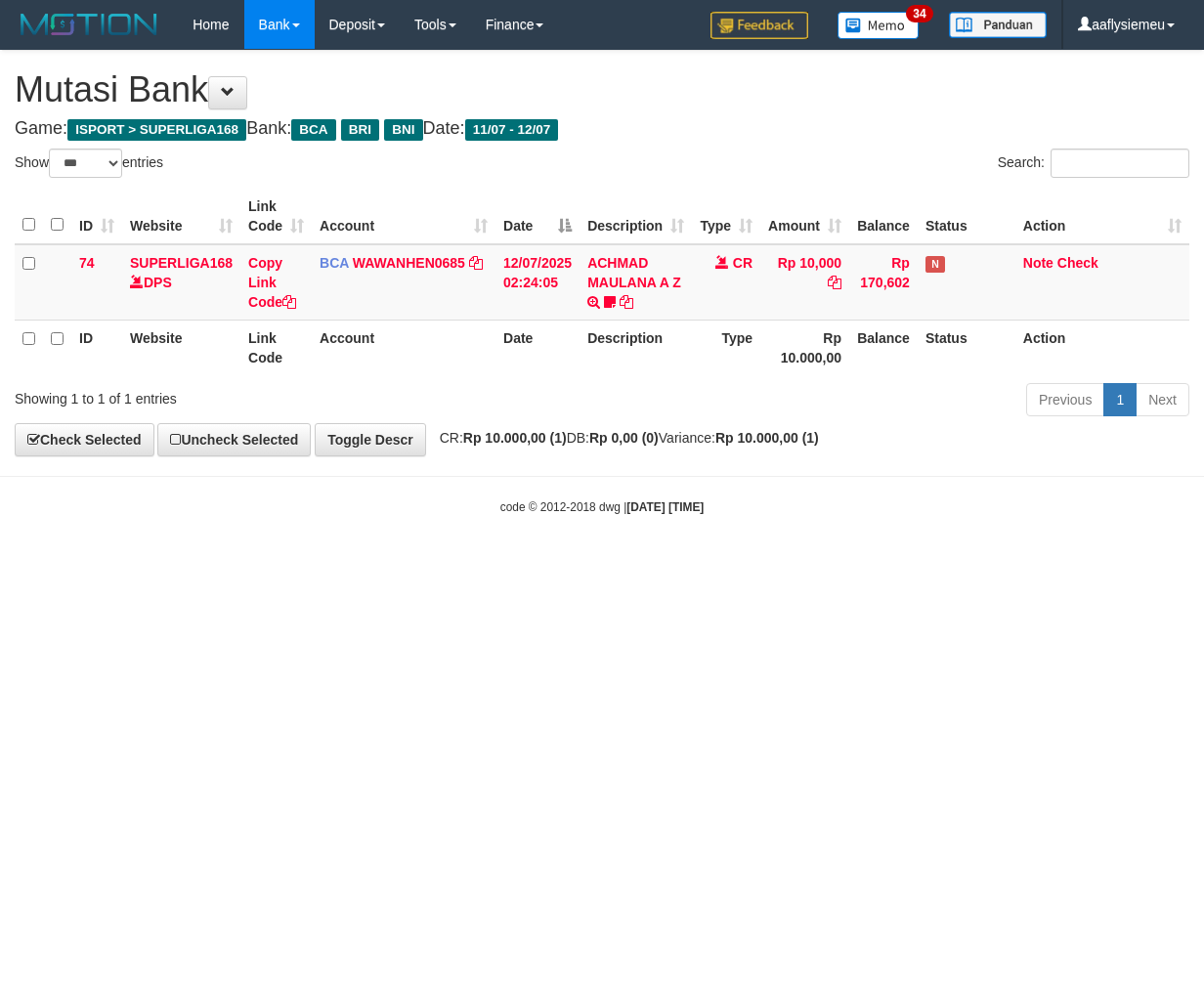 select on "***" 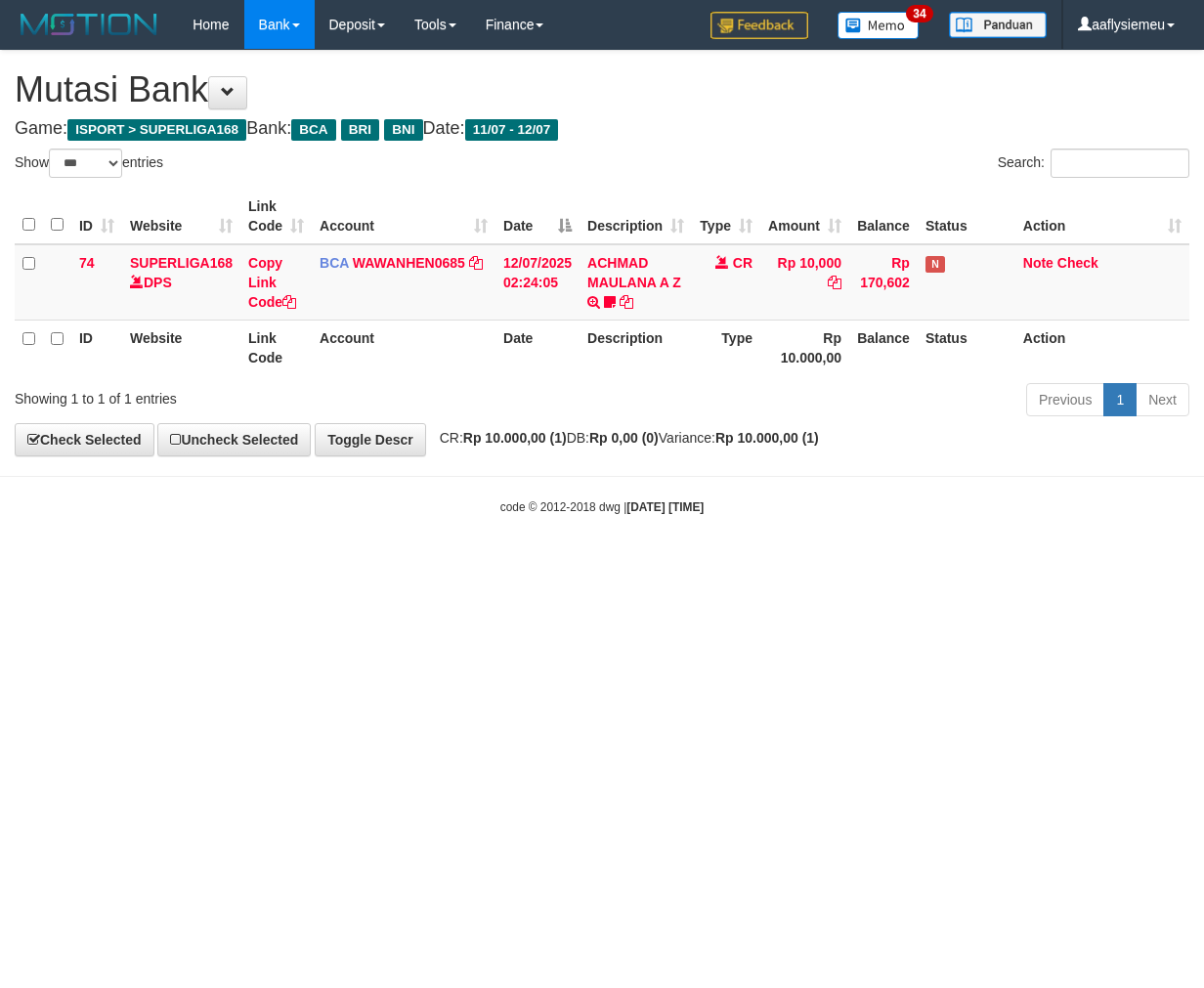 scroll, scrollTop: 0, scrollLeft: 0, axis: both 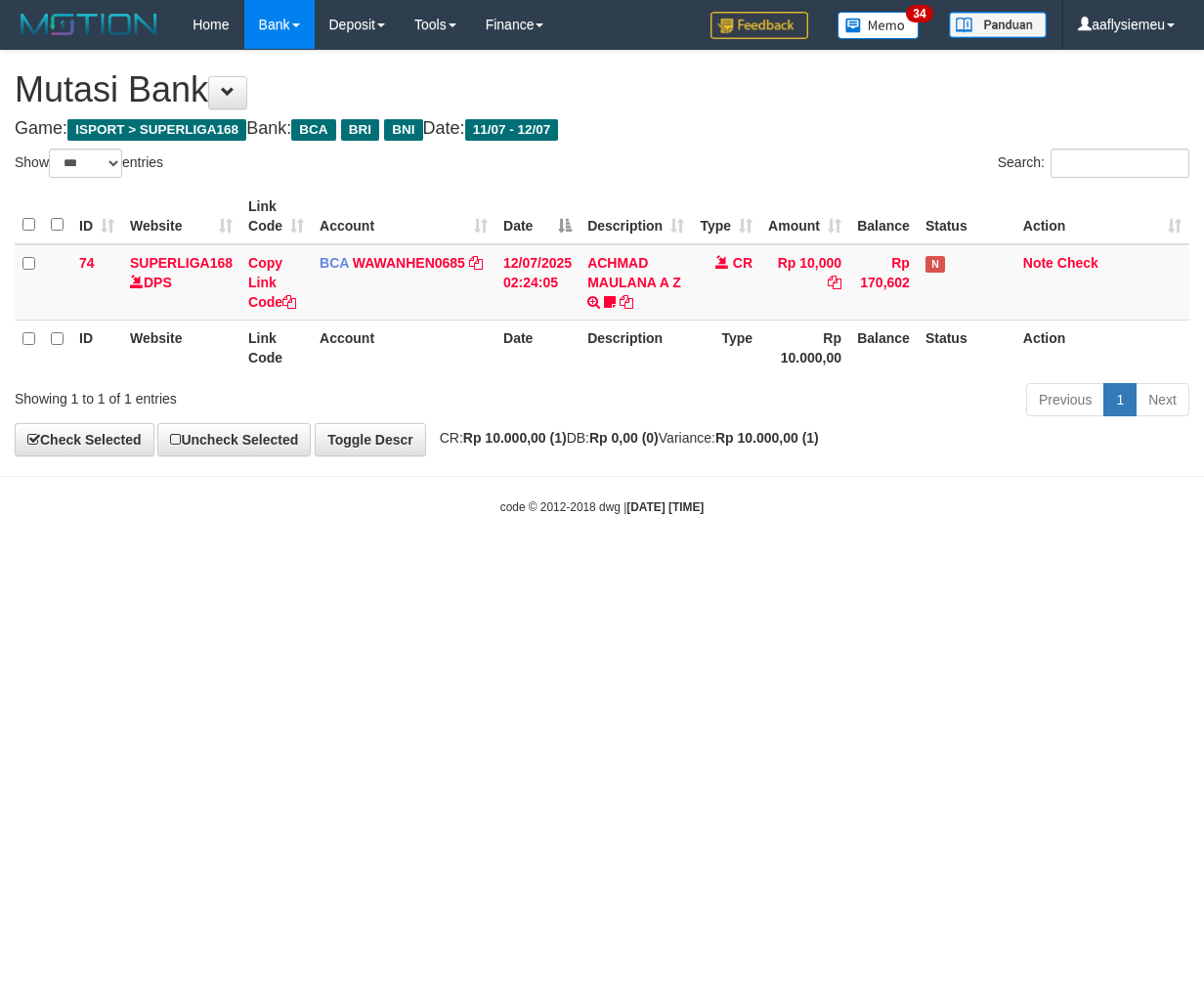 select on "***" 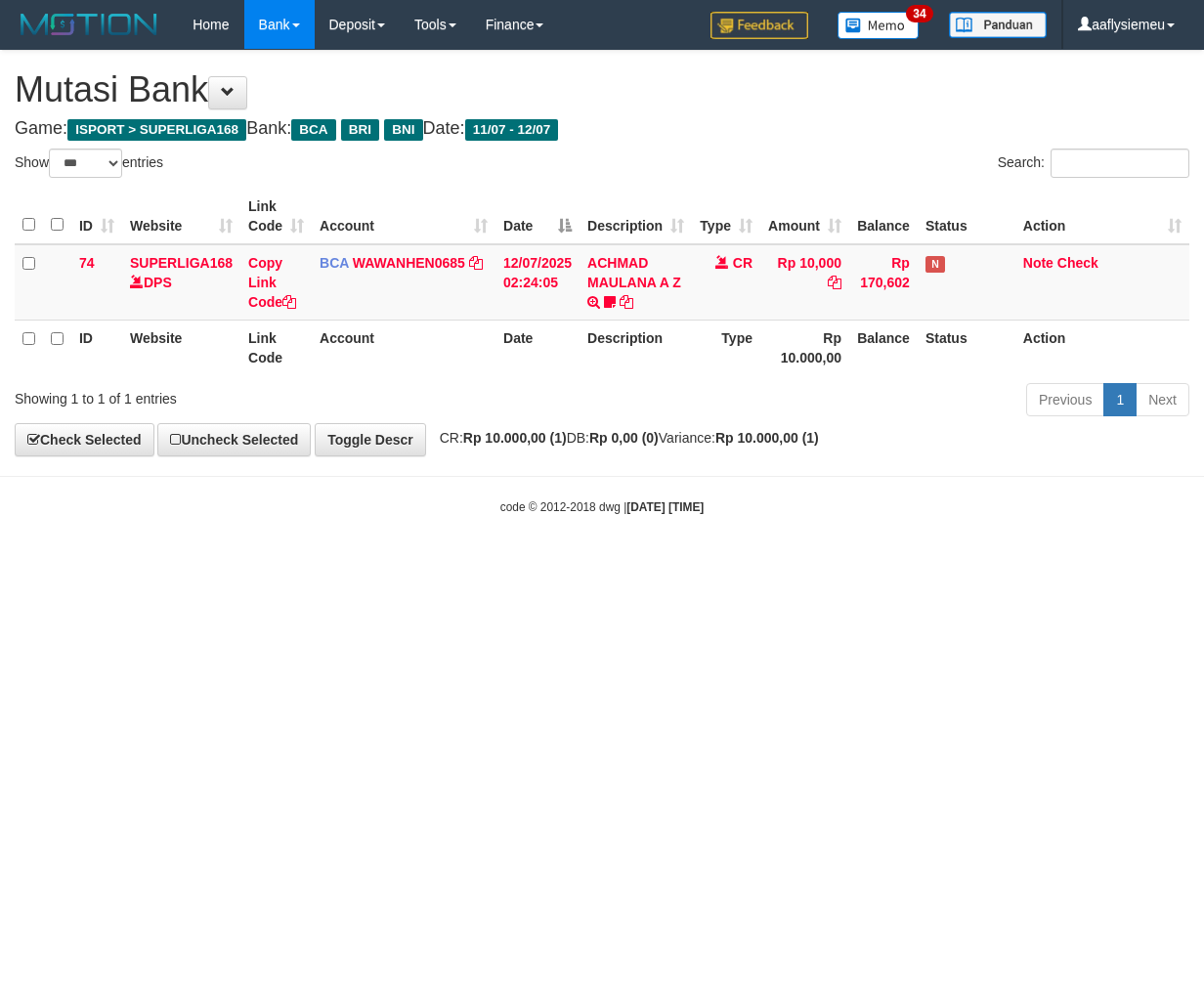 scroll, scrollTop: 0, scrollLeft: 0, axis: both 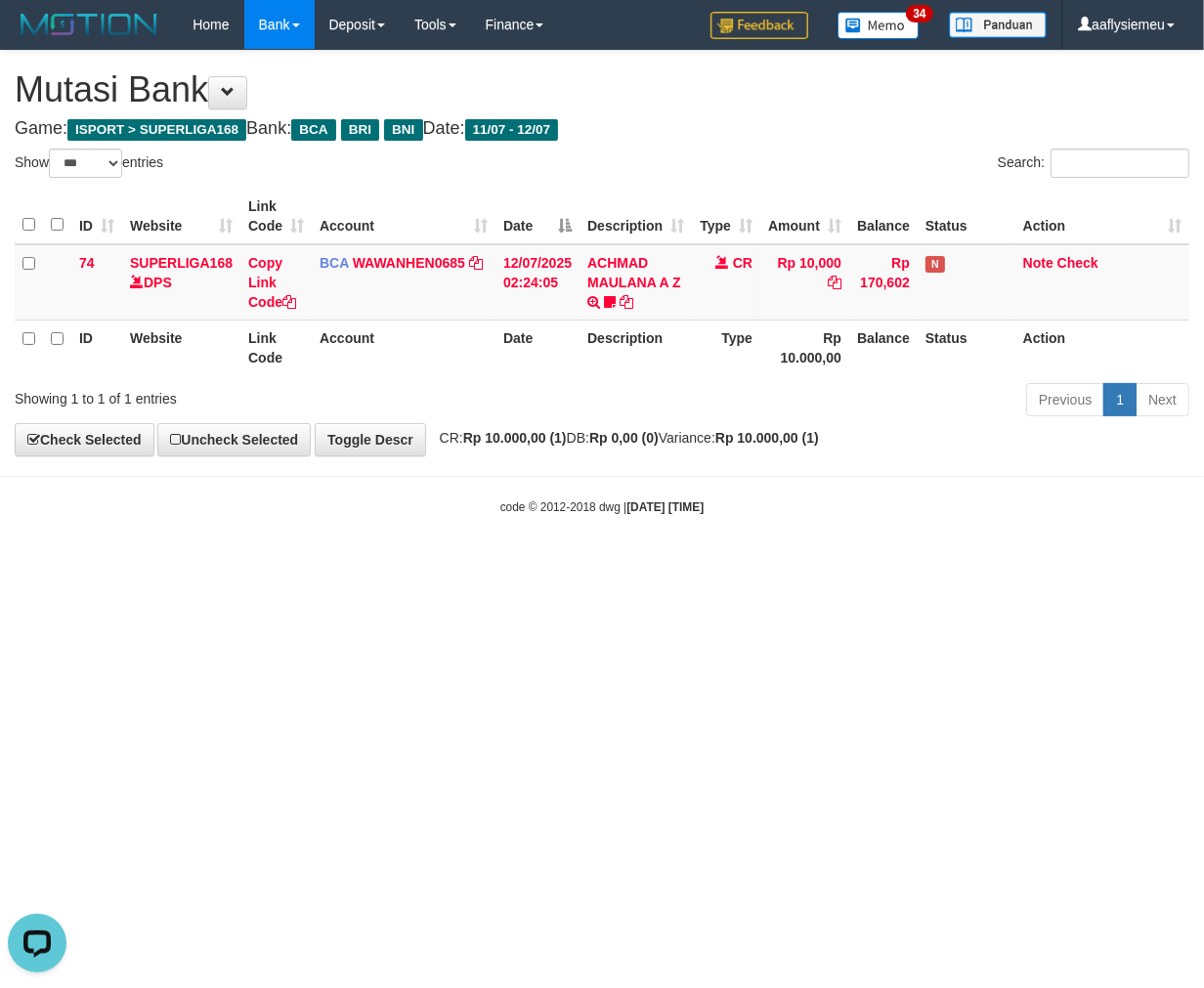 drag, startPoint x: 1040, startPoint y: 573, endPoint x: 1130, endPoint y: 565, distance: 90.35486 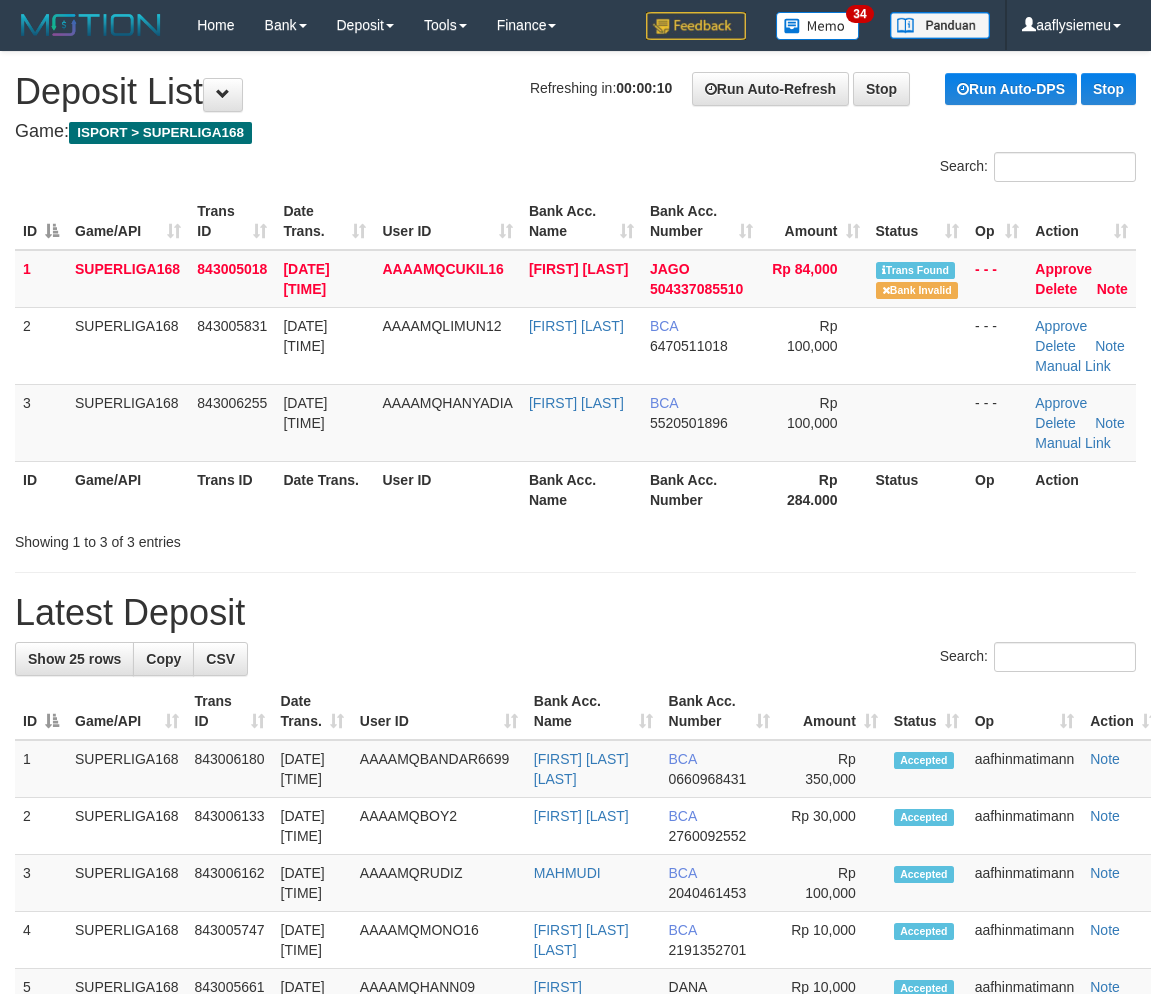 scroll, scrollTop: 0, scrollLeft: 0, axis: both 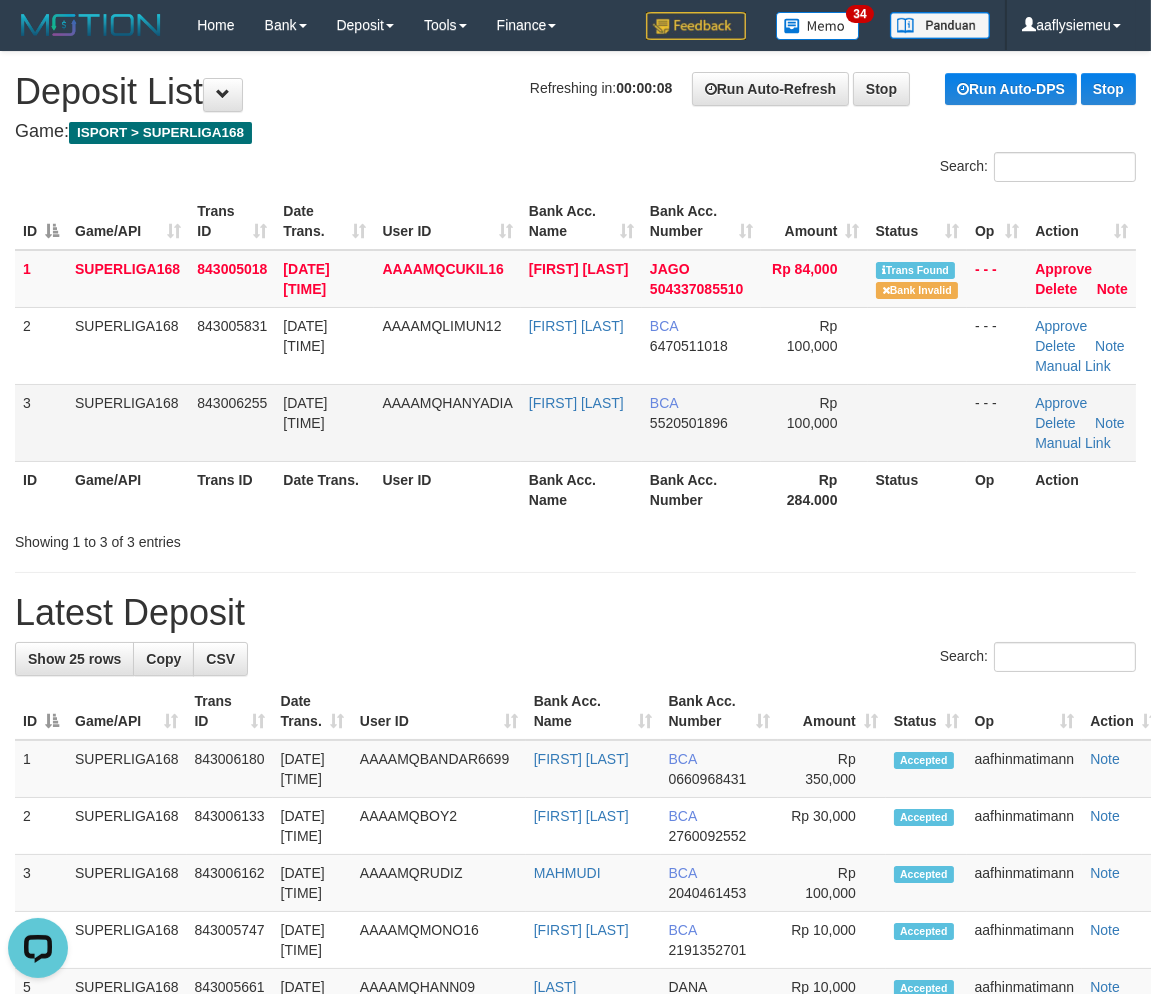 drag, startPoint x: 587, startPoint y: 404, endPoint x: 14, endPoint y: 514, distance: 583.46295 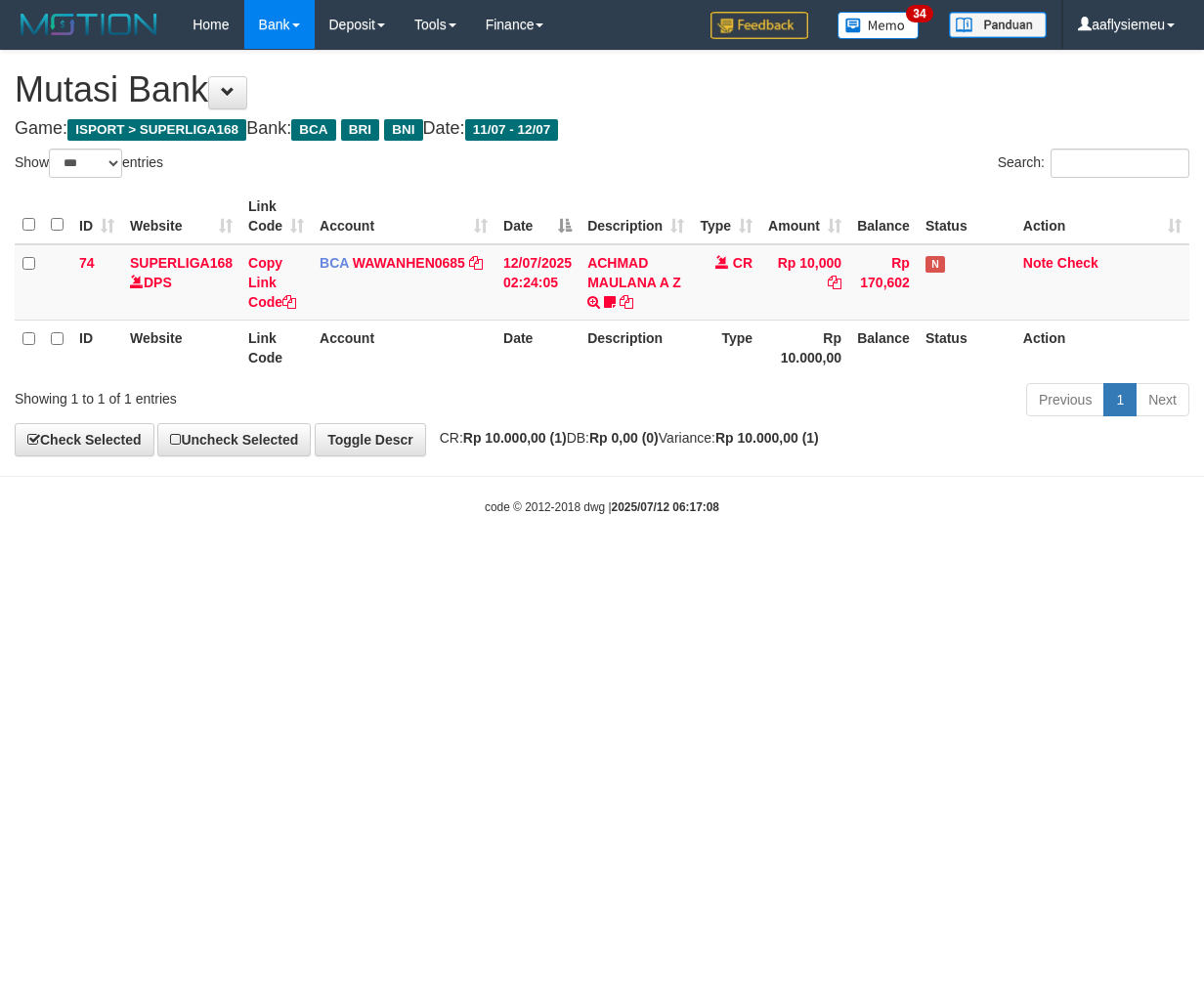 select on "***" 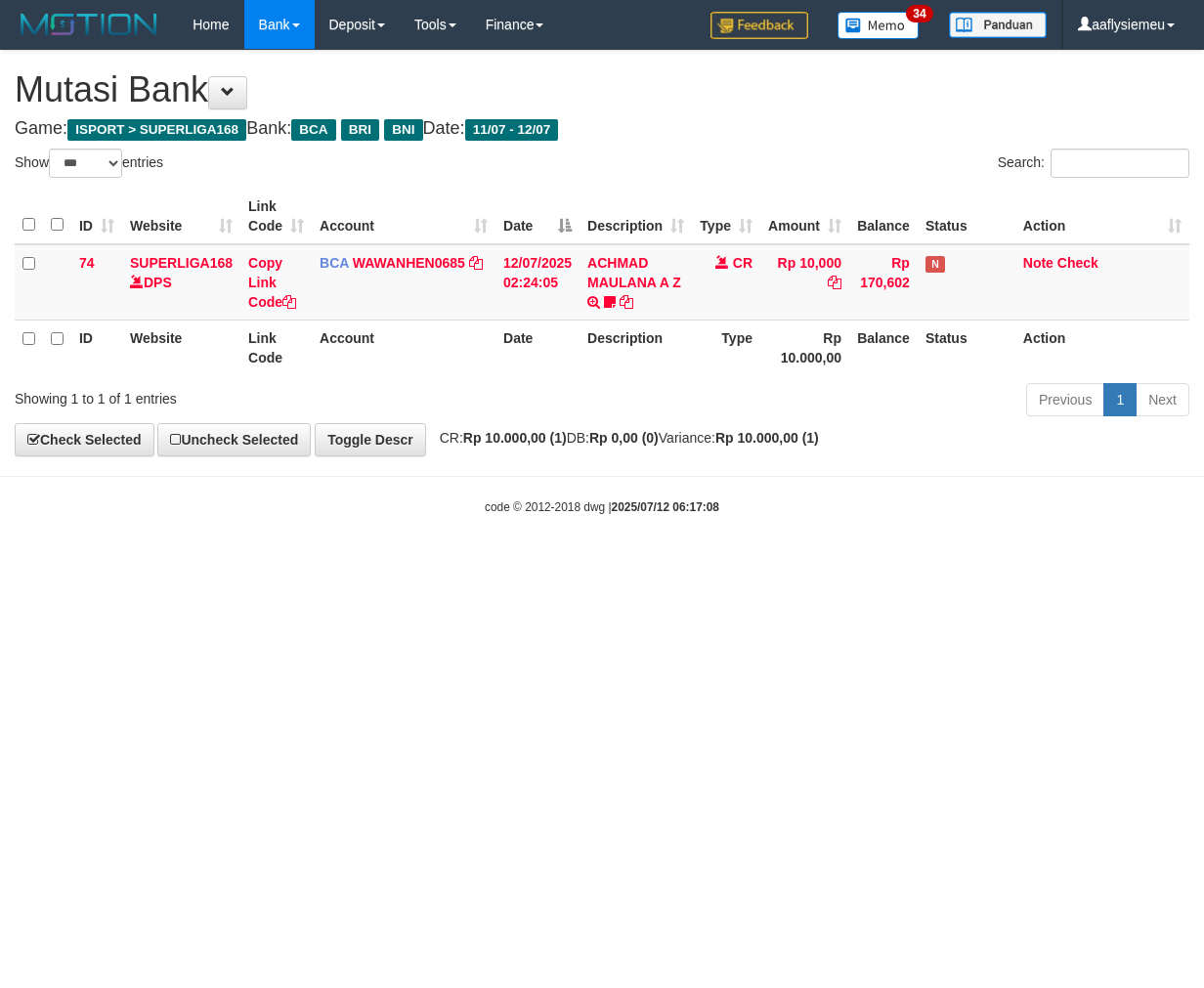 scroll, scrollTop: 0, scrollLeft: 0, axis: both 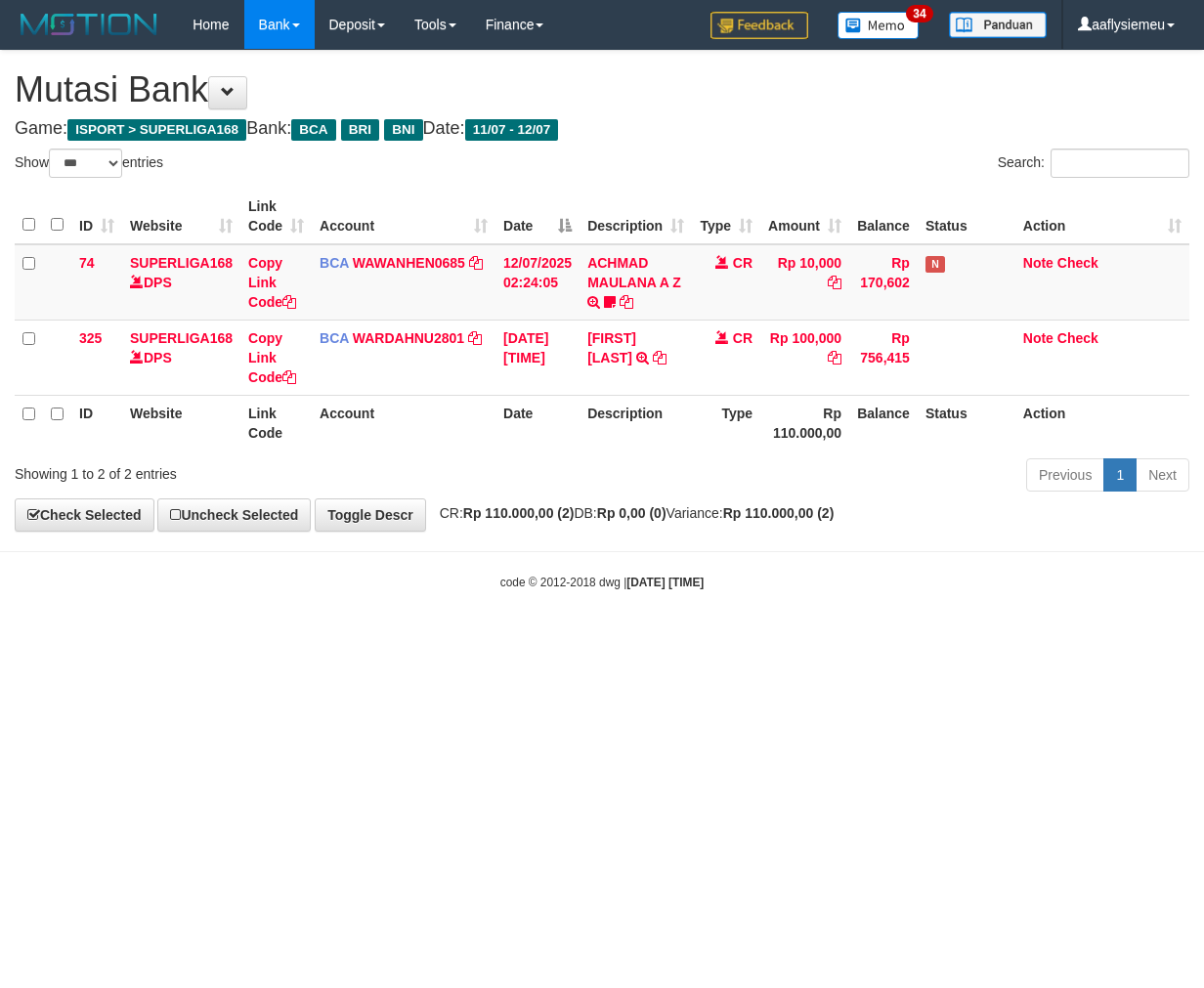 select on "***" 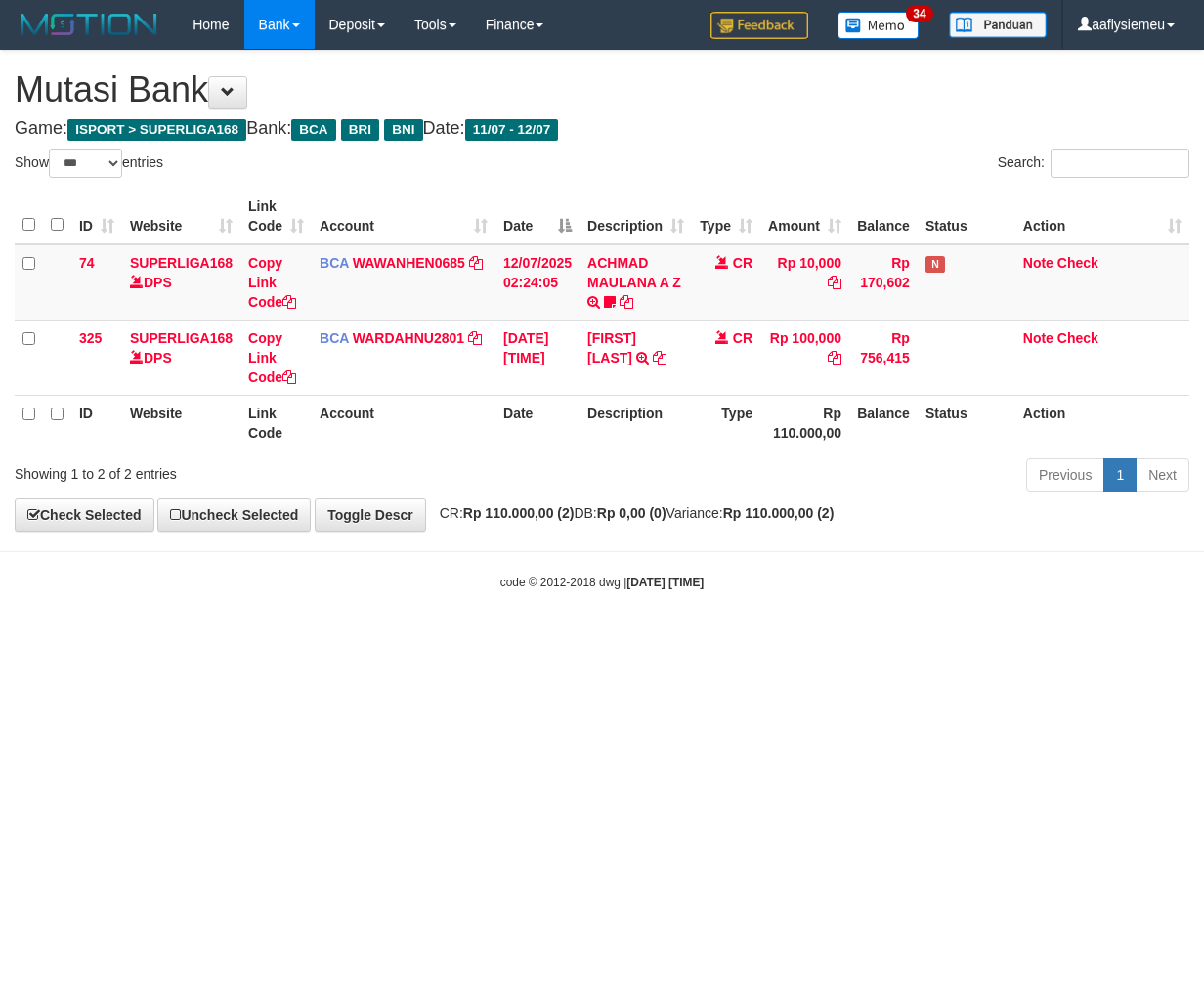 scroll, scrollTop: 0, scrollLeft: 0, axis: both 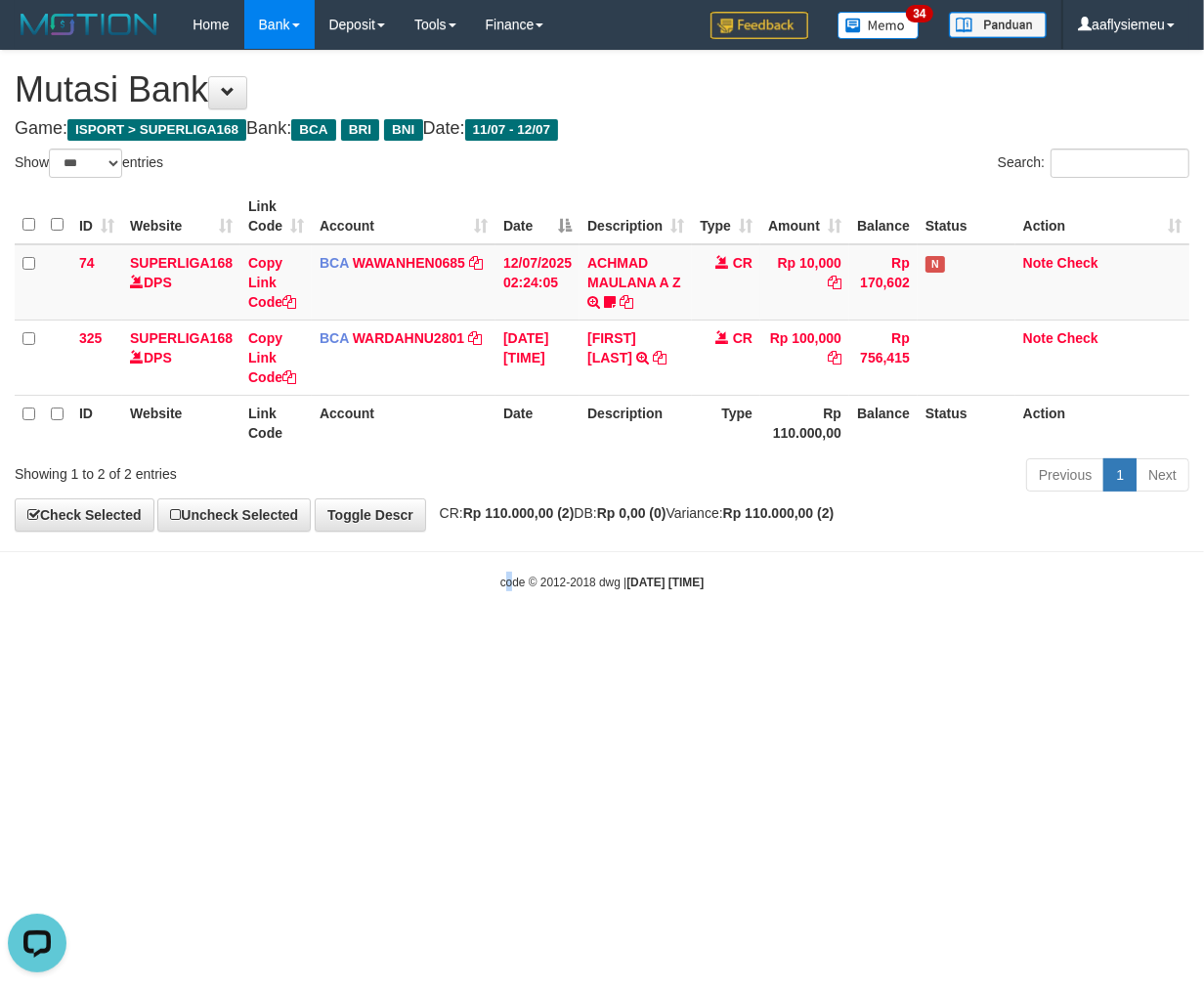 drag, startPoint x: 496, startPoint y: 737, endPoint x: 775, endPoint y: 666, distance: 287.89234 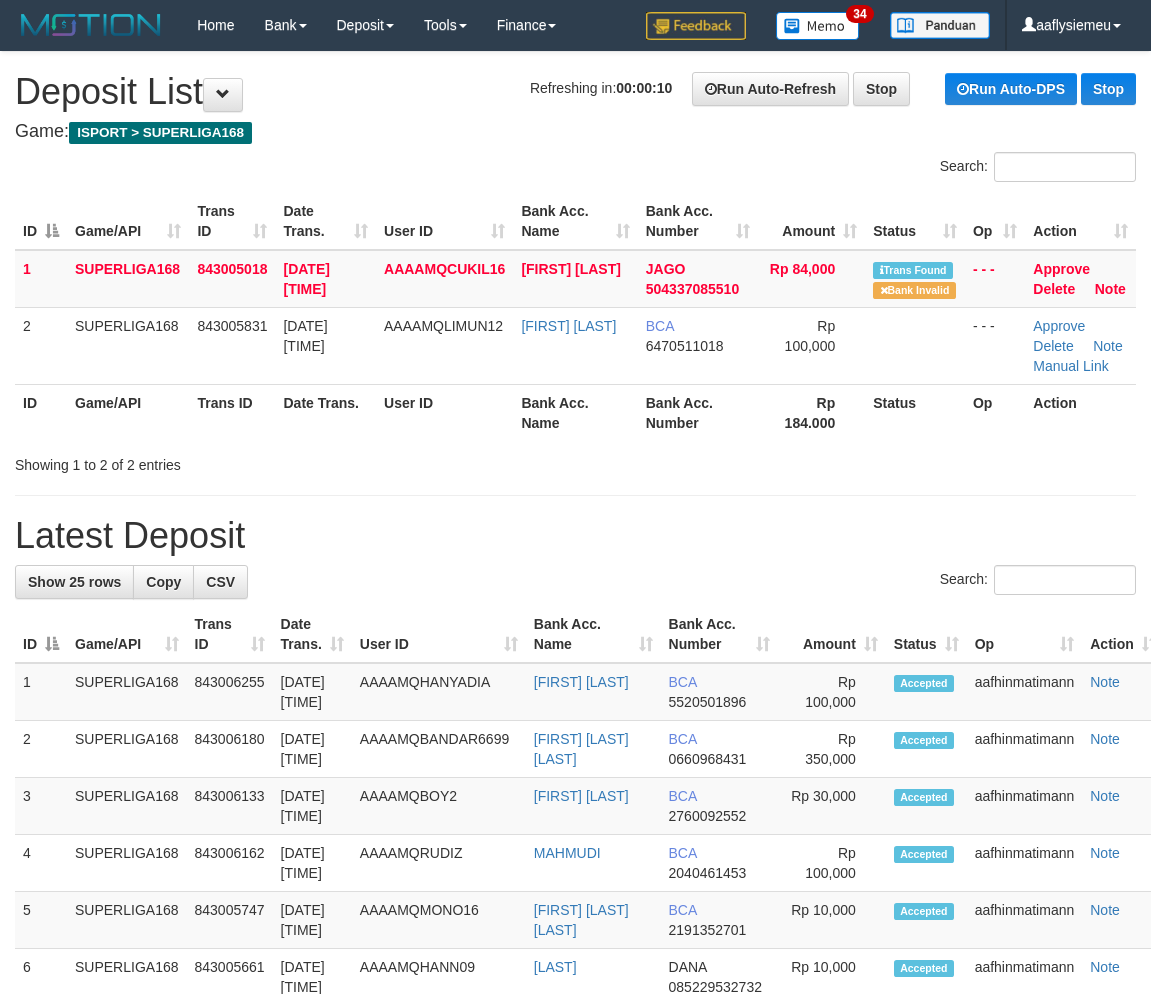 scroll, scrollTop: 0, scrollLeft: 0, axis: both 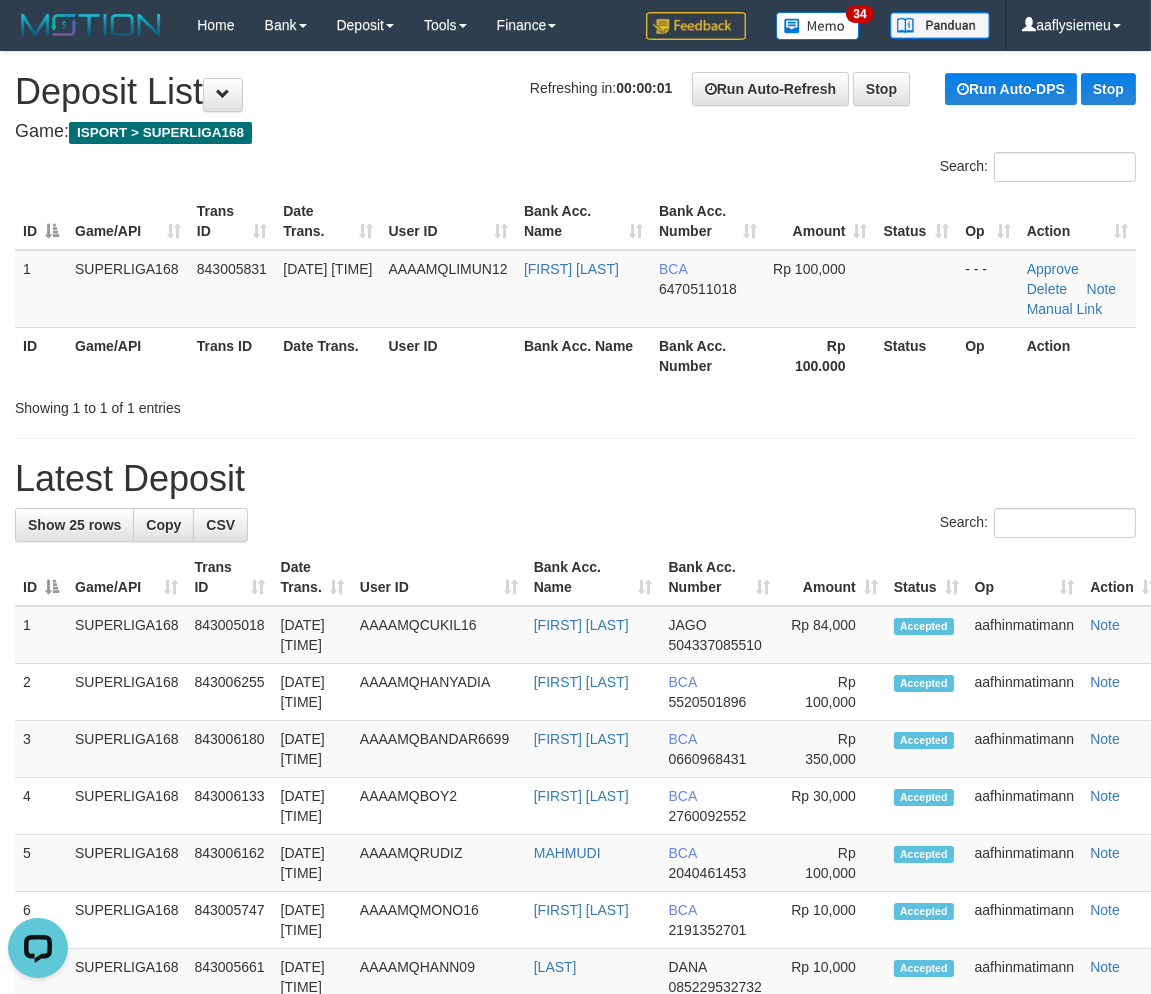 click on "Trans ID" at bounding box center [232, 355] 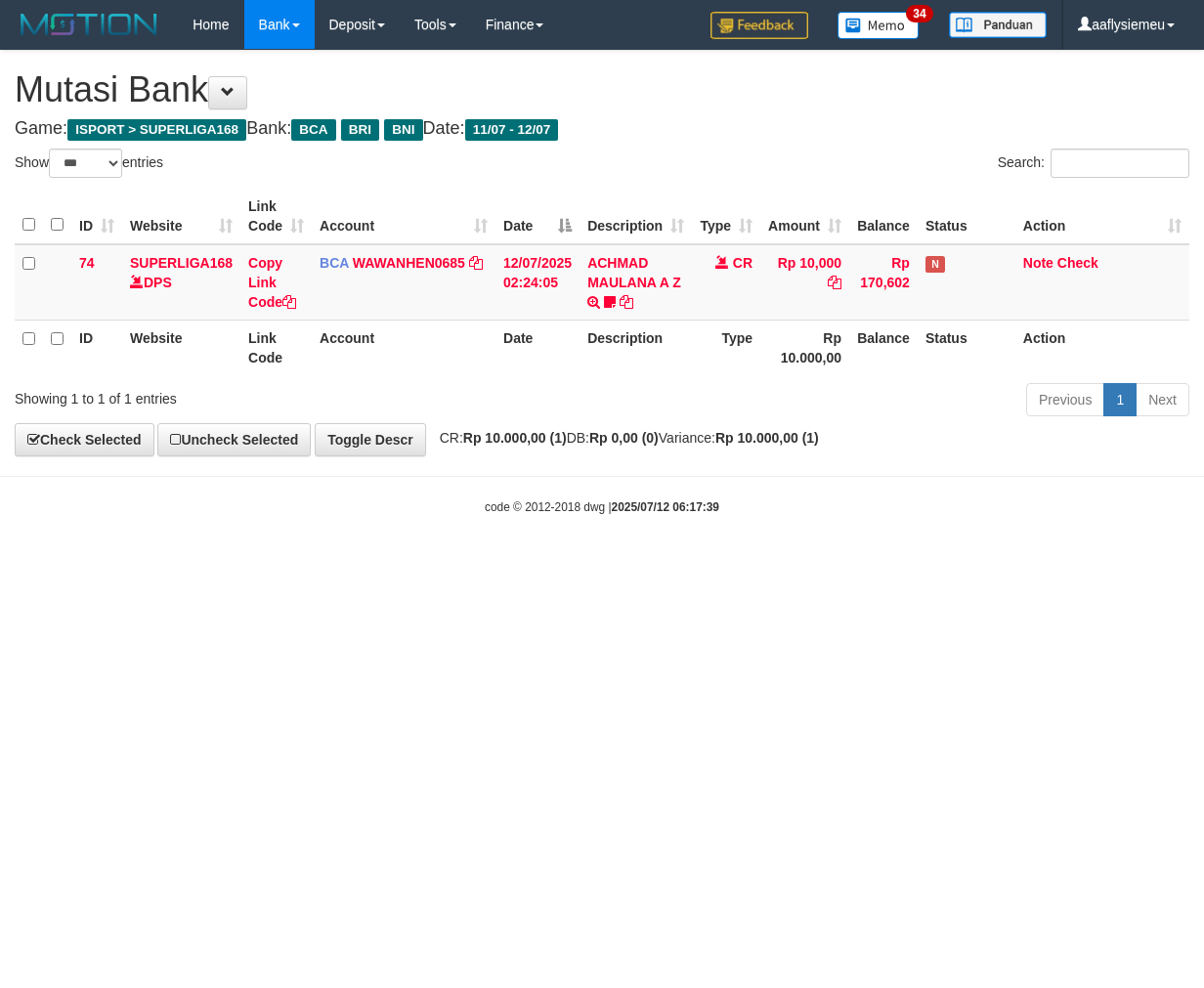 select on "***" 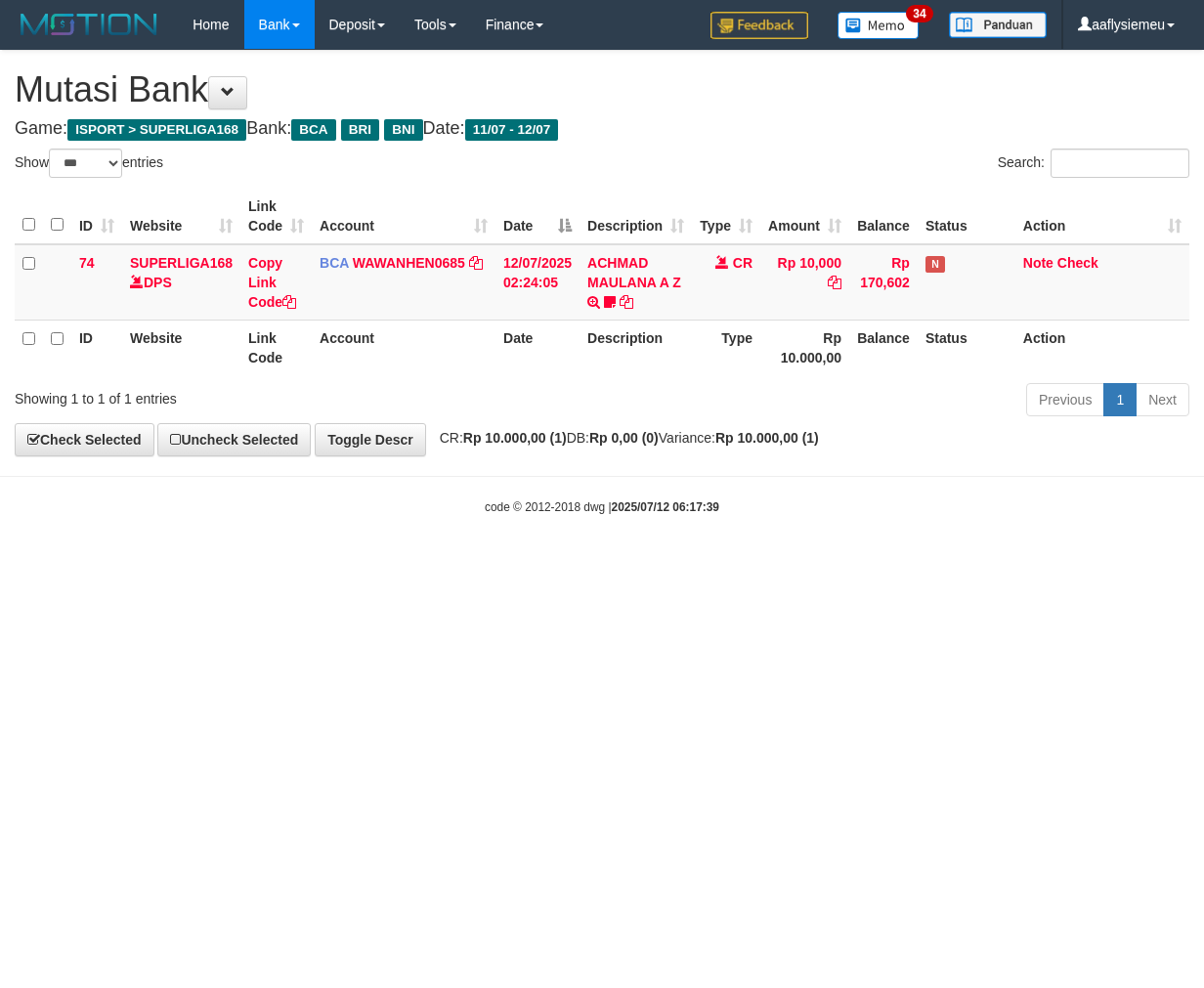 scroll, scrollTop: 0, scrollLeft: 0, axis: both 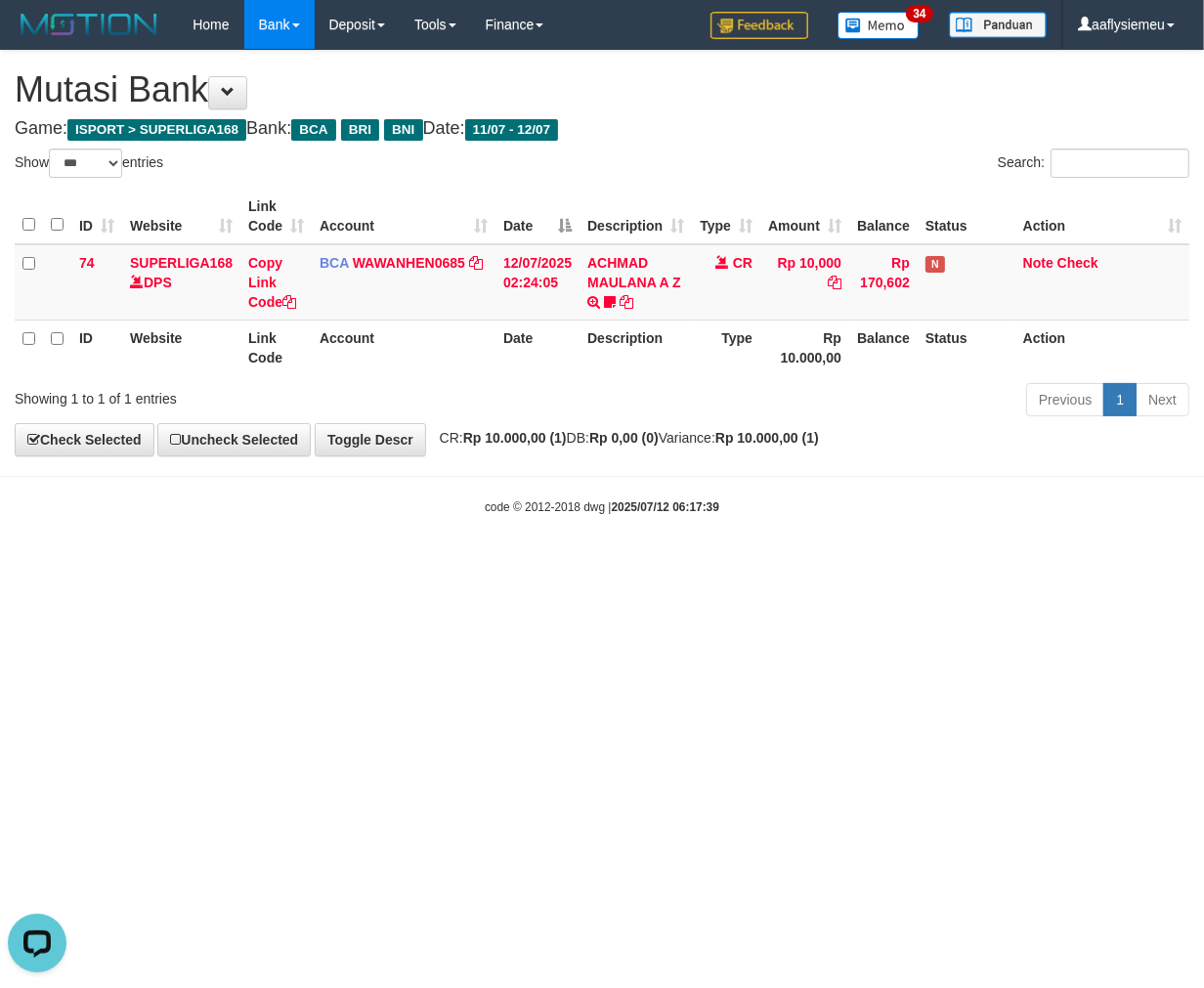 click on "Toggle navigation
Home
Bank
Account List
Load
By Website
Group
[ISPORT]													SUPERLIGA168
By Load Group (DPS)" at bounding box center [602, 282] 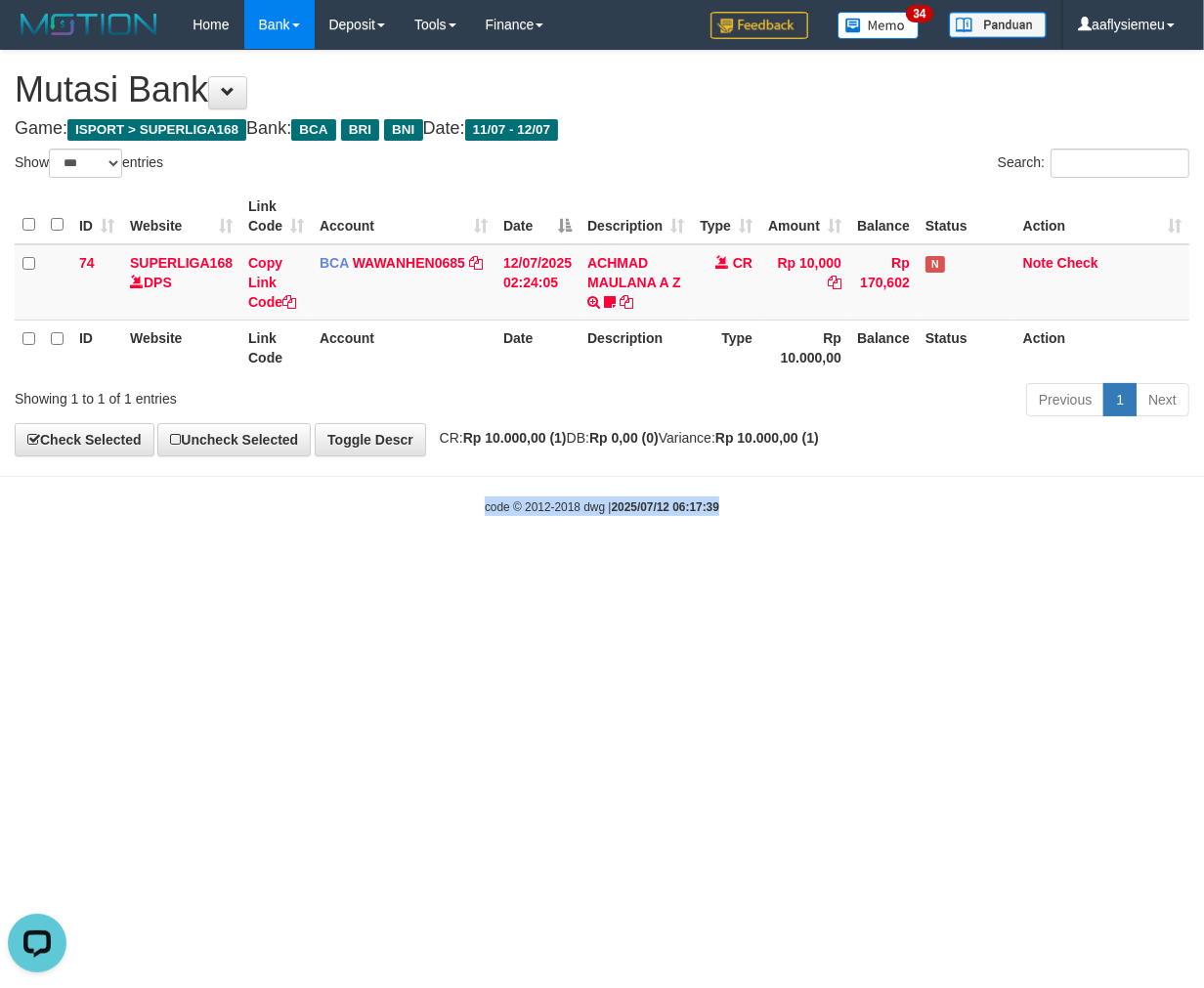 click on "Toggle navigation
Home
Bank
Account List
Load
By Website
Group
[ISPORT]													SUPERLIGA168
By Load Group (DPS)" at bounding box center [602, 282] 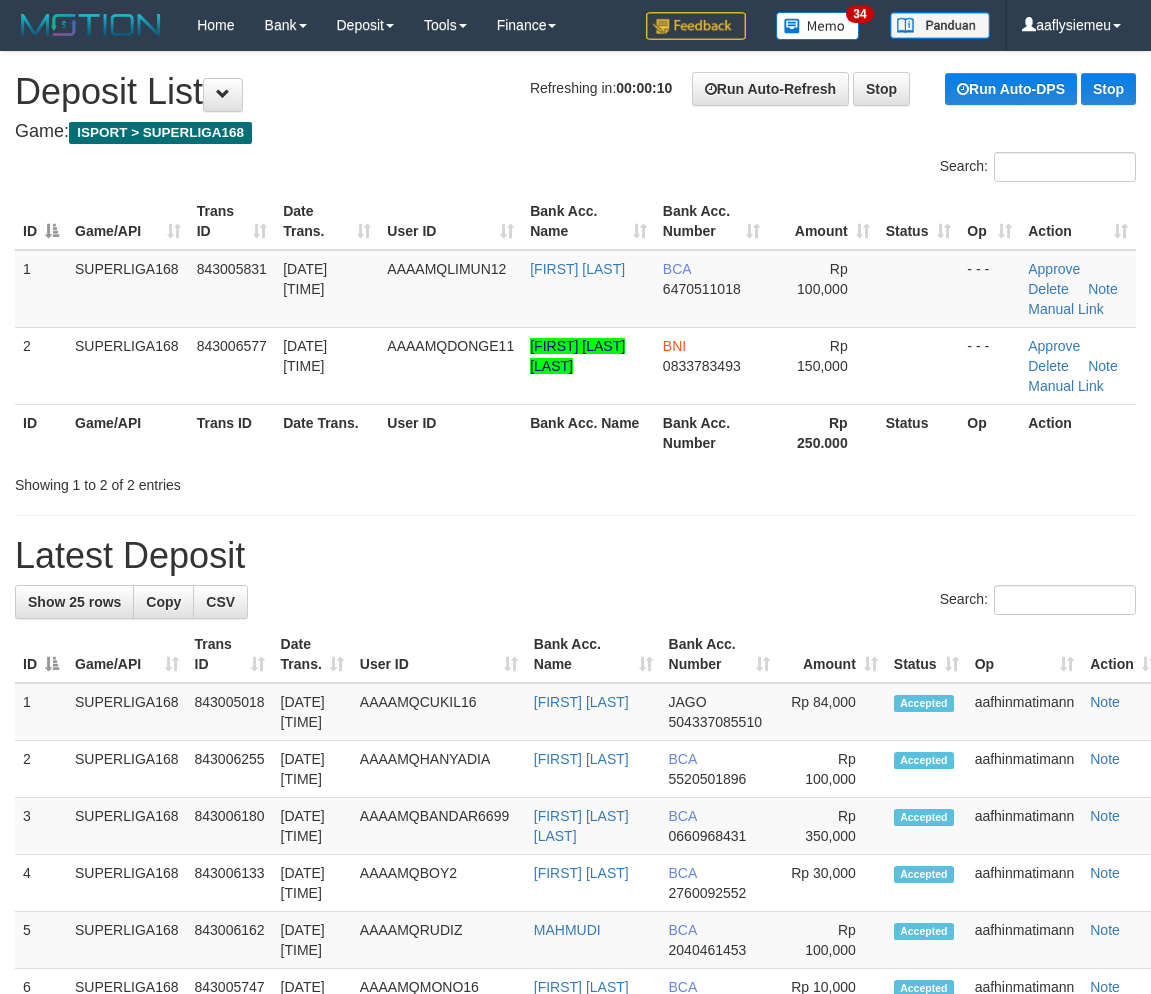 scroll, scrollTop: 0, scrollLeft: 0, axis: both 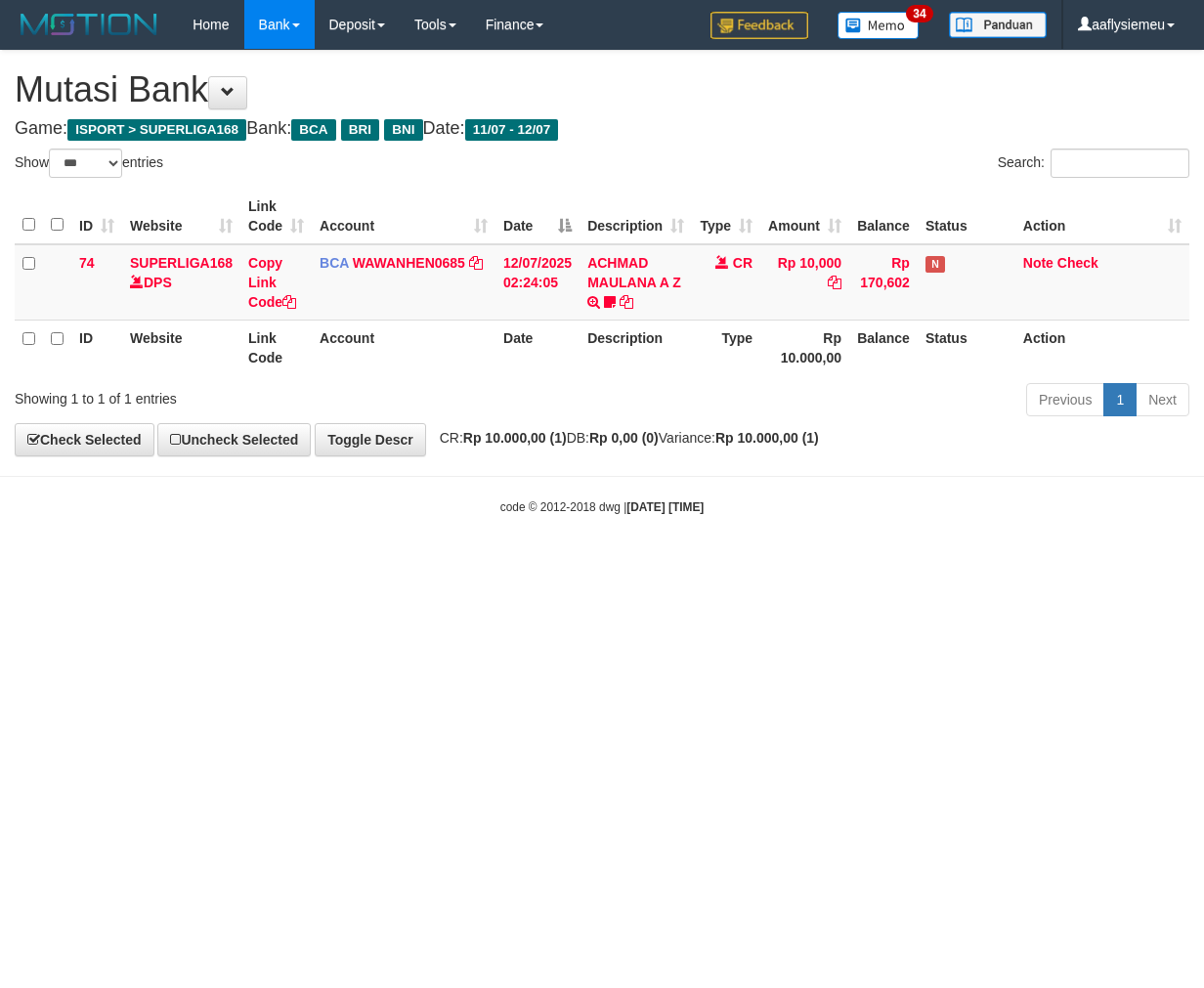 select on "***" 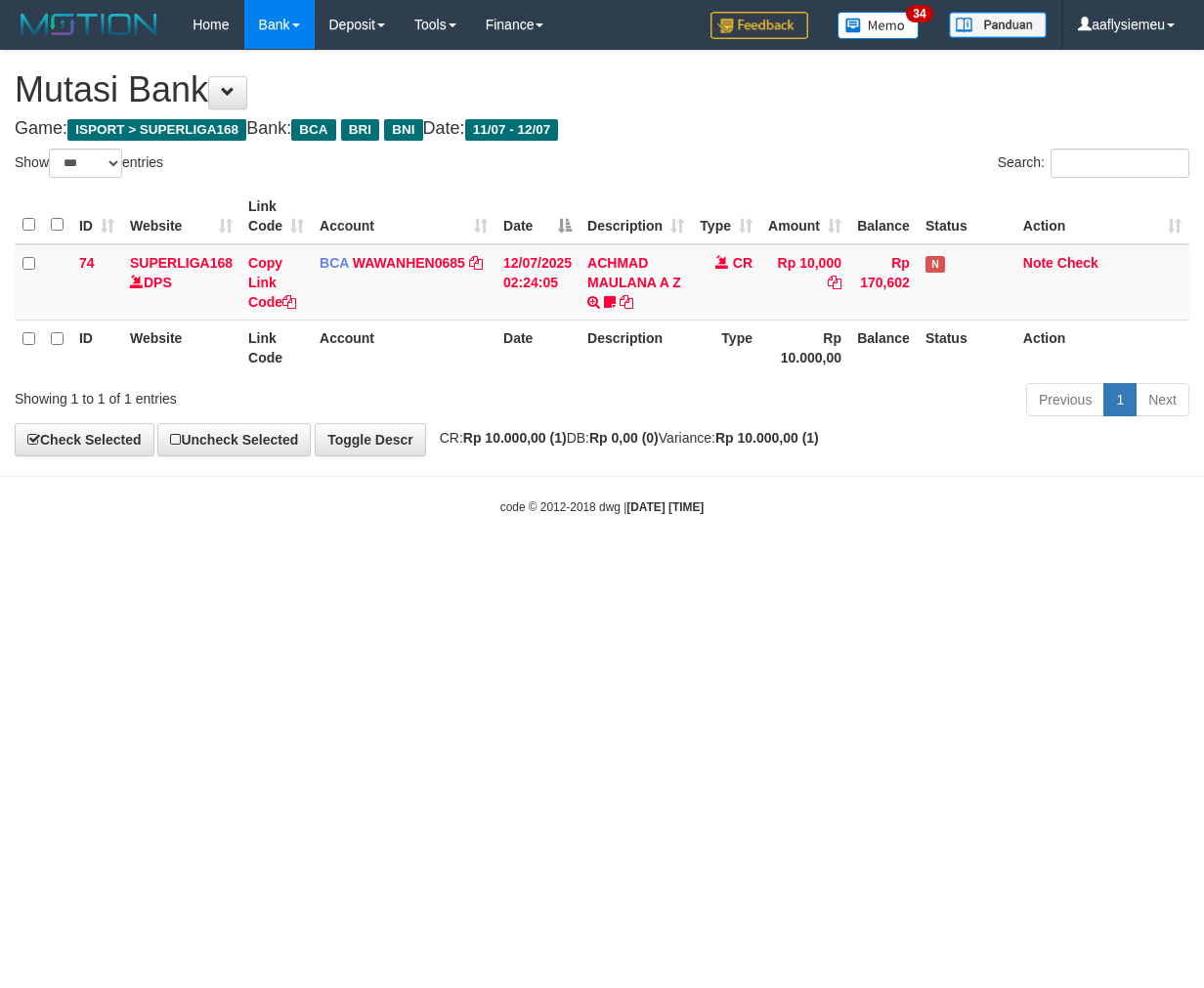 scroll, scrollTop: 0, scrollLeft: 0, axis: both 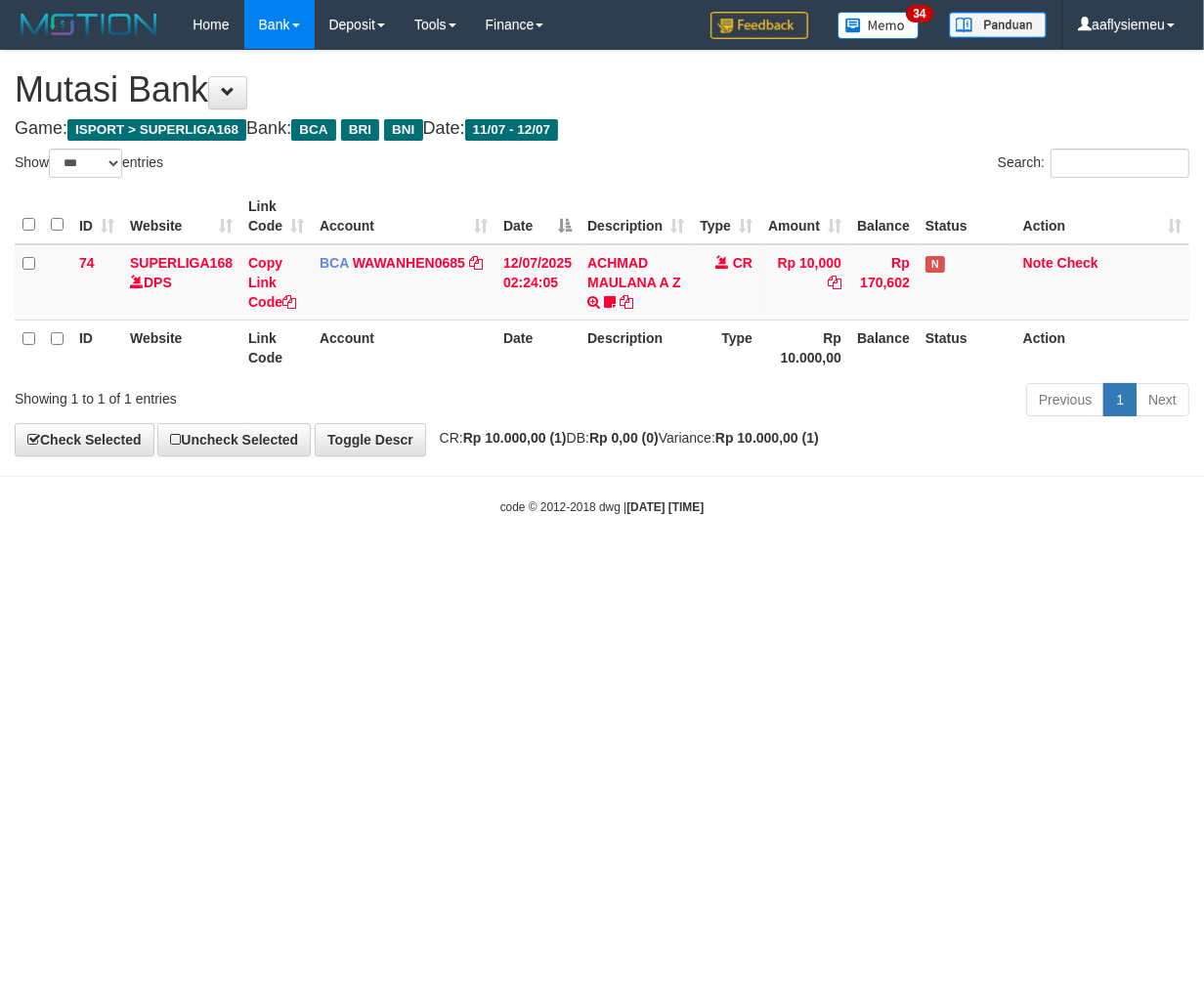 click on "Toggle navigation
Home
Bank
Account List
Load
By Website
Group
[ISPORT]													SUPERLIGA168
By Load Group (DPS)" at bounding box center [602, 282] 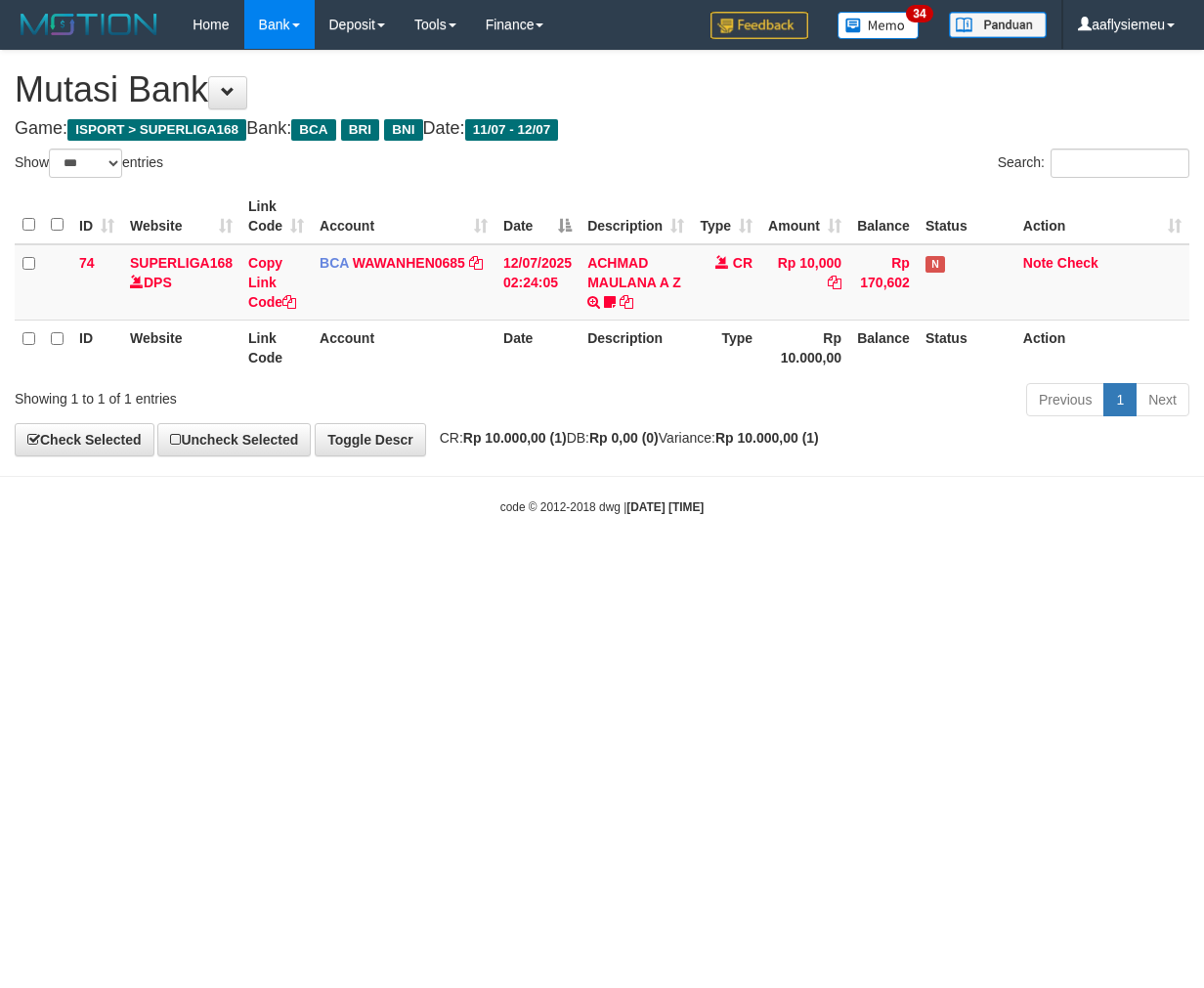 select on "***" 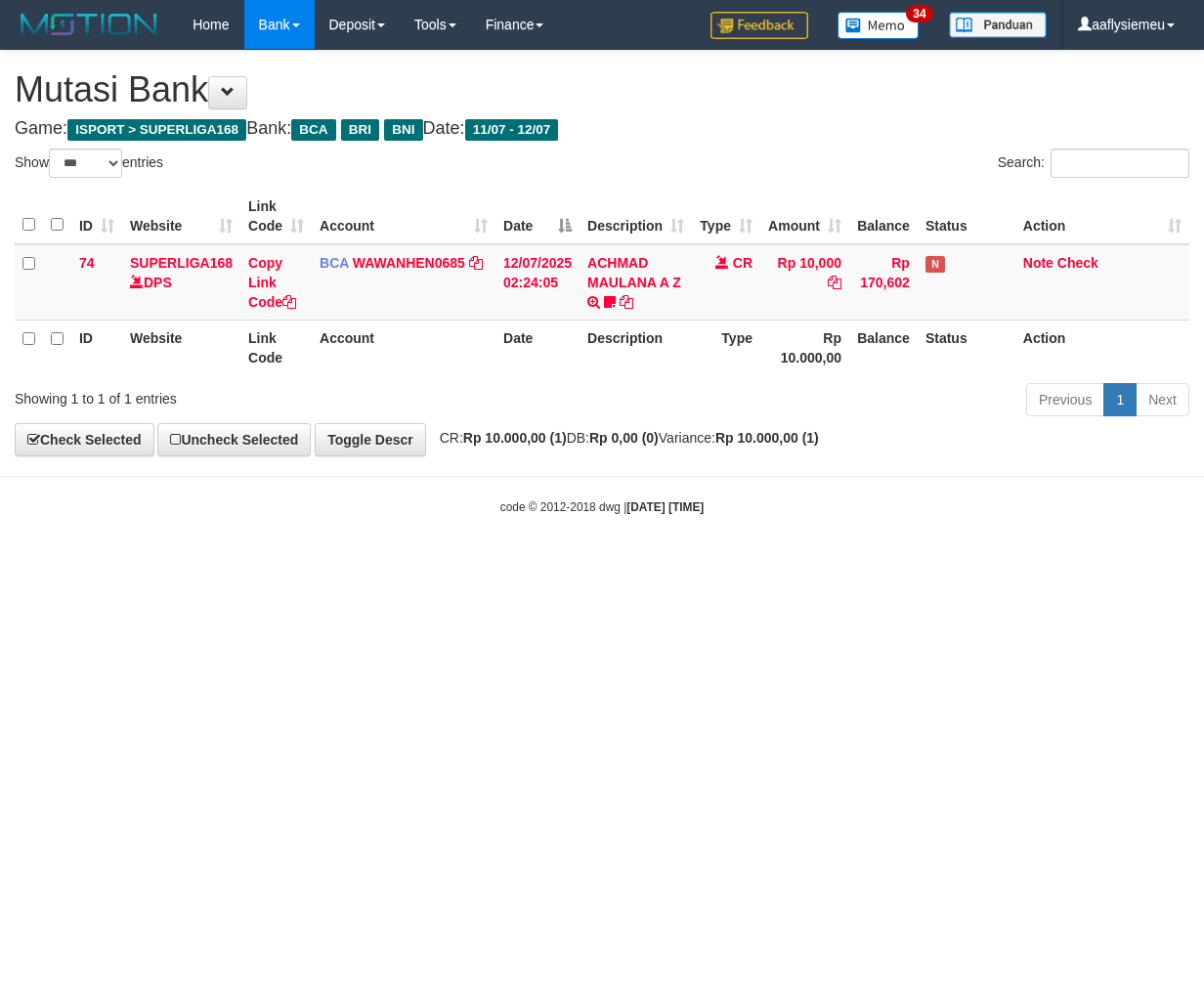 scroll, scrollTop: 0, scrollLeft: 0, axis: both 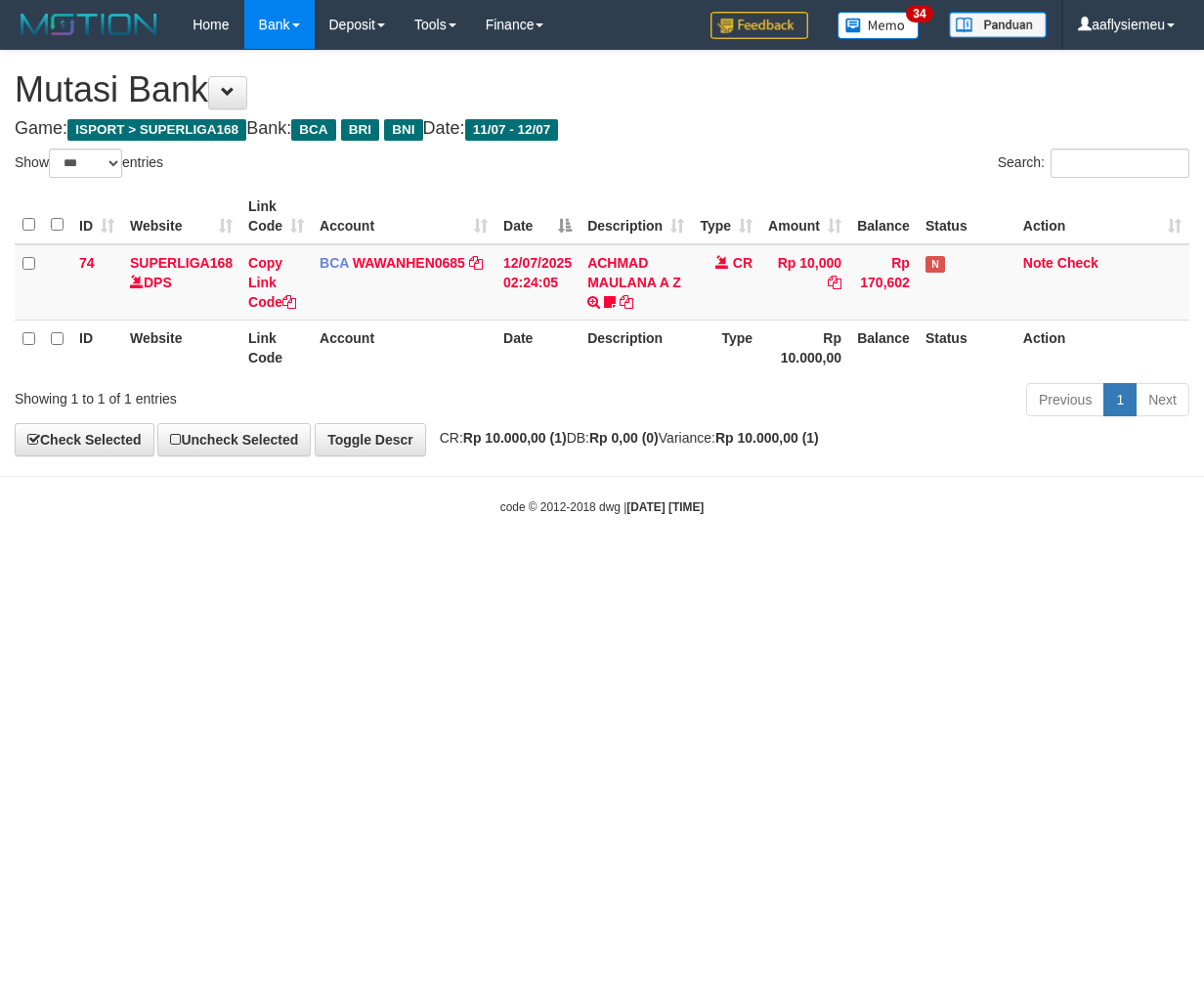 select on "***" 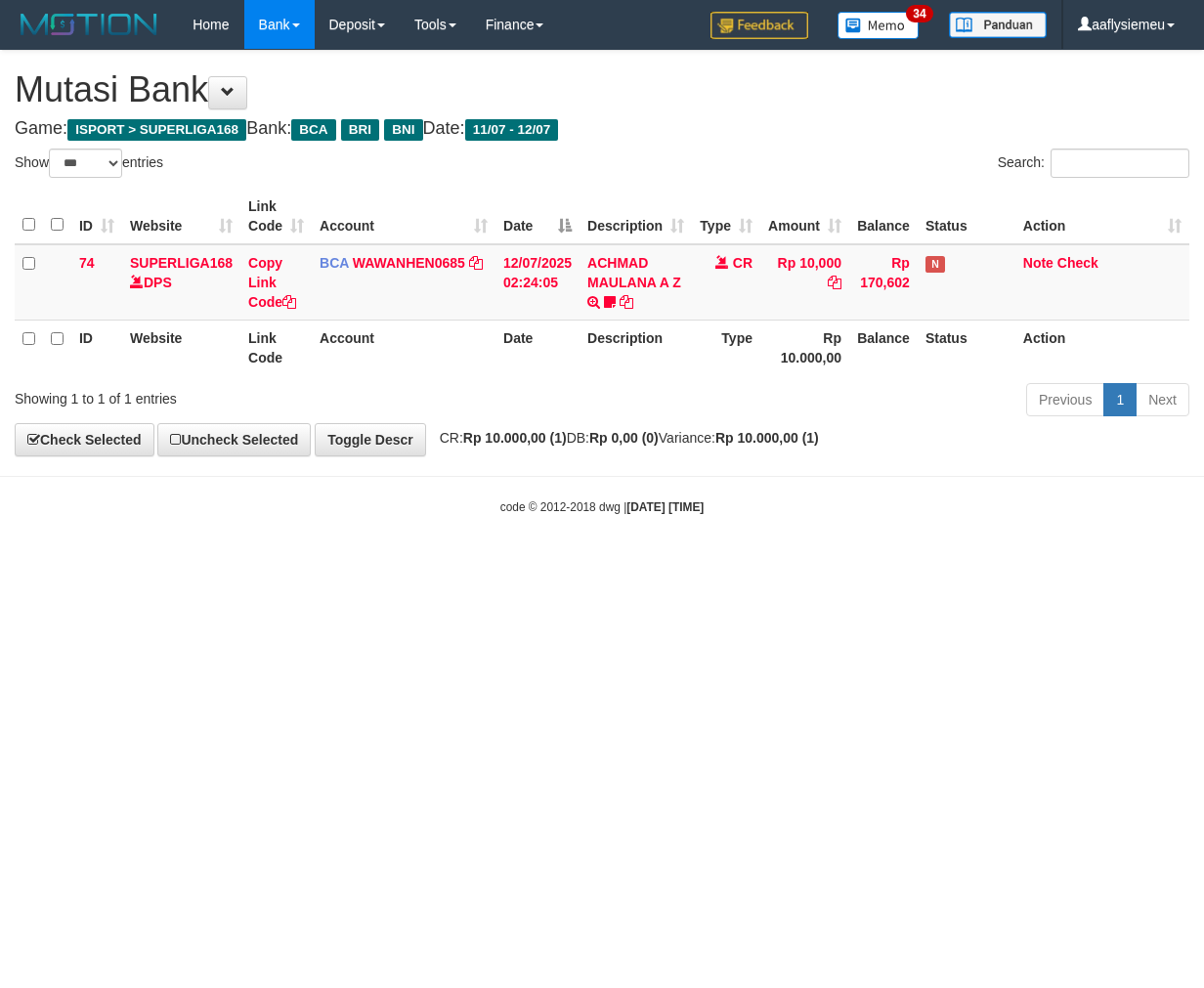 scroll, scrollTop: 0, scrollLeft: 0, axis: both 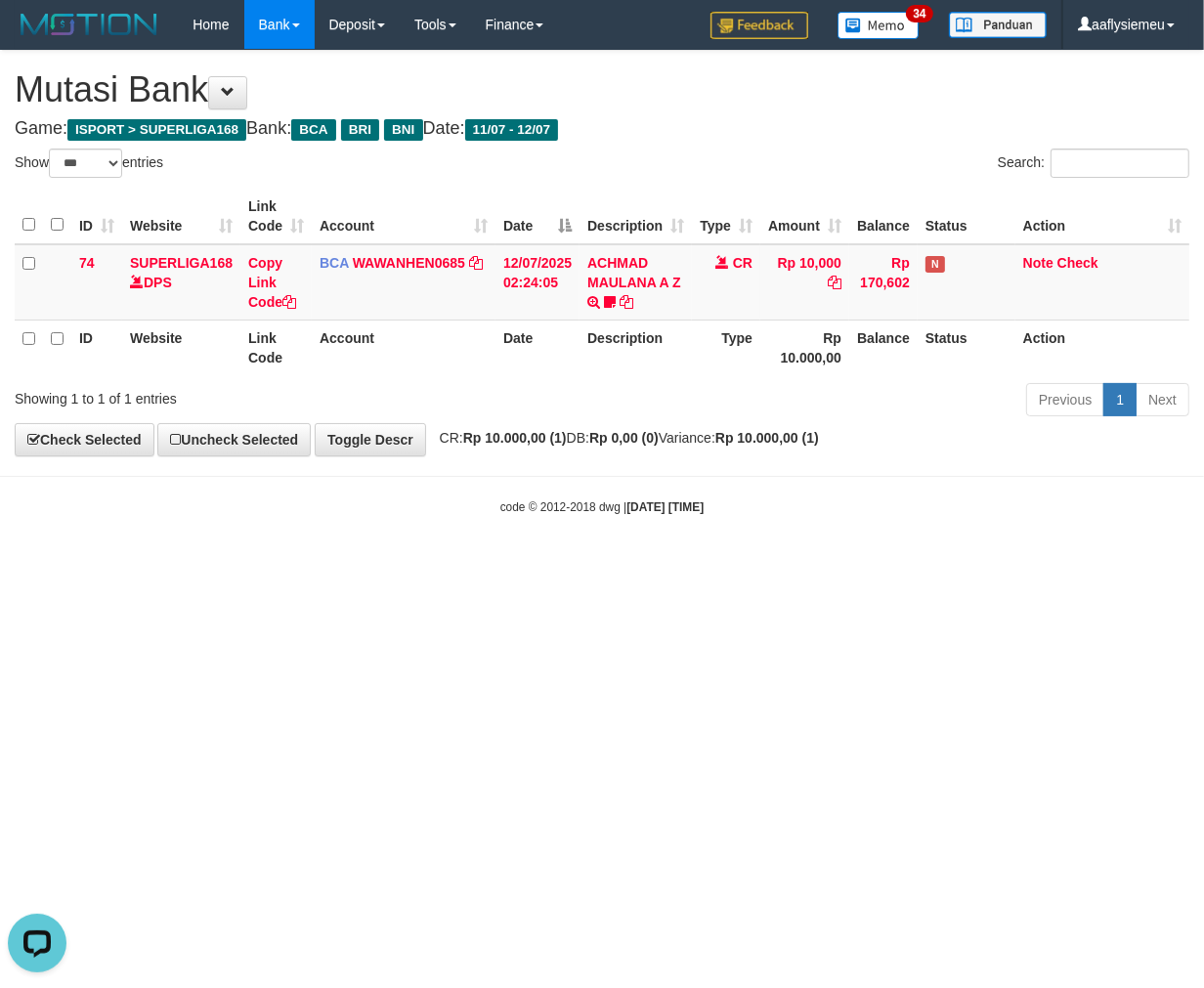 click on "Toggle navigation
Home
Bank
Account List
Load
By Website
Group
[ISPORT]													SUPERLIGA168
By Load Group (DPS)" at bounding box center (602, 282) 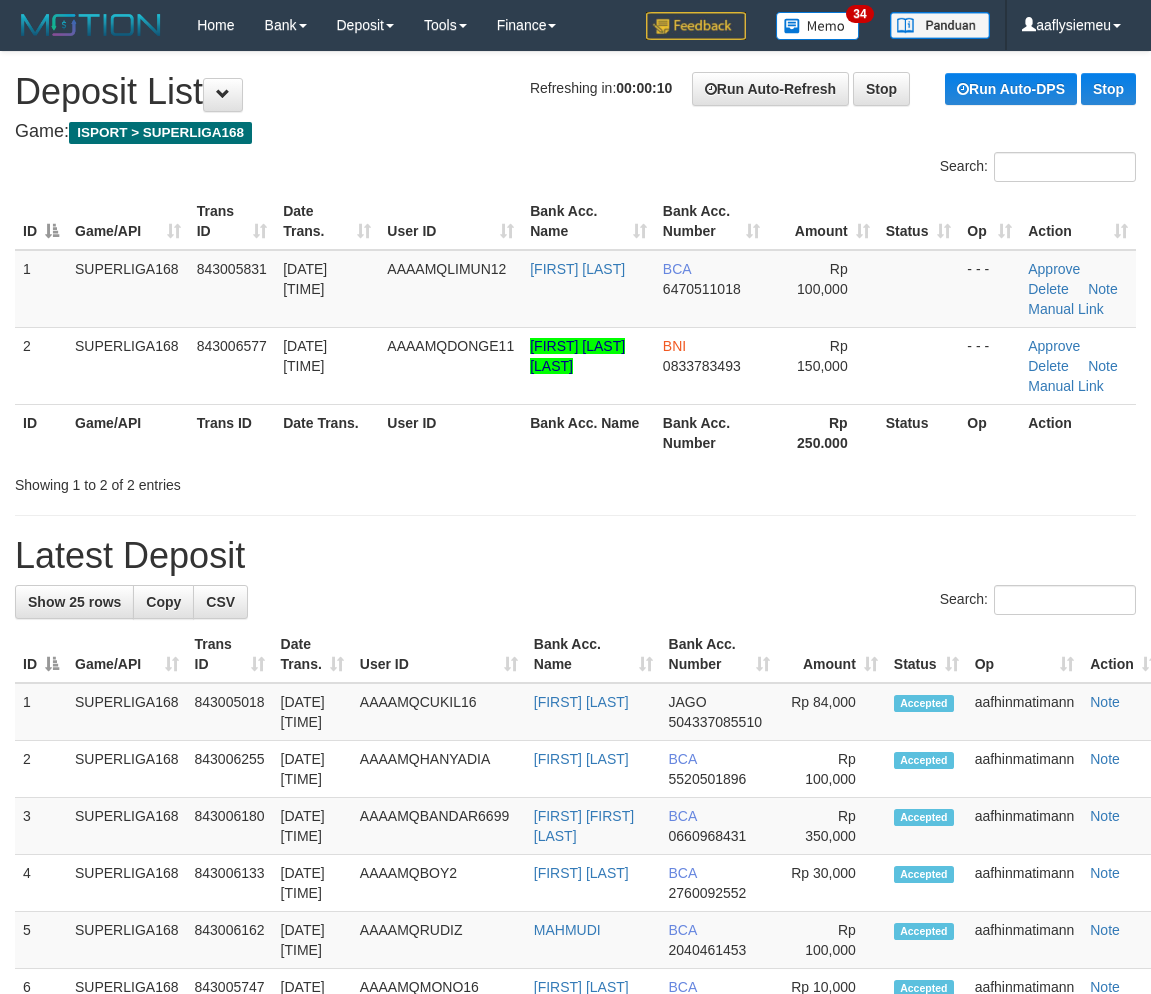 scroll, scrollTop: 0, scrollLeft: 0, axis: both 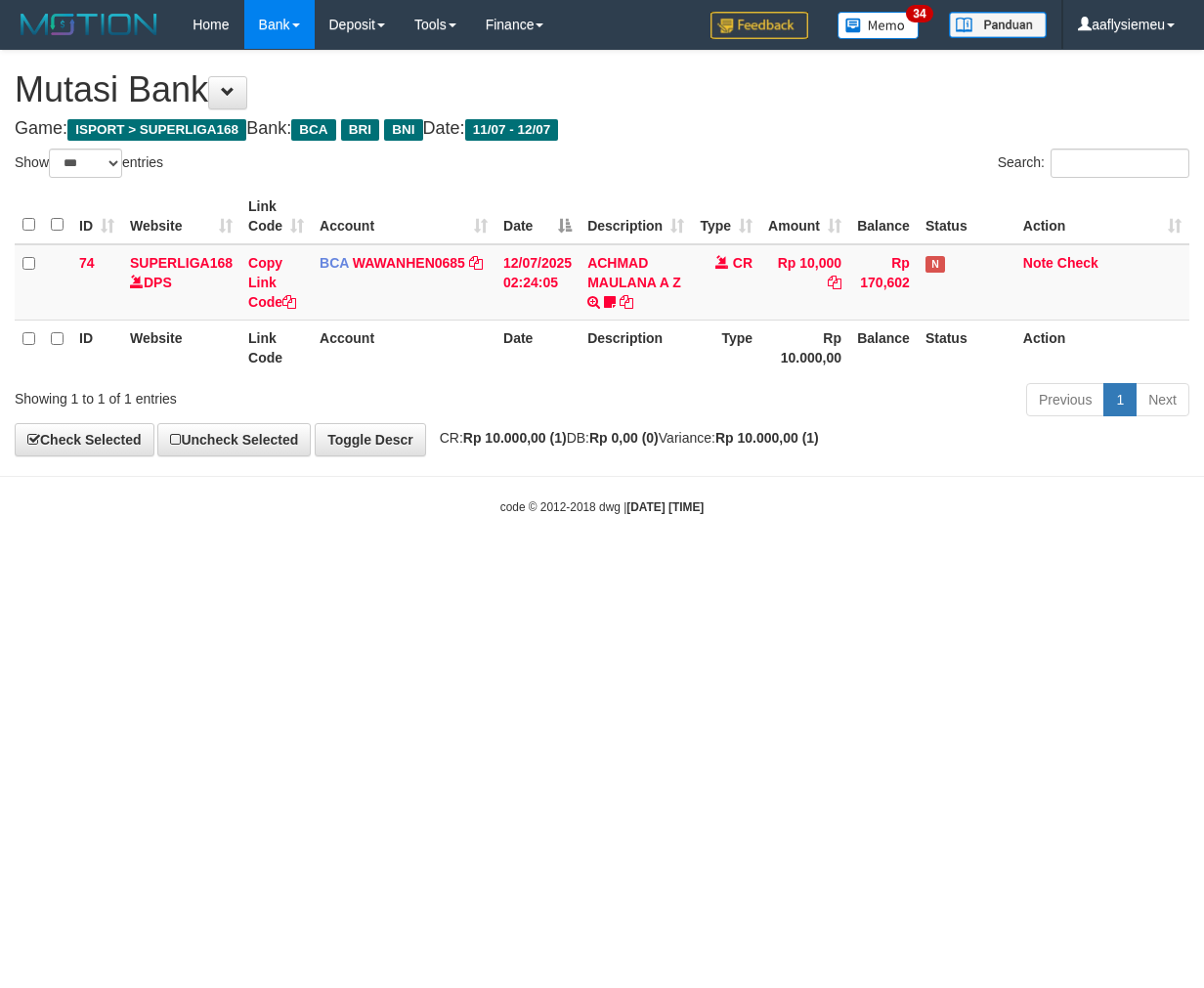 select on "***" 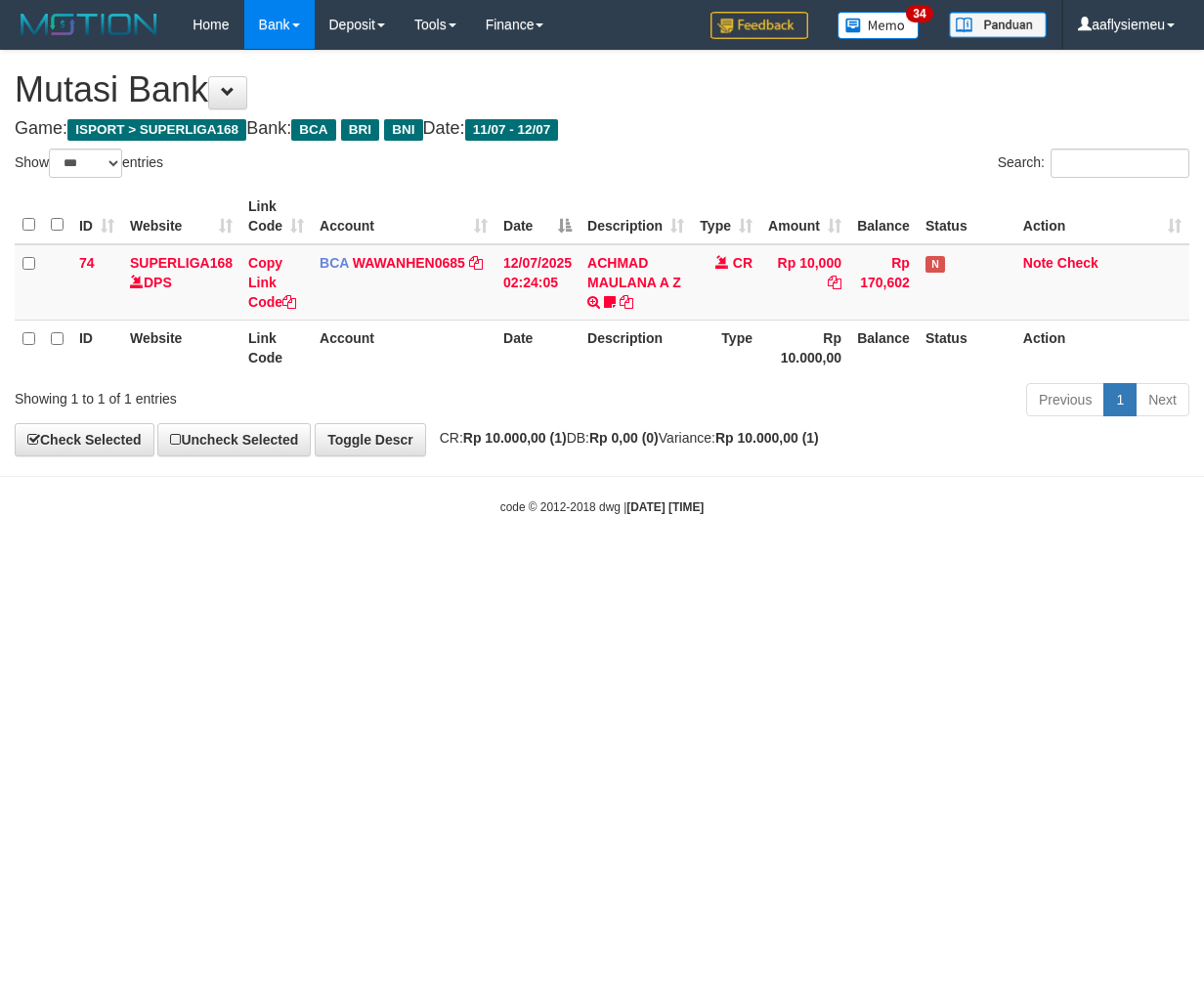 scroll, scrollTop: 0, scrollLeft: 0, axis: both 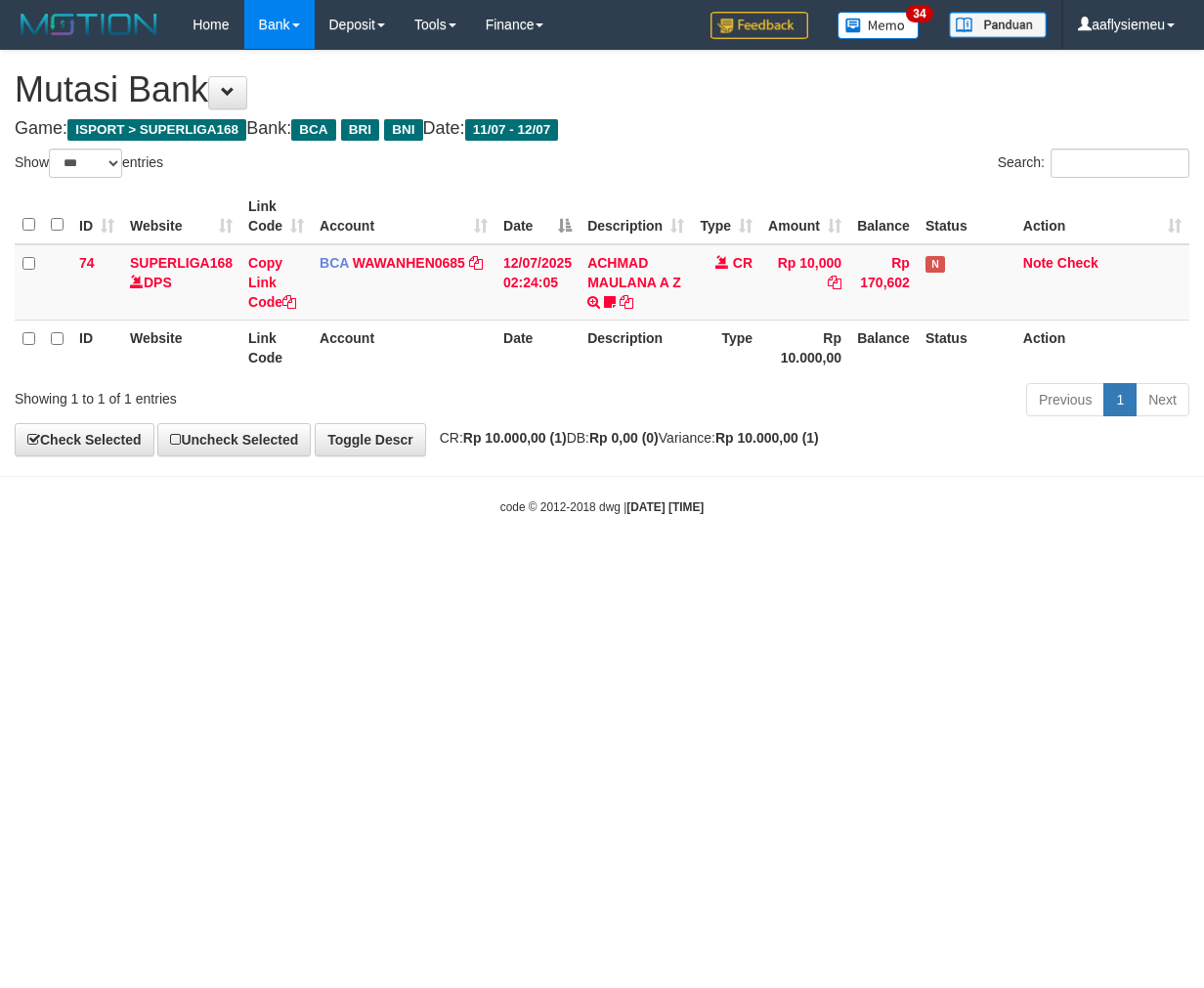 select on "***" 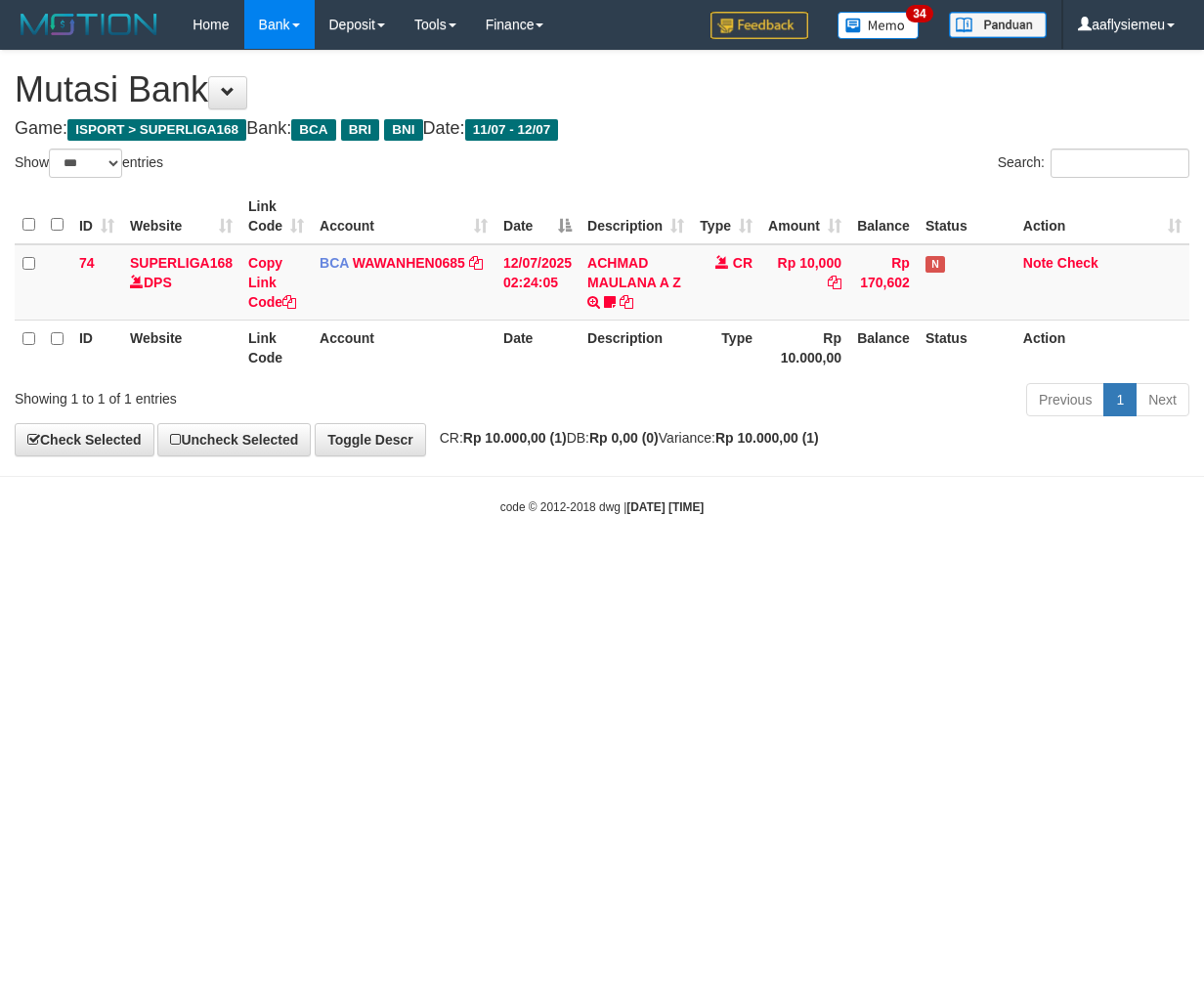 scroll, scrollTop: 0, scrollLeft: 0, axis: both 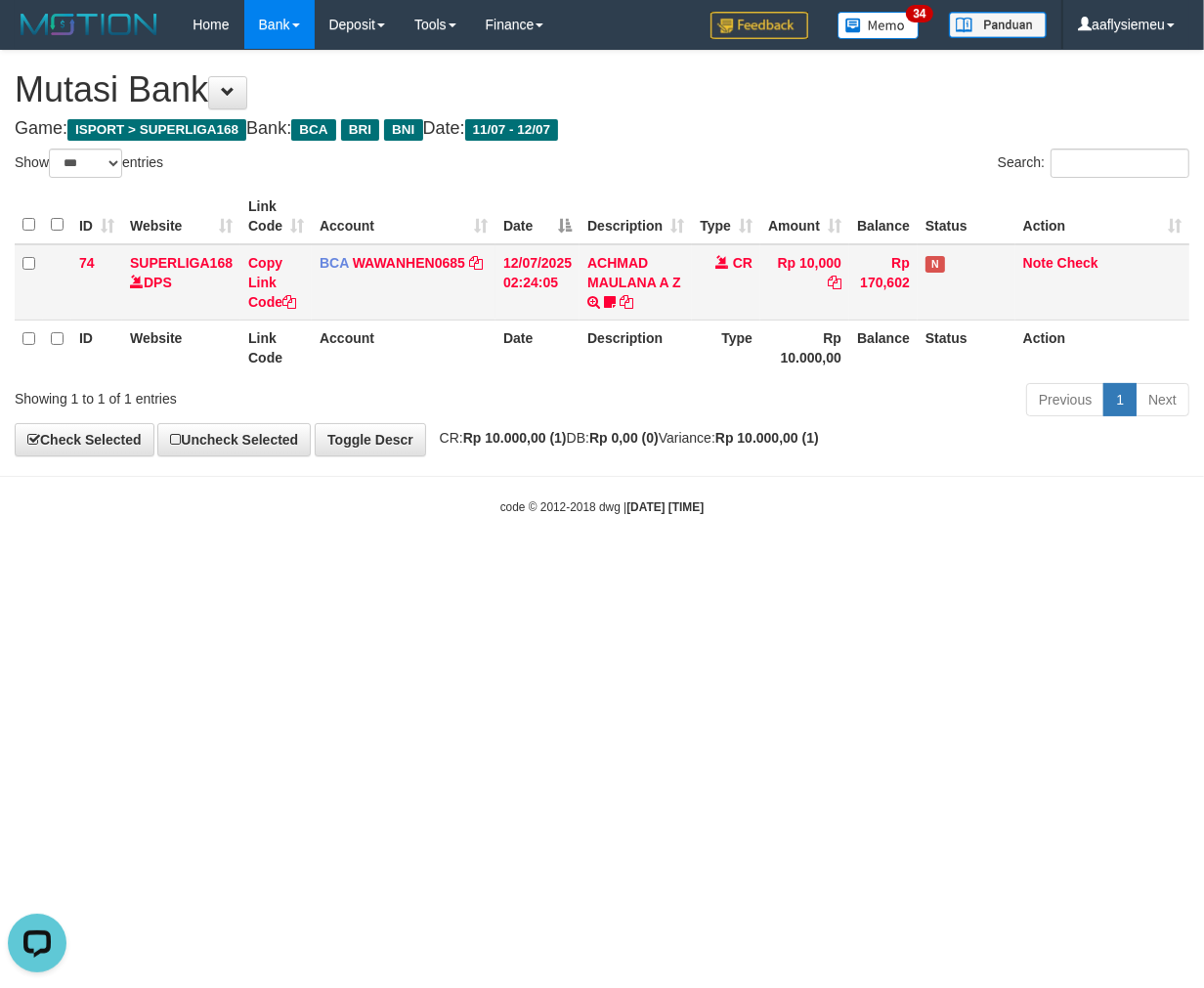 click on "Rp 10.000,00" at bounding box center (804, 347) 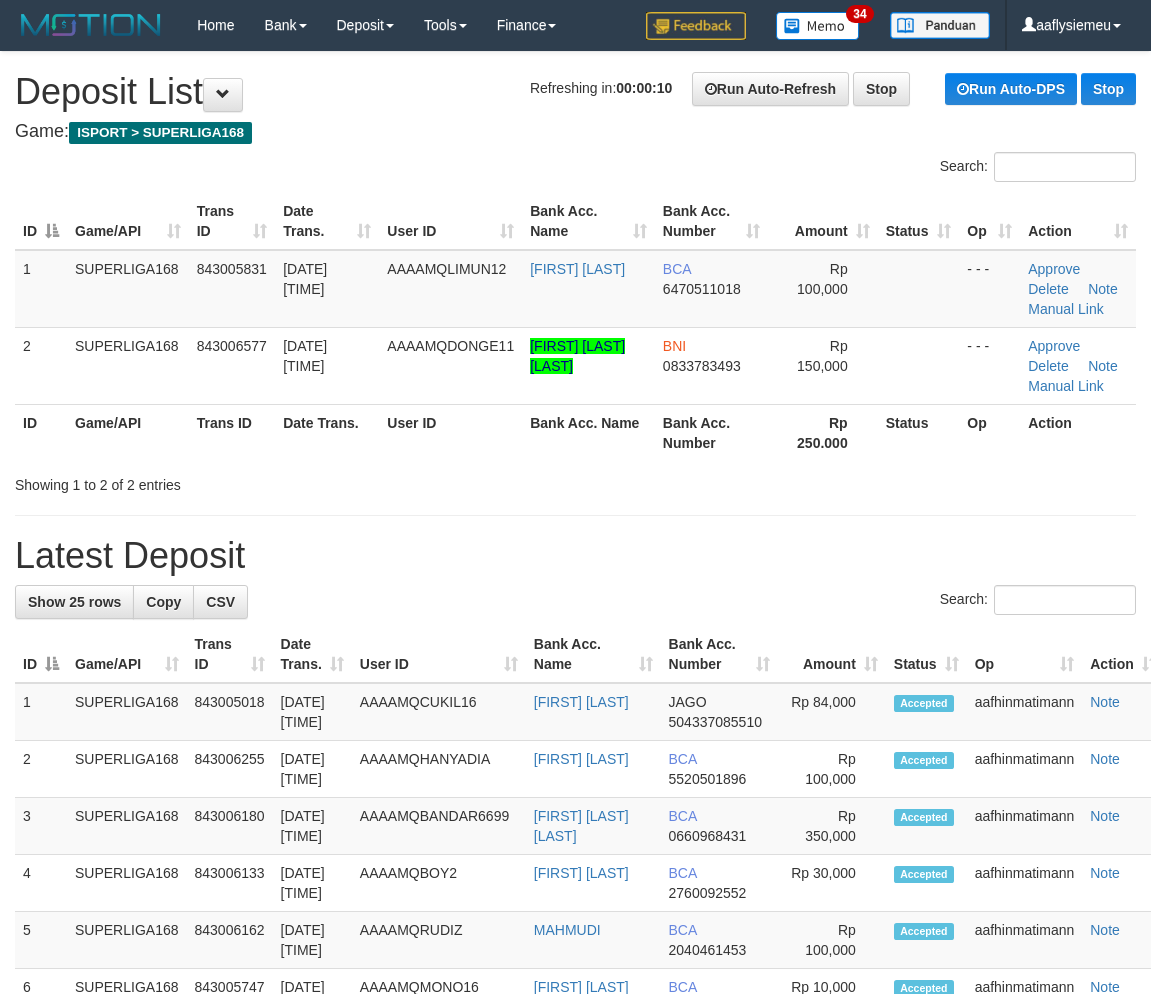 scroll, scrollTop: 0, scrollLeft: 0, axis: both 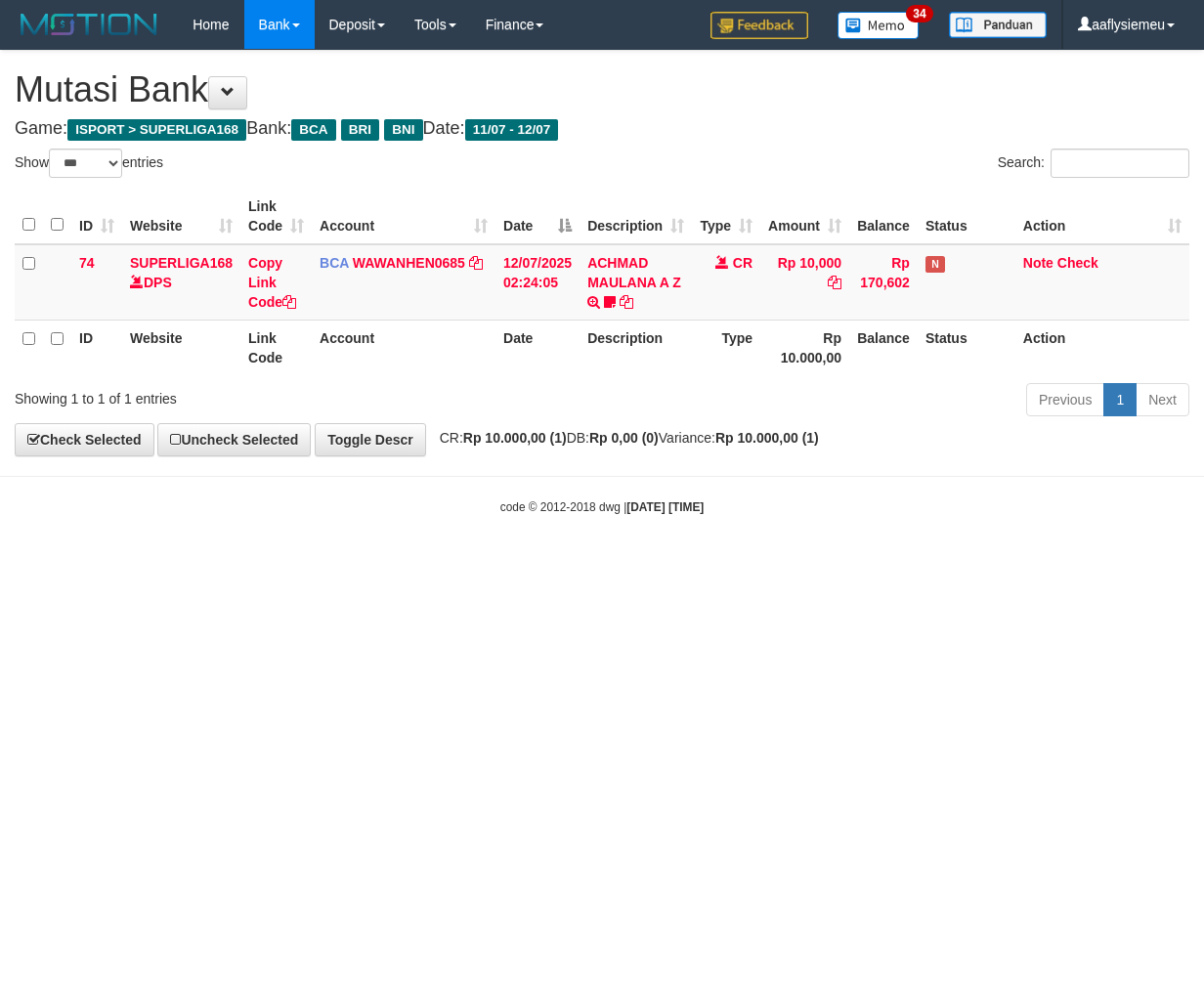 select on "***" 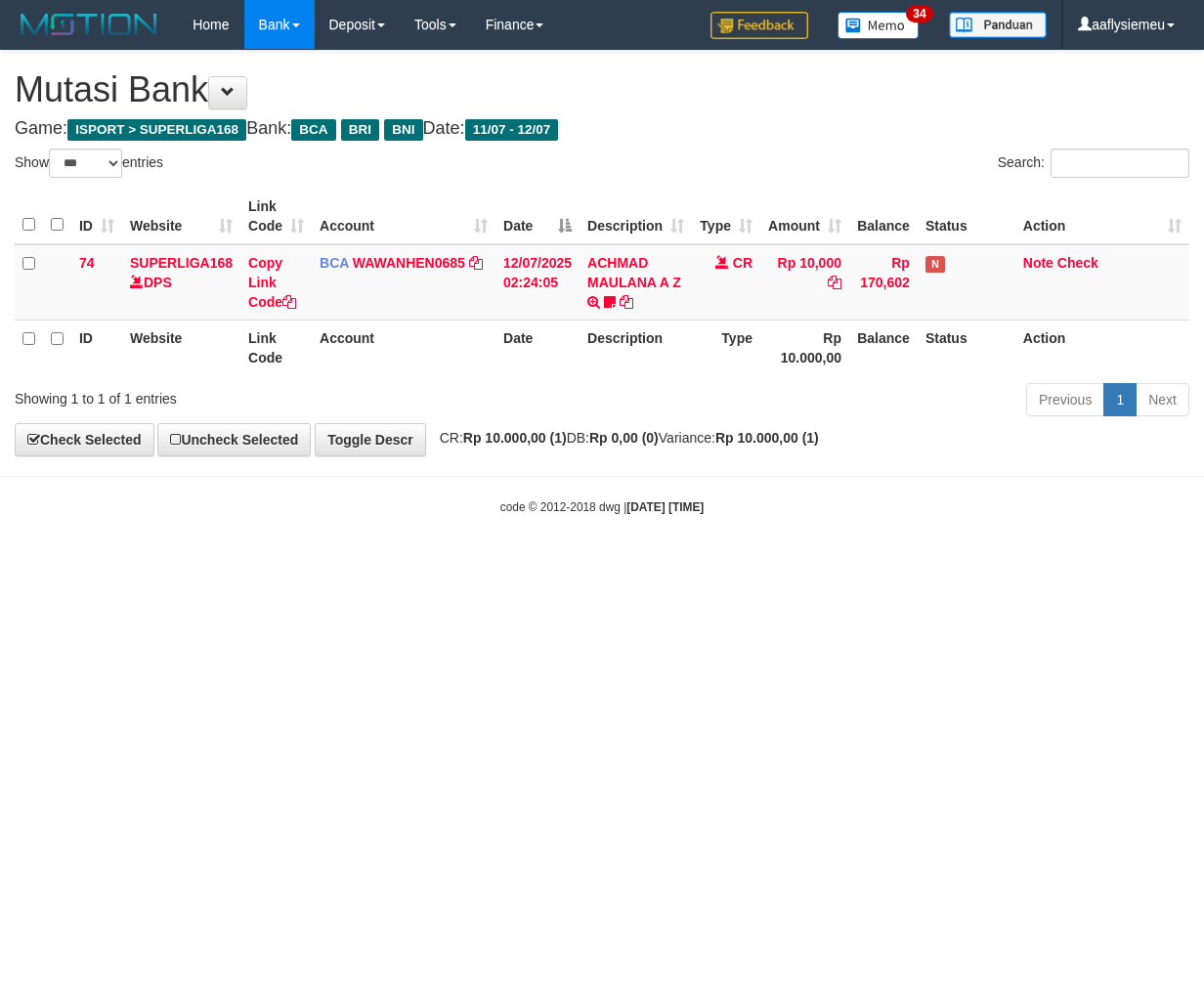 scroll, scrollTop: 0, scrollLeft: 0, axis: both 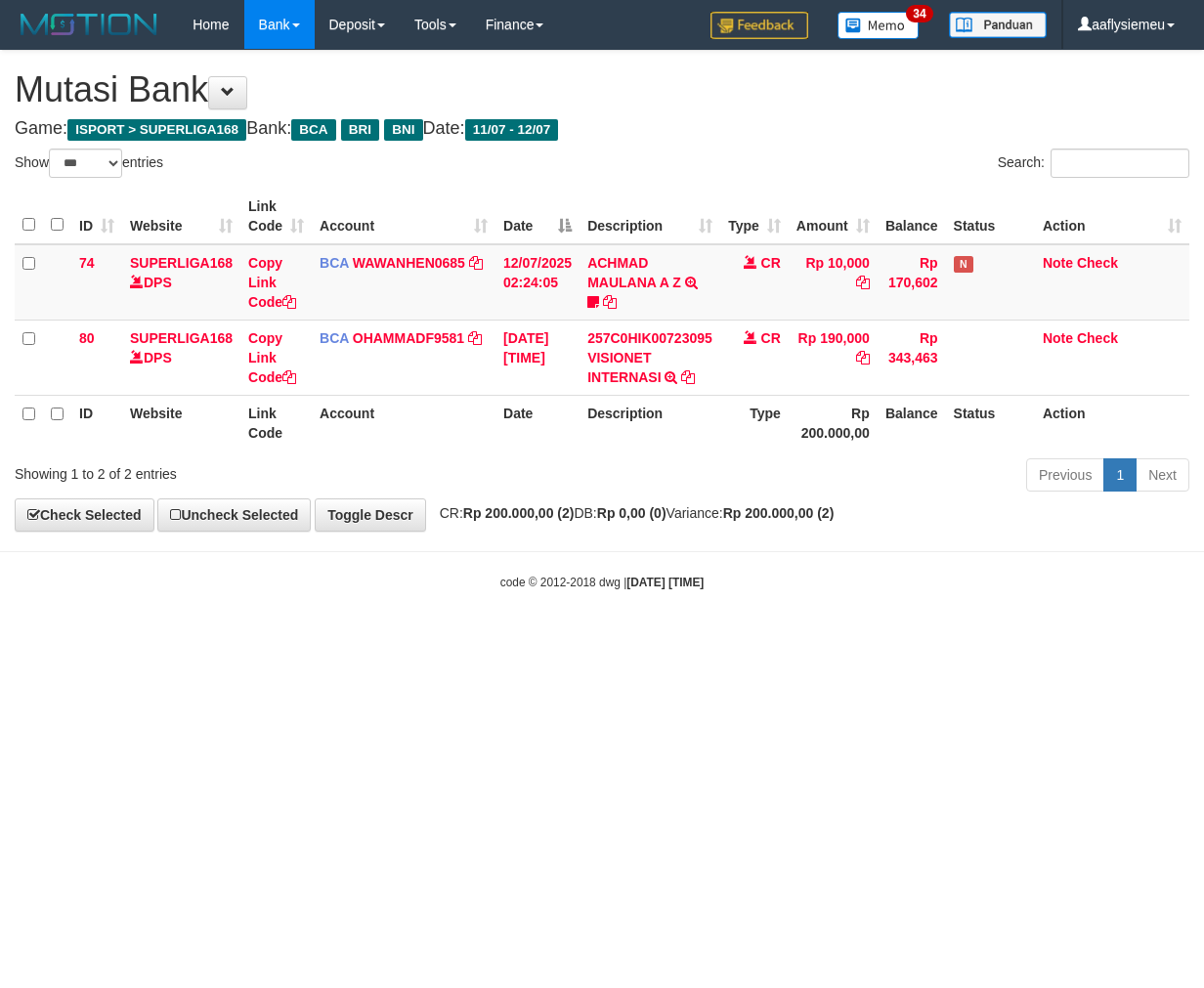 select on "***" 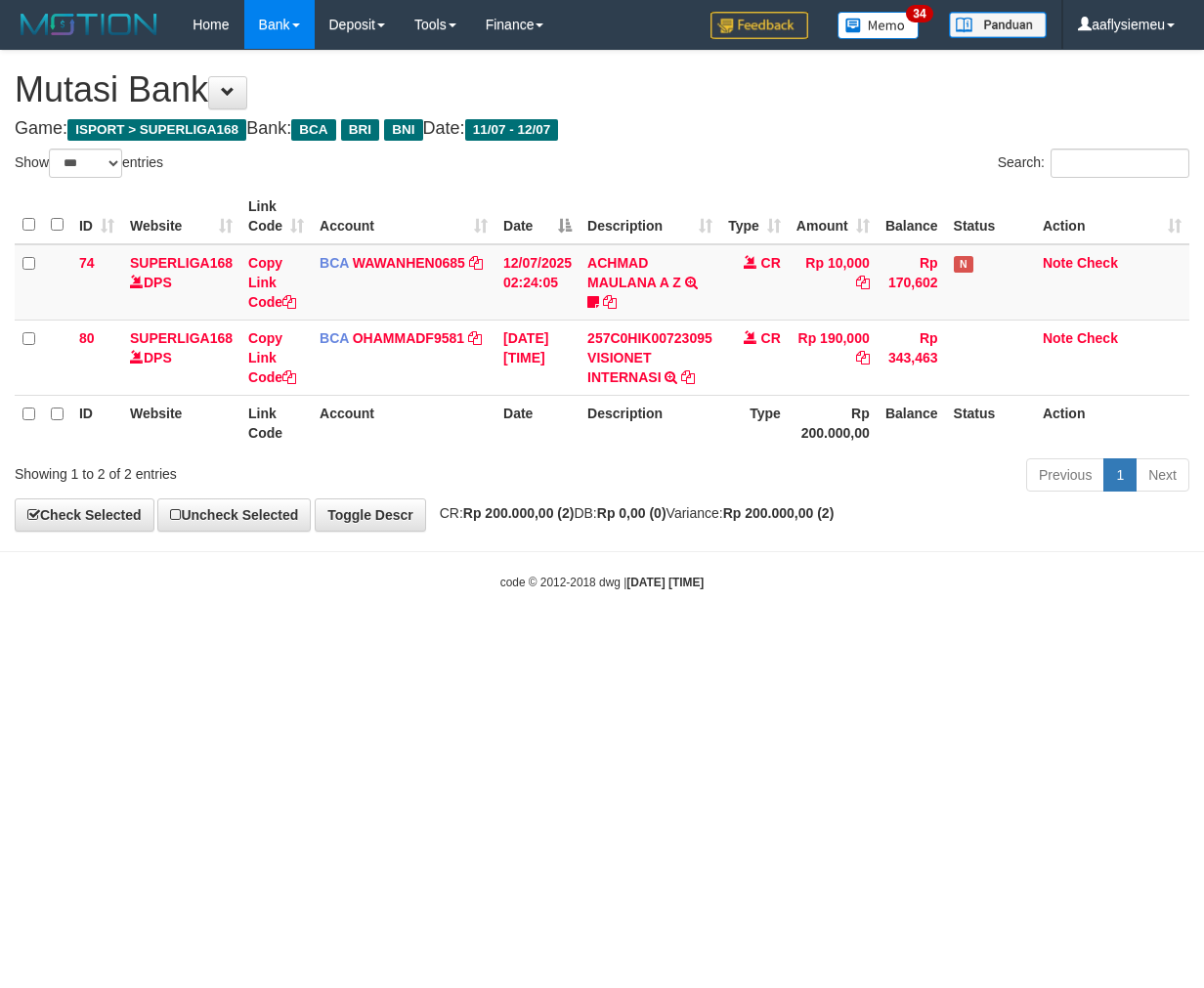 scroll, scrollTop: 0, scrollLeft: 0, axis: both 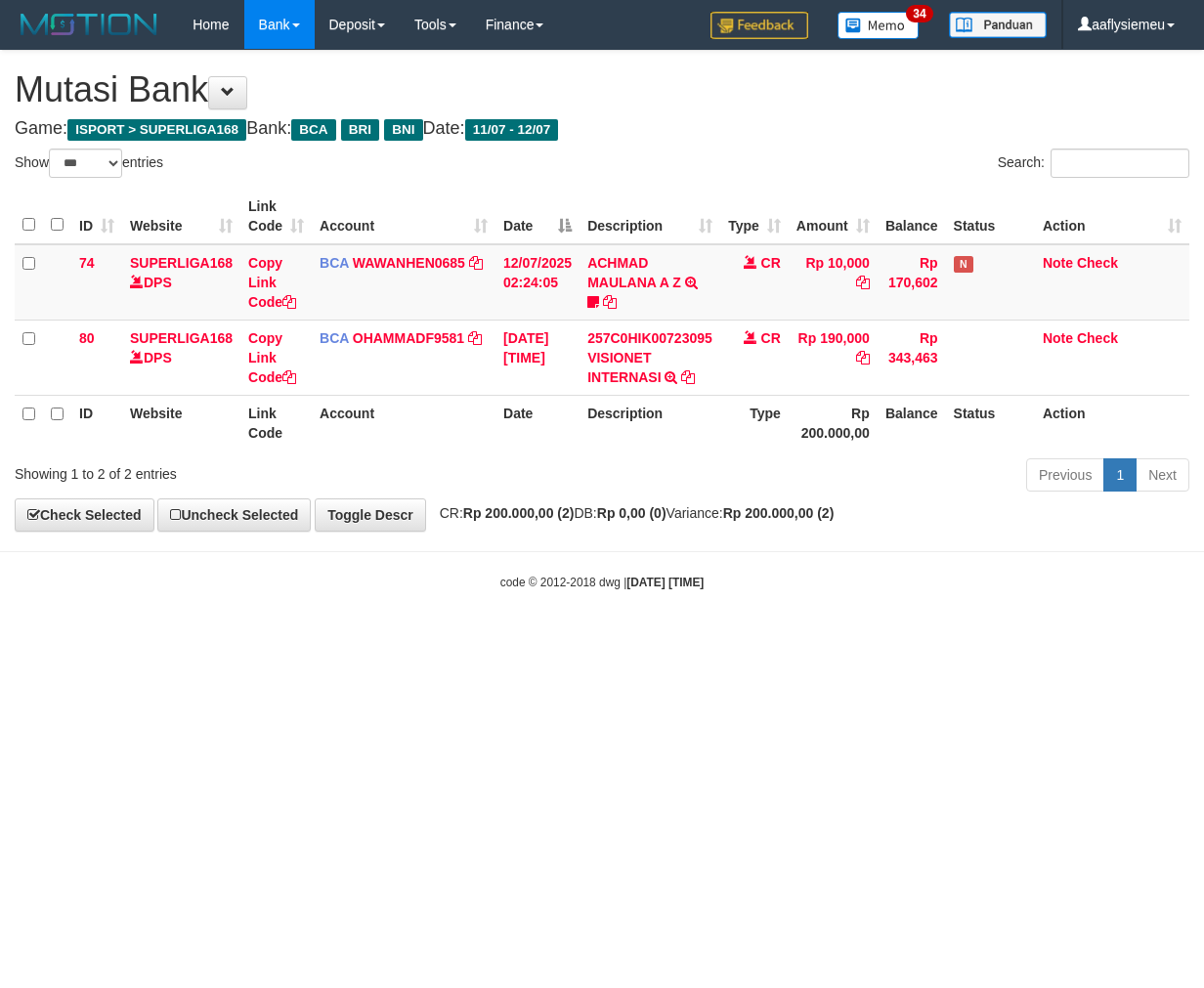 select on "***" 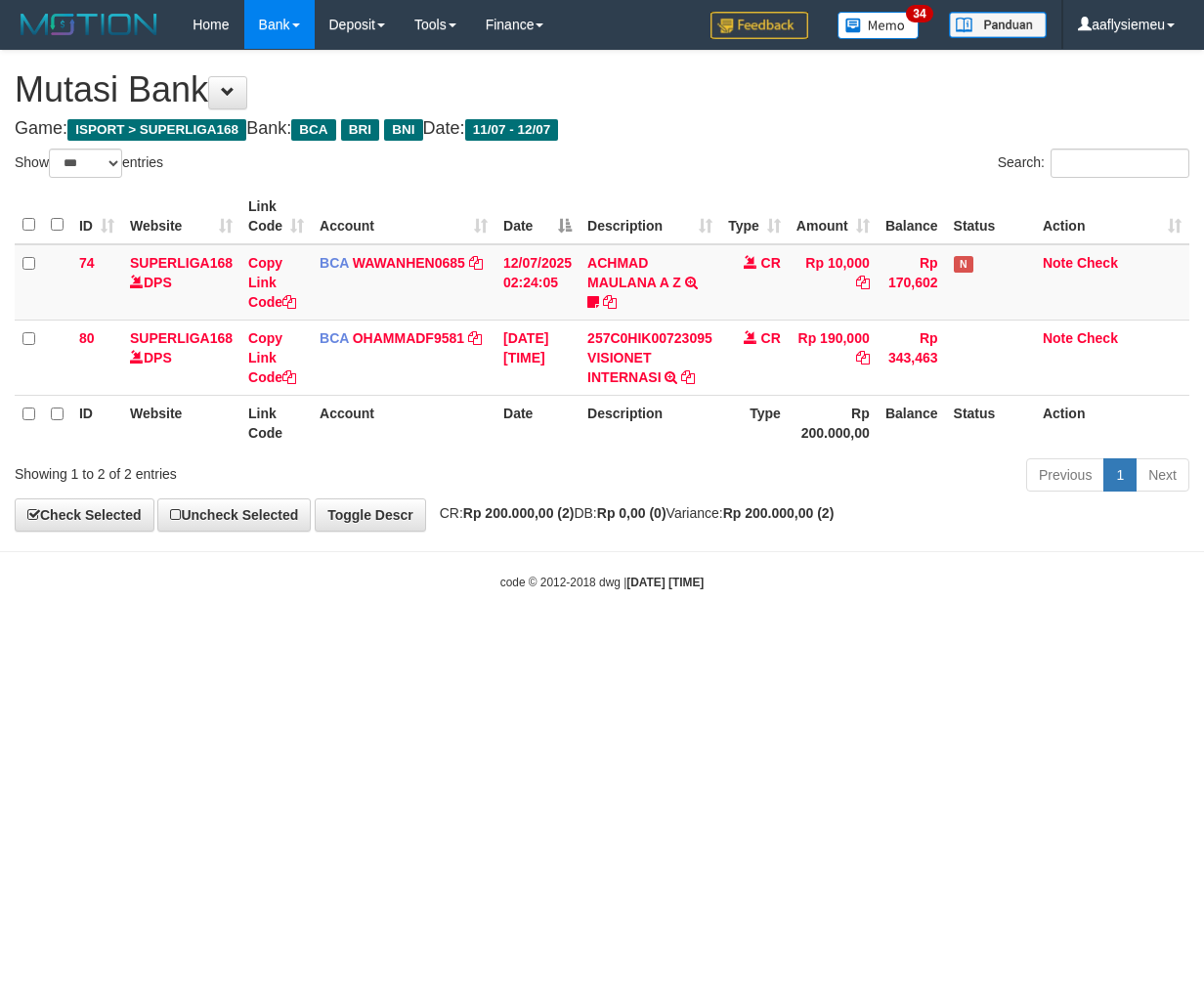 scroll, scrollTop: 0, scrollLeft: 0, axis: both 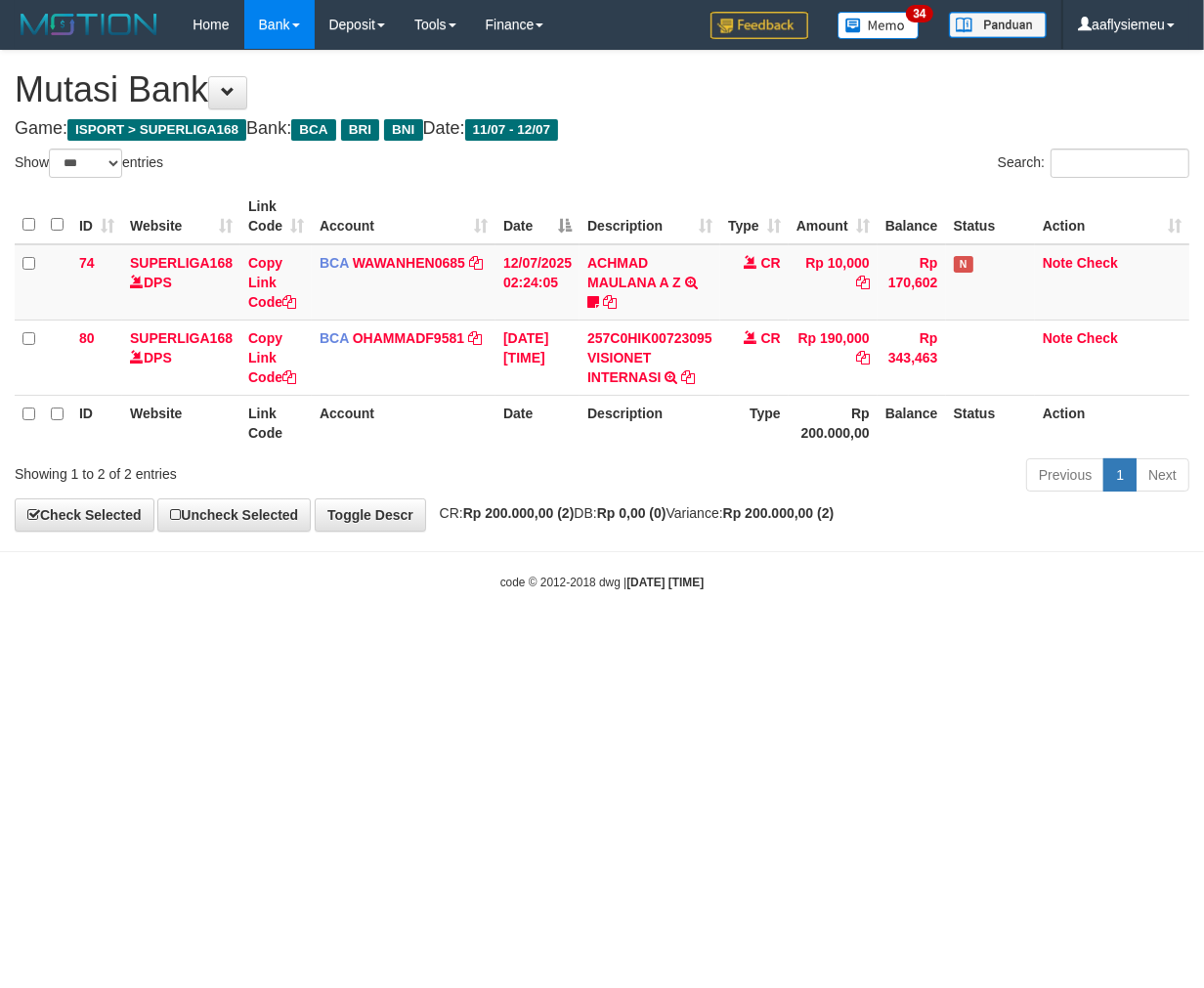 click on "Toggle navigation
Home
Bank
Account List
Load
By Website
Group
[ISPORT]													SUPERLIGA168
By Load Group (DPS)" at bounding box center [602, 320] 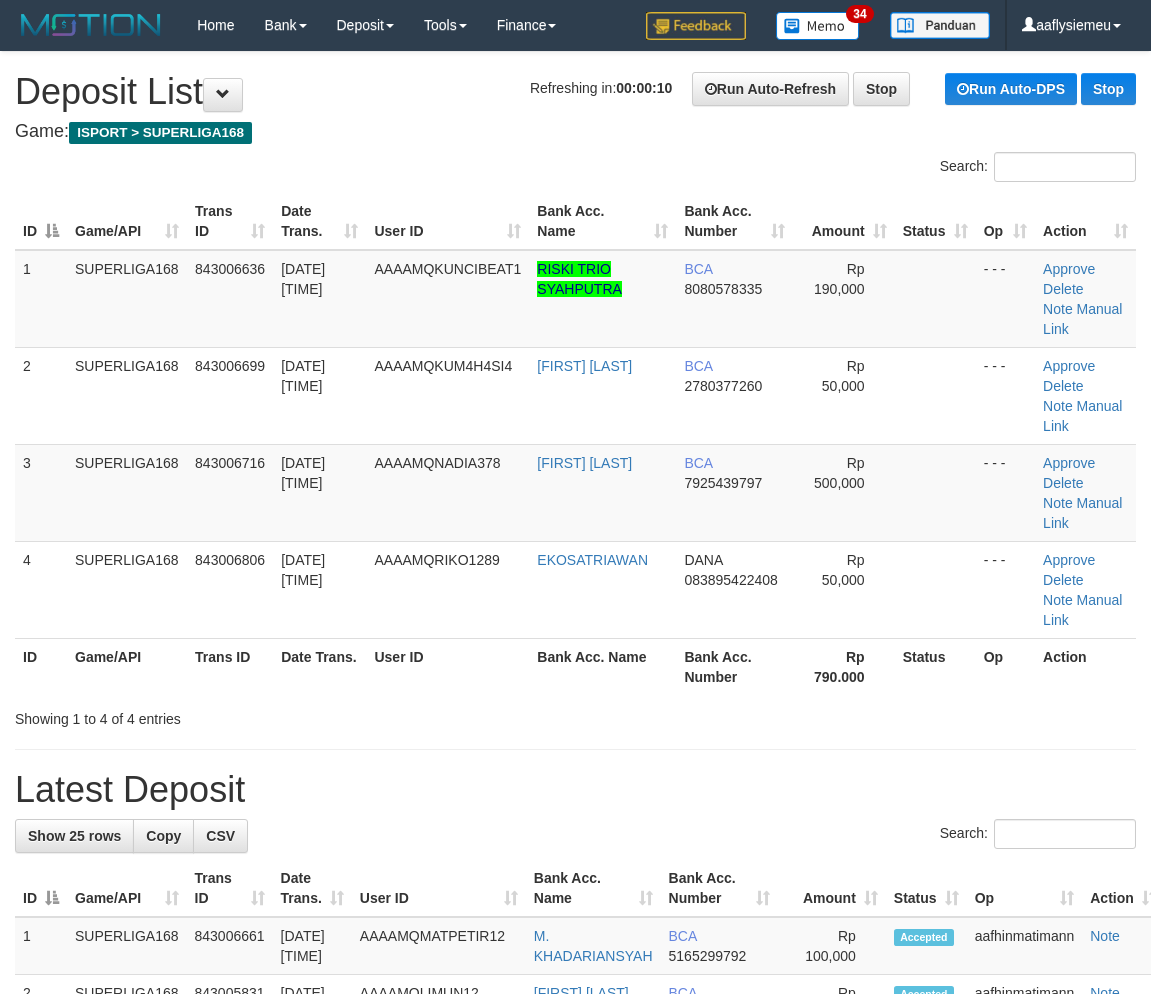 scroll, scrollTop: 0, scrollLeft: 0, axis: both 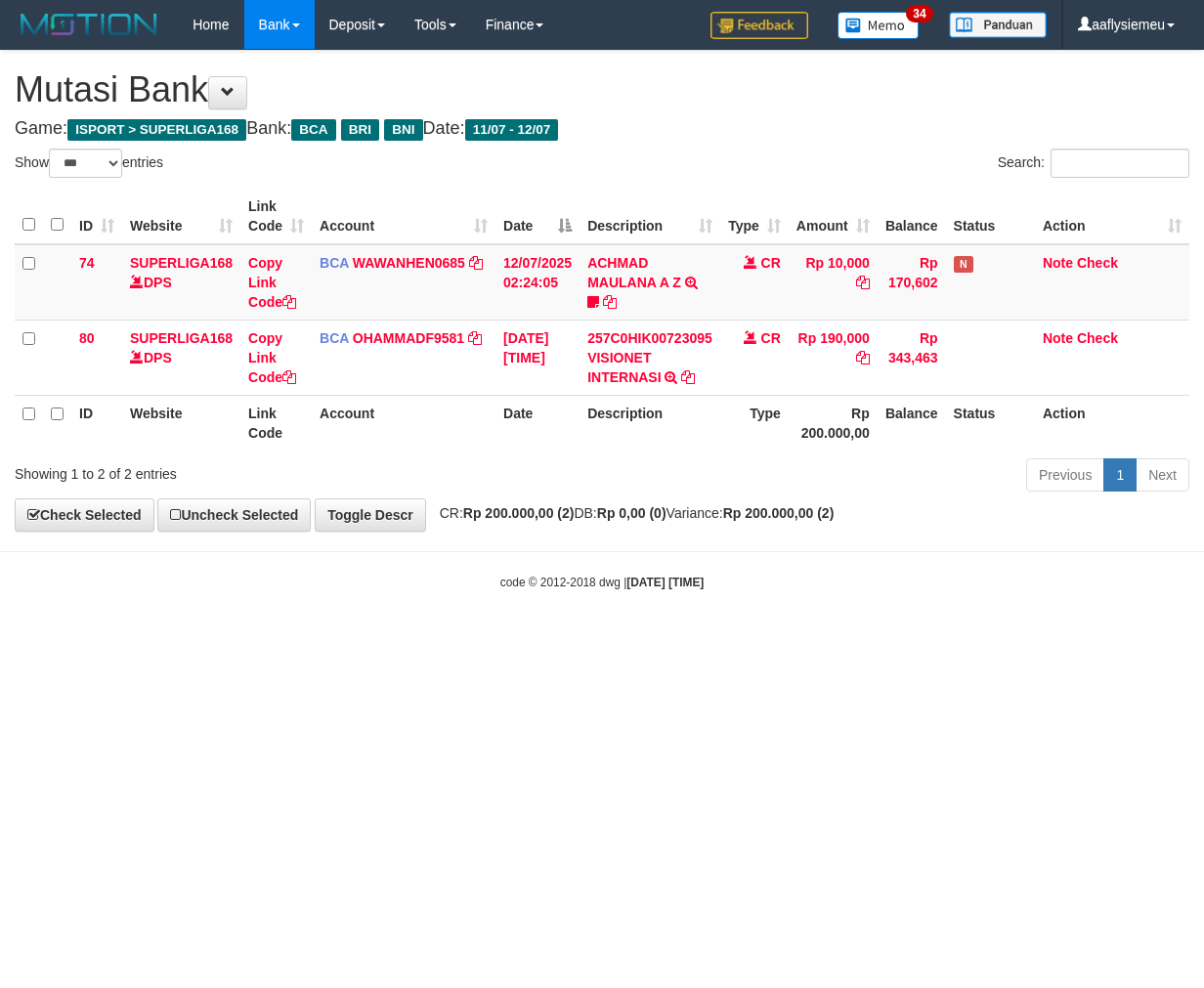 select on "***" 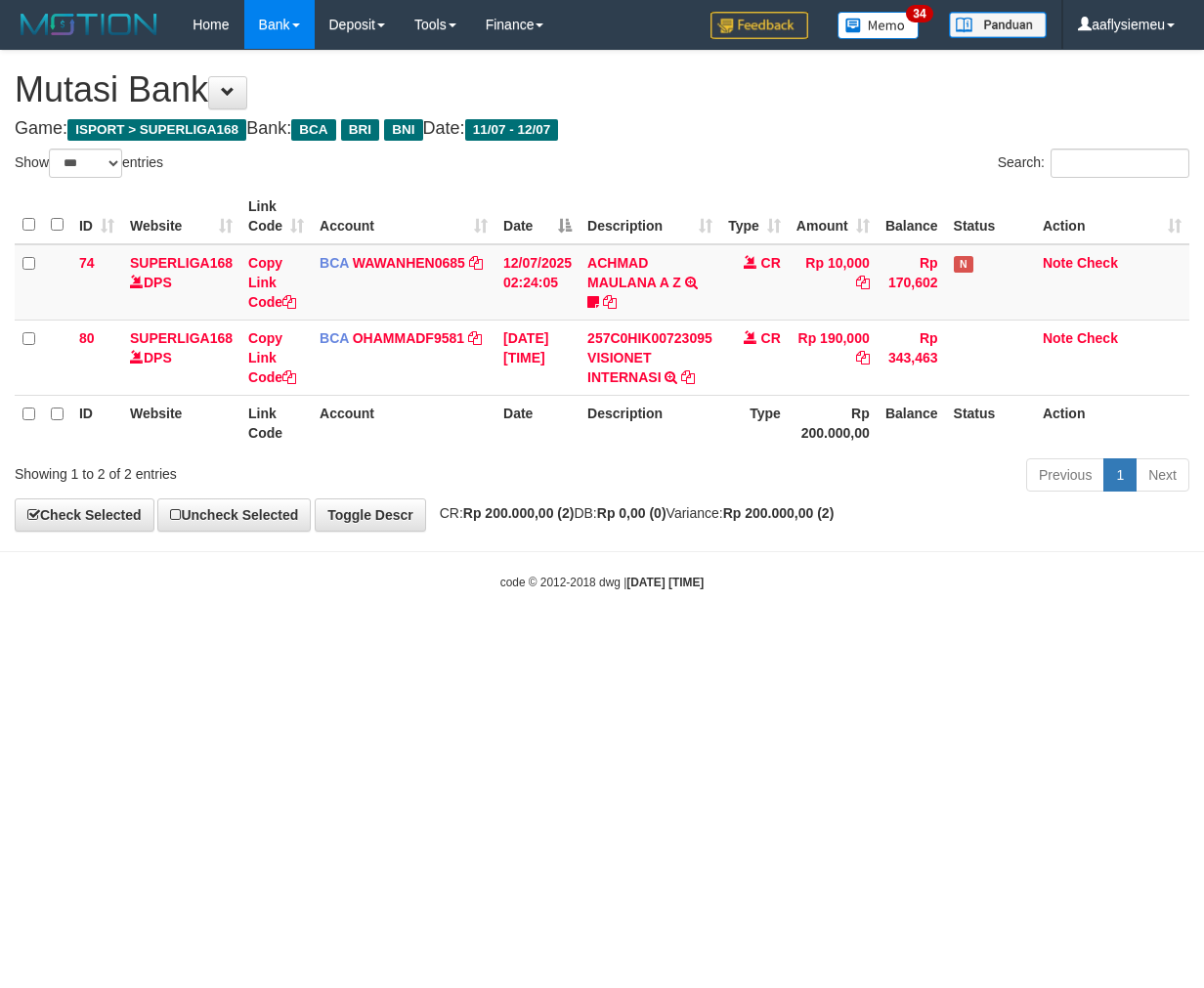 scroll, scrollTop: 0, scrollLeft: 0, axis: both 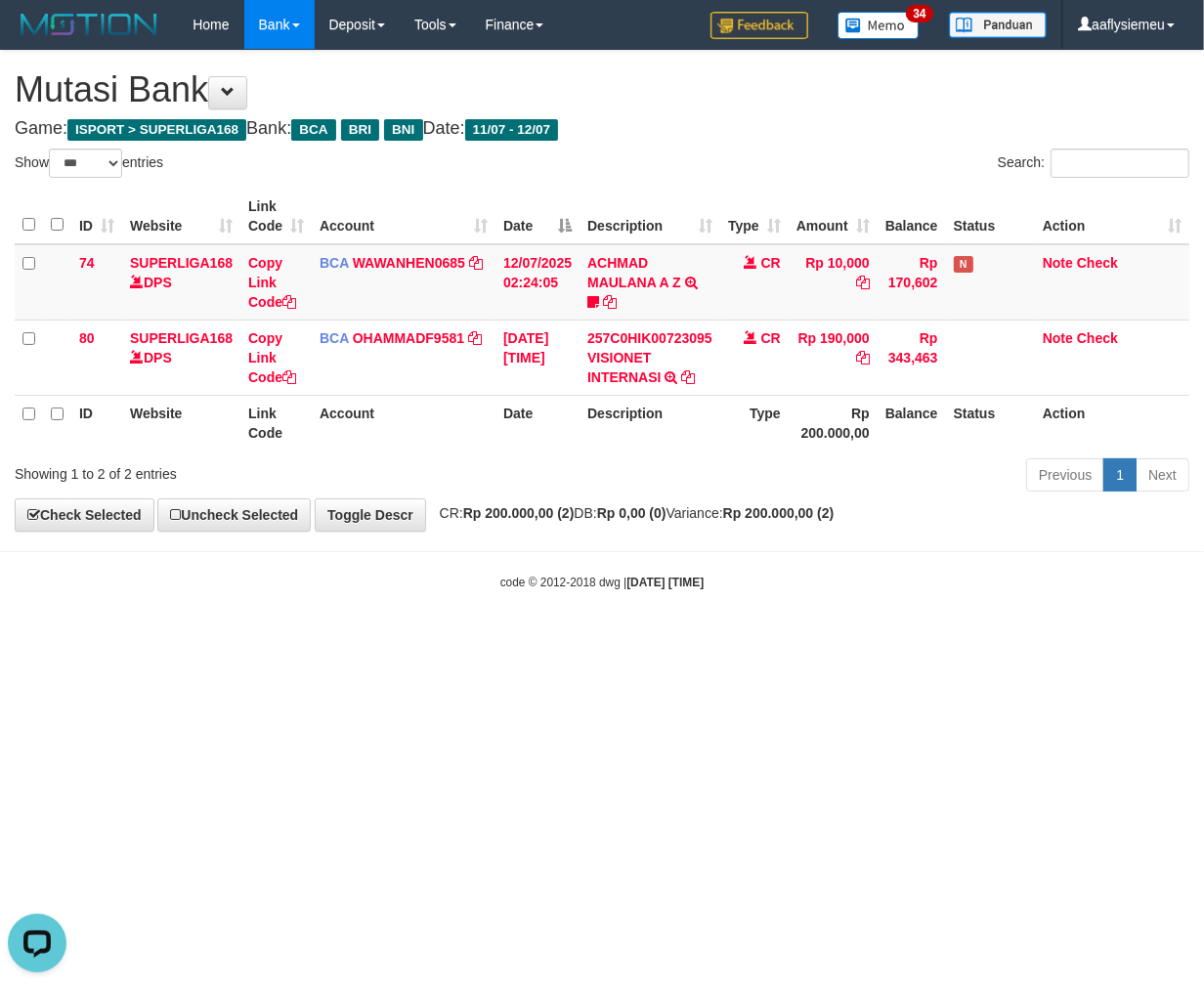 drag, startPoint x: 618, startPoint y: 584, endPoint x: 663, endPoint y: 572, distance: 46.572524 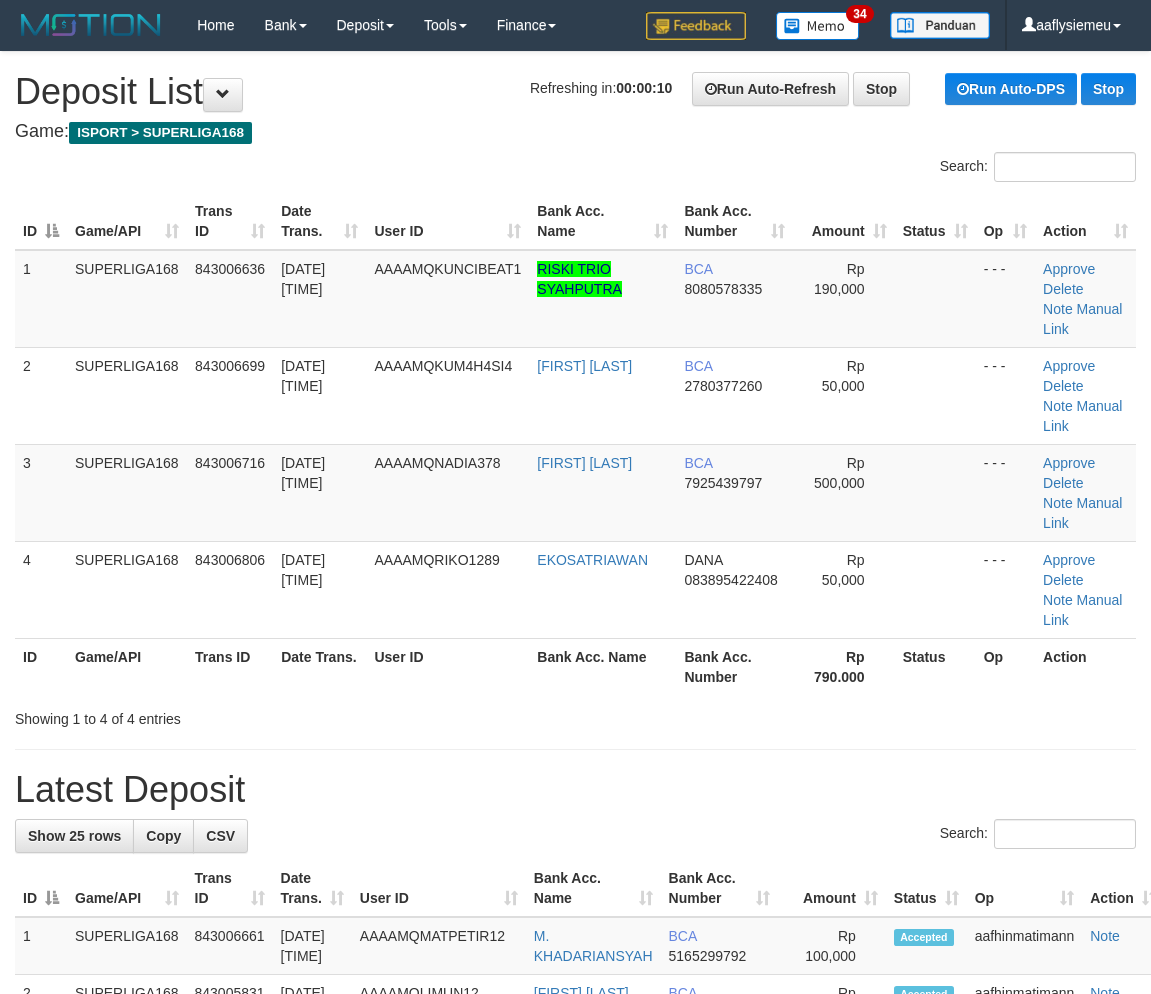 scroll, scrollTop: 0, scrollLeft: 0, axis: both 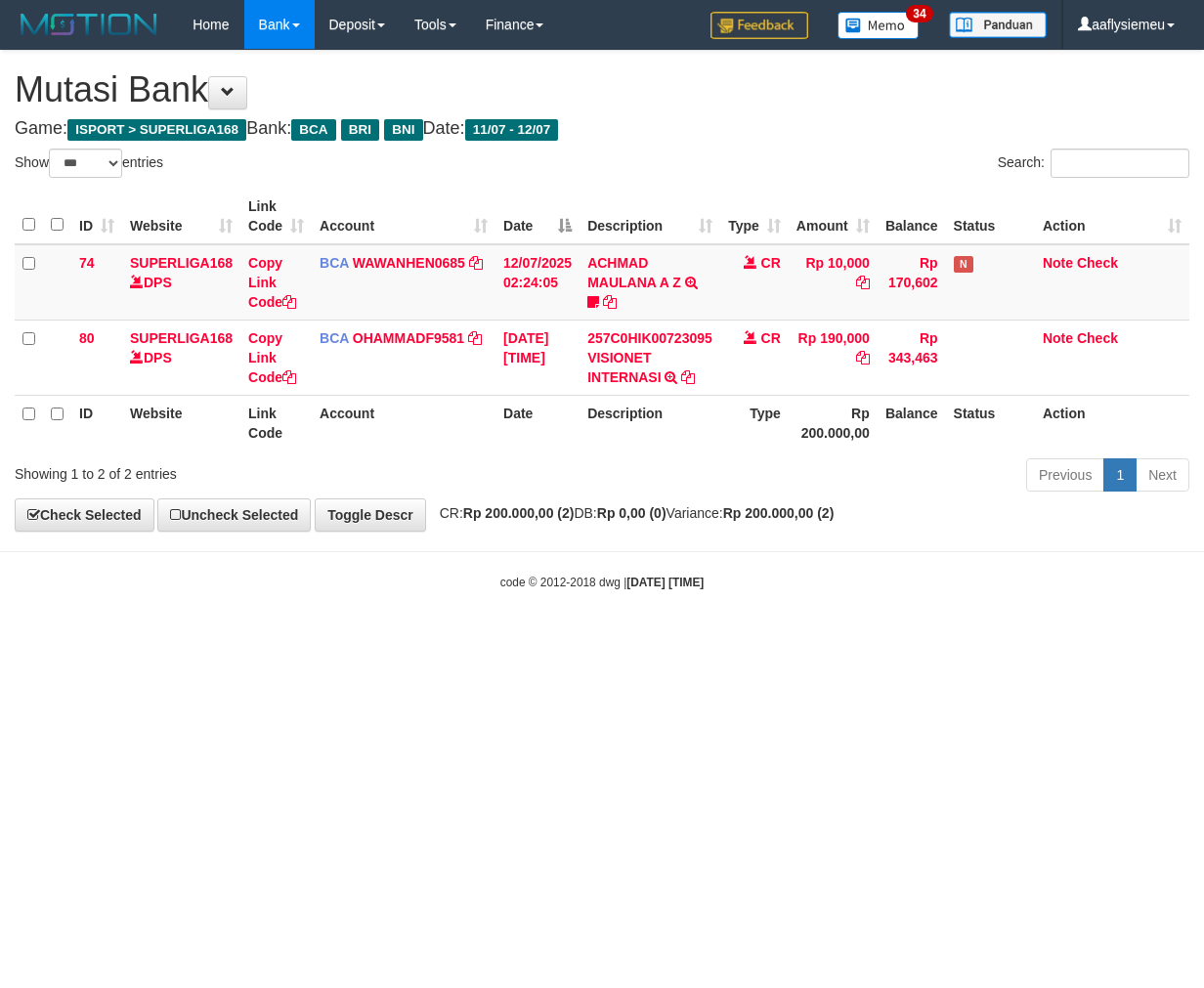 select on "***" 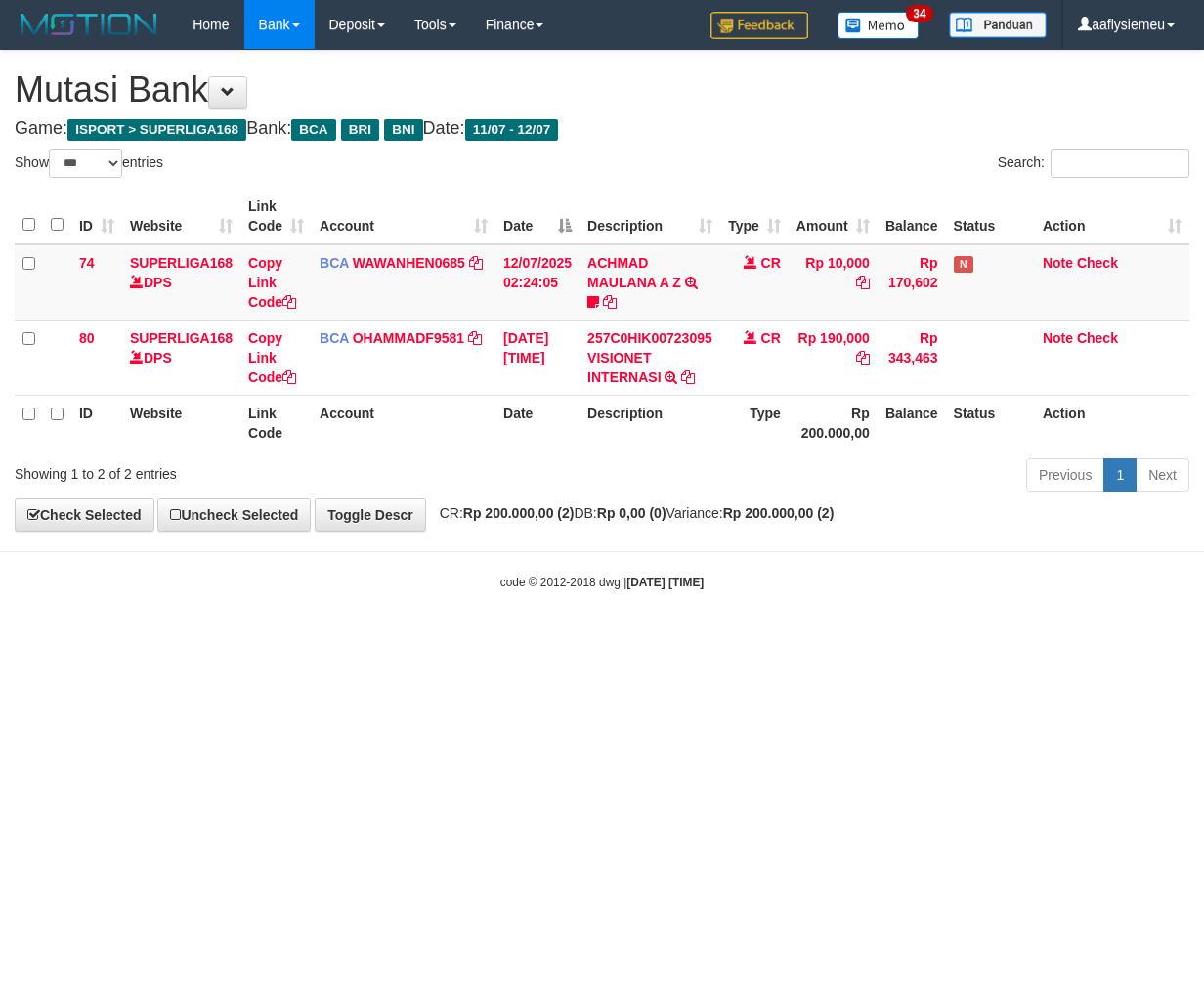 scroll, scrollTop: 0, scrollLeft: 0, axis: both 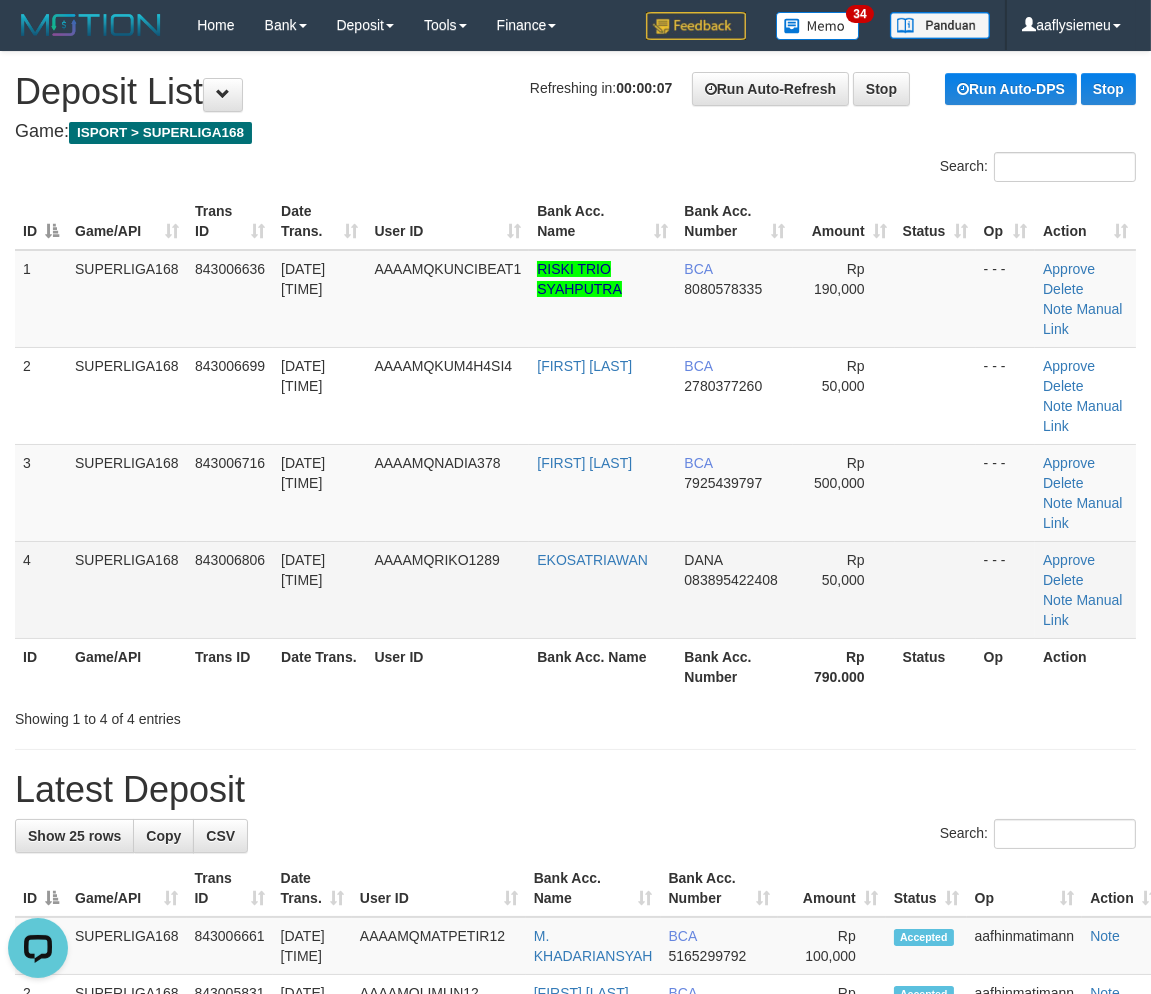 click on "SUPERLIGA168" at bounding box center [127, 589] 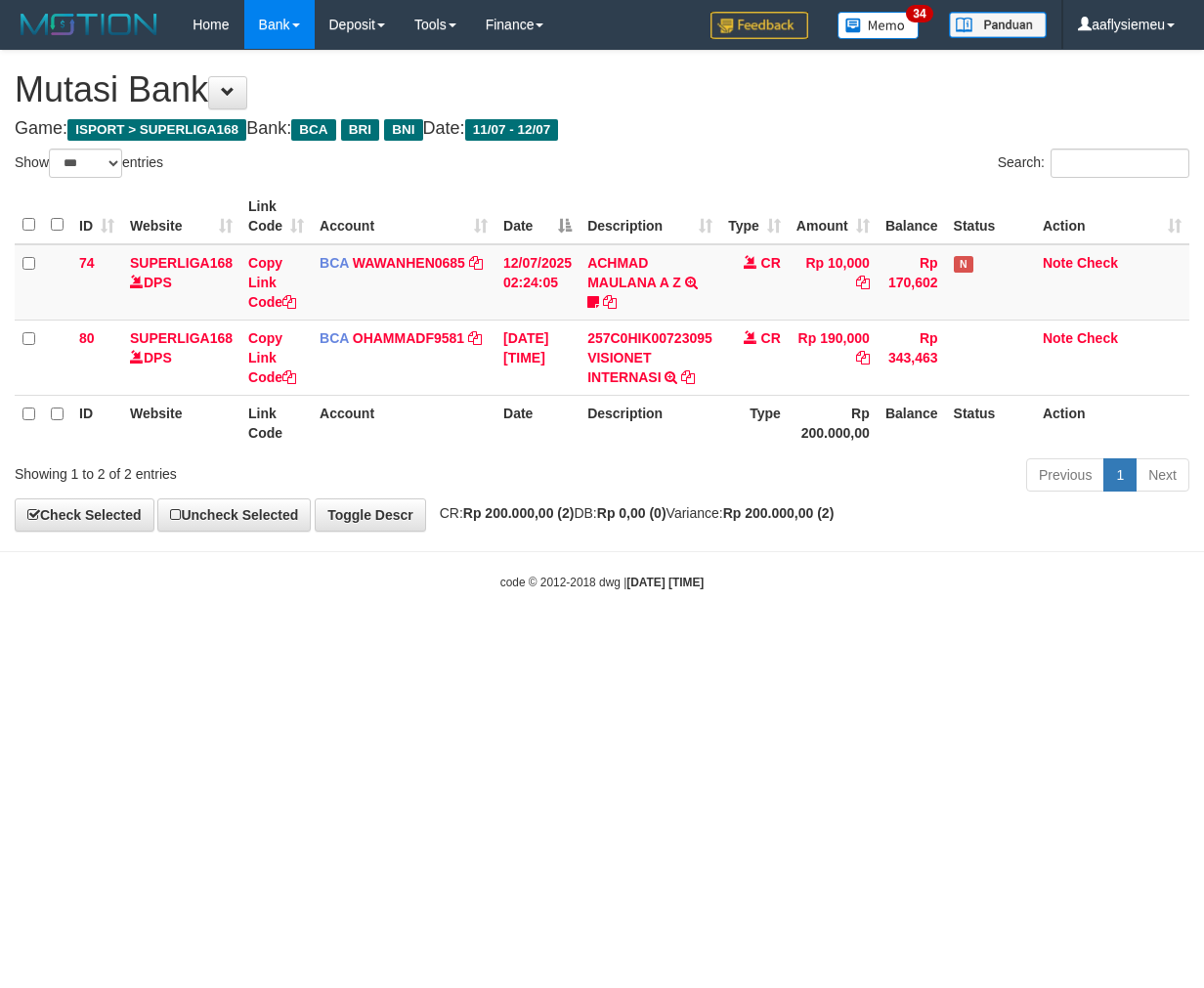 select on "***" 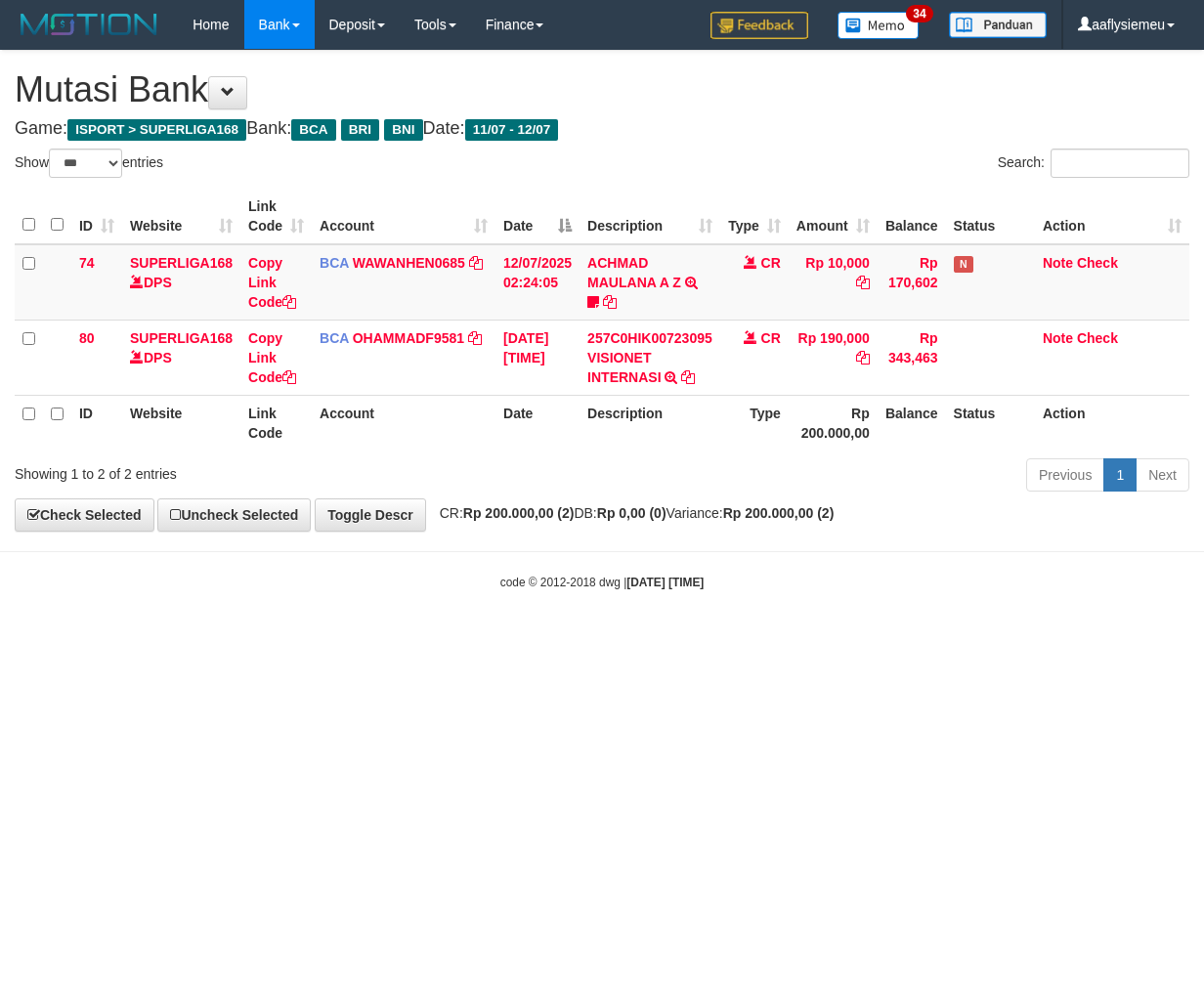 scroll, scrollTop: 0, scrollLeft: 0, axis: both 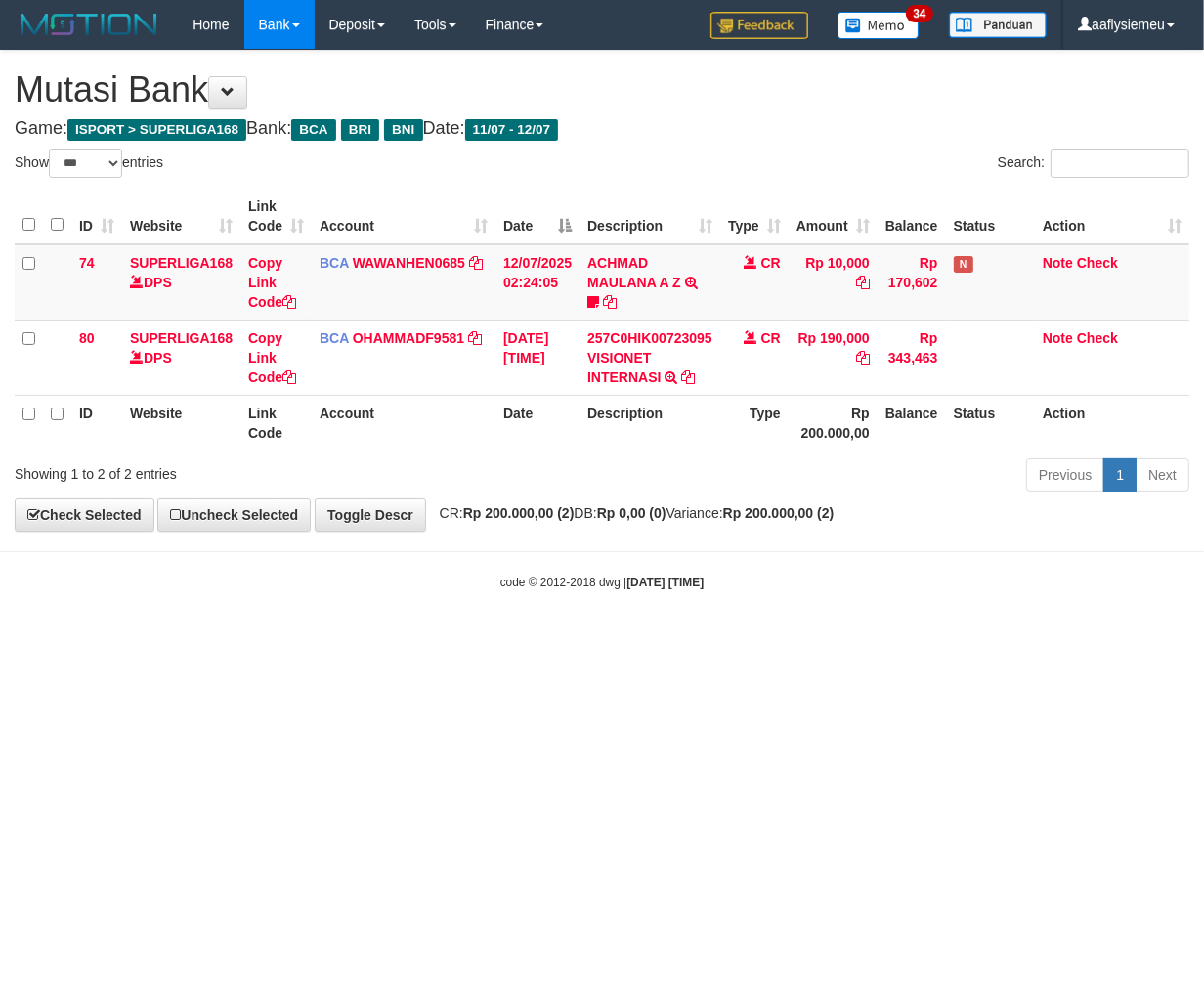 click on "Toggle navigation
Home
Bank
Account List
Load
By Website
Group
[ISPORT]													SUPERLIGA168
By Load Group (DPS)" at bounding box center [602, 320] 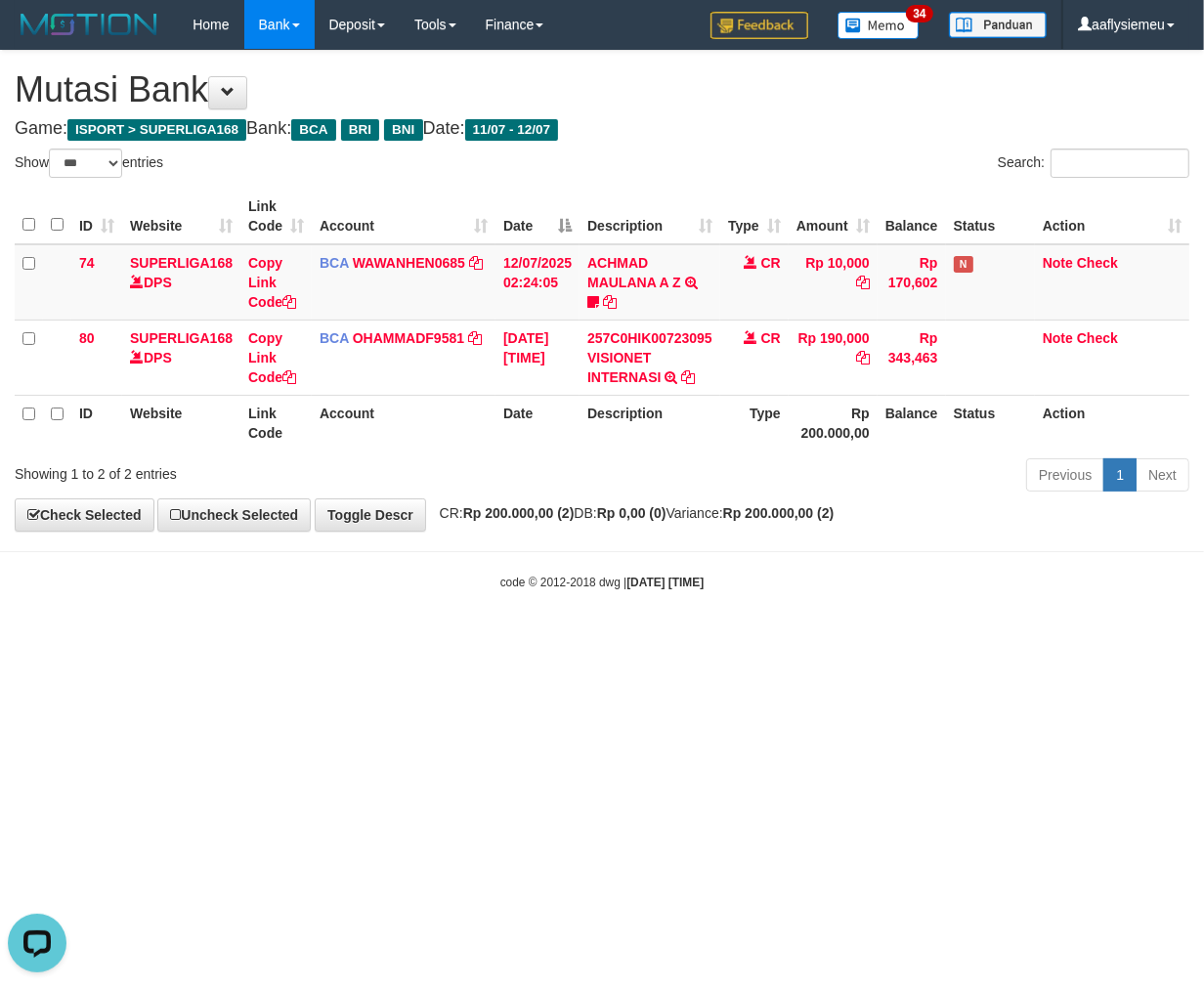 scroll, scrollTop: 0, scrollLeft: 0, axis: both 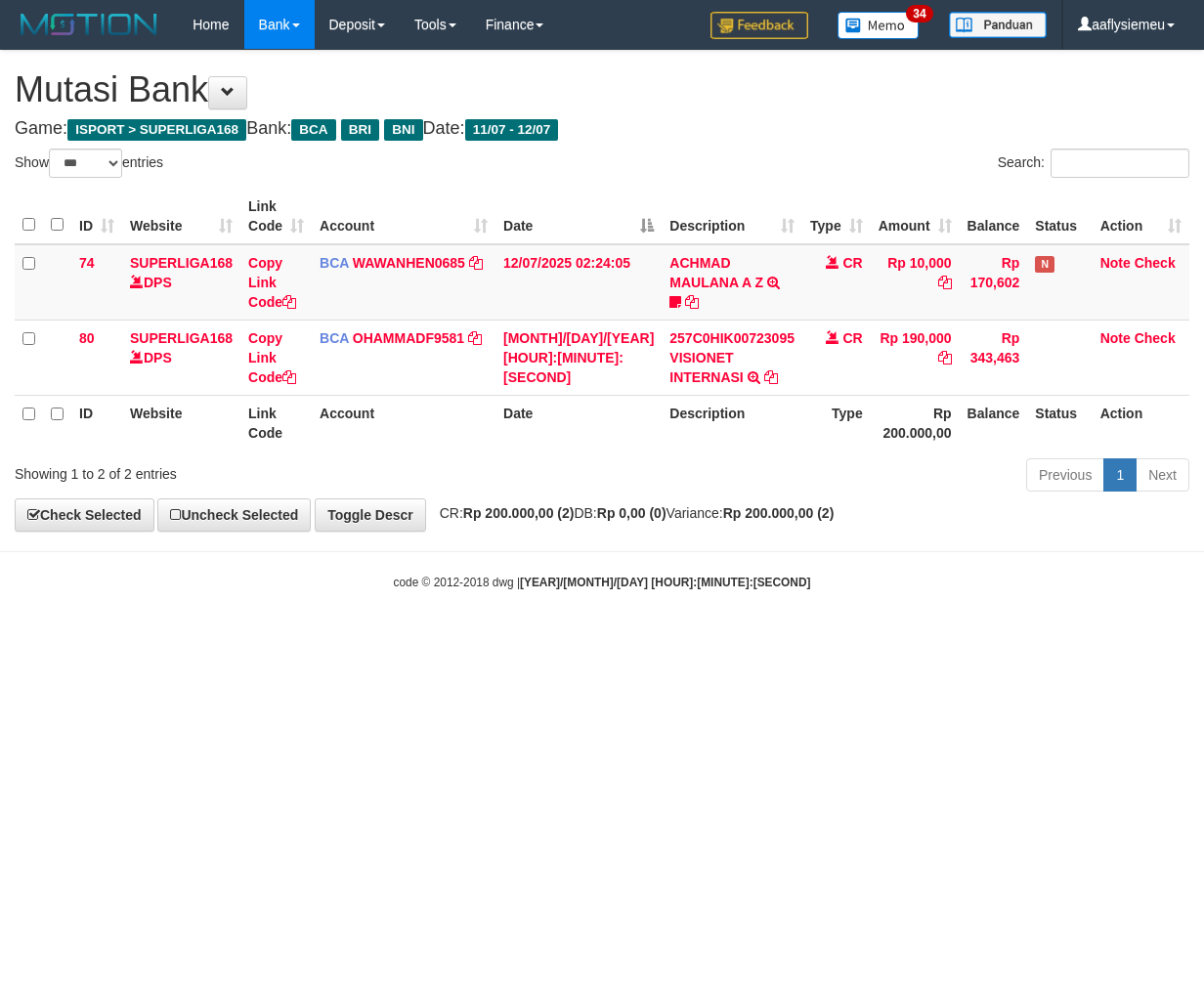 select on "***" 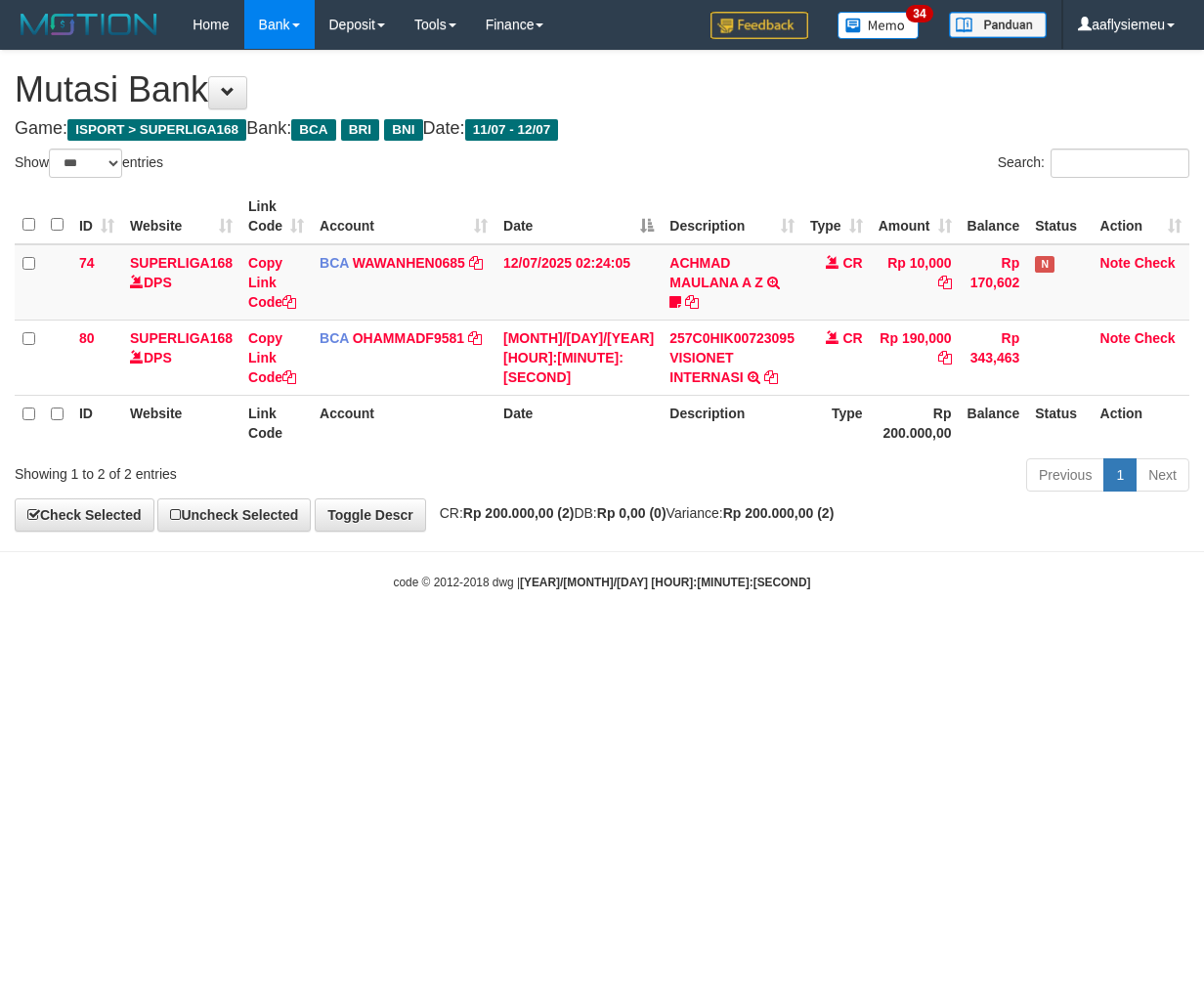 scroll, scrollTop: 0, scrollLeft: 0, axis: both 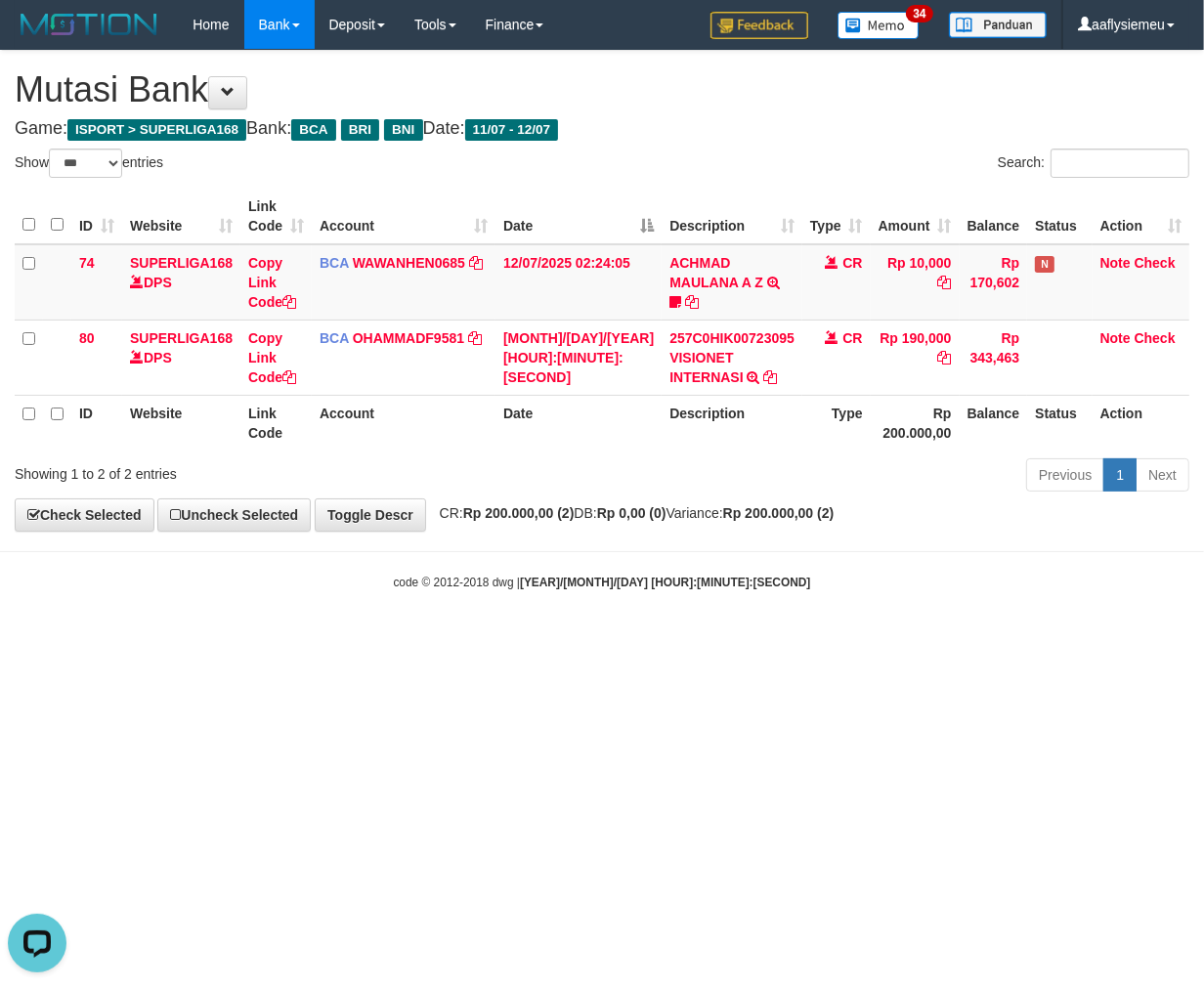 click on "Toggle navigation
Home
Bank
Account List
Load
By Website
Group
[ISPORT]													SUPERLIGA168
By Load Group (DPS)" at bounding box center (602, 320) 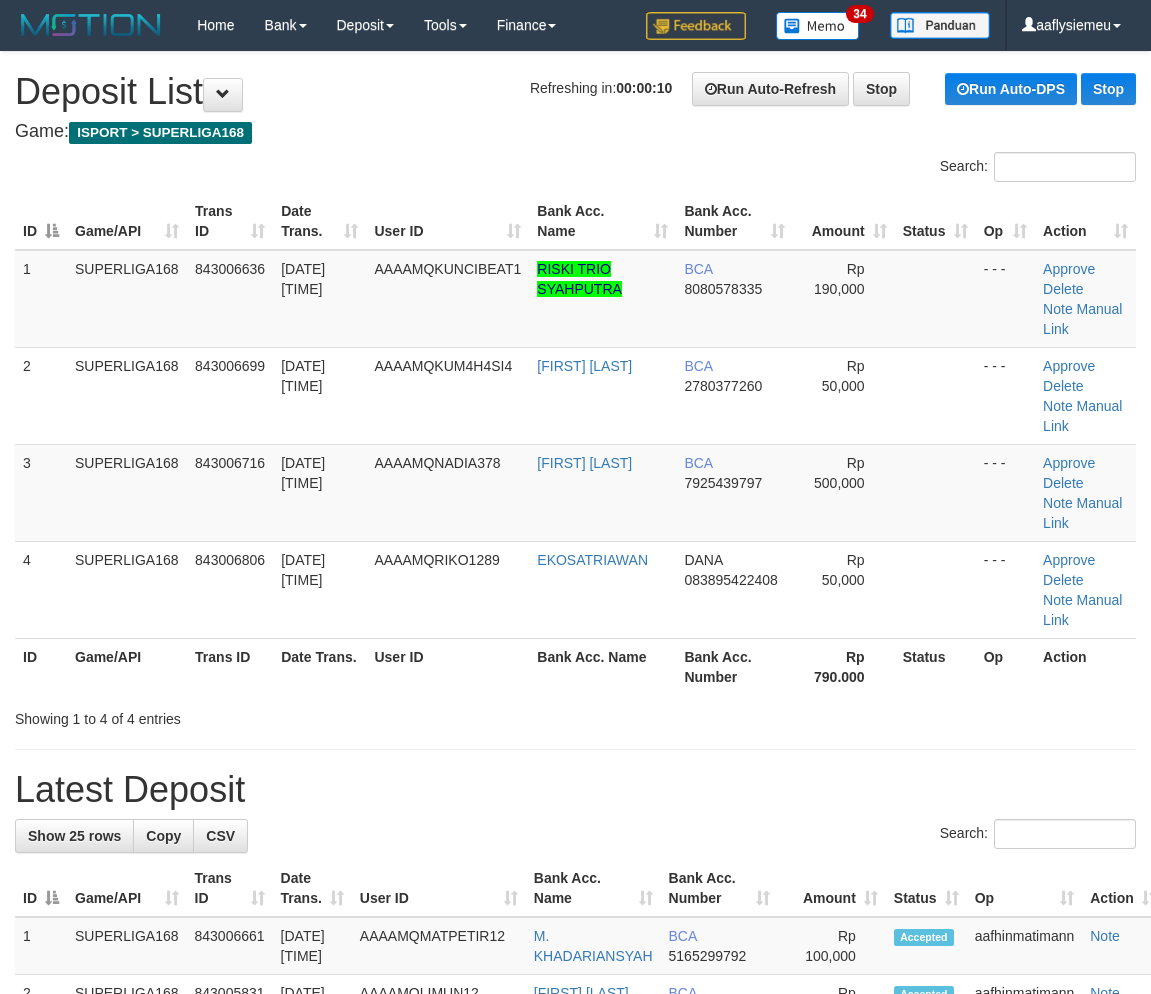 scroll, scrollTop: 0, scrollLeft: 0, axis: both 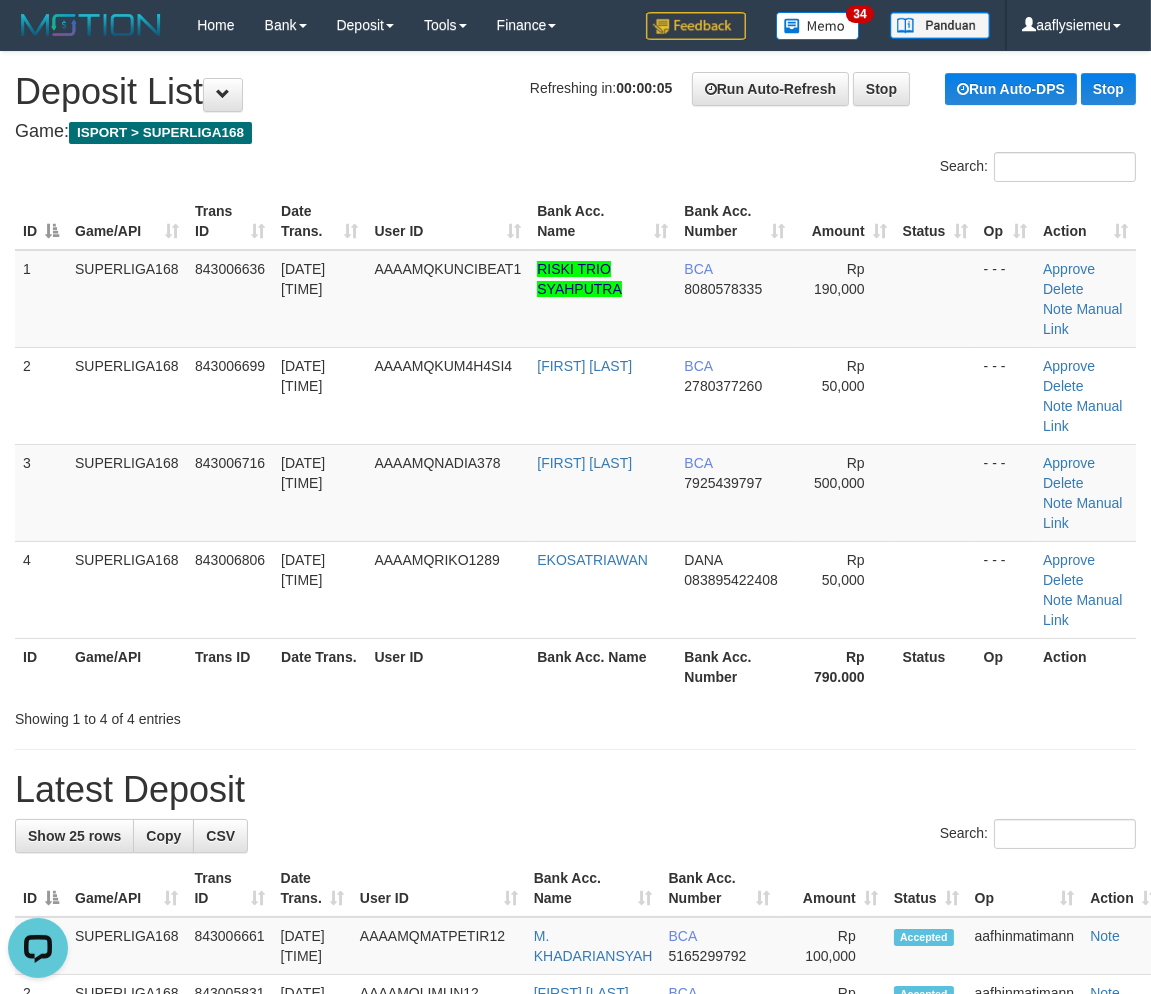 drag, startPoint x: 90, startPoint y: 567, endPoint x: 1, endPoint y: 594, distance: 93.00538 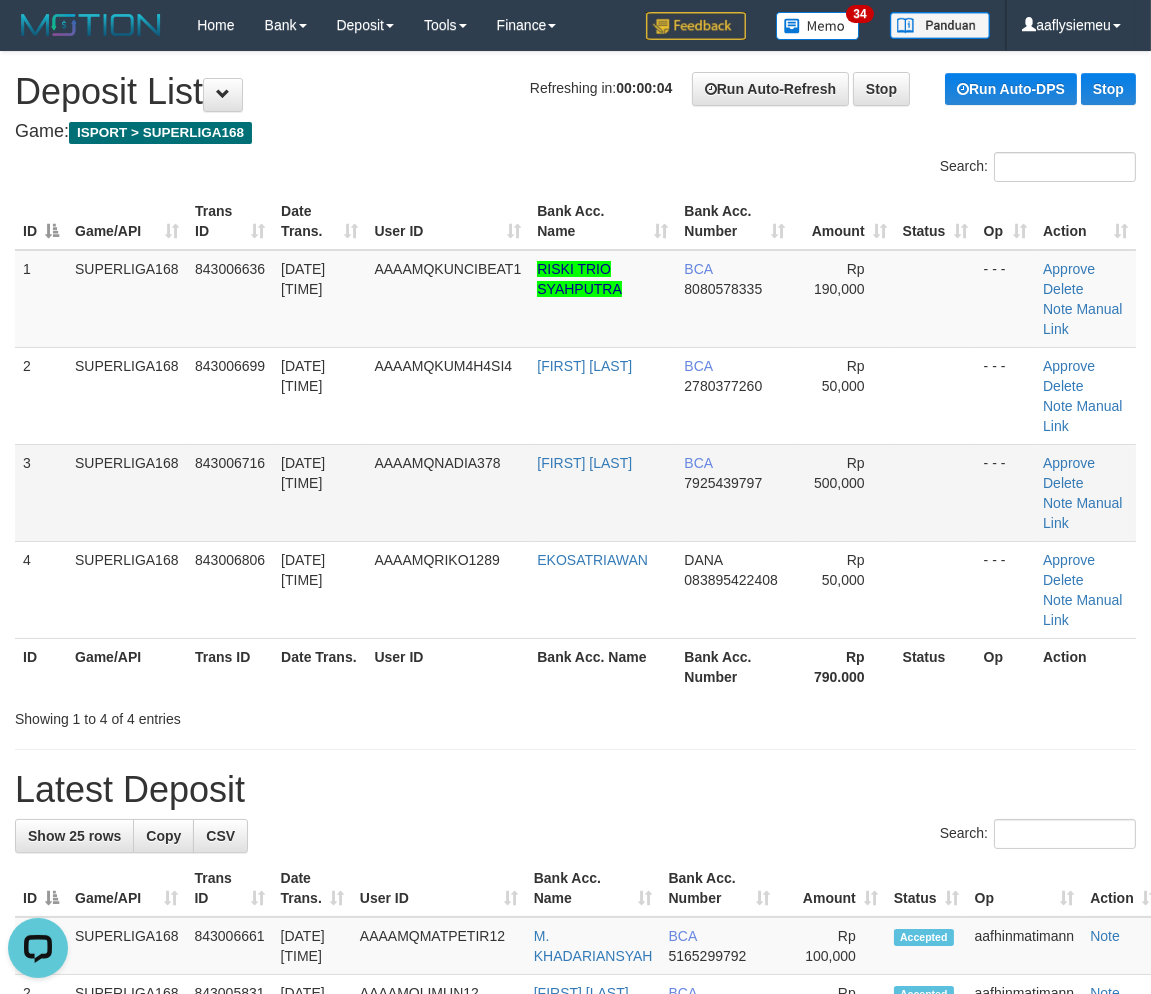 drag, startPoint x: 198, startPoint y: 438, endPoint x: 161, endPoint y: 460, distance: 43.046486 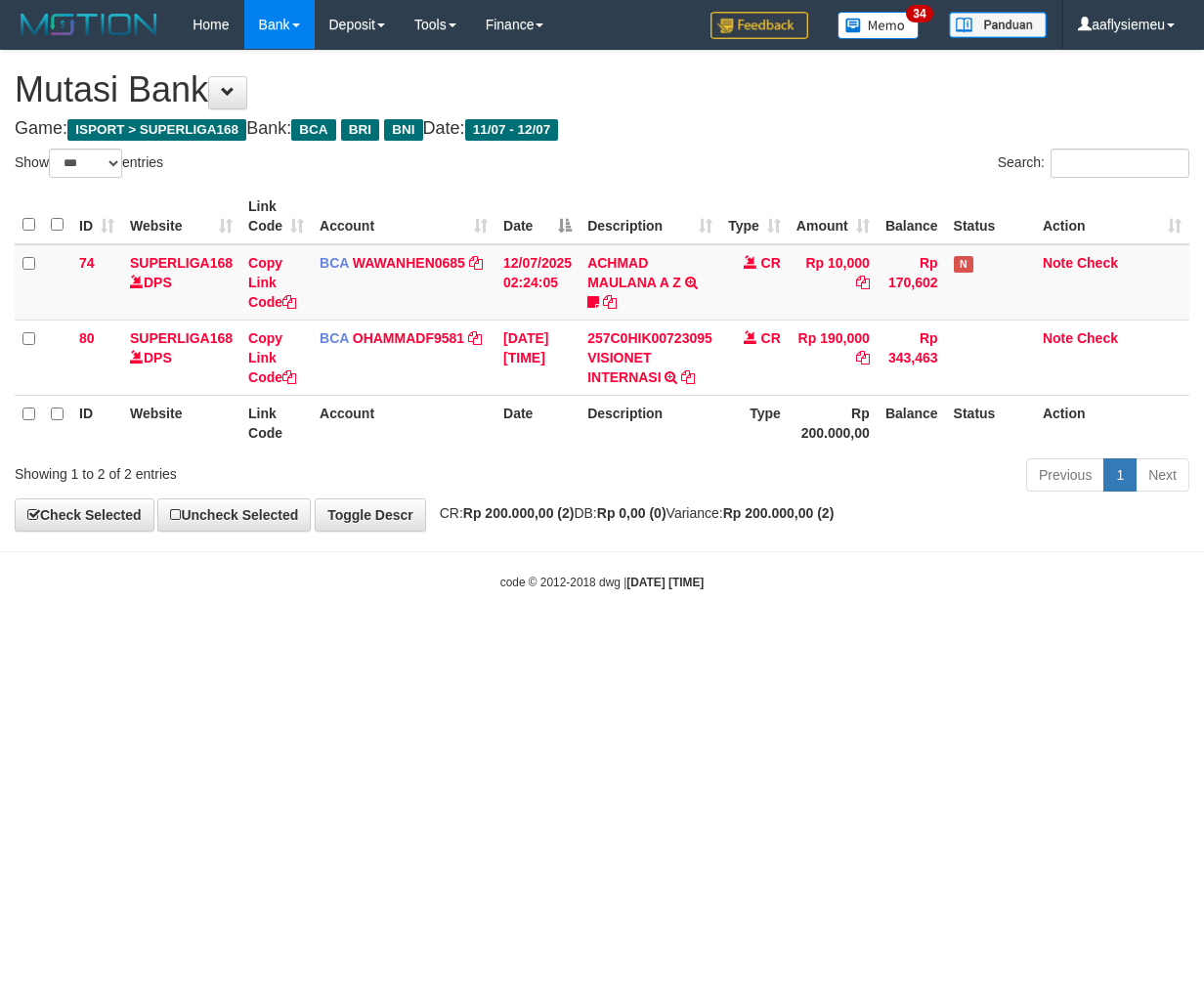 select on "***" 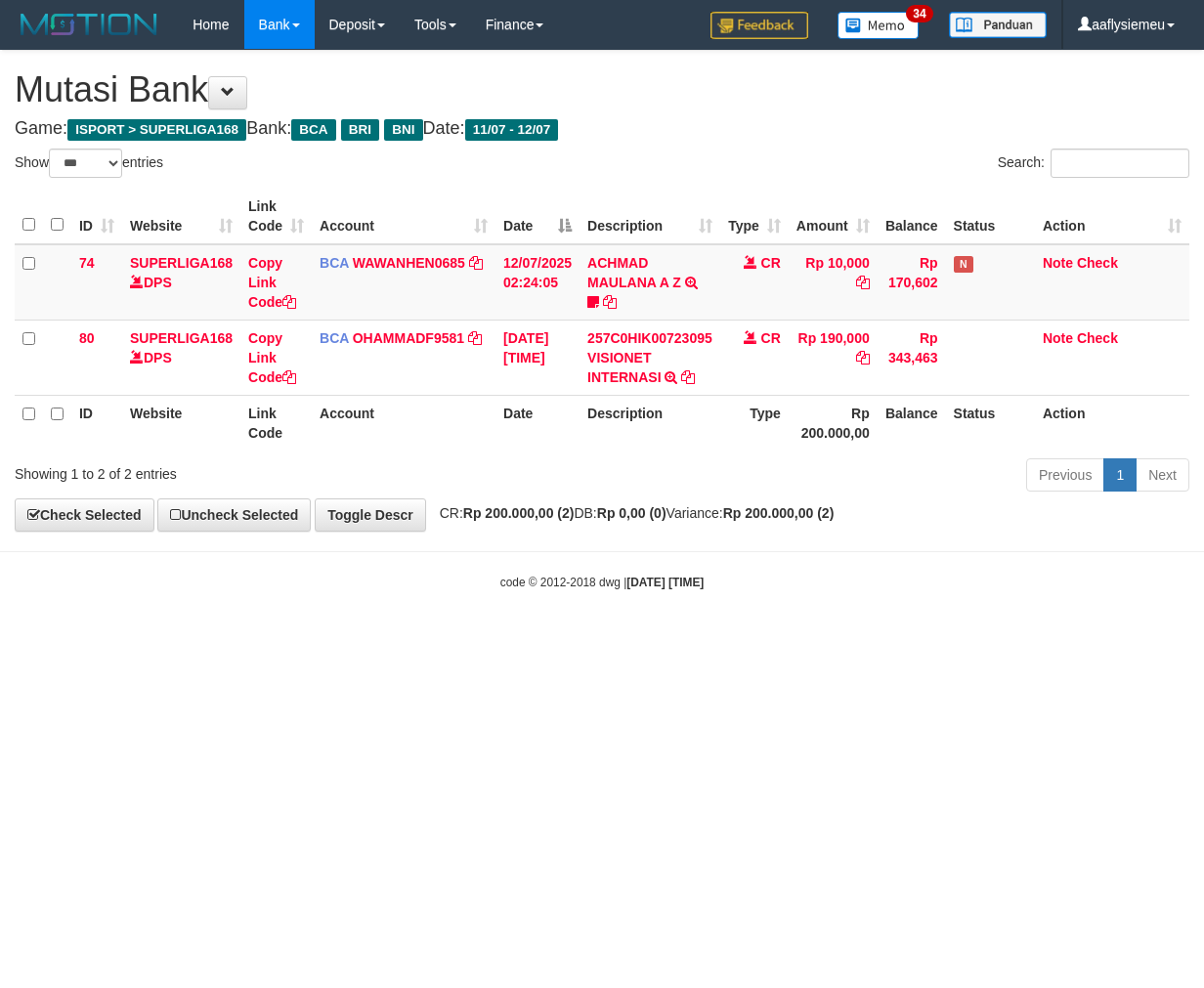 scroll, scrollTop: 0, scrollLeft: 0, axis: both 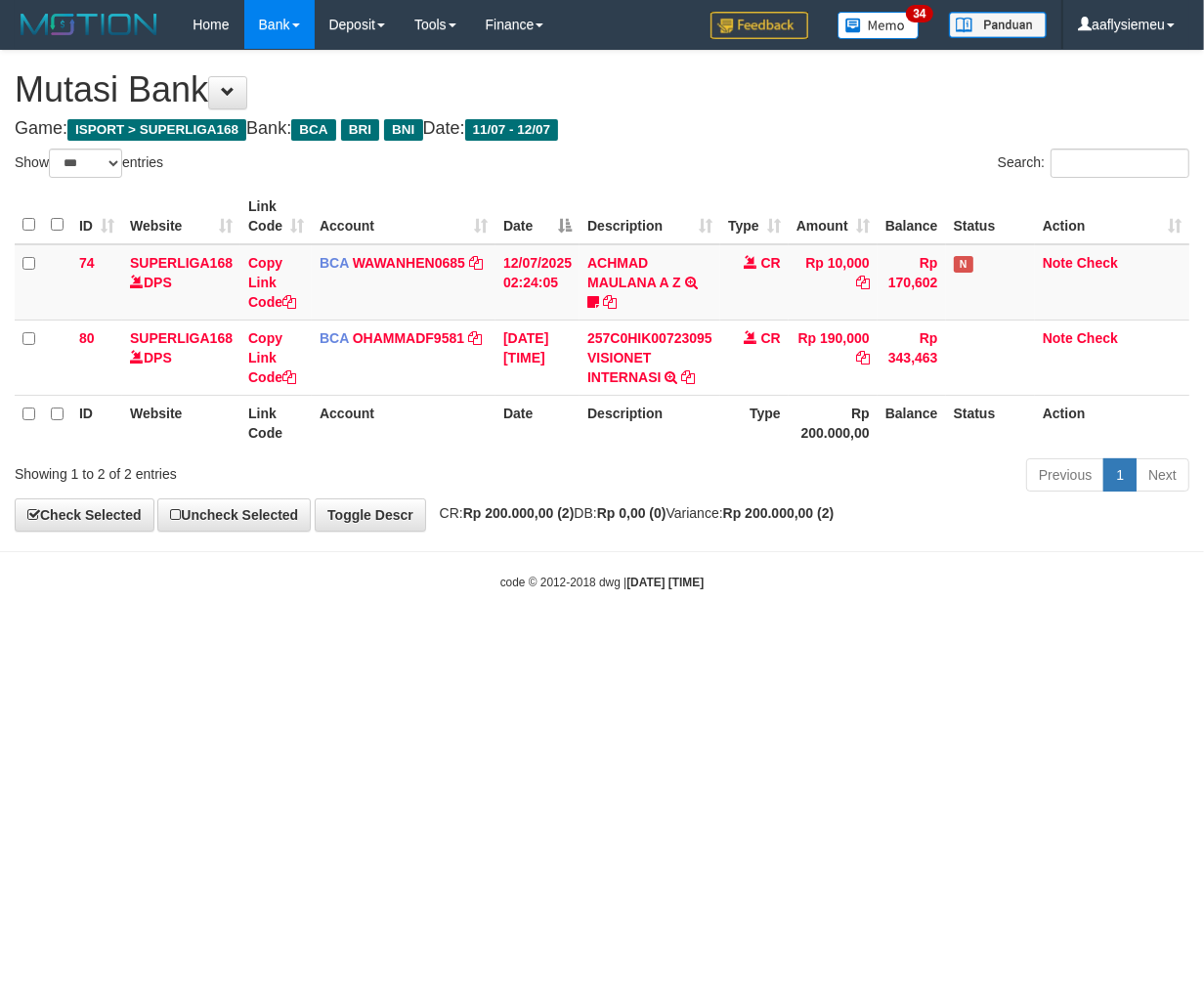 drag, startPoint x: 662, startPoint y: 668, endPoint x: 754, endPoint y: 608, distance: 109.83624 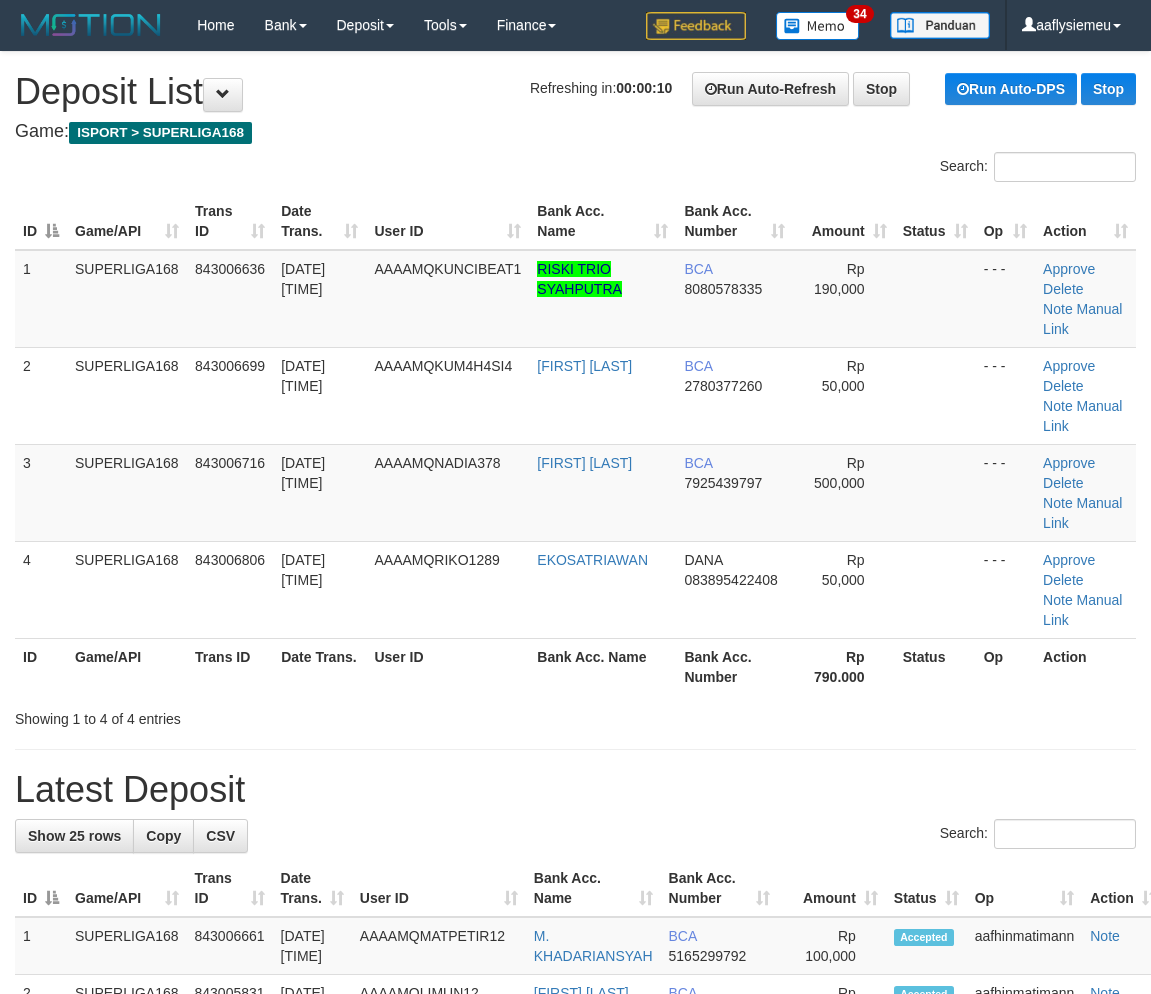 scroll, scrollTop: 0, scrollLeft: 0, axis: both 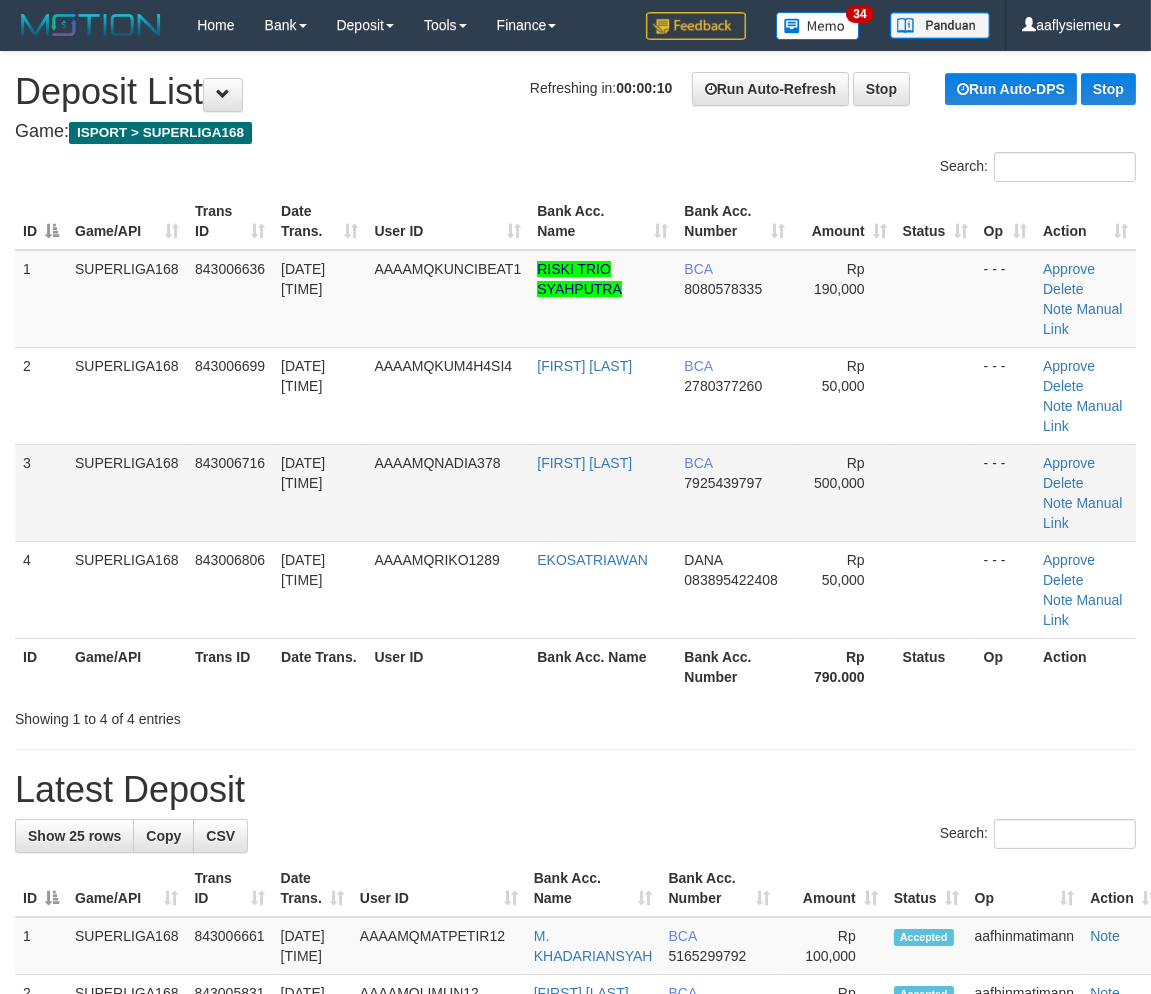 drag, startPoint x: 190, startPoint y: 482, endPoint x: 175, endPoint y: 484, distance: 15.132746 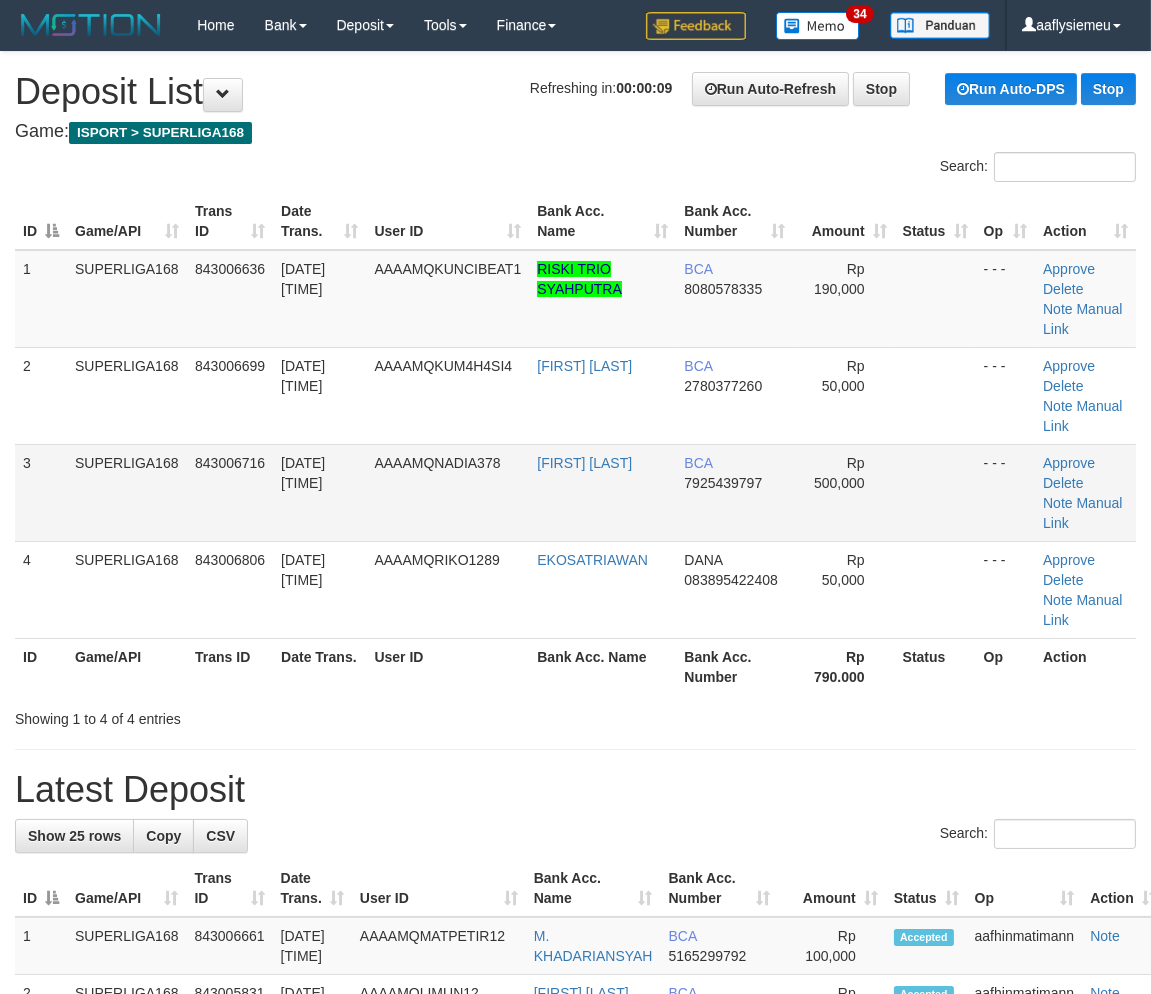 click on "SUPERLIGA168" at bounding box center [127, 492] 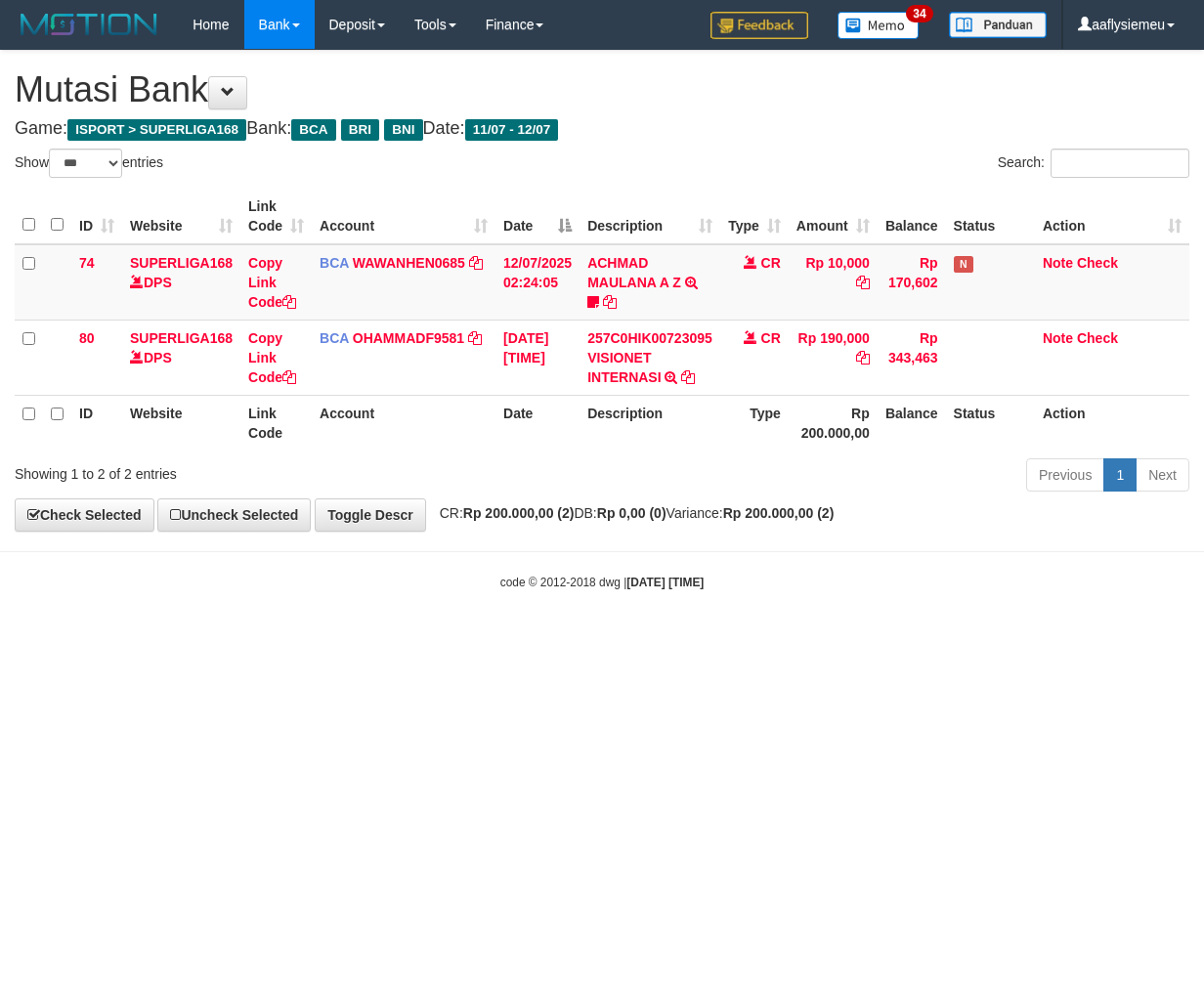 select on "***" 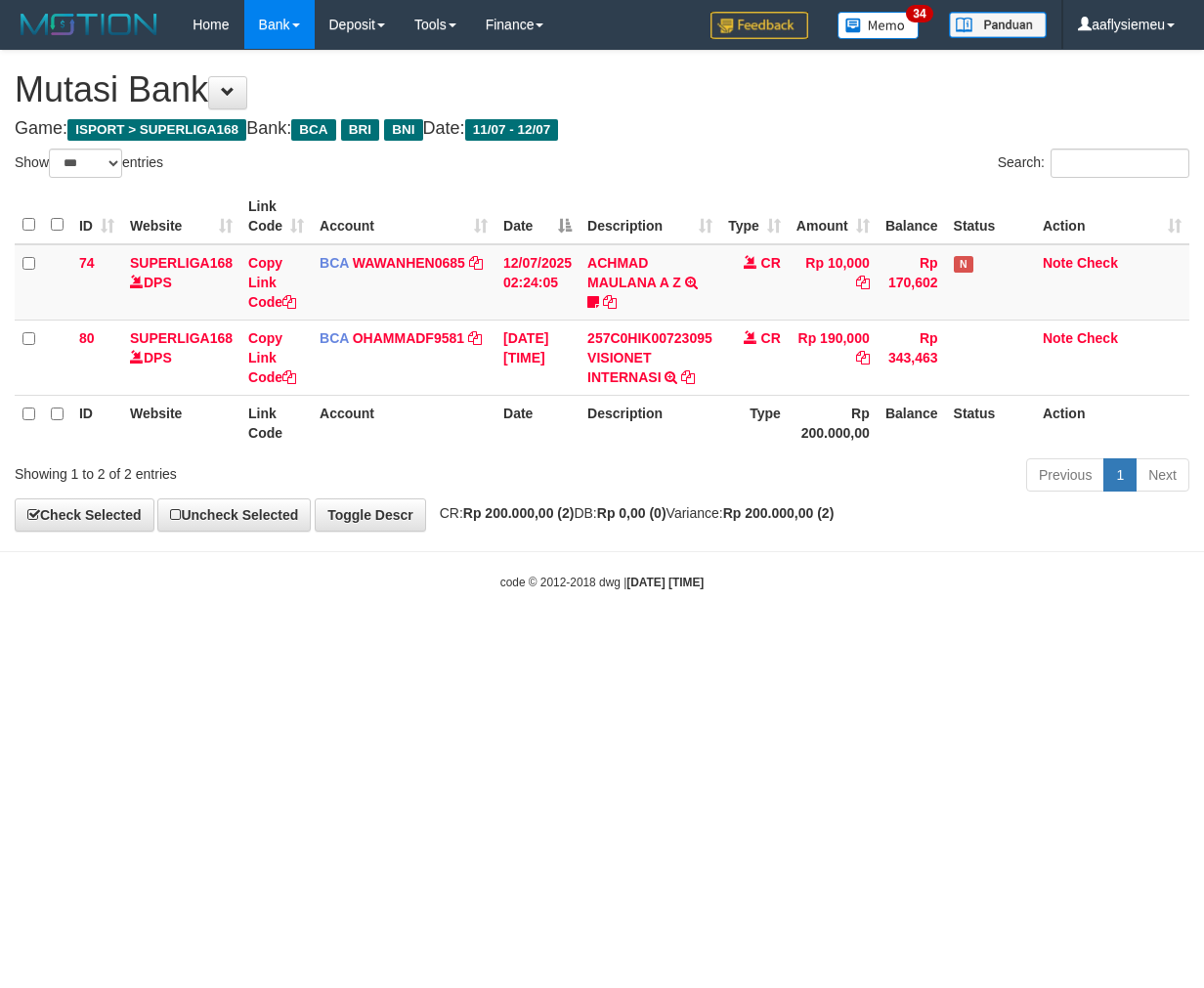 scroll, scrollTop: 0, scrollLeft: 0, axis: both 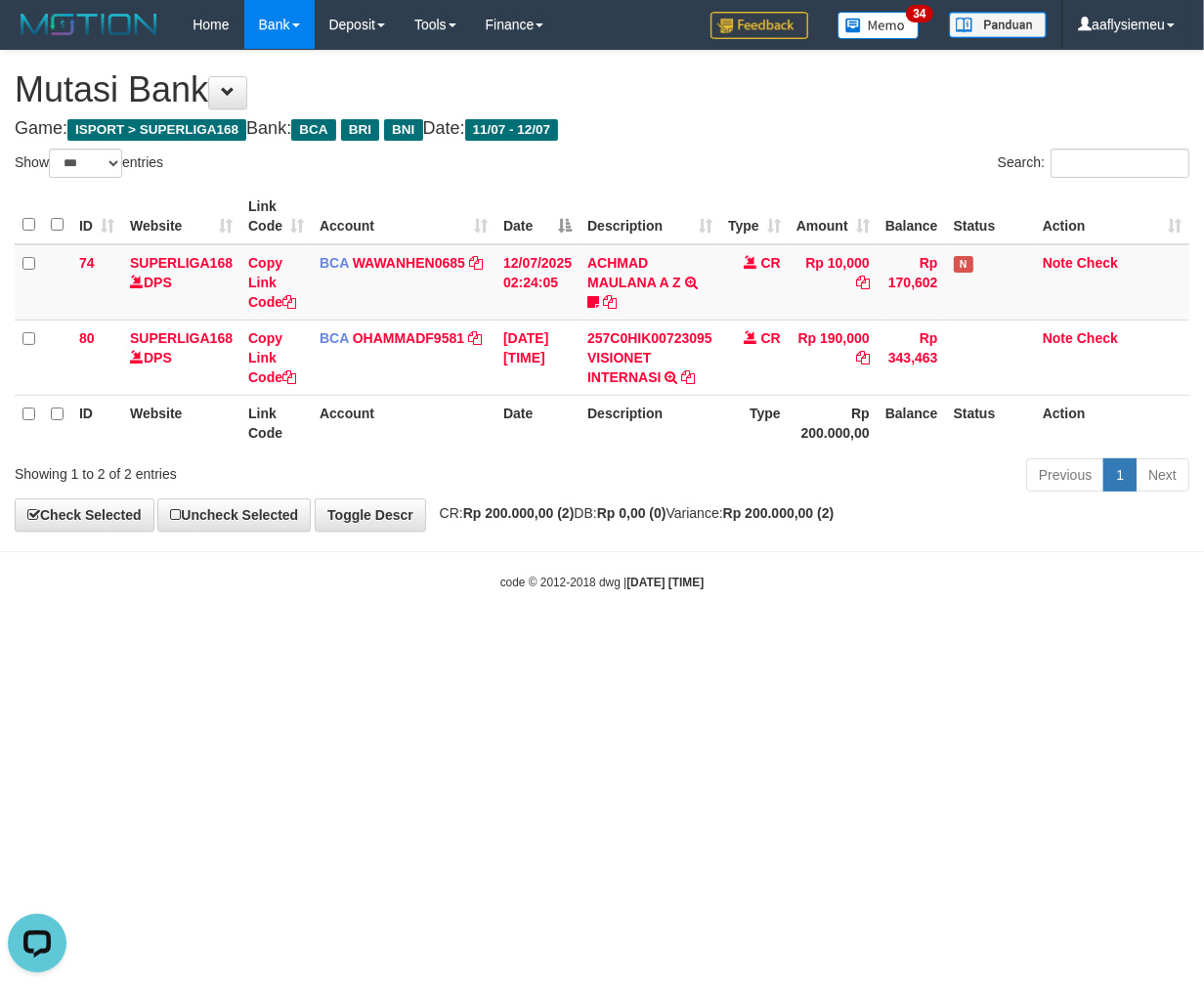 click on "[DATE] [TIME]" at bounding box center [665, 582] 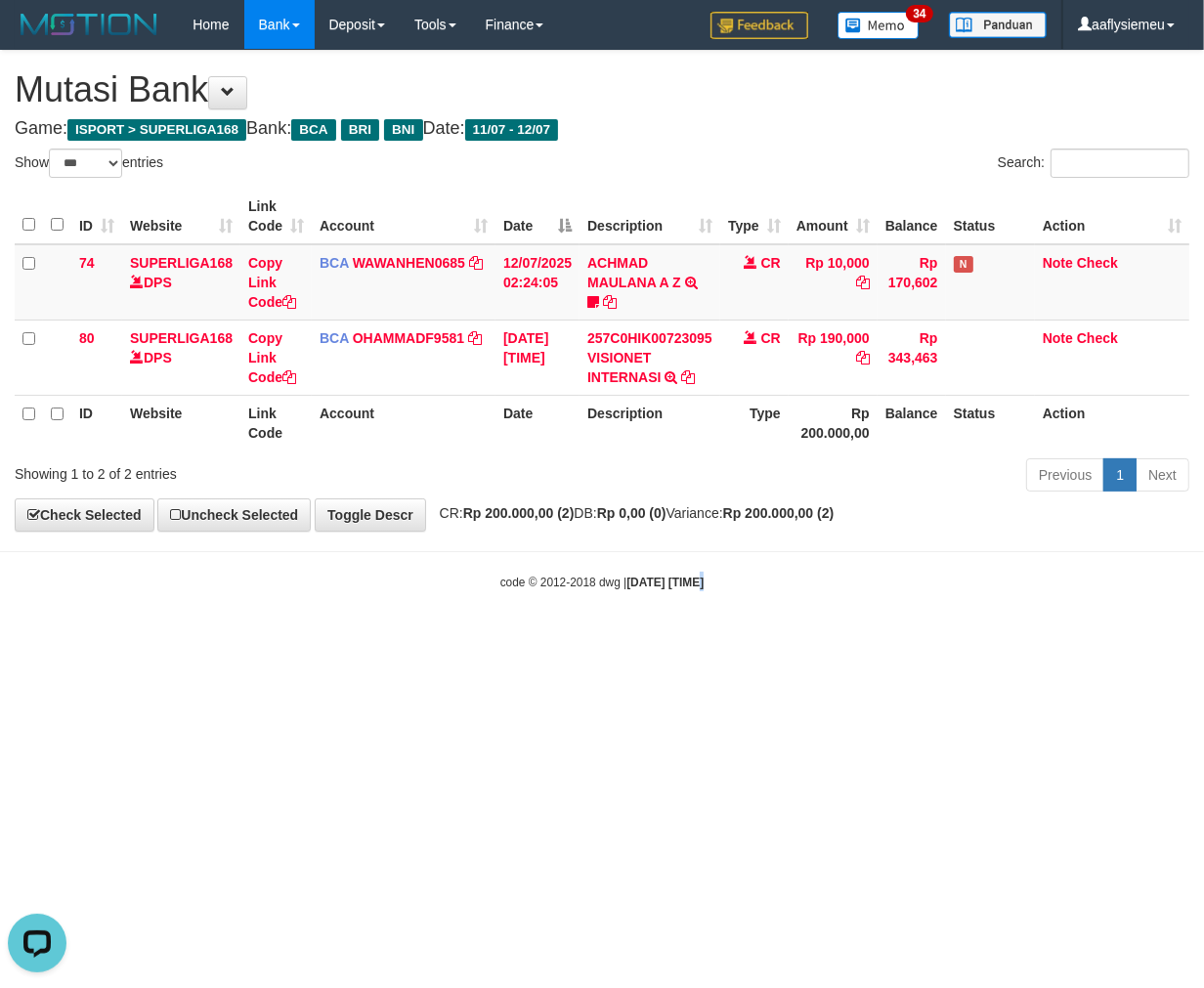 click on "[DATE] [TIME]" at bounding box center [665, 582] 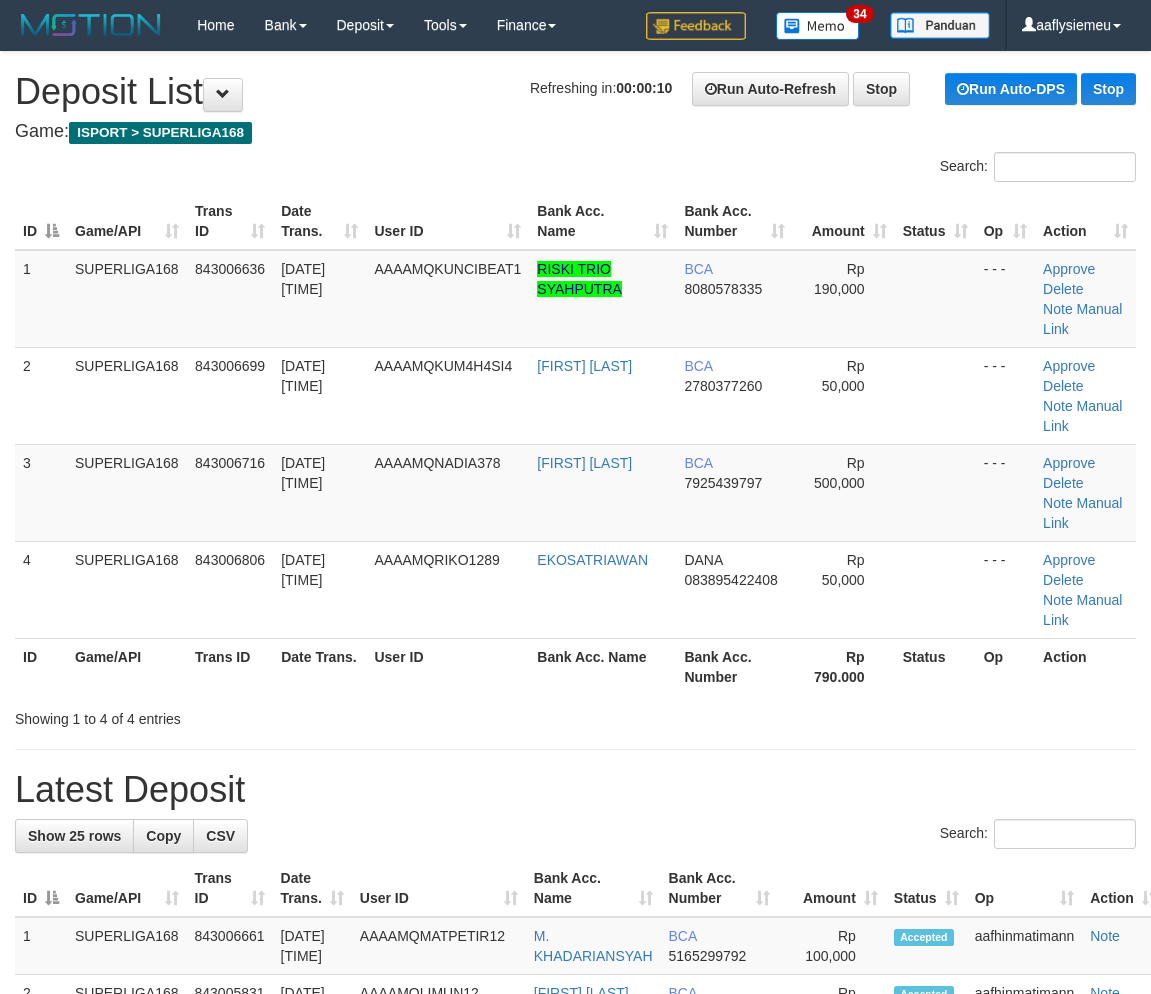scroll, scrollTop: 0, scrollLeft: 0, axis: both 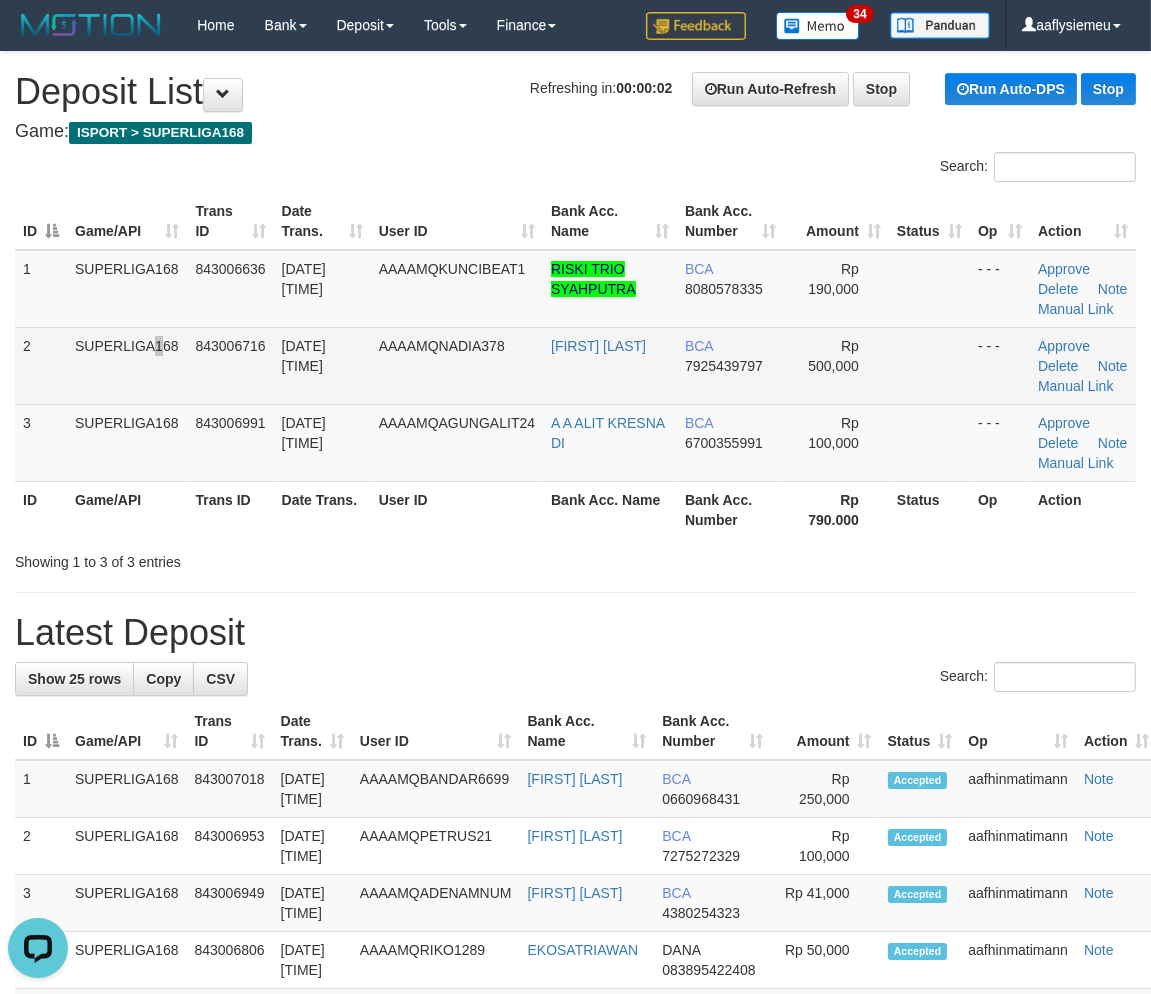 click on "SUPERLIGA168" at bounding box center (127, 365) 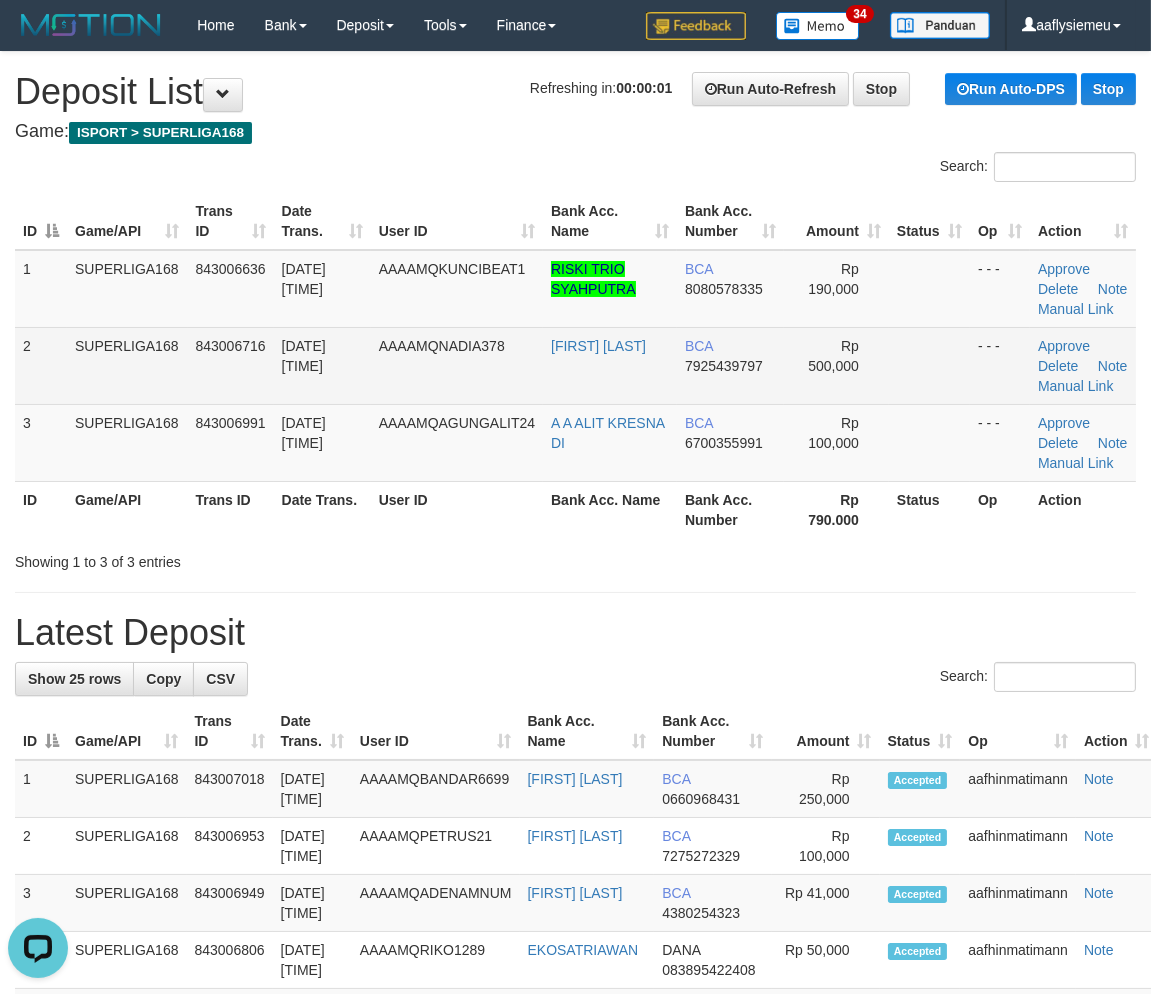 drag, startPoint x: 95, startPoint y: 412, endPoint x: 68, endPoint y: 415, distance: 27.166155 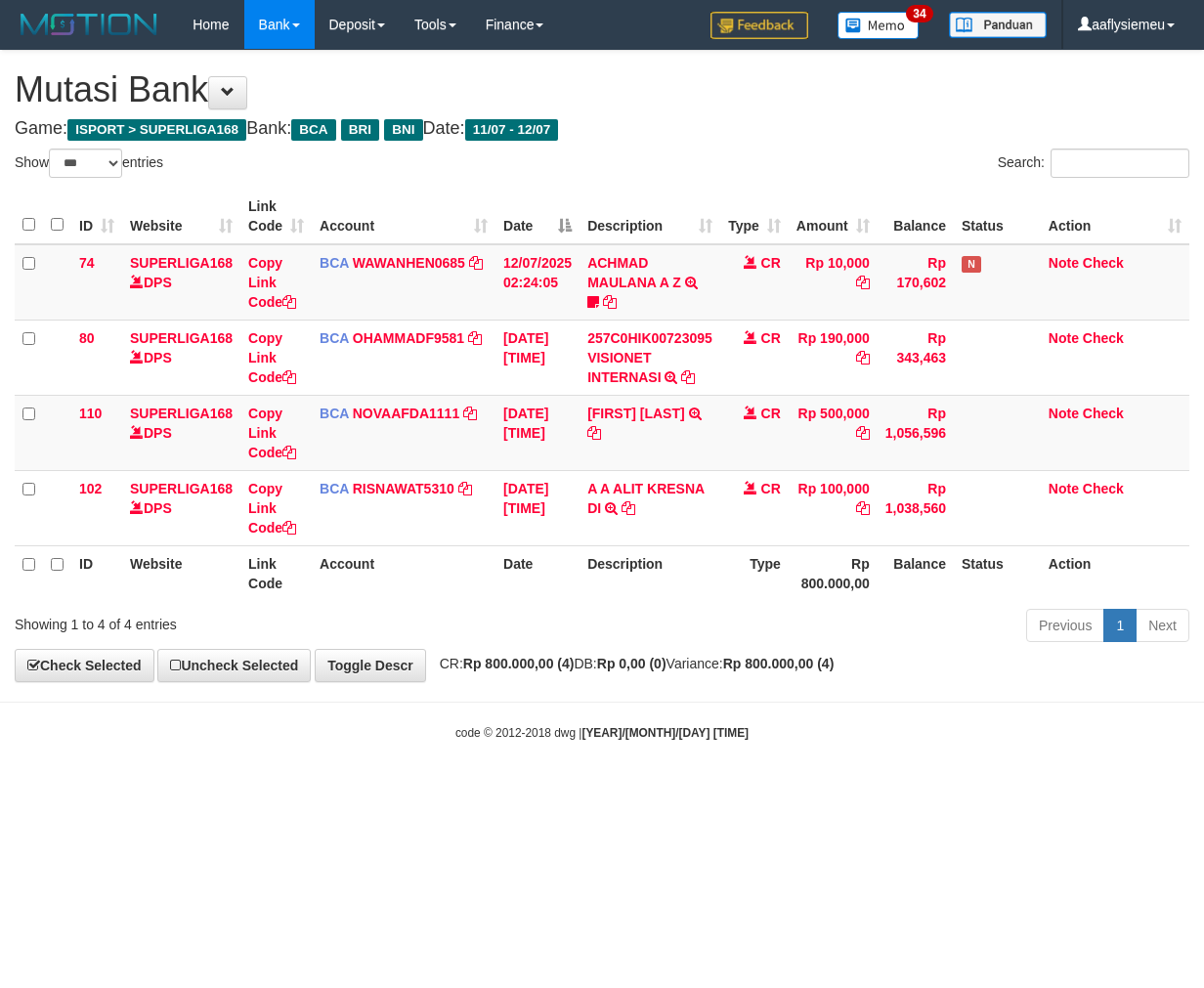 select on "***" 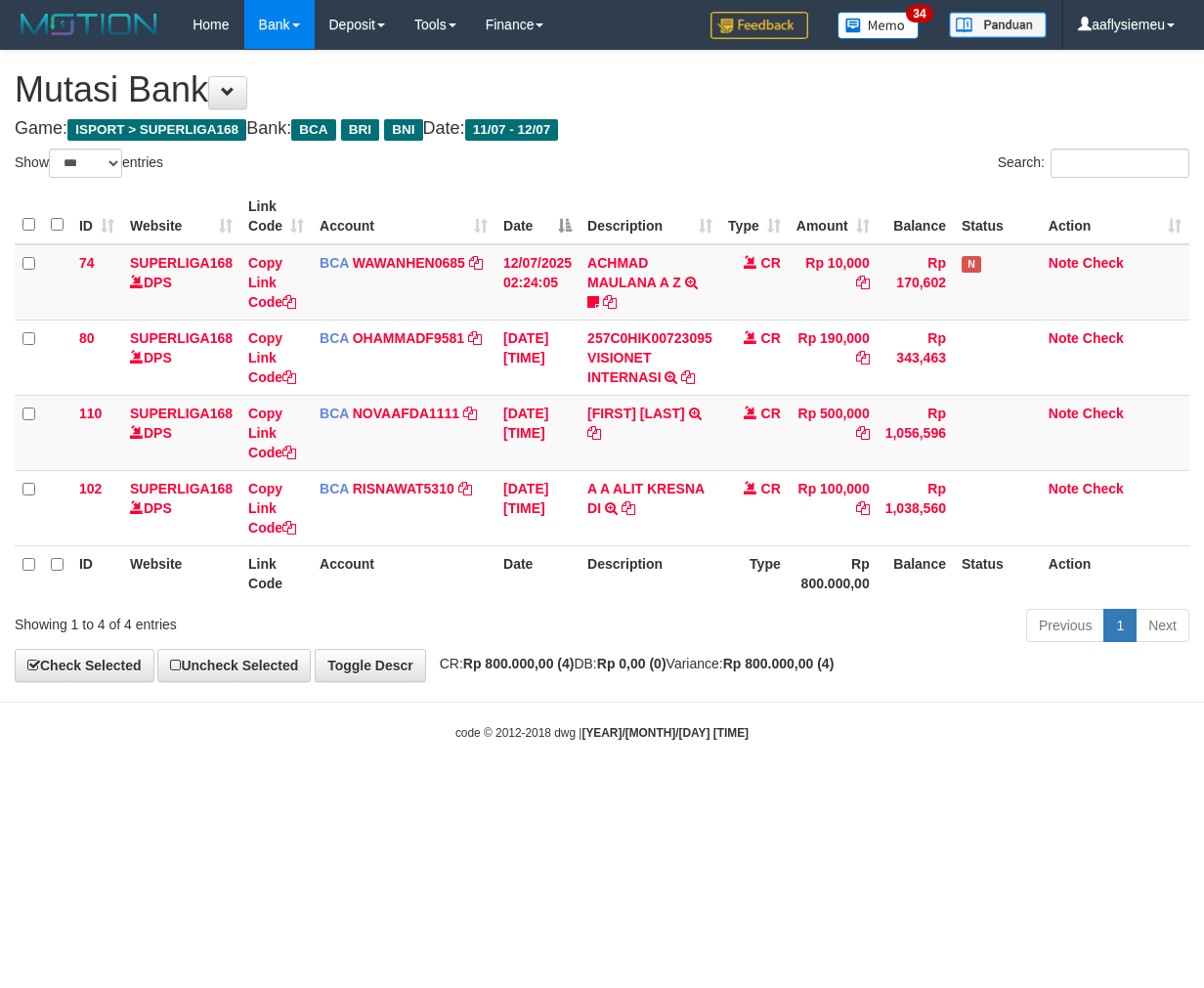 scroll, scrollTop: 0, scrollLeft: 0, axis: both 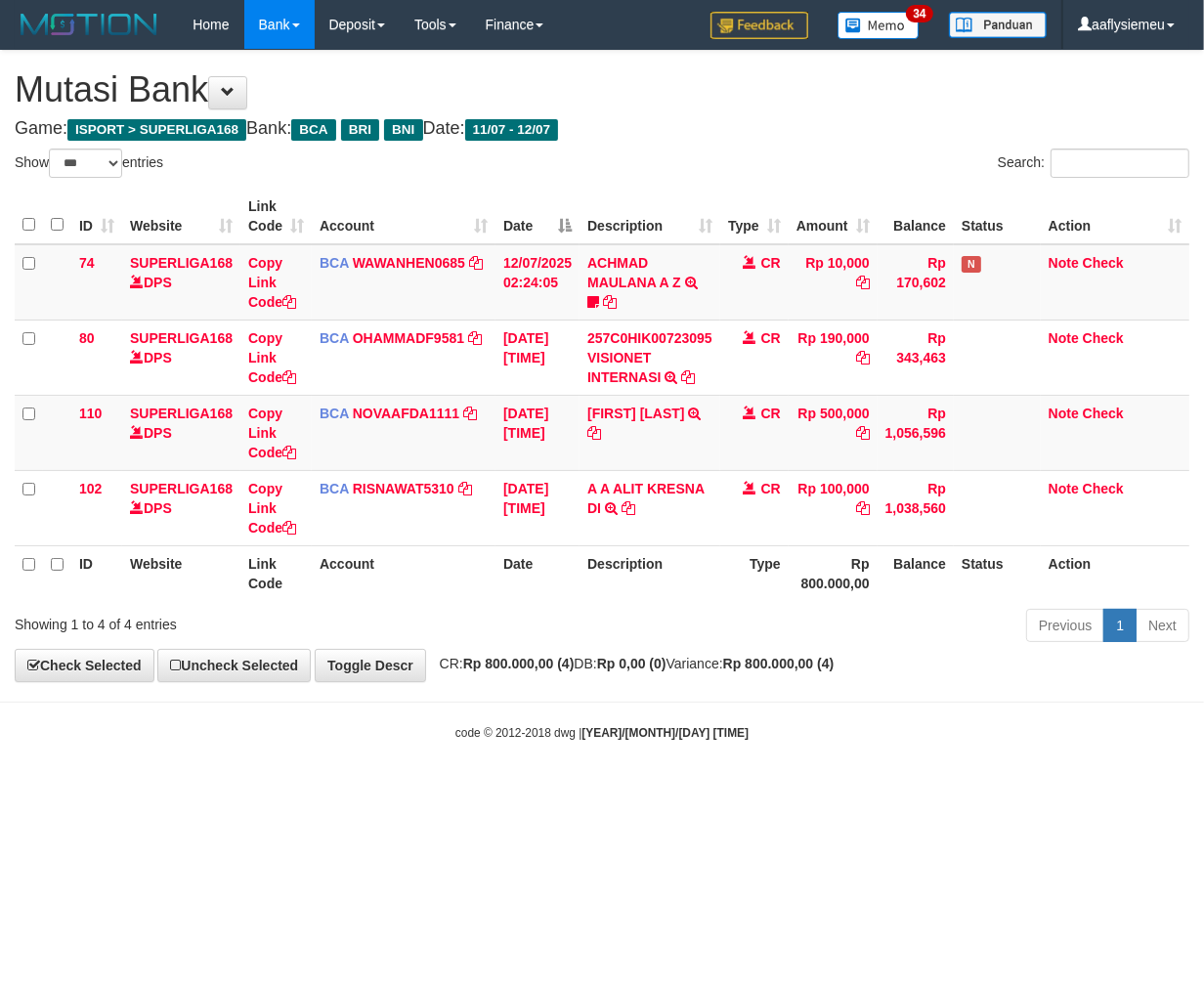 click on "Description" at bounding box center (650, 573) 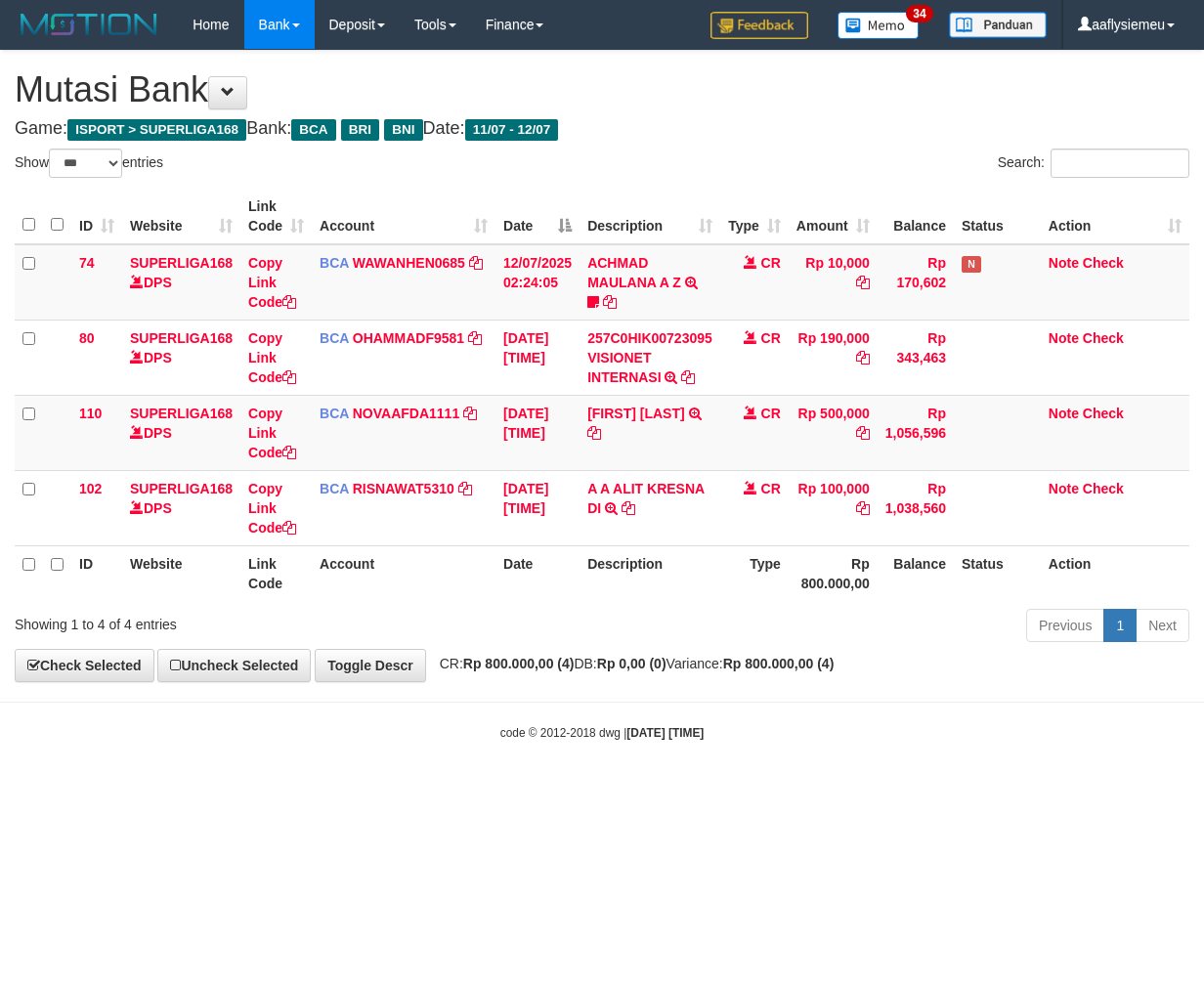 select on "***" 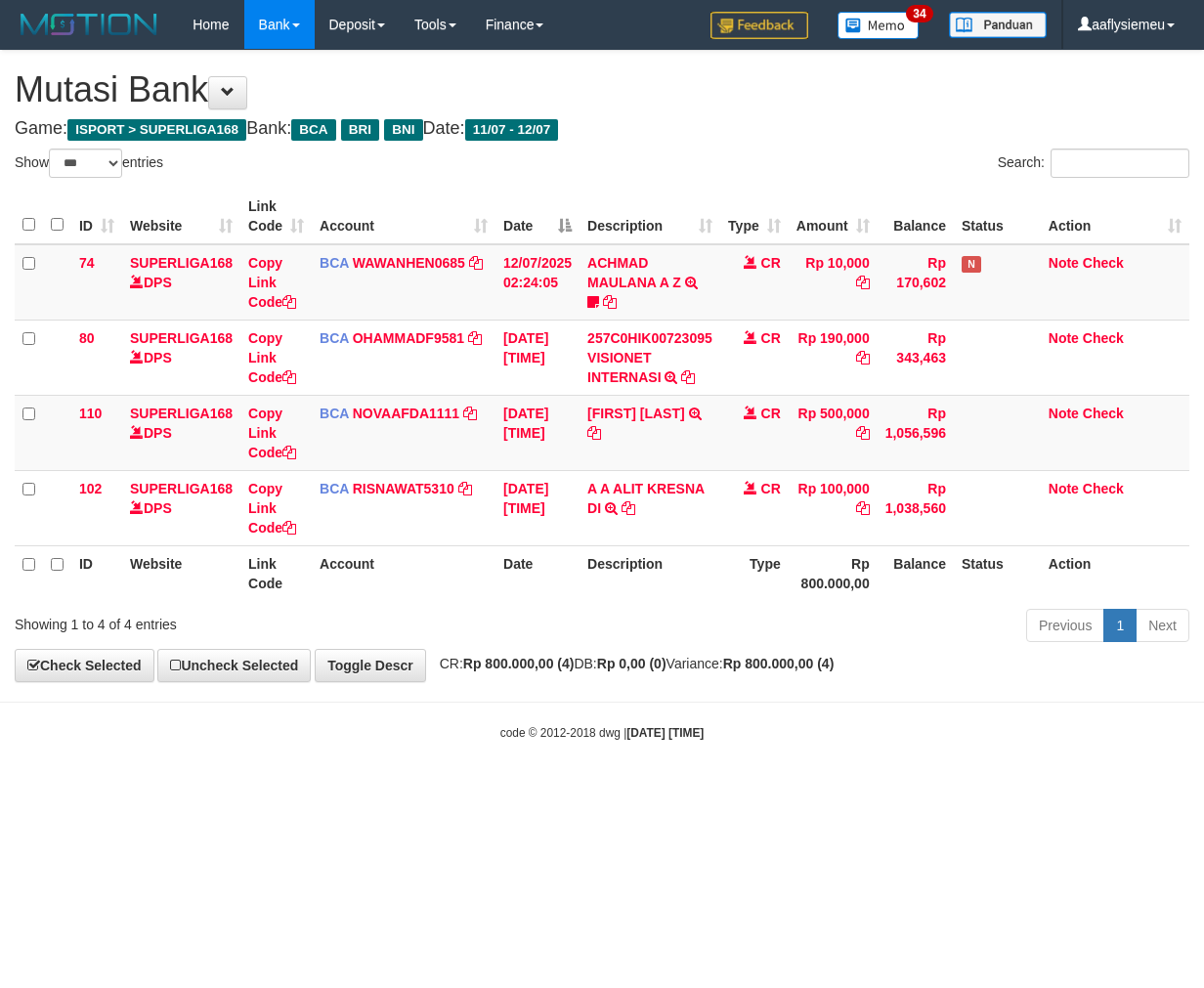 scroll, scrollTop: 0, scrollLeft: 0, axis: both 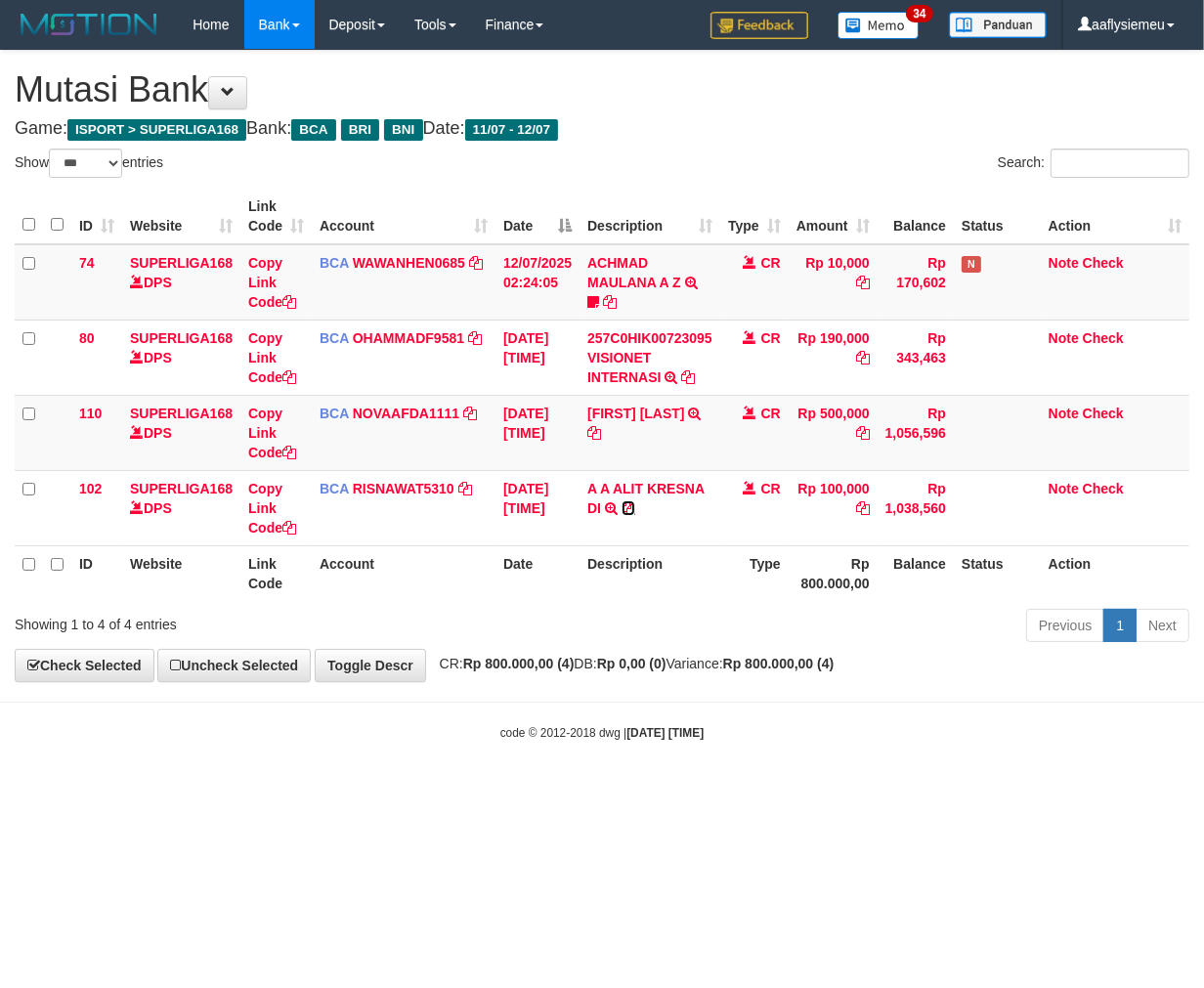 click at bounding box center [628, 508] 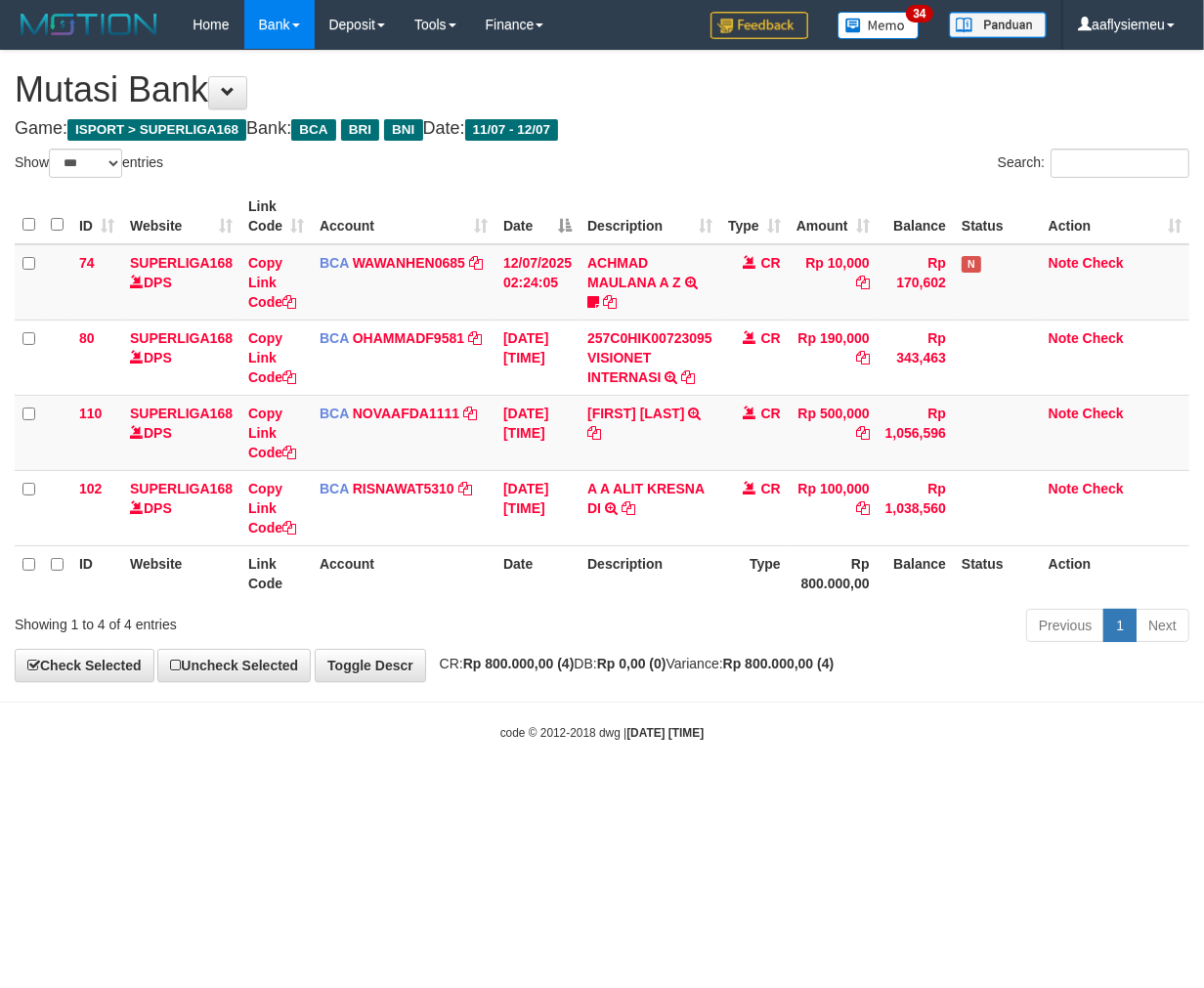 drag, startPoint x: 964, startPoint y: 609, endPoint x: 1083, endPoint y: 586, distance: 121.2023 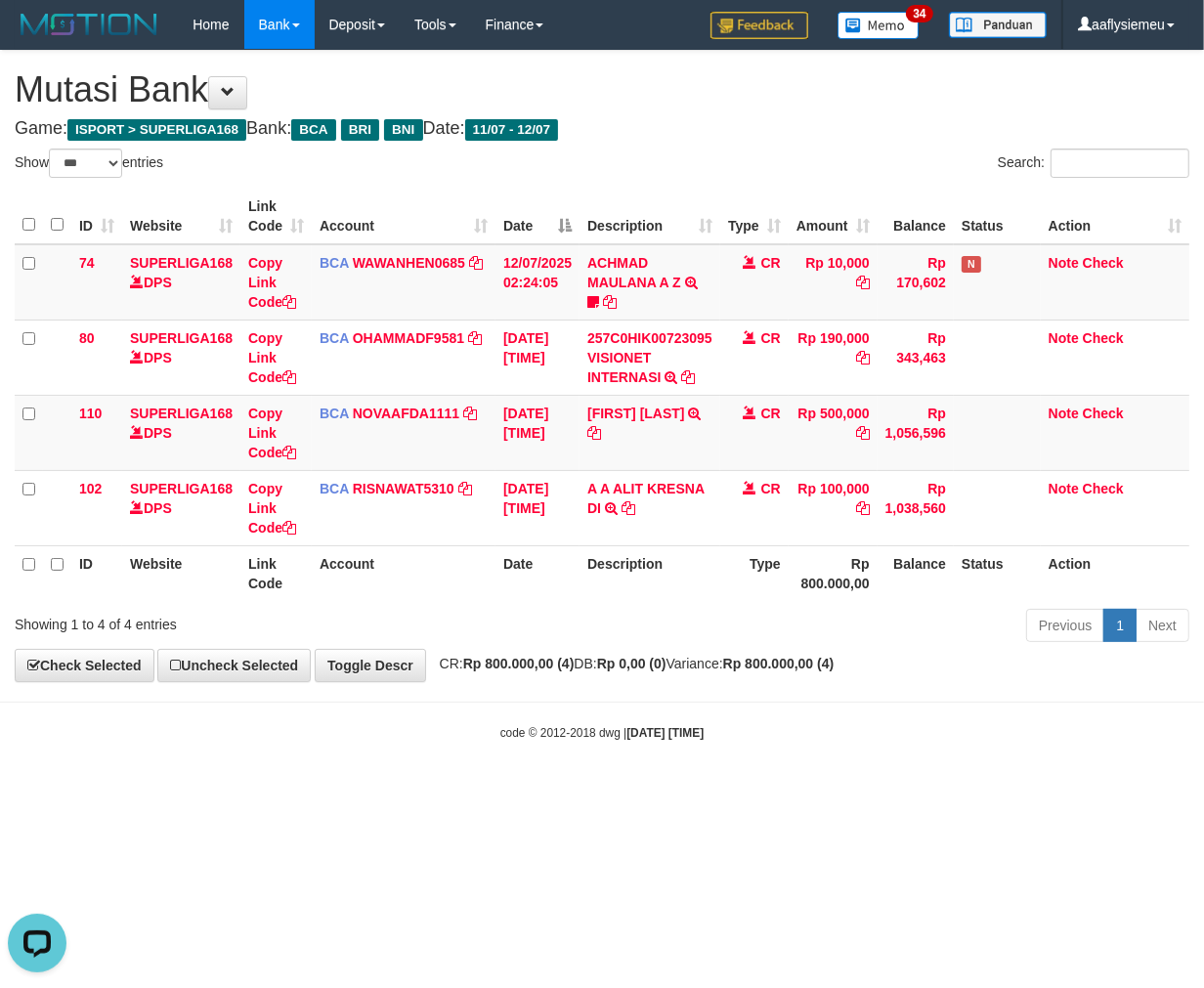 scroll, scrollTop: 0, scrollLeft: 0, axis: both 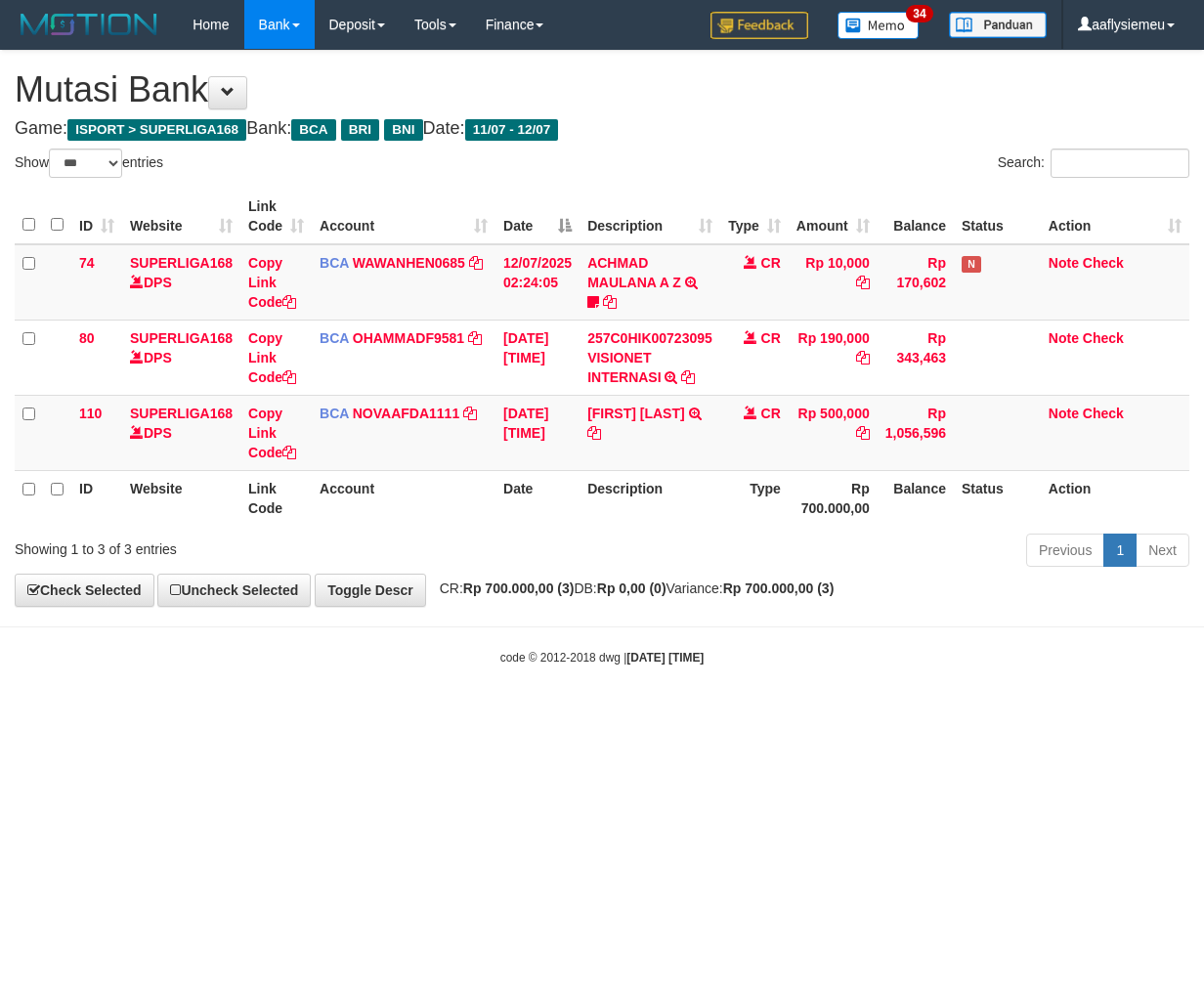 select on "***" 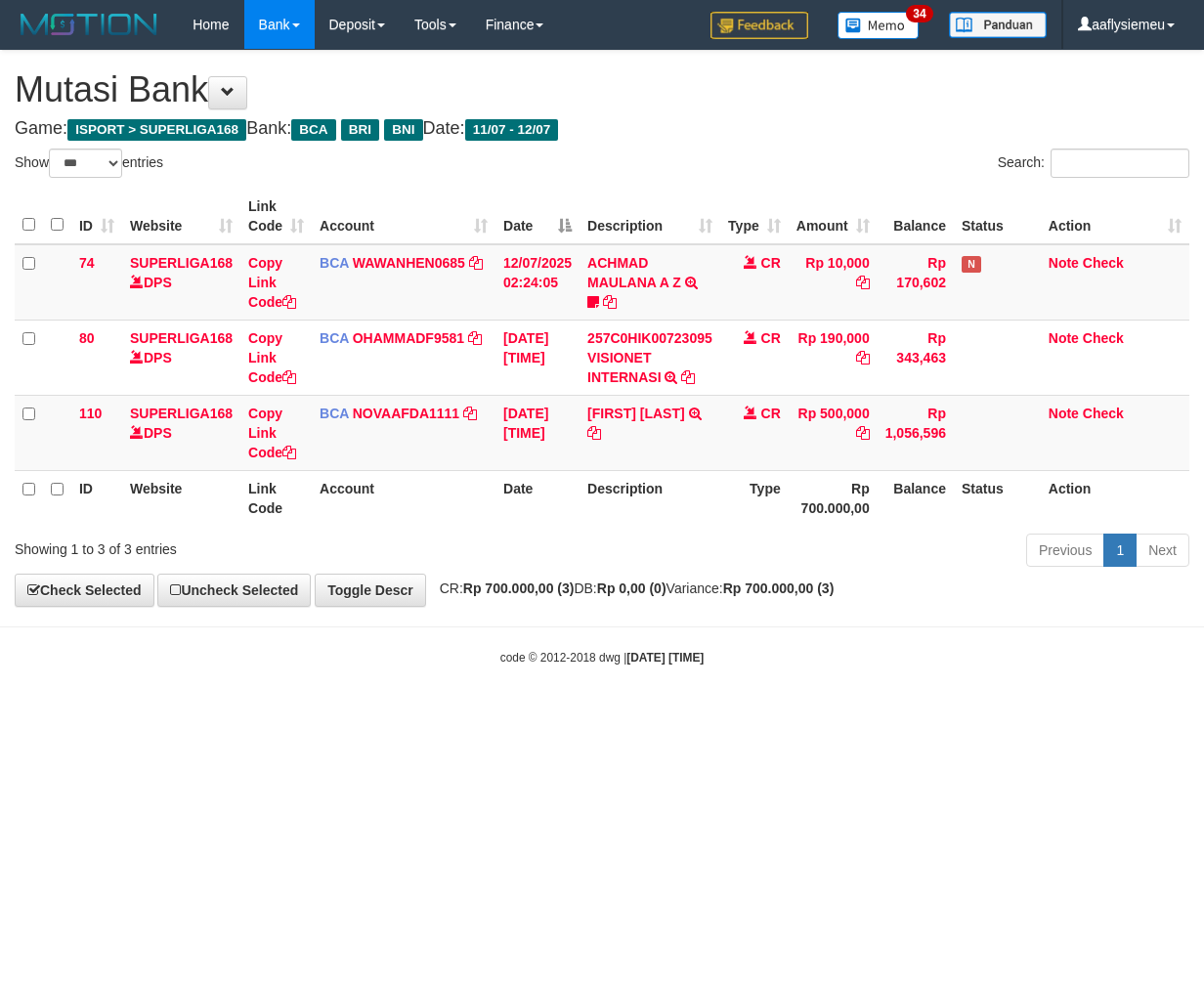 scroll, scrollTop: 0, scrollLeft: 0, axis: both 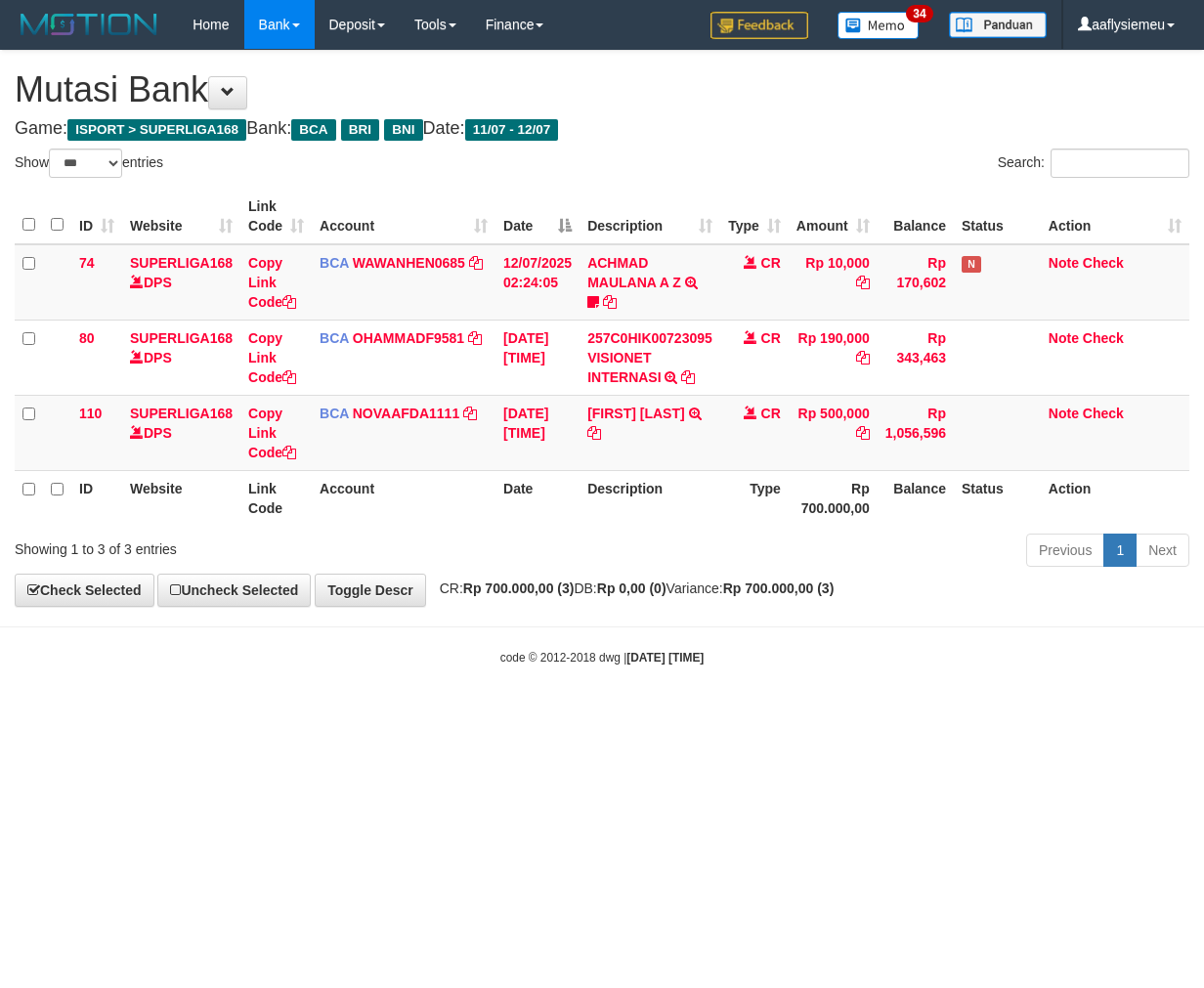 select on "***" 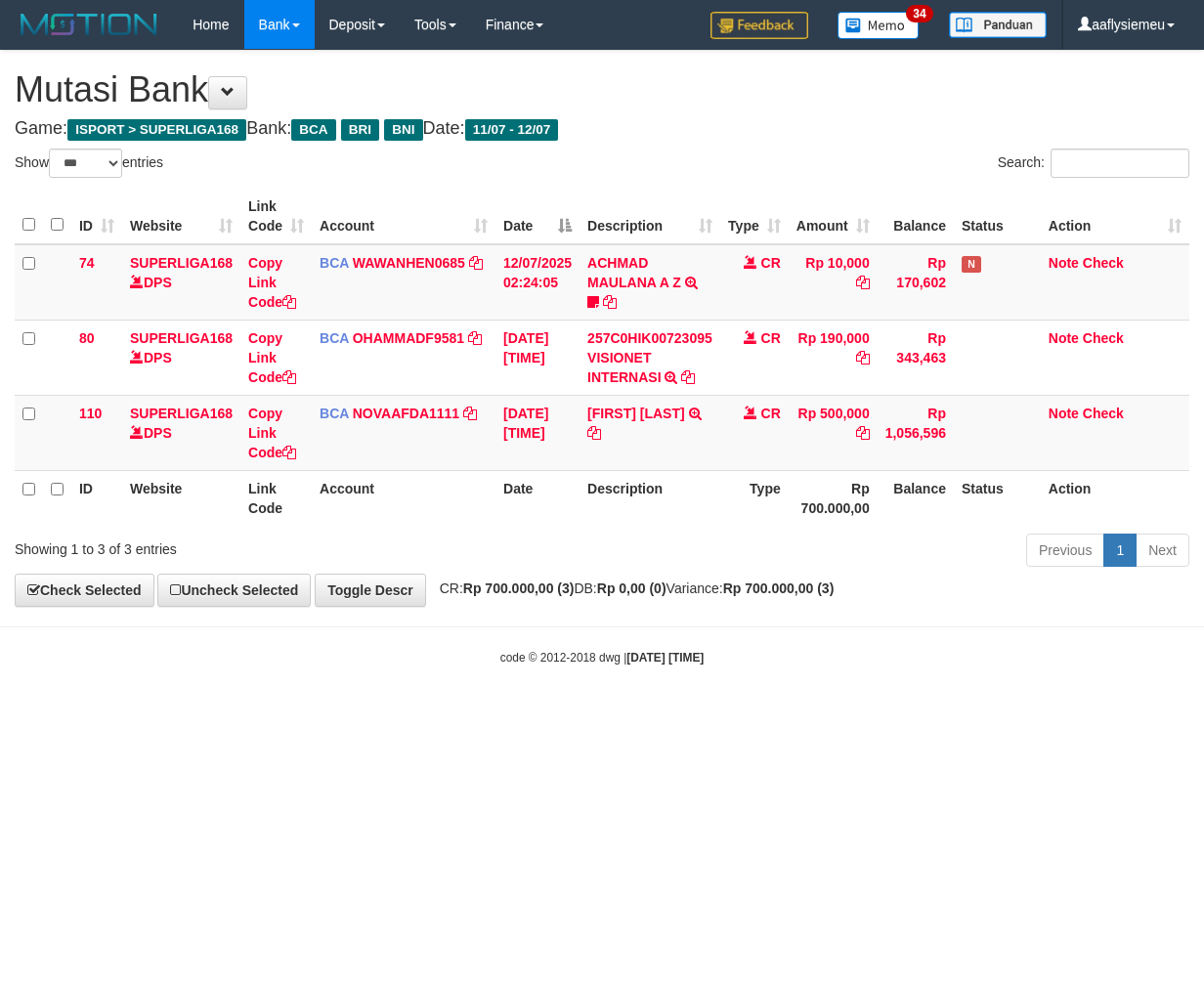 scroll, scrollTop: 0, scrollLeft: 0, axis: both 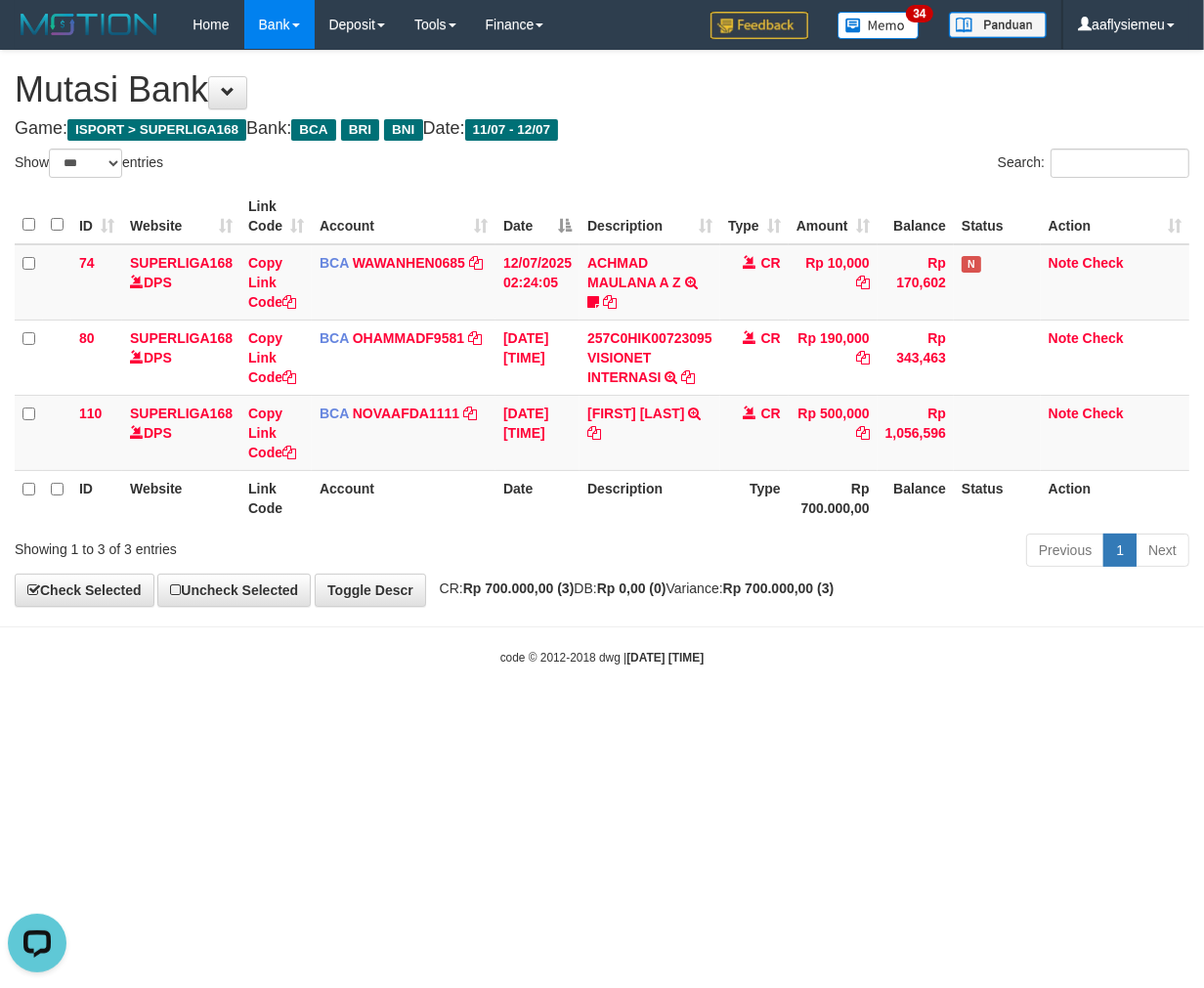 click on "code © 2012-2018 dwg |  [DATE] [TIME]" at bounding box center [602, 657] 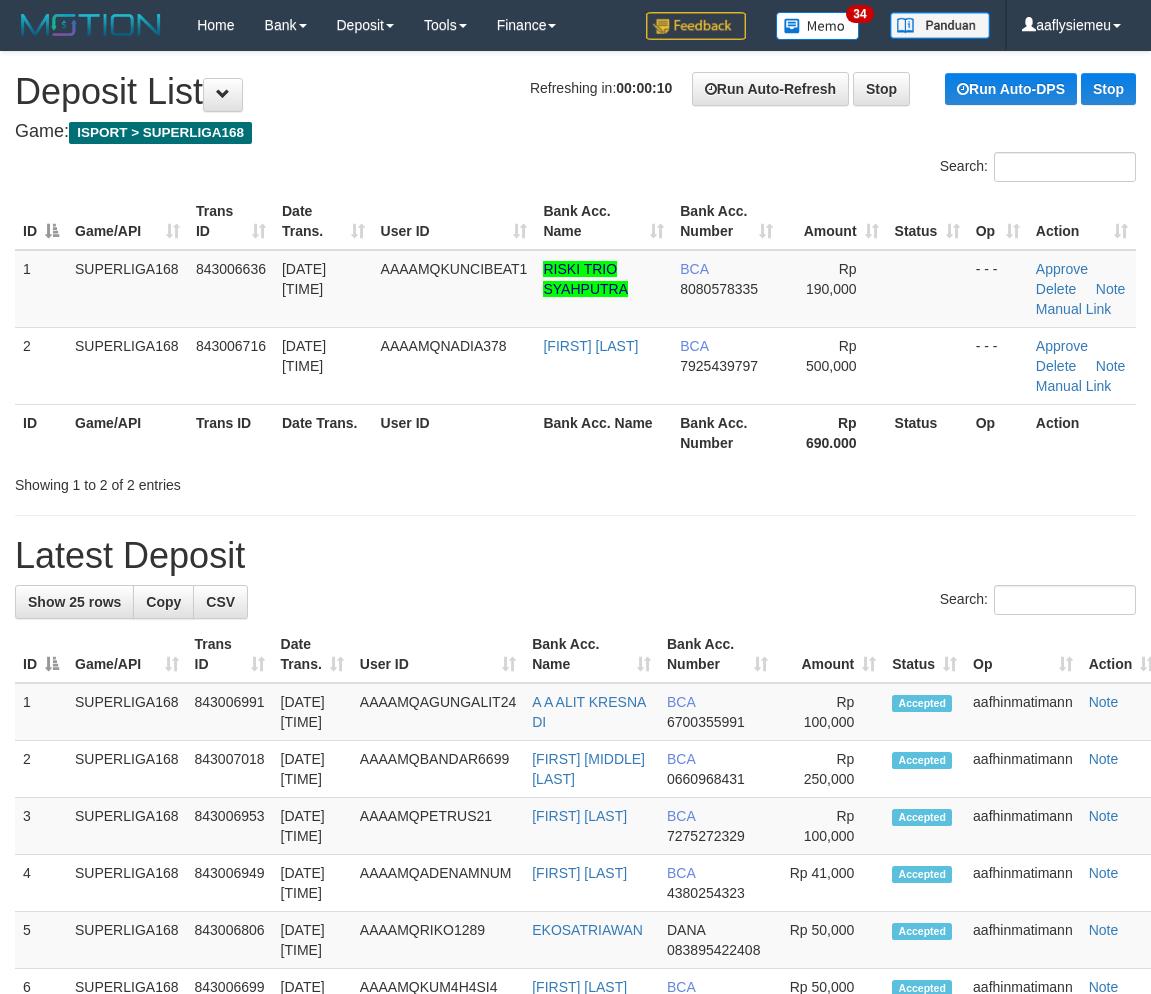 scroll, scrollTop: 0, scrollLeft: 0, axis: both 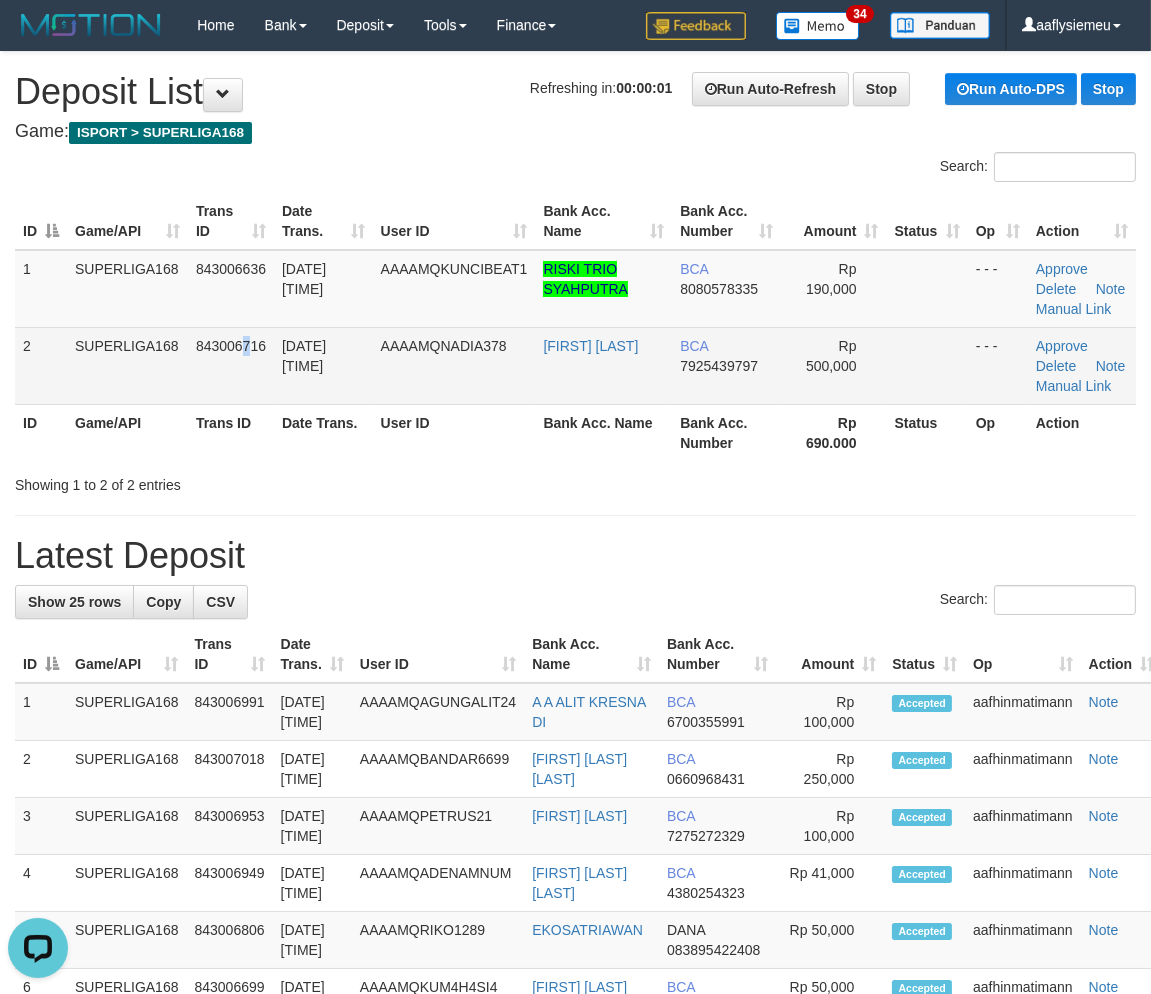 click on "843006716" at bounding box center (231, 365) 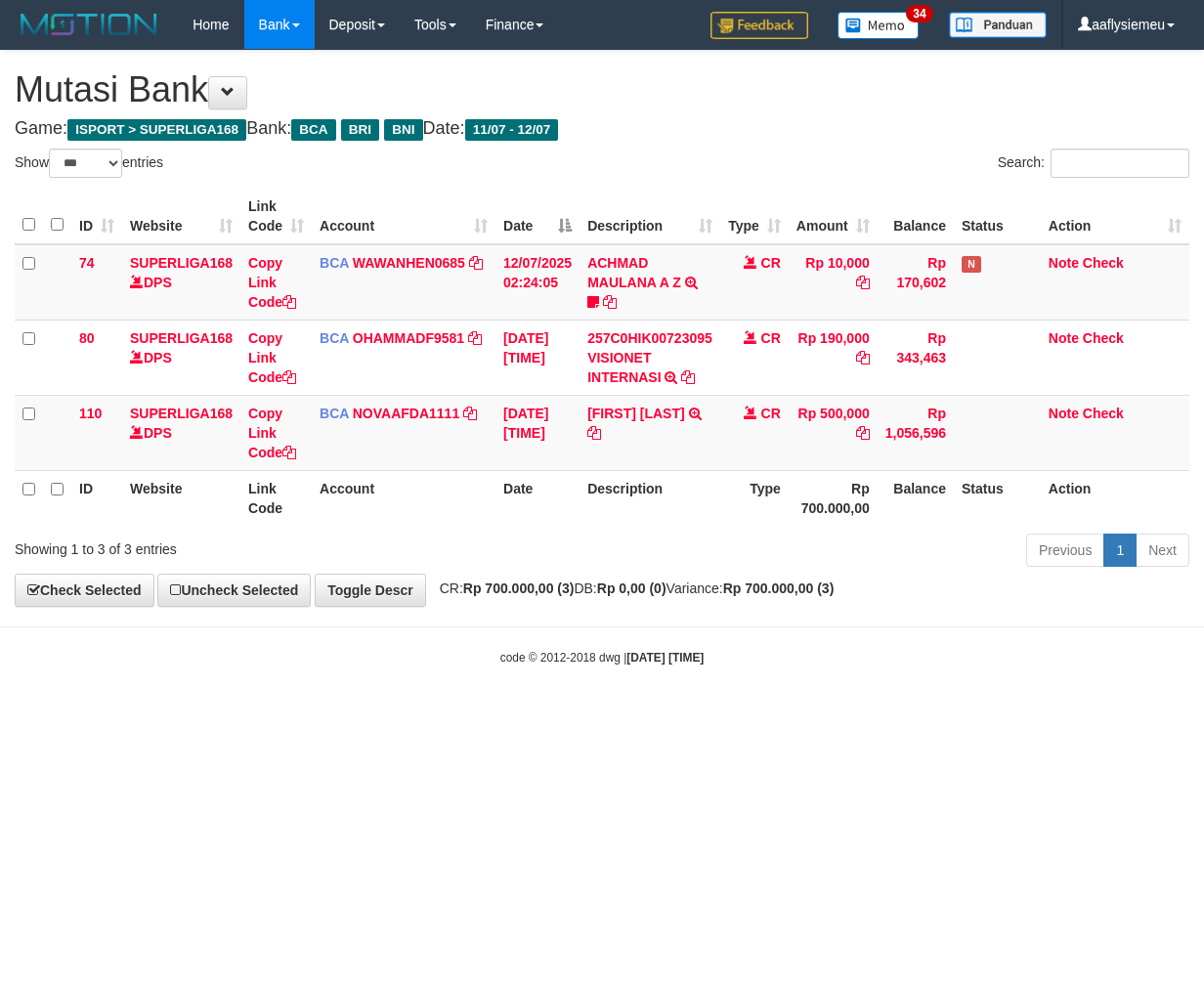 select on "***" 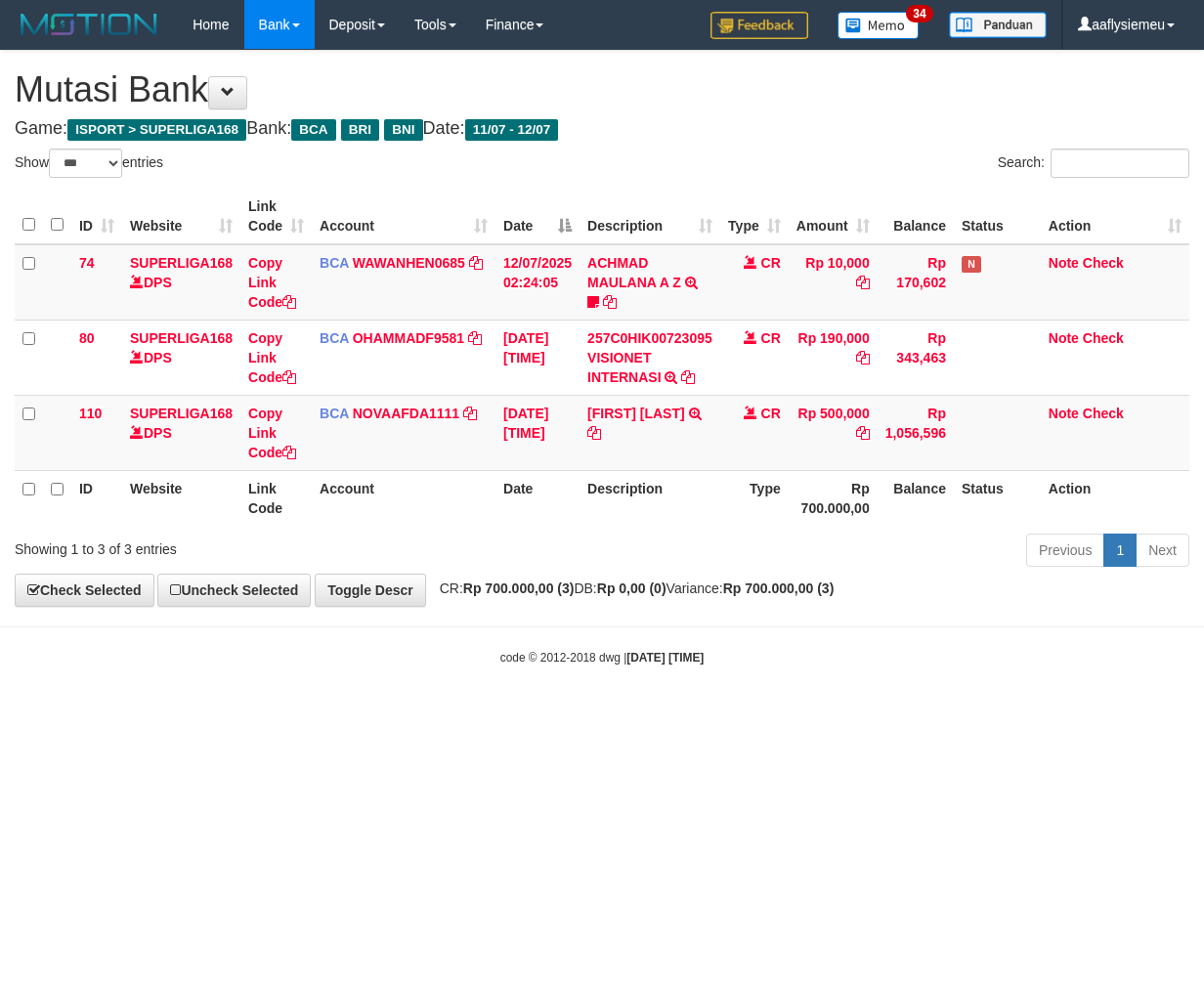 scroll, scrollTop: 0, scrollLeft: 0, axis: both 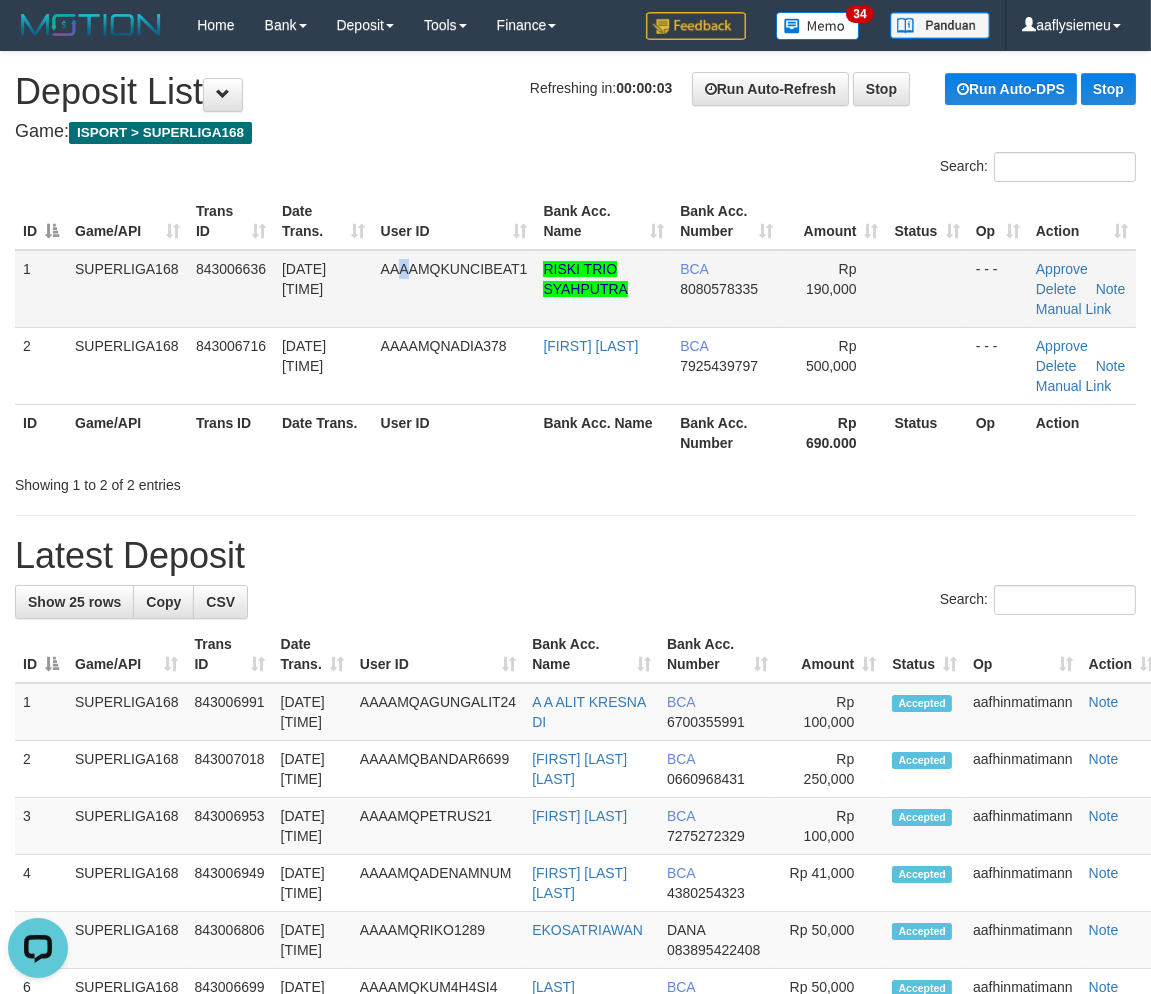 click on "AAAAMQKUNCIBEAT1" at bounding box center (454, 289) 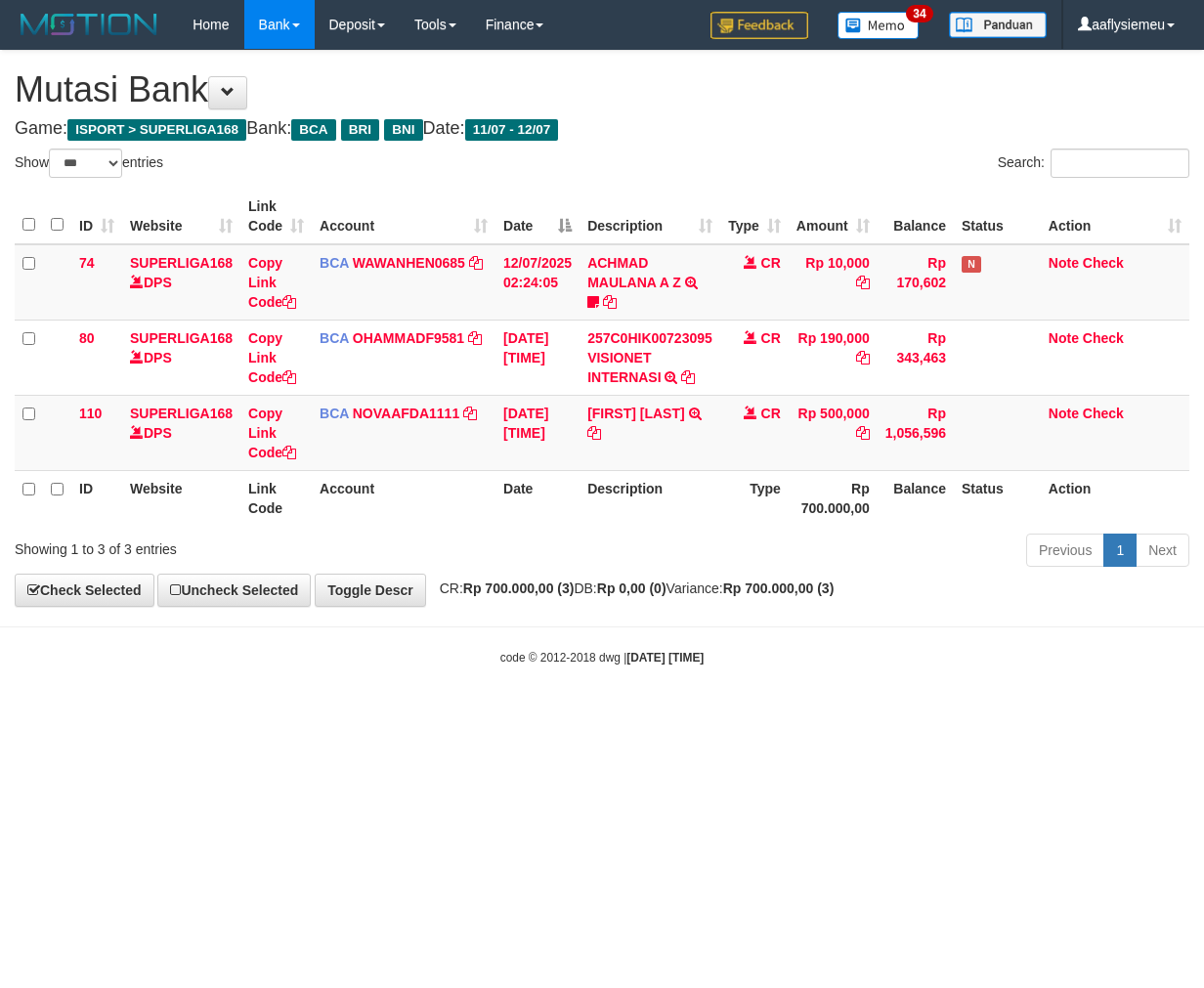 select on "***" 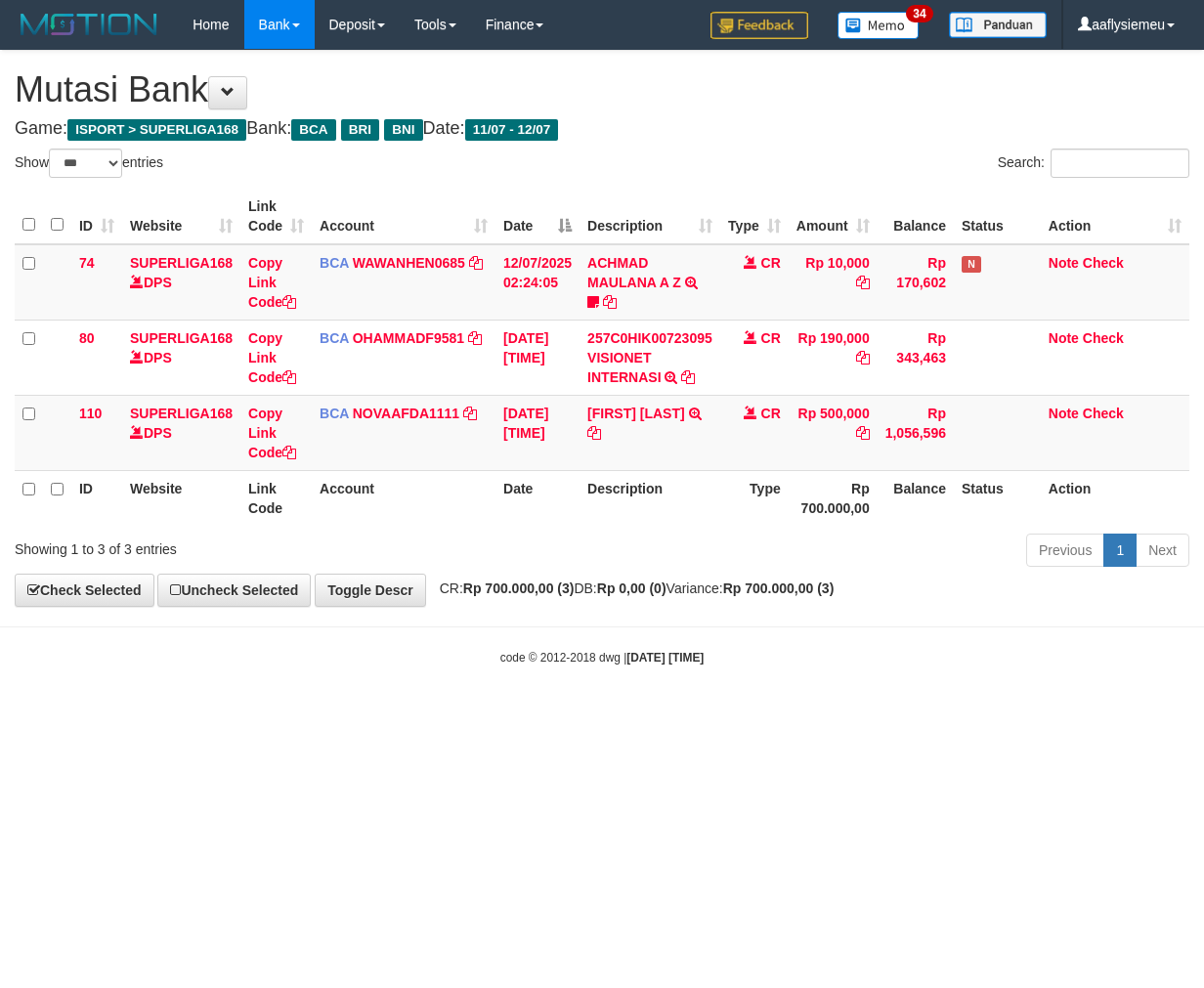 scroll, scrollTop: 0, scrollLeft: 0, axis: both 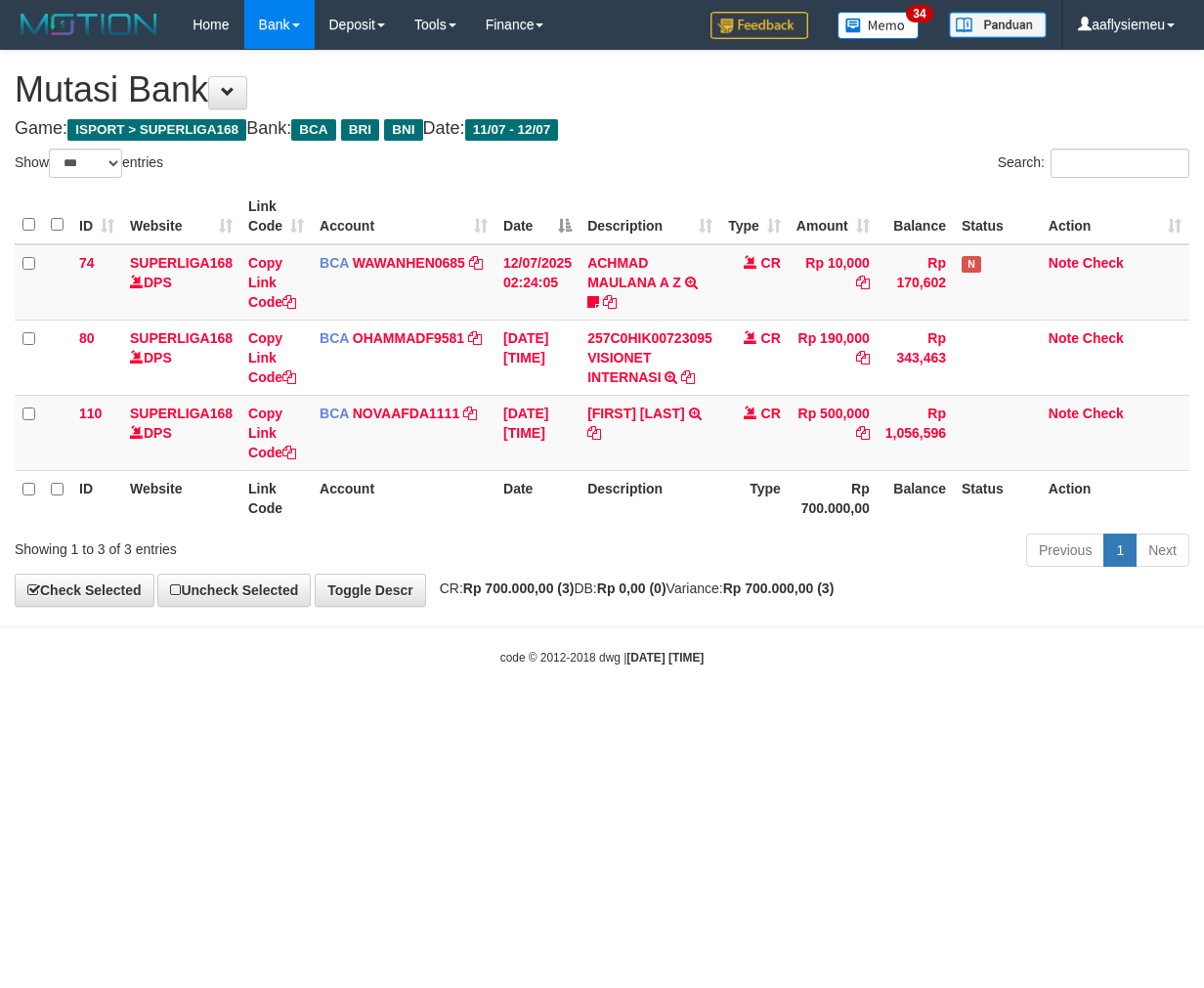 select on "***" 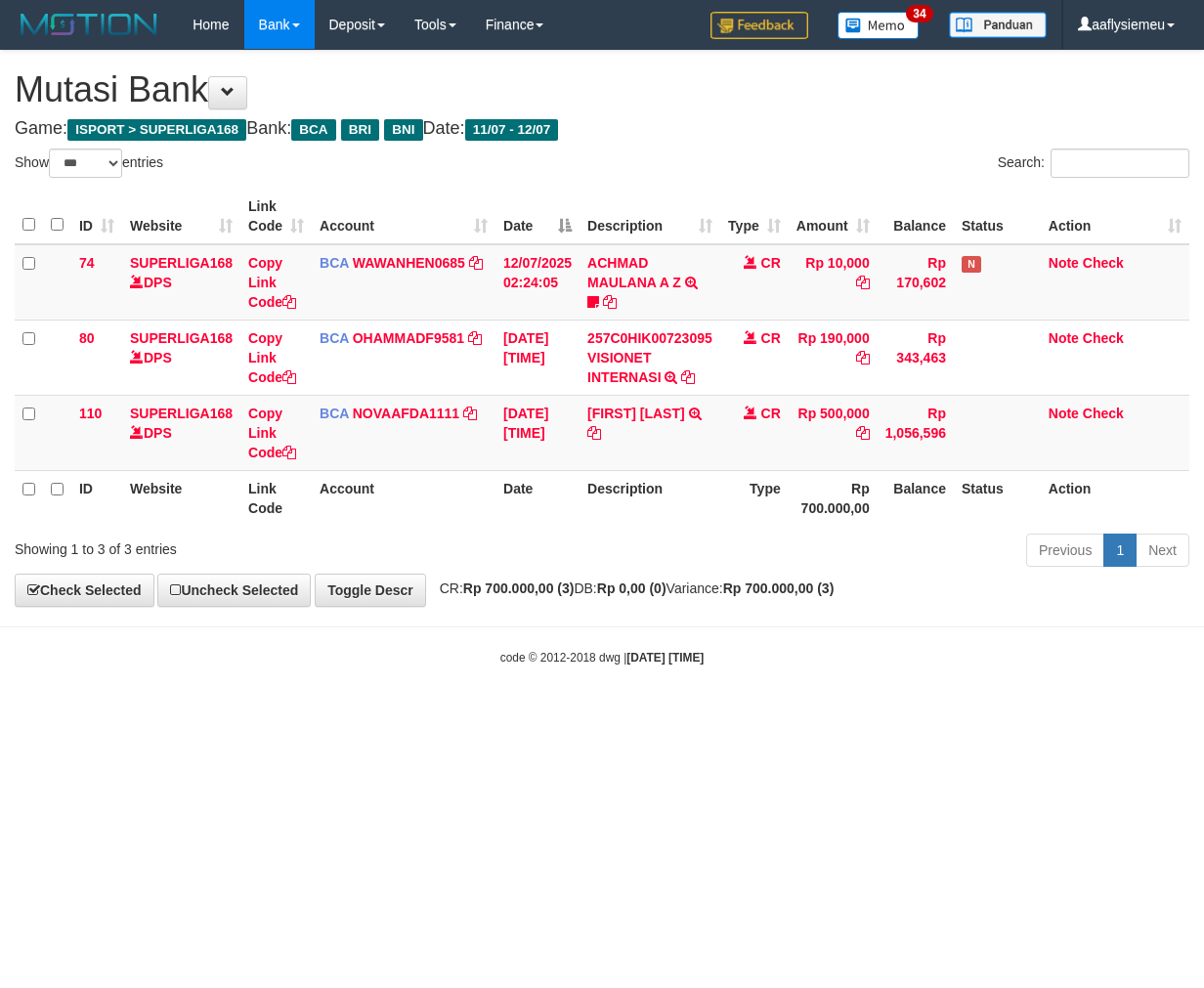 scroll, scrollTop: 0, scrollLeft: 0, axis: both 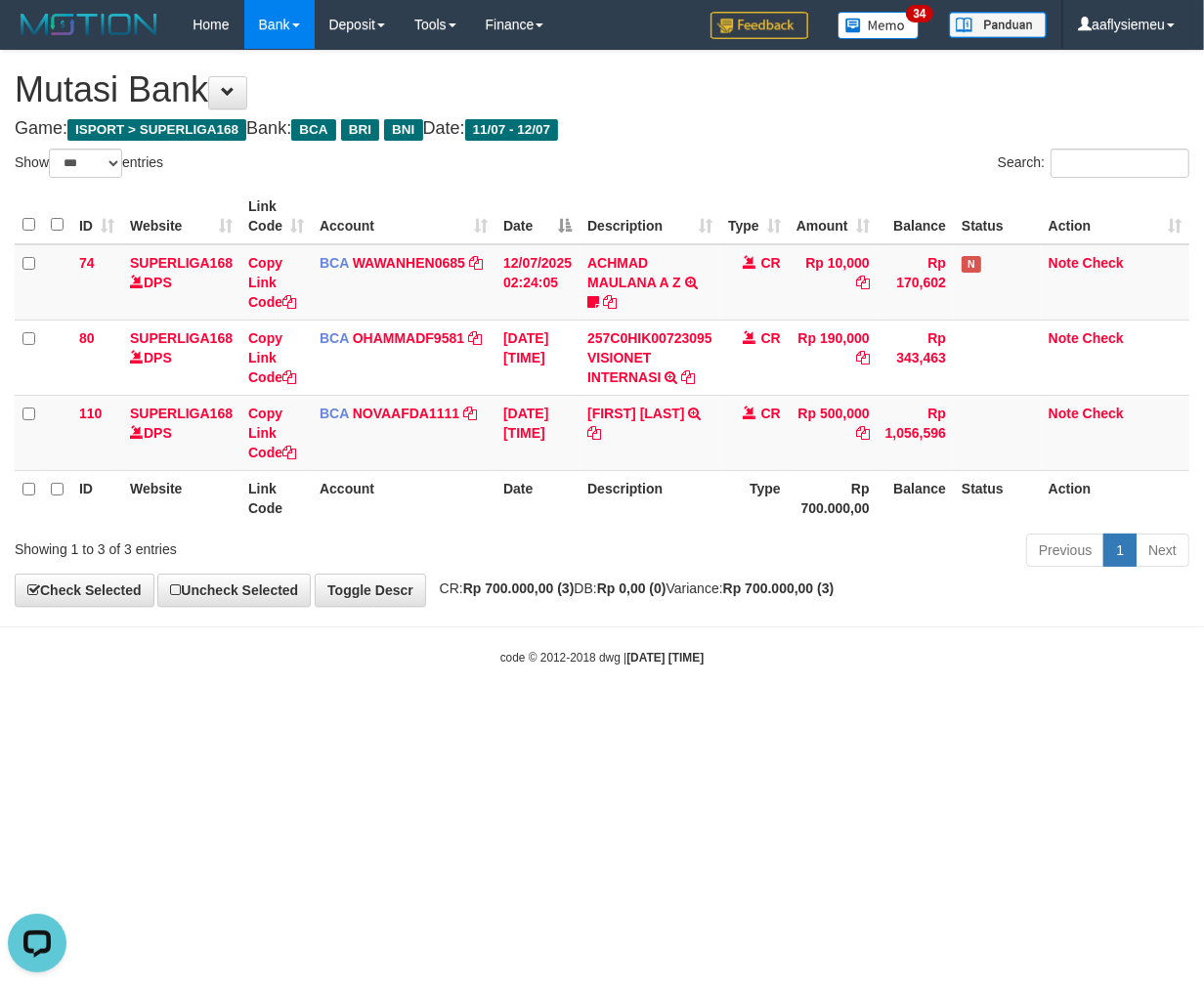 click on "Previous 1 Next" at bounding box center [852, 552] 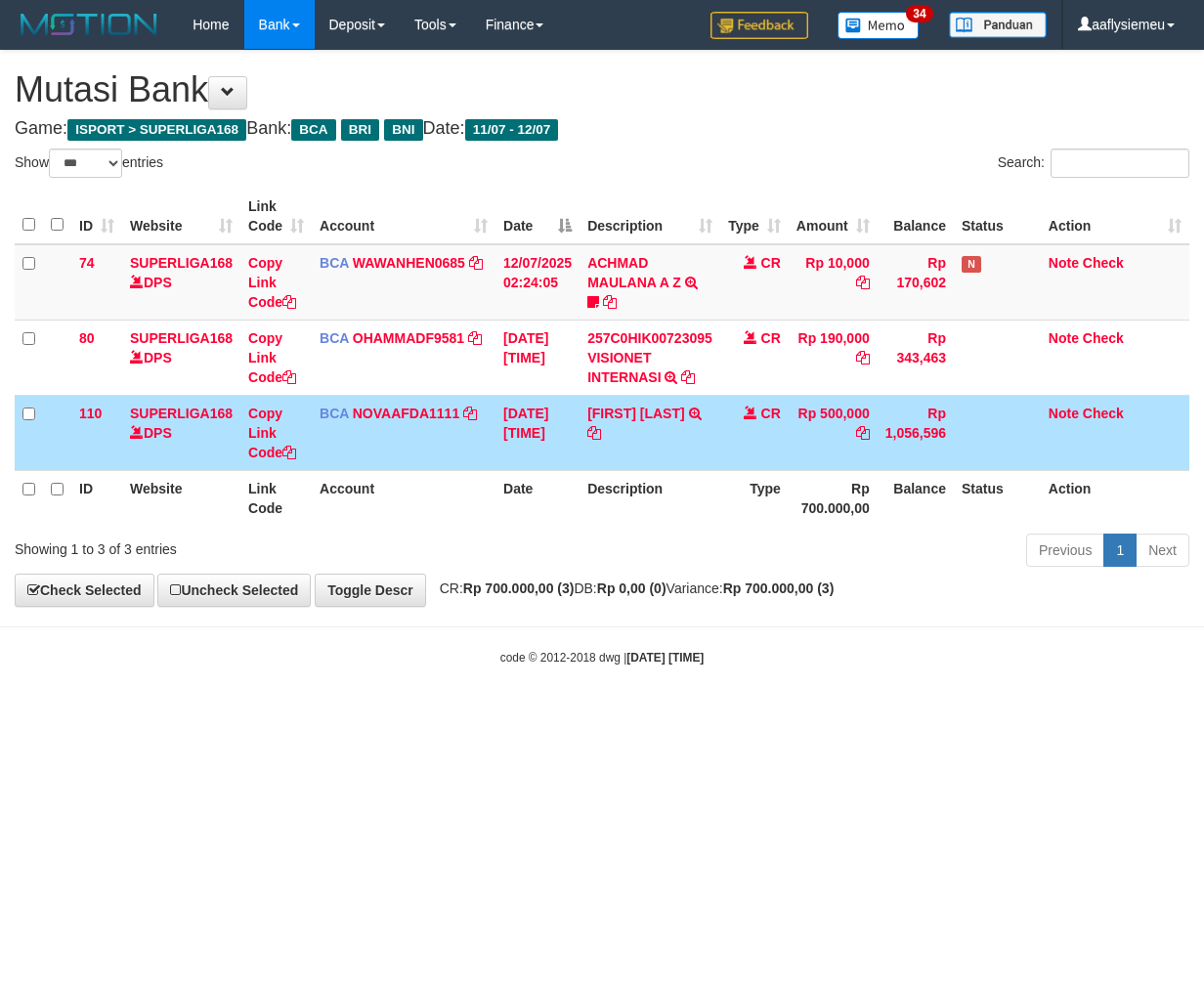 select on "***" 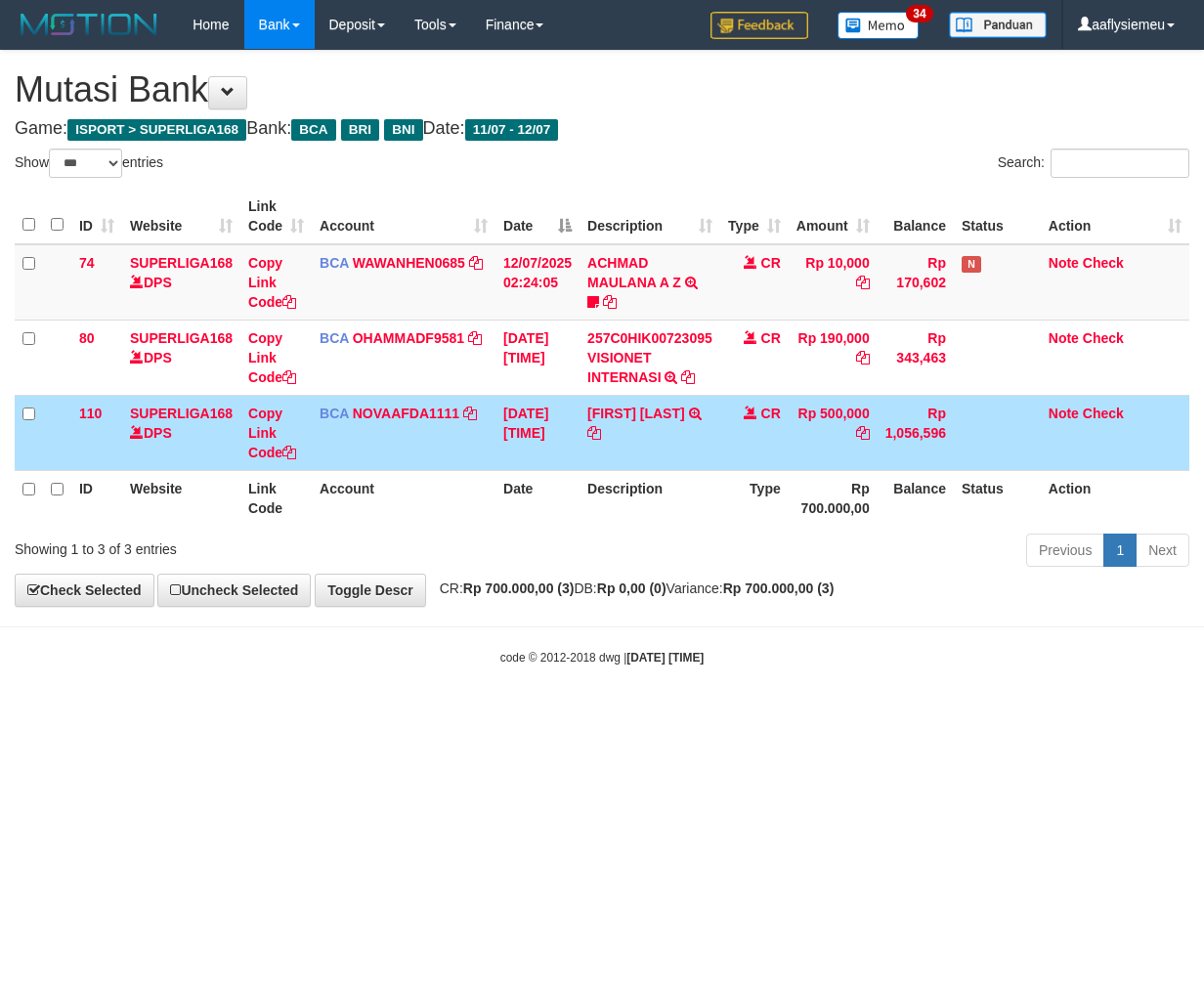 scroll, scrollTop: 0, scrollLeft: 0, axis: both 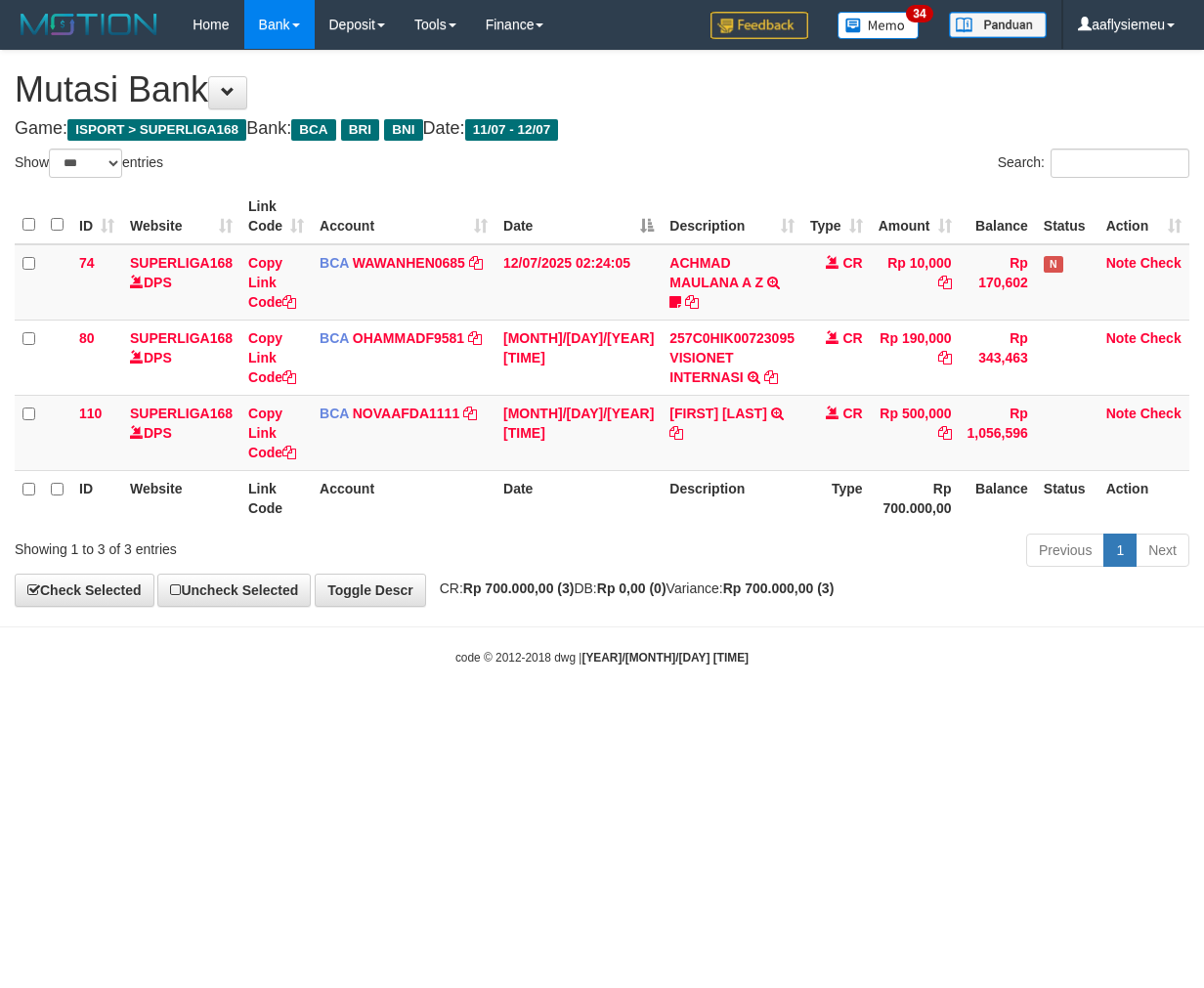 select on "***" 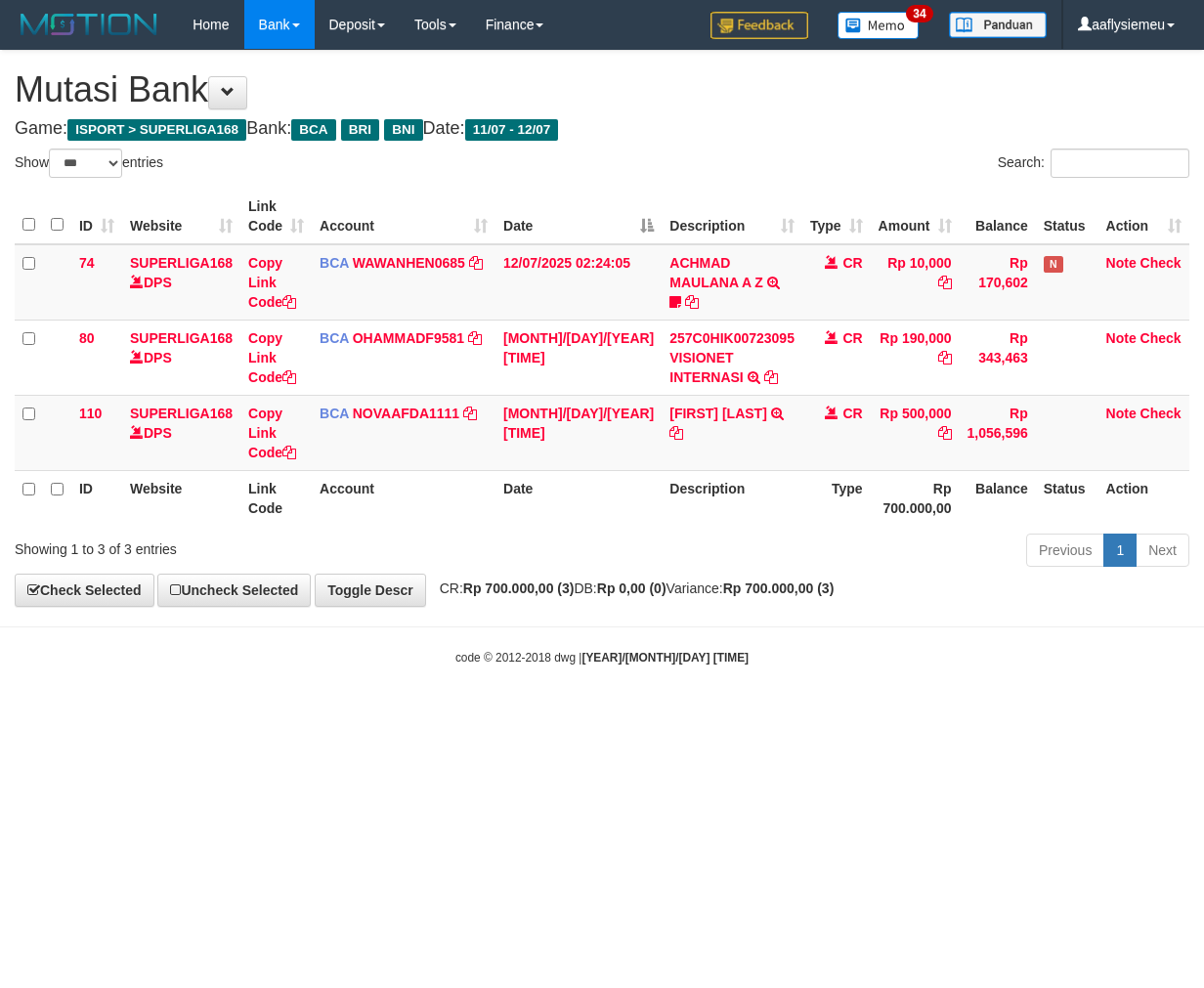 scroll, scrollTop: 0, scrollLeft: 0, axis: both 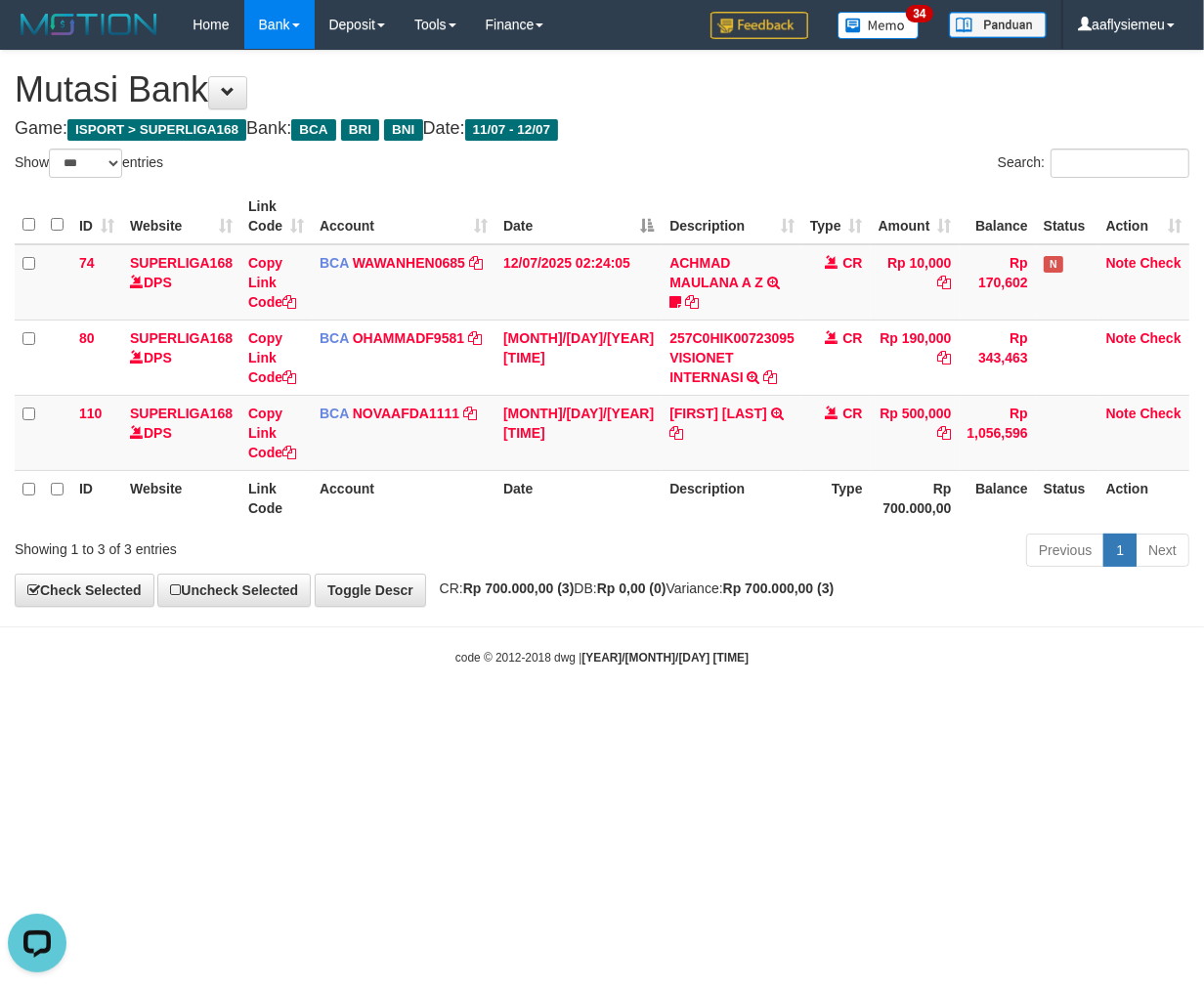 click on "CR:  Rp 700.000,00 (3)      DB:  Rp 0,00 (0)      Variance:  Rp 700.000,00 (3)" at bounding box center (632, 588) 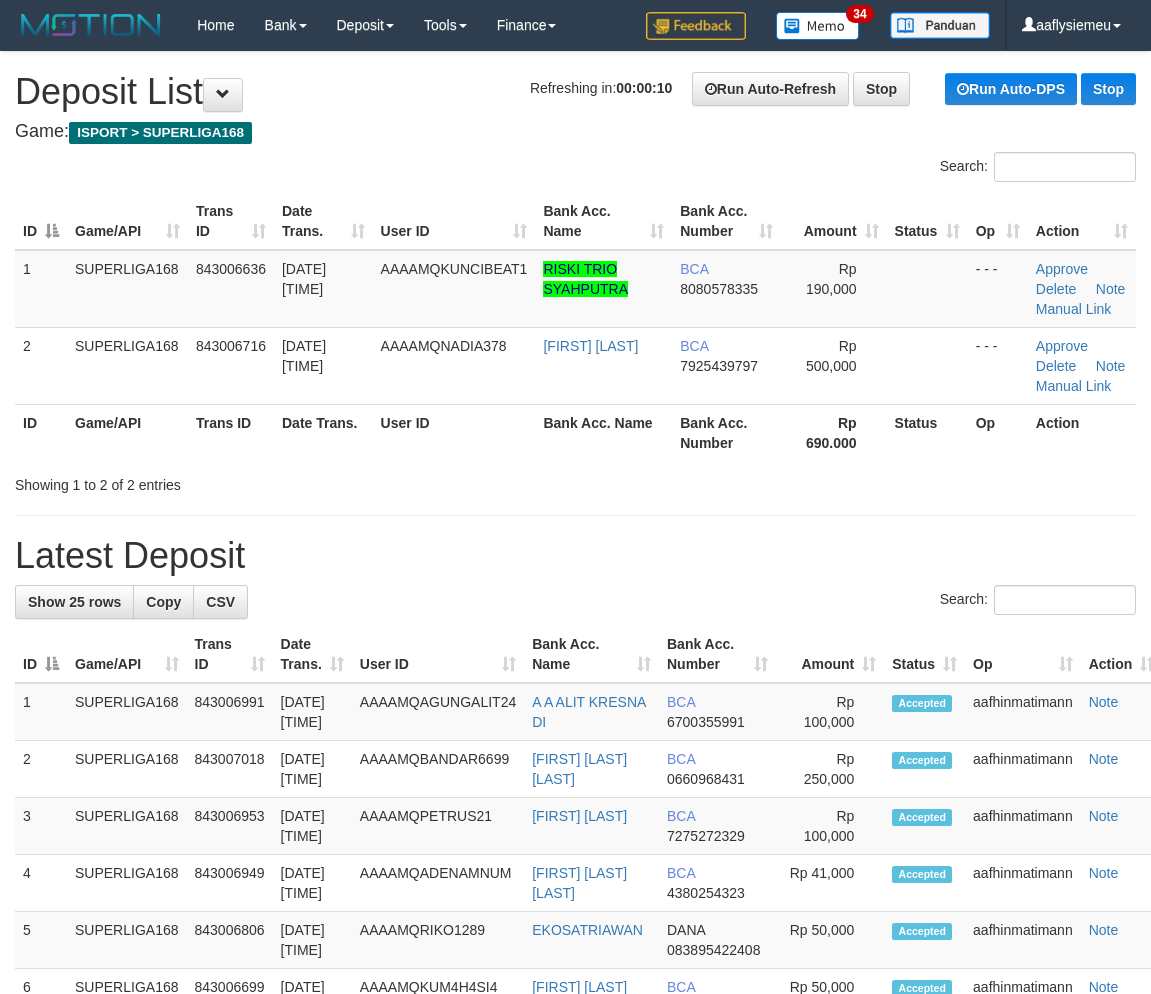 scroll, scrollTop: 0, scrollLeft: 0, axis: both 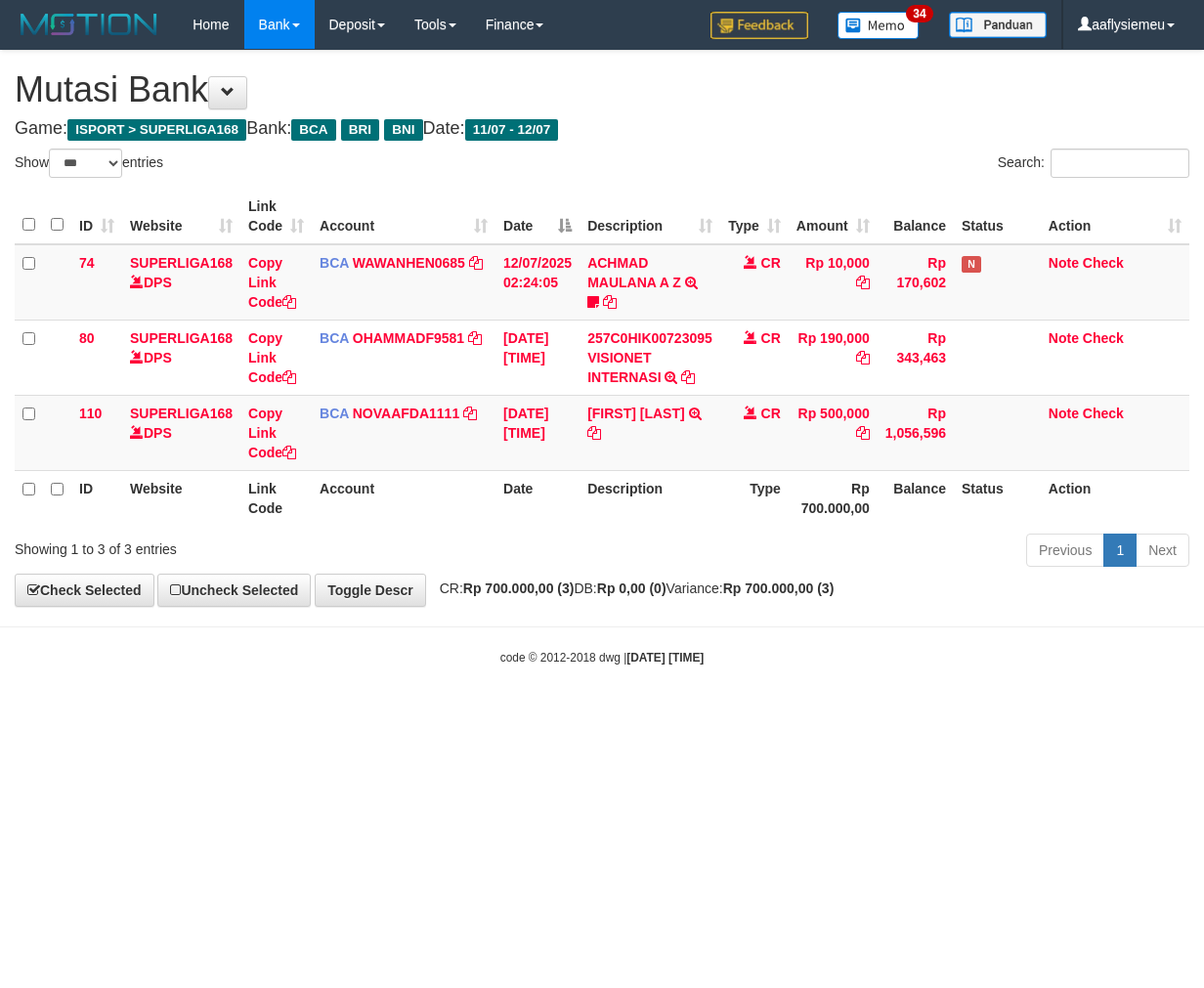 select on "***" 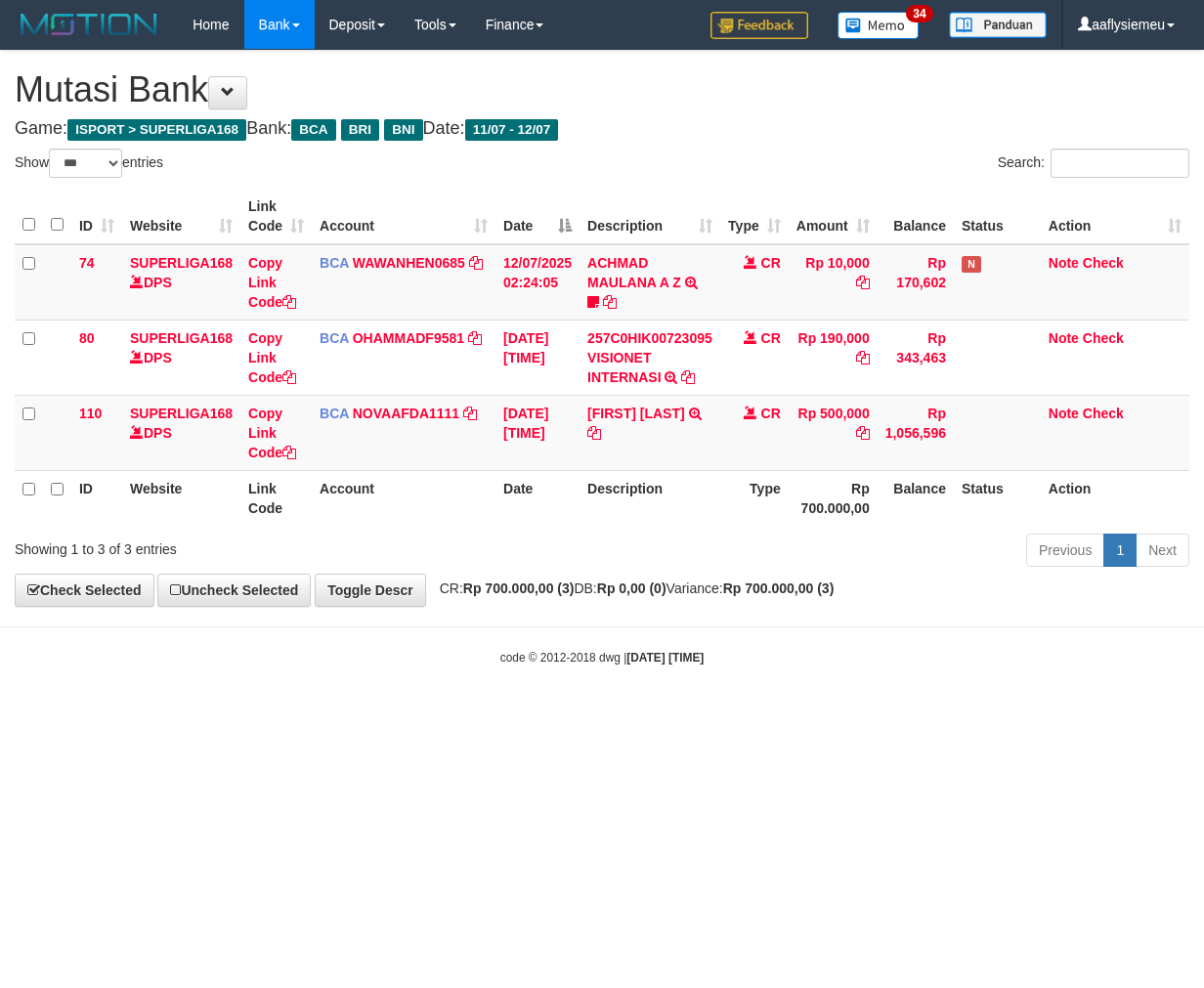scroll, scrollTop: 0, scrollLeft: 0, axis: both 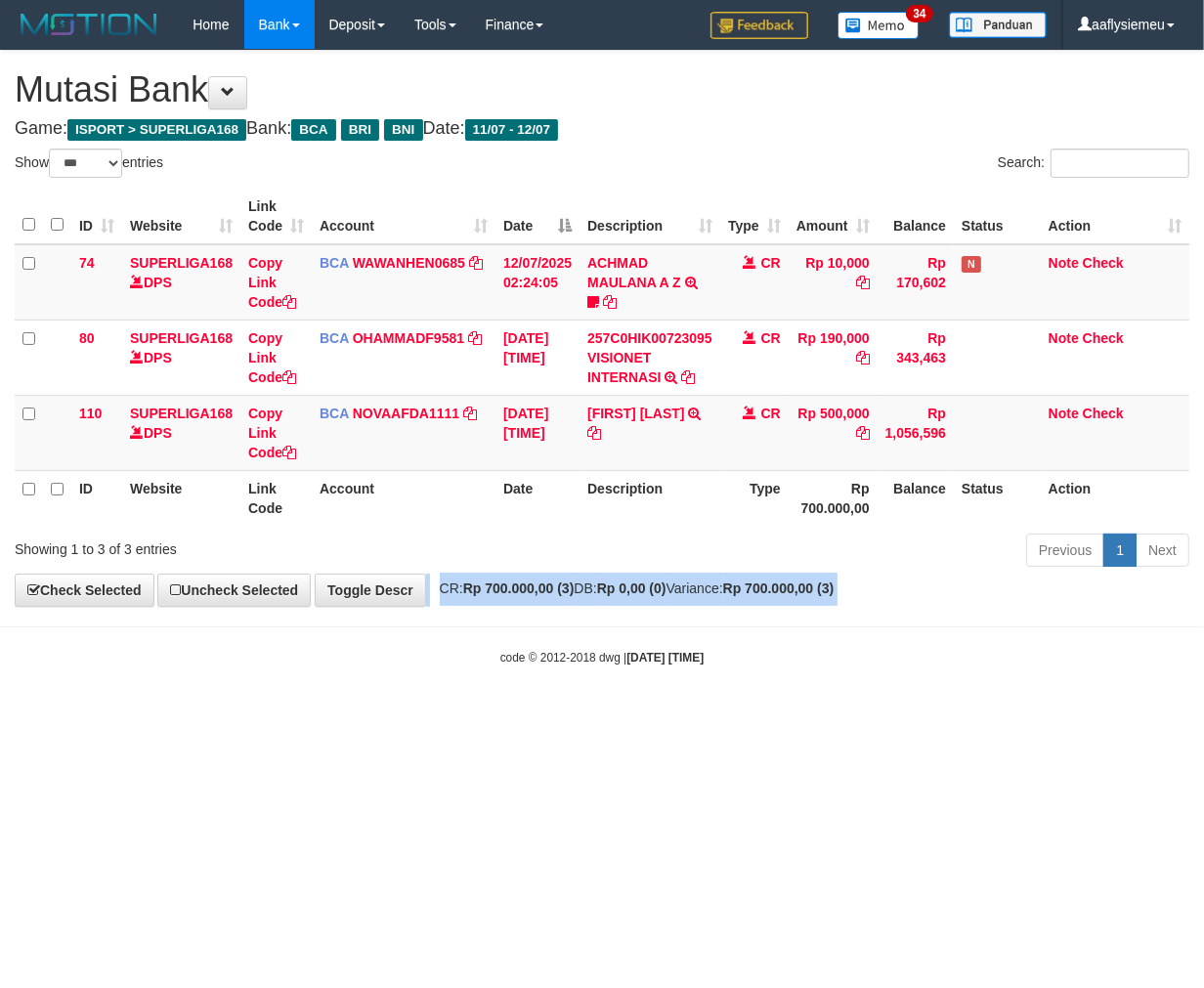 click on "CR:  Rp 700.000,00 (3)      DB:  Rp 0,00 (0)      Variance:  Rp 700.000,00 (3)" at bounding box center (632, 588) 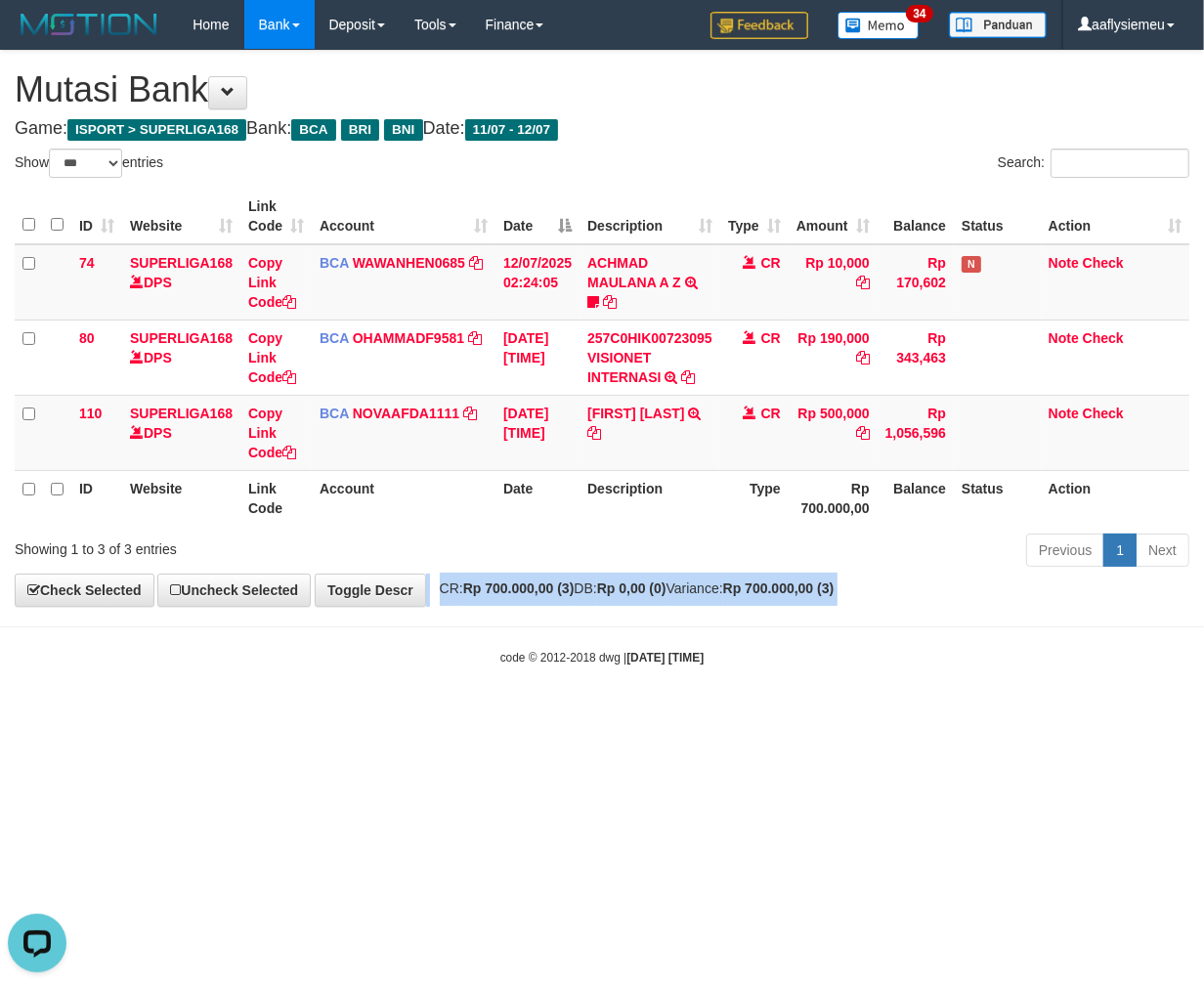scroll, scrollTop: 0, scrollLeft: 0, axis: both 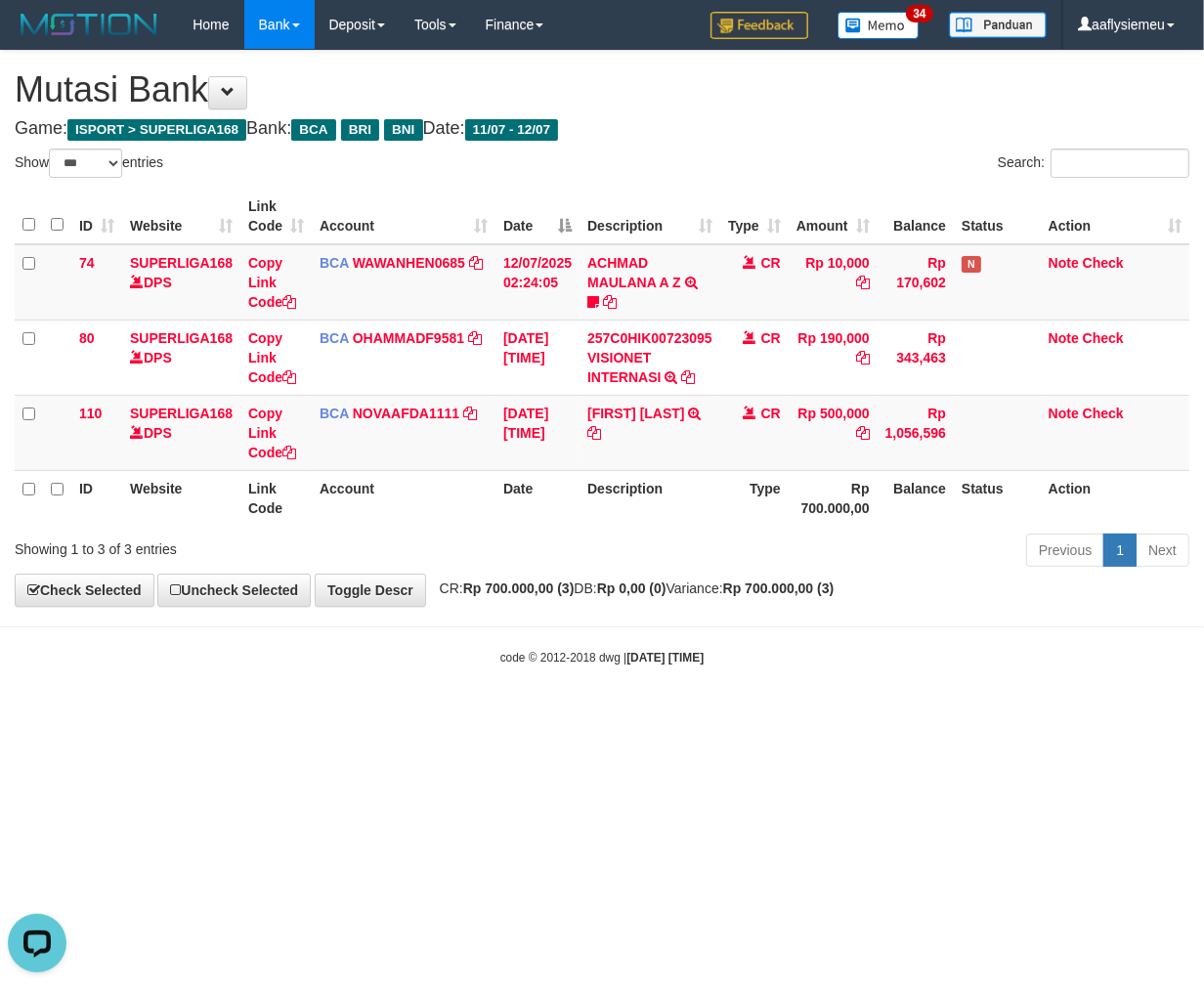 click on "CR:  Rp 700.000,00 (3)      DB:  Rp 0,00 (0)      Variance:  Rp 700.000,00 (3)" at bounding box center (632, 588) 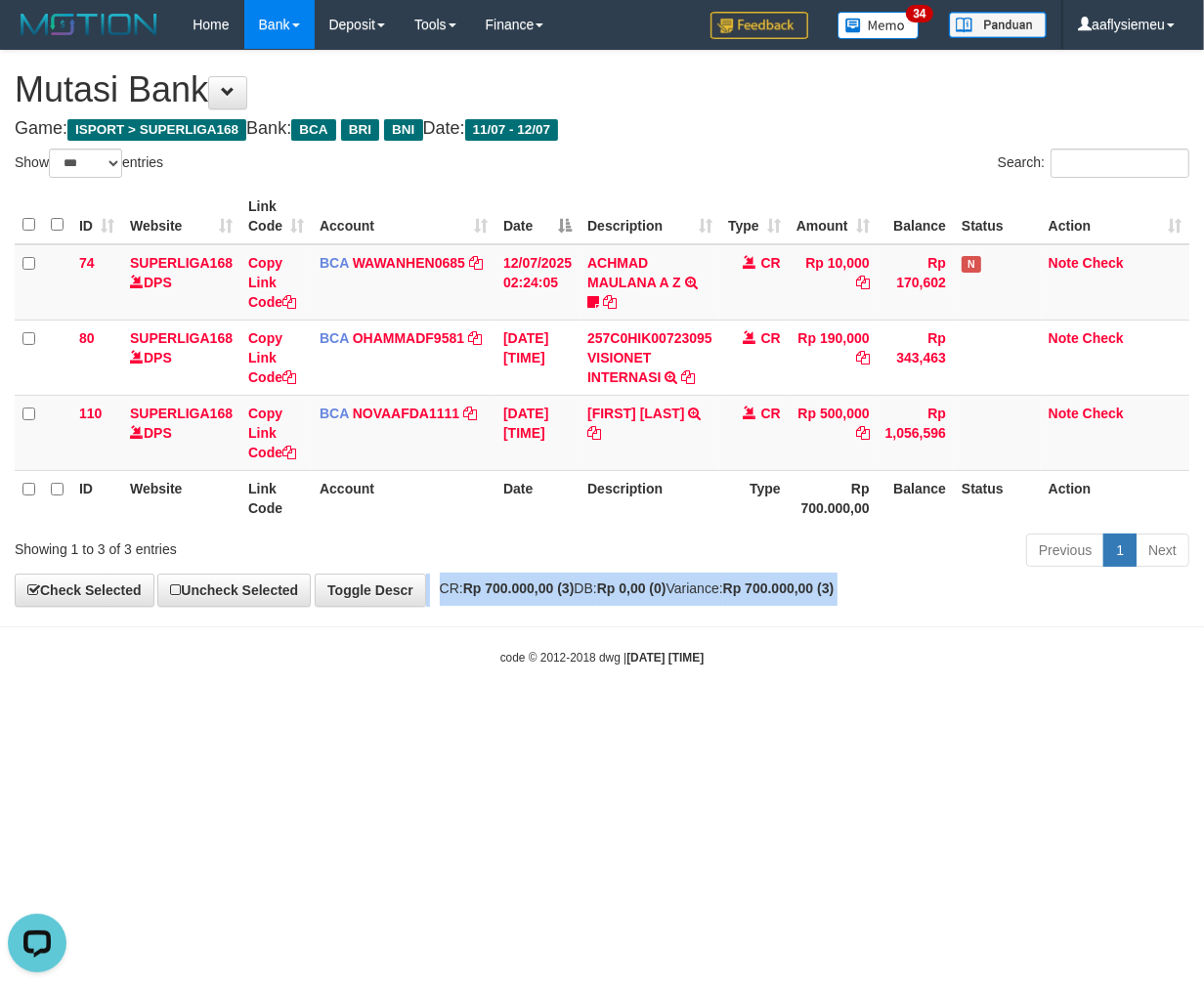 click on "CR:  Rp 700.000,00 (3)      DB:  Rp 0,00 (0)      Variance:  Rp 700.000,00 (3)" at bounding box center (632, 588) 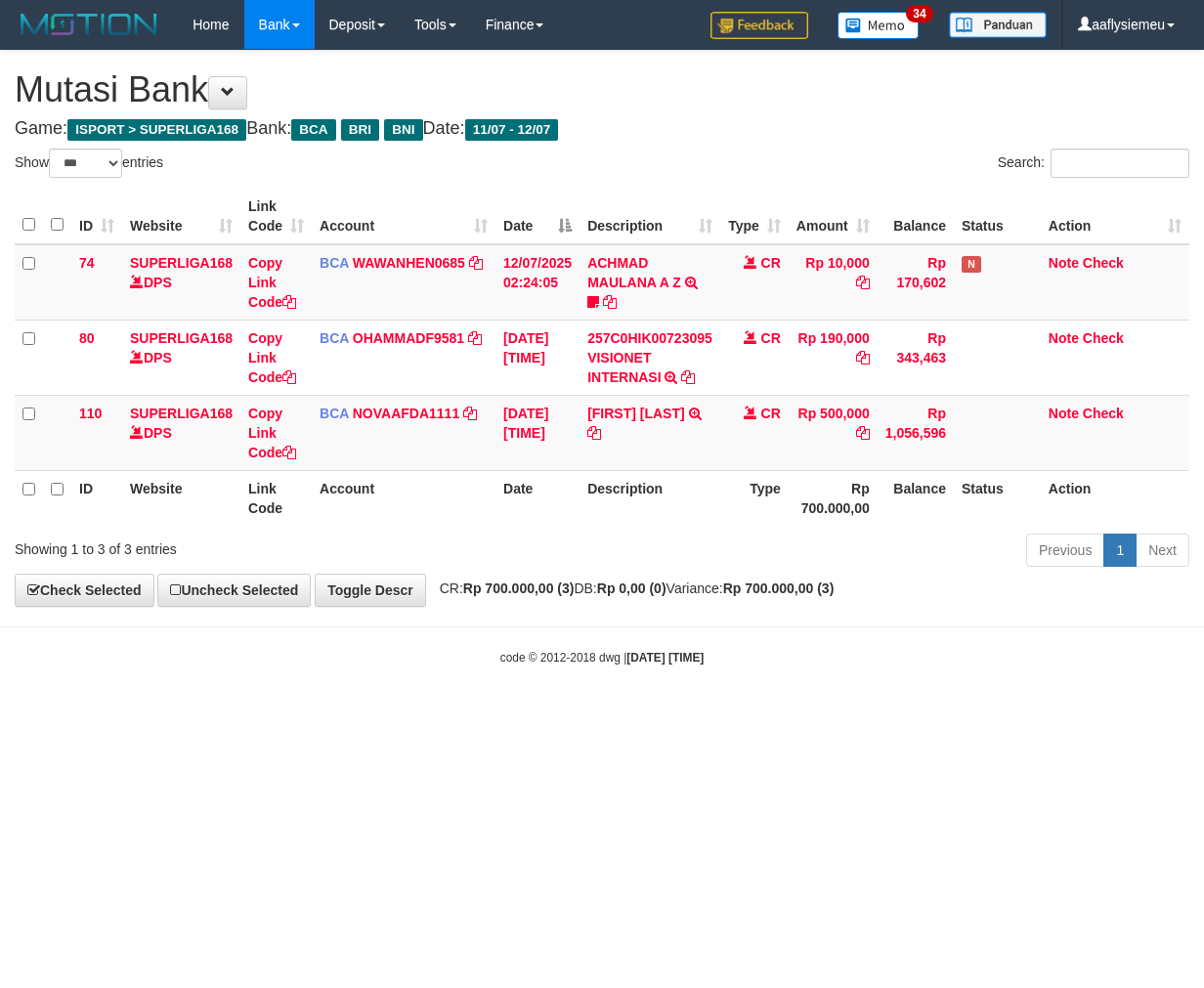 select on "***" 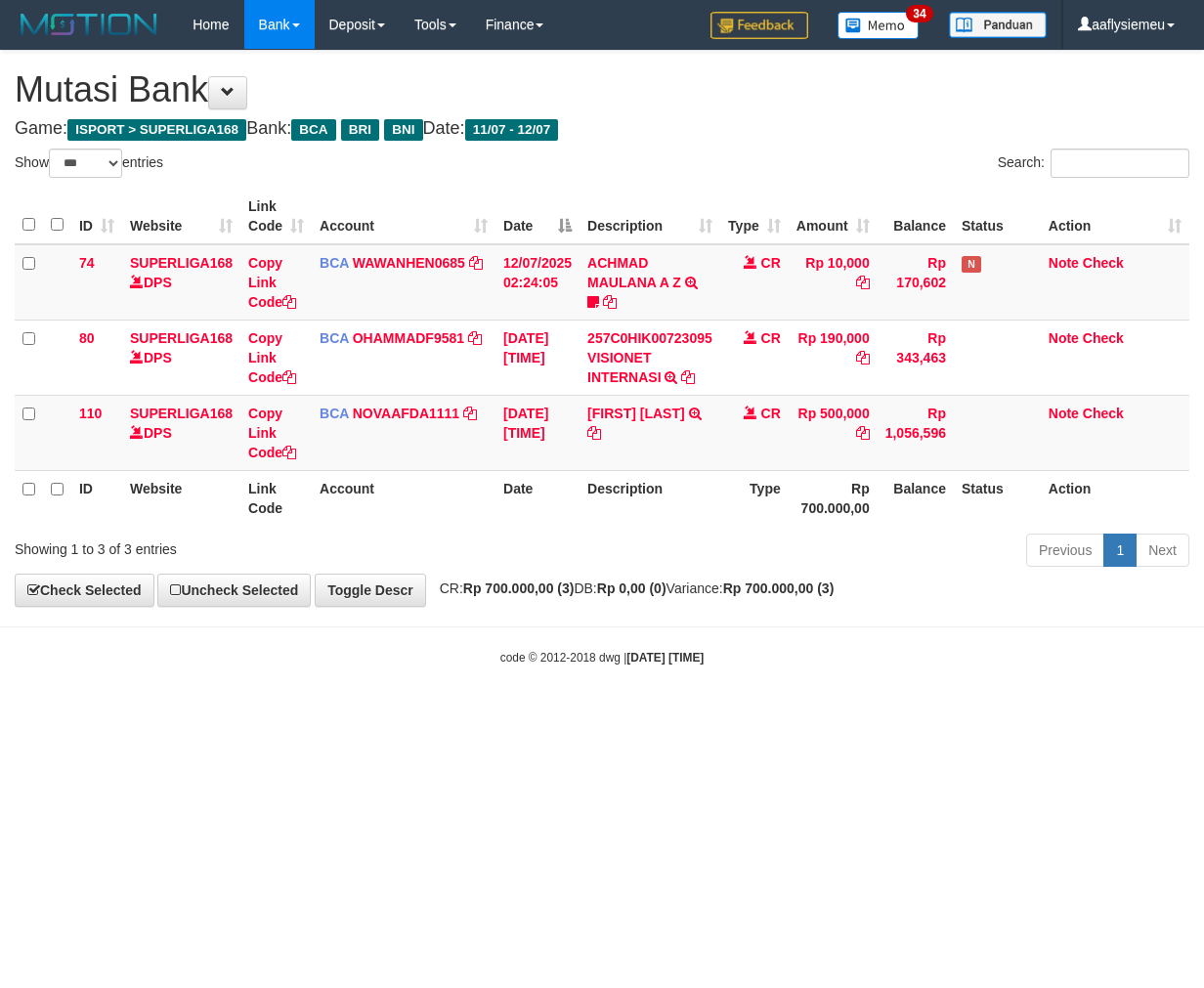 scroll, scrollTop: 0, scrollLeft: 0, axis: both 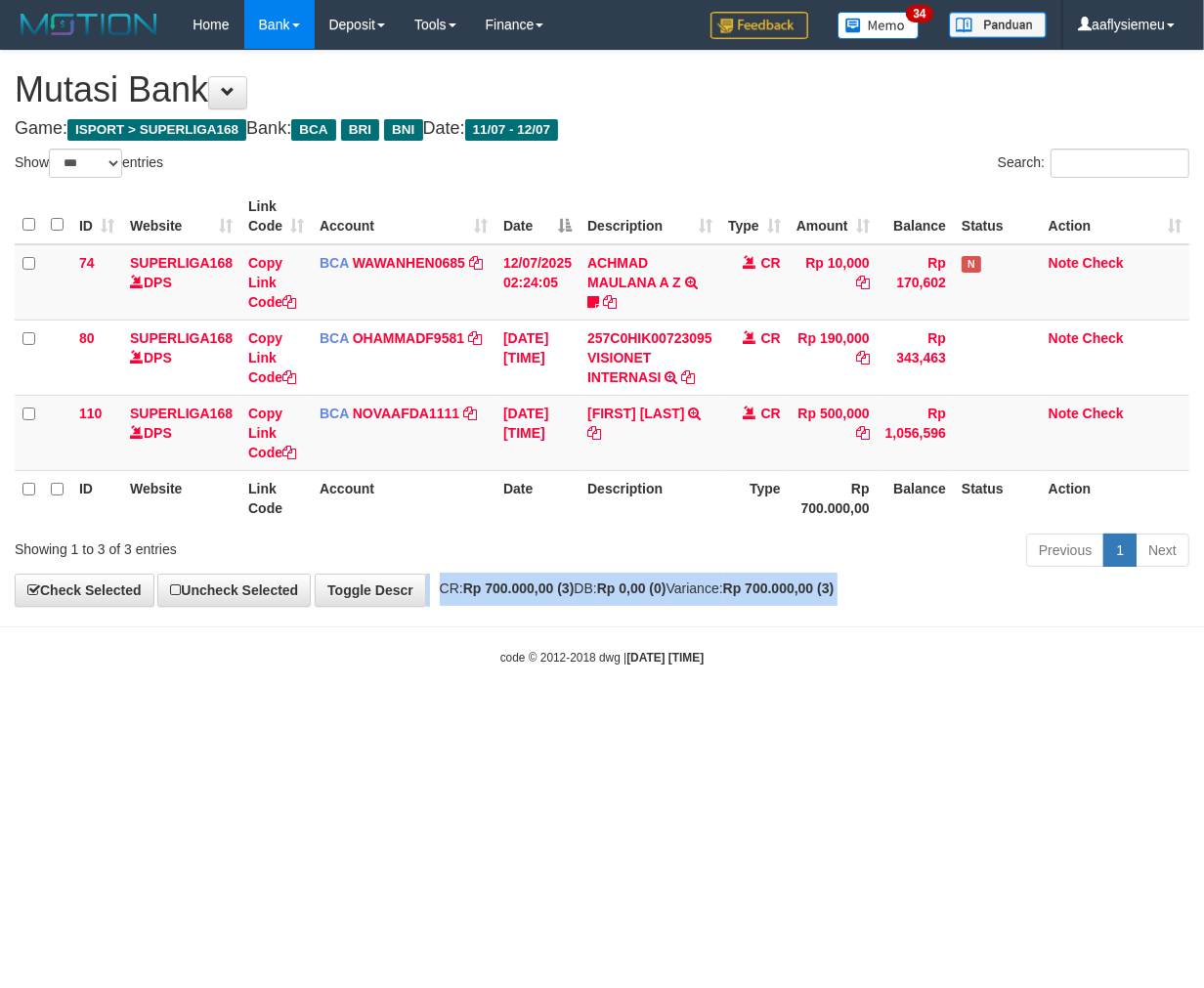 click on "CR:  Rp 700.000,00 (3)      DB:  Rp 0,00 (0)      Variance:  Rp 700.000,00 (3)" at bounding box center (632, 588) 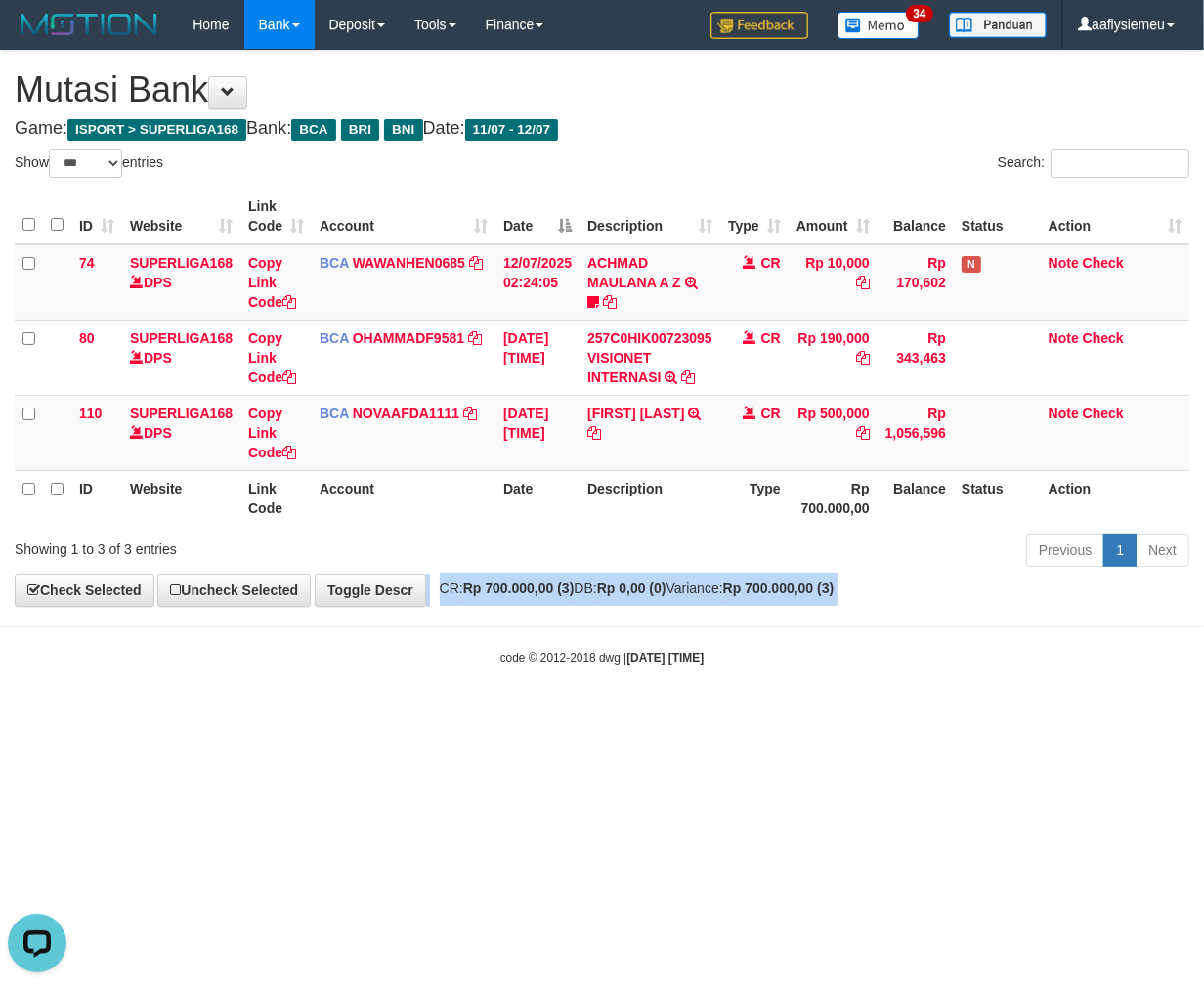 scroll, scrollTop: 0, scrollLeft: 0, axis: both 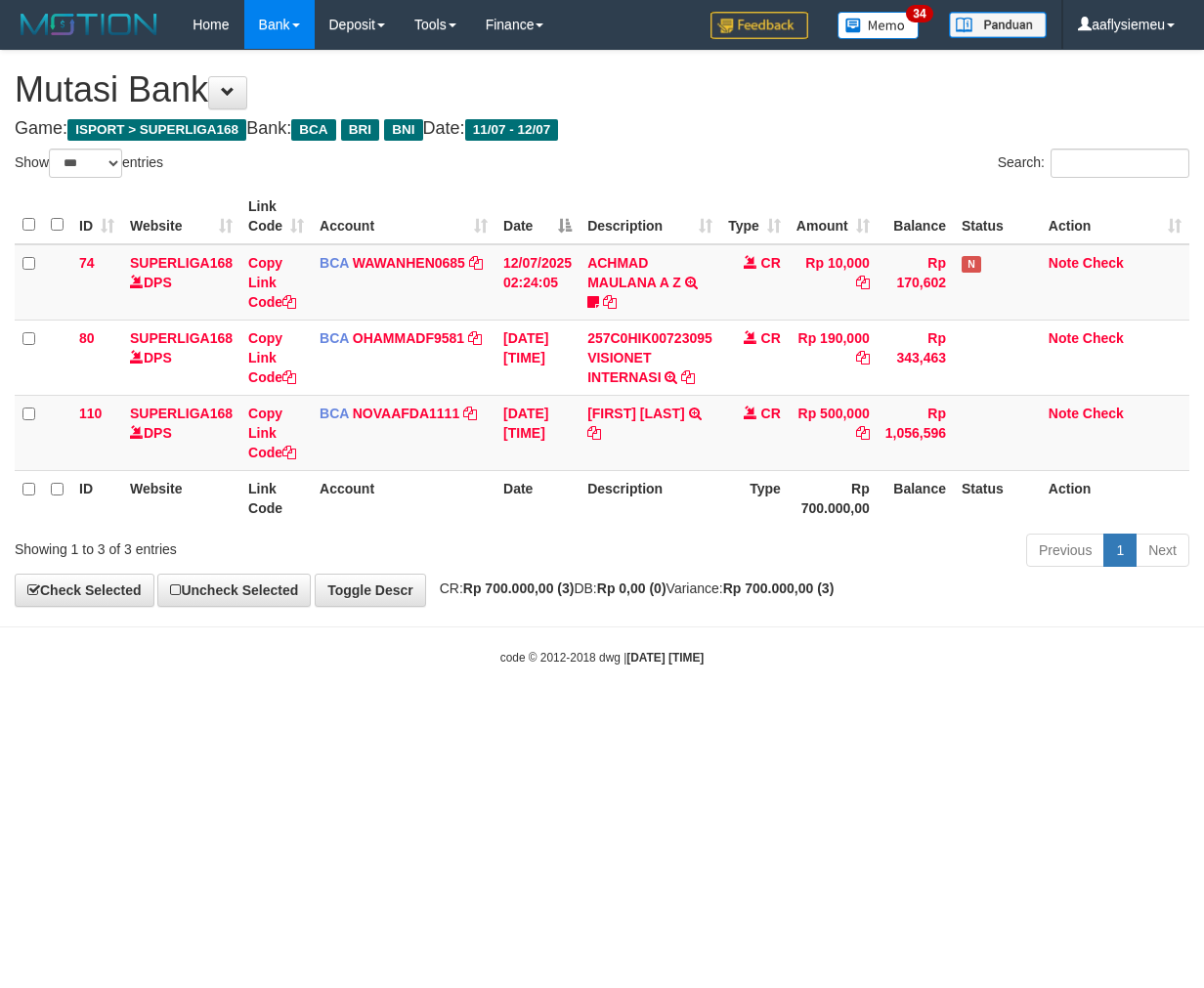 select on "***" 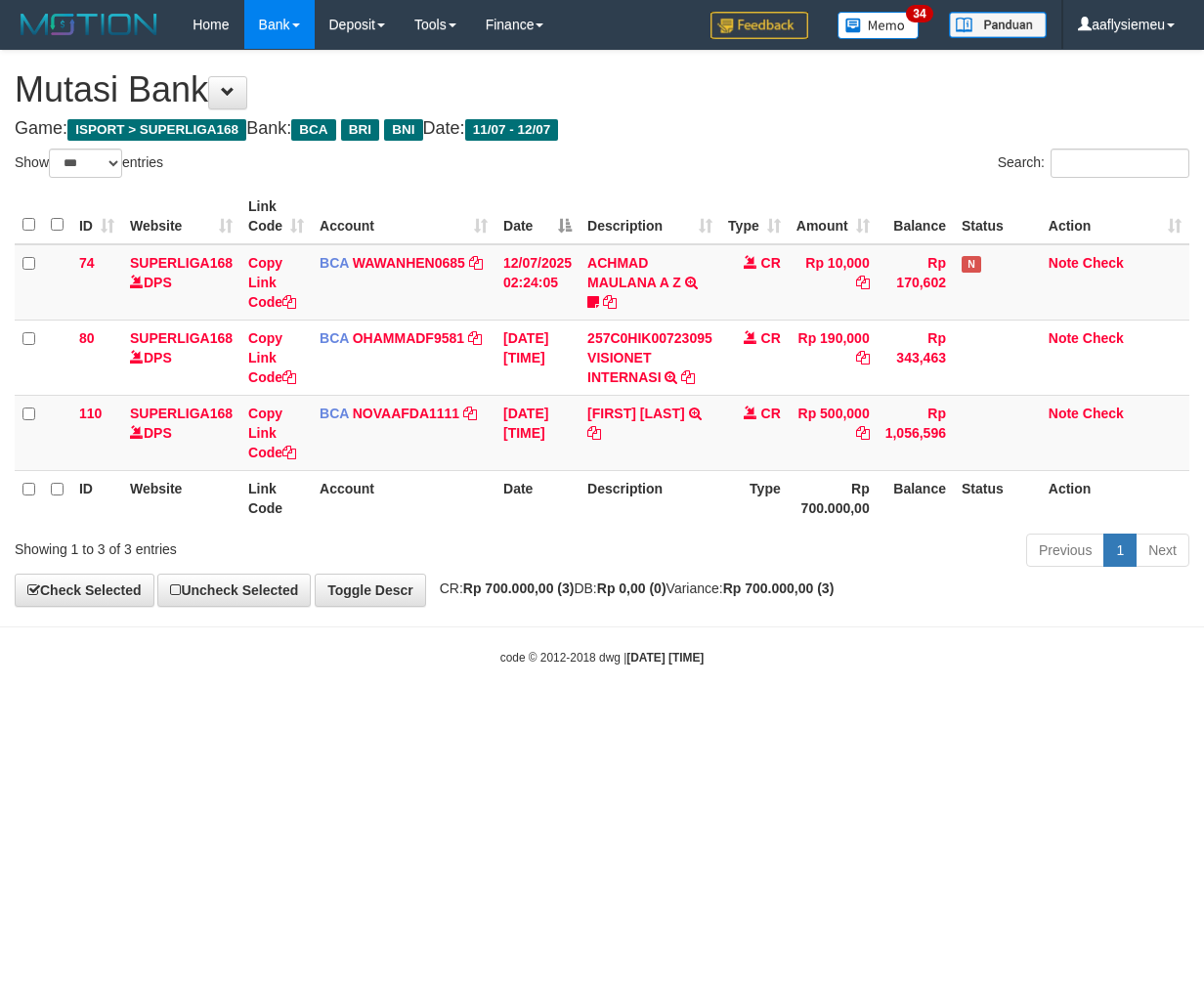 scroll, scrollTop: 0, scrollLeft: 0, axis: both 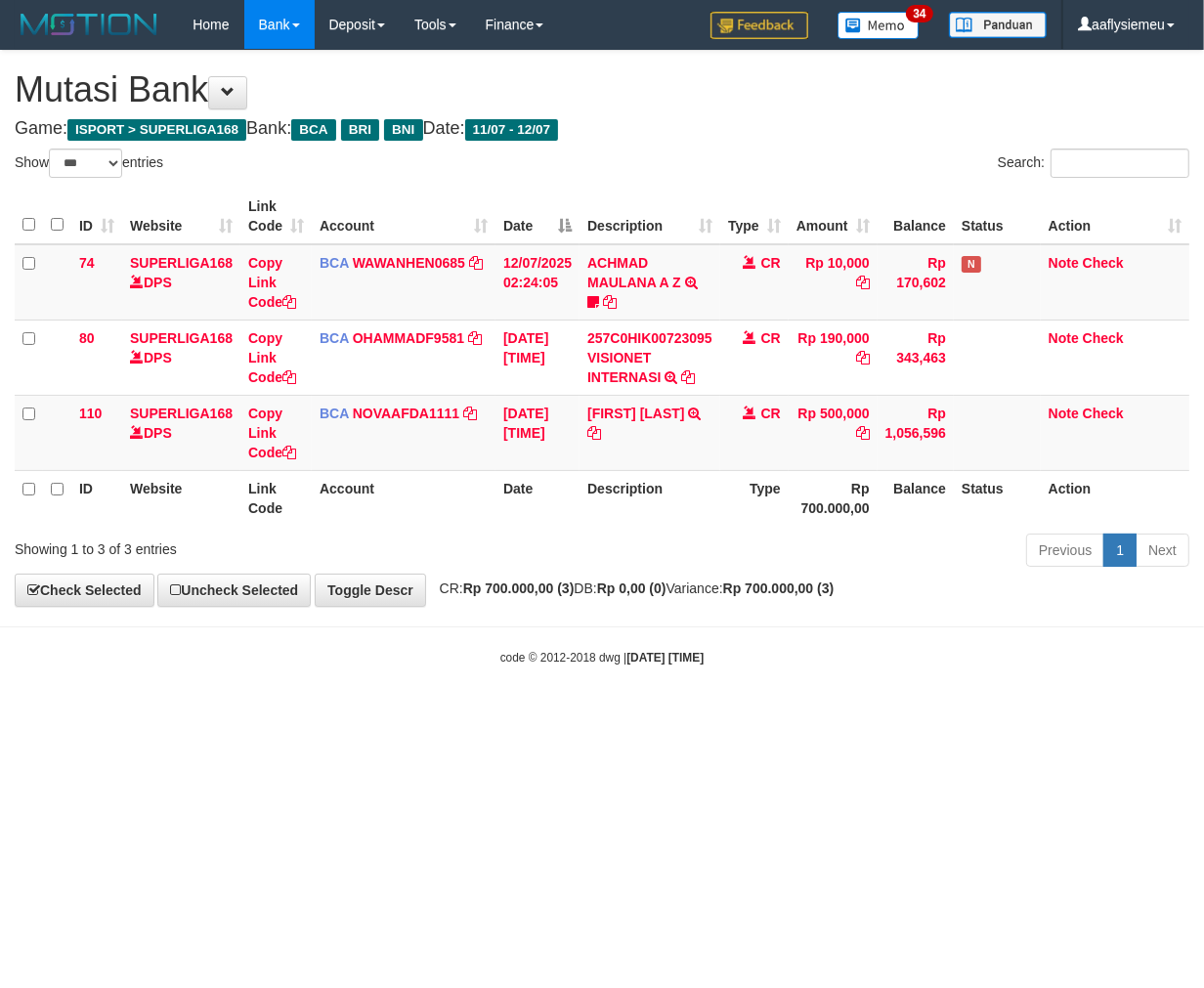 click on "Toggle navigation
Home
Bank
Account List
Load
By Website
Group
[ISPORT]													SUPERLIGA168
By Load Group (DPS)
34" at bounding box center [602, 358] 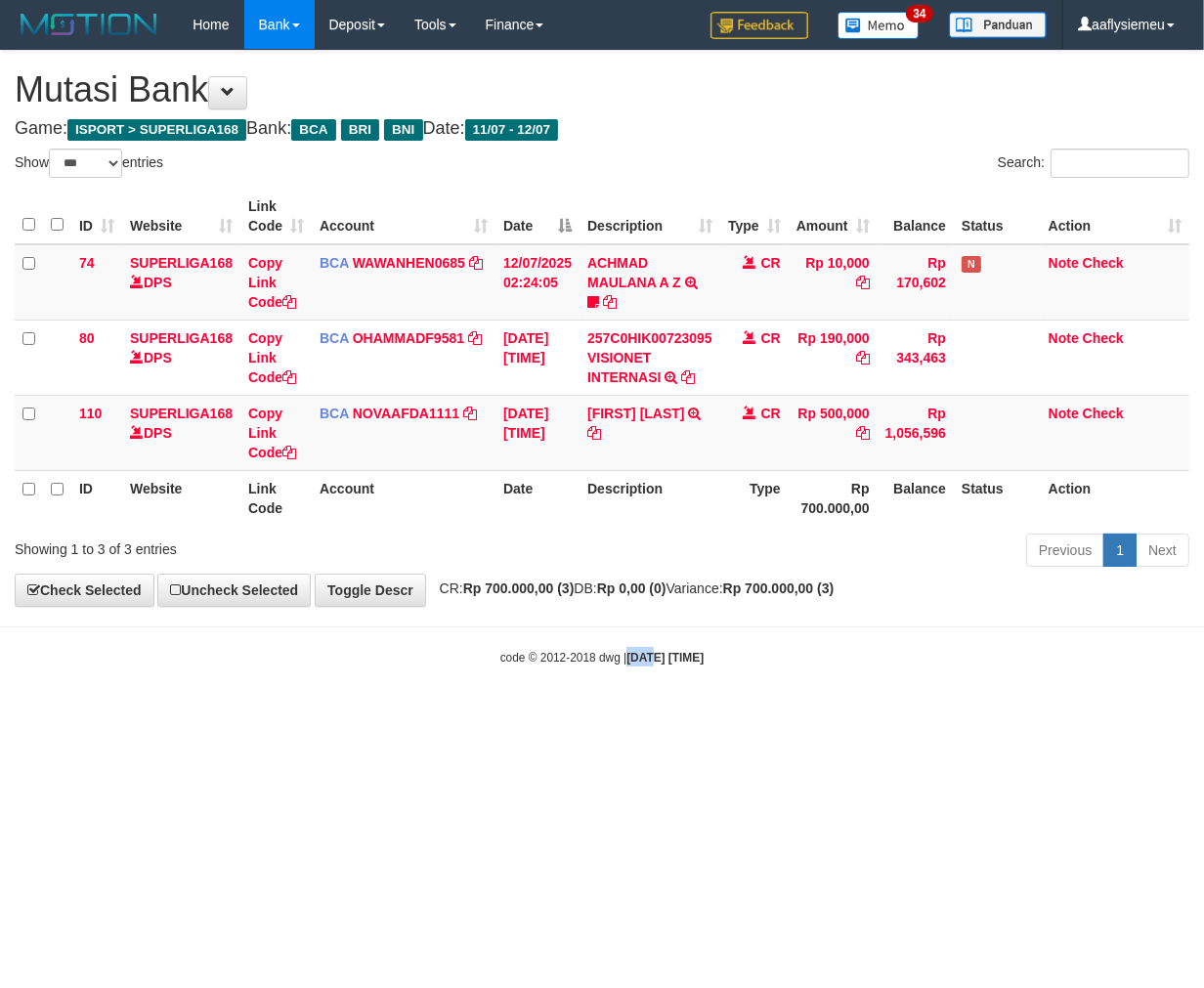 click on "Toggle navigation
Home
Bank
Account List
Load
By Website
Group
[ISPORT]													SUPERLIGA168
By Load Group (DPS)
34" at bounding box center [602, 358] 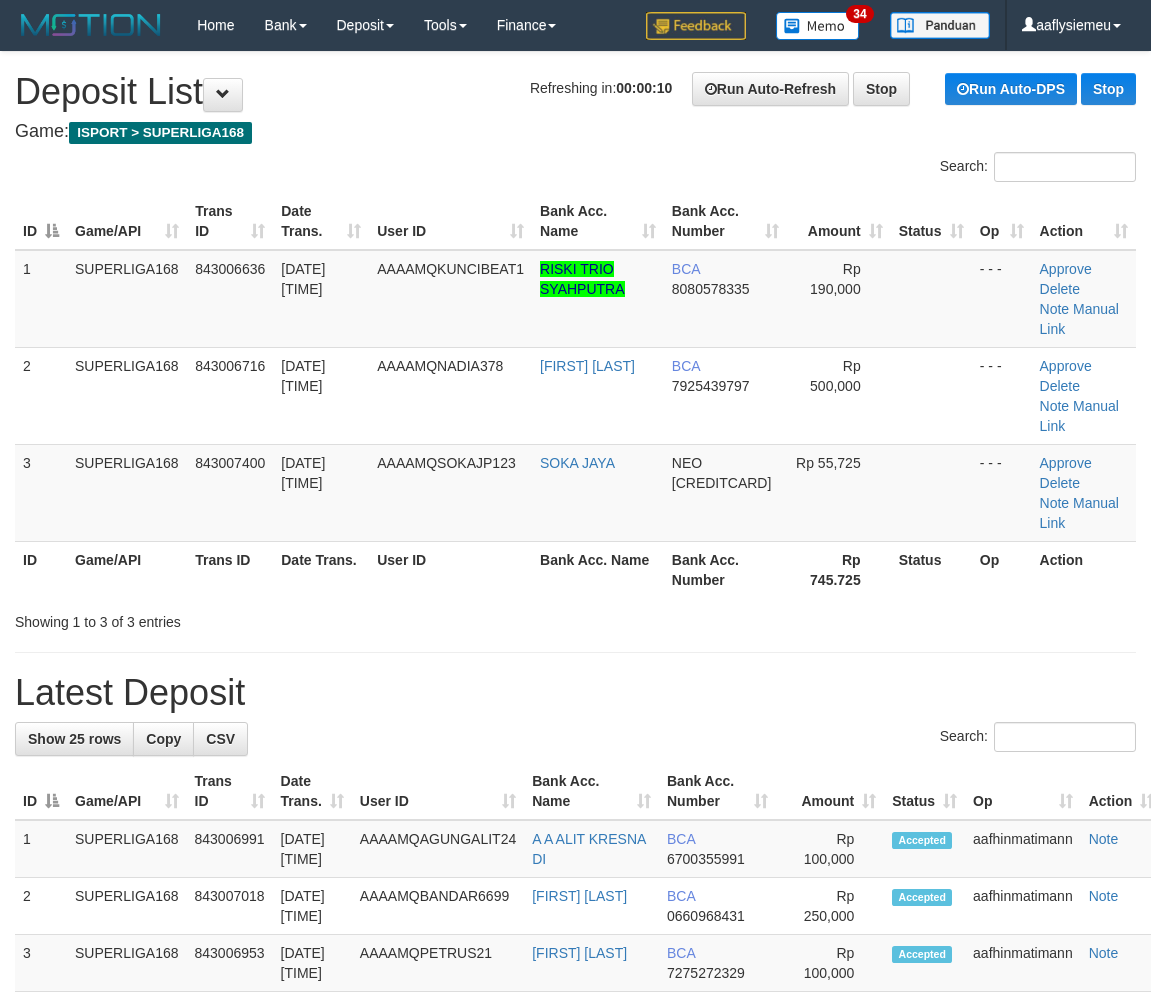 scroll, scrollTop: 0, scrollLeft: 0, axis: both 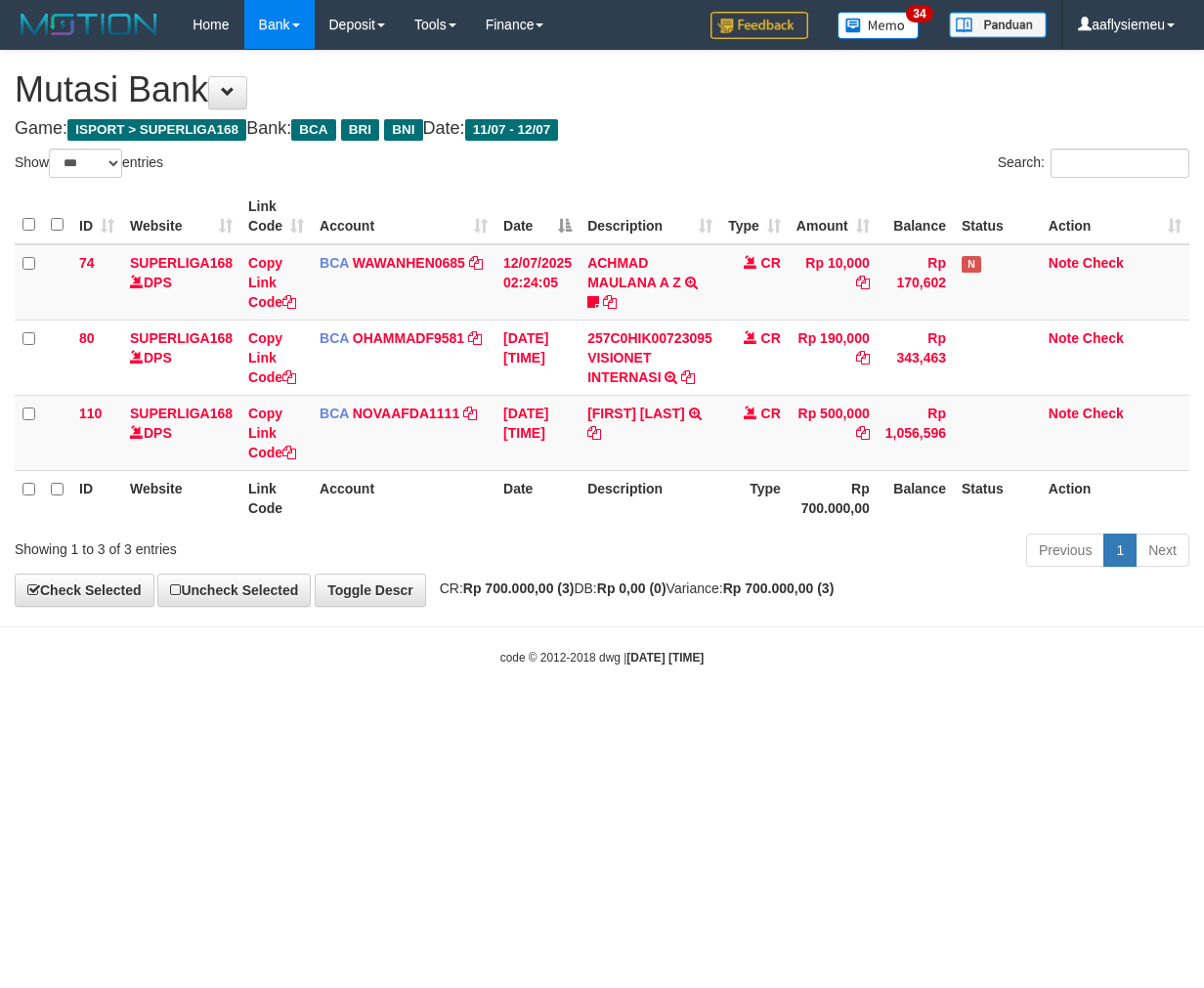 select on "***" 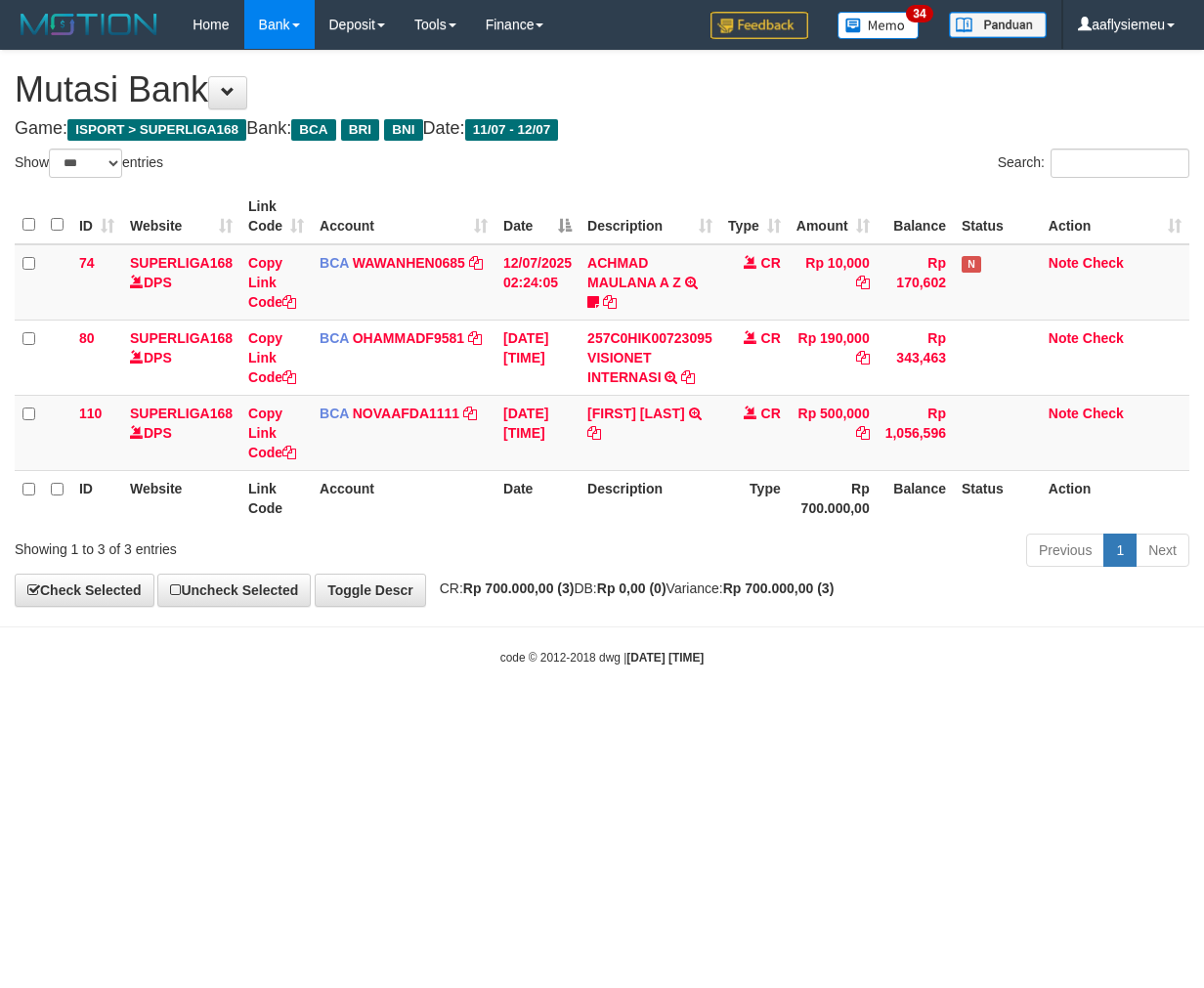 scroll, scrollTop: 0, scrollLeft: 0, axis: both 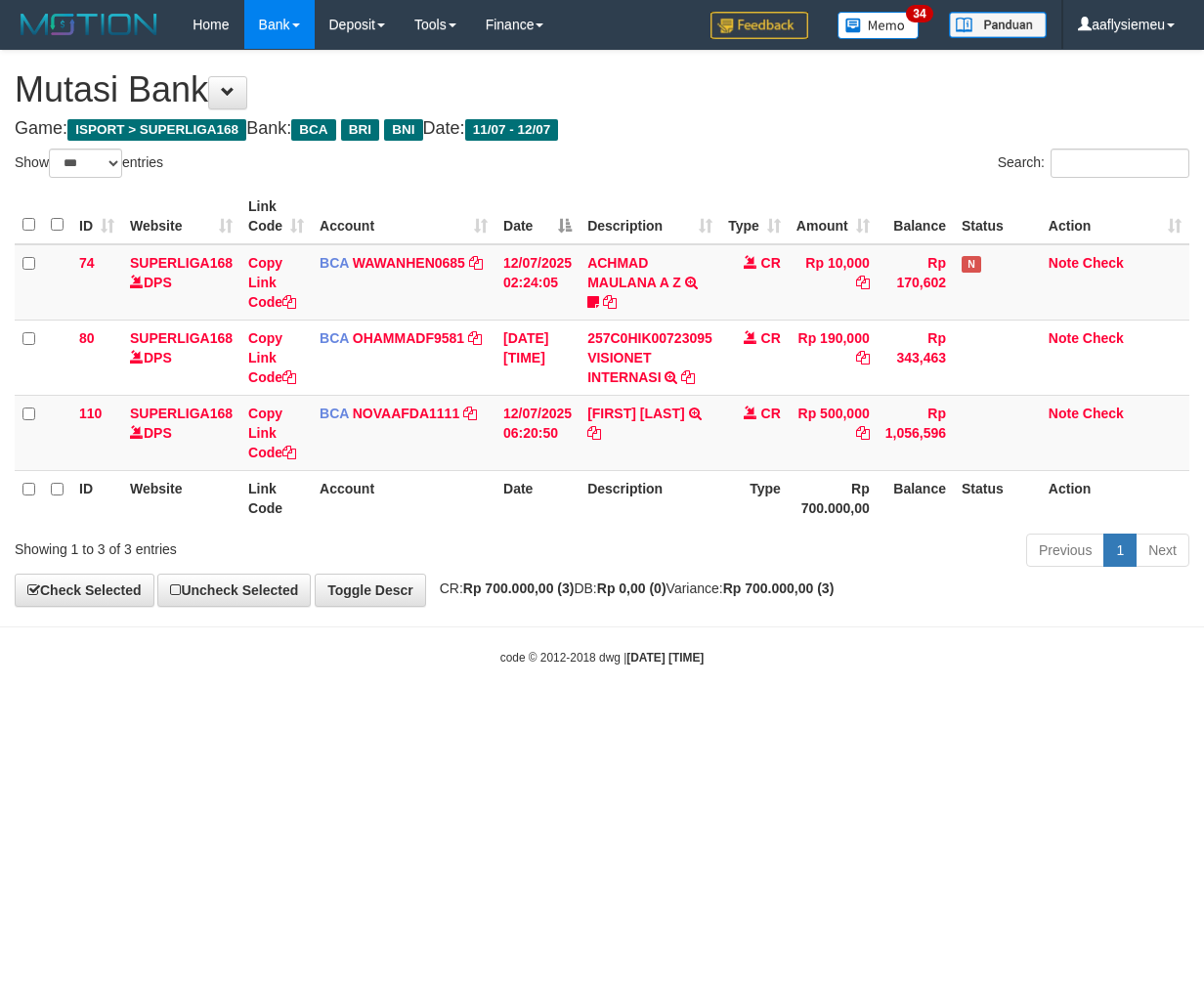 select on "***" 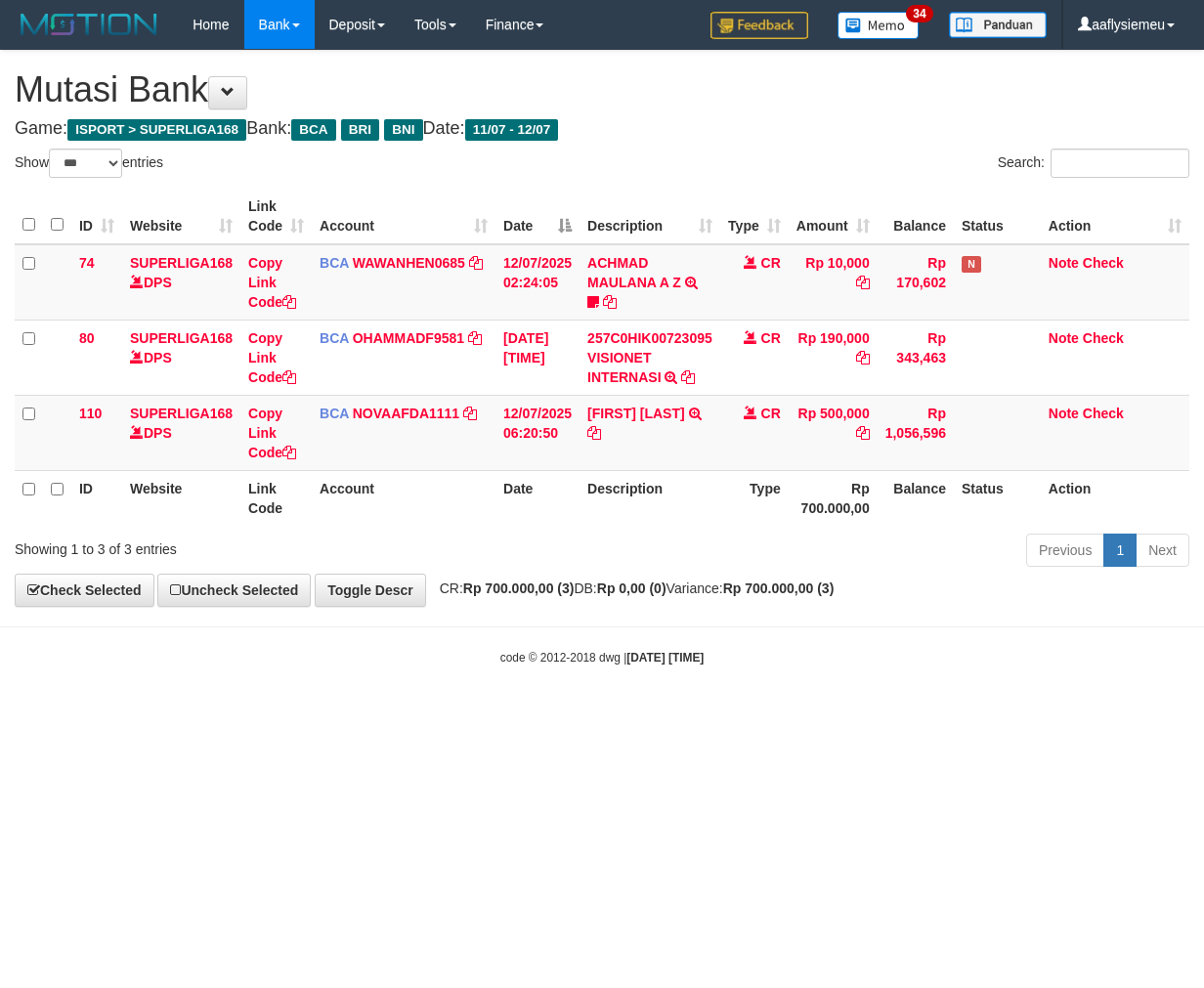 scroll, scrollTop: 0, scrollLeft: 0, axis: both 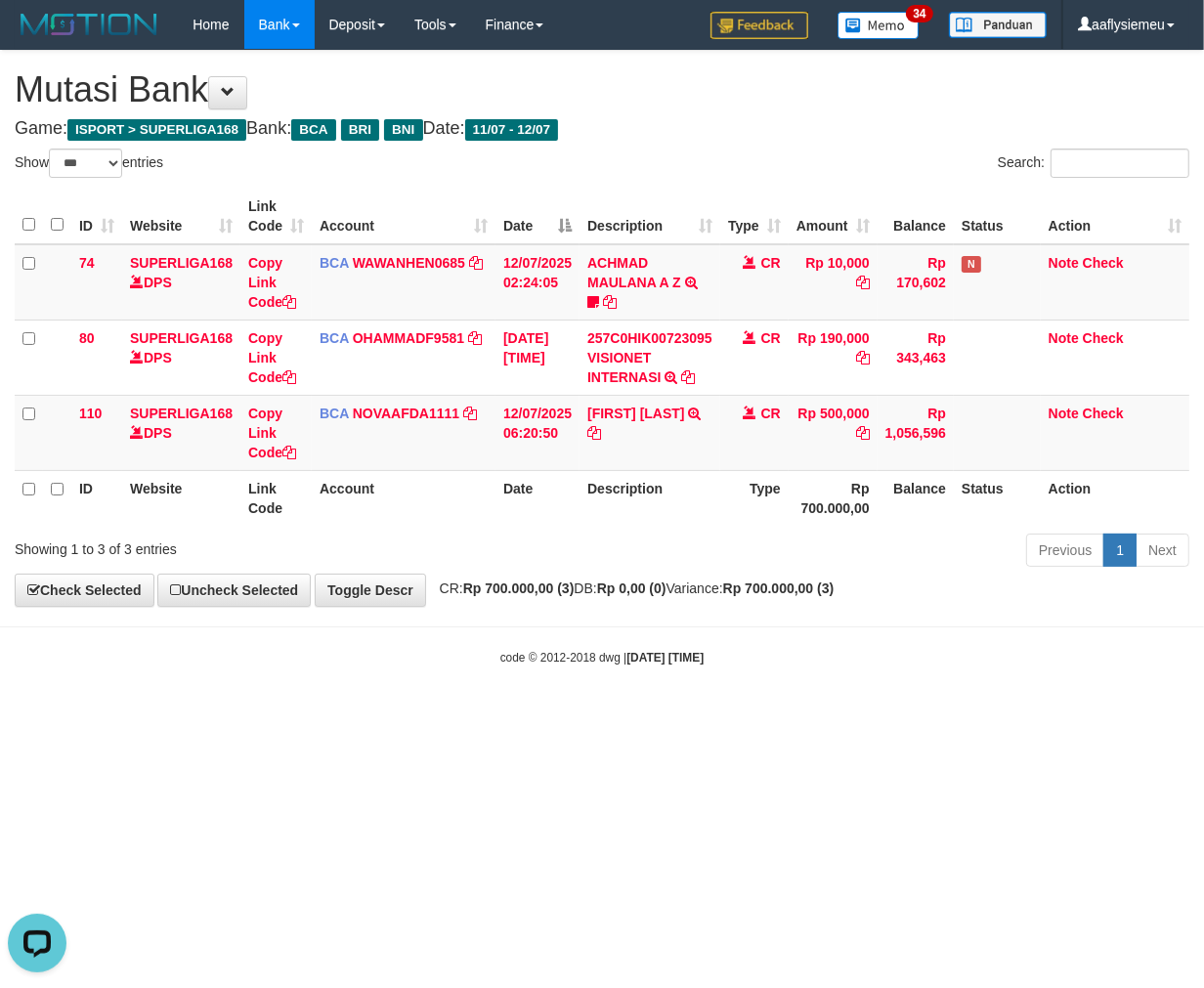 click on "2025/07/12 06:25:02" at bounding box center [665, 658] 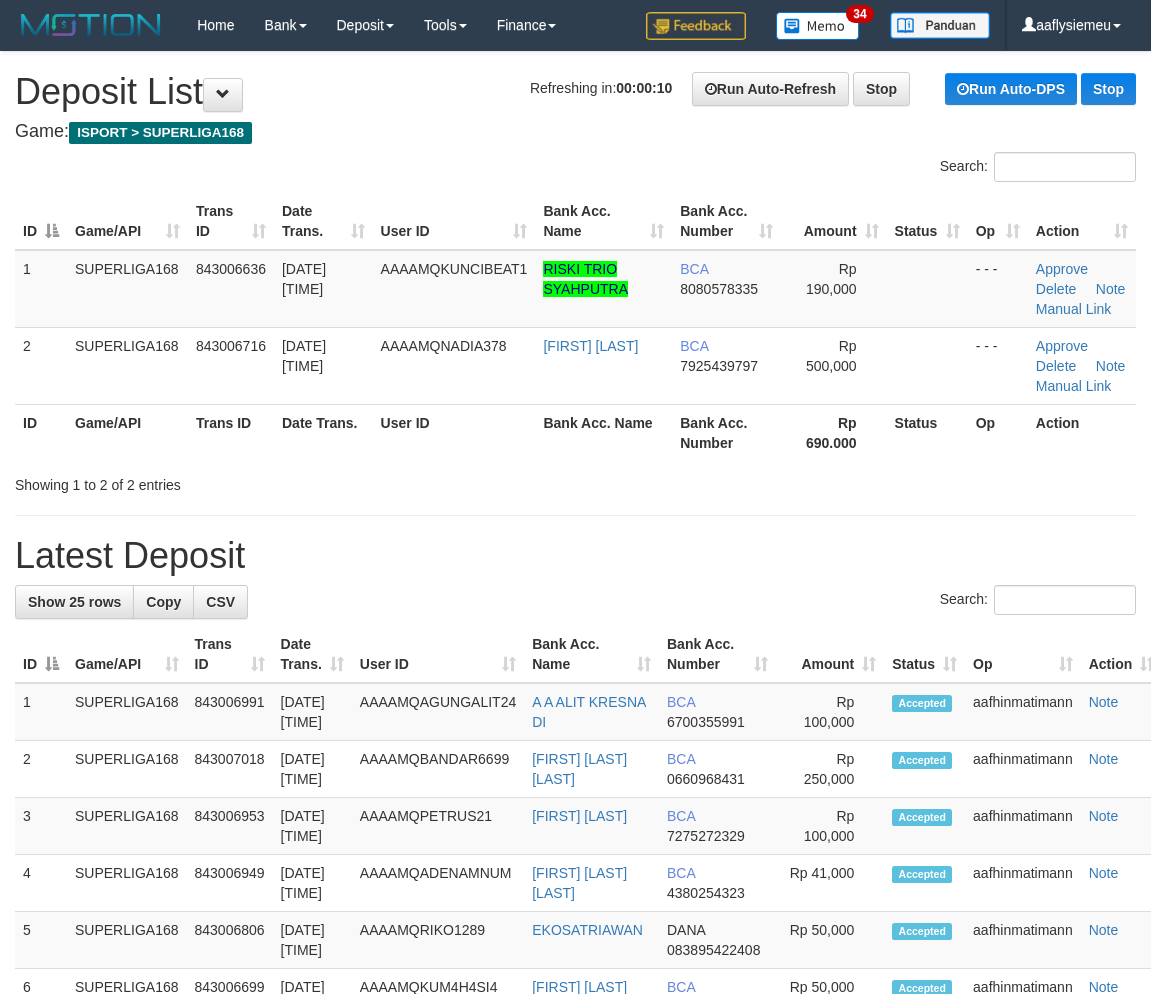 scroll, scrollTop: 0, scrollLeft: 0, axis: both 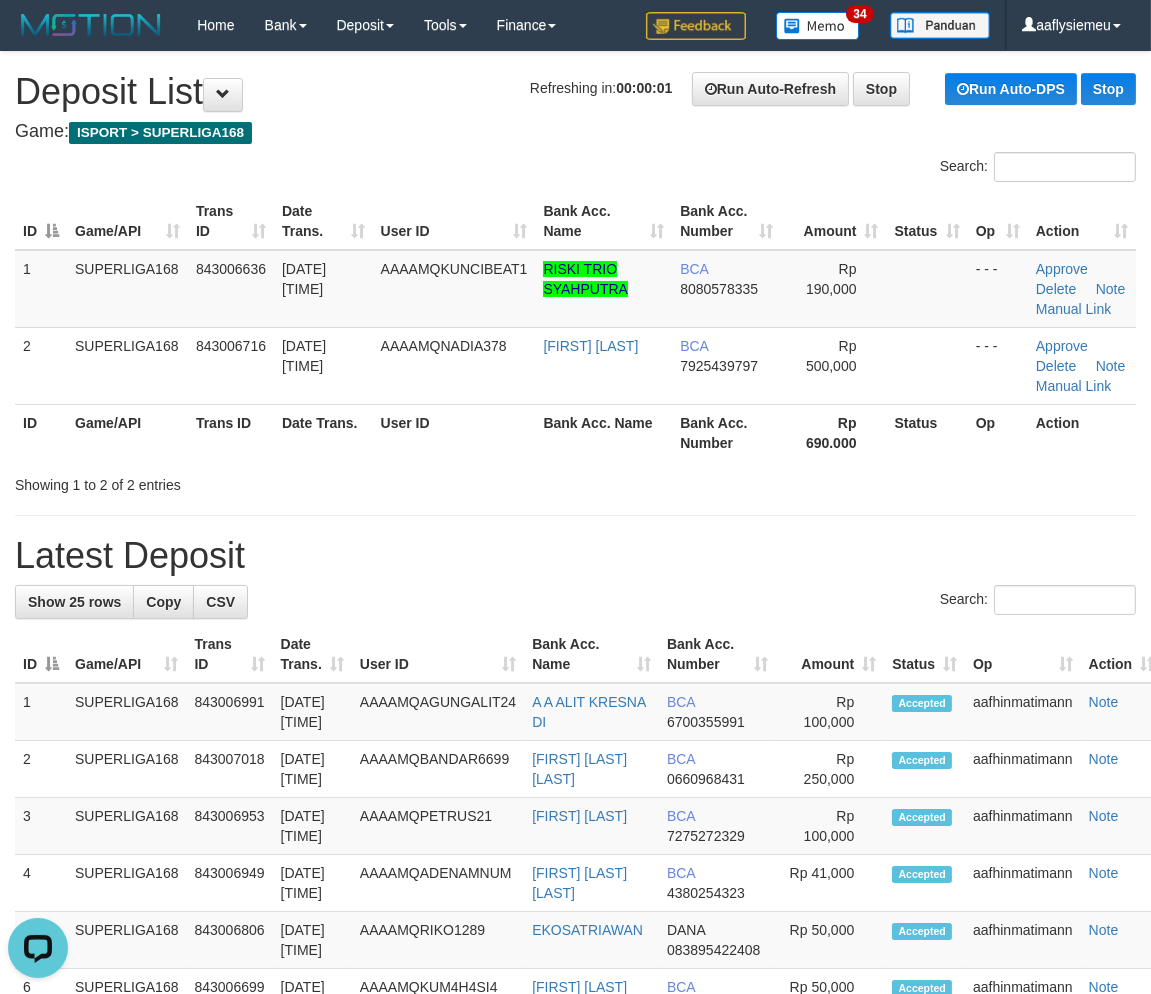 click on "12/07/2025 06:18:47" at bounding box center [323, 365] 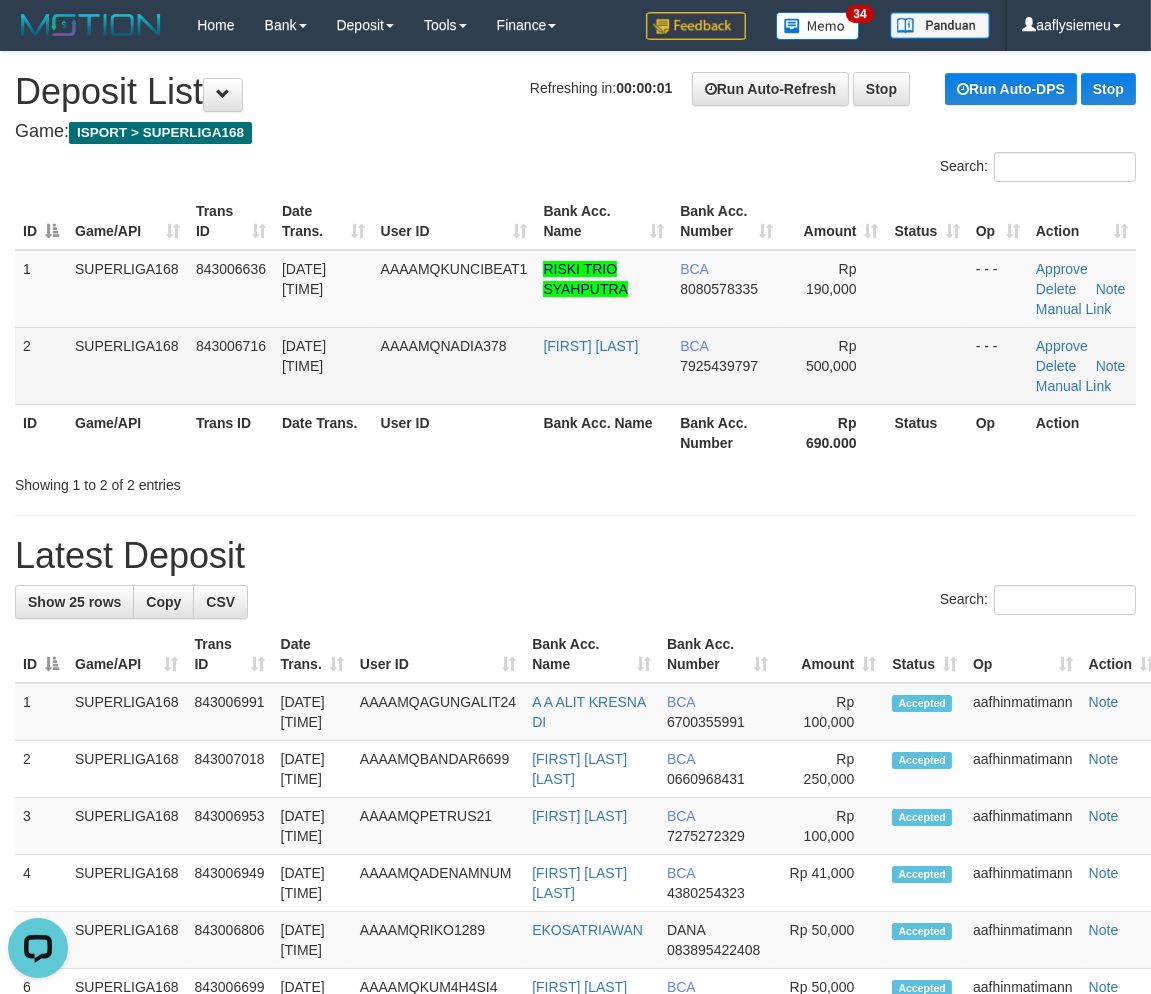 drag, startPoint x: 310, startPoint y: 383, endPoint x: 107, endPoint y: 442, distance: 211.4001 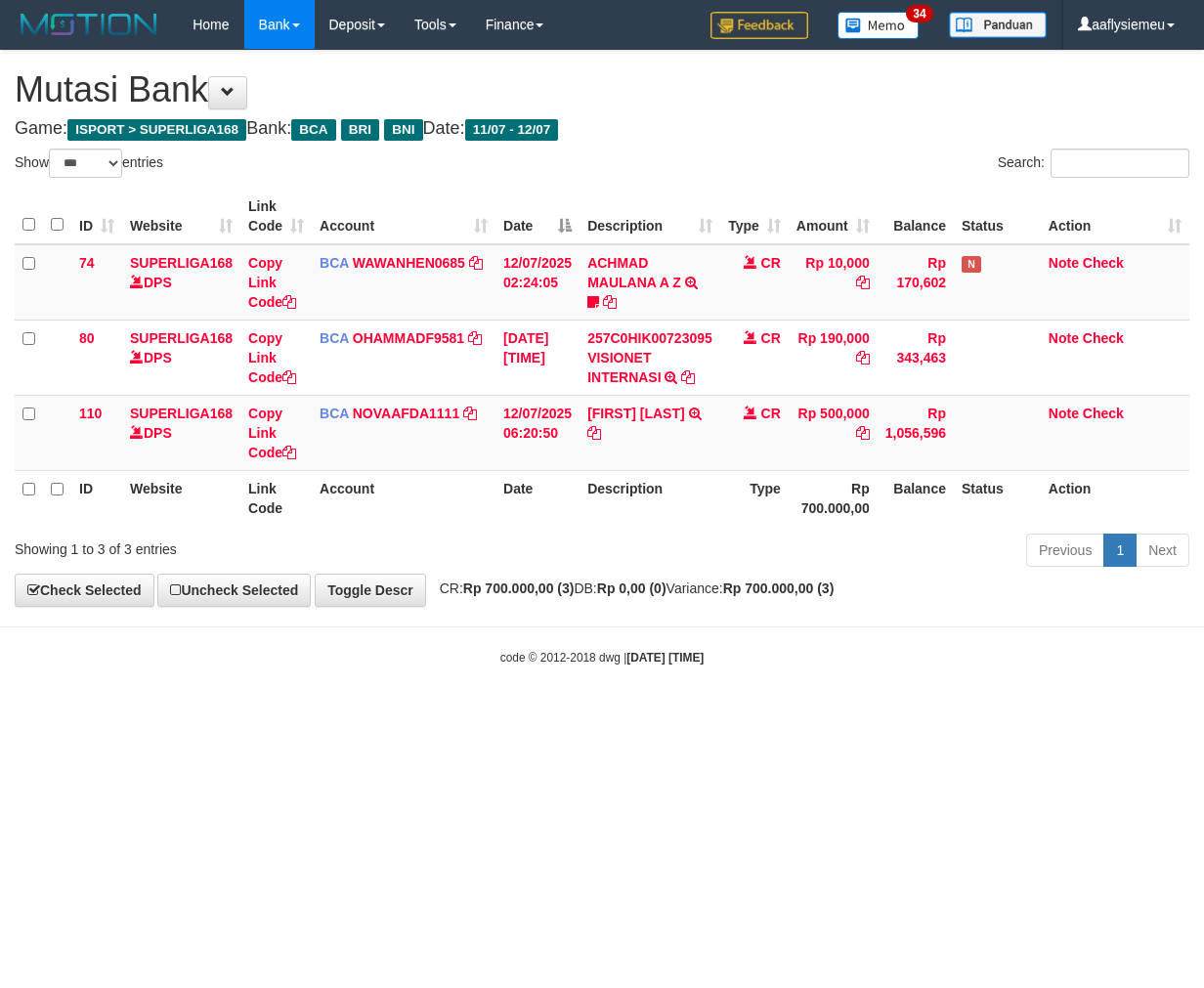 select on "***" 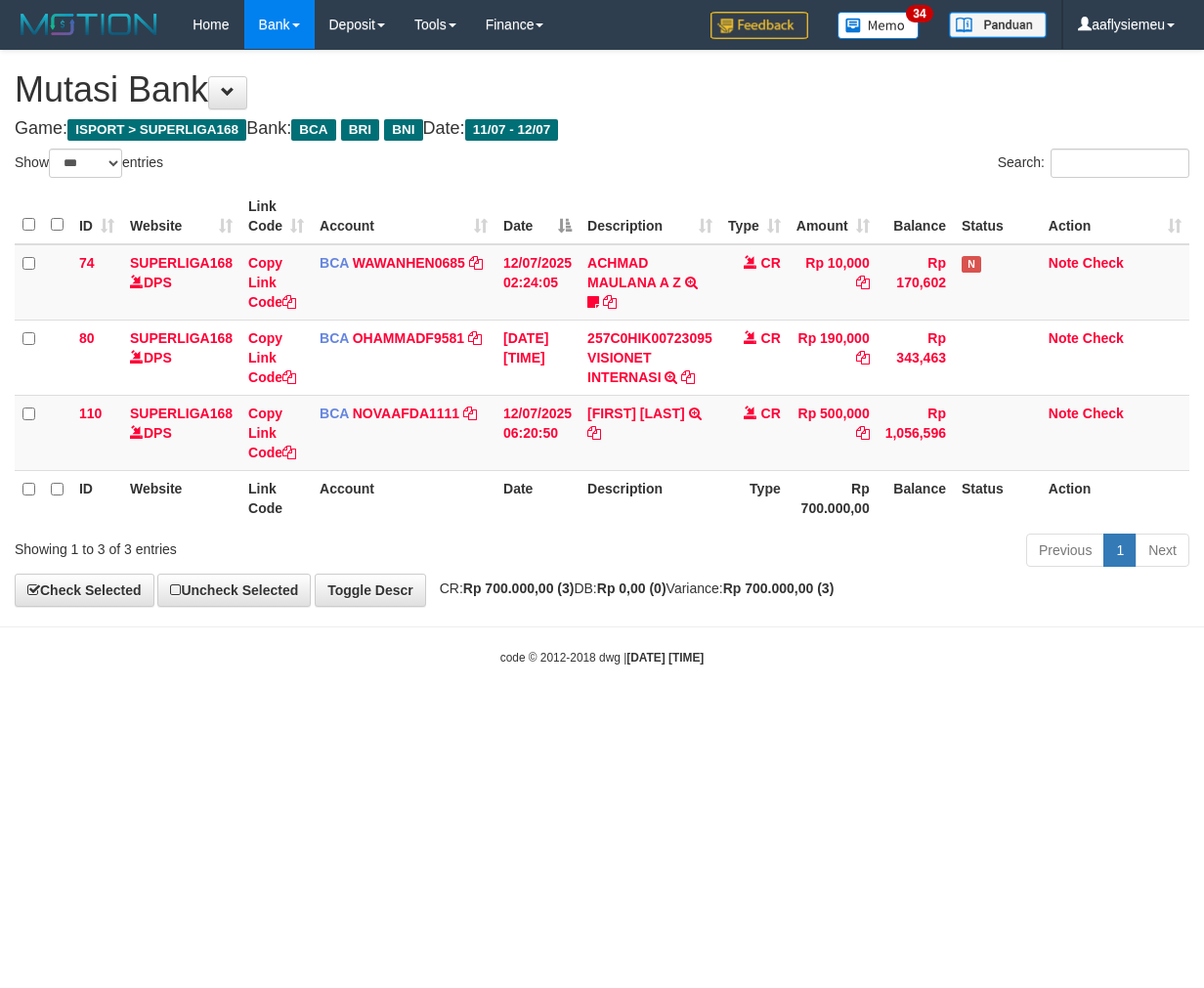 scroll, scrollTop: 0, scrollLeft: 0, axis: both 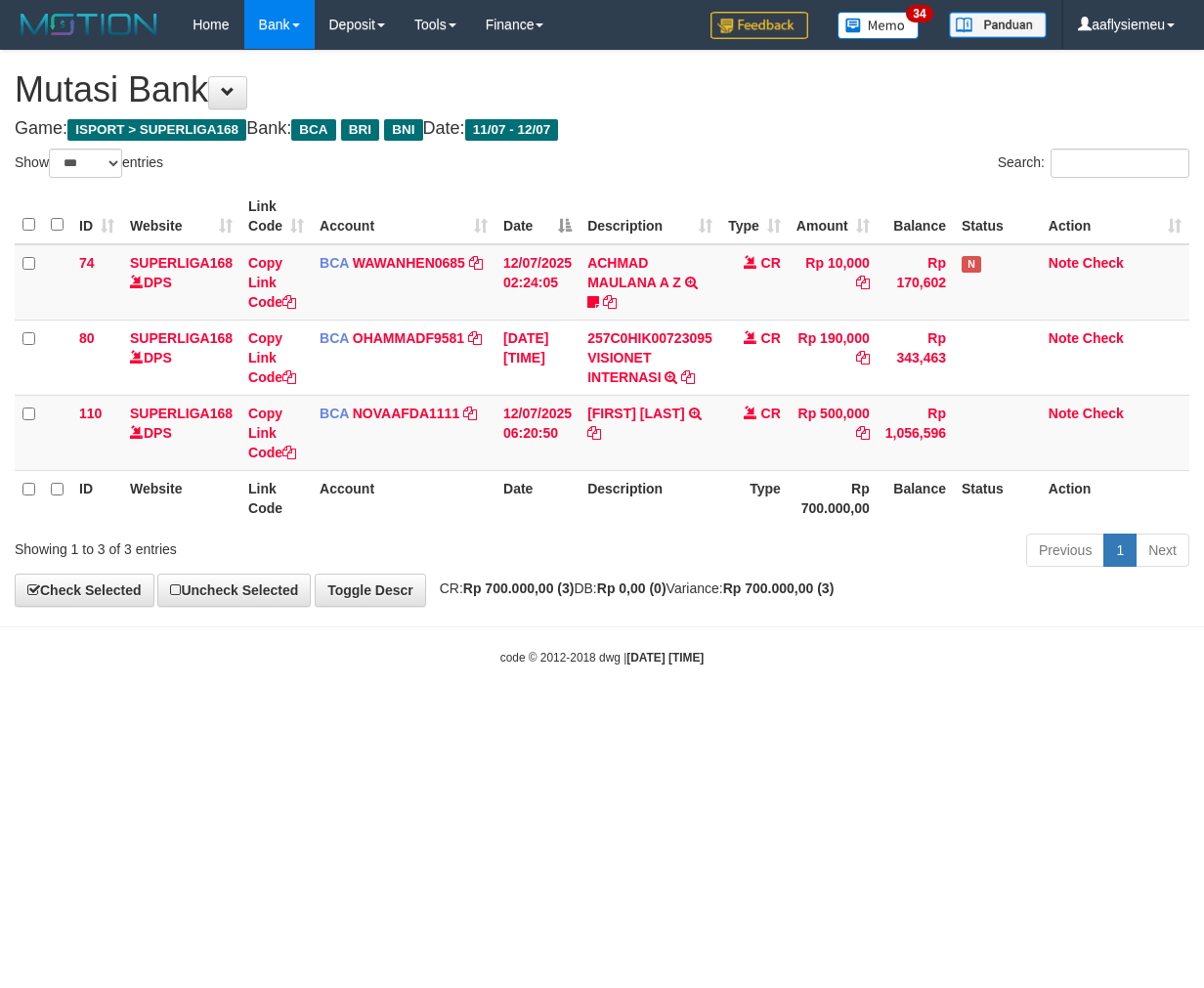 select on "***" 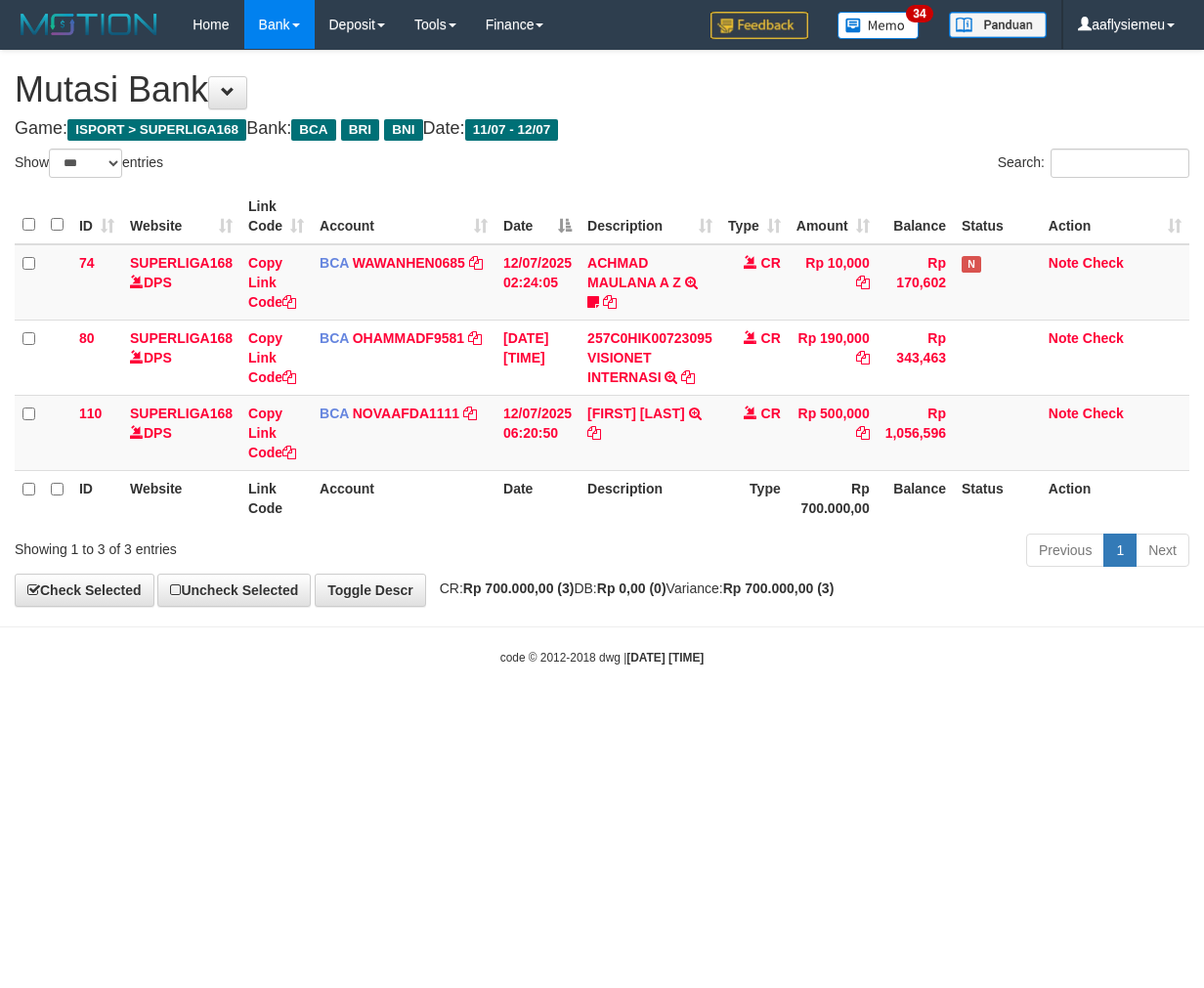scroll, scrollTop: 0, scrollLeft: 0, axis: both 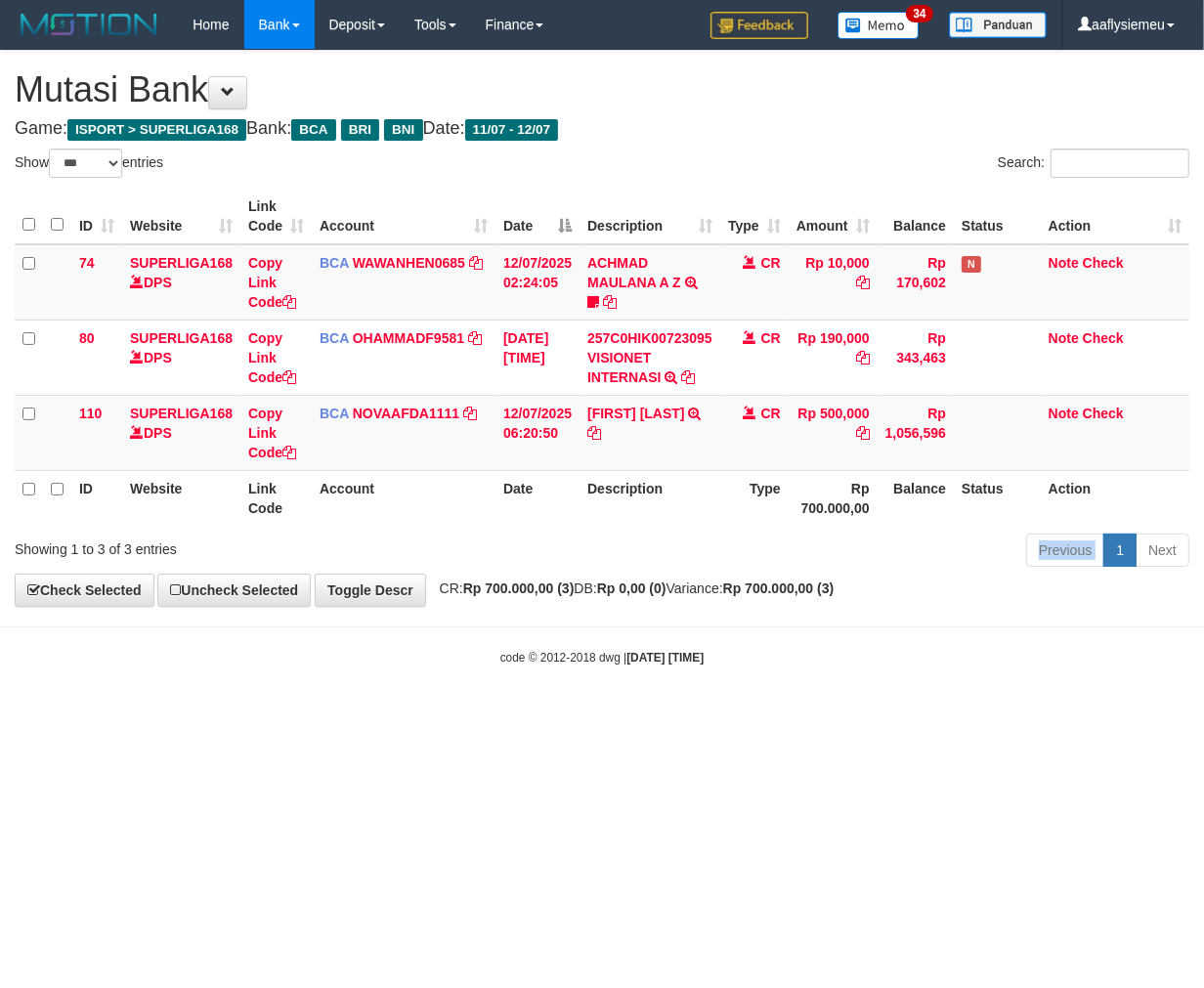 drag, startPoint x: 0, startPoint y: 0, endPoint x: 991, endPoint y: 540, distance: 1128.5748 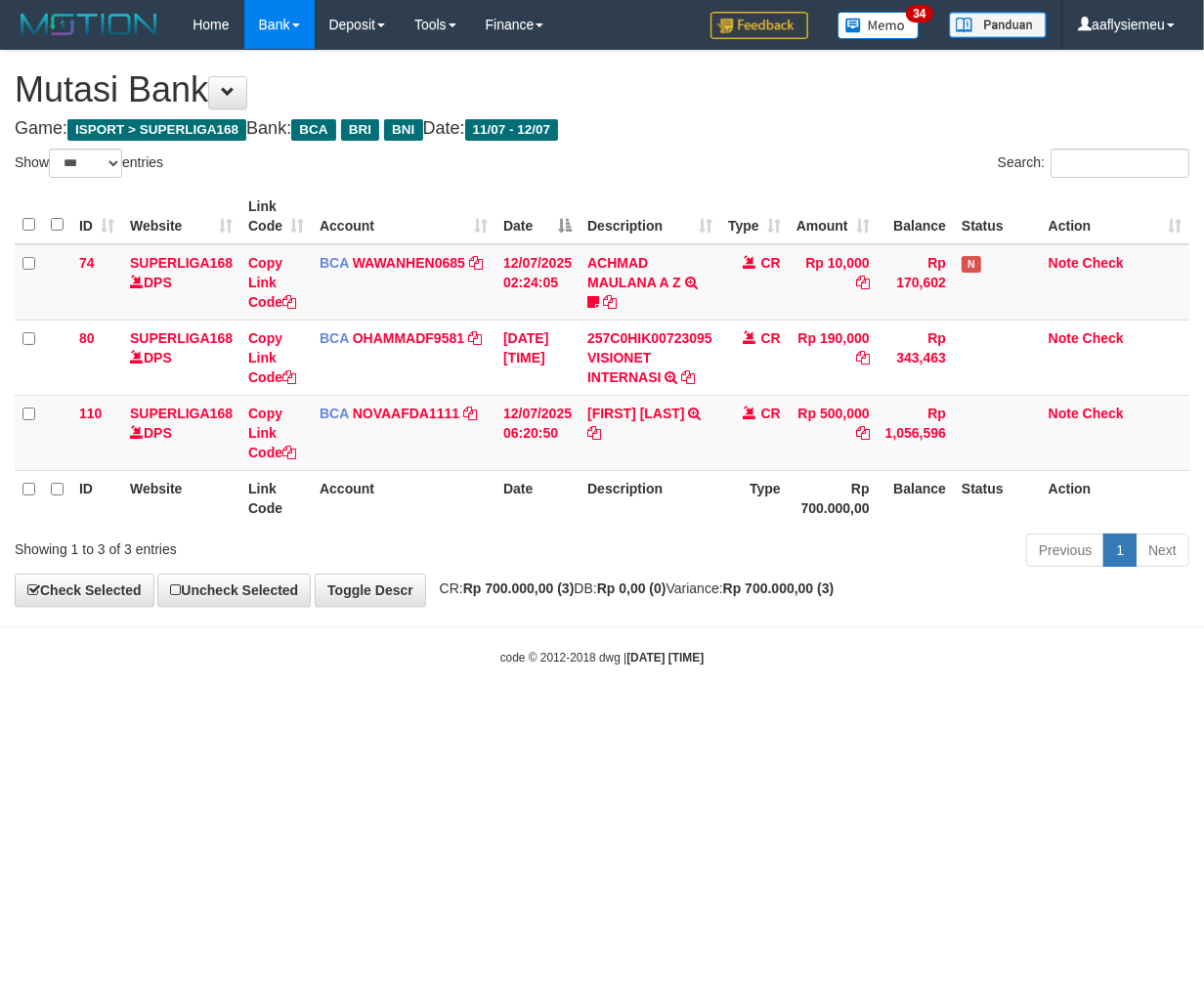 click on "Previous 1 Next" at bounding box center (852, 552) 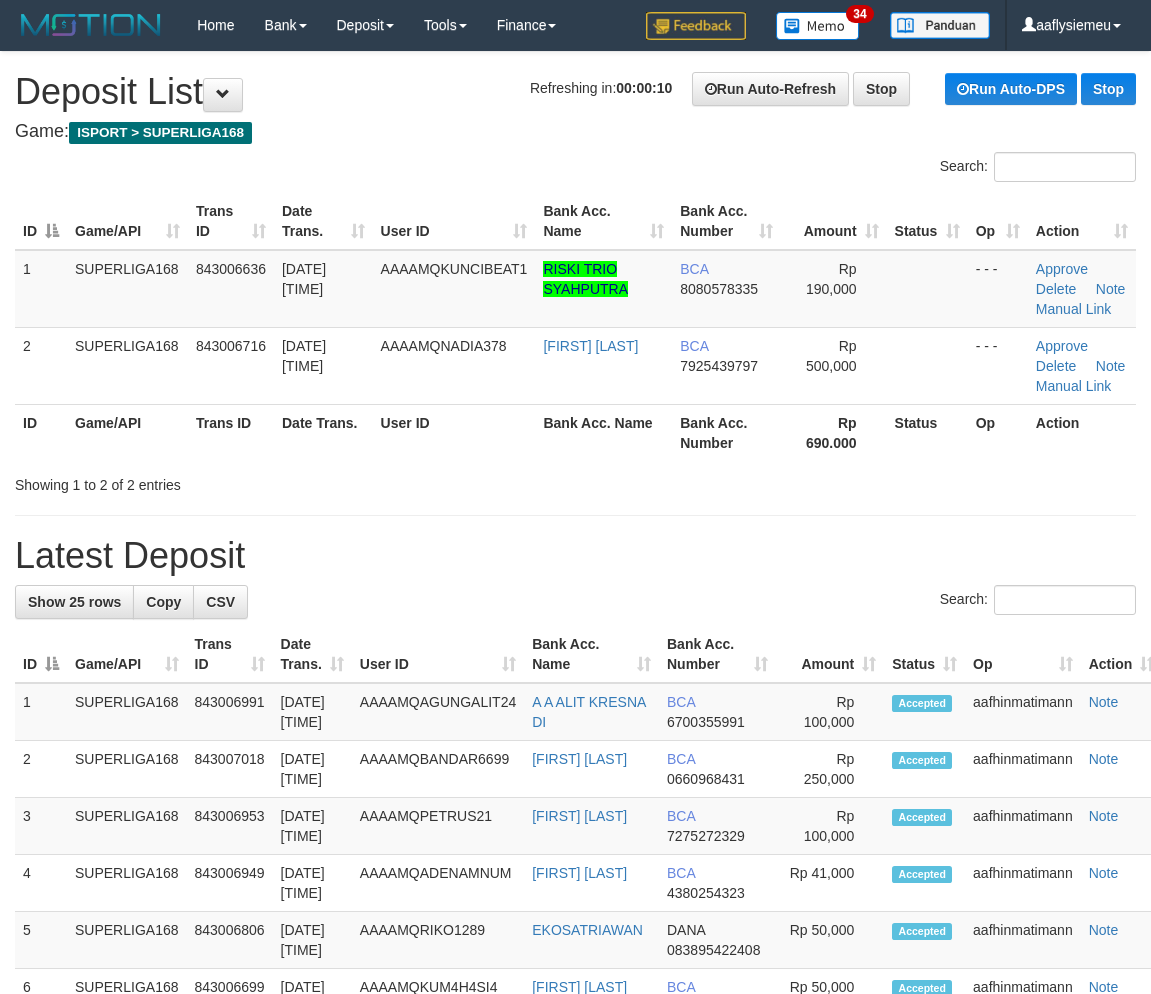 scroll, scrollTop: 0, scrollLeft: 0, axis: both 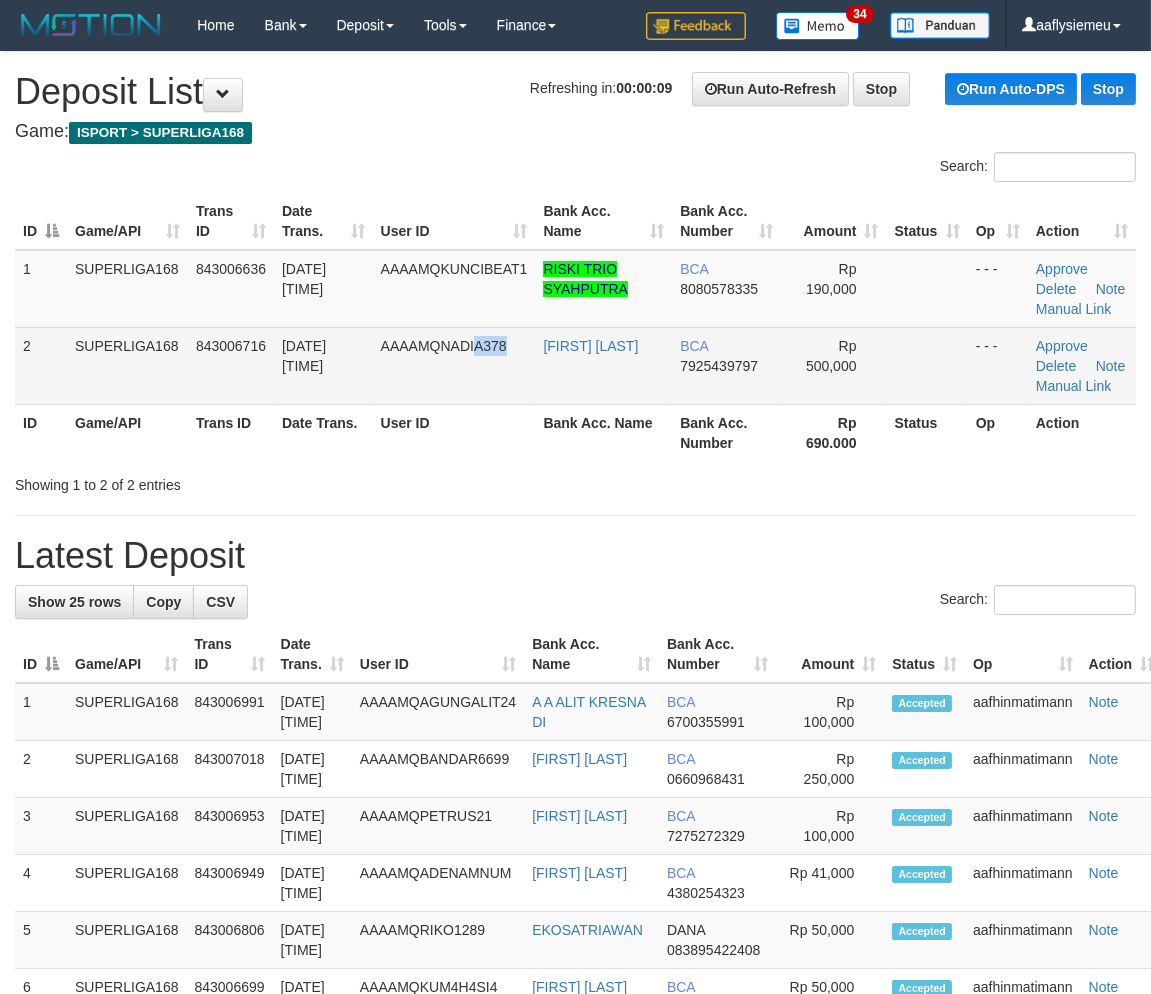 click on "AAAAMQNADIA378" at bounding box center (454, 365) 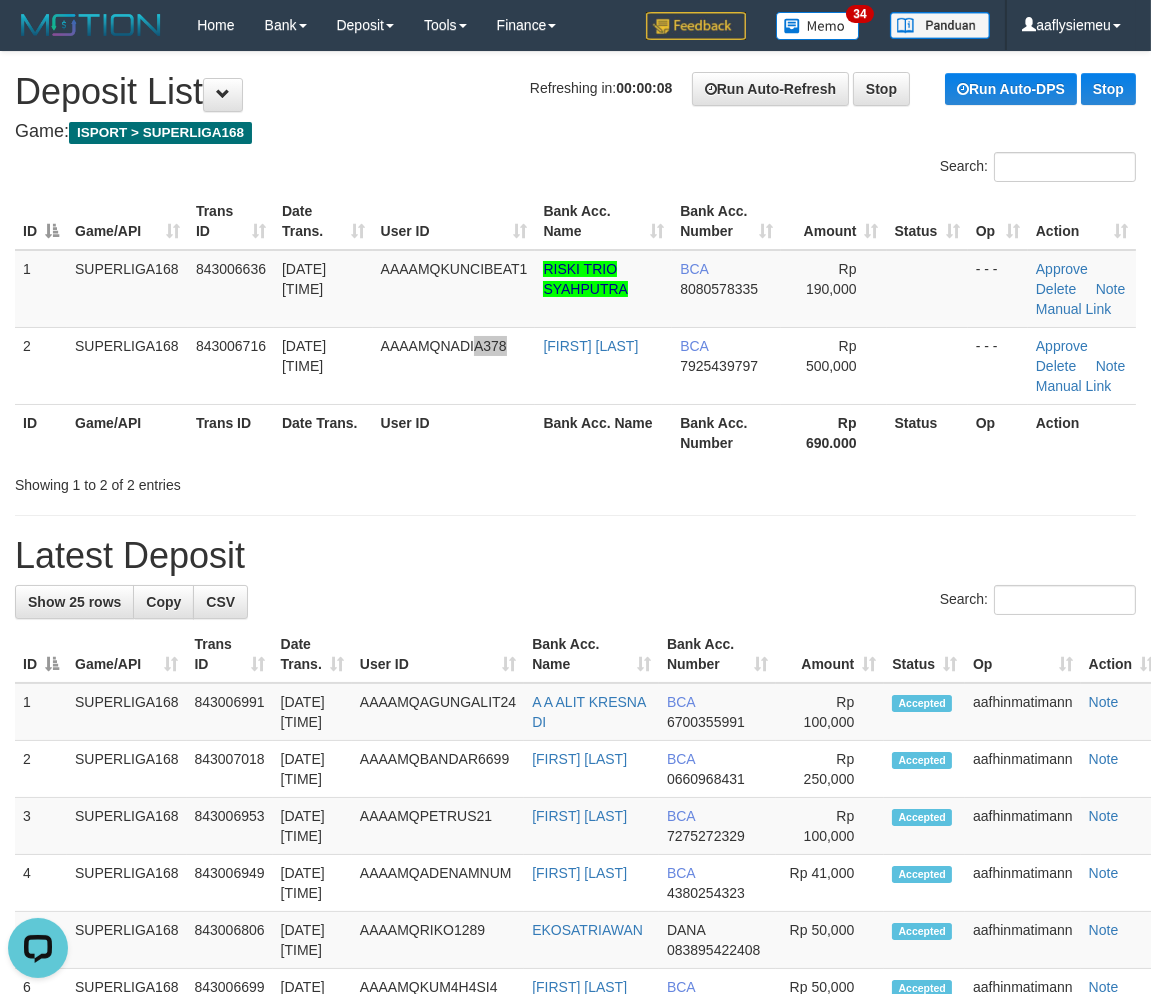 scroll, scrollTop: 0, scrollLeft: 0, axis: both 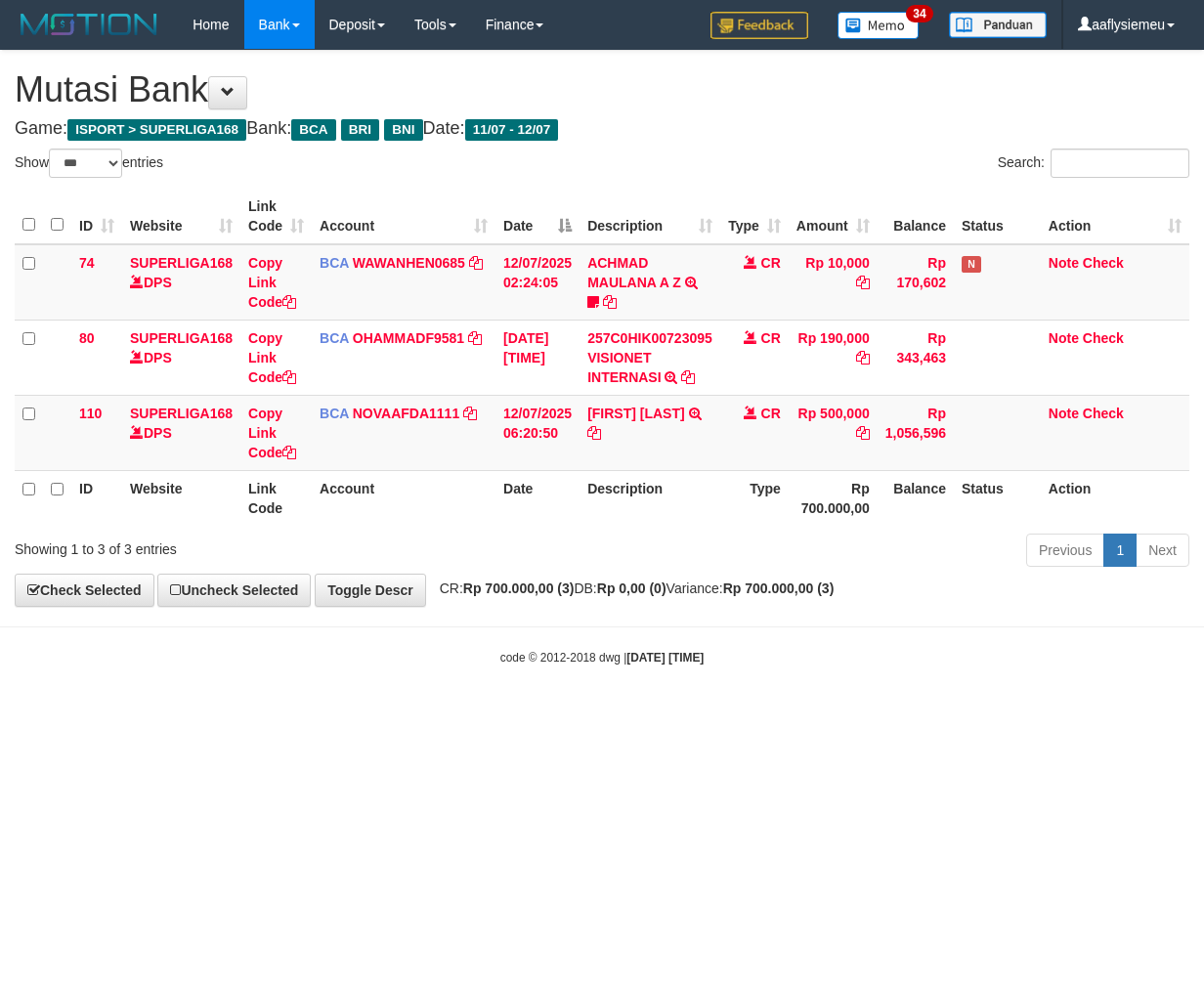 select on "***" 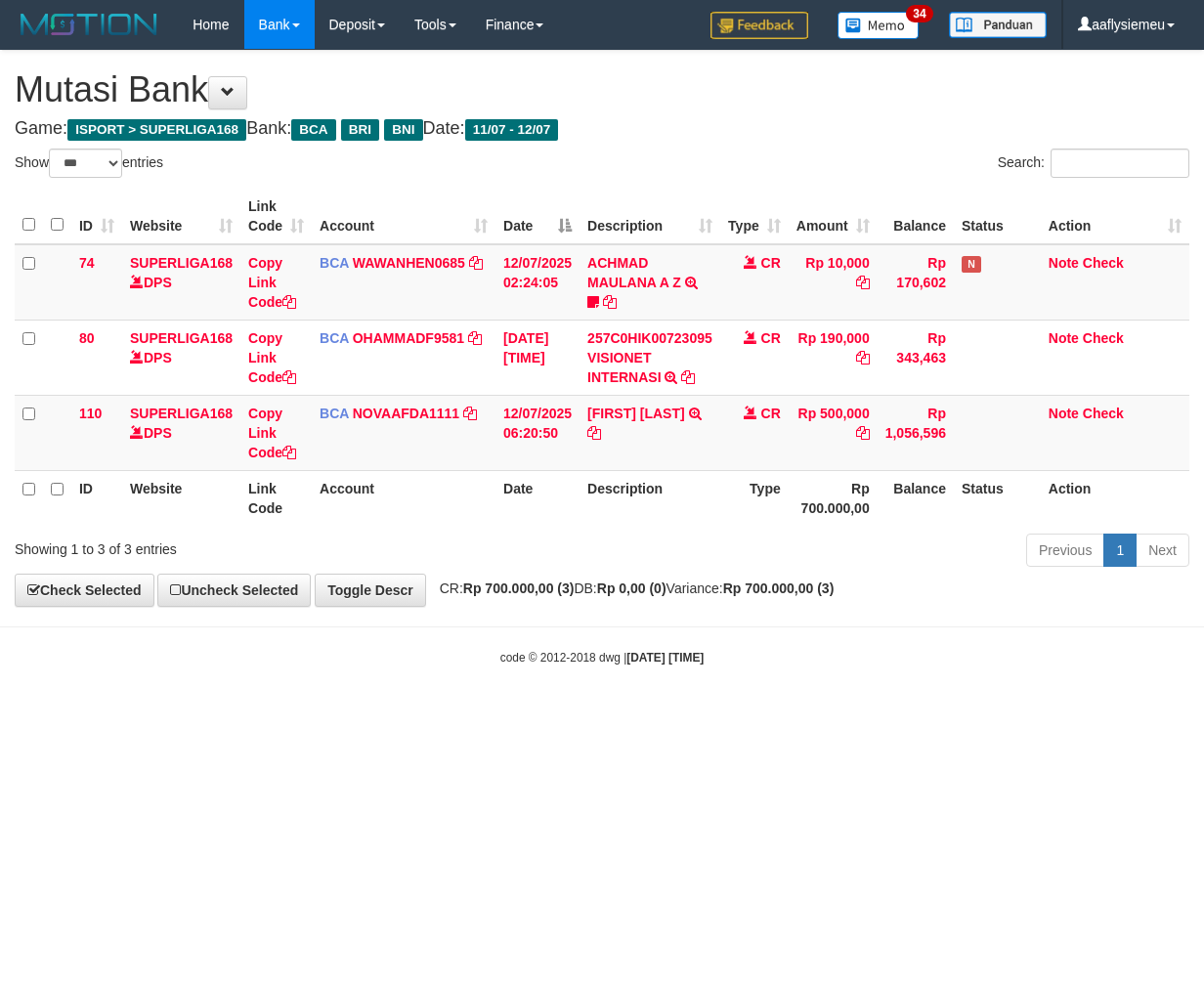 scroll, scrollTop: 0, scrollLeft: 0, axis: both 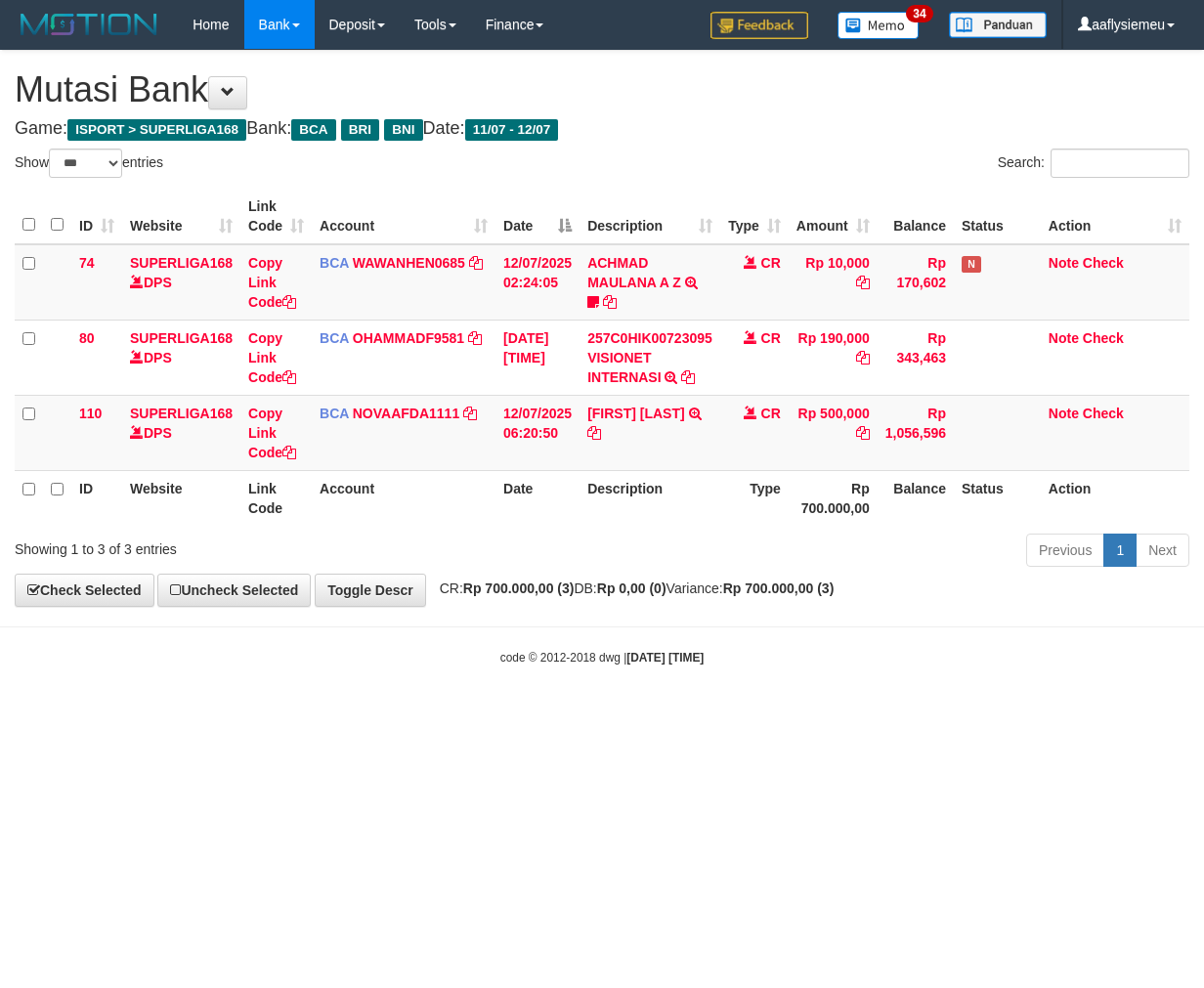 select on "***" 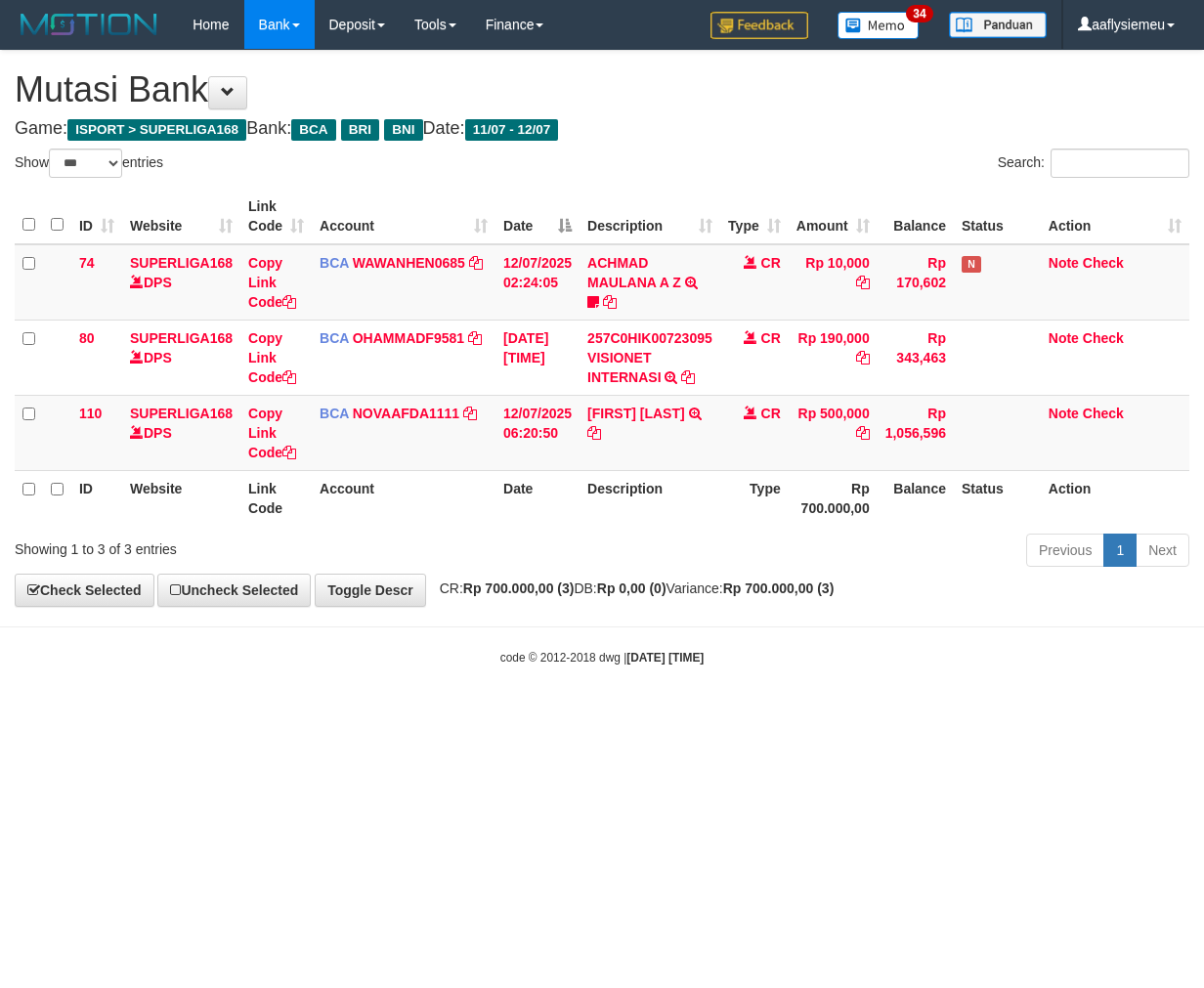 scroll, scrollTop: 0, scrollLeft: 0, axis: both 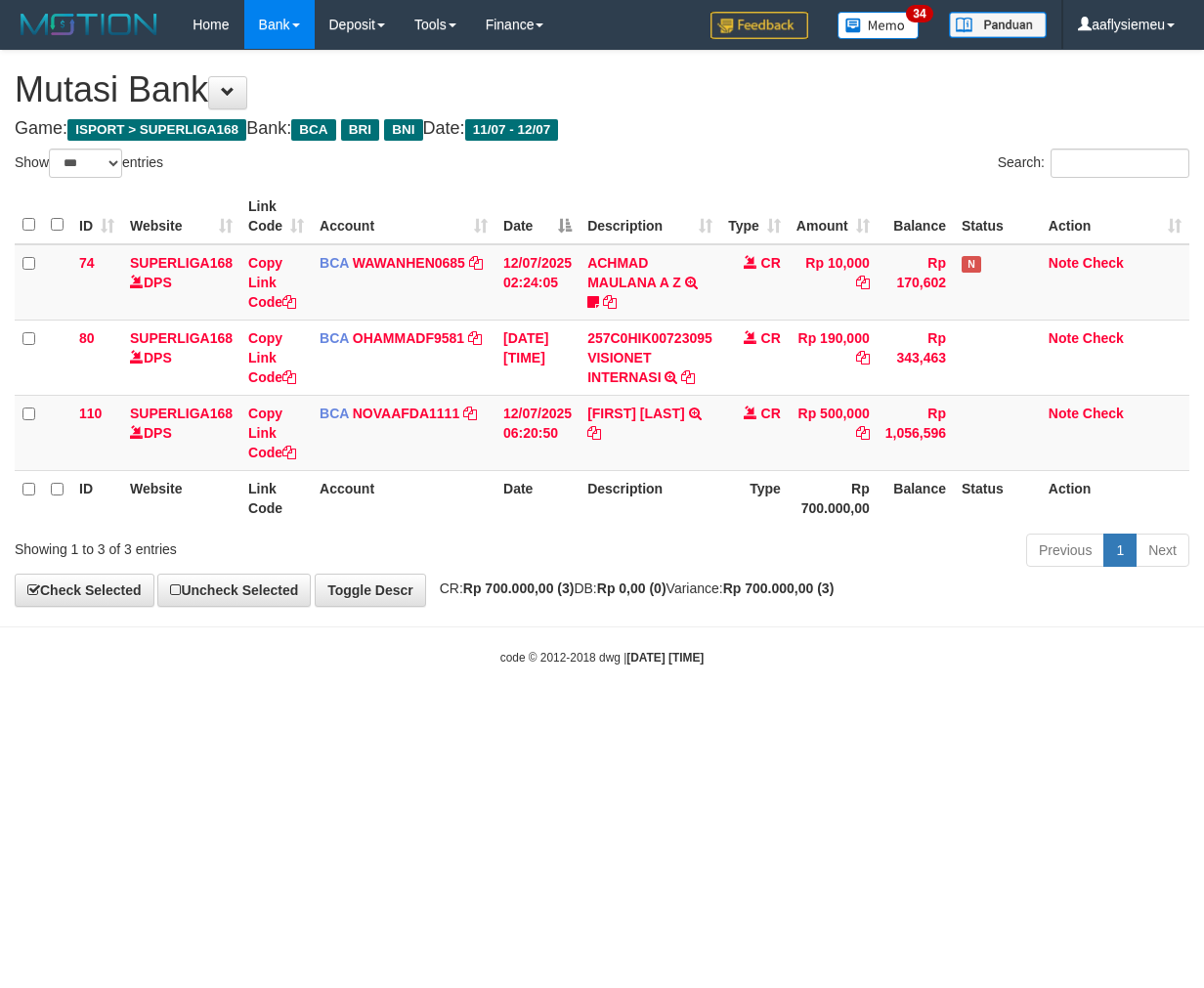 select on "***" 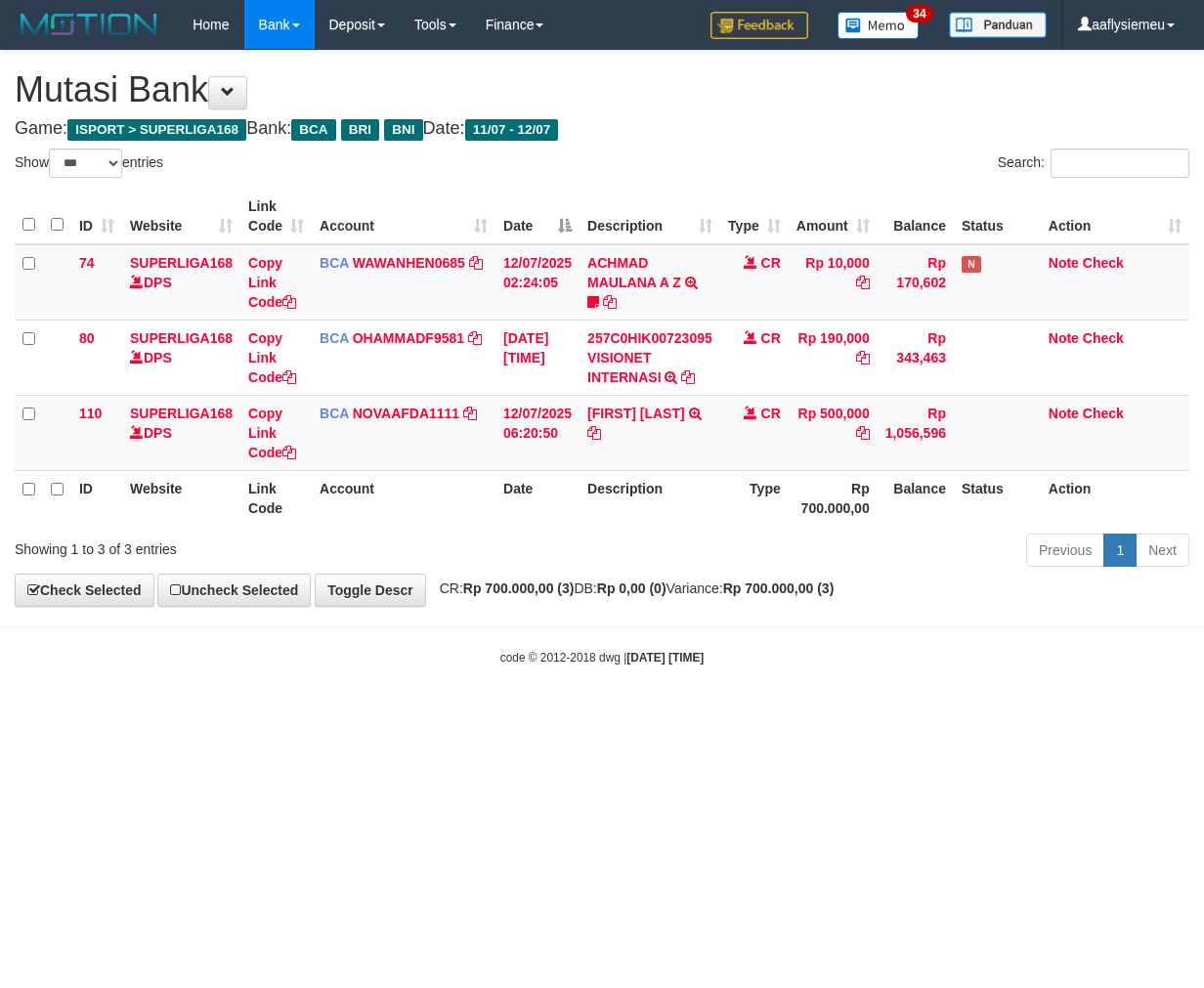 scroll, scrollTop: 0, scrollLeft: 0, axis: both 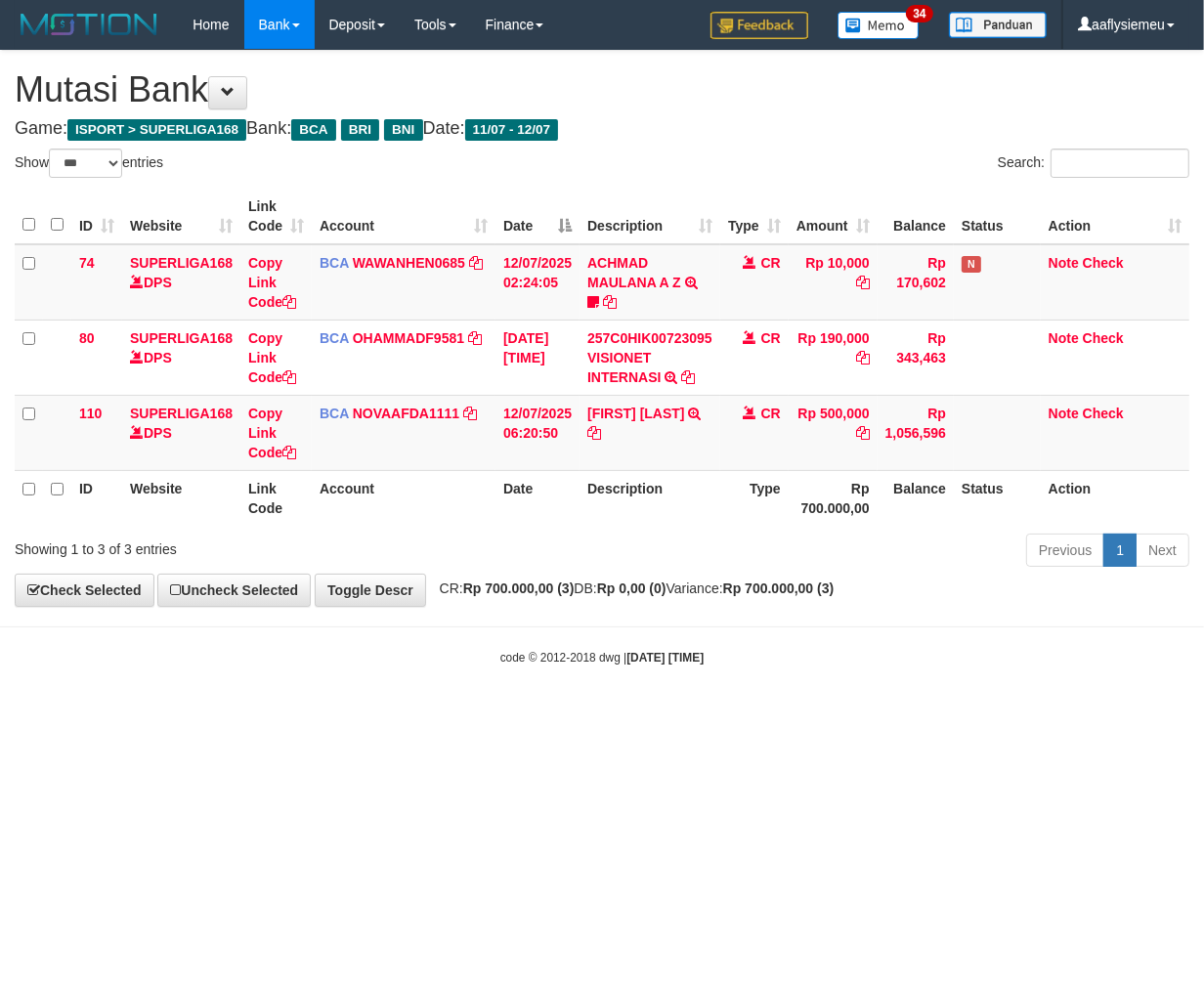 click on "Toggle navigation
Home
Bank
Account List
Load
By Website
Group
[ISPORT]													SUPERLIGA168
By Load Group (DPS)
34" at bounding box center (602, 358) 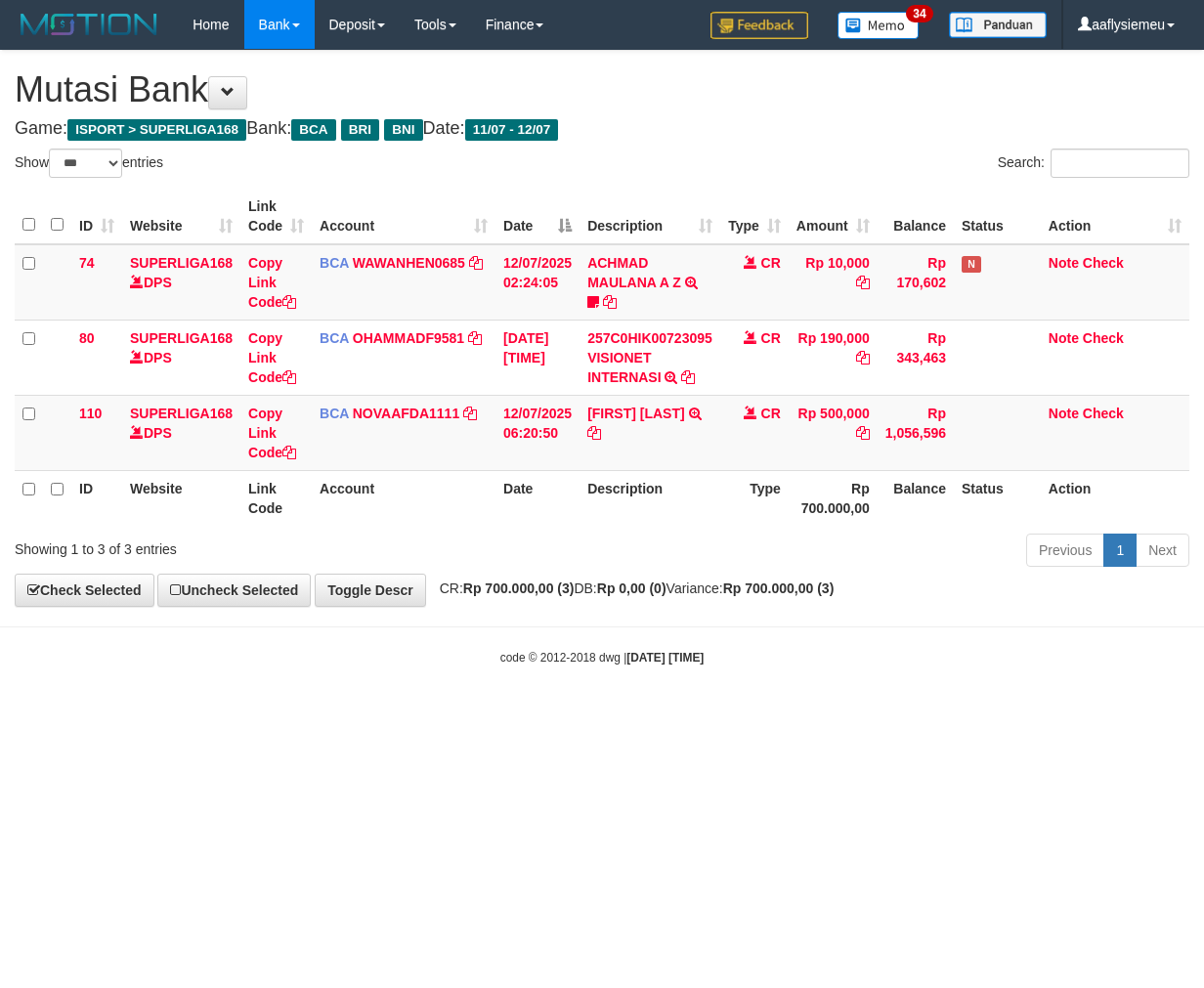 select on "***" 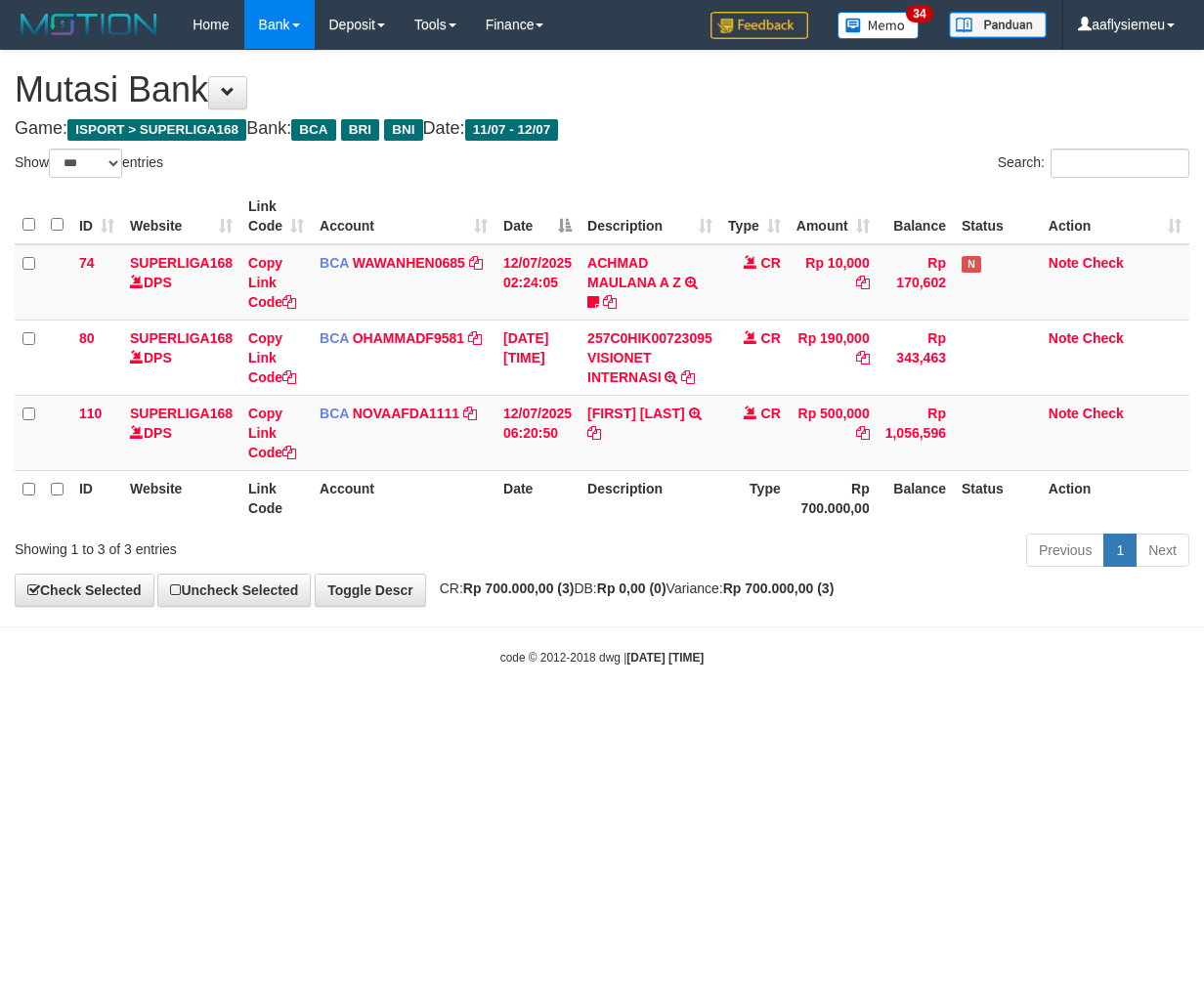 scroll, scrollTop: 0, scrollLeft: 0, axis: both 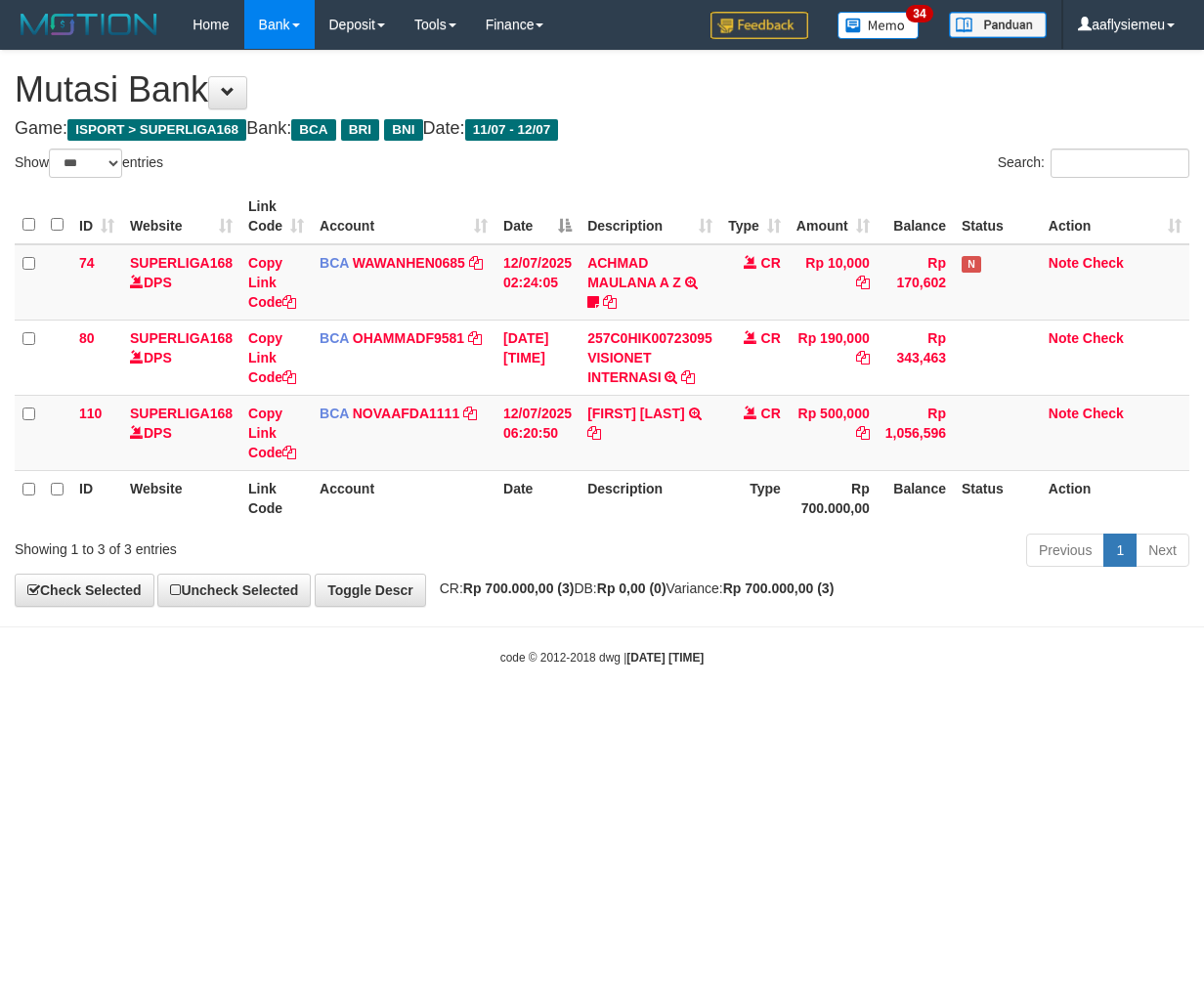 select on "***" 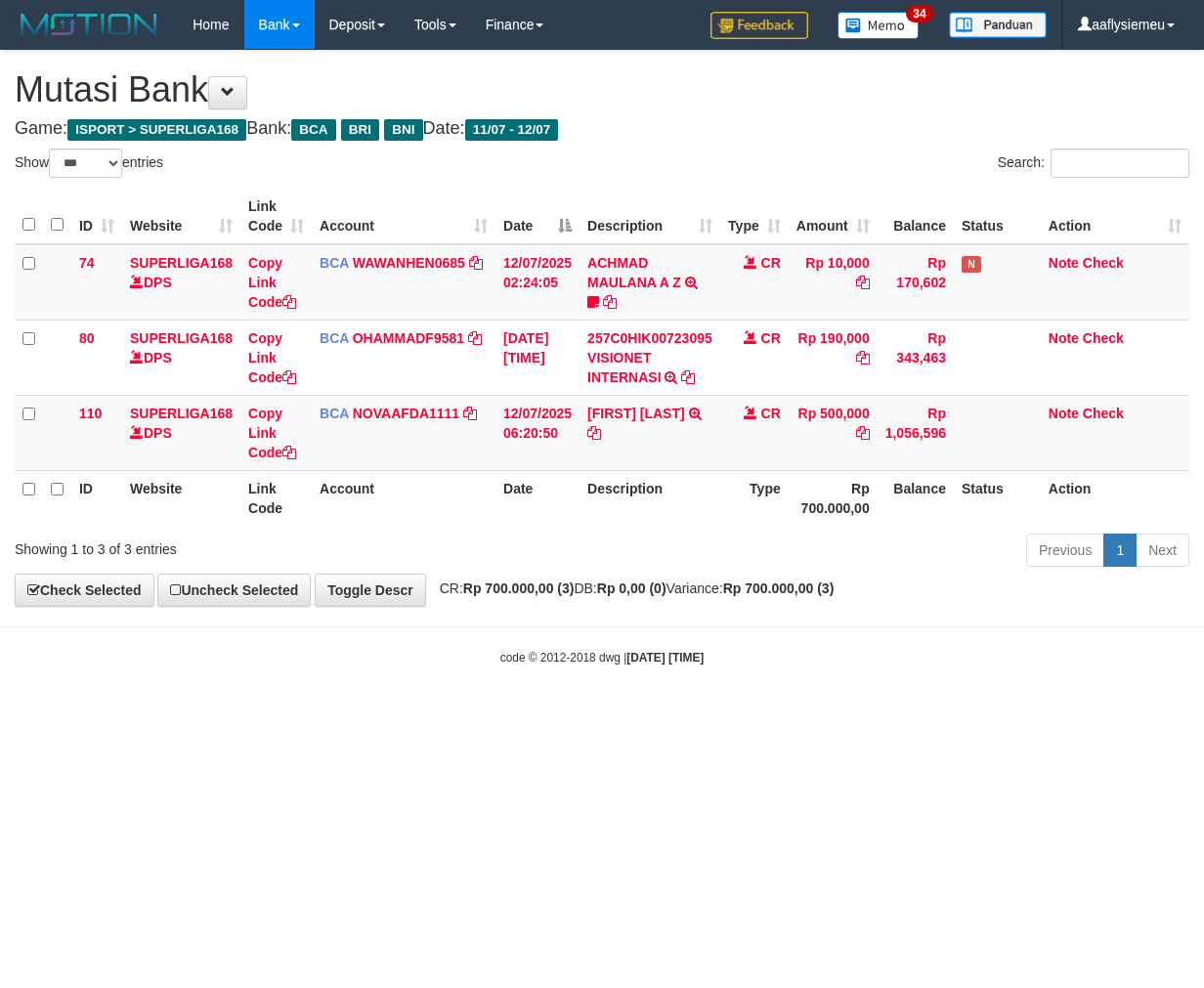 scroll, scrollTop: 0, scrollLeft: 0, axis: both 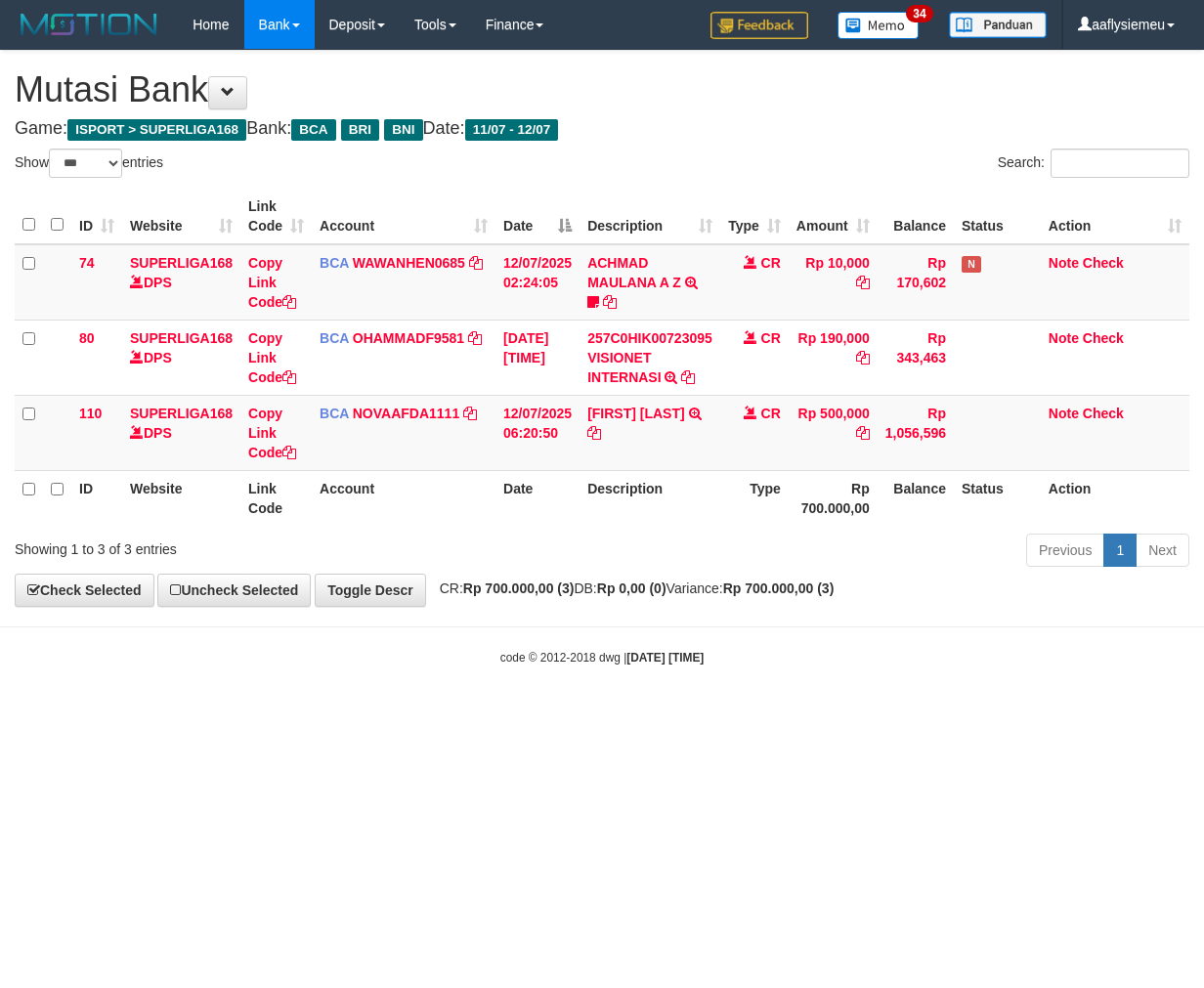 select on "***" 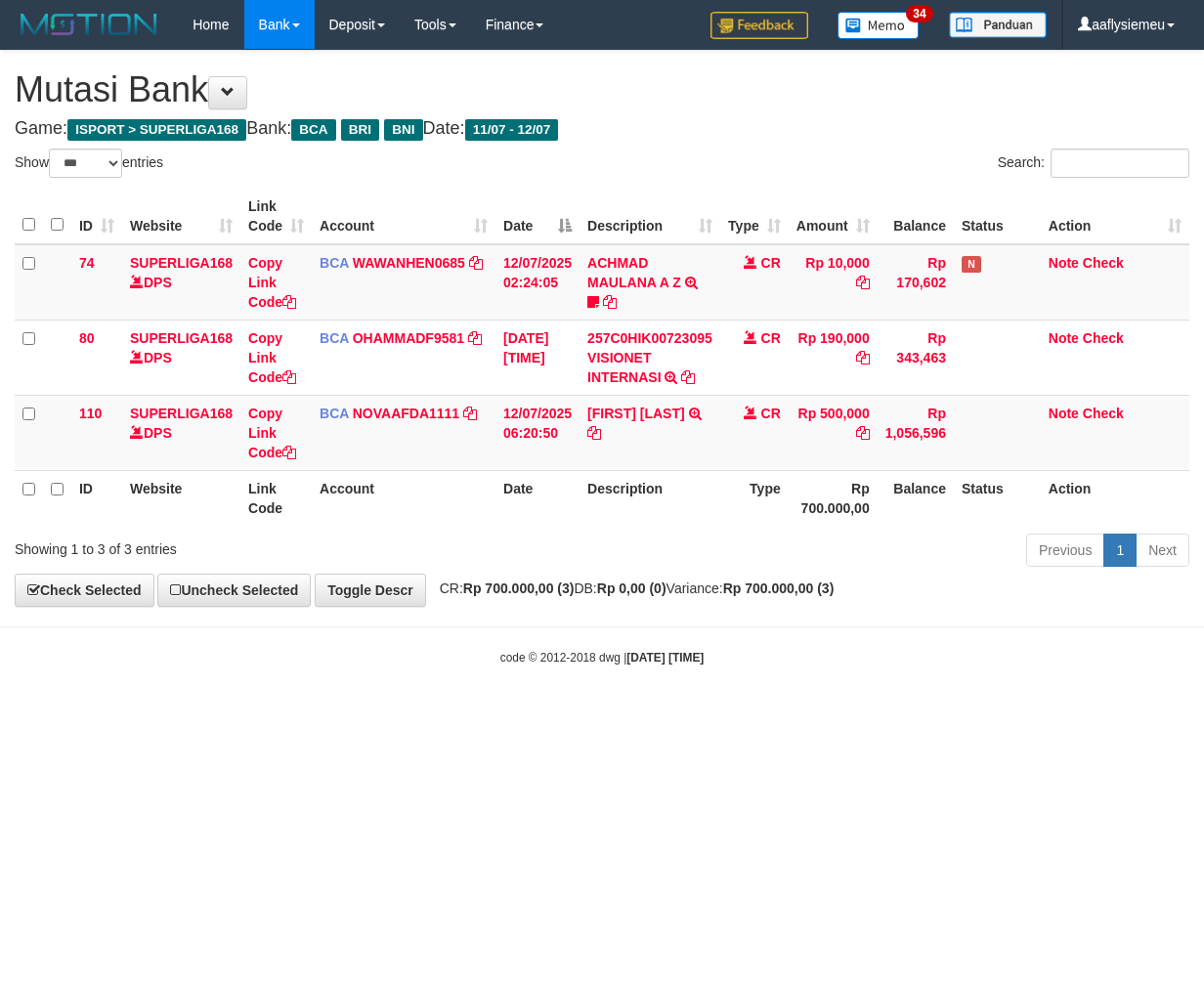 scroll, scrollTop: 0, scrollLeft: 0, axis: both 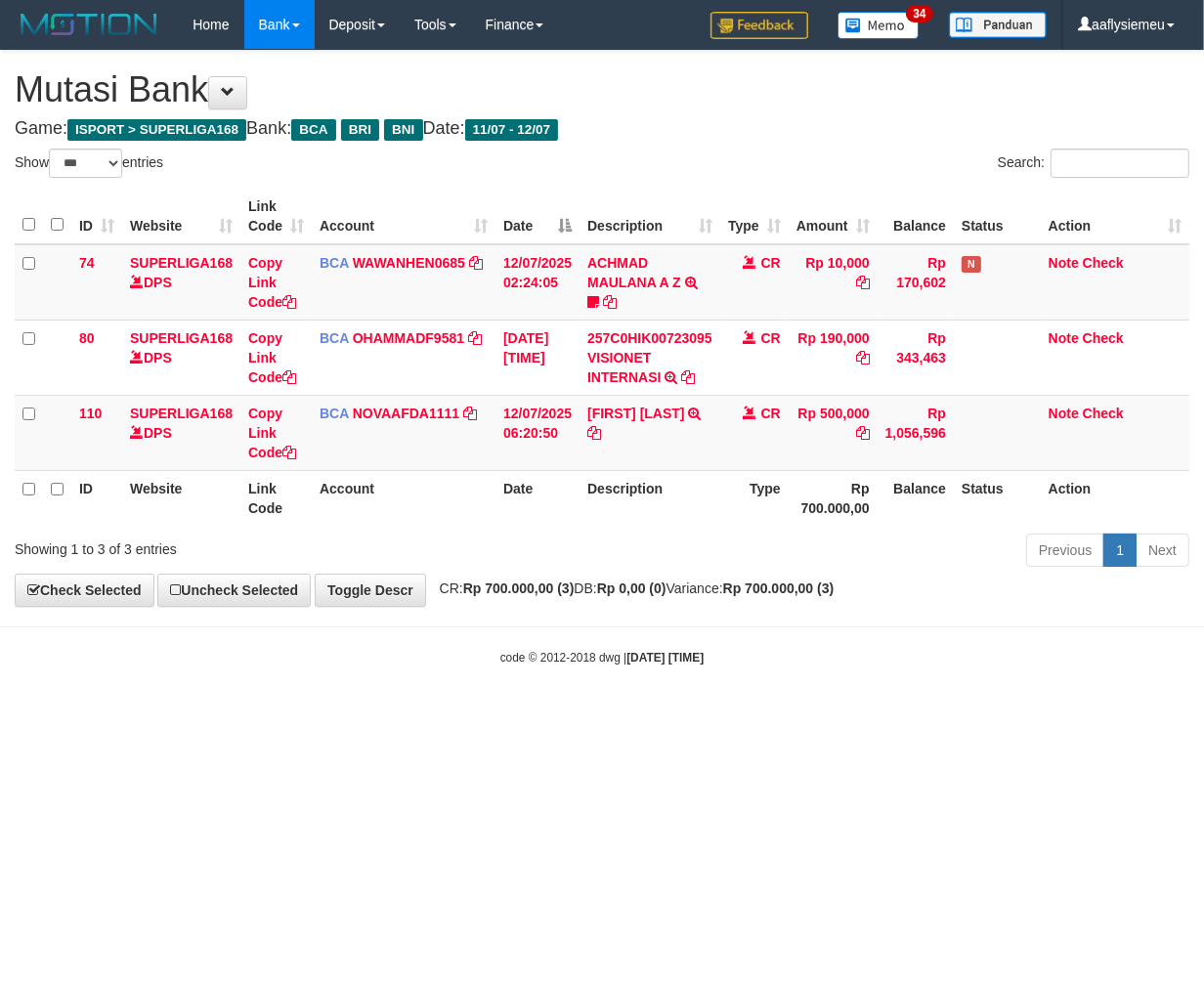 click on "Toggle navigation
Home
Bank
Account List
Load
By Website
Group
[ISPORT]													SUPERLIGA168
By Load Group (DPS)
34" at bounding box center (602, 358) 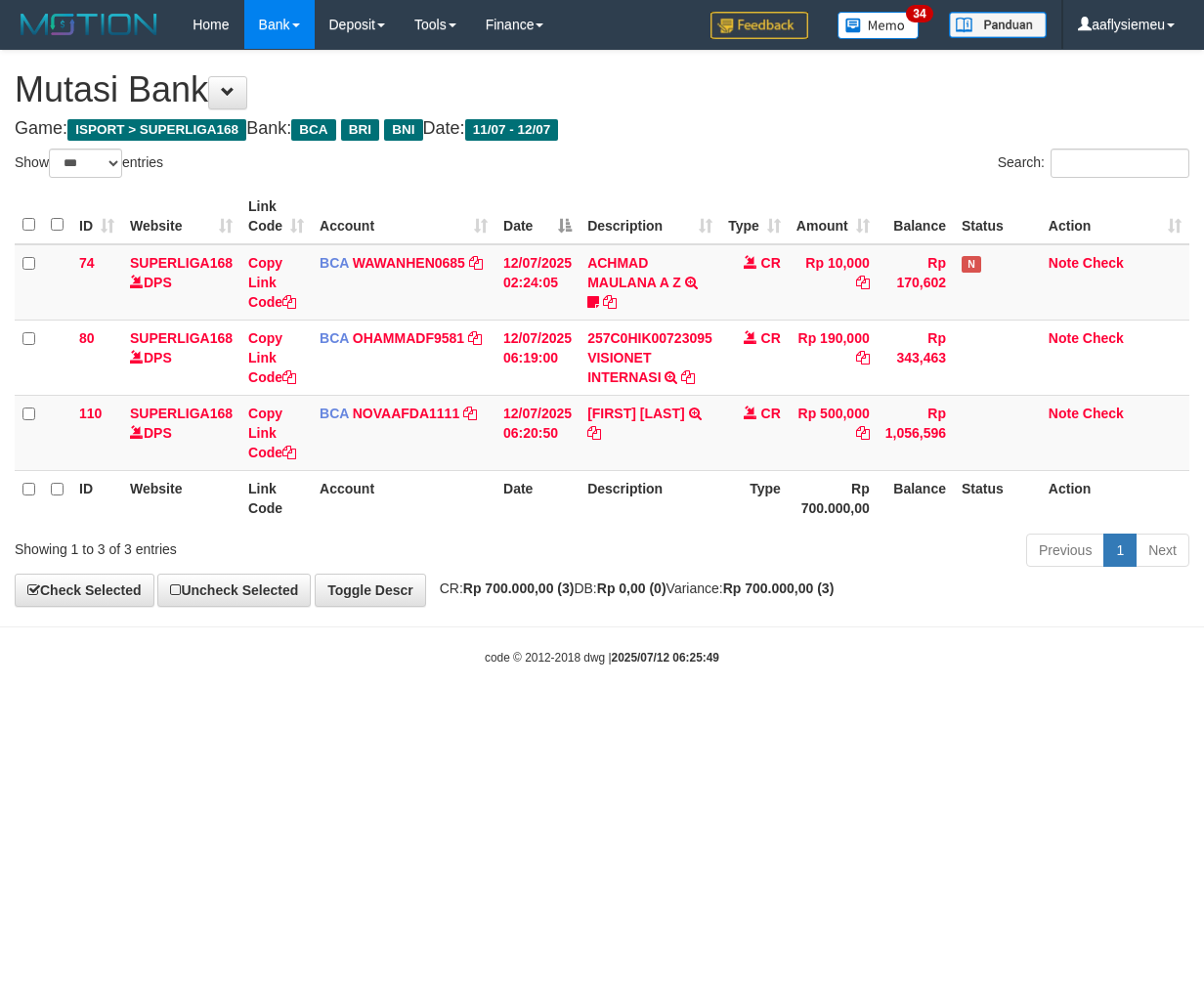 select on "***" 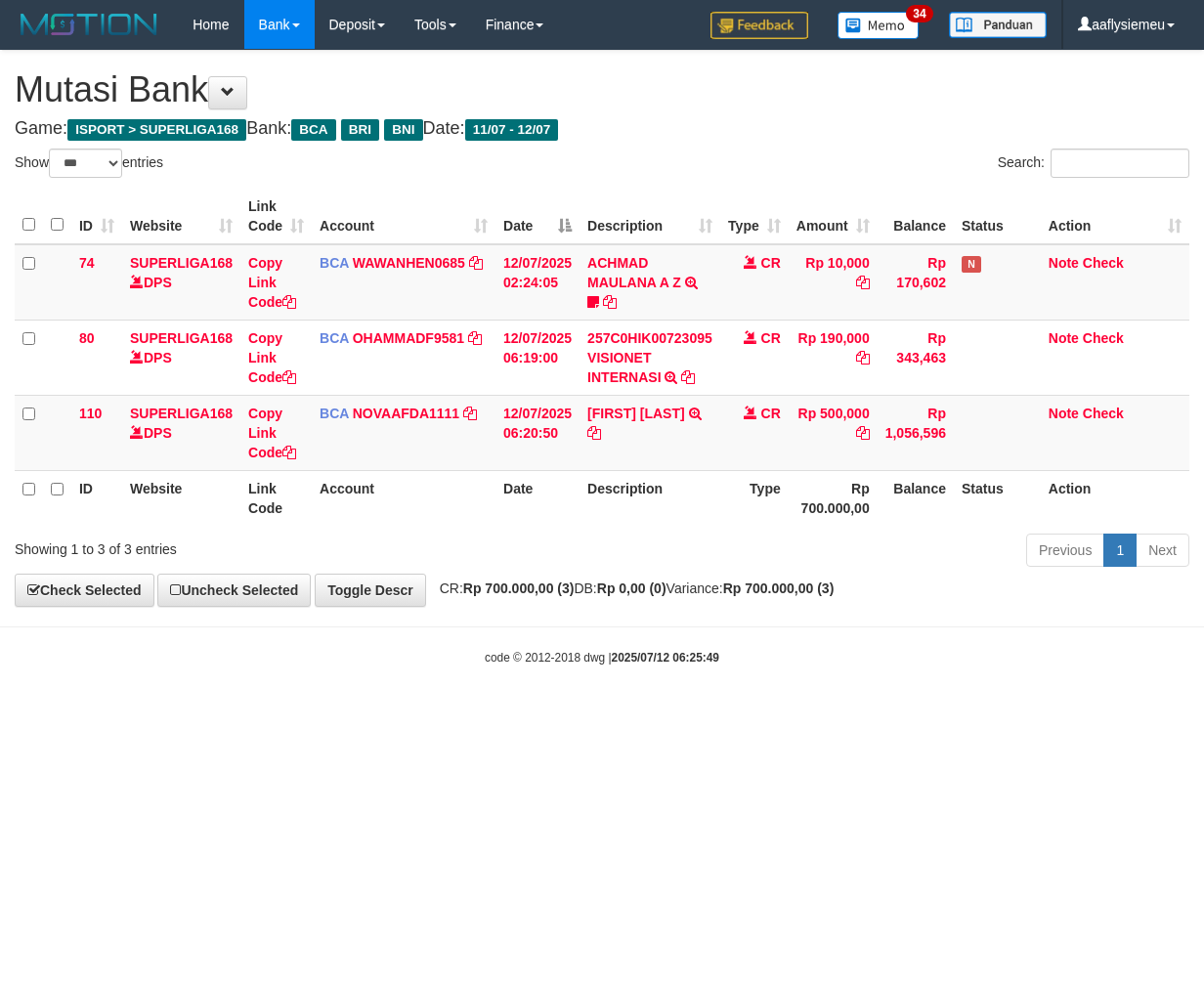 scroll, scrollTop: 0, scrollLeft: 0, axis: both 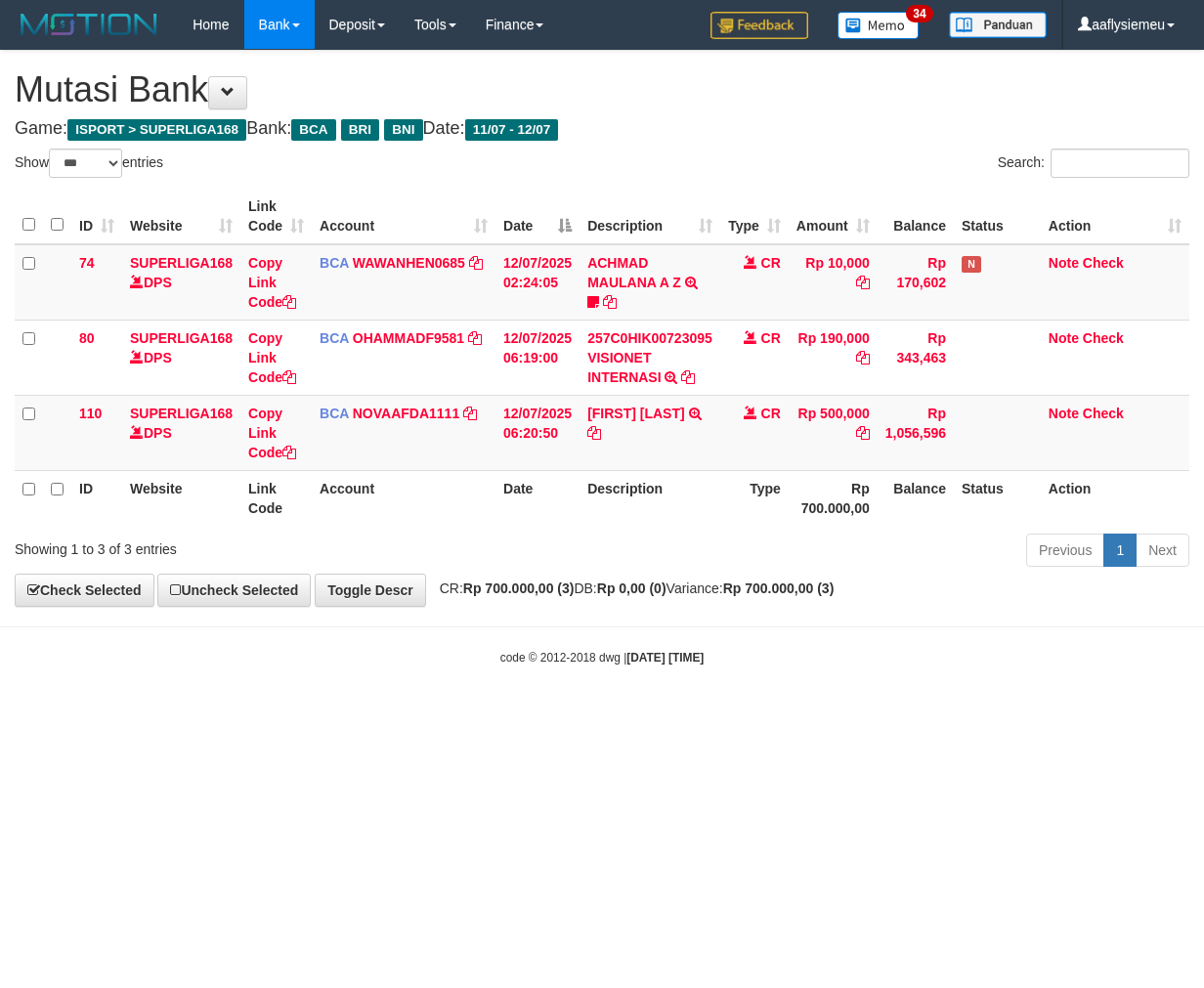 select on "***" 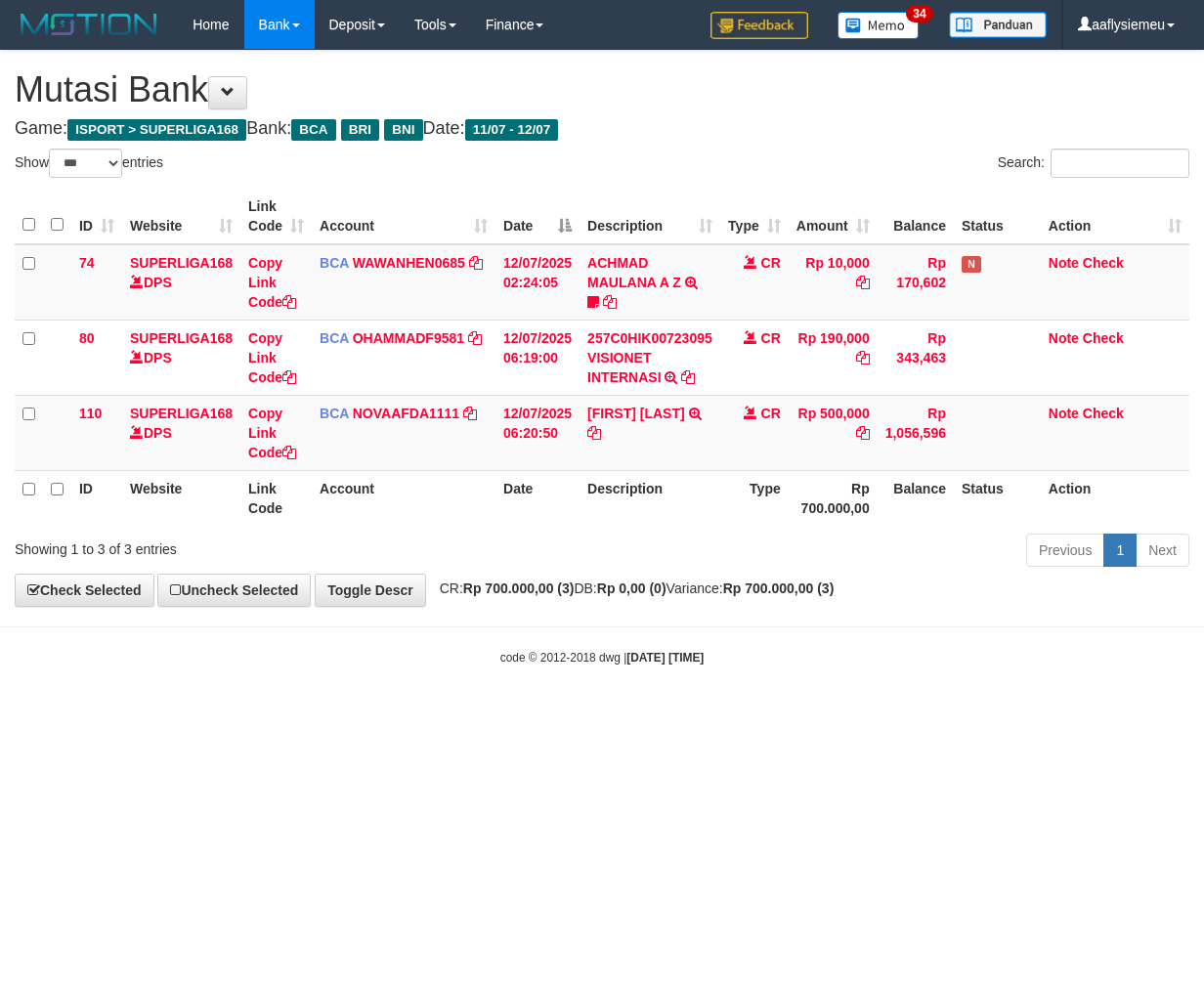 scroll, scrollTop: 0, scrollLeft: 0, axis: both 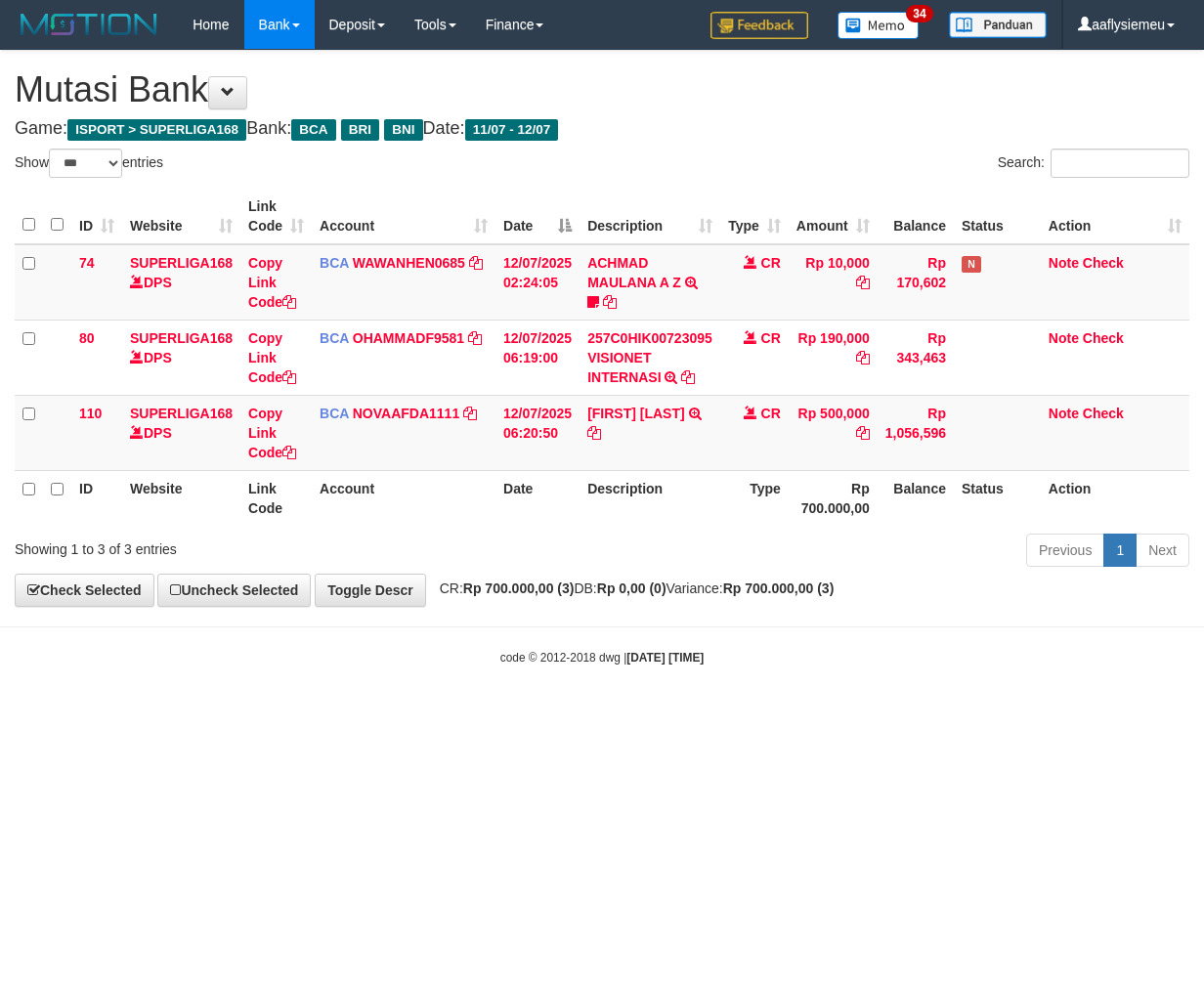 select on "***" 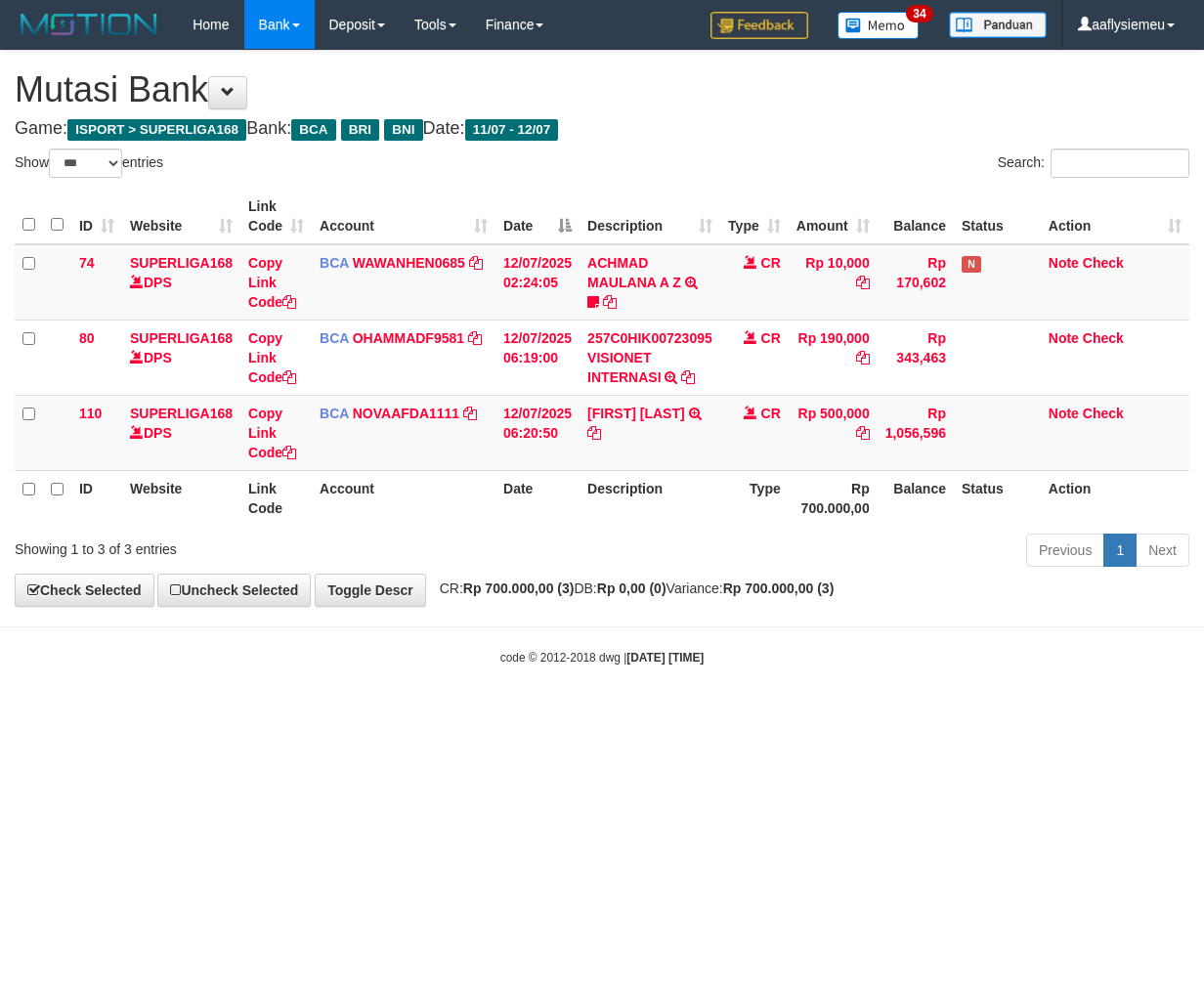 scroll, scrollTop: 0, scrollLeft: 0, axis: both 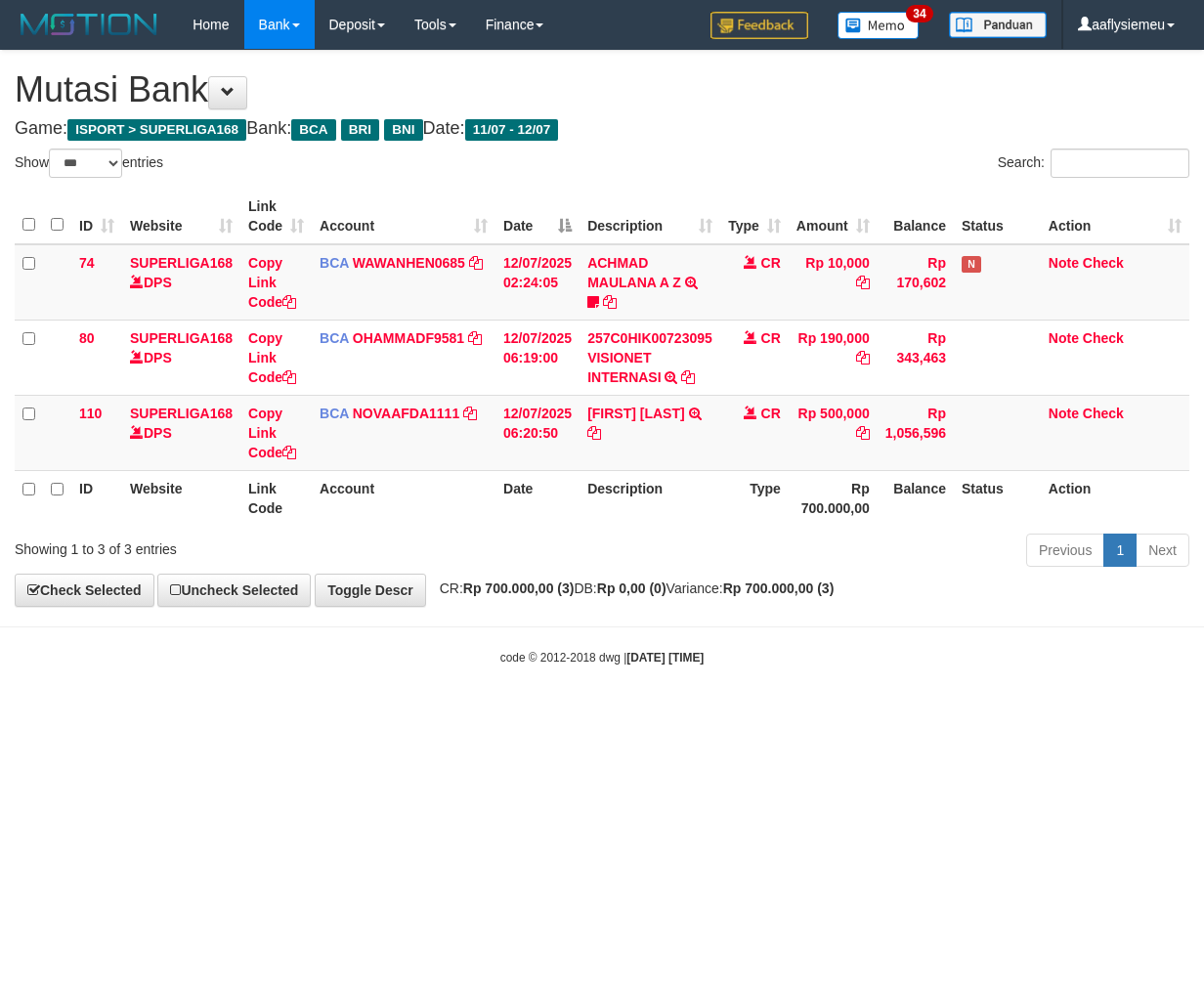select on "***" 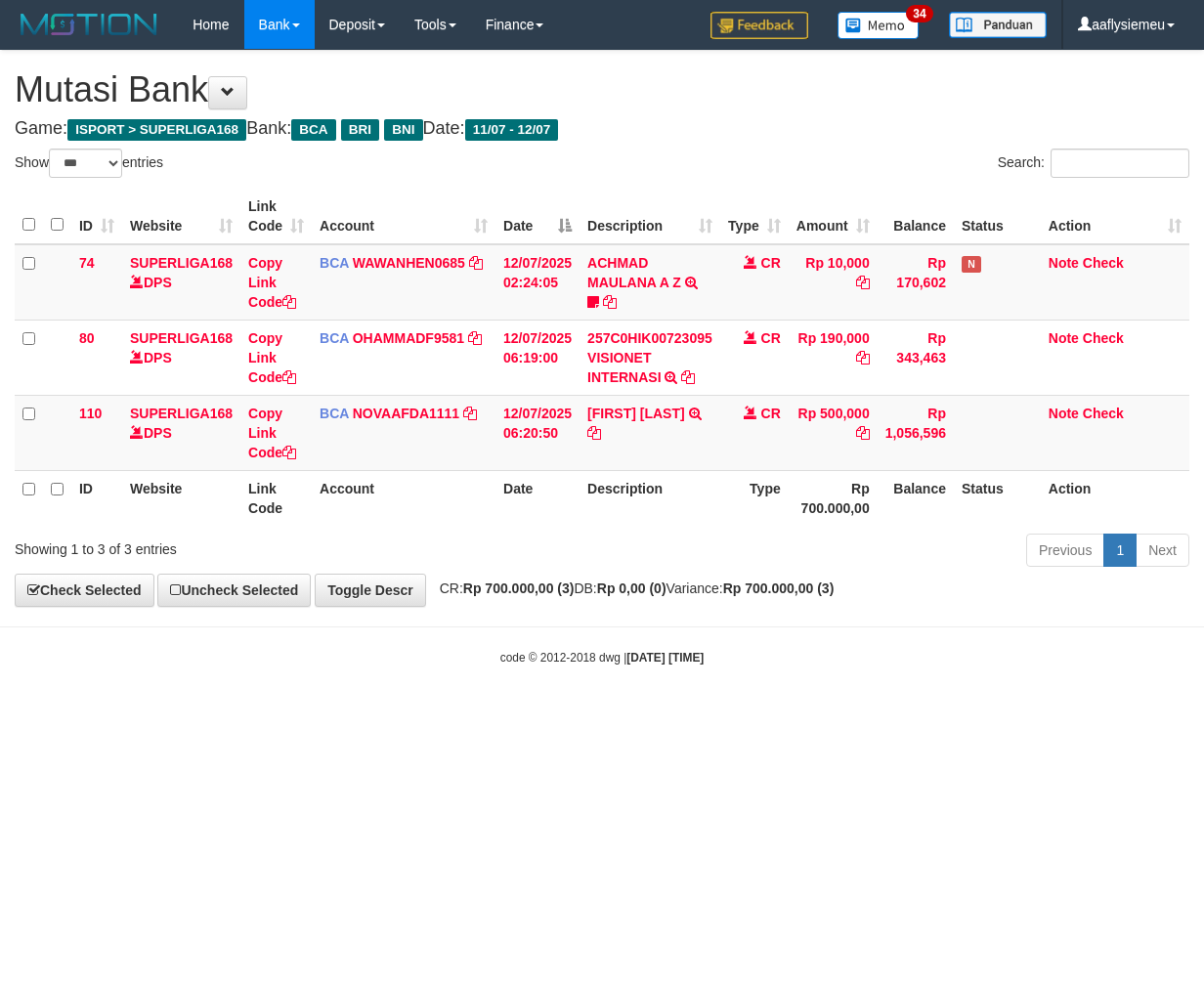 scroll, scrollTop: 0, scrollLeft: 0, axis: both 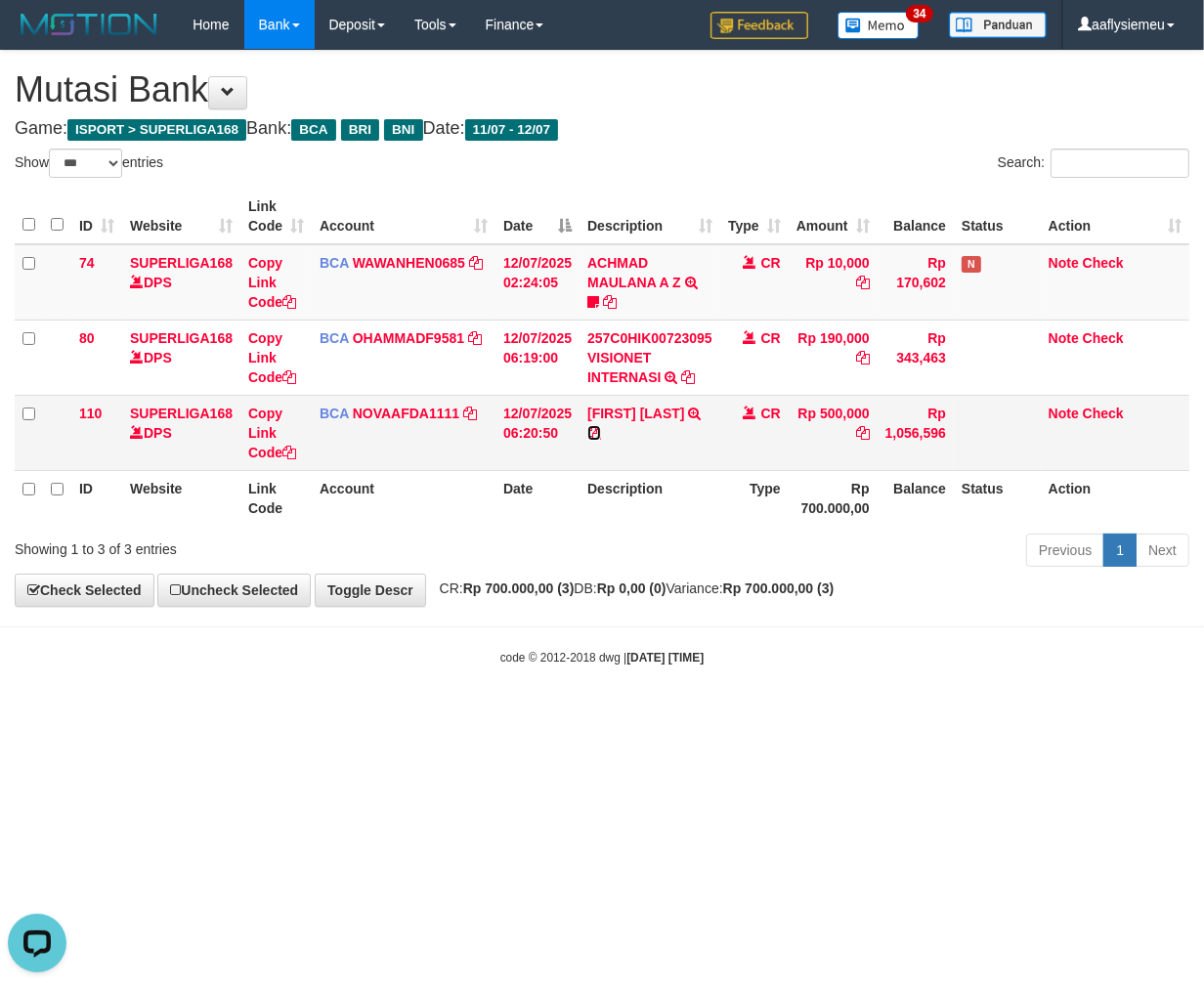 click at bounding box center (594, 433) 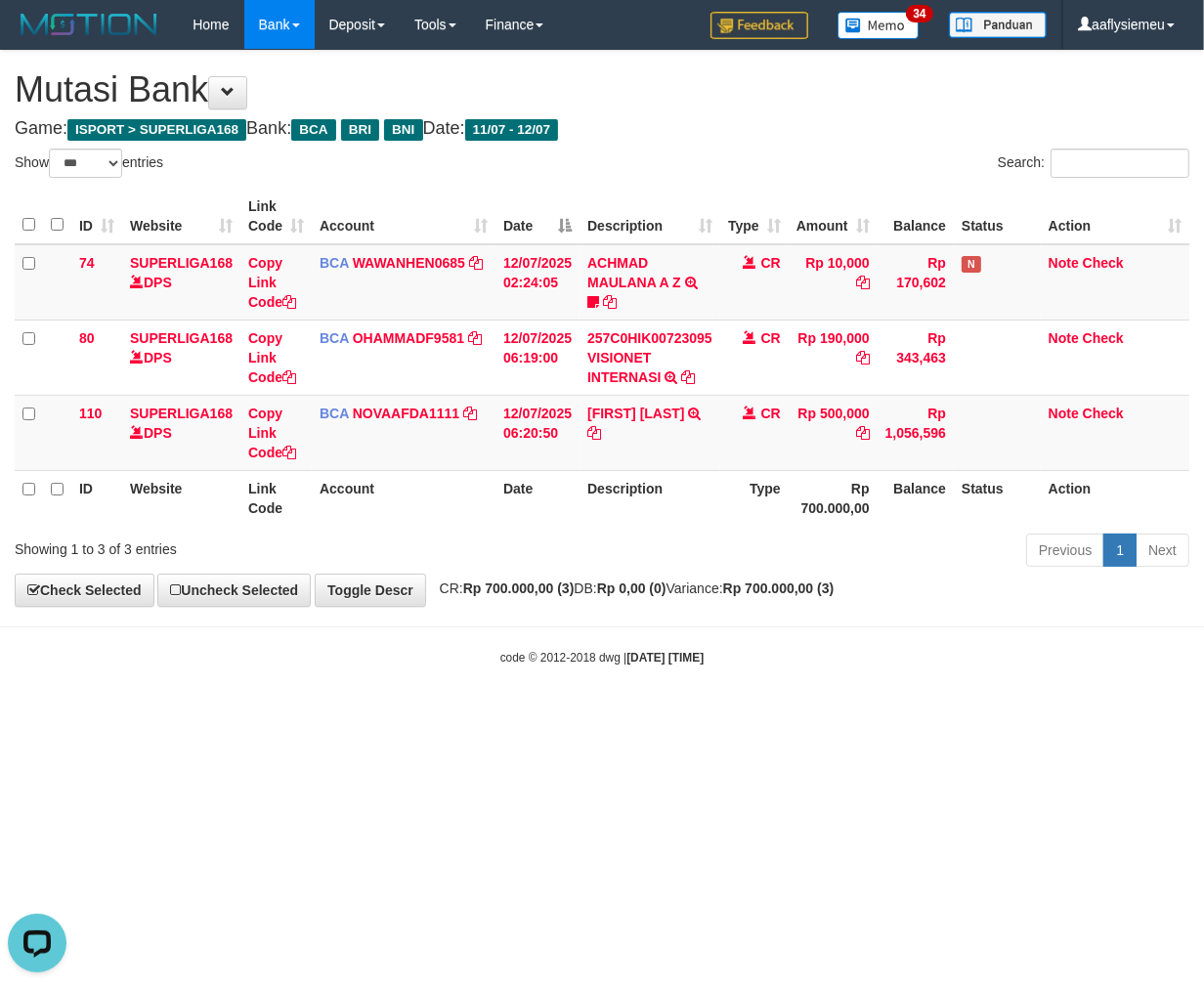 drag, startPoint x: 920, startPoint y: 684, endPoint x: 978, endPoint y: 680, distance: 58.137767 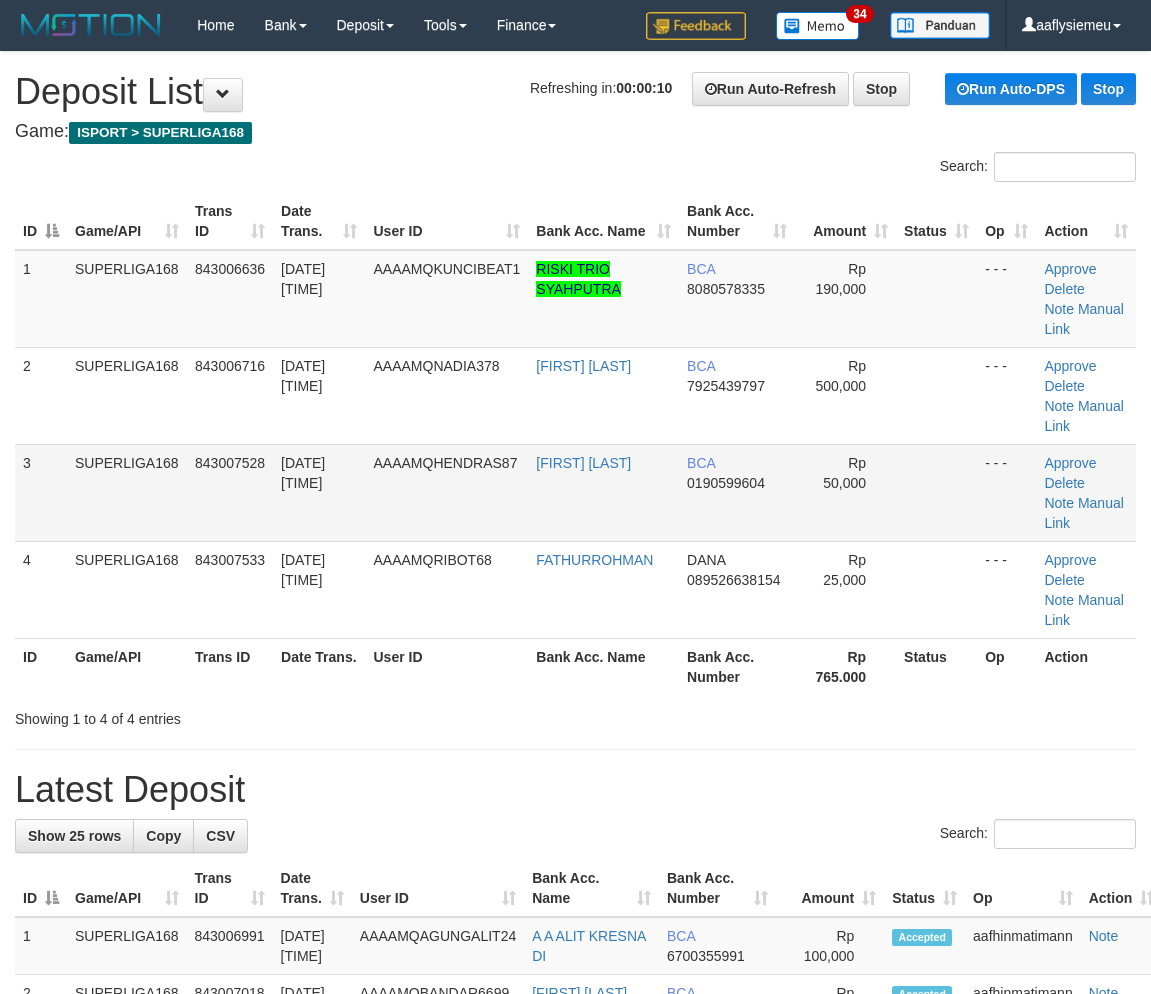 scroll, scrollTop: 0, scrollLeft: 0, axis: both 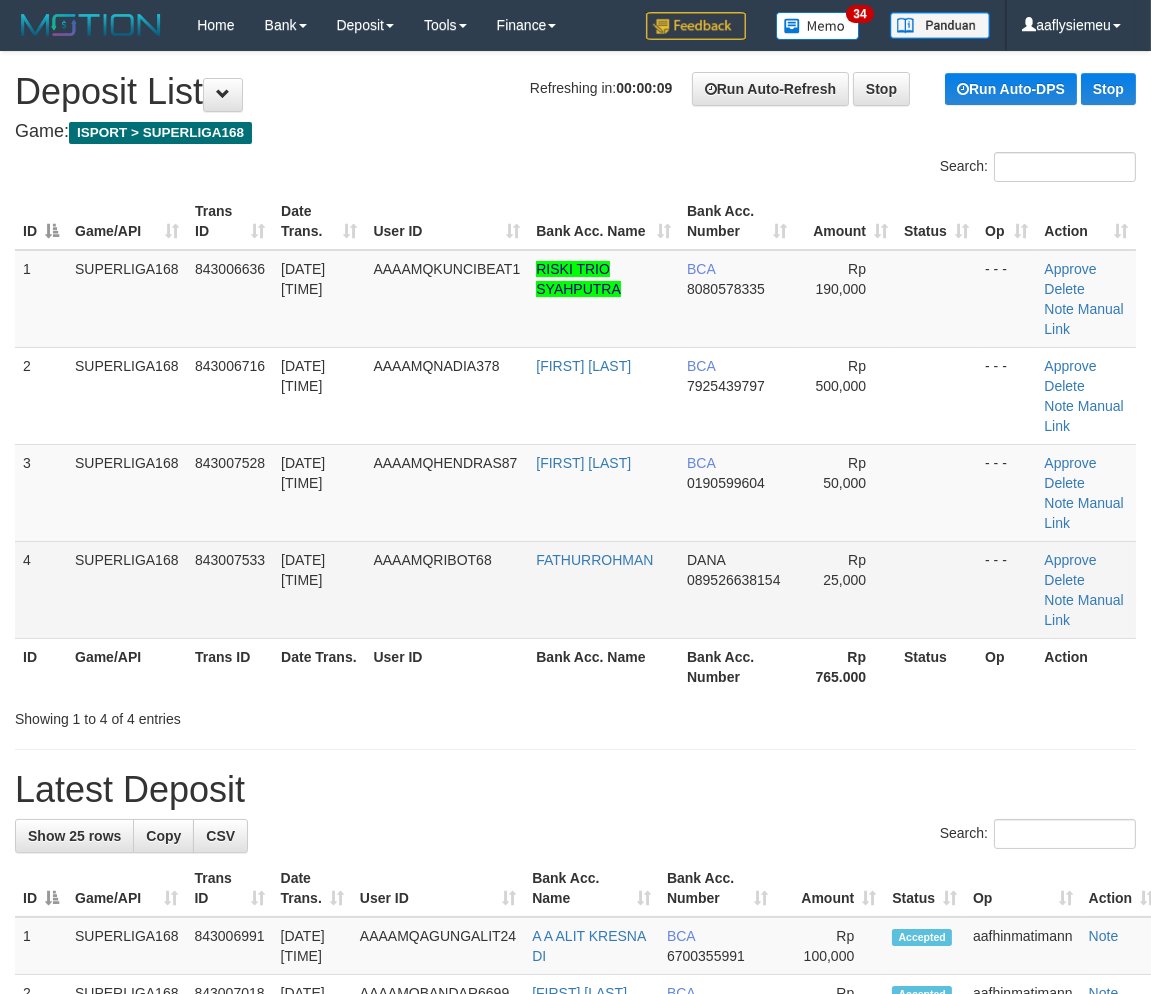 drag, startPoint x: 96, startPoint y: 585, endPoint x: 85, endPoint y: 594, distance: 14.21267 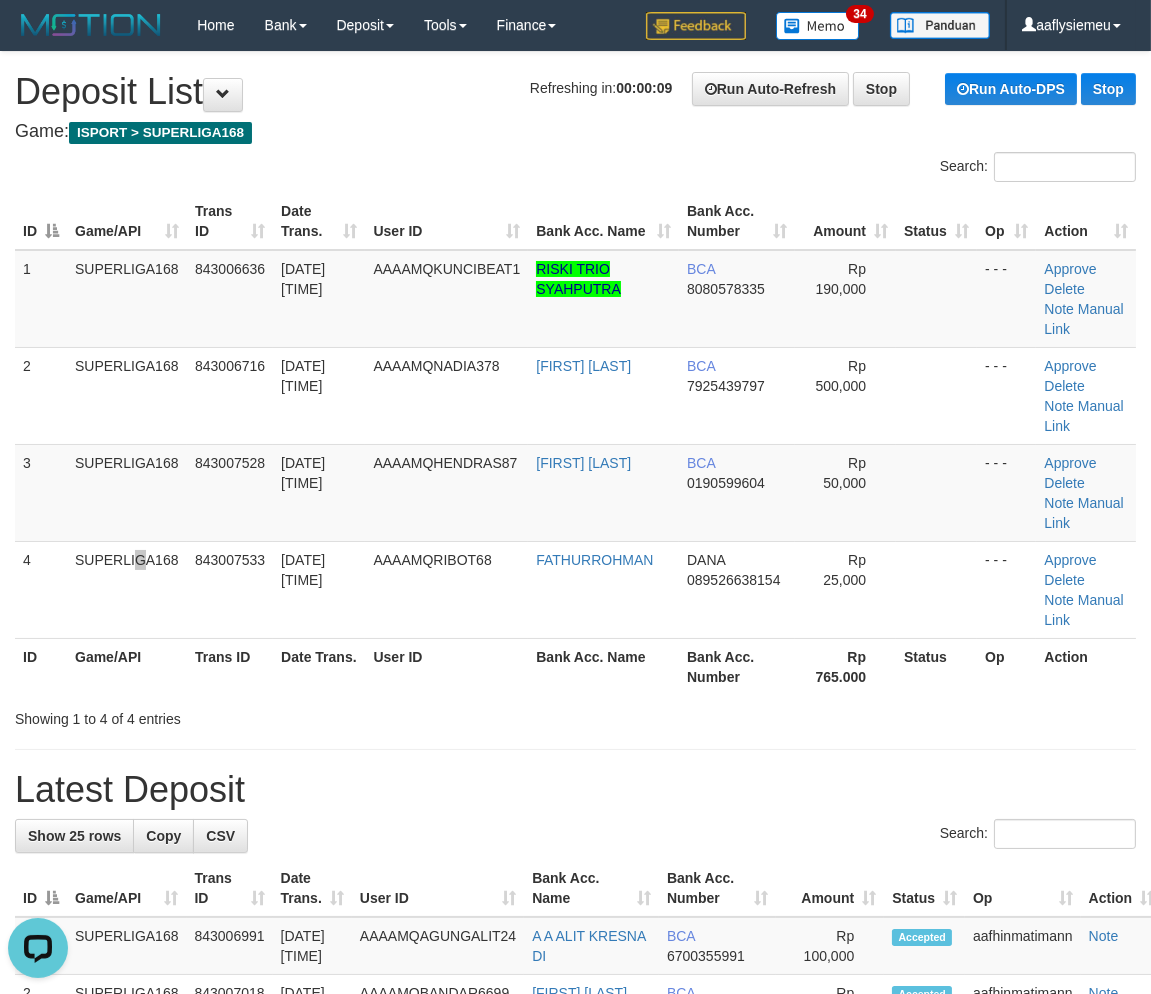 scroll, scrollTop: 0, scrollLeft: 0, axis: both 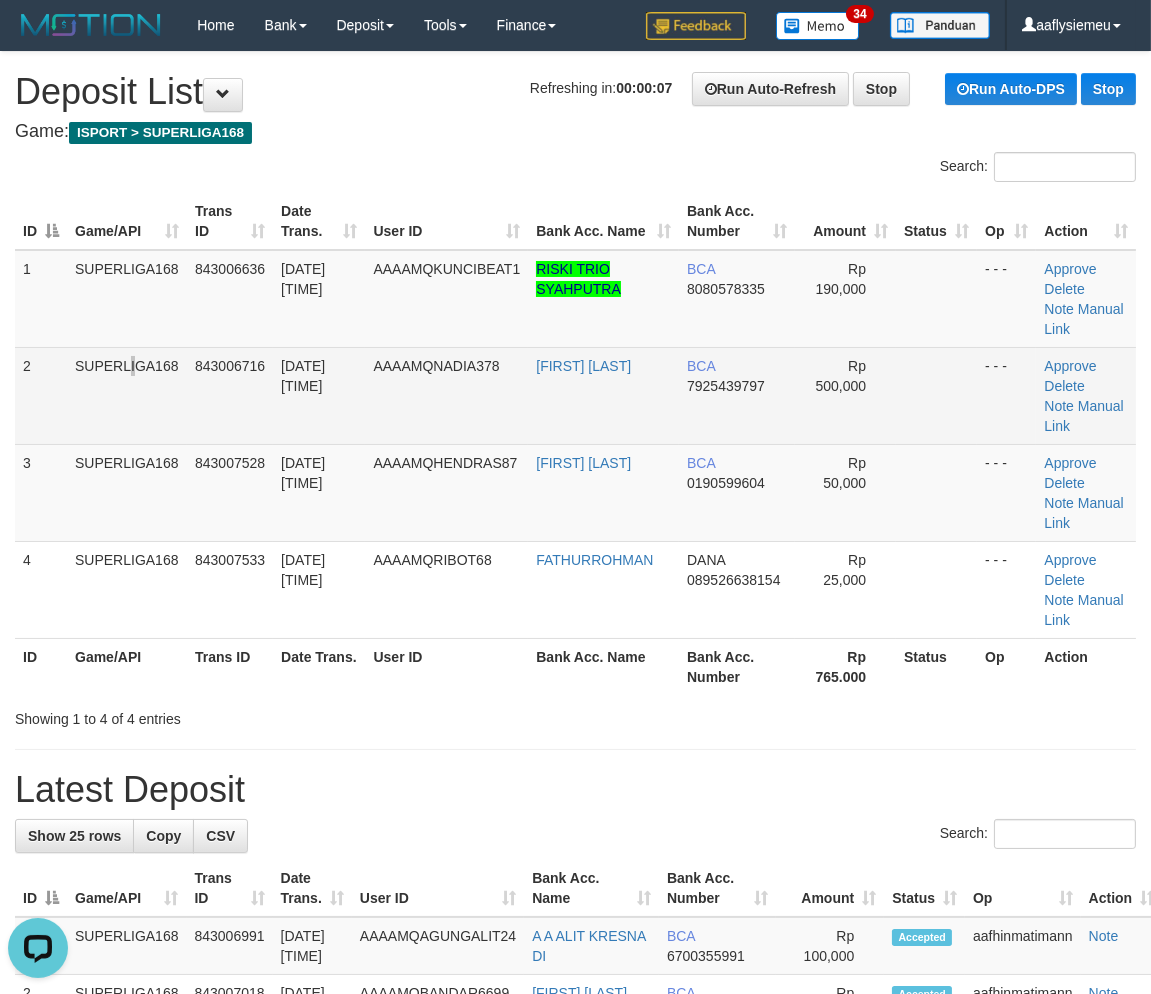 click on "SUPERLIGA168" at bounding box center [127, 395] 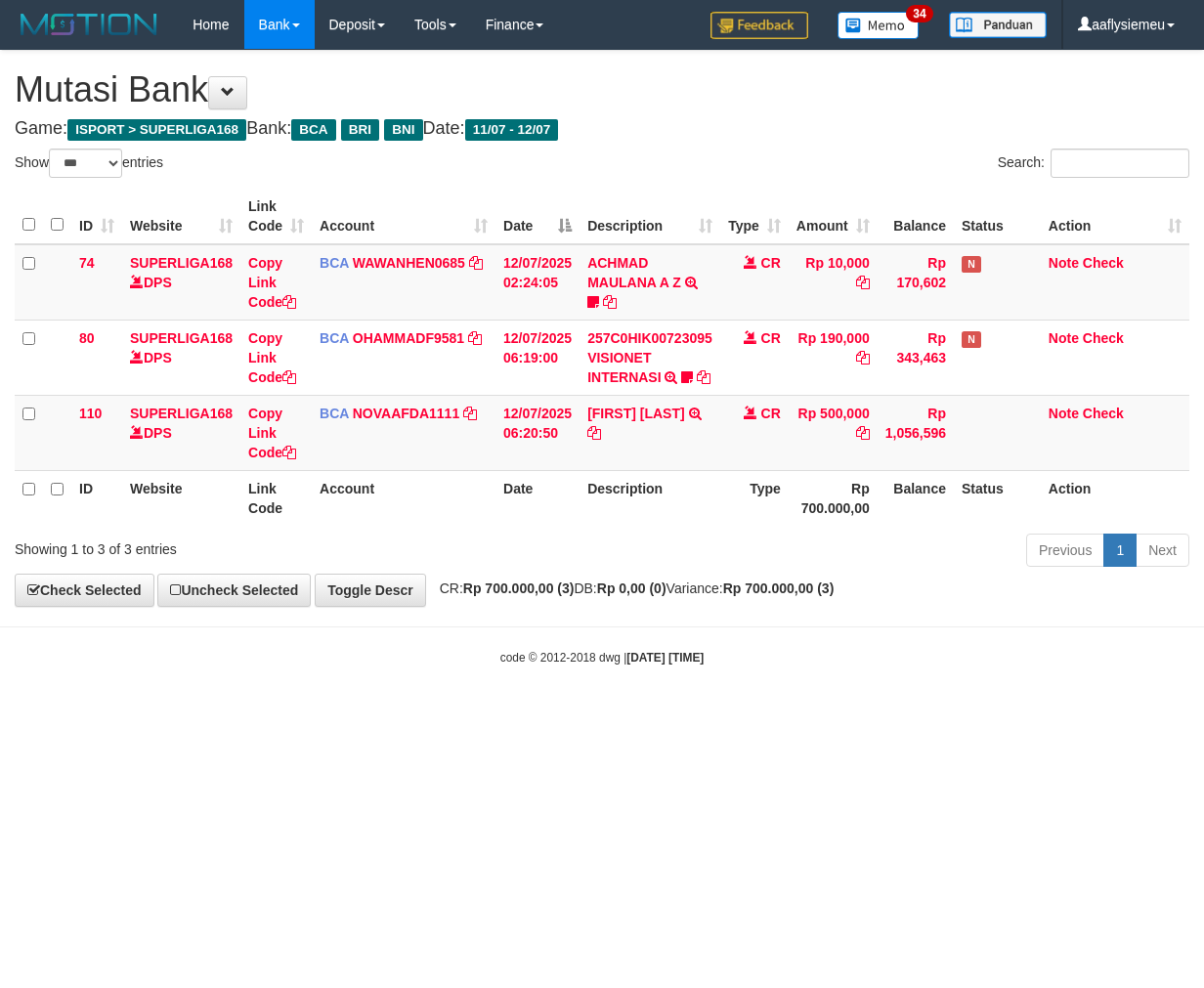 select on "***" 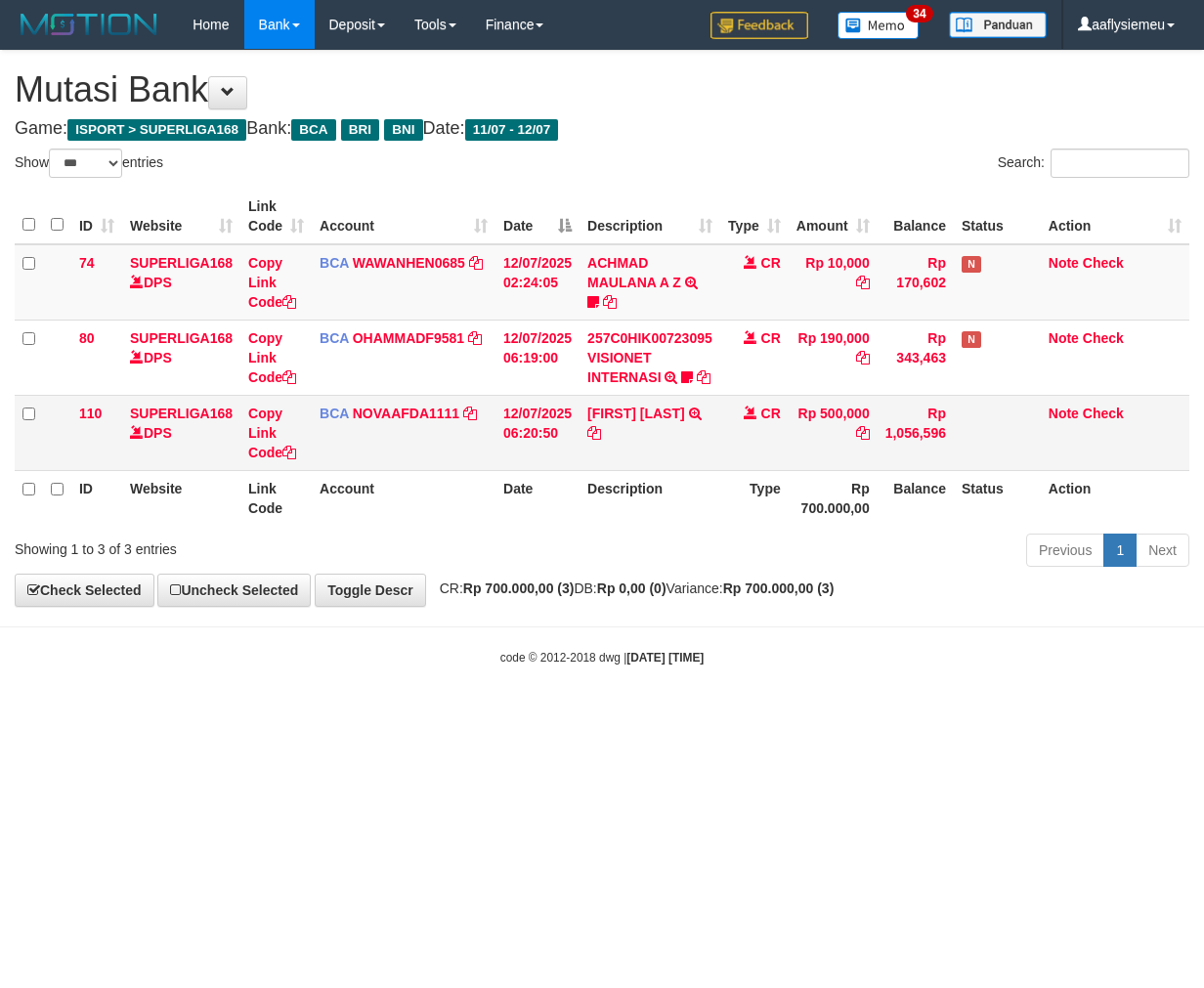 scroll, scrollTop: 0, scrollLeft: 0, axis: both 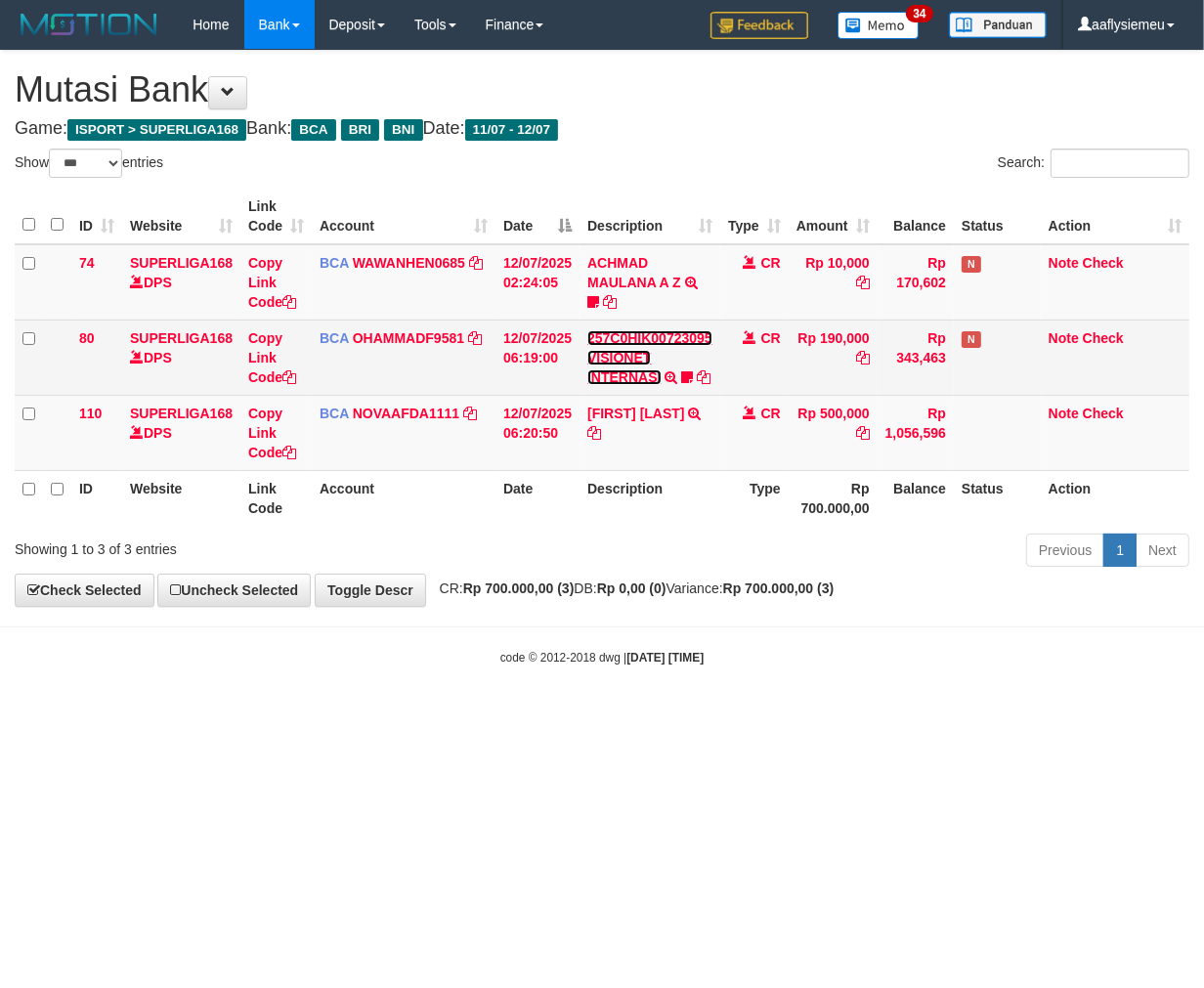 click on "257C0HIK00723095 VISIONET INTERNASI            TRSF E-BANKING CR 1207/FTSCY/WS95051
190000.002170464217
257C0HIK00723095 VISIONET INTERNASI    kuncibeat1" at bounding box center [650, 357] 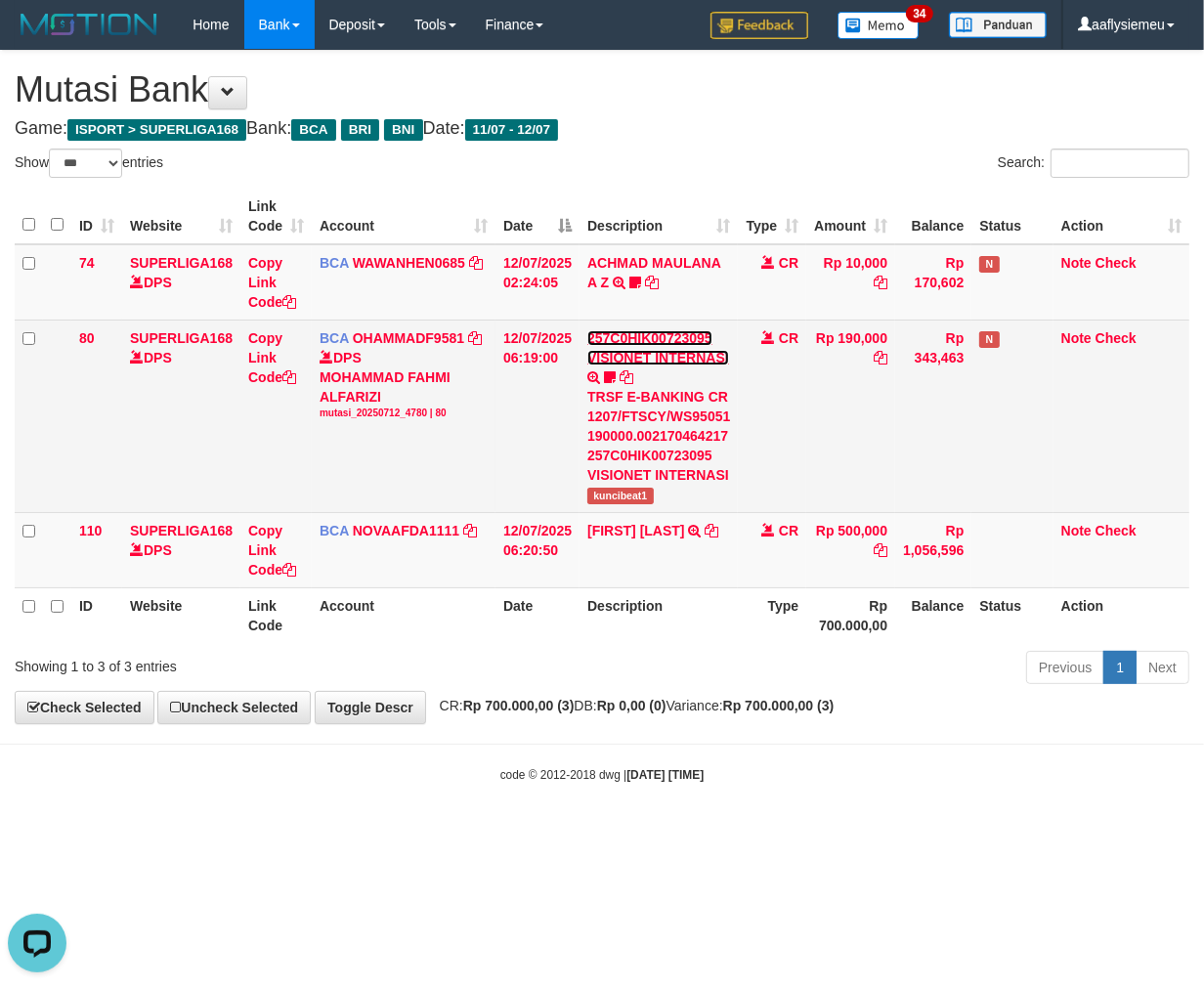 scroll, scrollTop: 0, scrollLeft: 0, axis: both 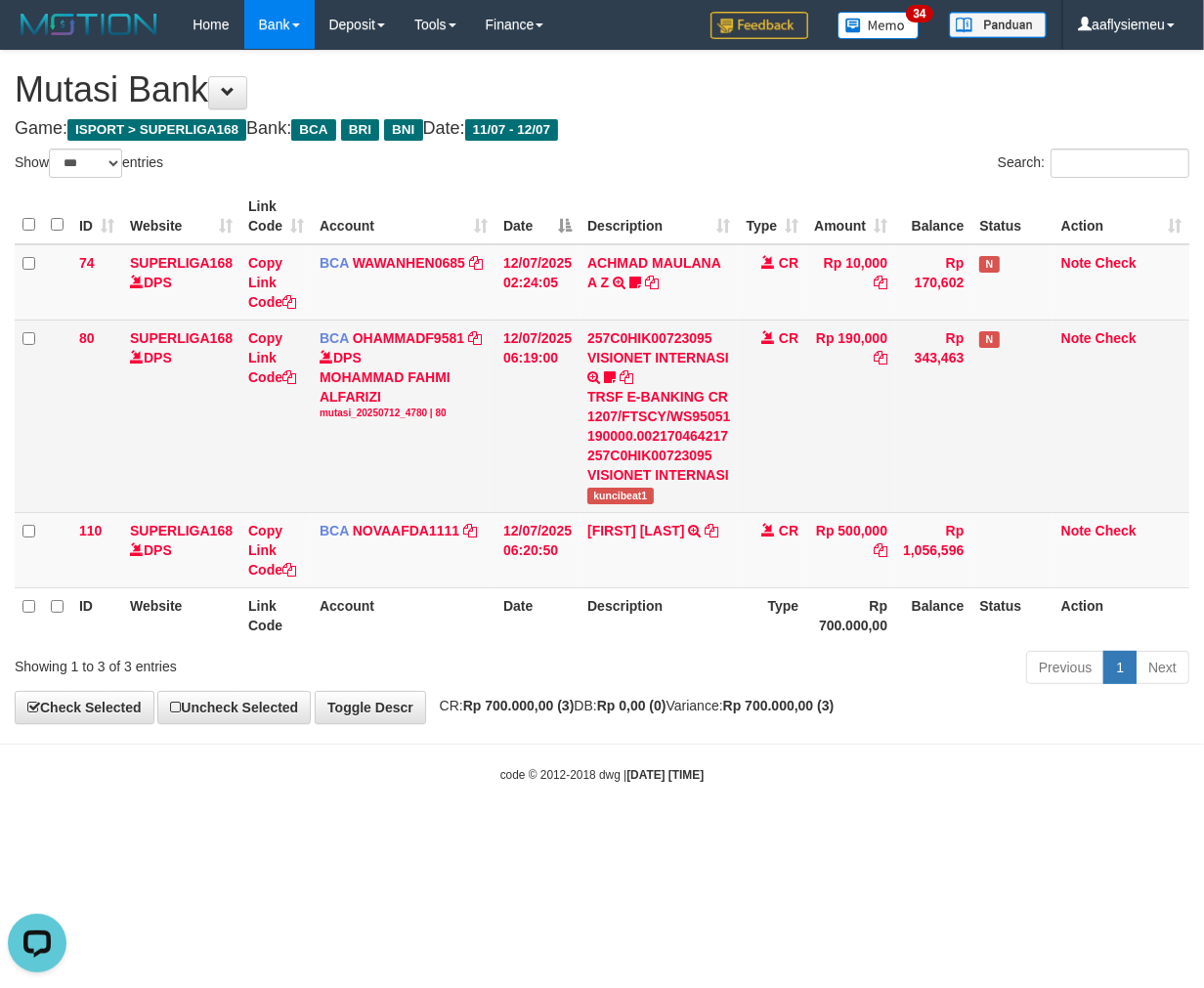 click on "kuncibeat1" at bounding box center (620, 495) 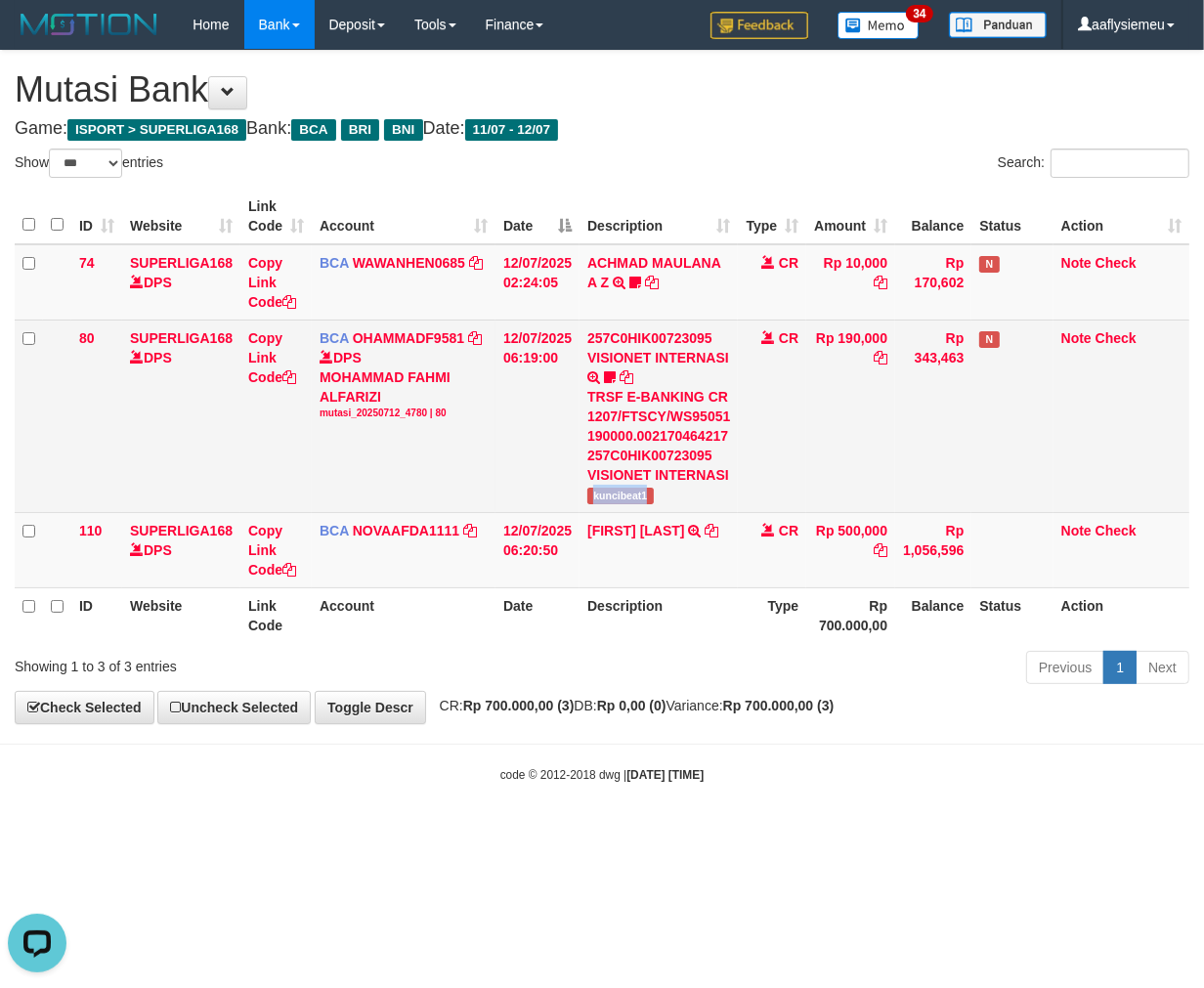 click on "kuncibeat1" at bounding box center (620, 495) 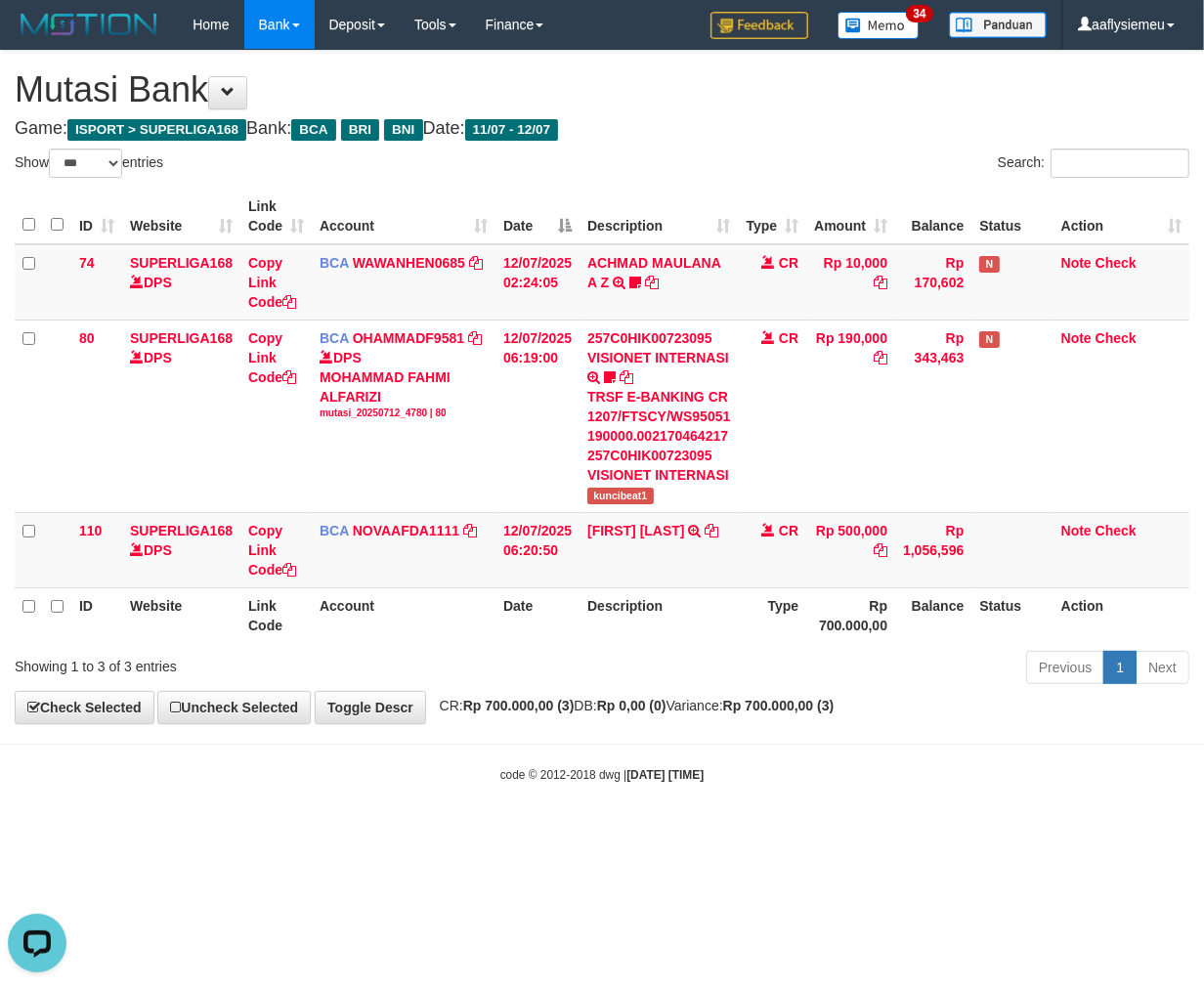 click on "Previous 1 Next" at bounding box center (852, 669) 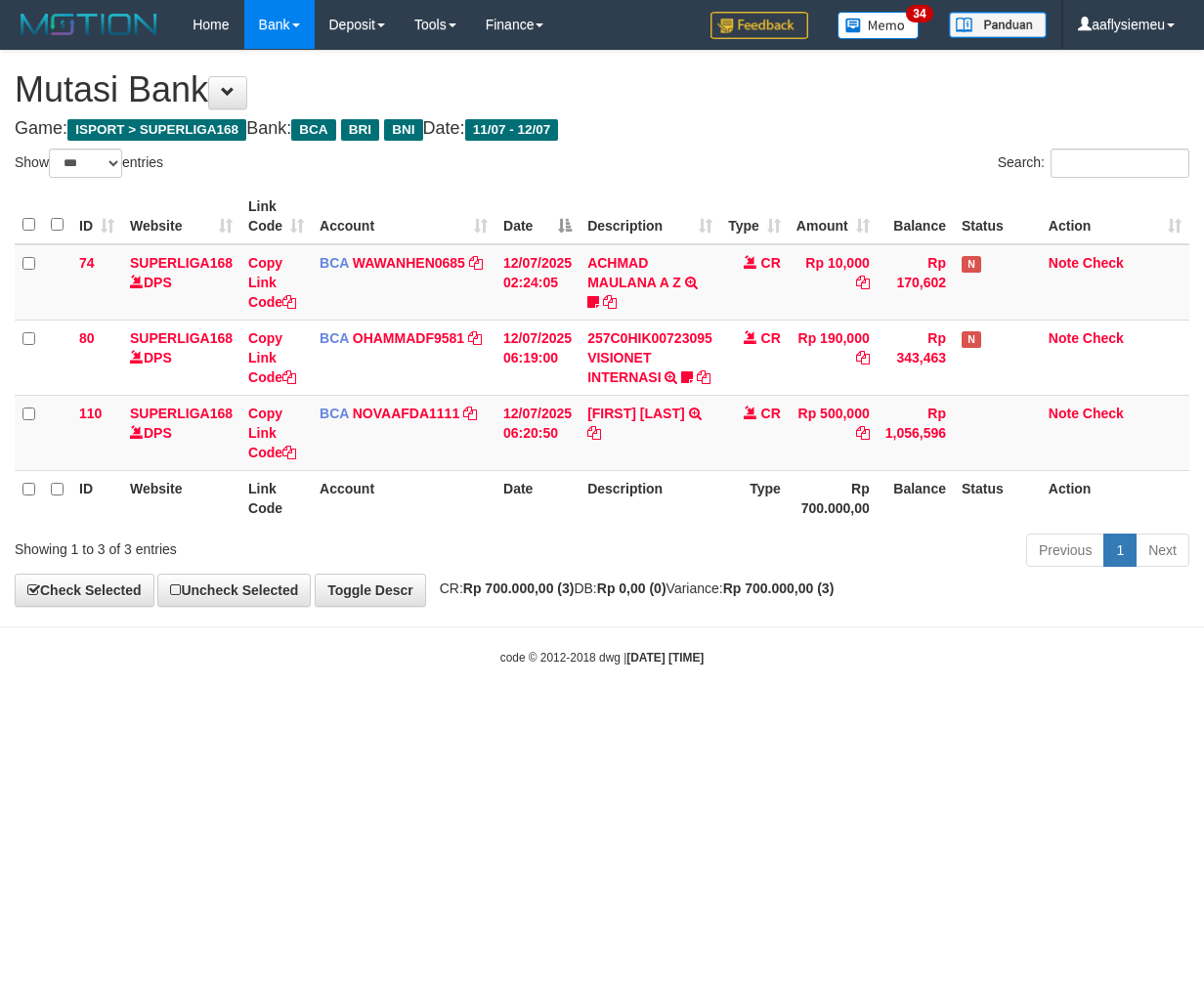 select on "***" 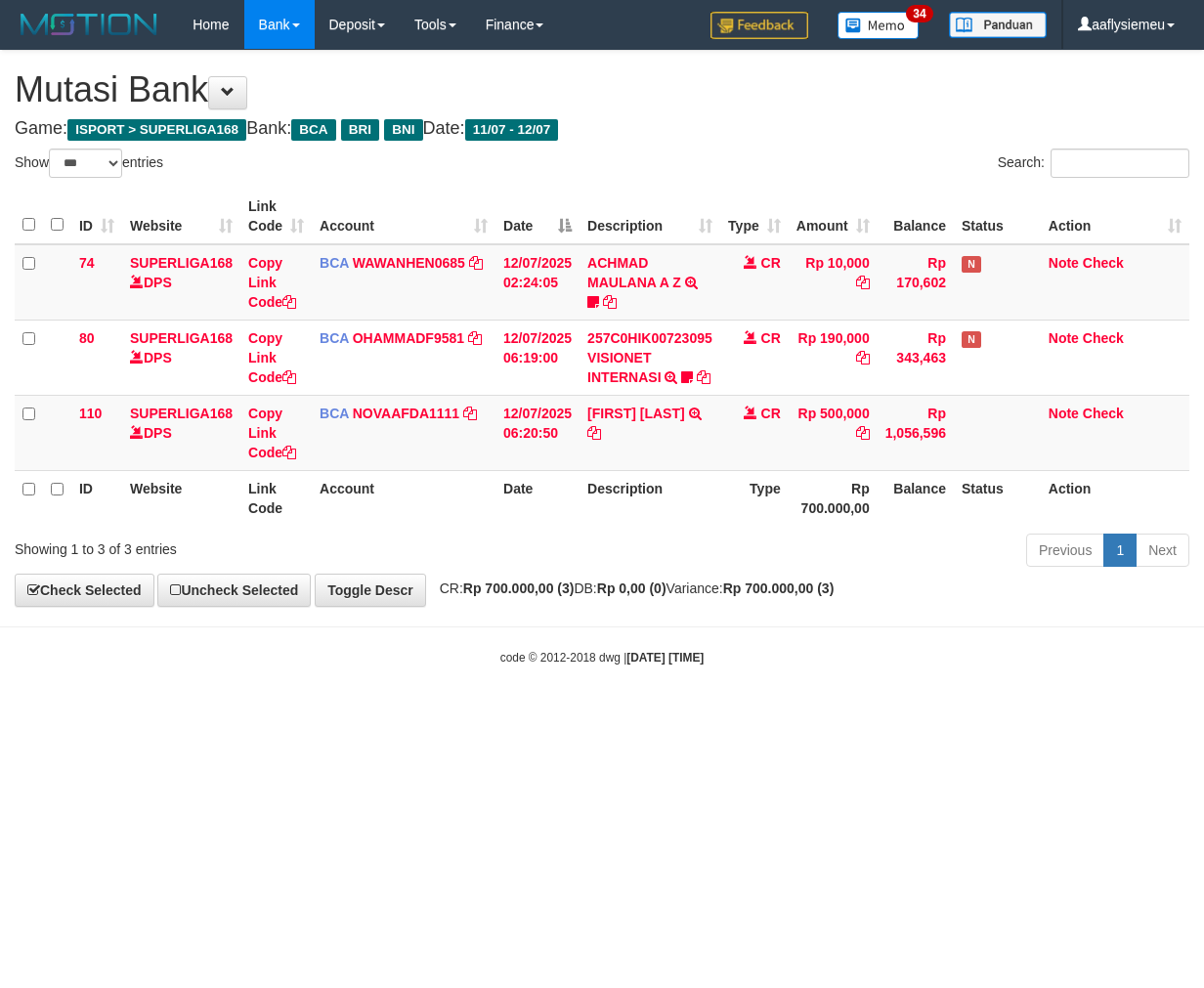 scroll, scrollTop: 0, scrollLeft: 0, axis: both 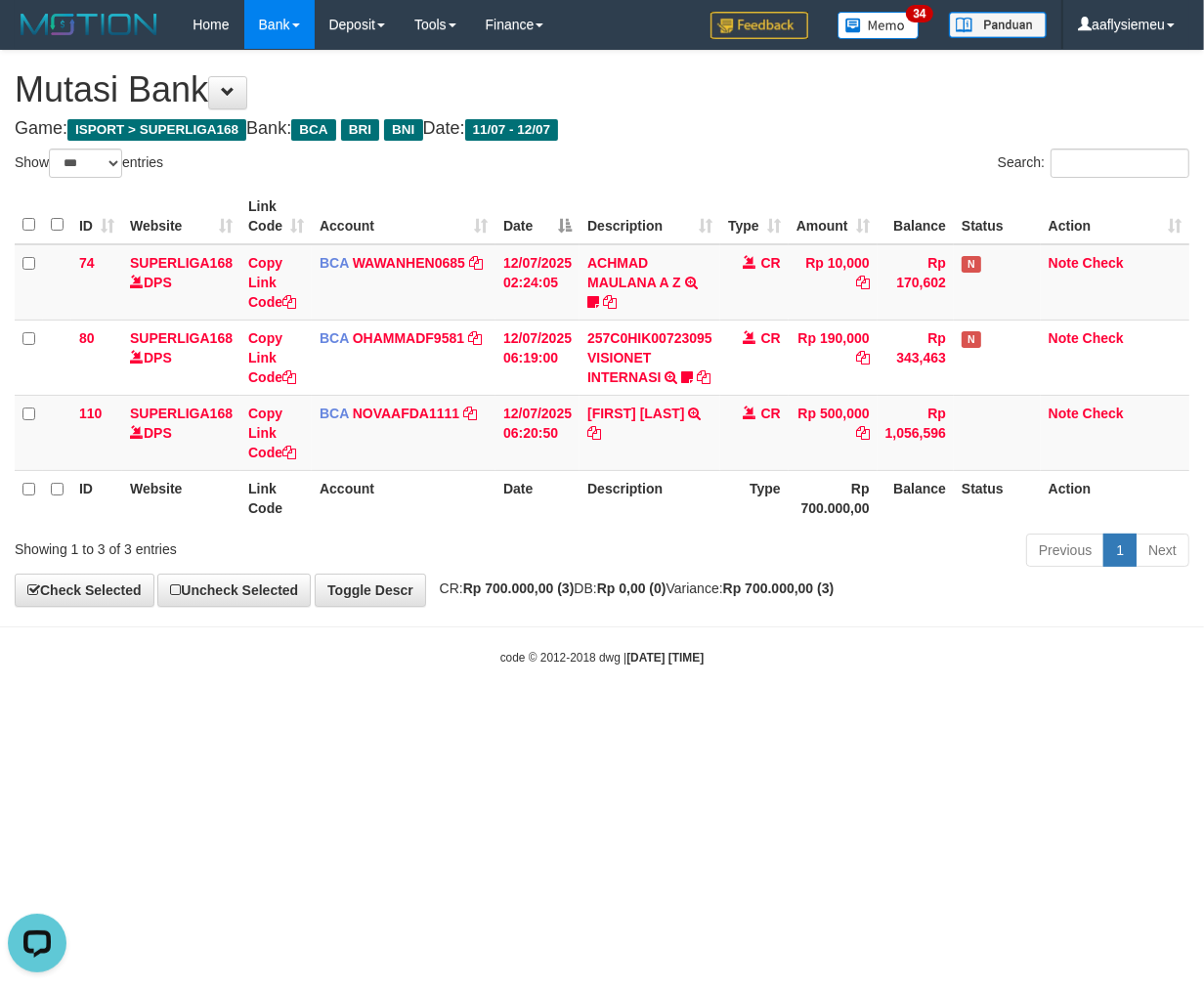 click on "Toggle navigation
Home
Bank
Account List
Load
By Website
Group
[ISPORT]													SUPERLIGA168
By Load Group (DPS)
34" at bounding box center [602, 358] 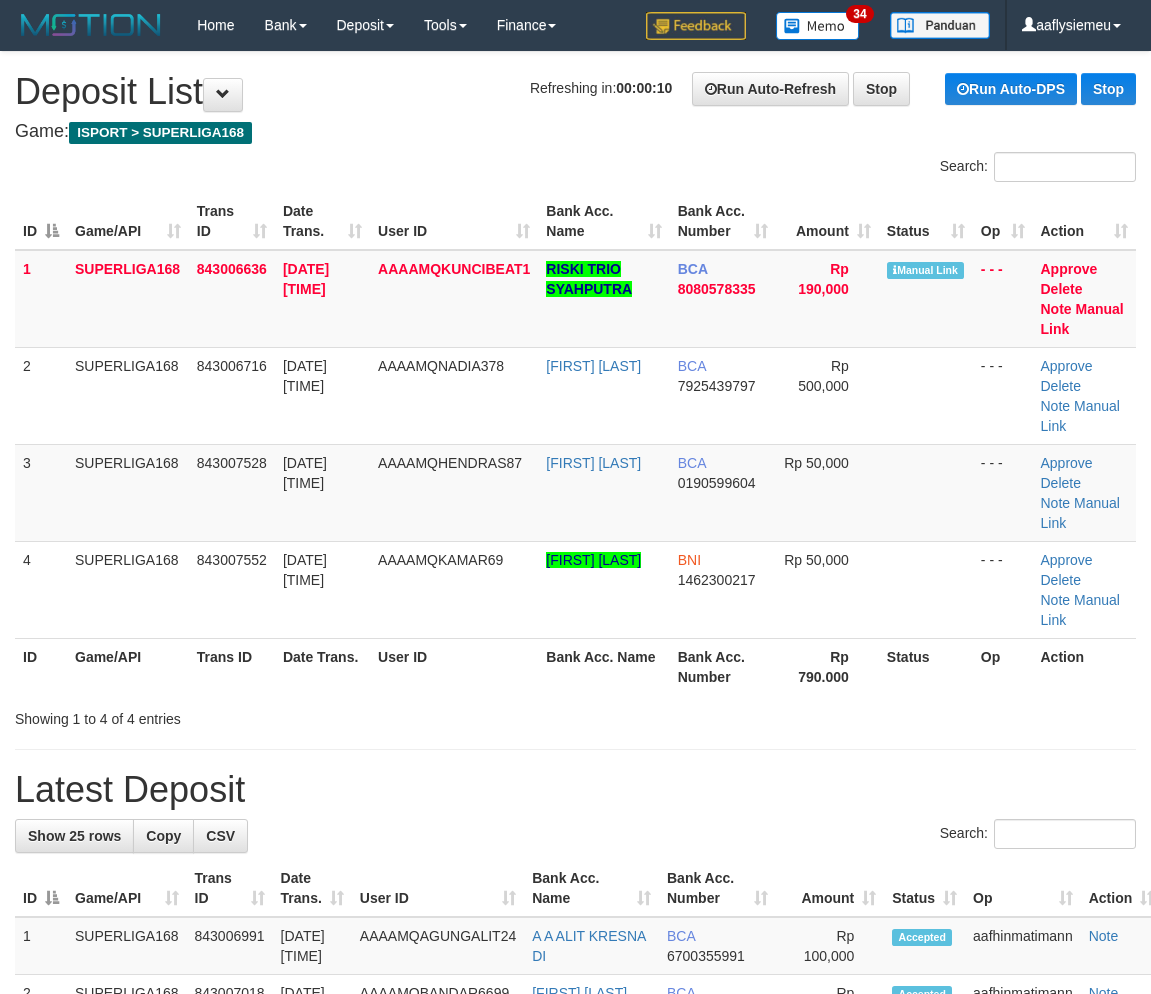 scroll, scrollTop: 0, scrollLeft: 0, axis: both 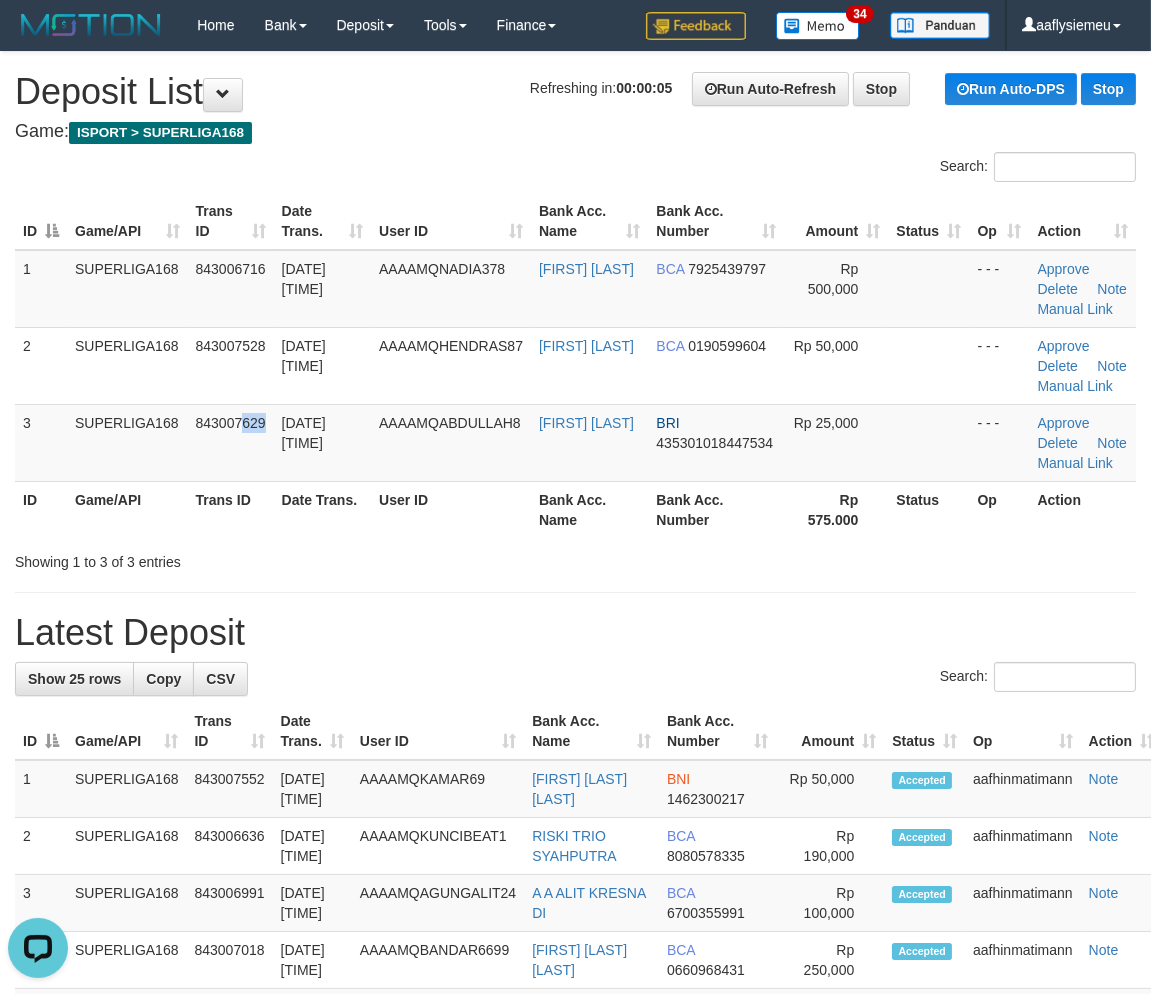 drag, startPoint x: 243, startPoint y: 514, endPoint x: 2, endPoint y: 577, distance: 249.09837 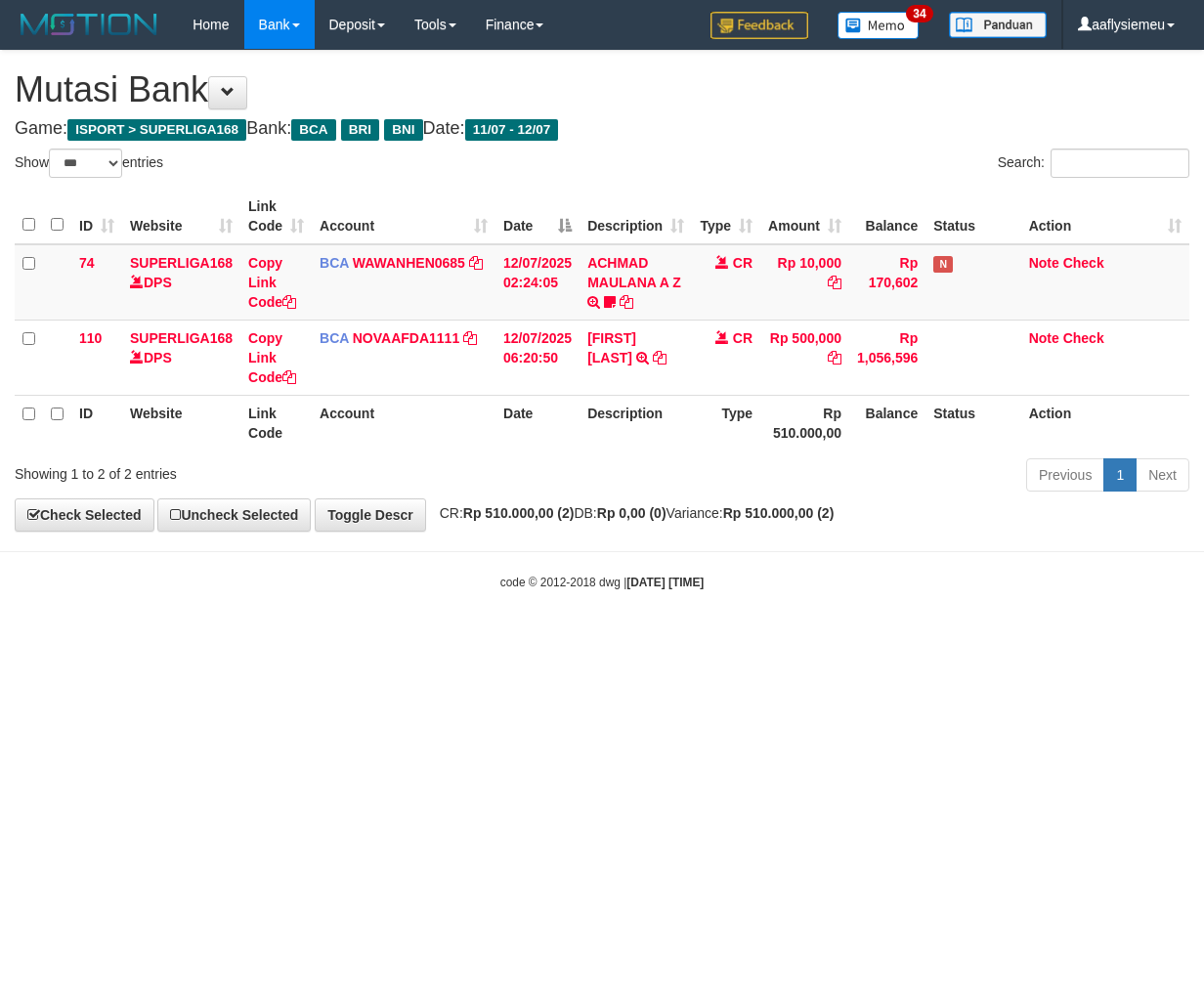 select on "***" 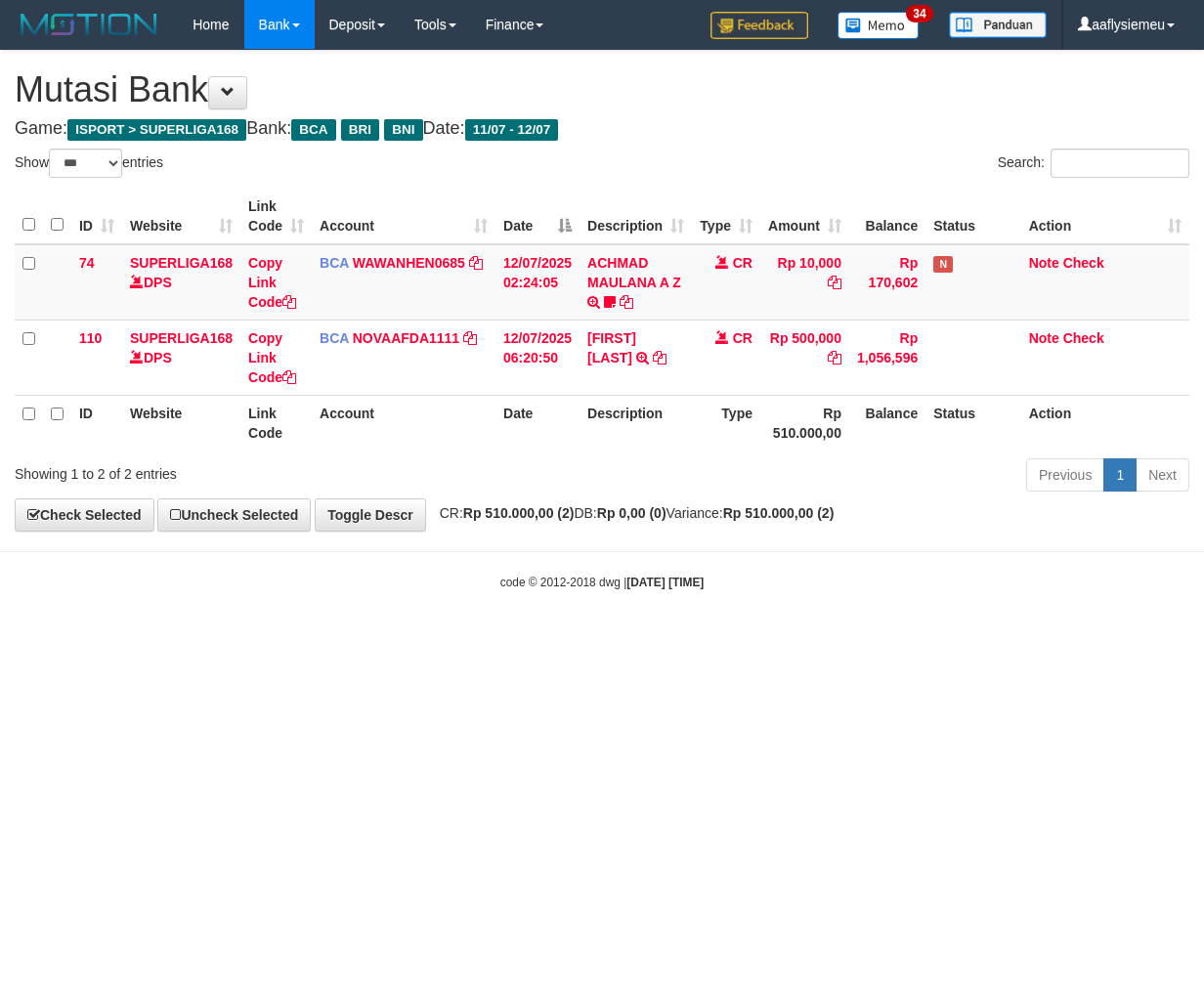 scroll, scrollTop: 0, scrollLeft: 0, axis: both 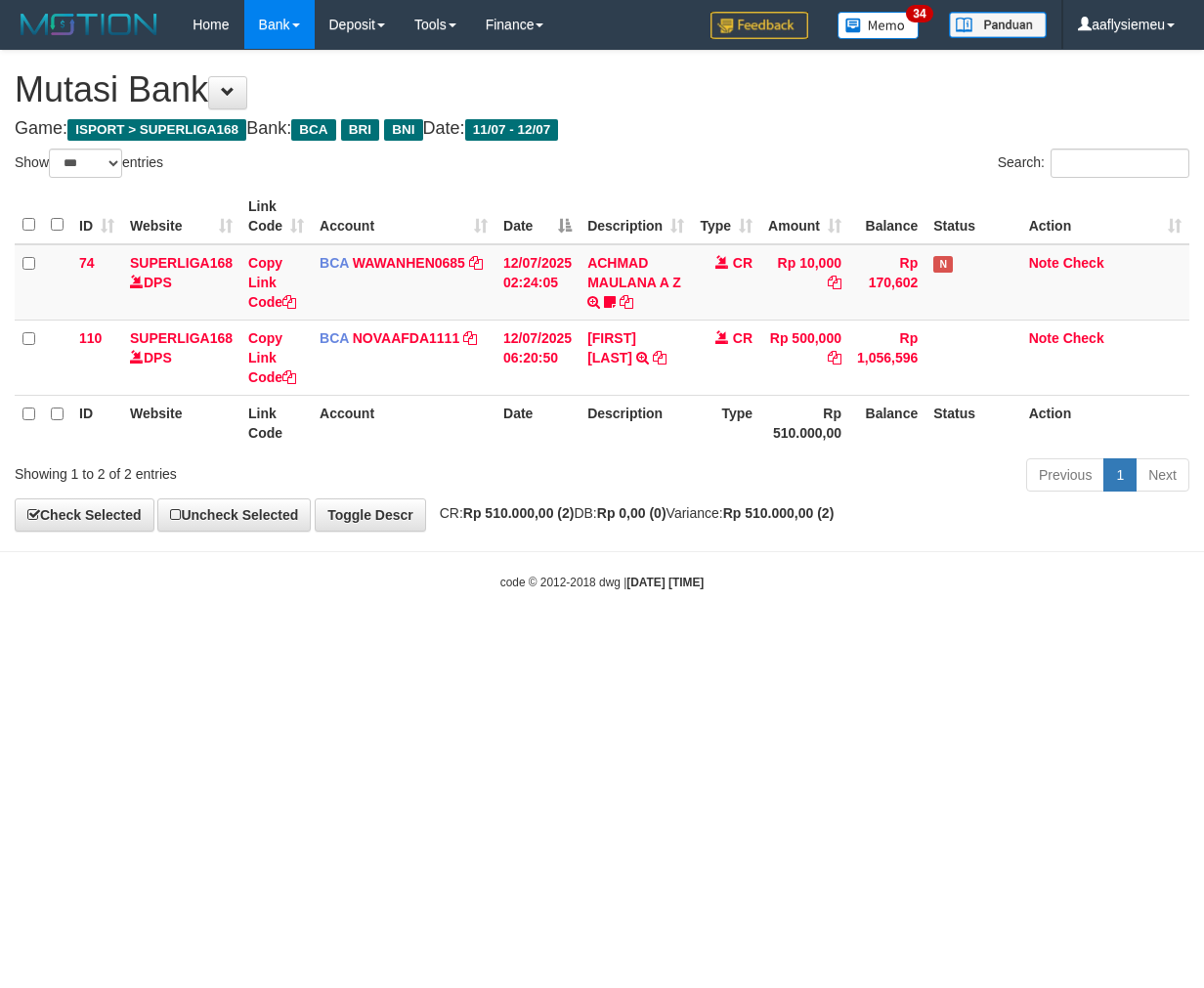 select on "***" 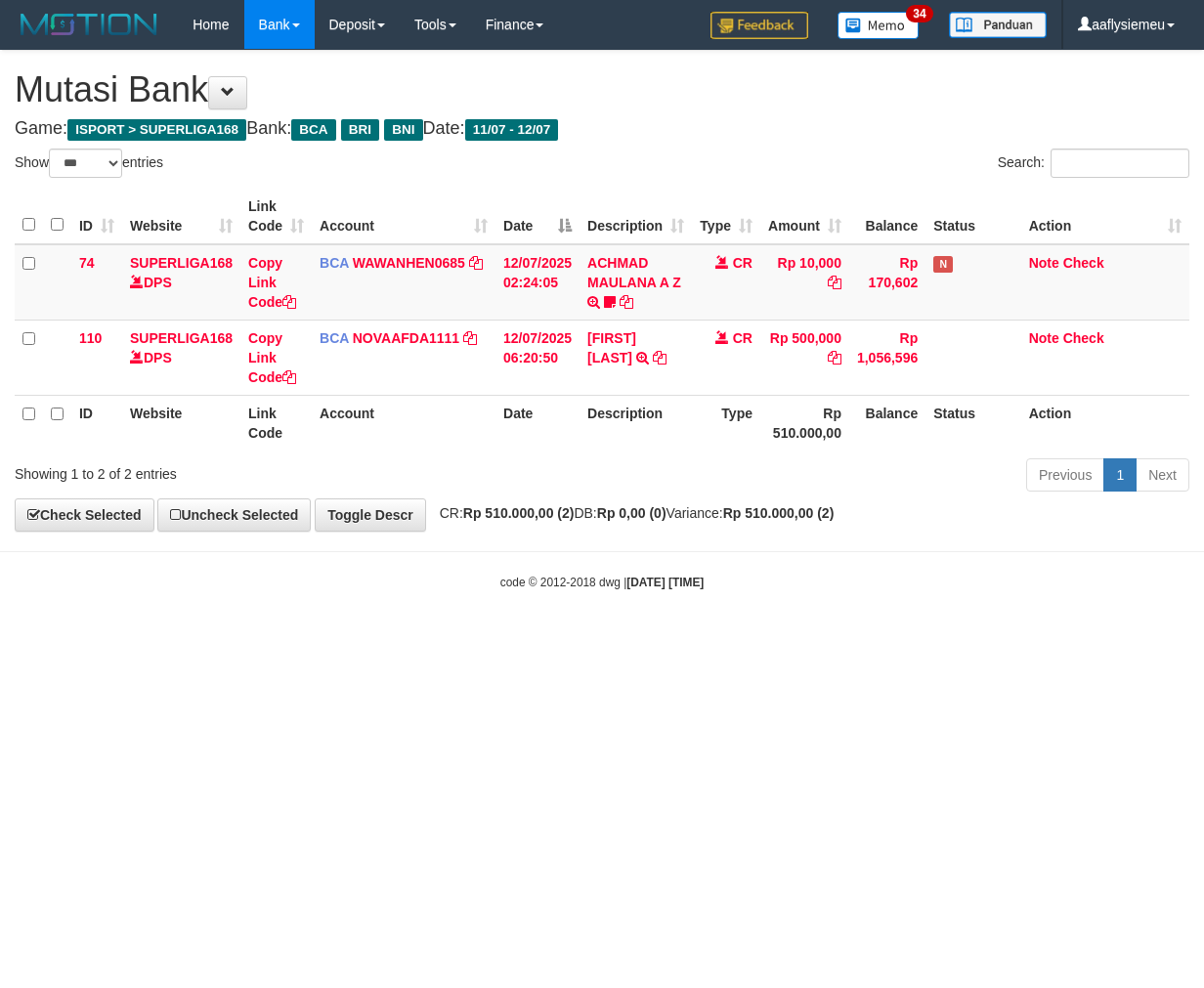 scroll, scrollTop: 0, scrollLeft: 0, axis: both 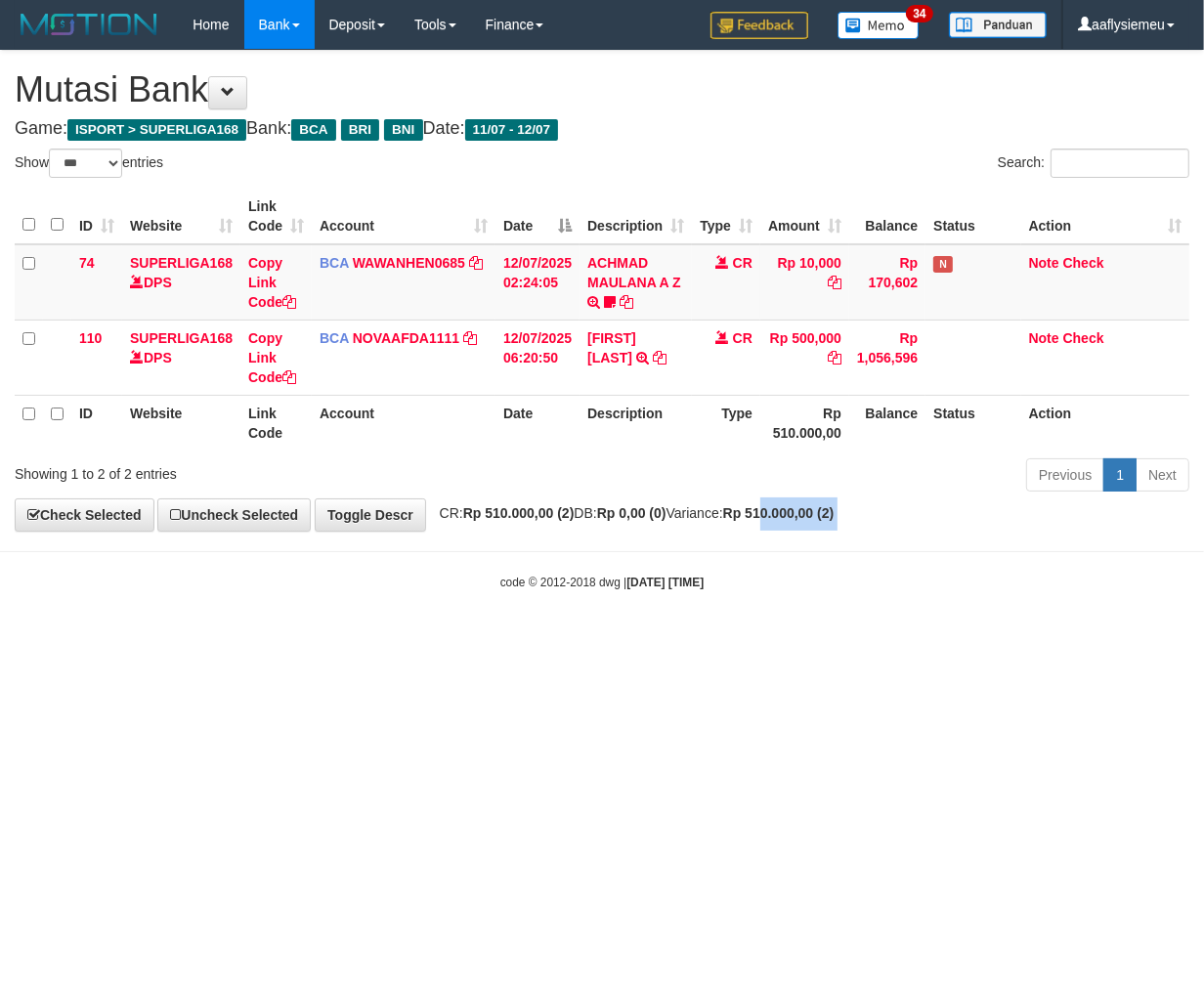 drag, startPoint x: 0, startPoint y: 0, endPoint x: 804, endPoint y: 549, distance: 973.5589 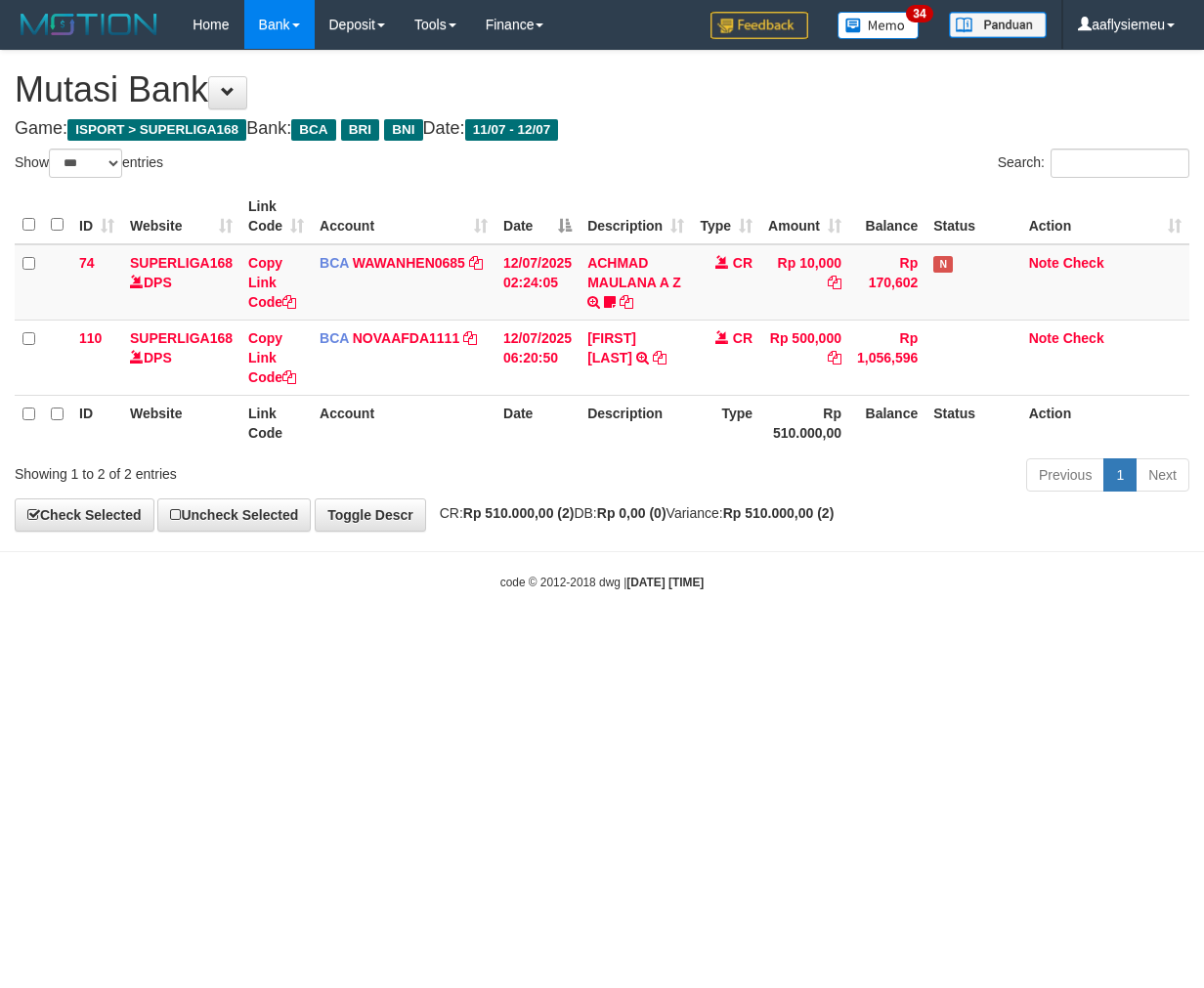 select on "***" 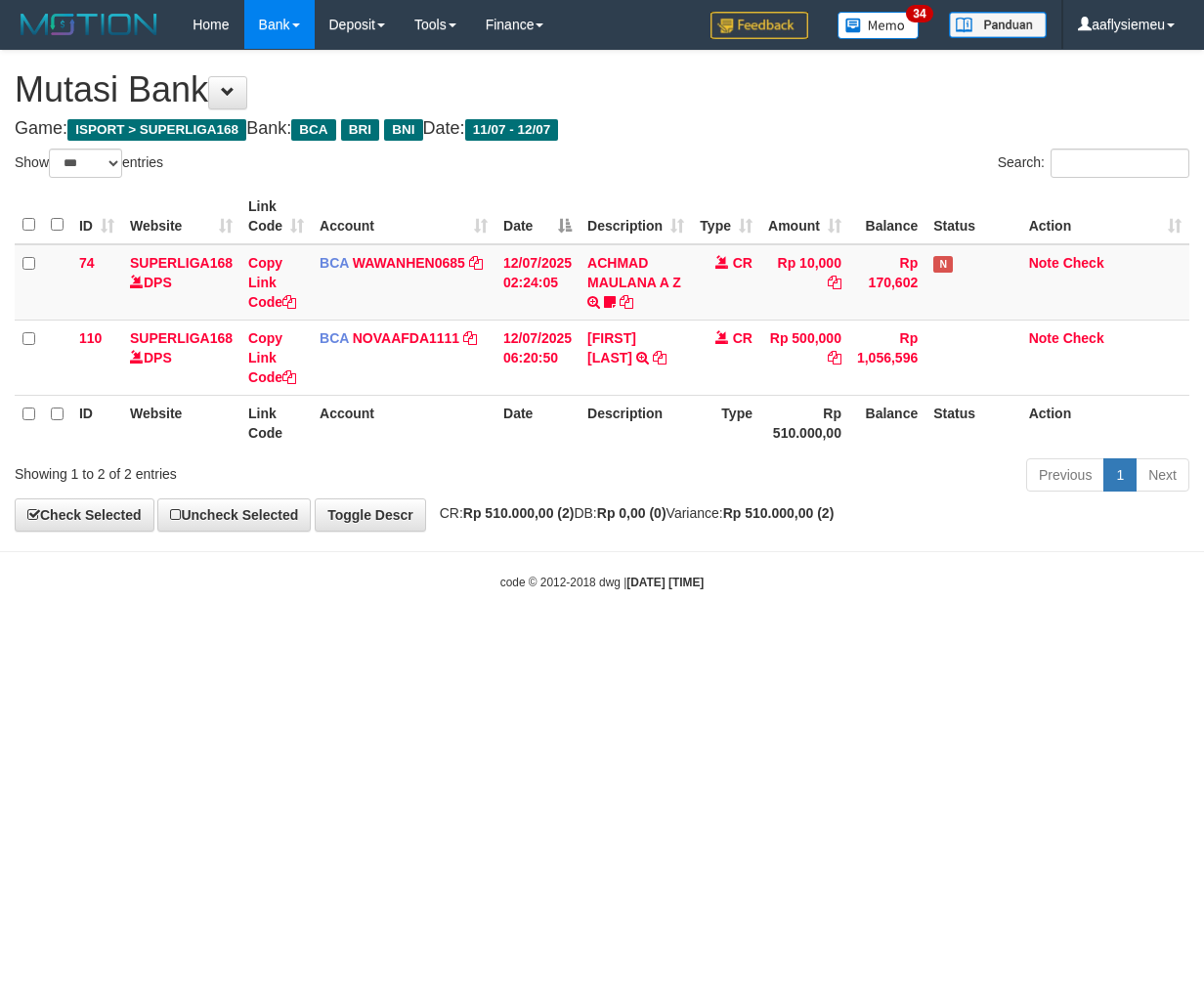 scroll, scrollTop: 0, scrollLeft: 0, axis: both 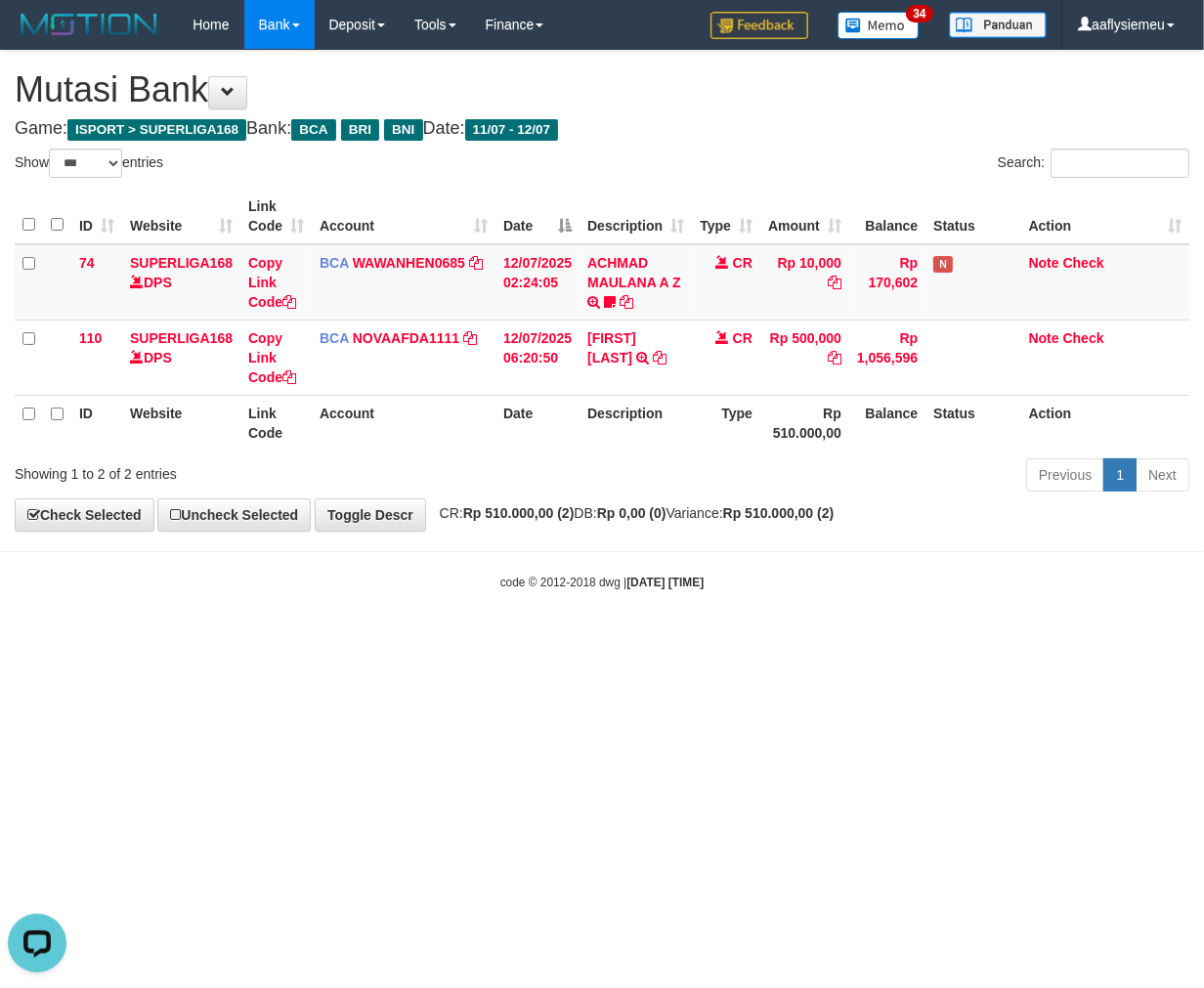 click on "Toggle navigation
Home
Bank
Account List
Load
By Website
Group
[ISPORT]													SUPERLIGA168
By Load Group (DPS)" at bounding box center (602, 320) 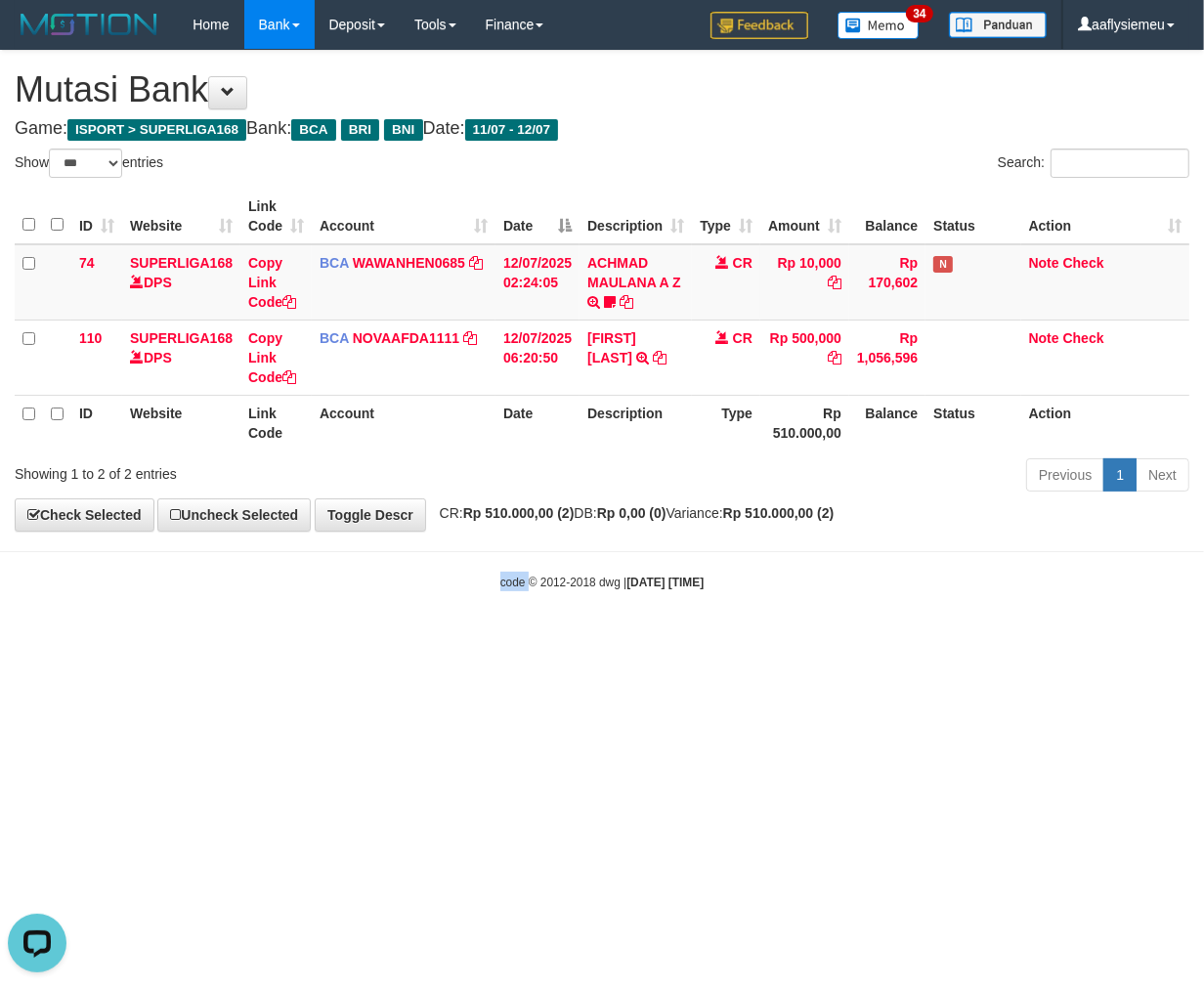 click on "Toggle navigation
Home
Bank
Account List
Load
By Website
Group
[ISPORT]													SUPERLIGA168
By Load Group (DPS)" at bounding box center [602, 320] 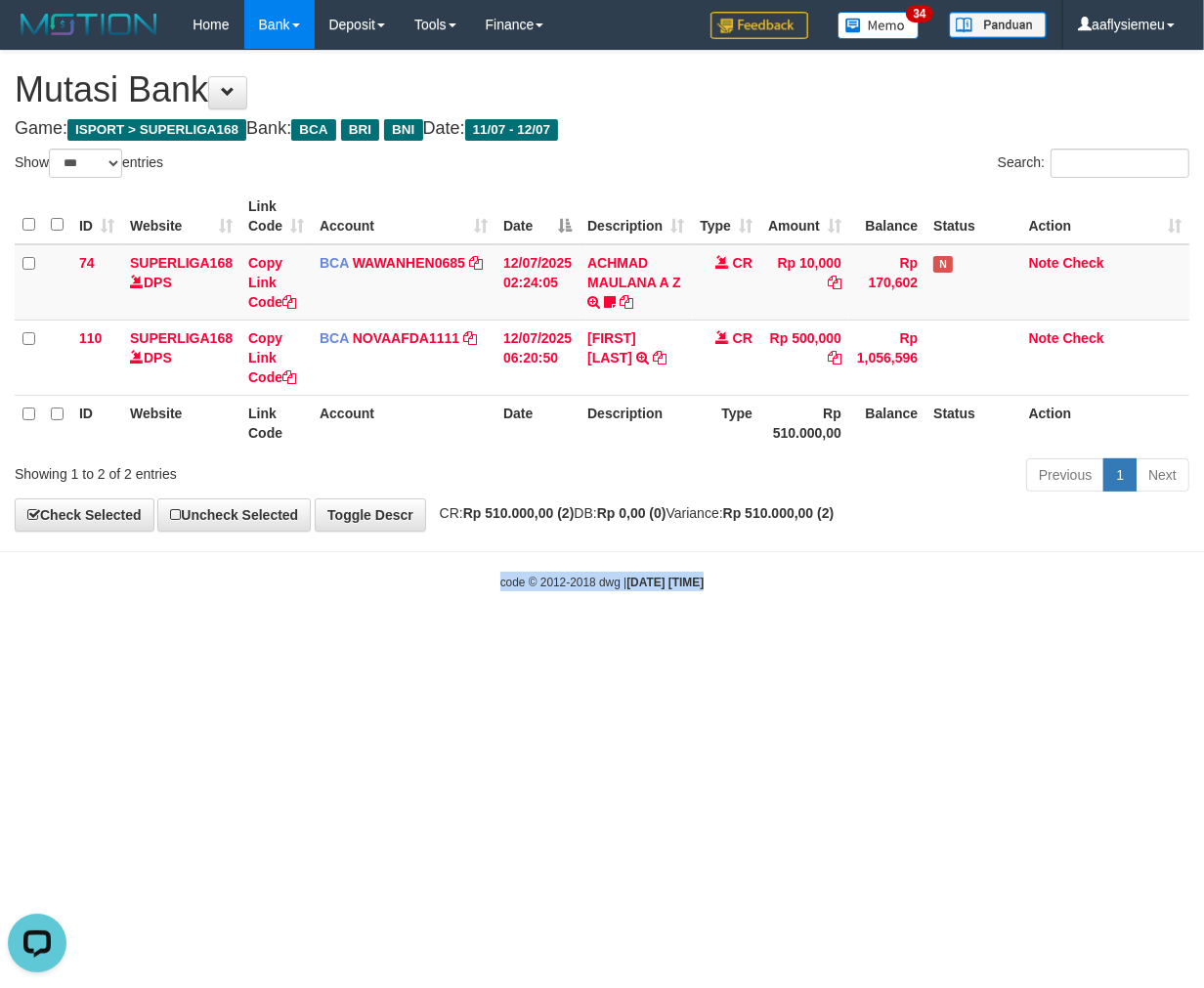 click on "Toggle navigation
Home
Bank
Account List
Load
By Website
Group
[ISPORT]													SUPERLIGA168
By Load Group (DPS)" at bounding box center [602, 320] 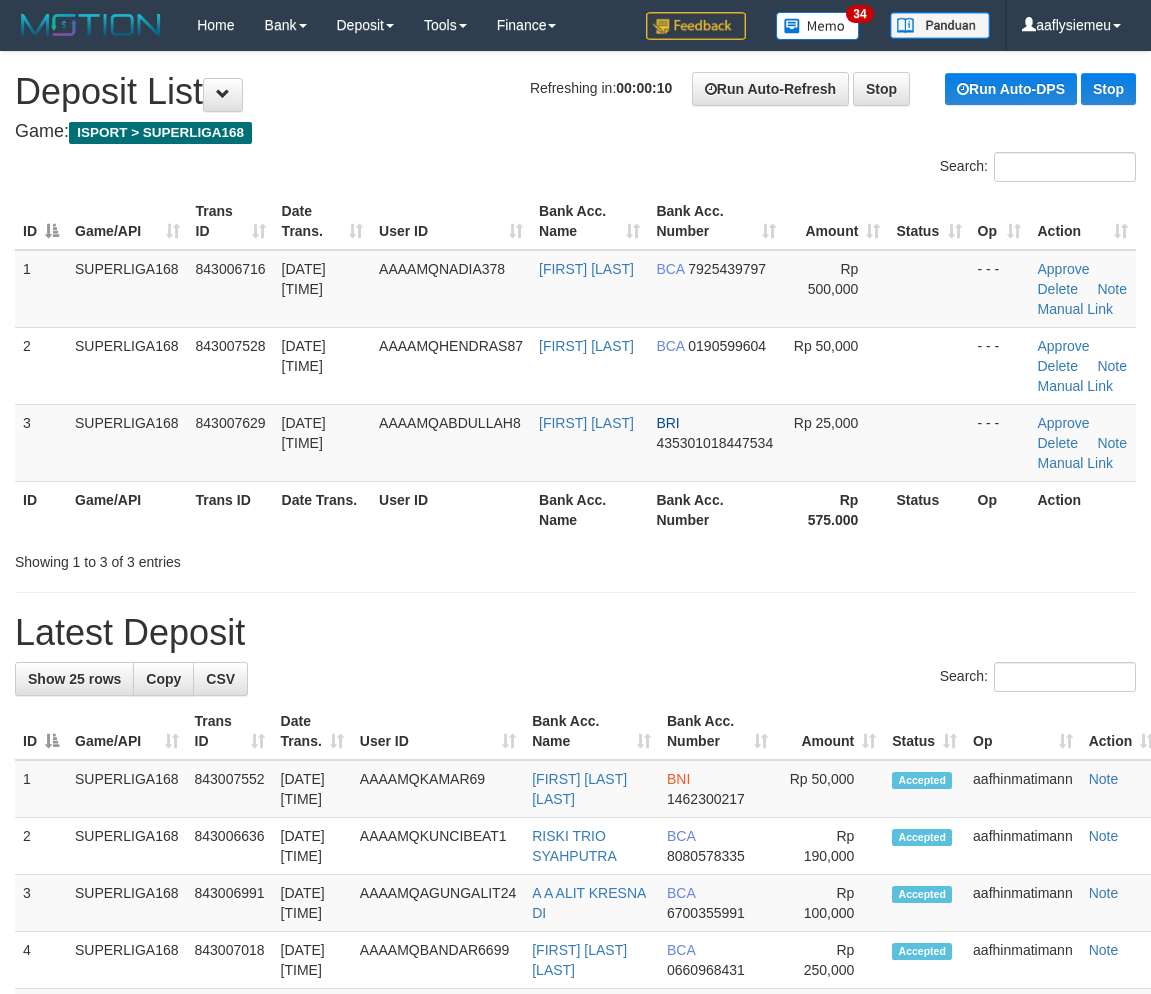 scroll, scrollTop: 0, scrollLeft: 0, axis: both 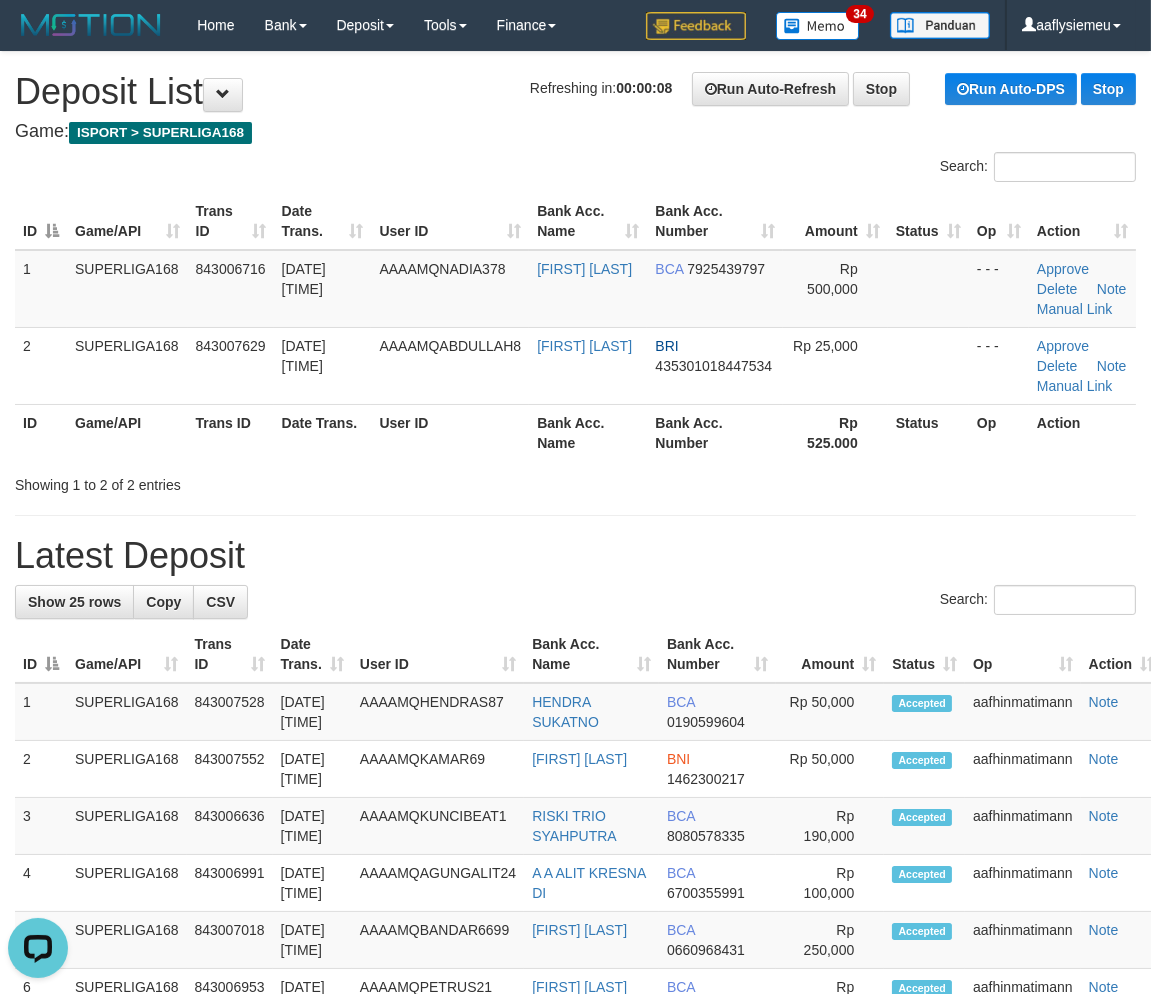 click on "Game/API" at bounding box center (127, 432) 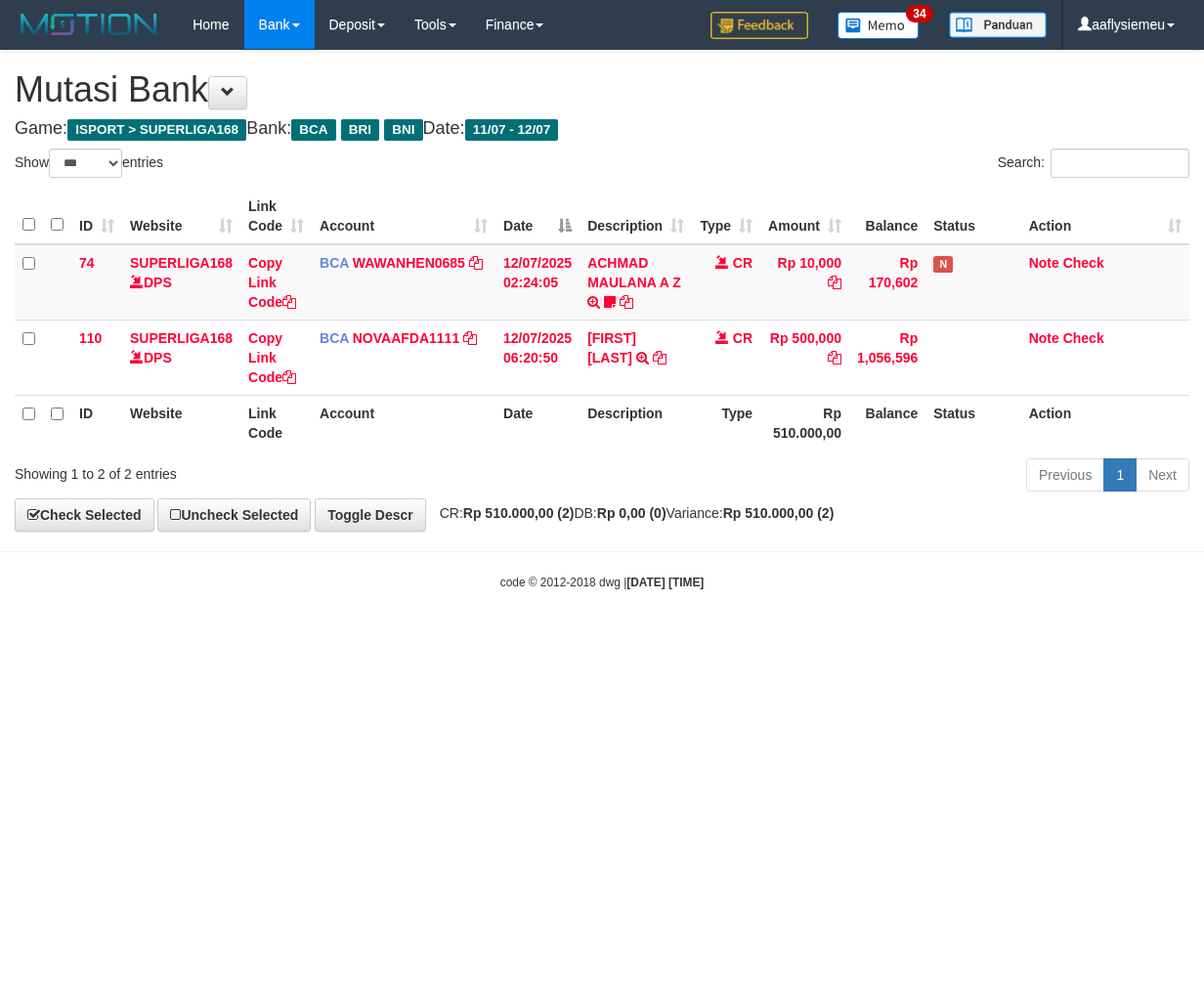select on "***" 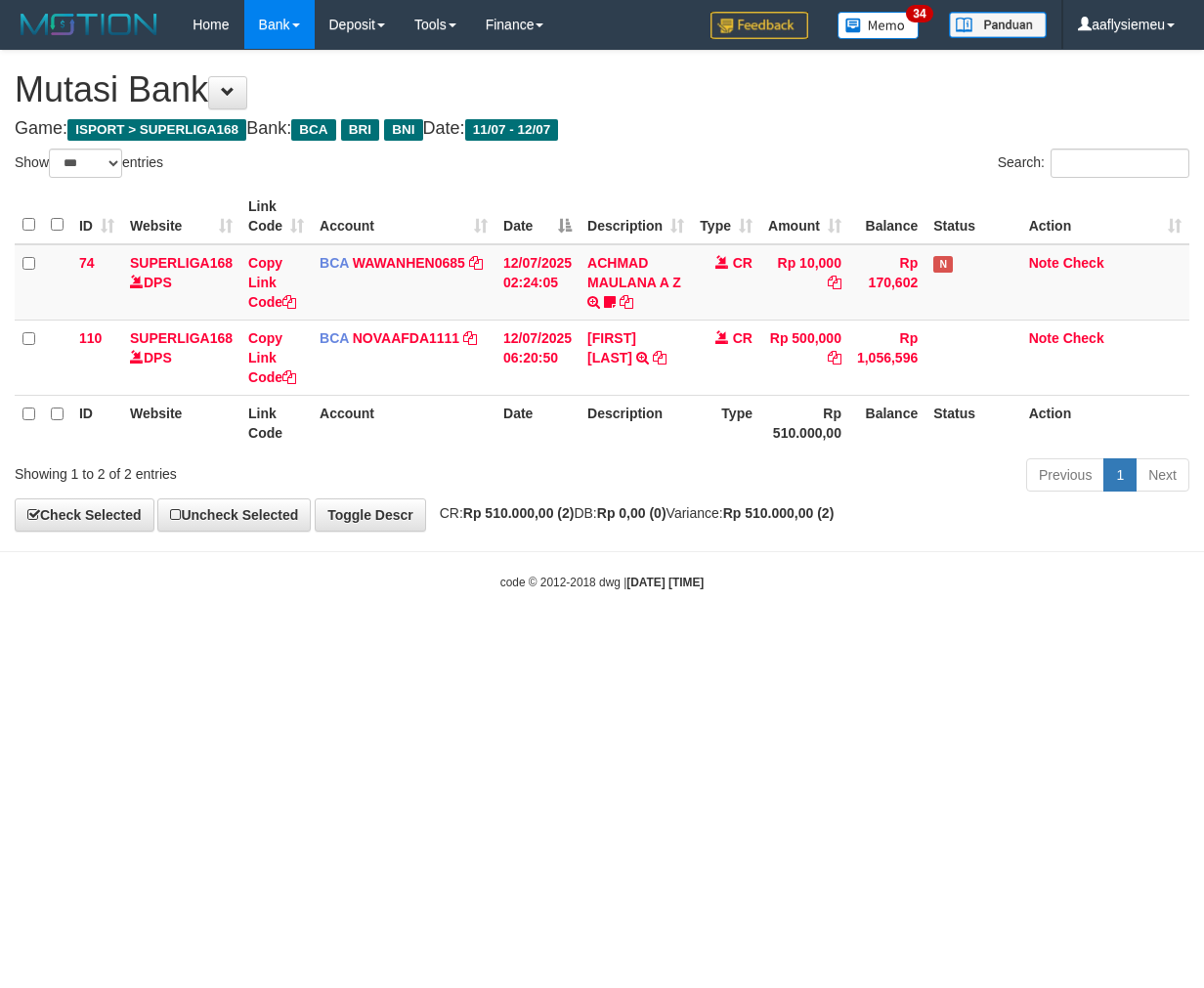 click on "Toggle navigation
Home
Bank
Account List
Load
By Website
Group
[ISPORT]													SUPERLIGA168
By Load Group (DPS)" at bounding box center (602, 320) 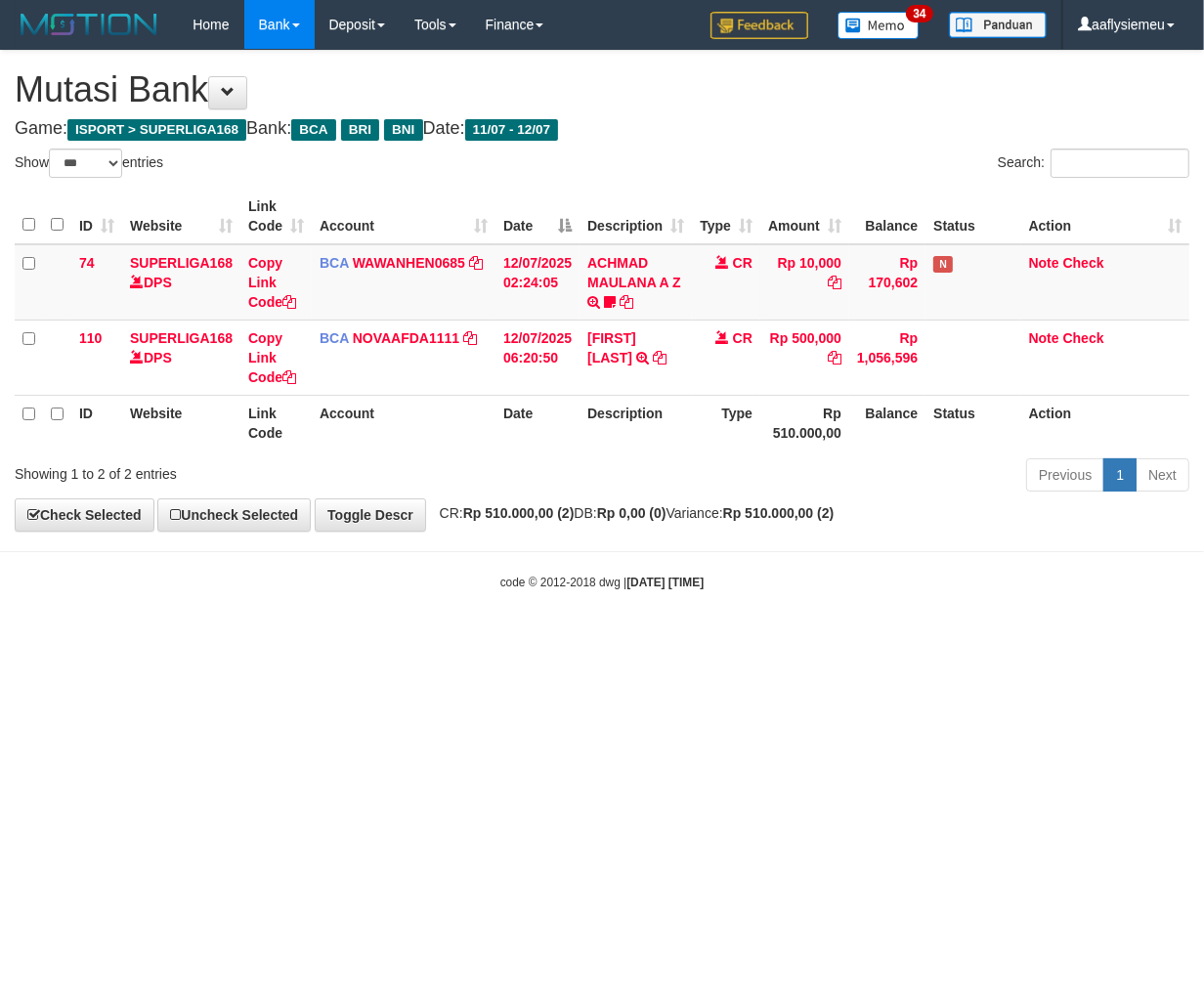 click on "Toggle navigation
Home
Bank
Account List
Load
By Website
Group
[ISPORT]													SUPERLIGA168
By Load Group (DPS)" at bounding box center [602, 320] 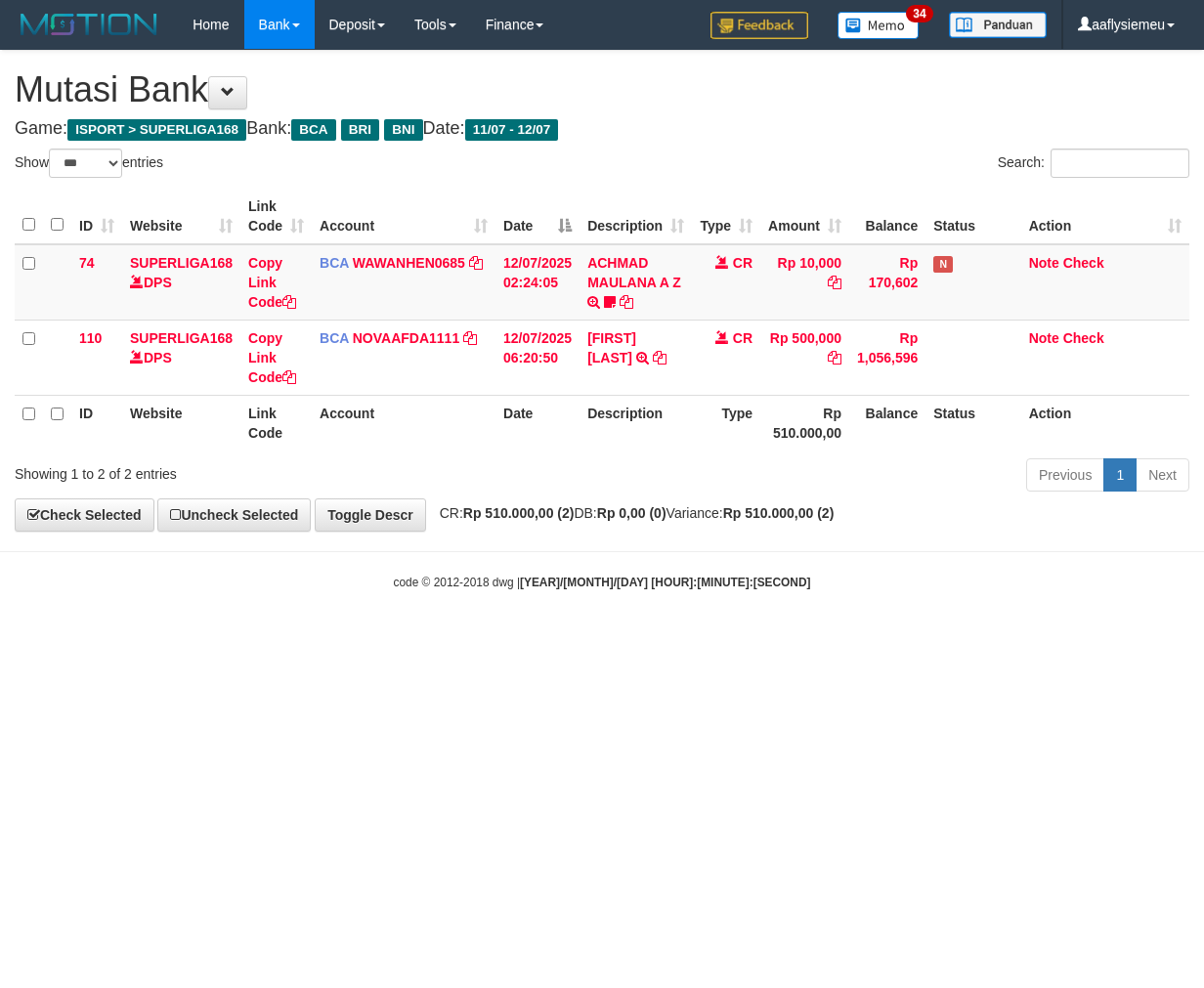 select on "***" 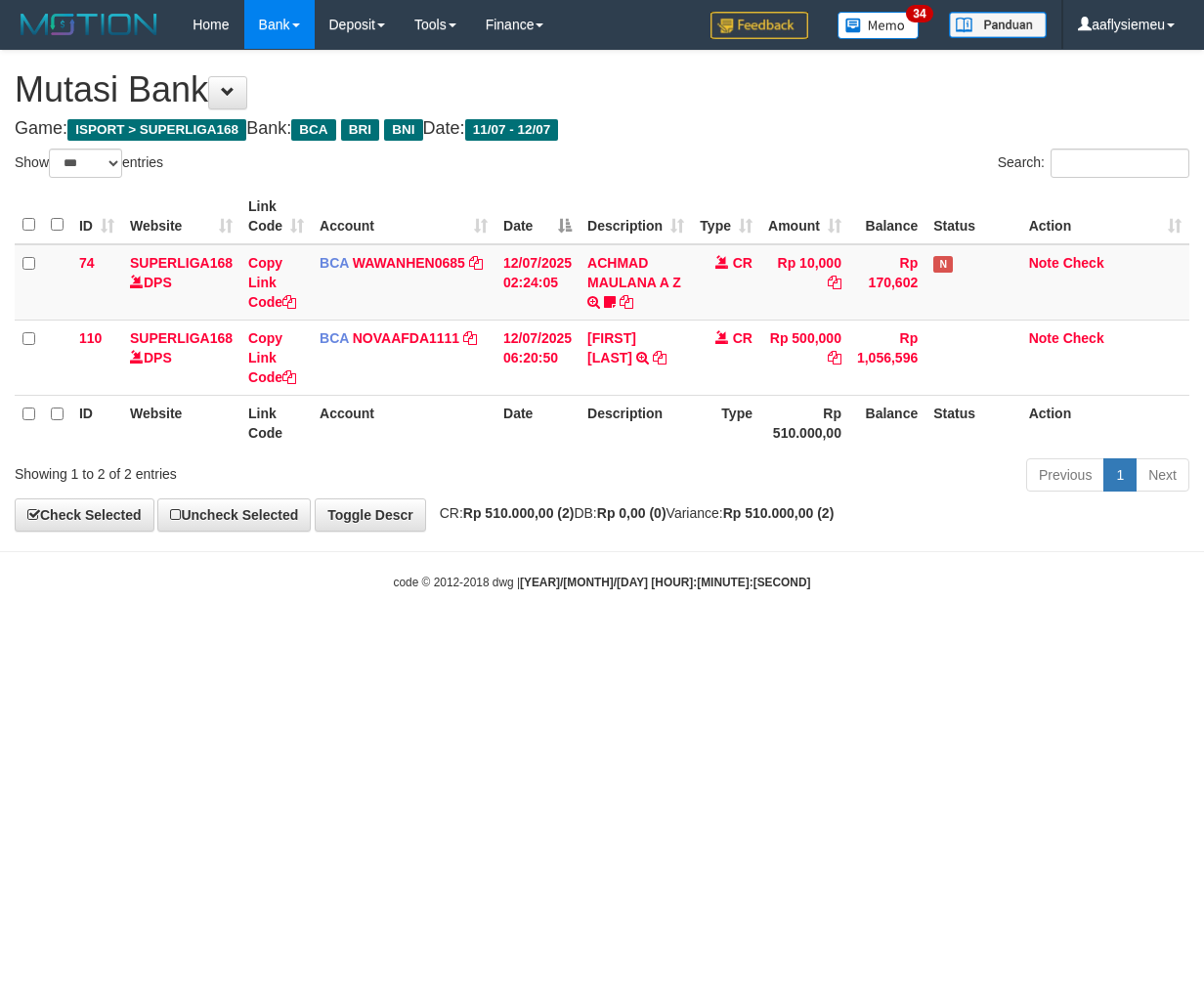 scroll, scrollTop: 0, scrollLeft: 0, axis: both 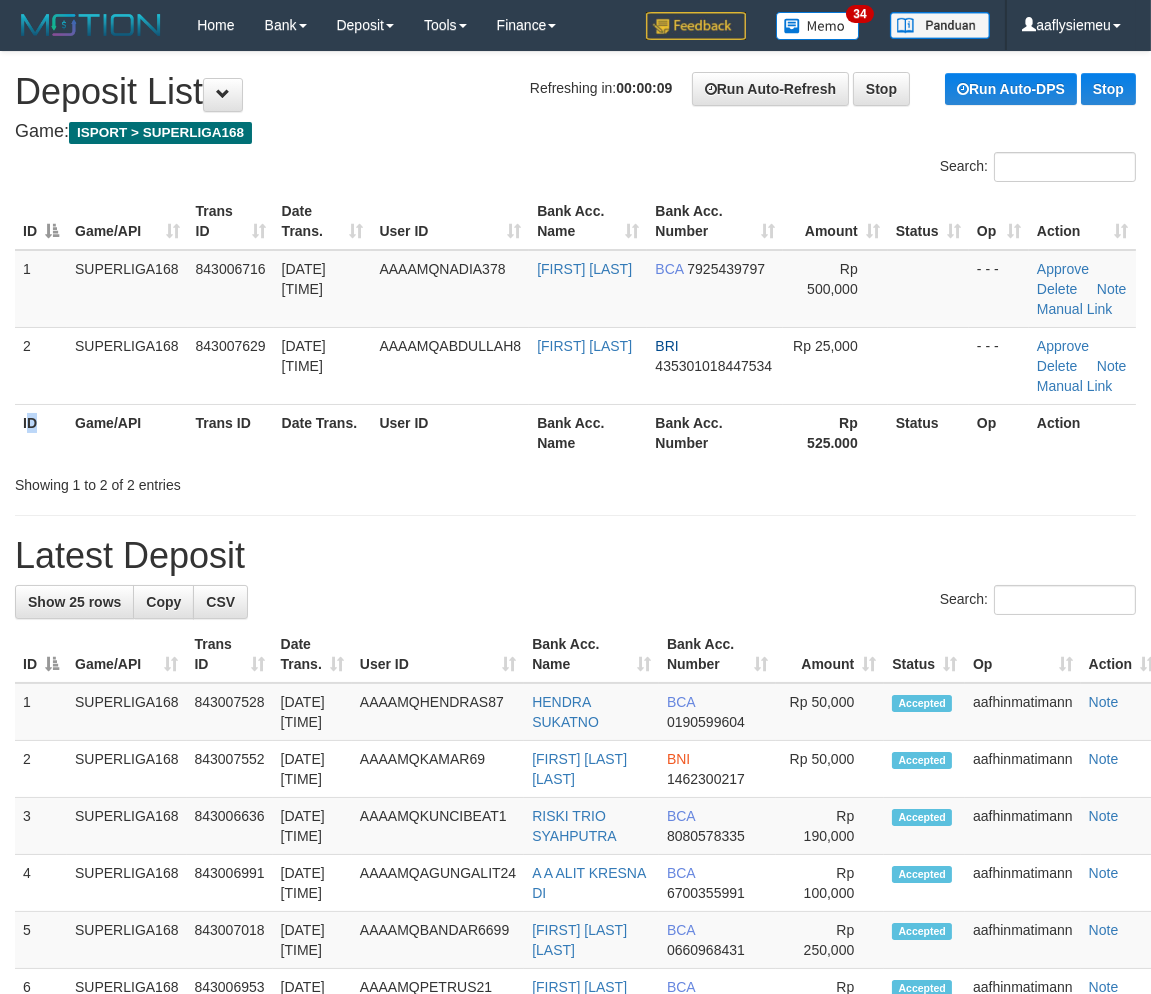 click on "ID" at bounding box center [41, 432] 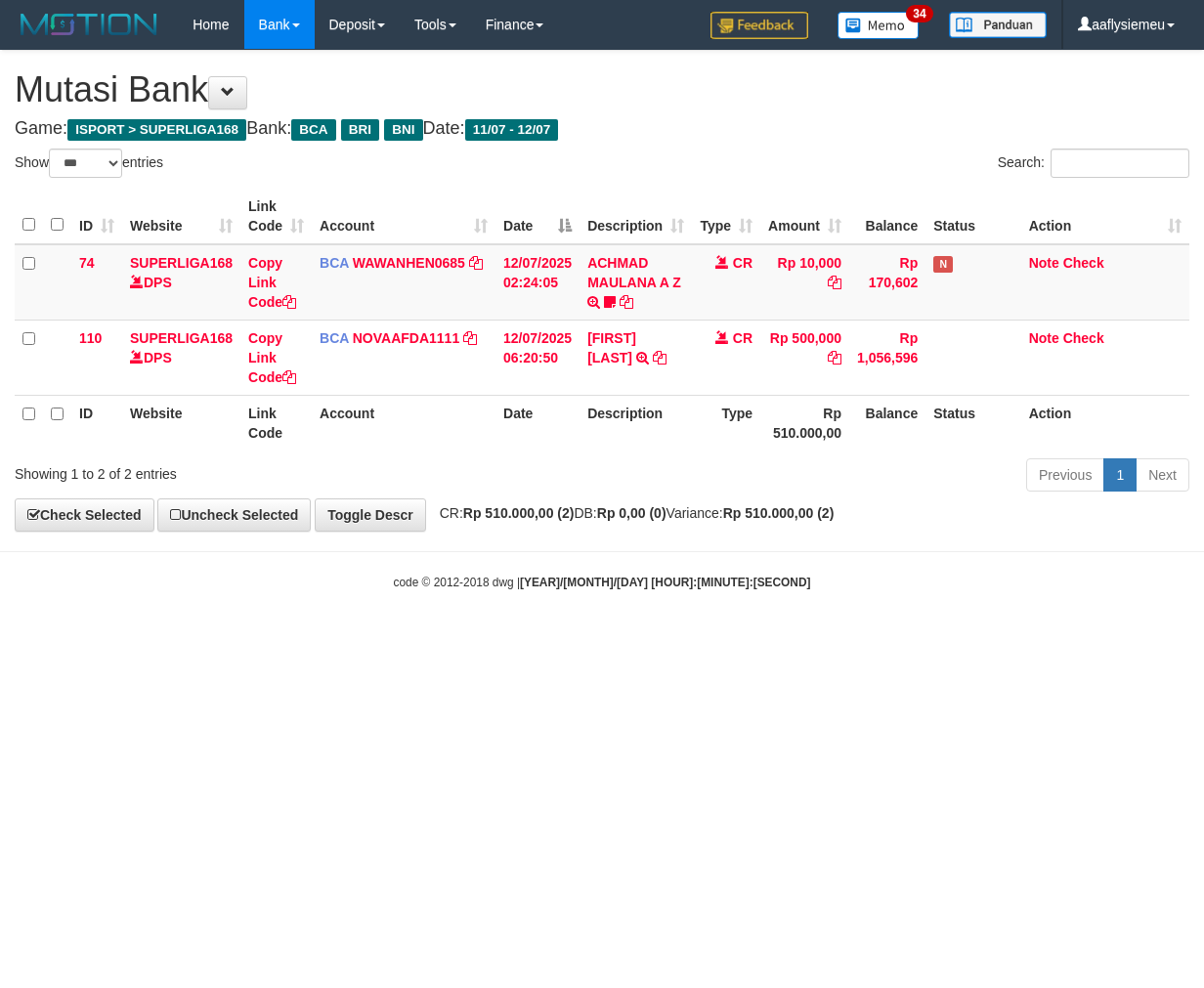 select on "***" 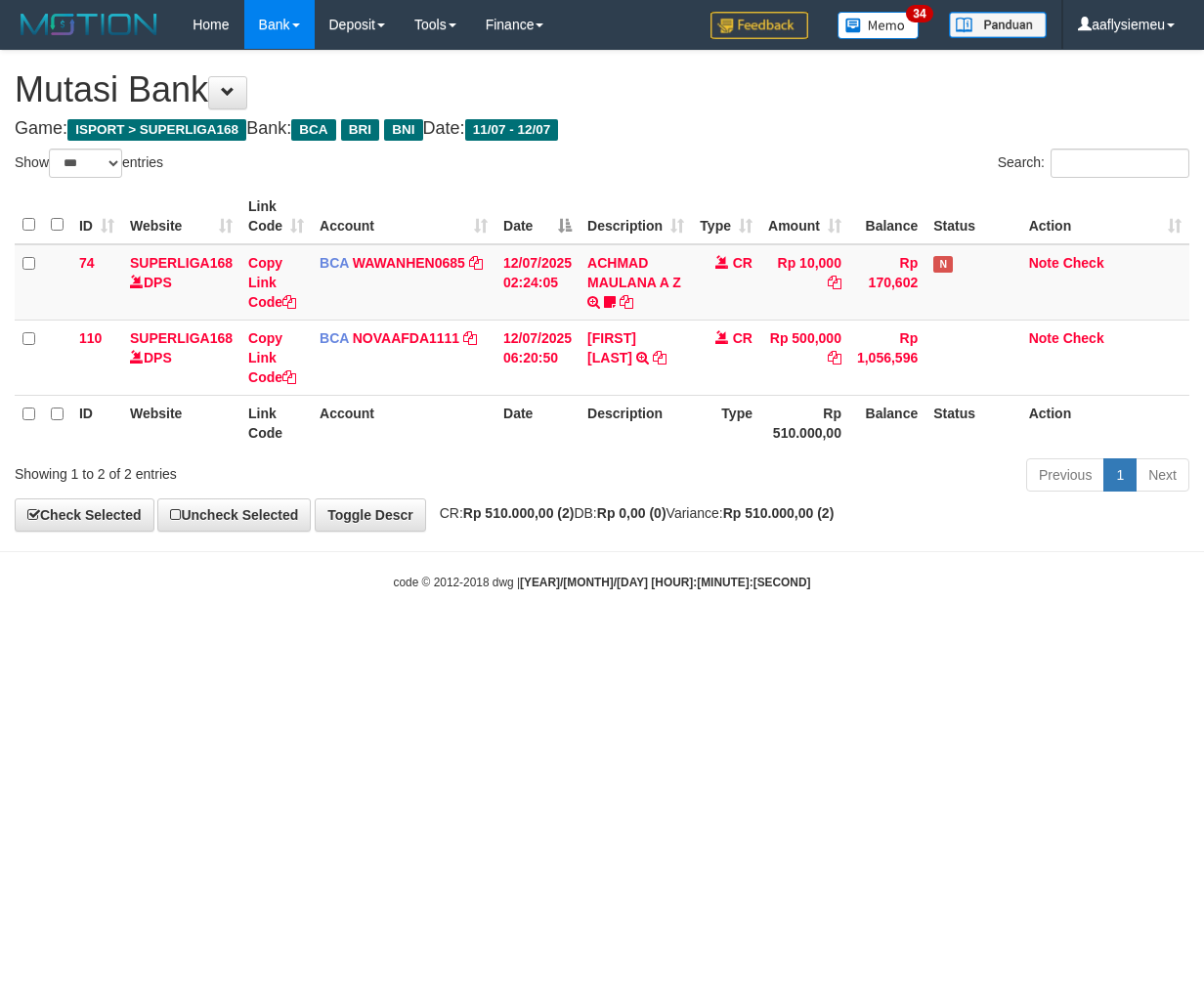 scroll, scrollTop: 0, scrollLeft: 0, axis: both 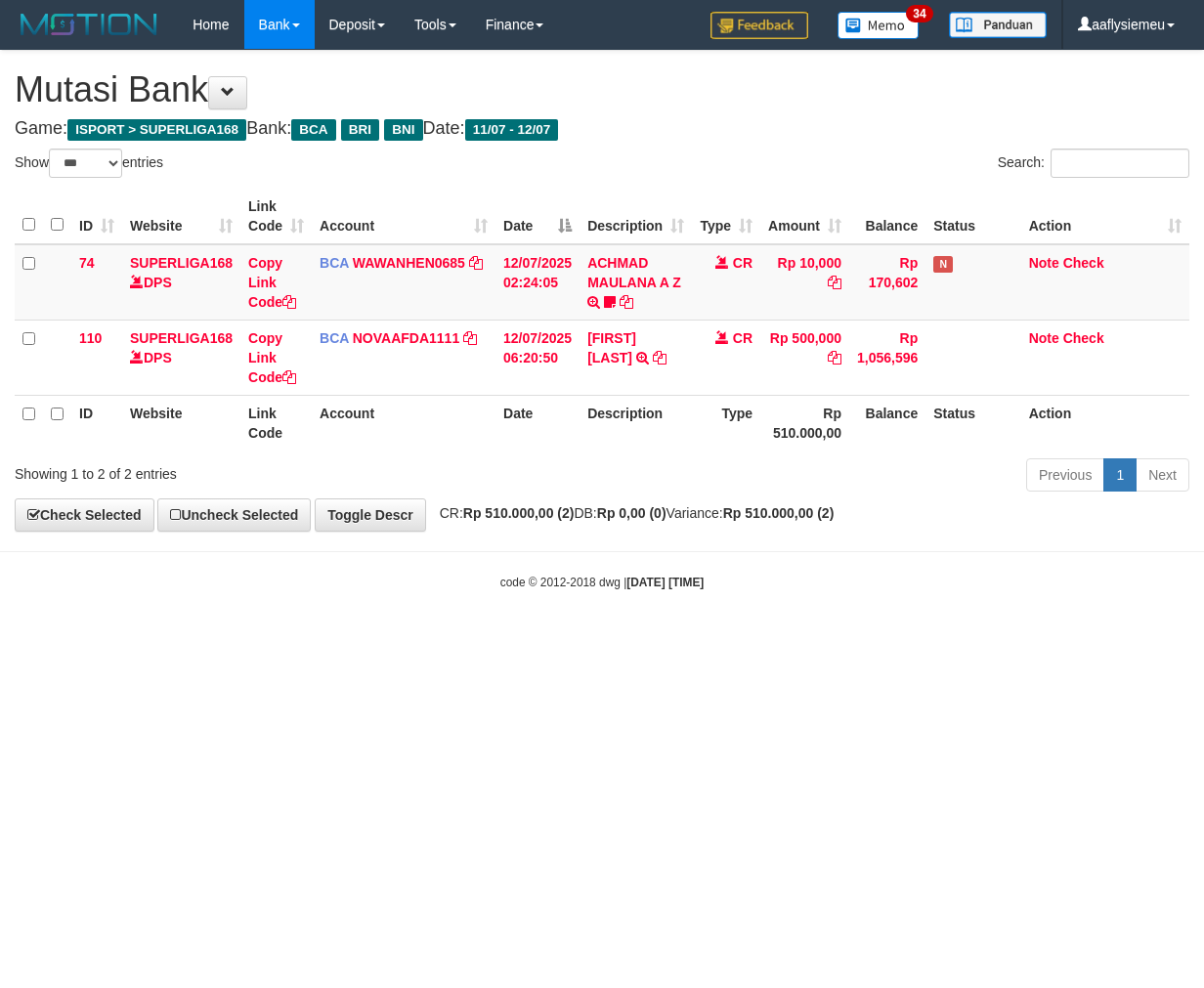 select on "***" 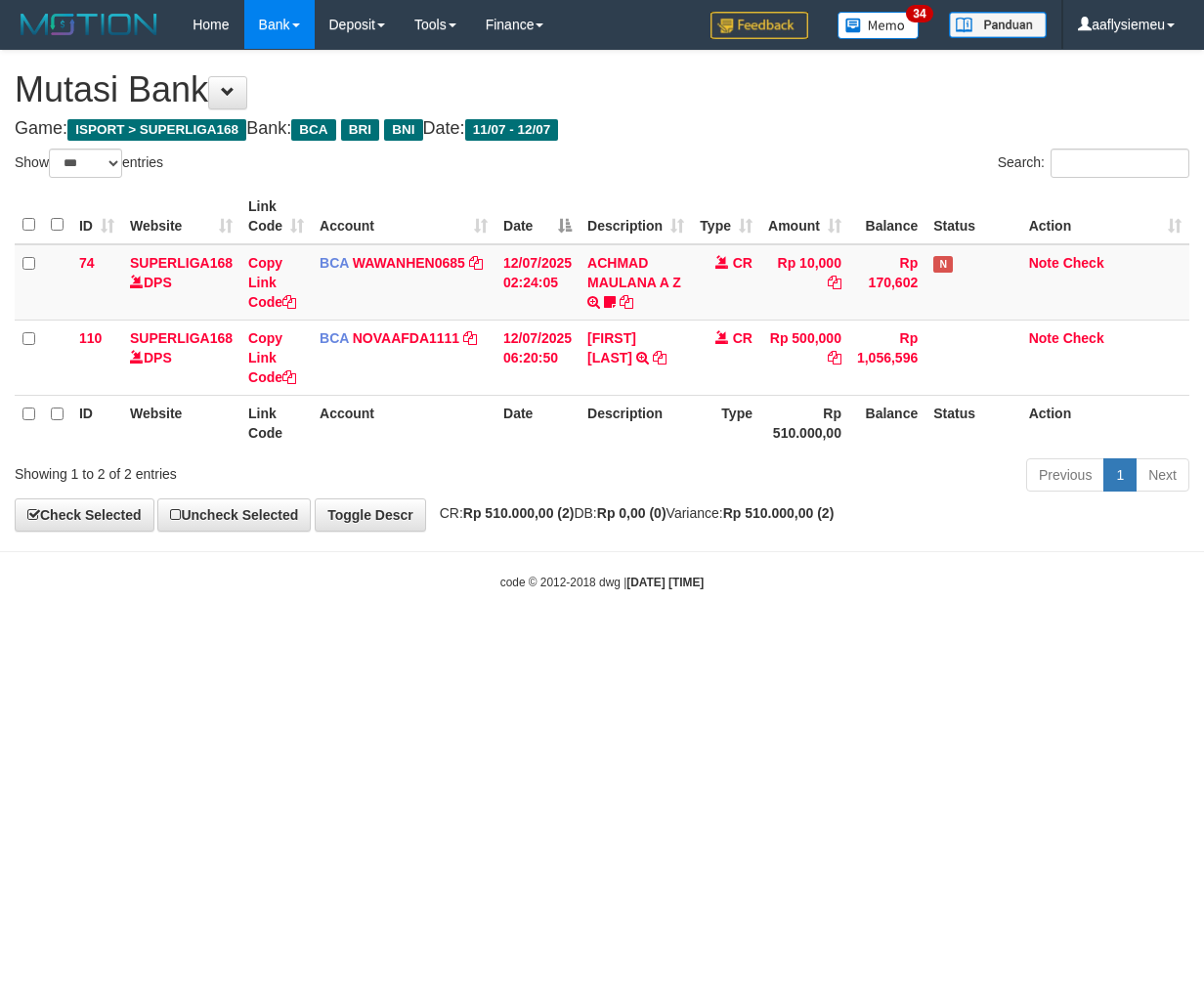 scroll, scrollTop: 0, scrollLeft: 0, axis: both 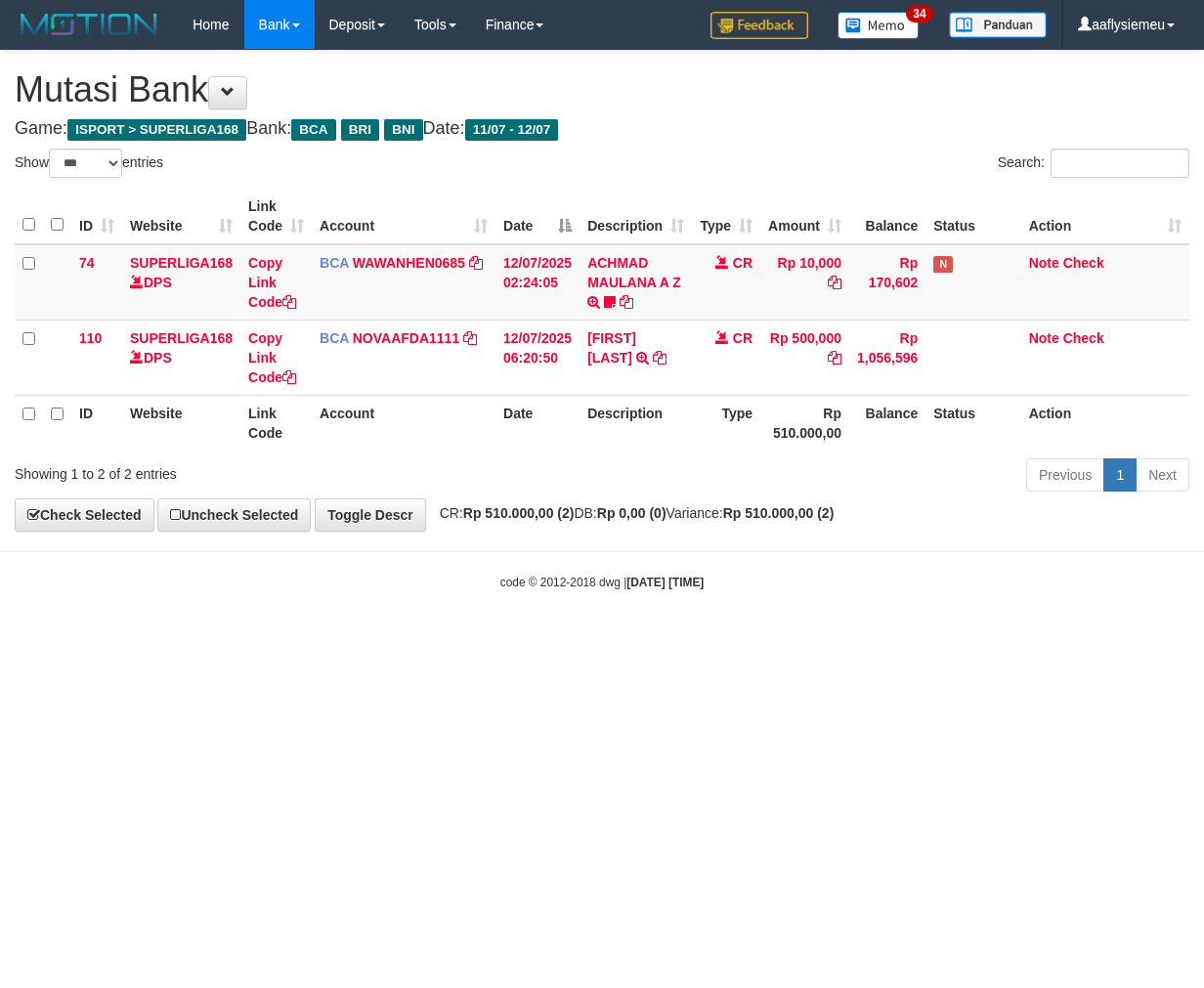 select on "***" 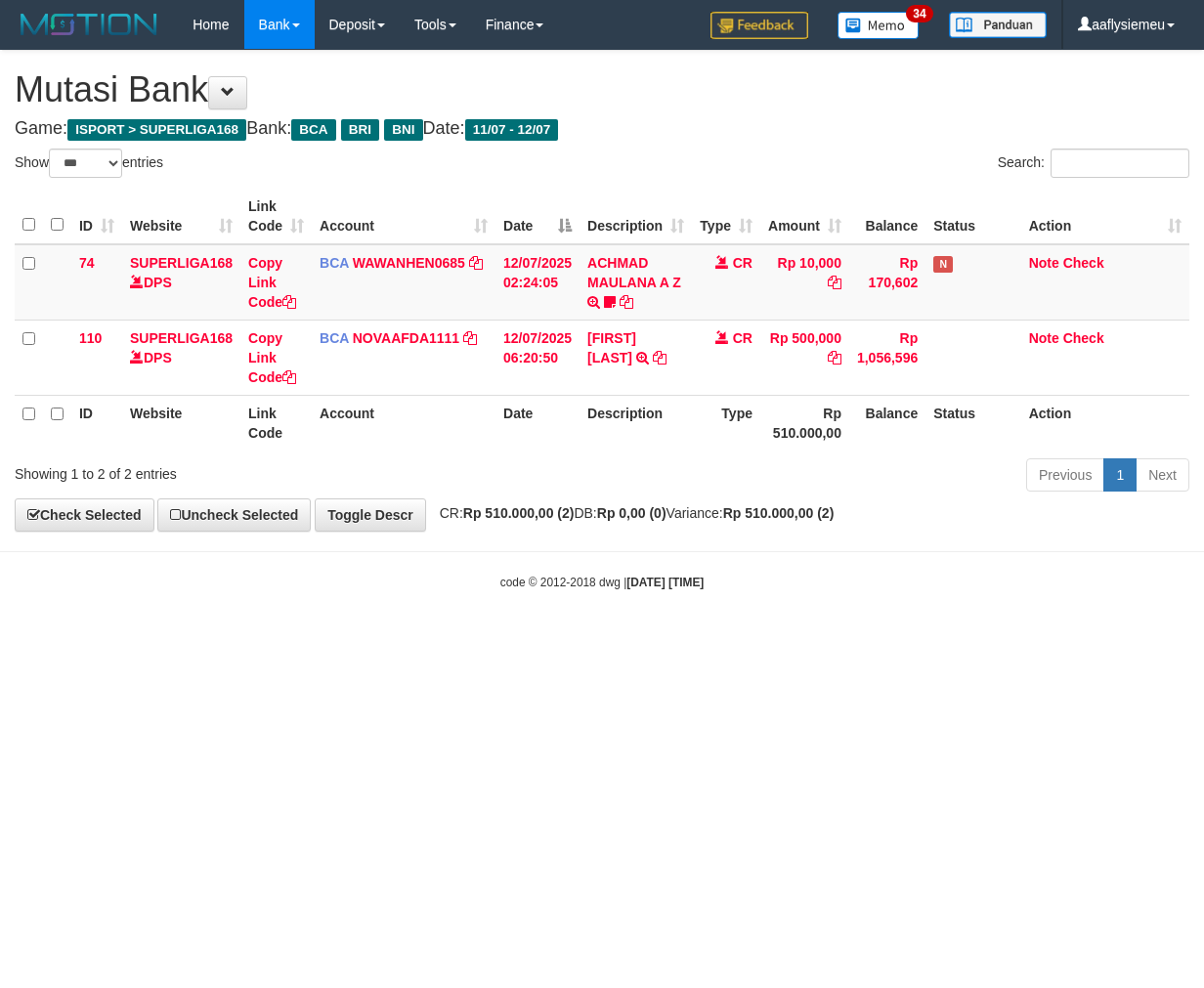 scroll, scrollTop: 0, scrollLeft: 0, axis: both 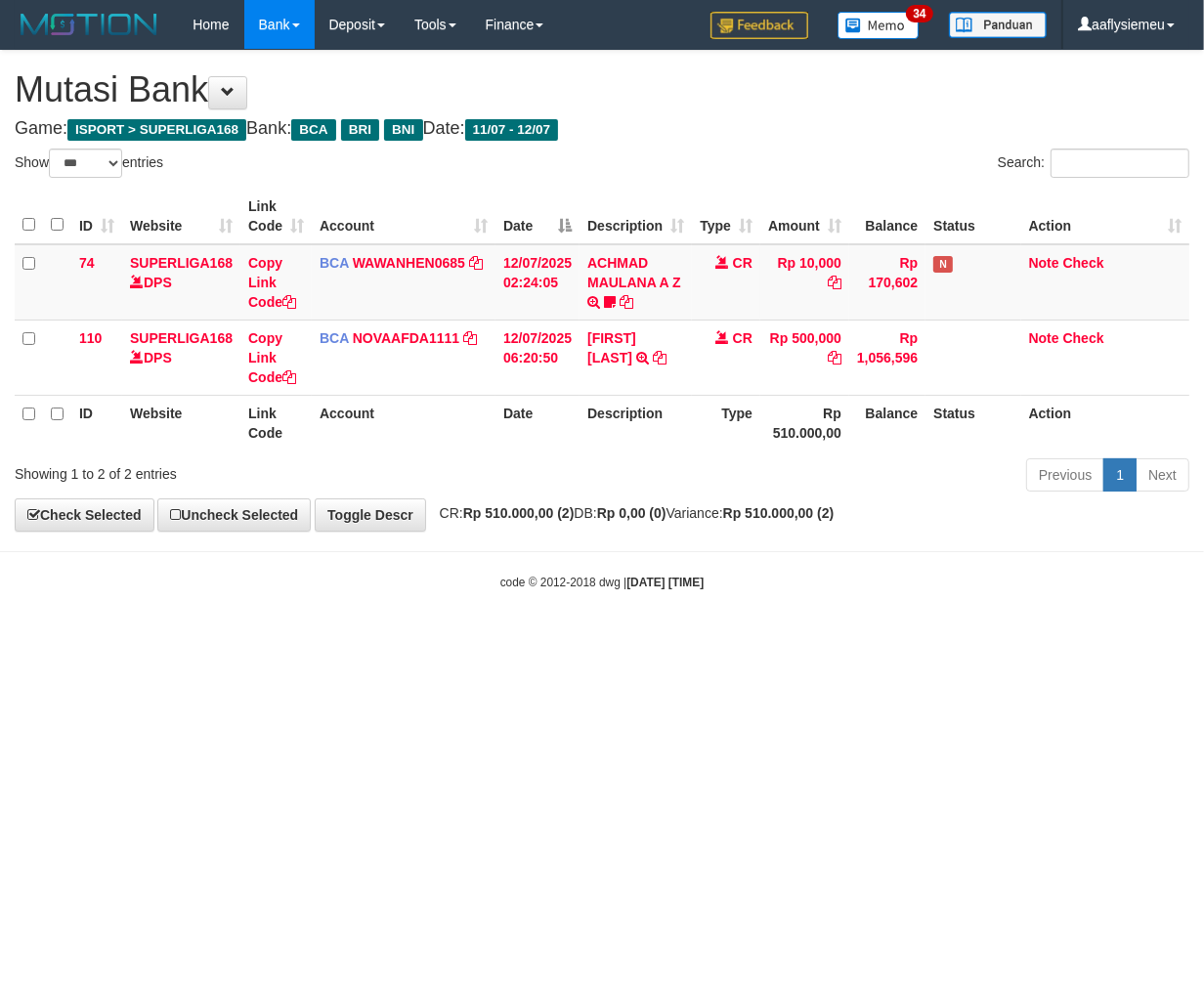 drag, startPoint x: 0, startPoint y: 0, endPoint x: 877, endPoint y: 658, distance: 1096.4 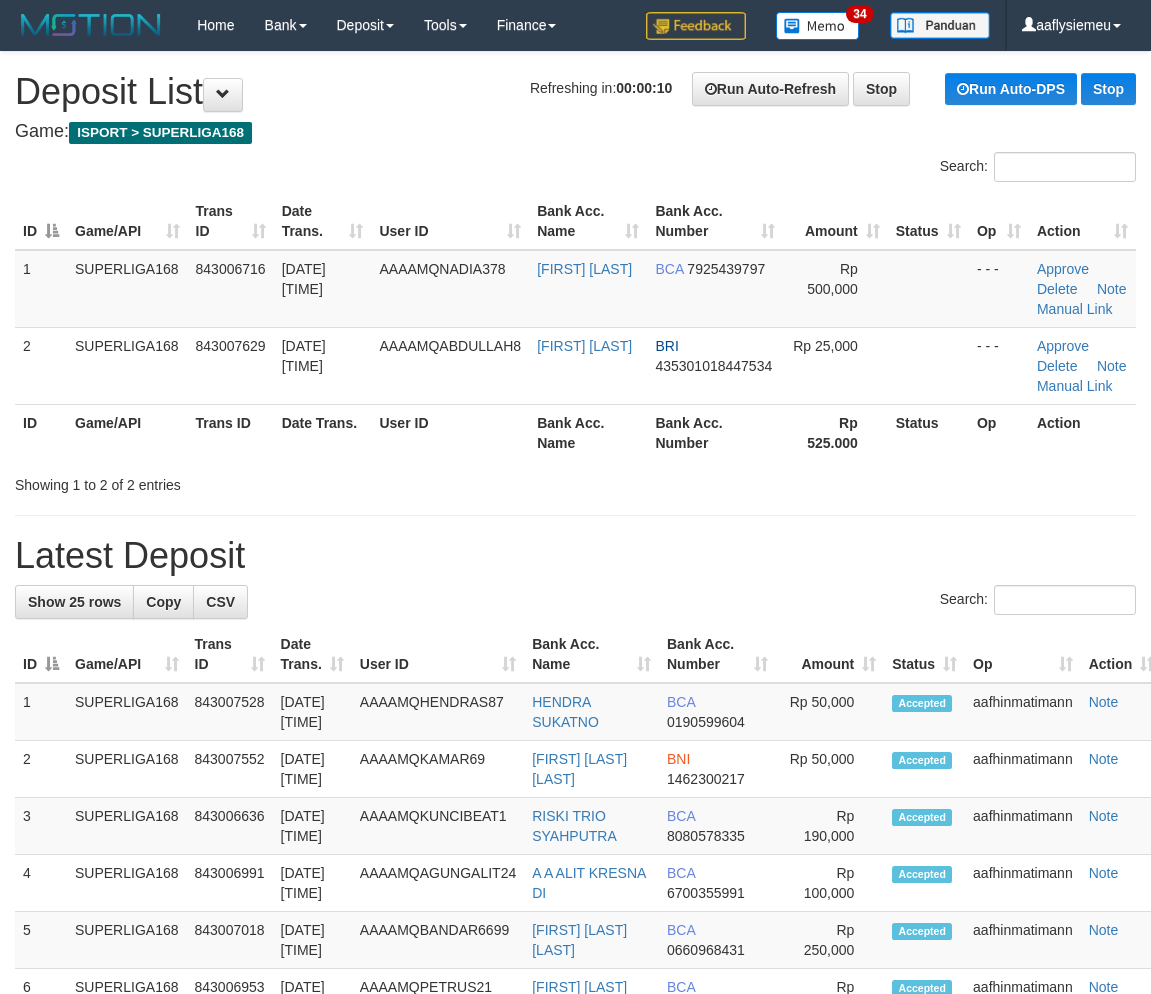 scroll, scrollTop: 0, scrollLeft: 0, axis: both 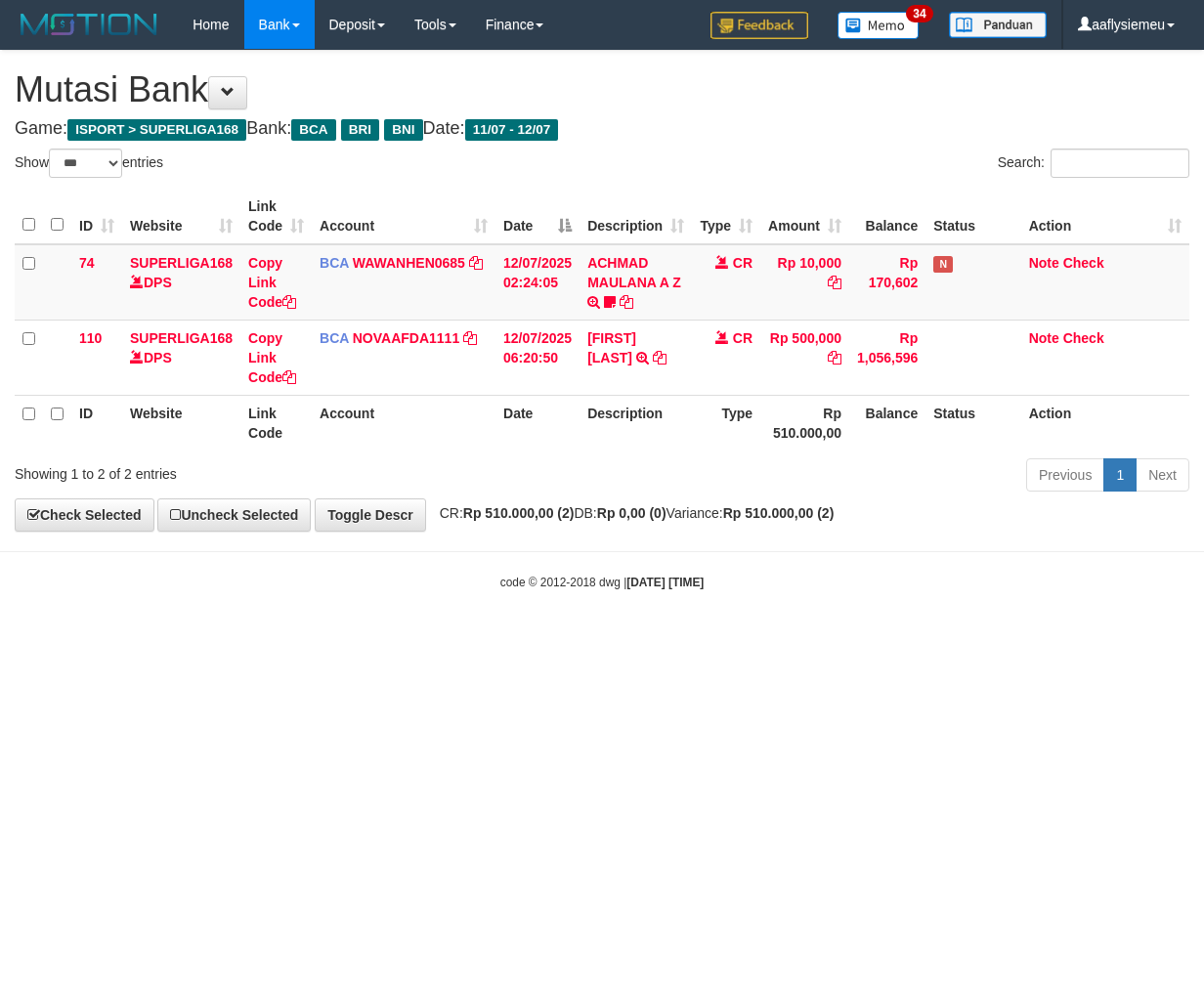 select on "***" 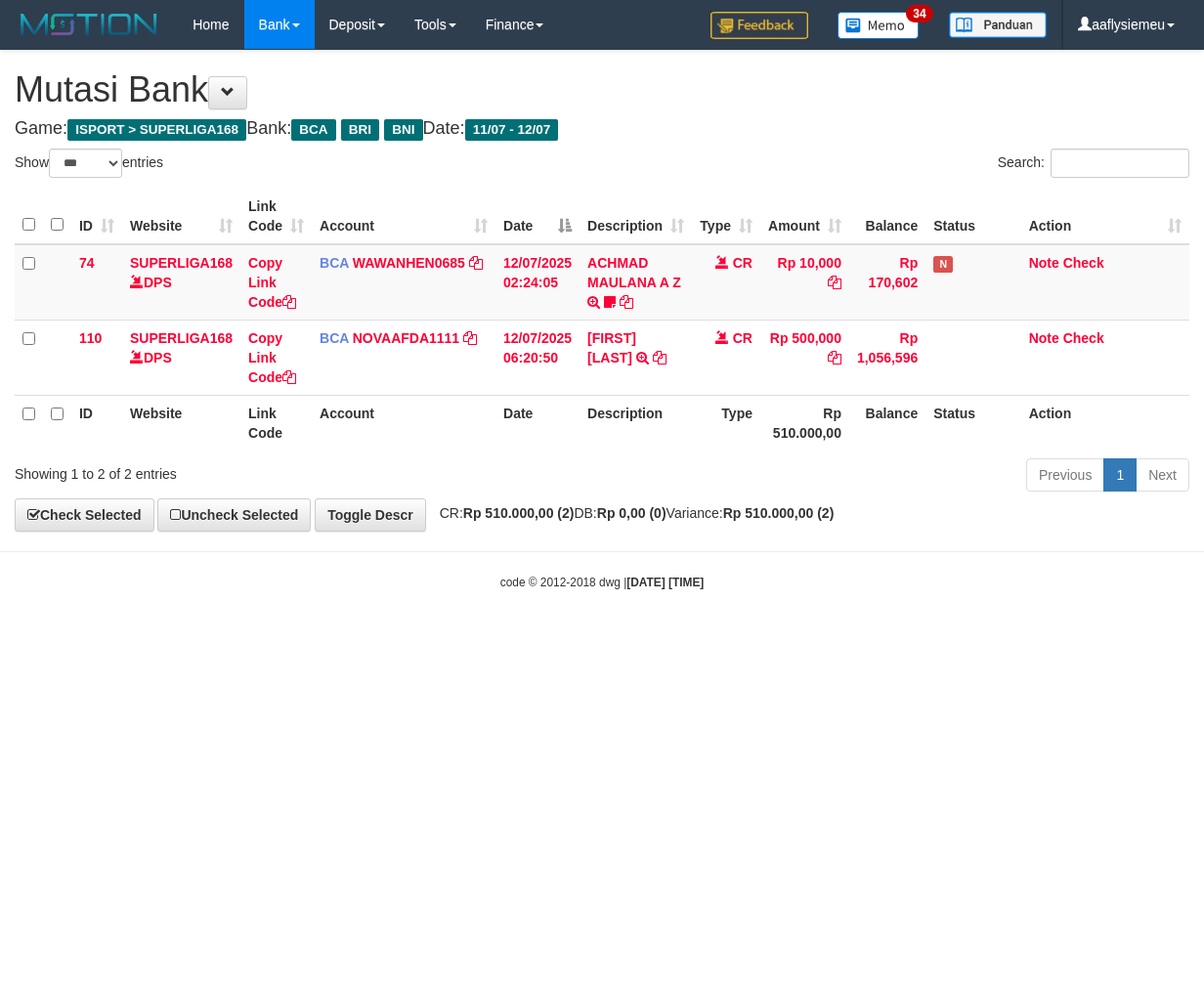 scroll, scrollTop: 0, scrollLeft: 0, axis: both 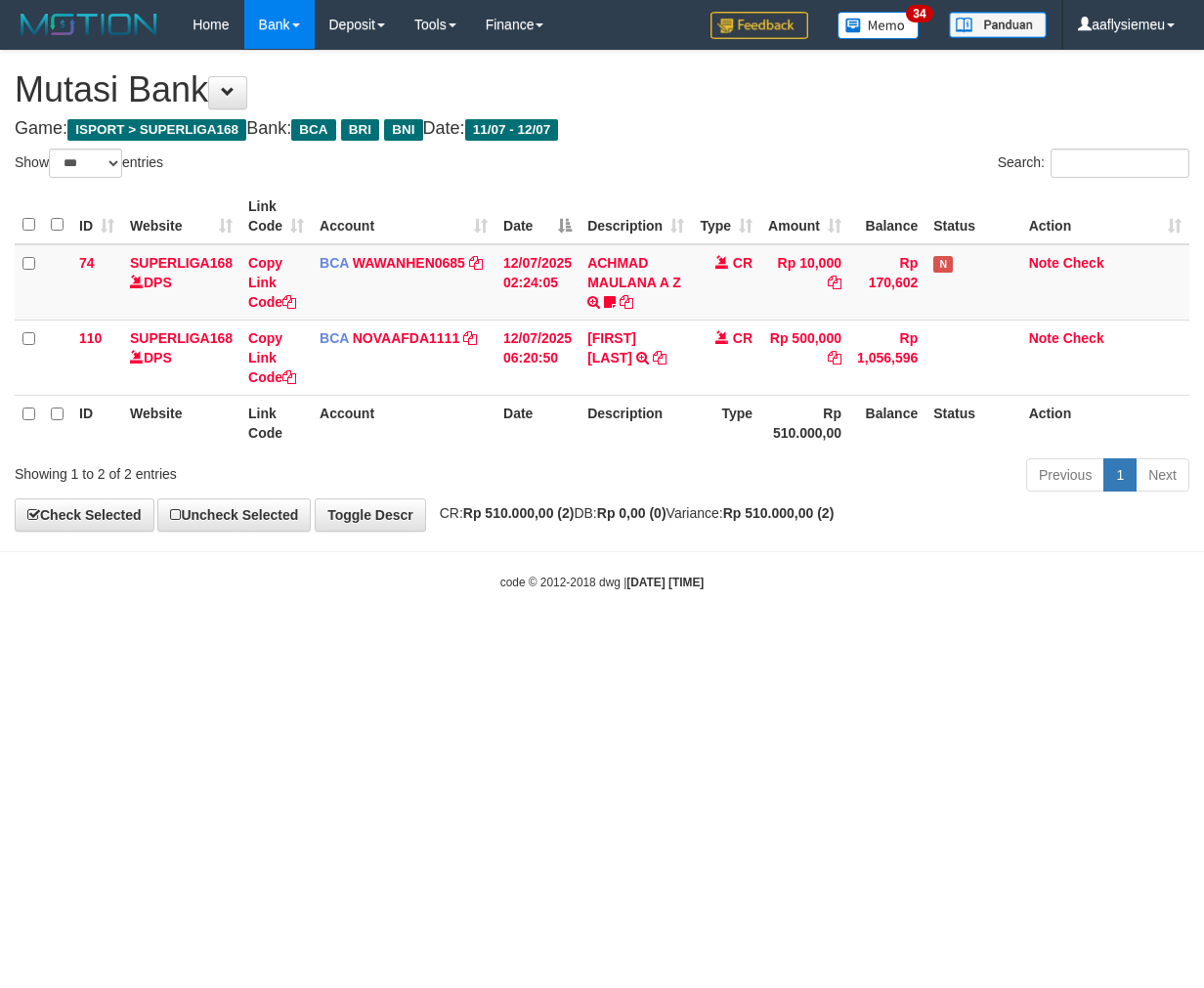 select on "***" 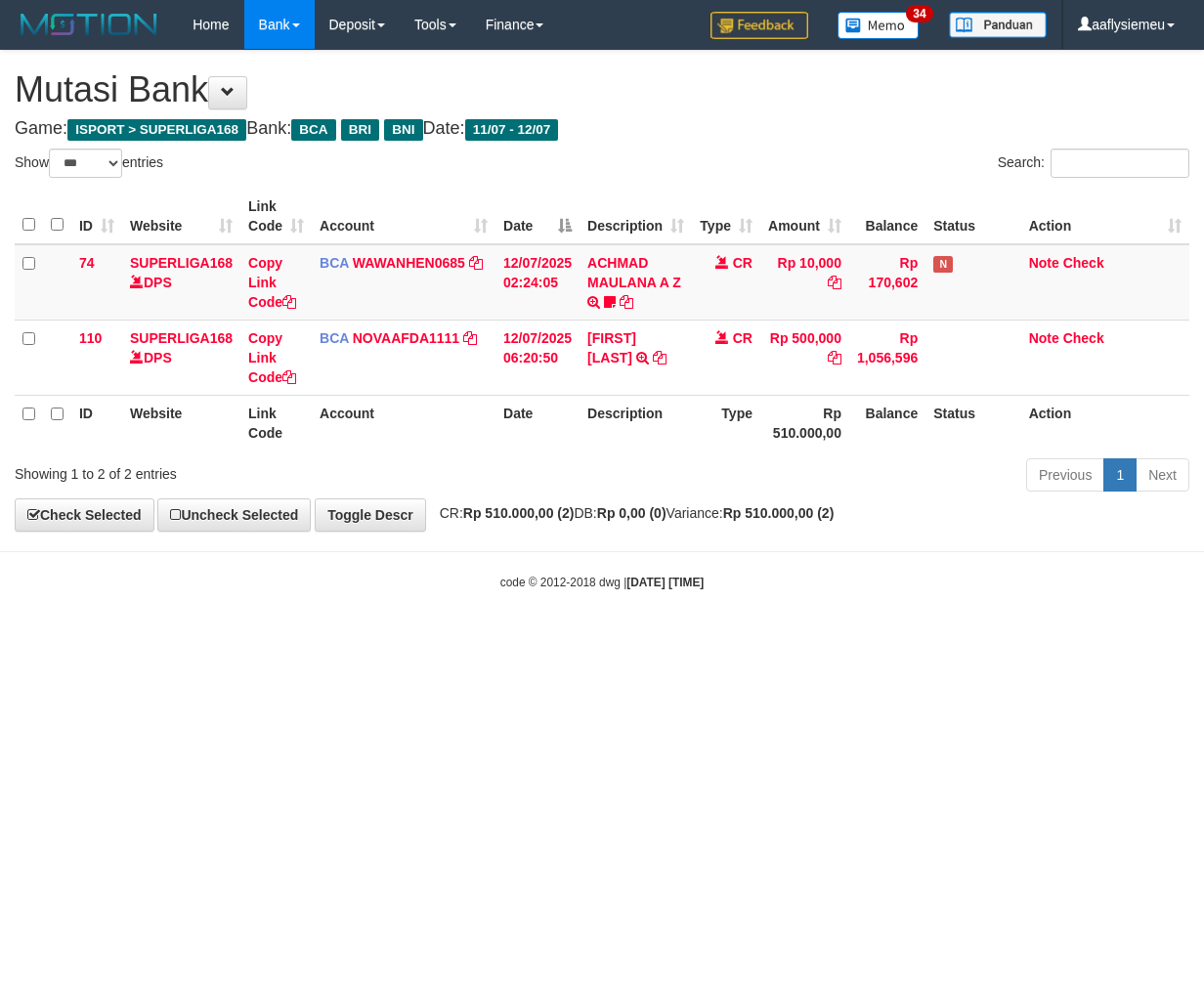 scroll, scrollTop: 0, scrollLeft: 0, axis: both 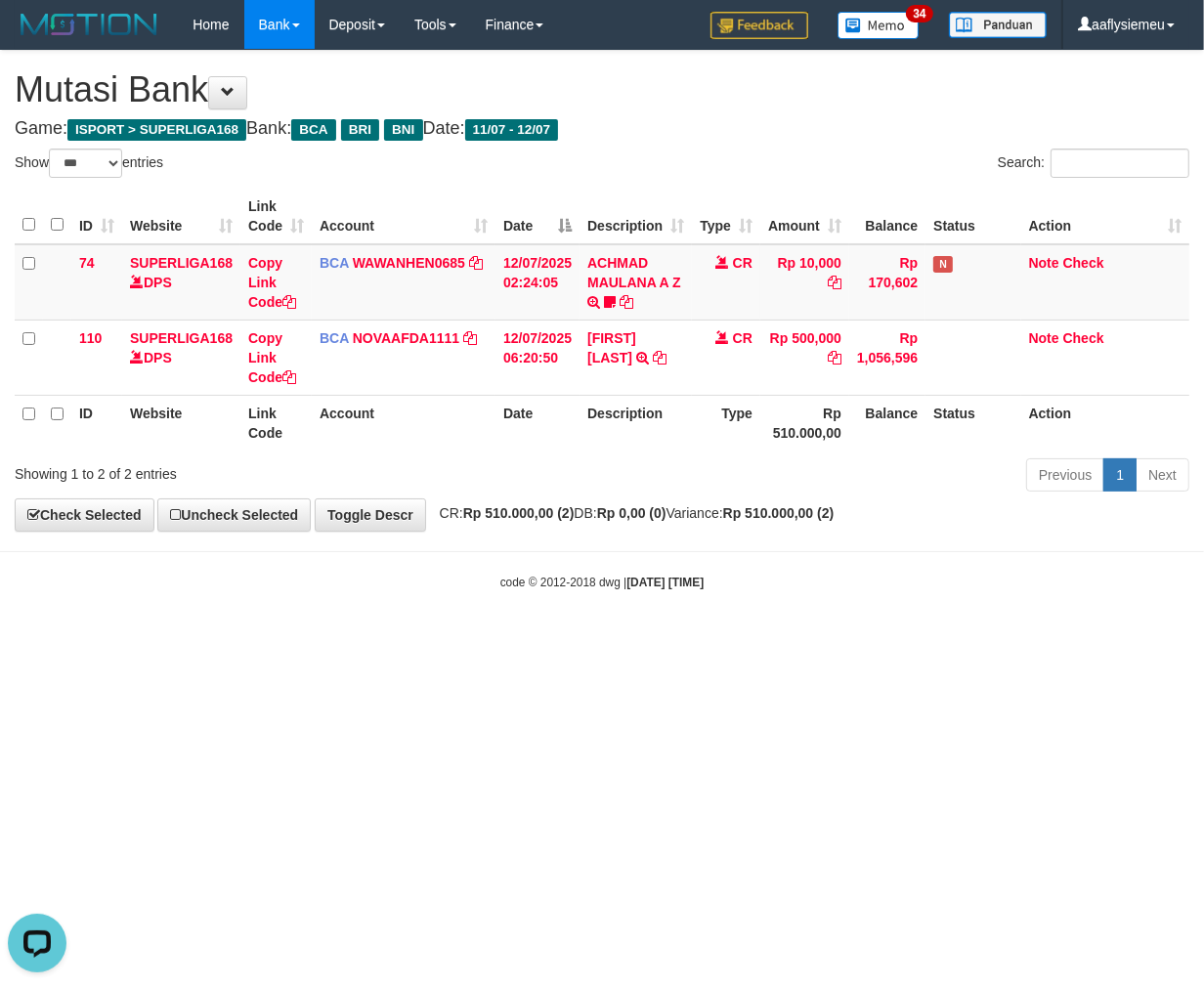 click on "Toggle navigation
Home
Bank
Account List
Load
By Website
Group
[ISPORT]													SUPERLIGA168
By Load Group (DPS)" at bounding box center [602, 320] 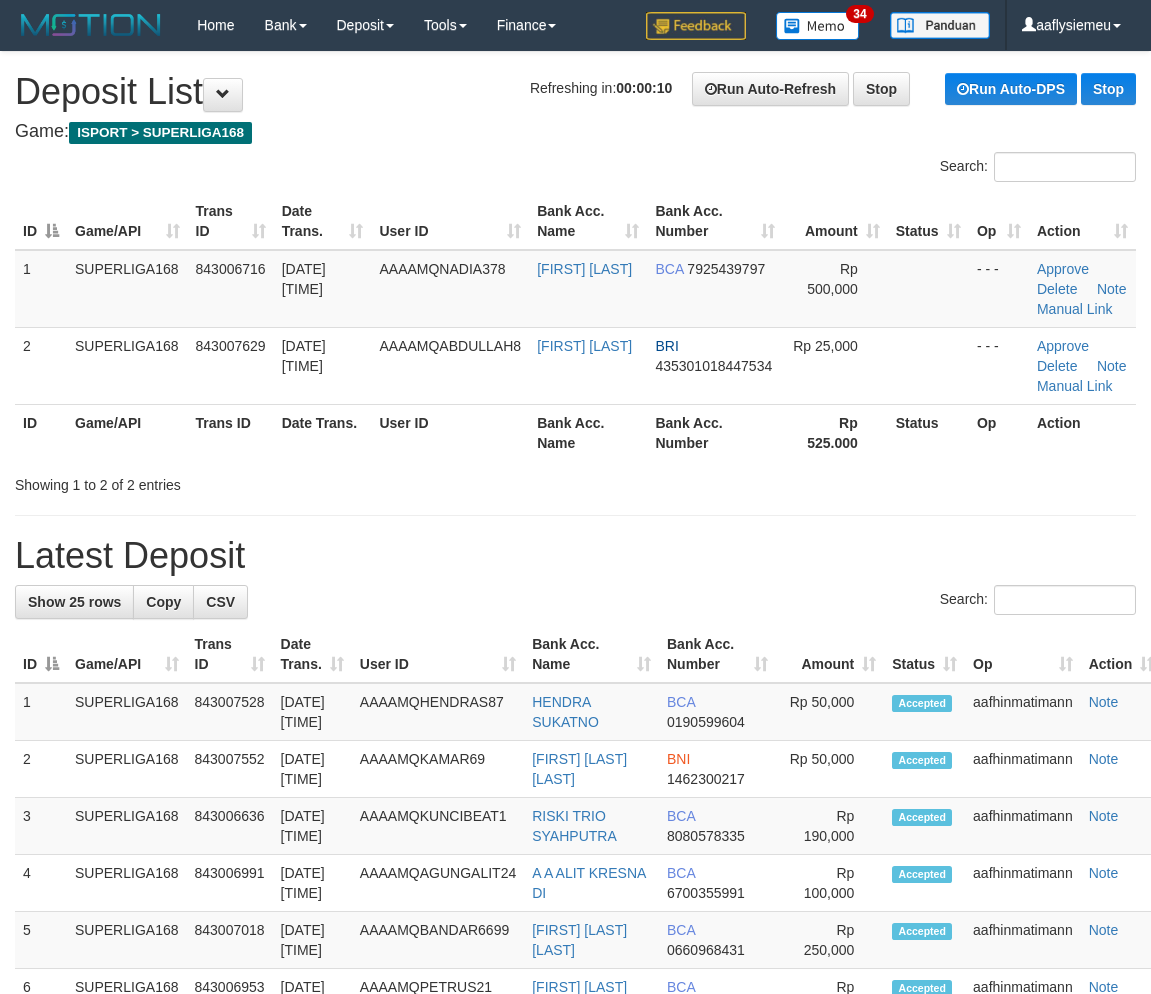 scroll, scrollTop: 0, scrollLeft: 0, axis: both 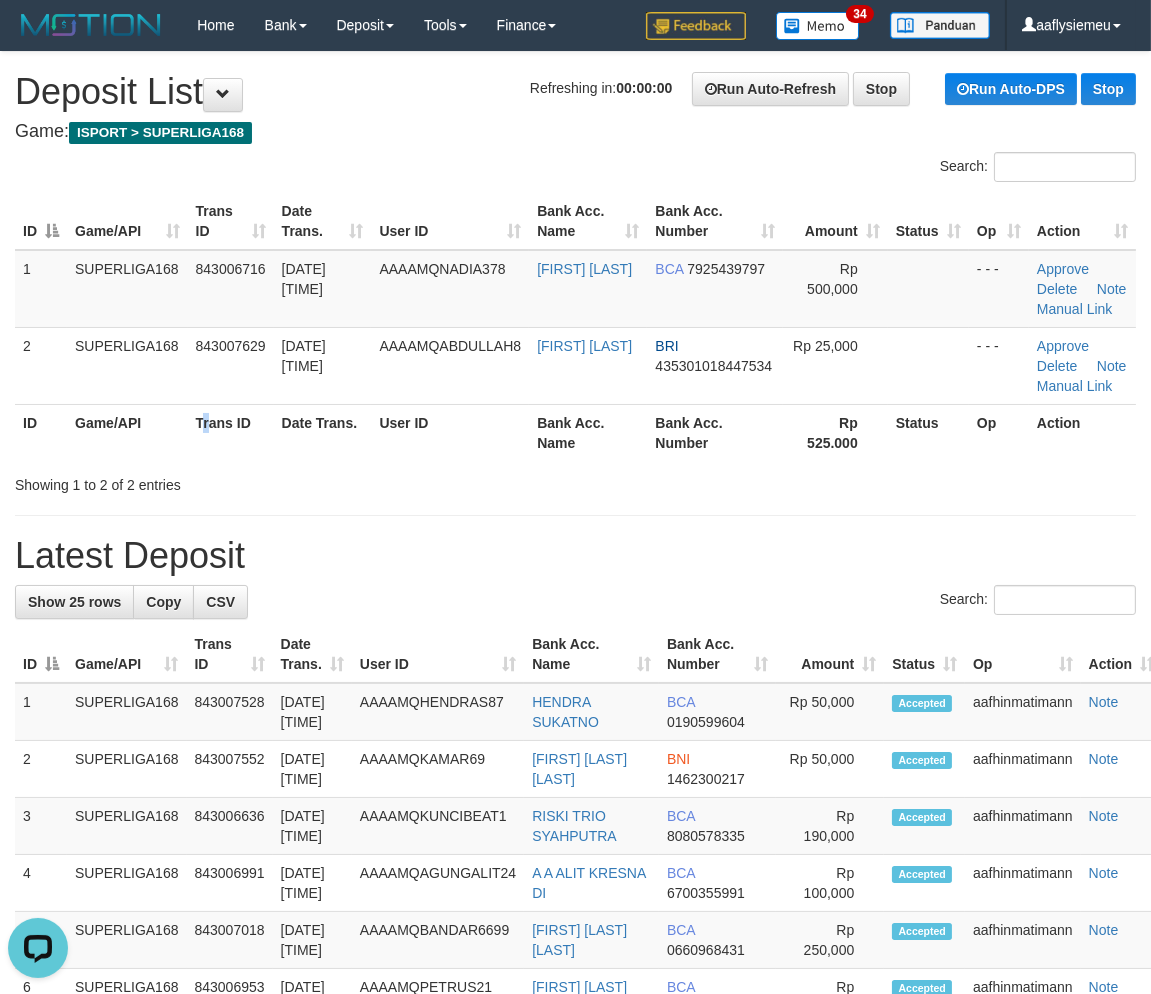 drag, startPoint x: 210, startPoint y: 452, endPoint x: 3, endPoint y: 522, distance: 218.51544 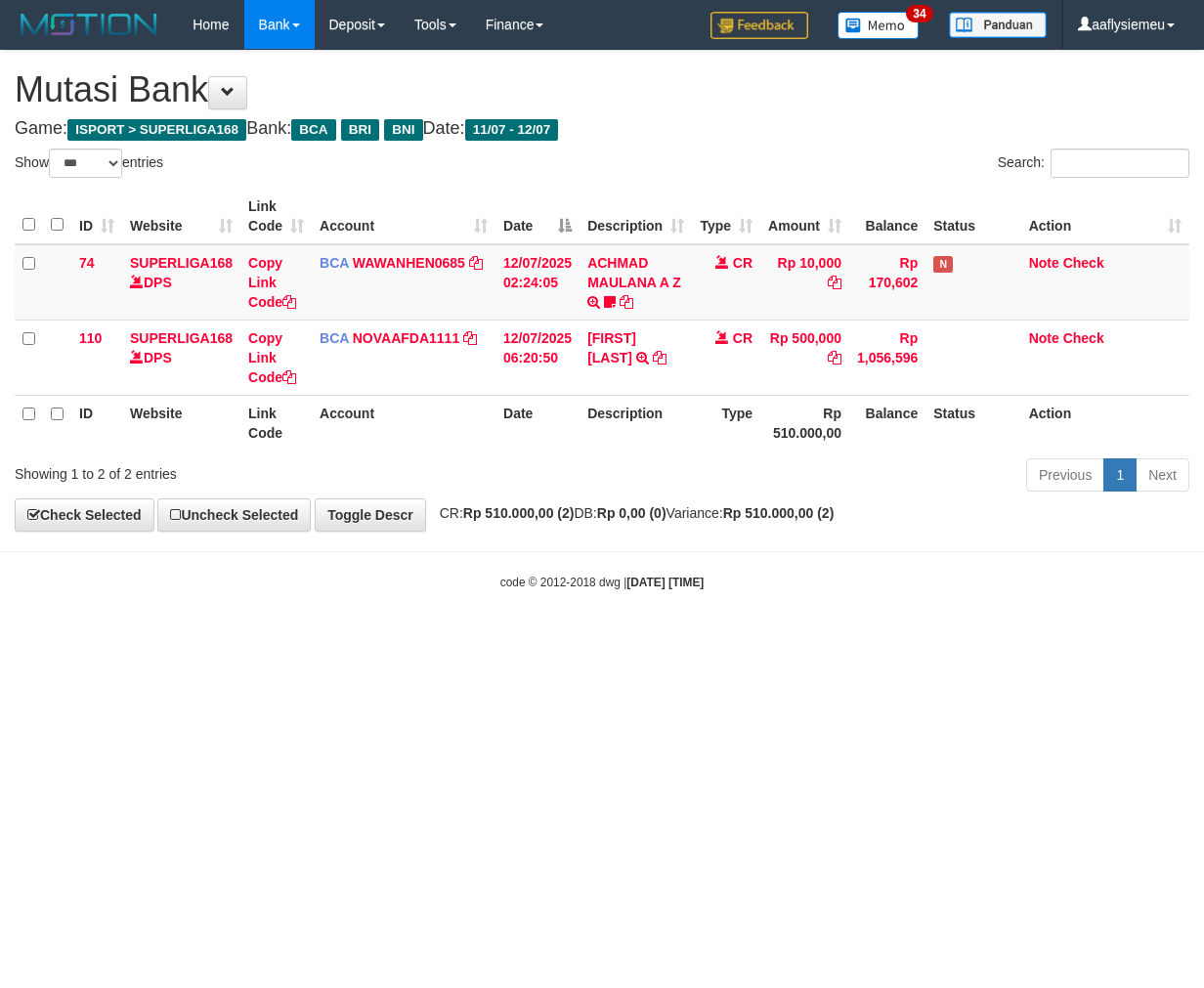 select on "***" 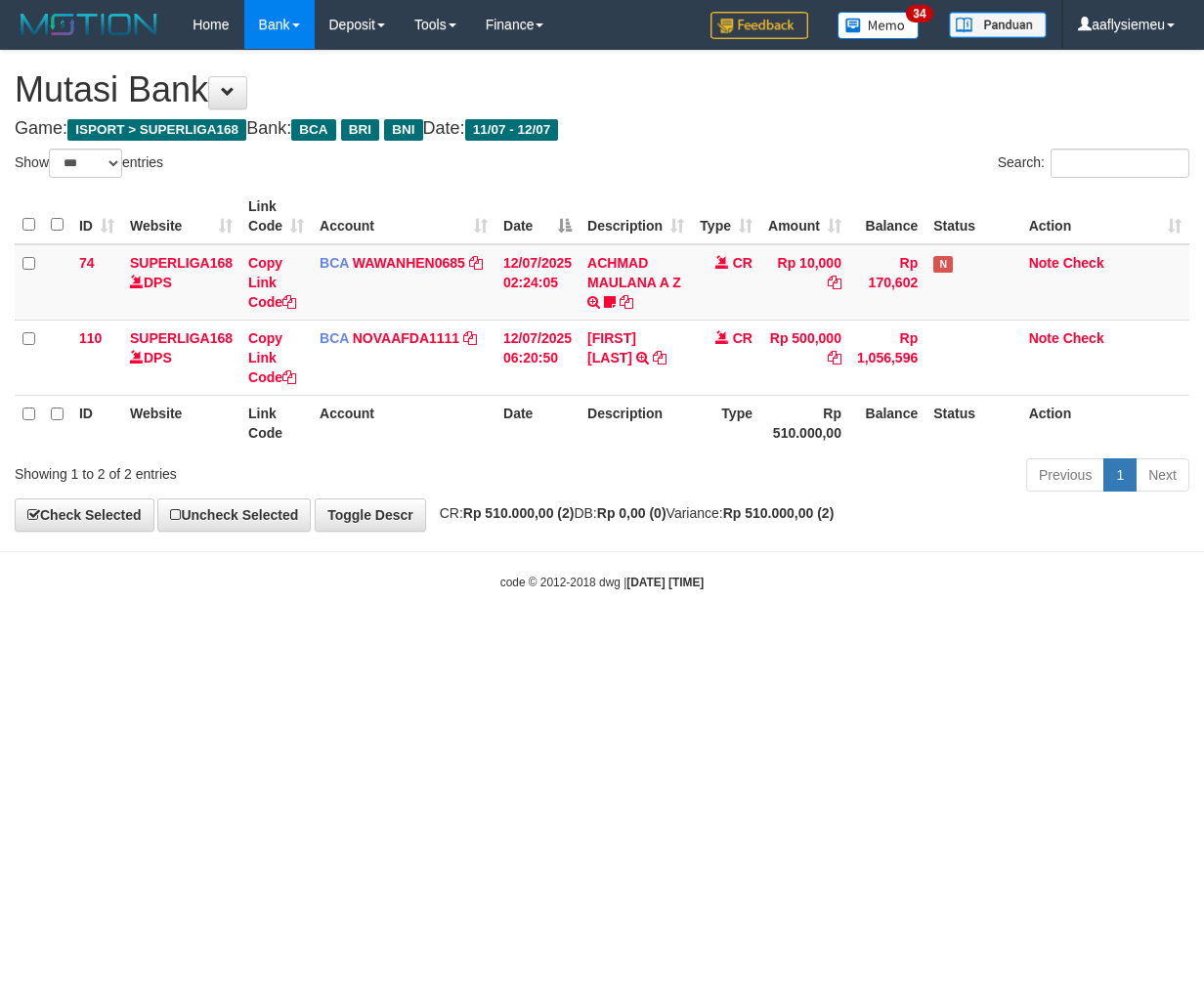 scroll, scrollTop: 0, scrollLeft: 0, axis: both 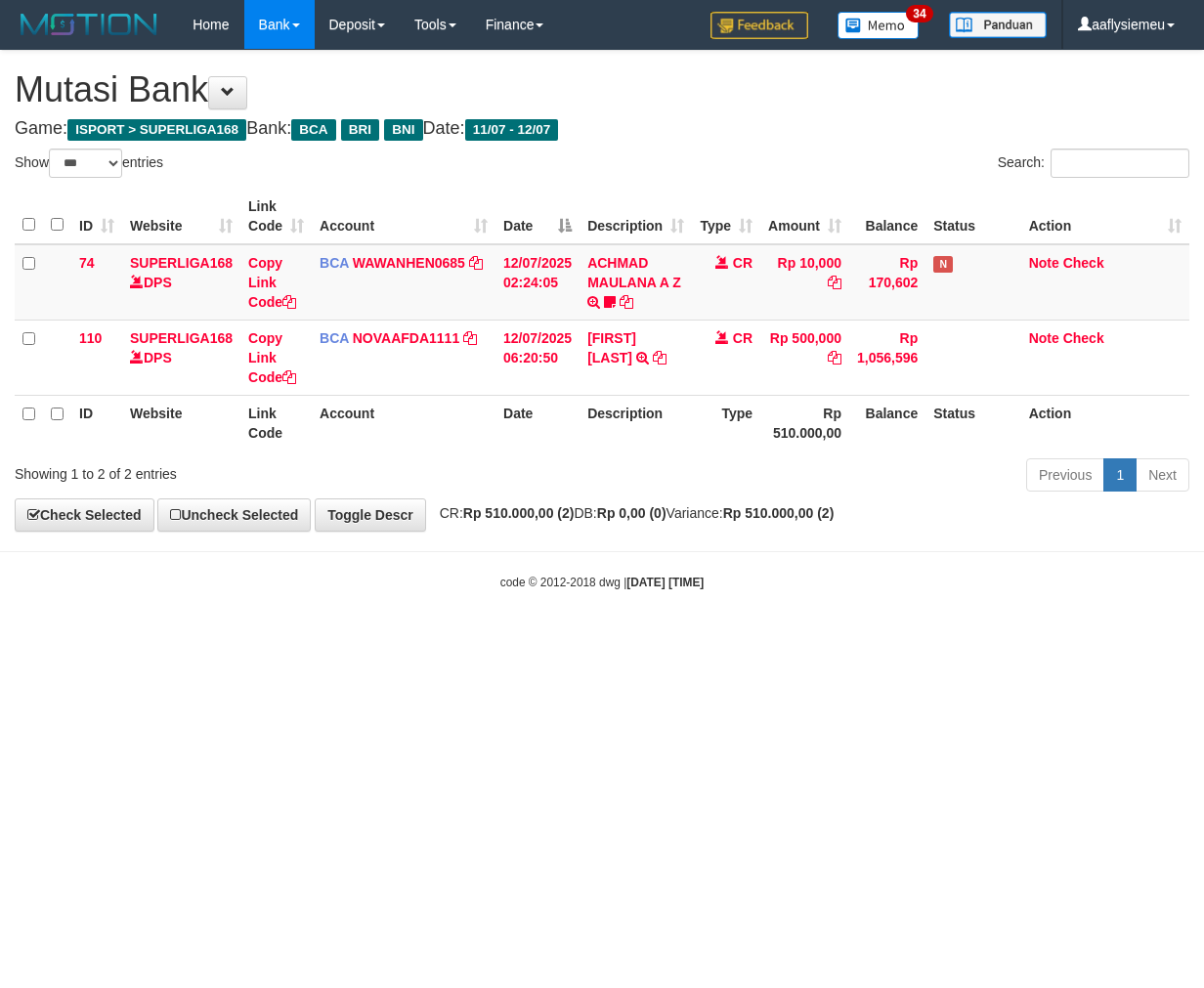 select on "***" 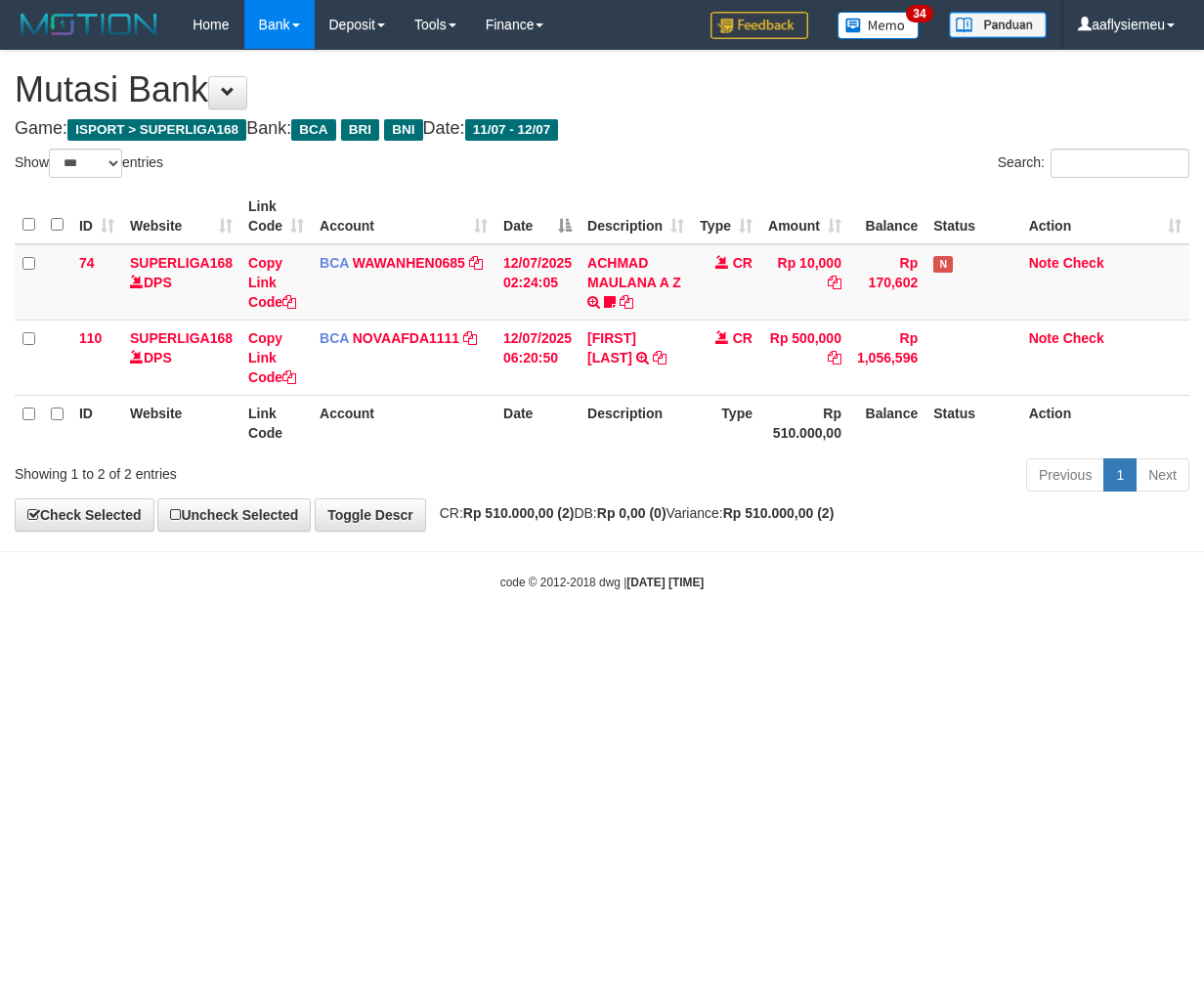 scroll, scrollTop: 0, scrollLeft: 0, axis: both 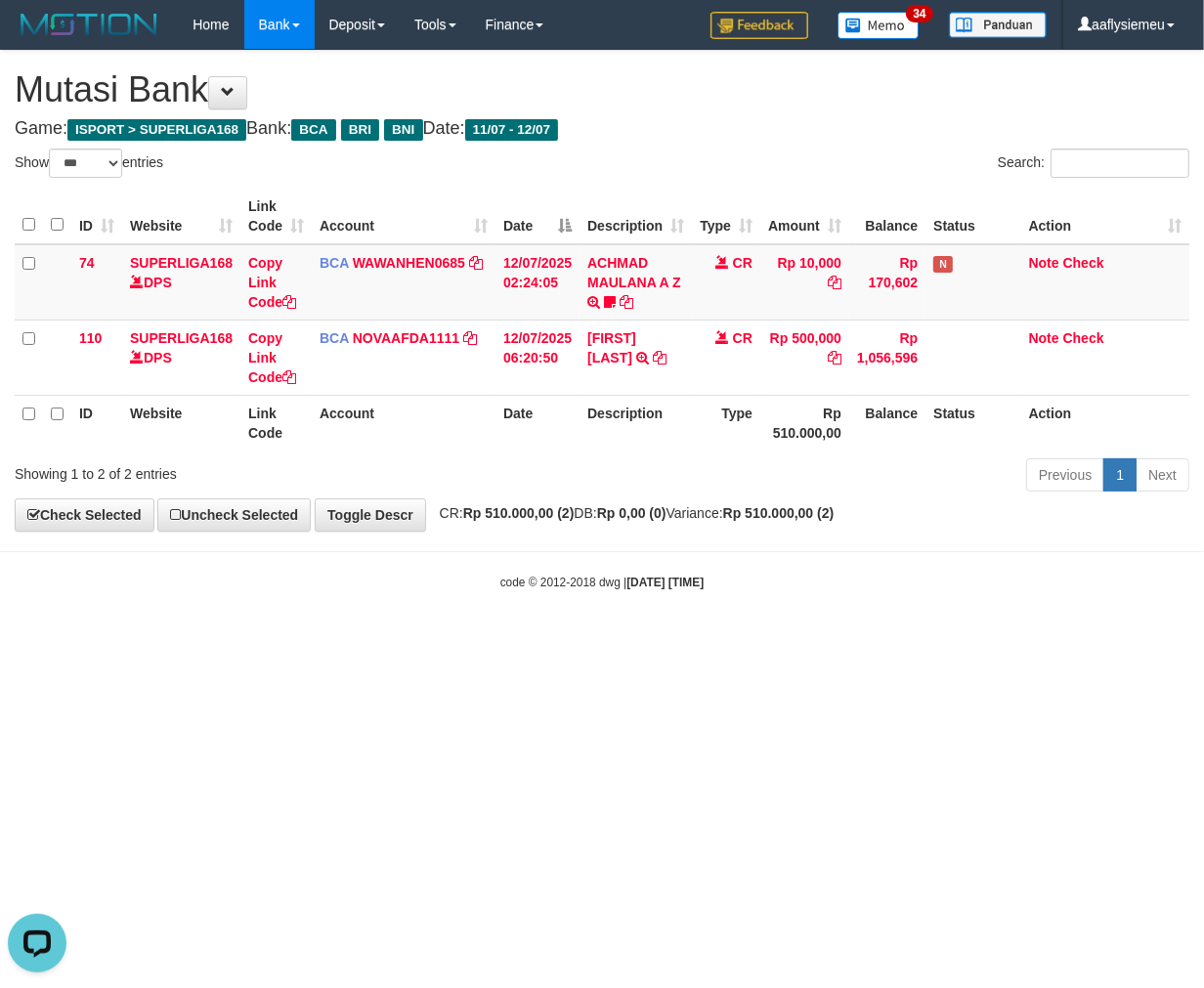 click on "Toggle navigation
Home
Bank
Account List
Load
By Website
Group
[ISPORT]													SUPERLIGA168
By Load Group (DPS)
34" at bounding box center [602, 320] 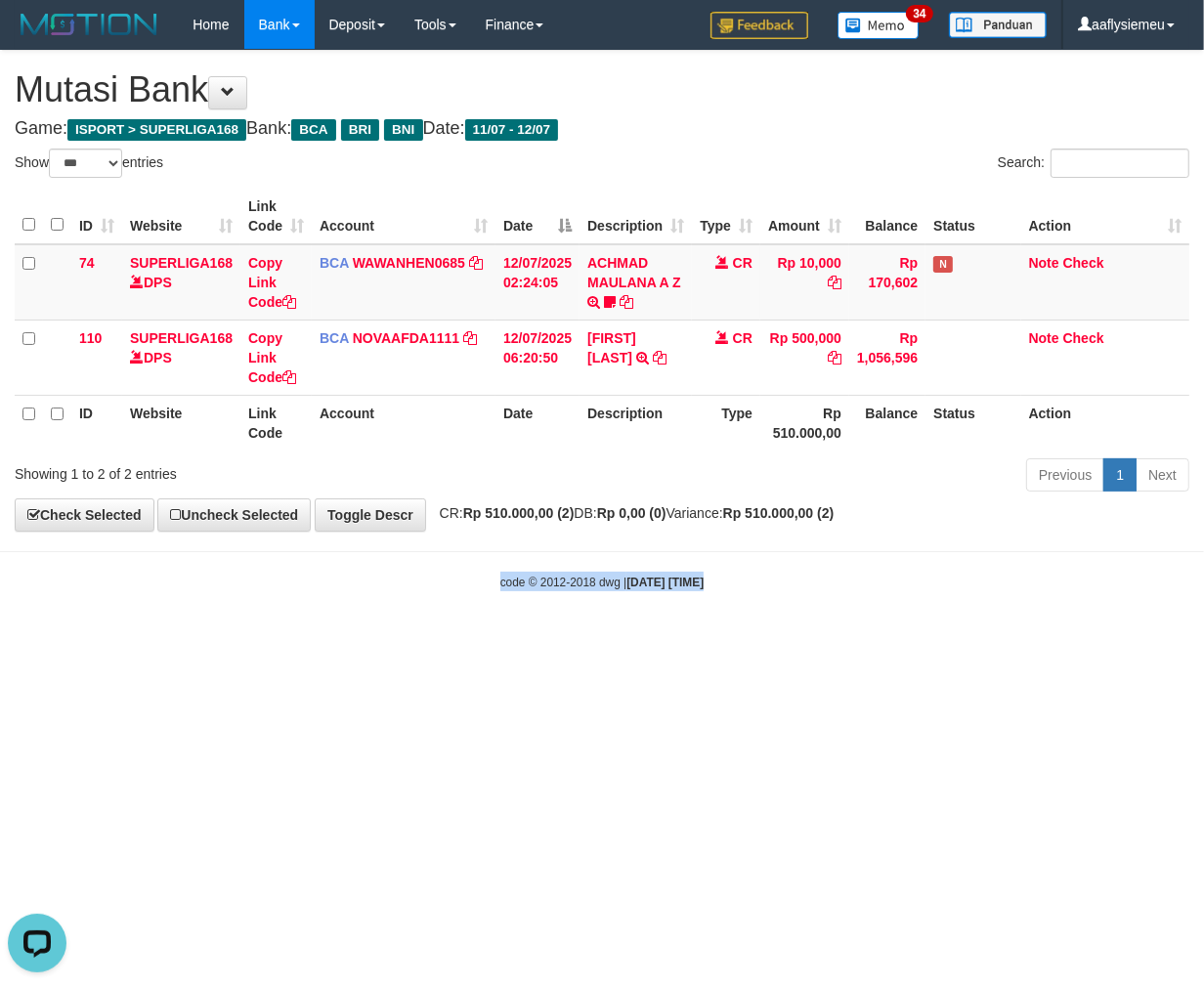 click on "2025/07/12 06:28:35" at bounding box center [665, 582] 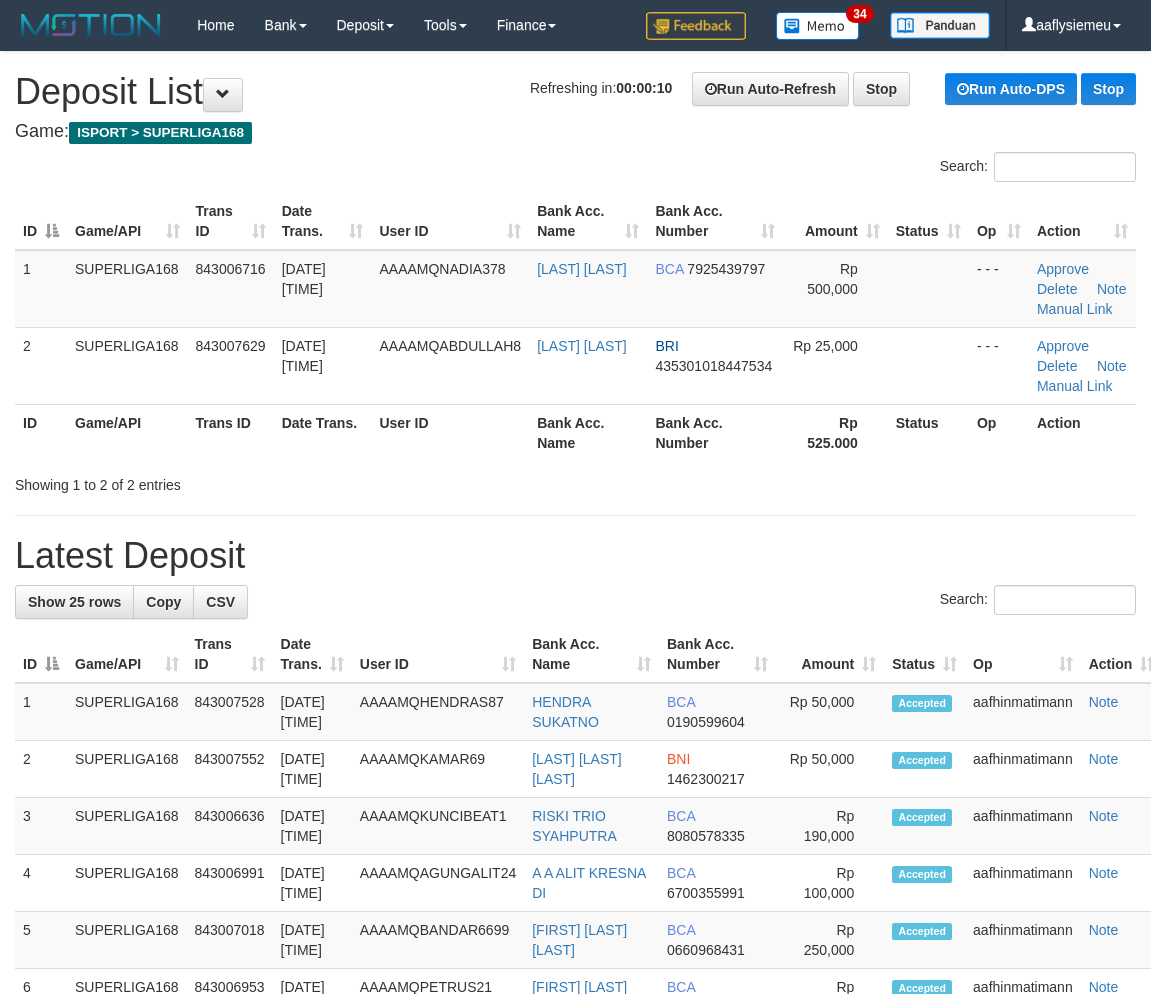 scroll, scrollTop: 0, scrollLeft: 0, axis: both 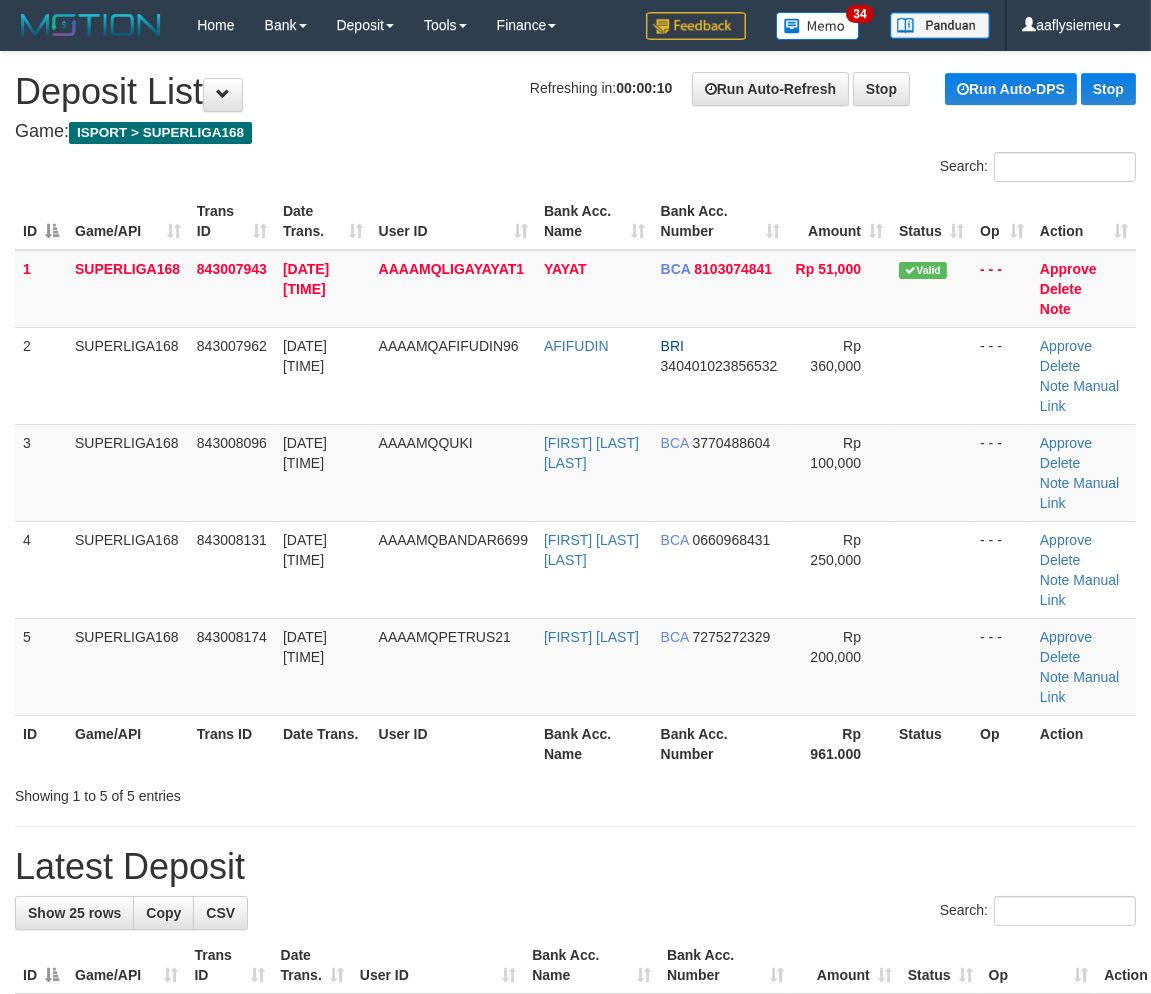 drag, startPoint x: 98, startPoint y: 460, endPoint x: 2, endPoint y: 485, distance: 99.20181 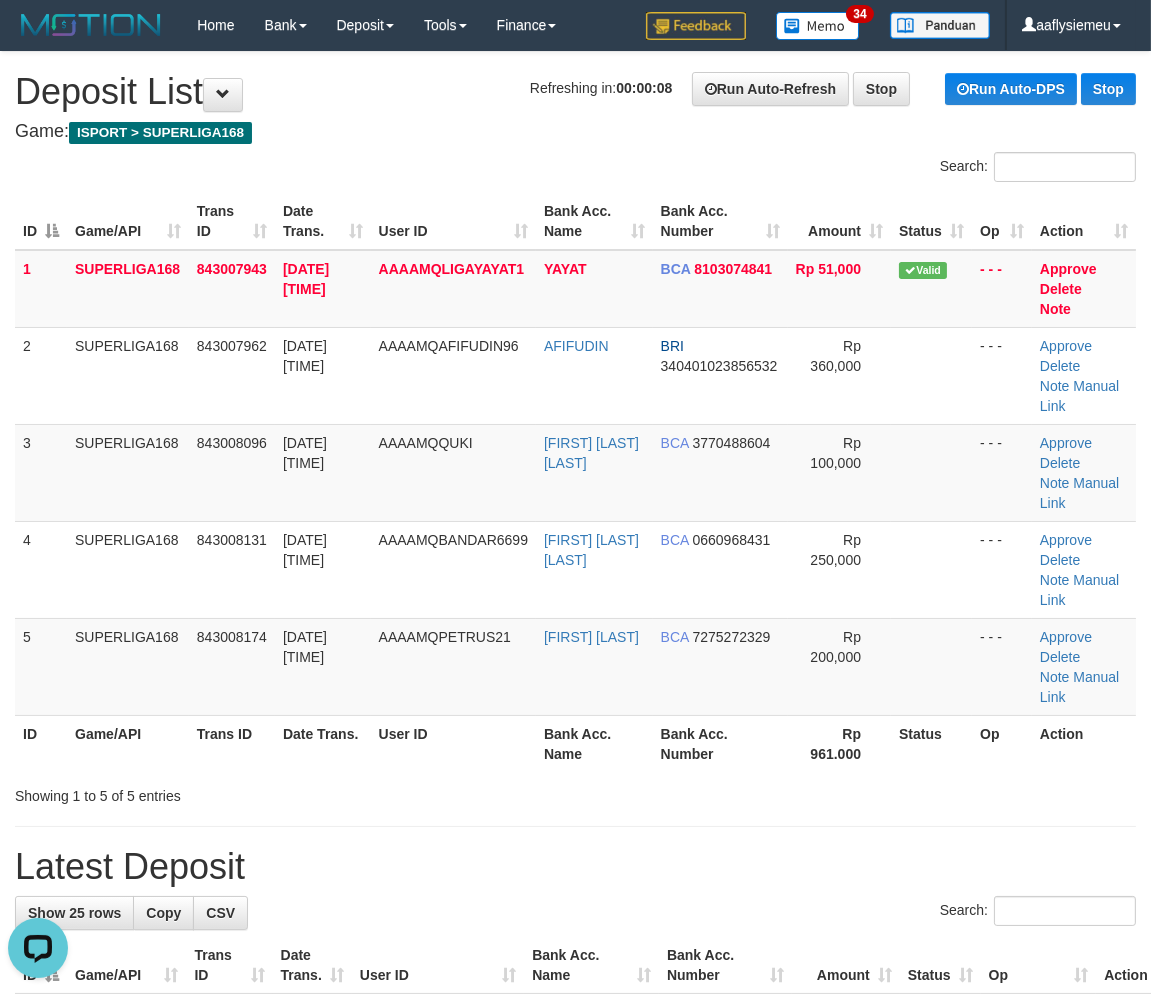 scroll, scrollTop: 0, scrollLeft: 0, axis: both 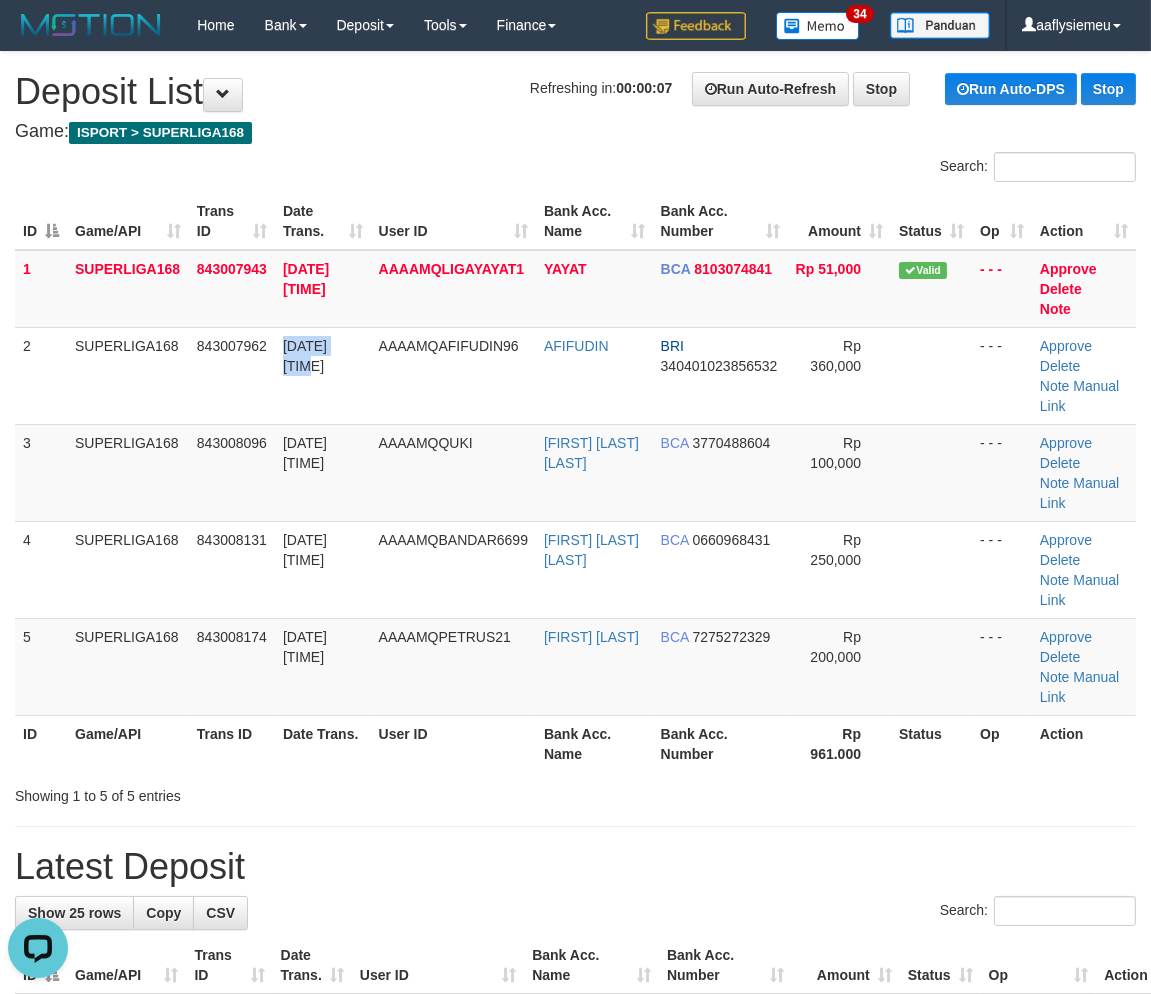 drag, startPoint x: 278, startPoint y: 416, endPoint x: 2, endPoint y: 463, distance: 279.9732 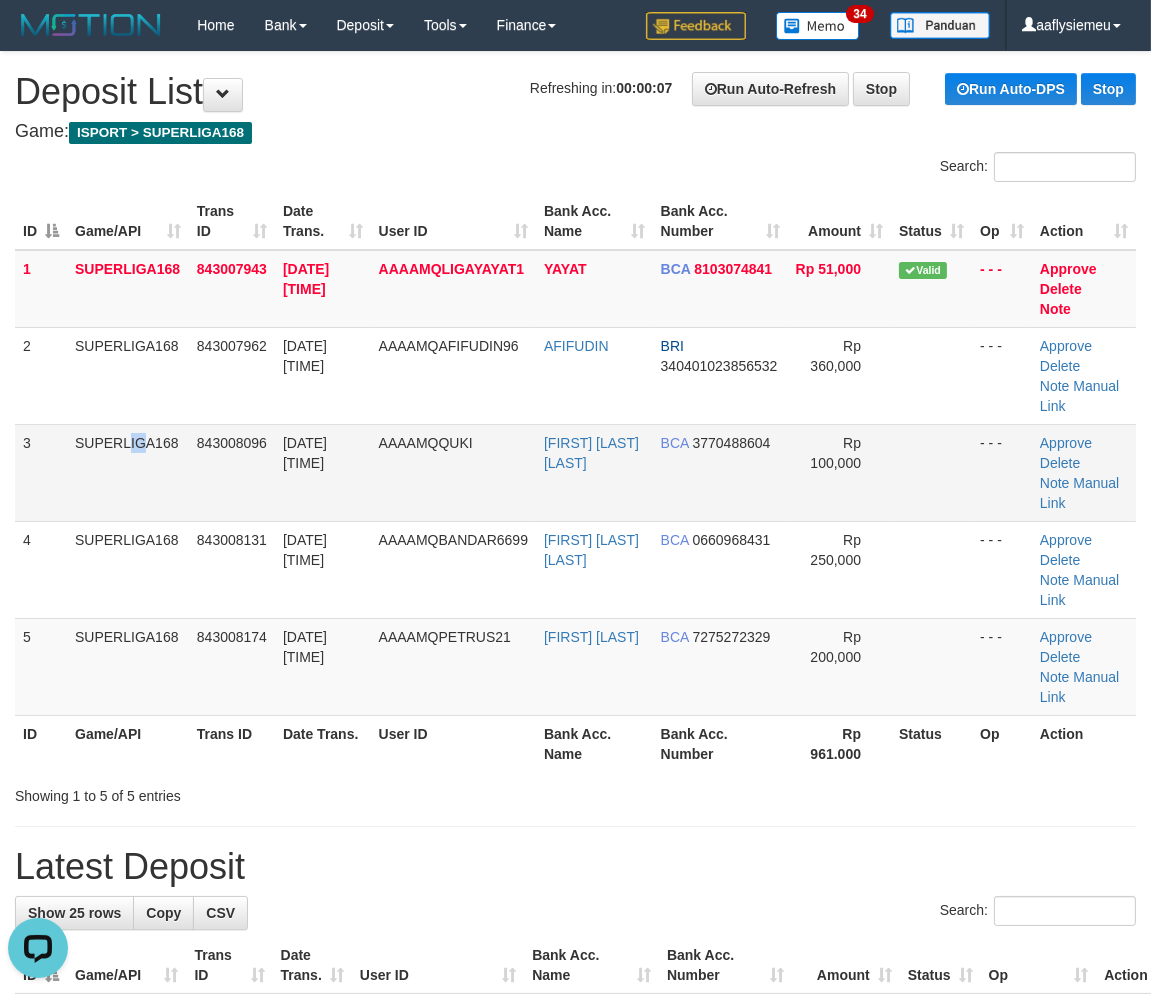 drag, startPoint x: 96, startPoint y: 451, endPoint x: 27, endPoint y: 481, distance: 75.23962 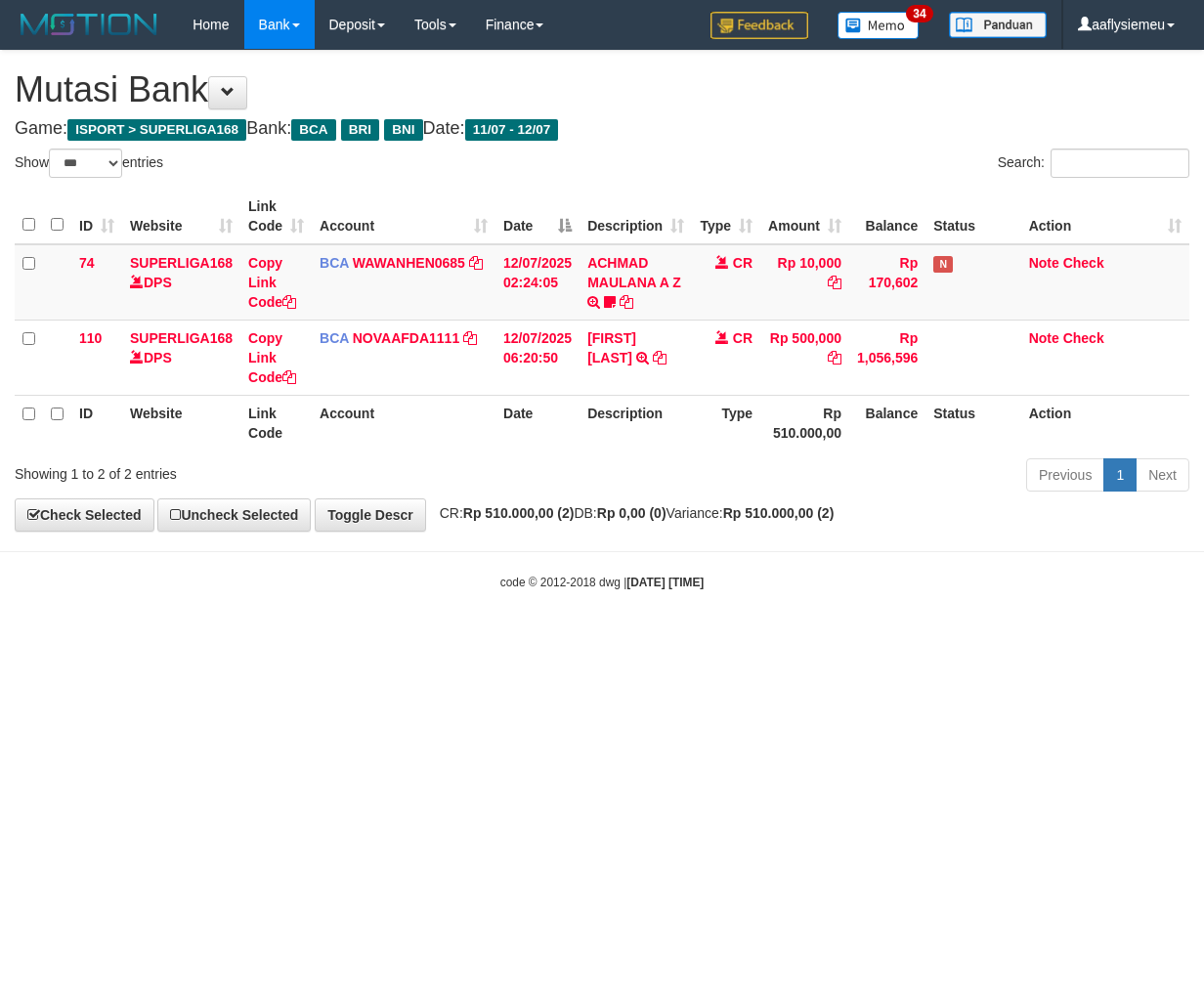 select on "***" 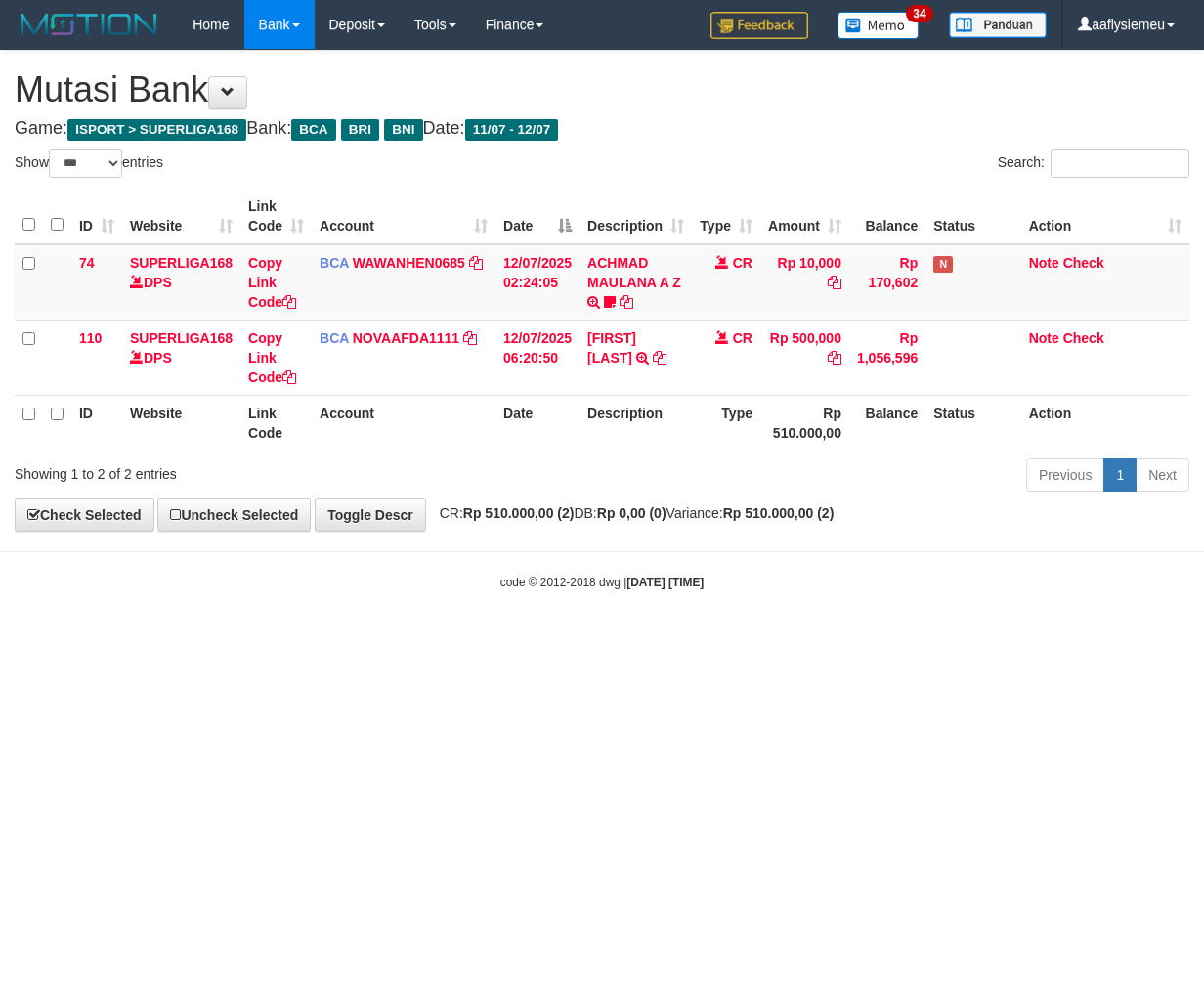 scroll, scrollTop: 0, scrollLeft: 0, axis: both 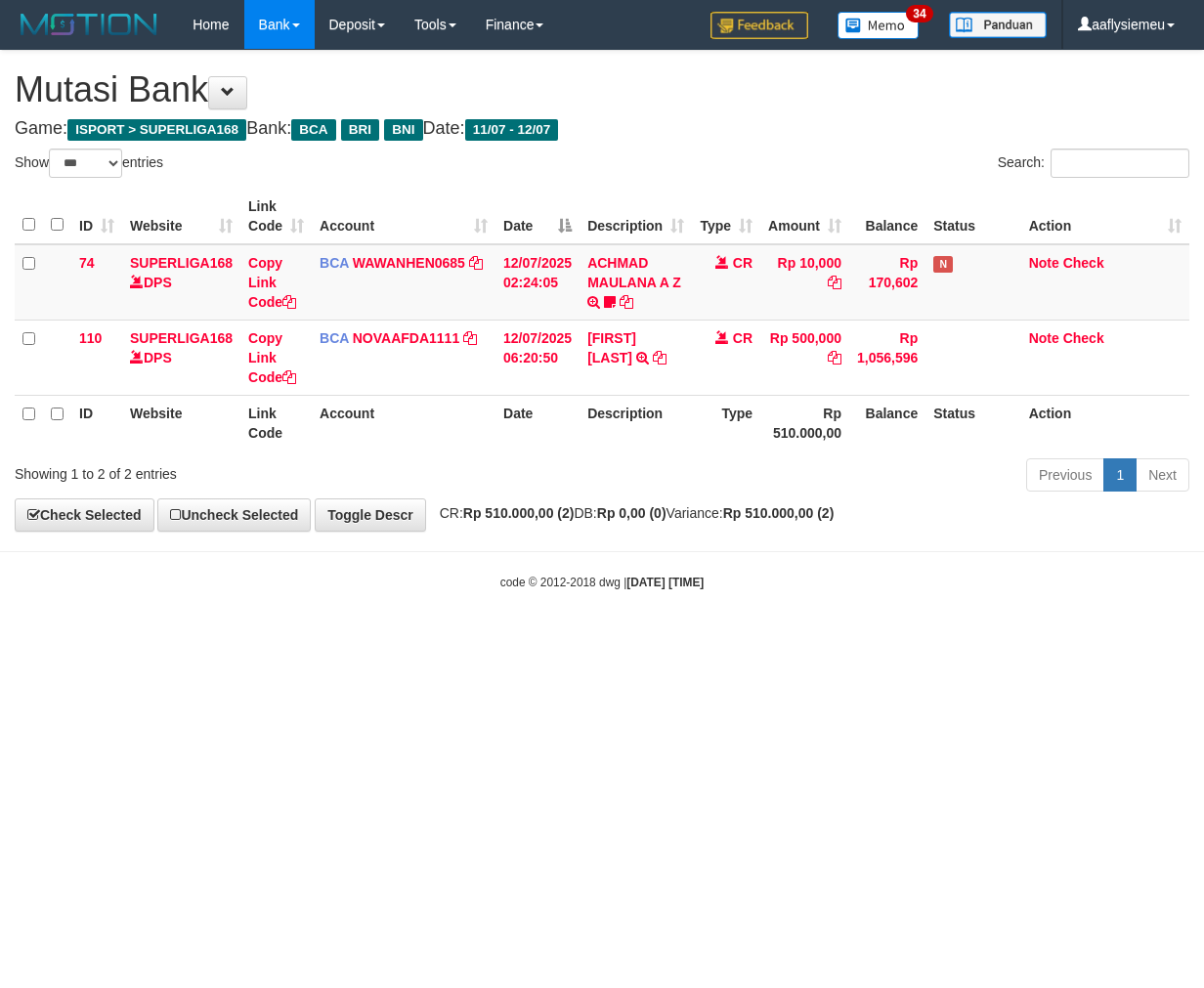 select on "***" 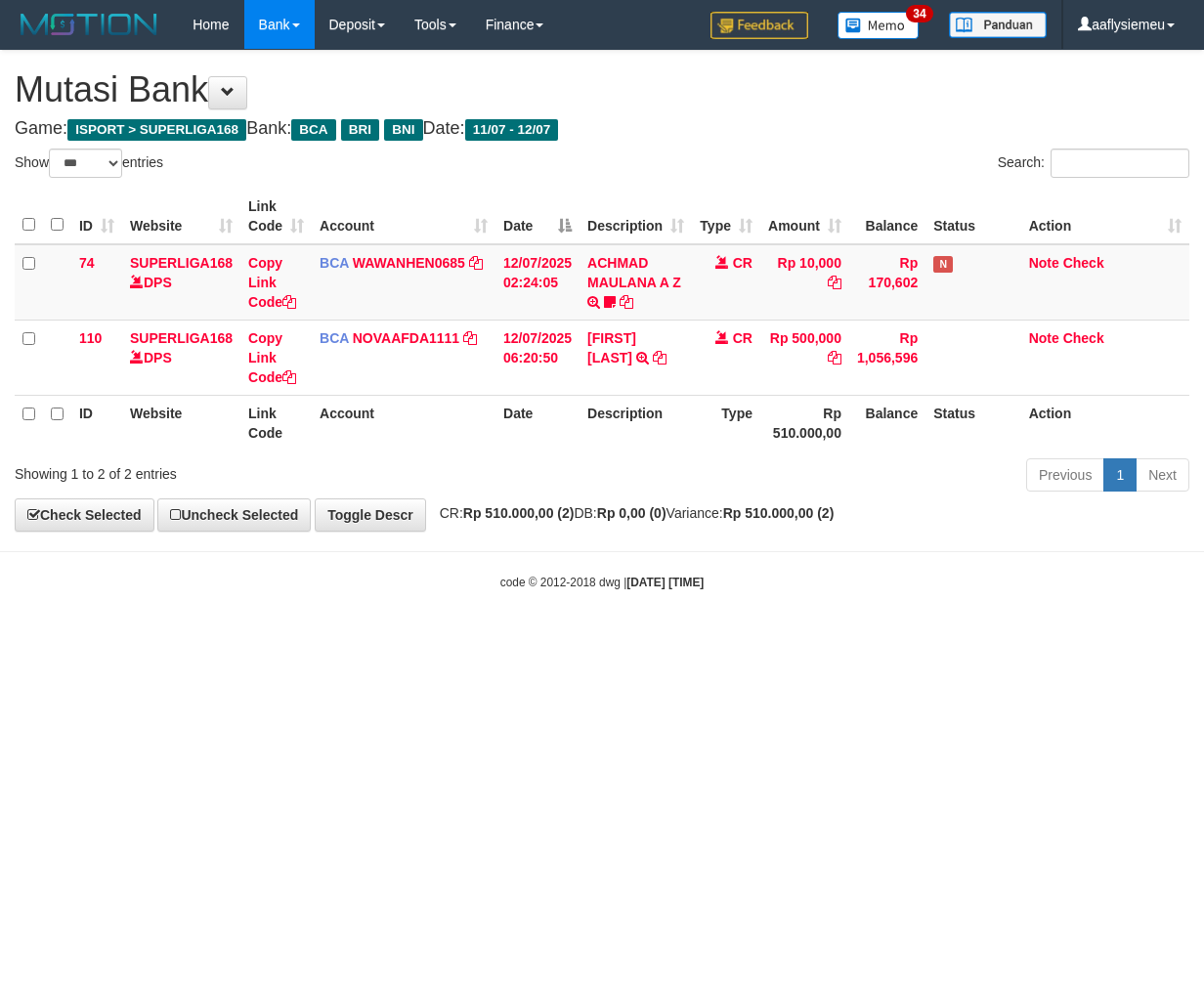 scroll, scrollTop: 0, scrollLeft: 0, axis: both 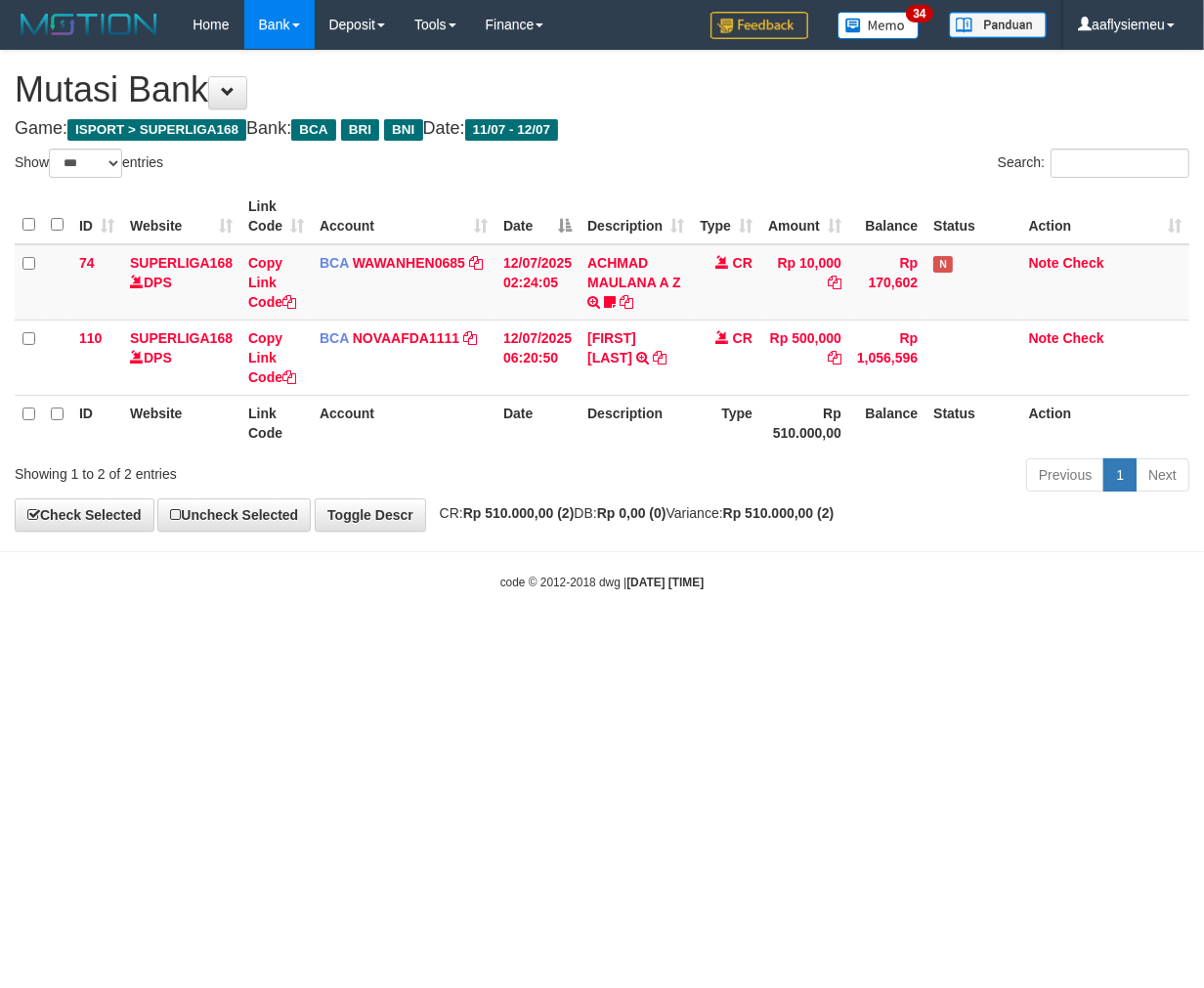 drag, startPoint x: 496, startPoint y: 657, endPoint x: 166, endPoint y: 729, distance: 337.76323 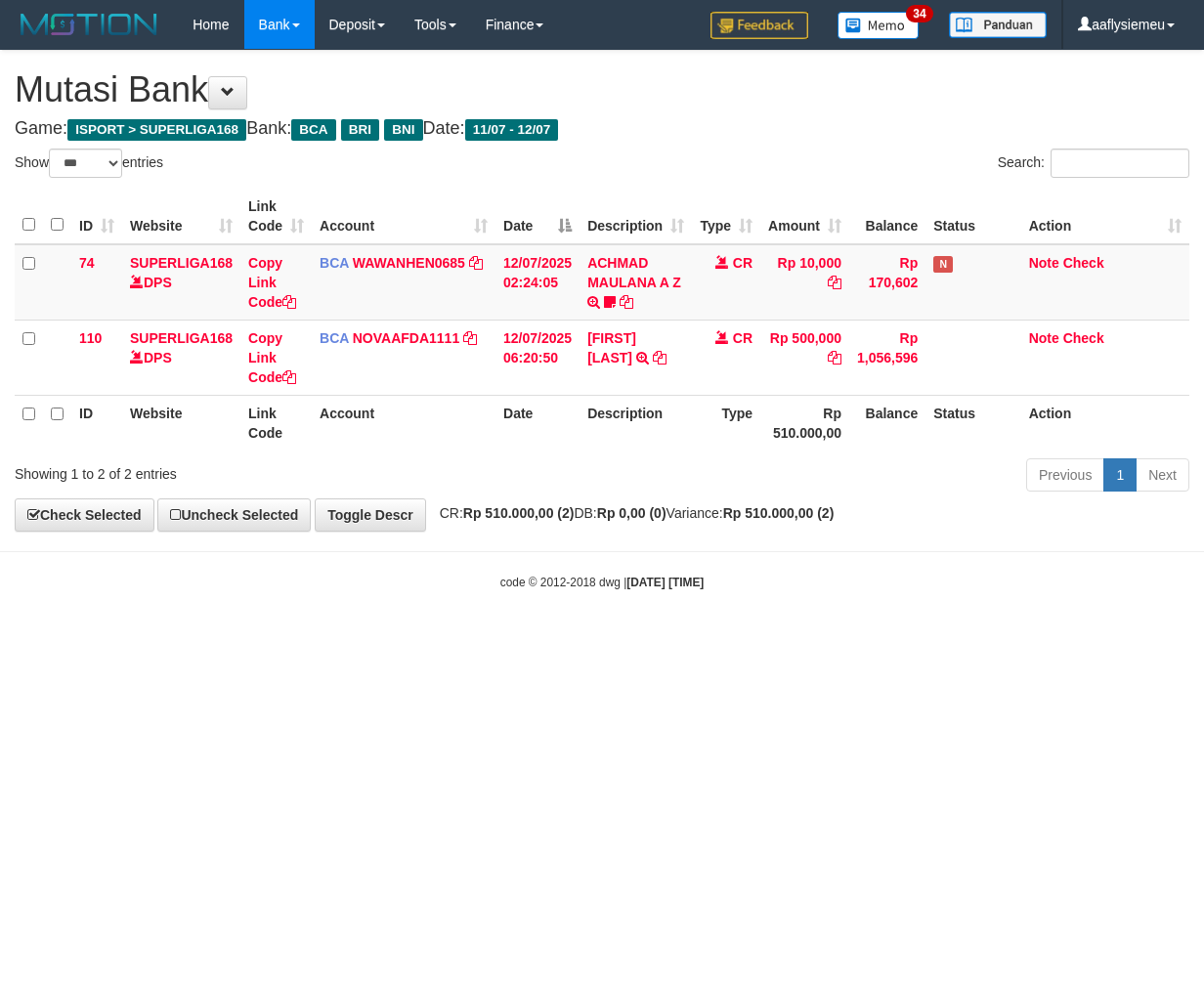 select on "***" 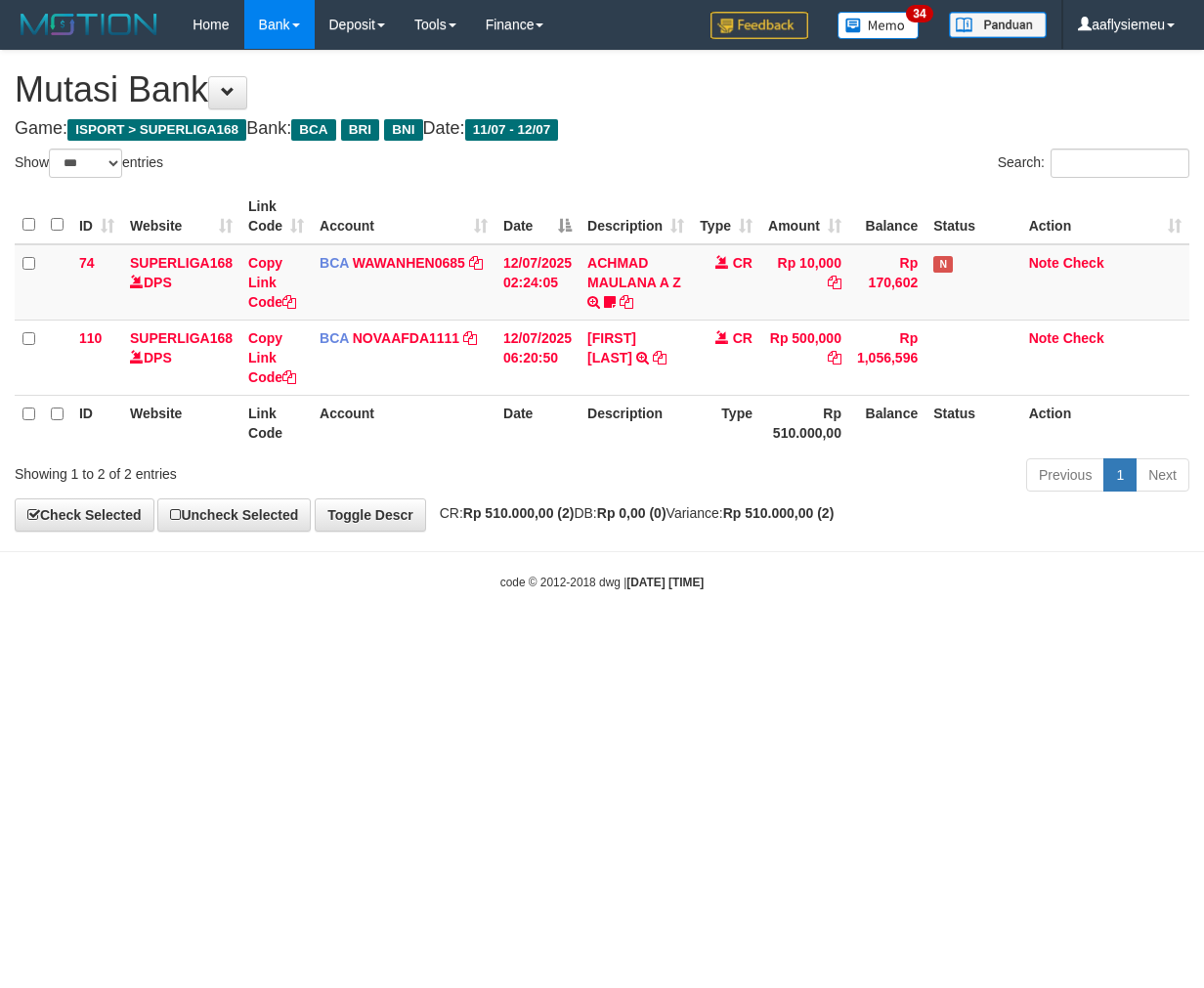 scroll, scrollTop: 0, scrollLeft: 0, axis: both 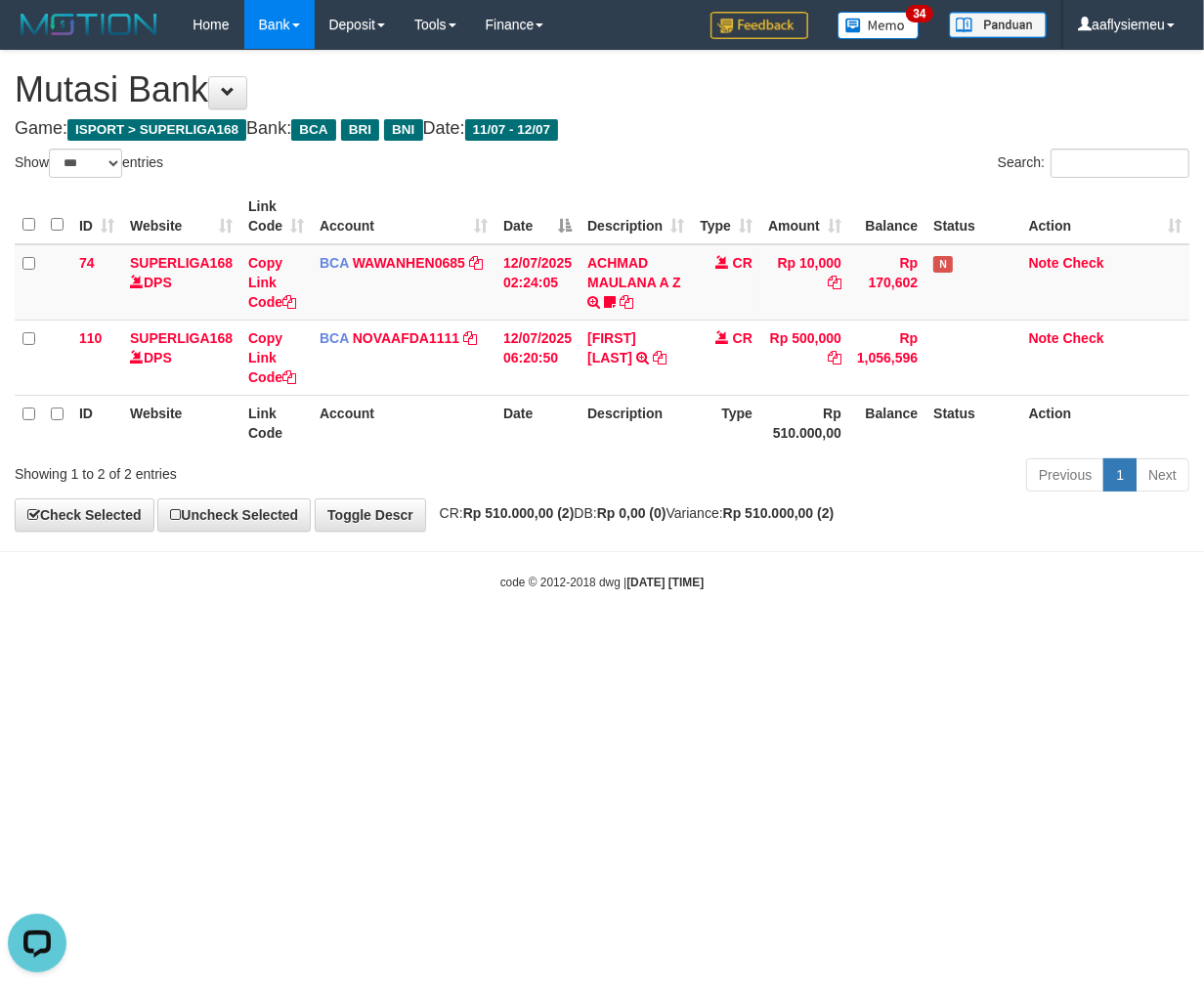 drag, startPoint x: 572, startPoint y: 672, endPoint x: 1111, endPoint y: 606, distance: 543.0258 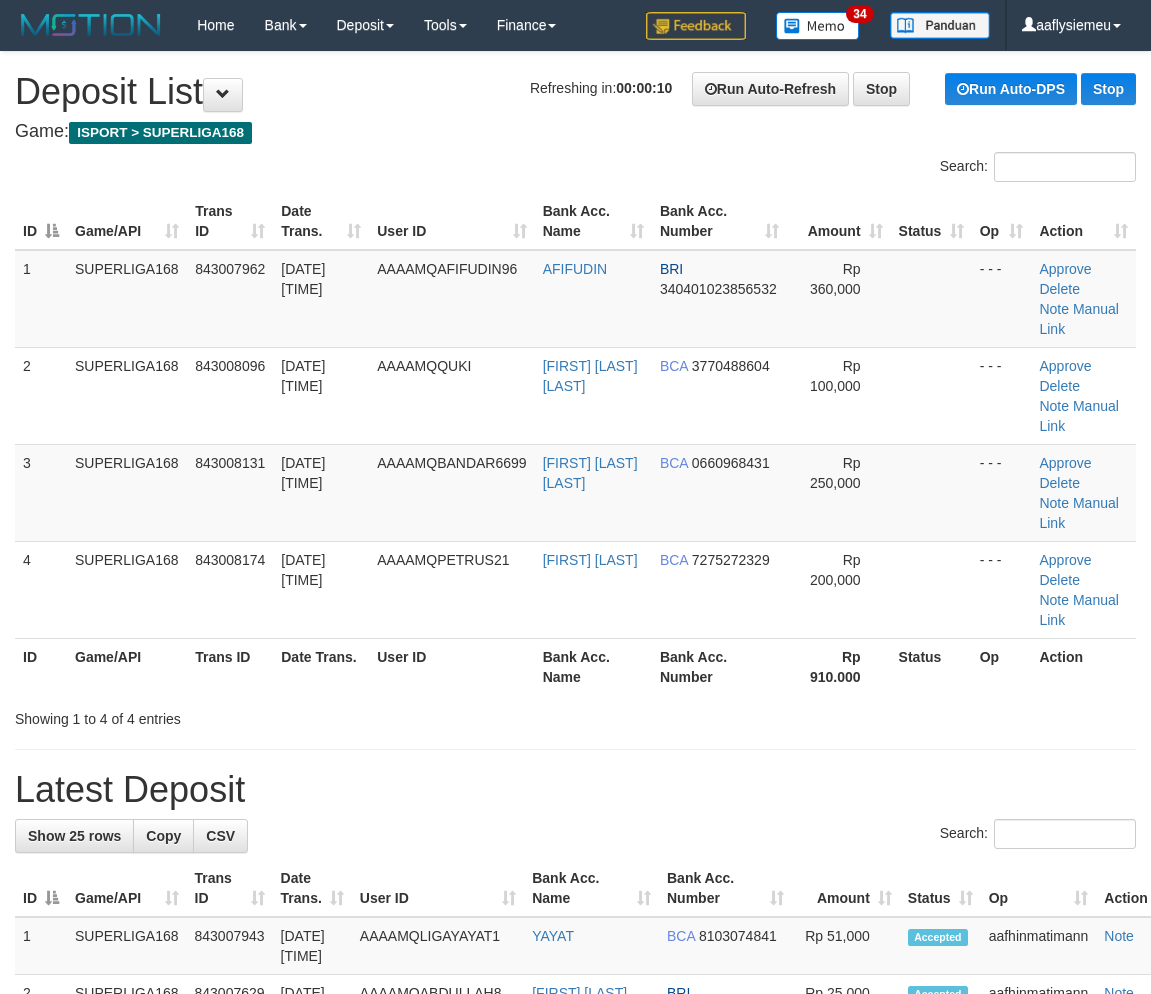 scroll, scrollTop: 0, scrollLeft: 0, axis: both 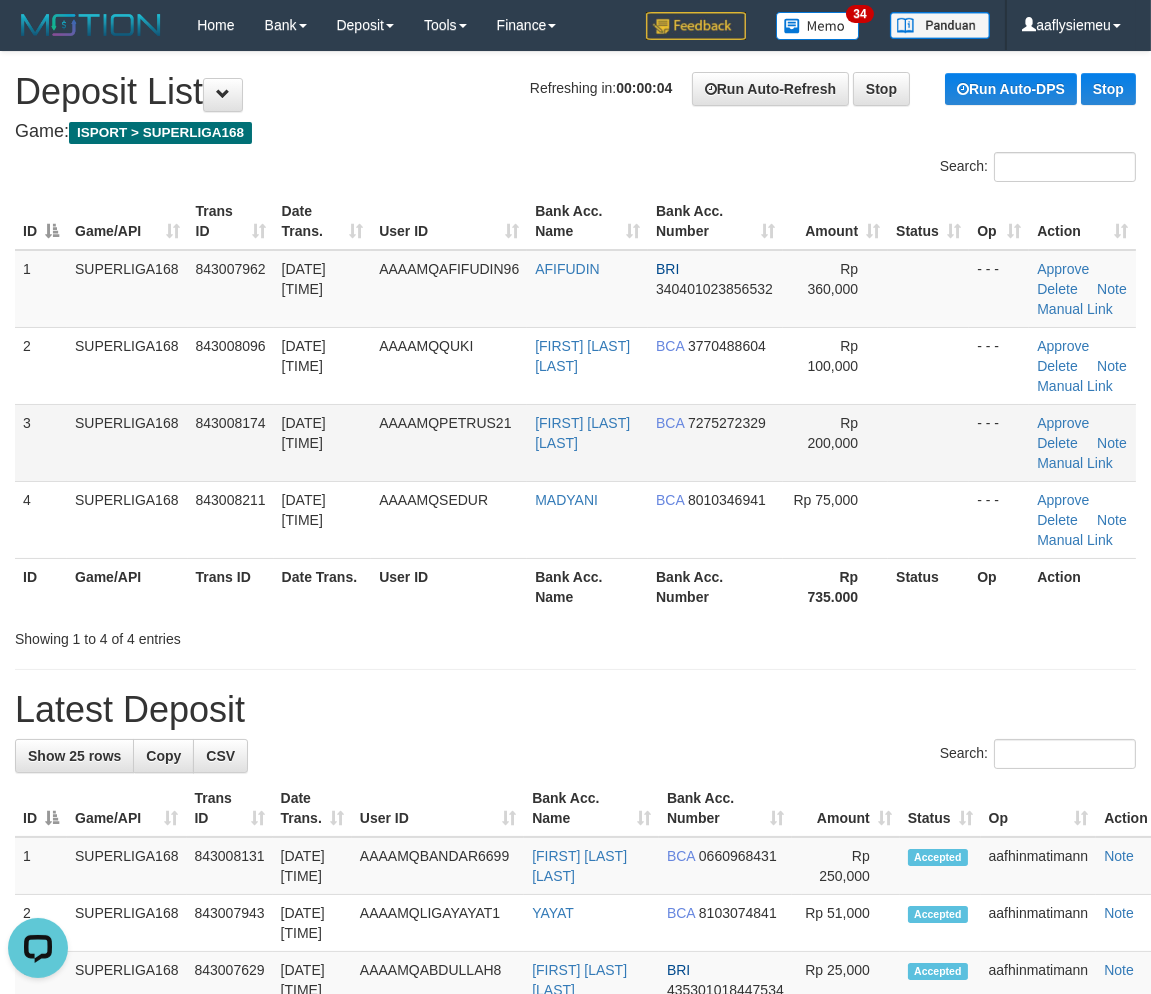 click on "SUPERLIGA168" at bounding box center (127, 442) 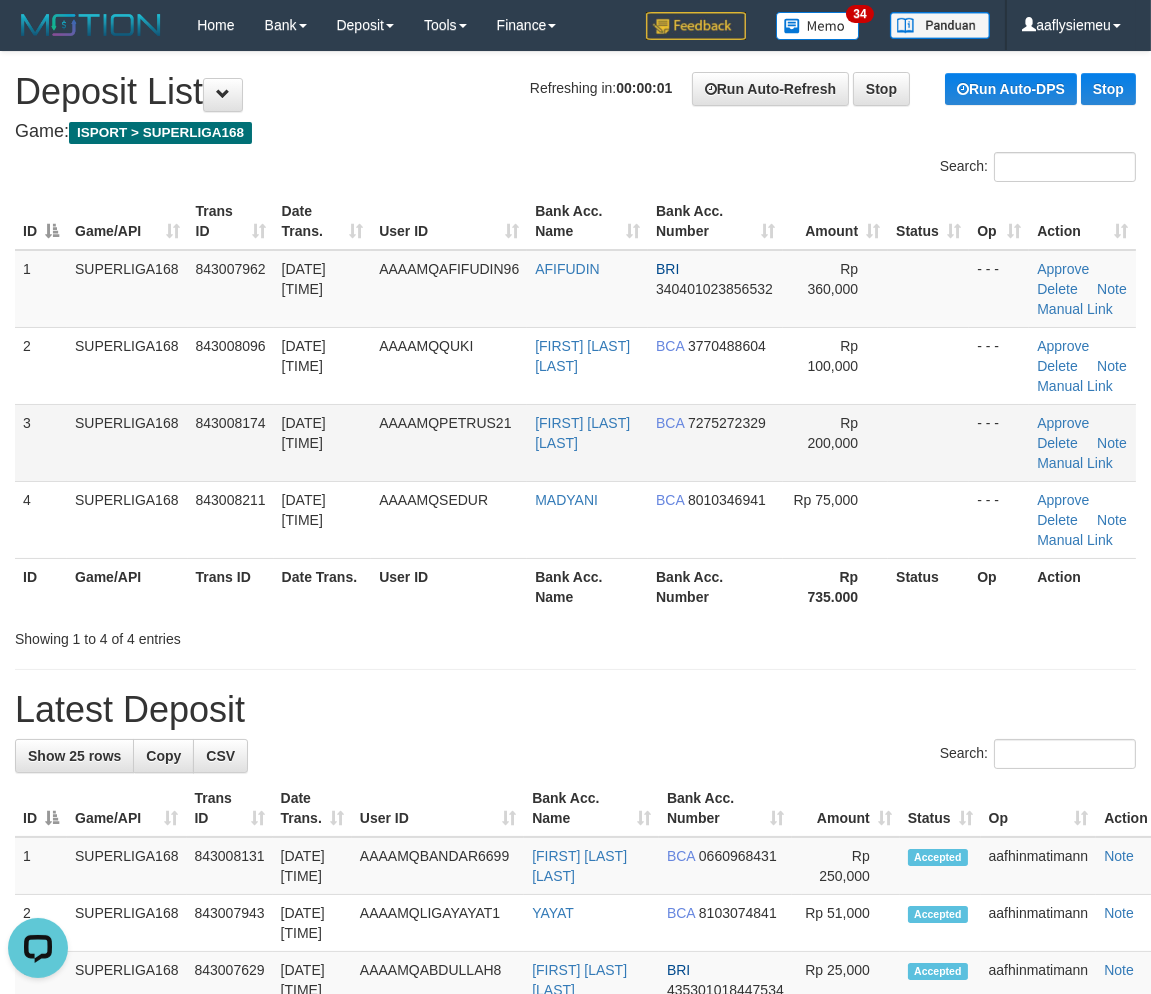 drag, startPoint x: 304, startPoint y: 512, endPoint x: 288, endPoint y: 527, distance: 21.931713 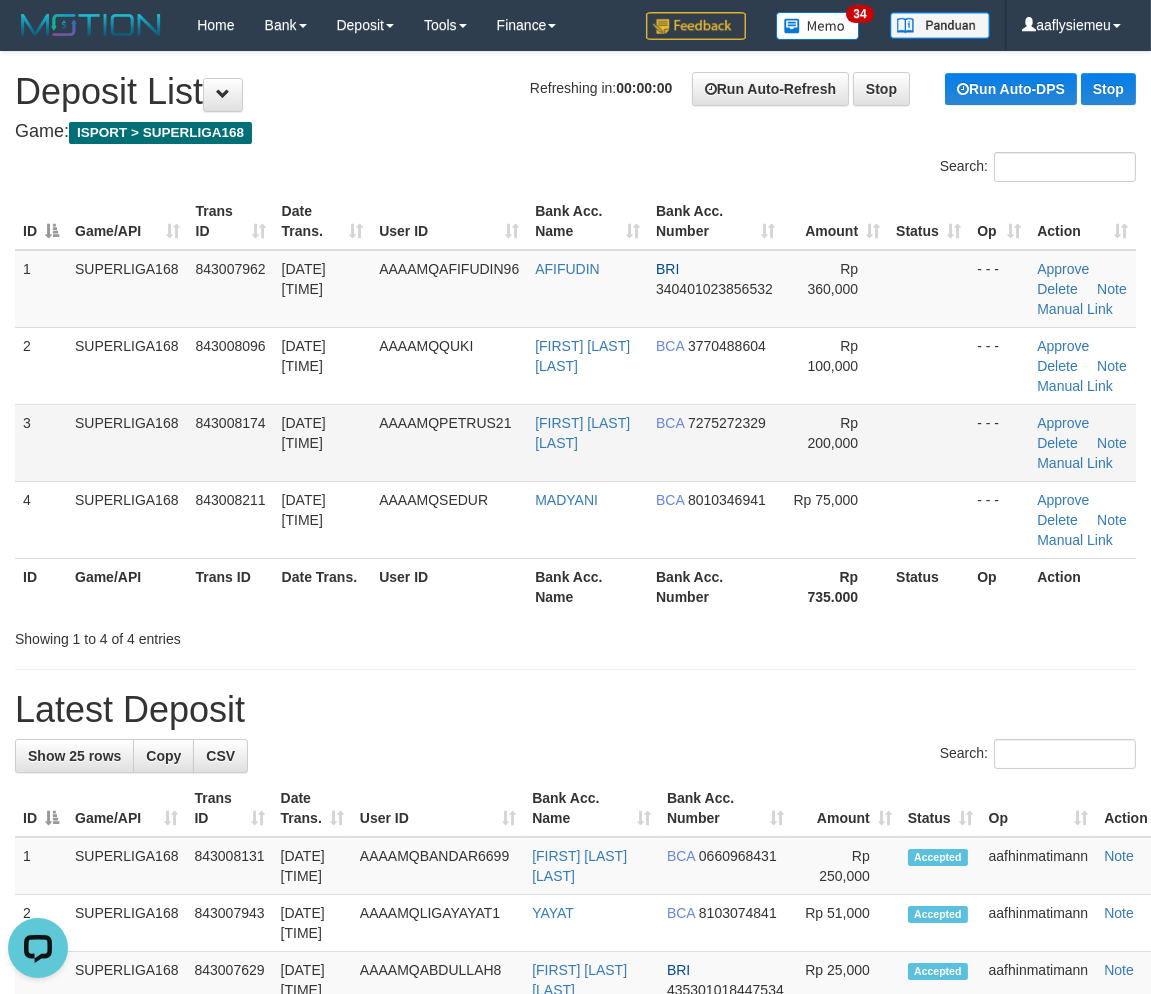 click on "843008174" at bounding box center (231, 442) 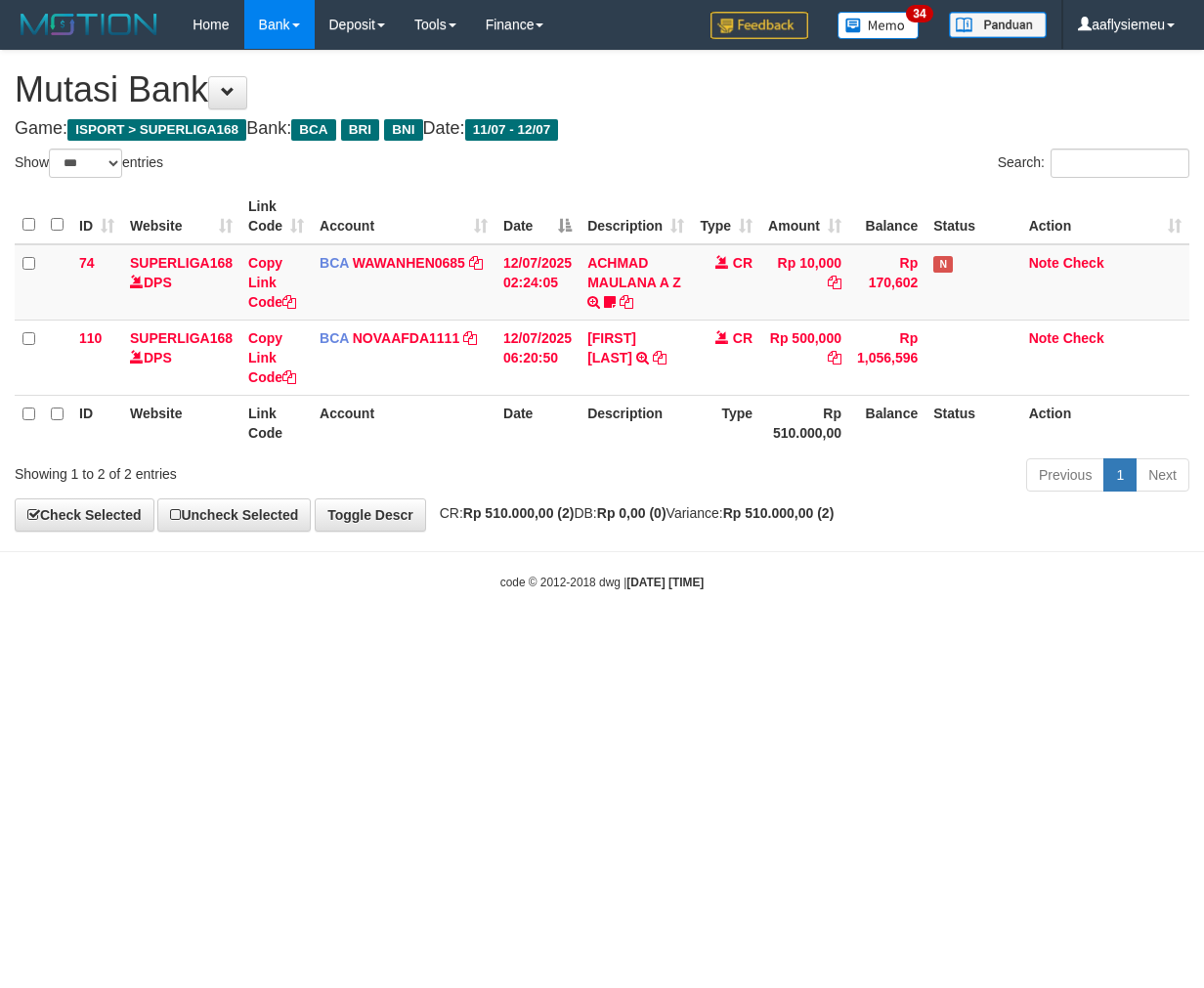 select on "***" 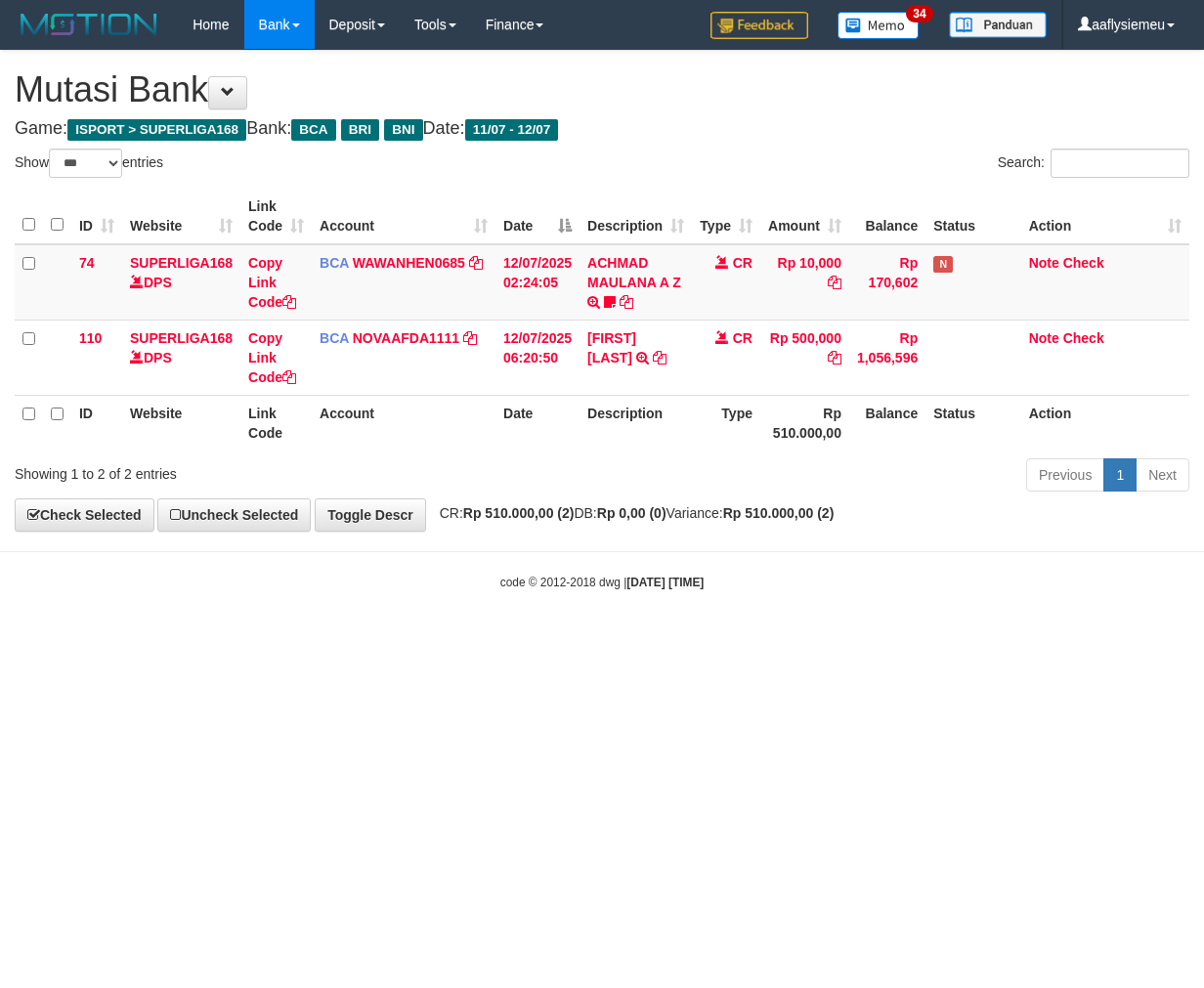 scroll, scrollTop: 0, scrollLeft: 0, axis: both 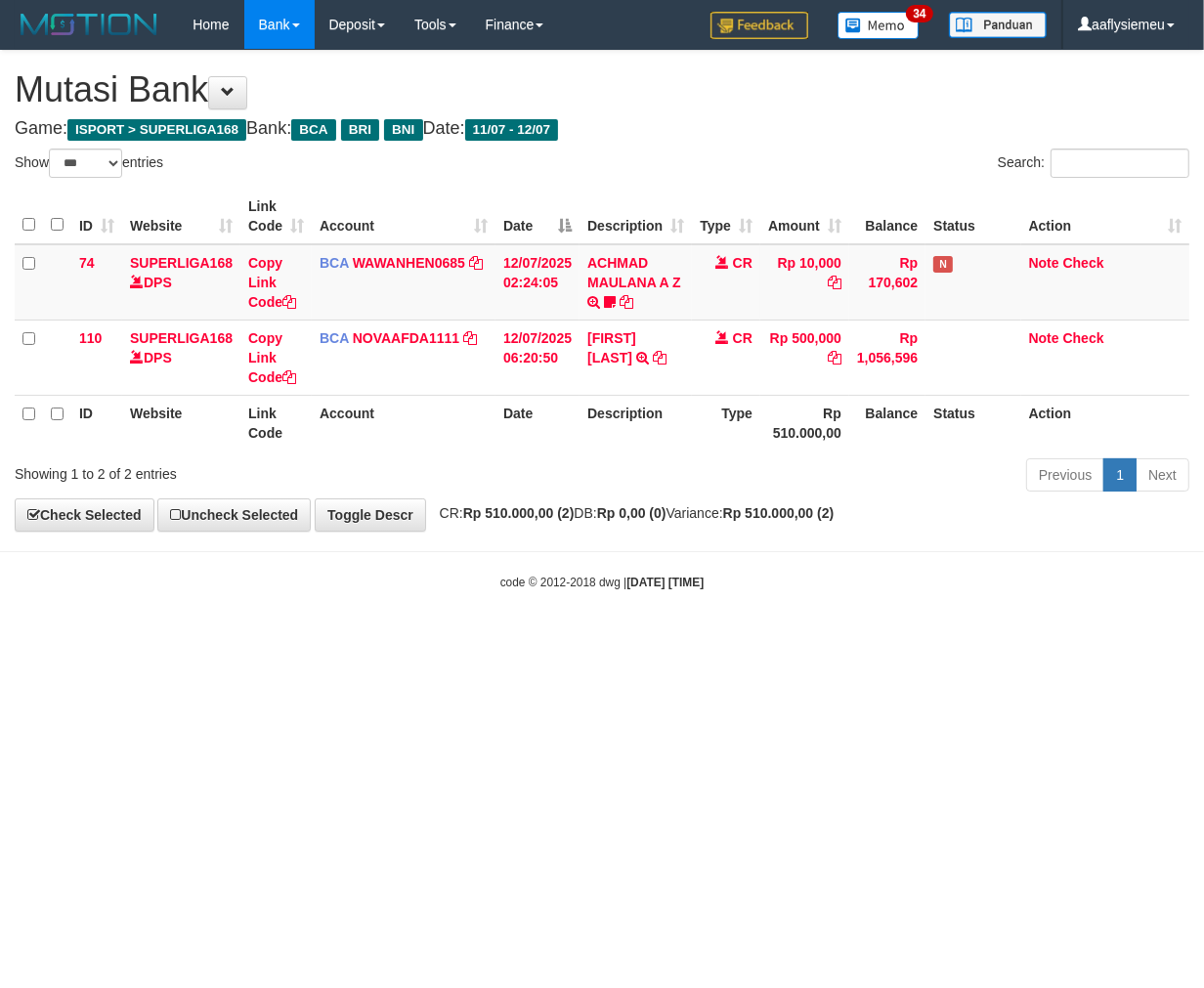 click on "Toggle navigation
Home
Bank
Account List
Load
By Website
Group
[ISPORT]													SUPERLIGA168
By Load Group (DPS)" at bounding box center (602, 320) 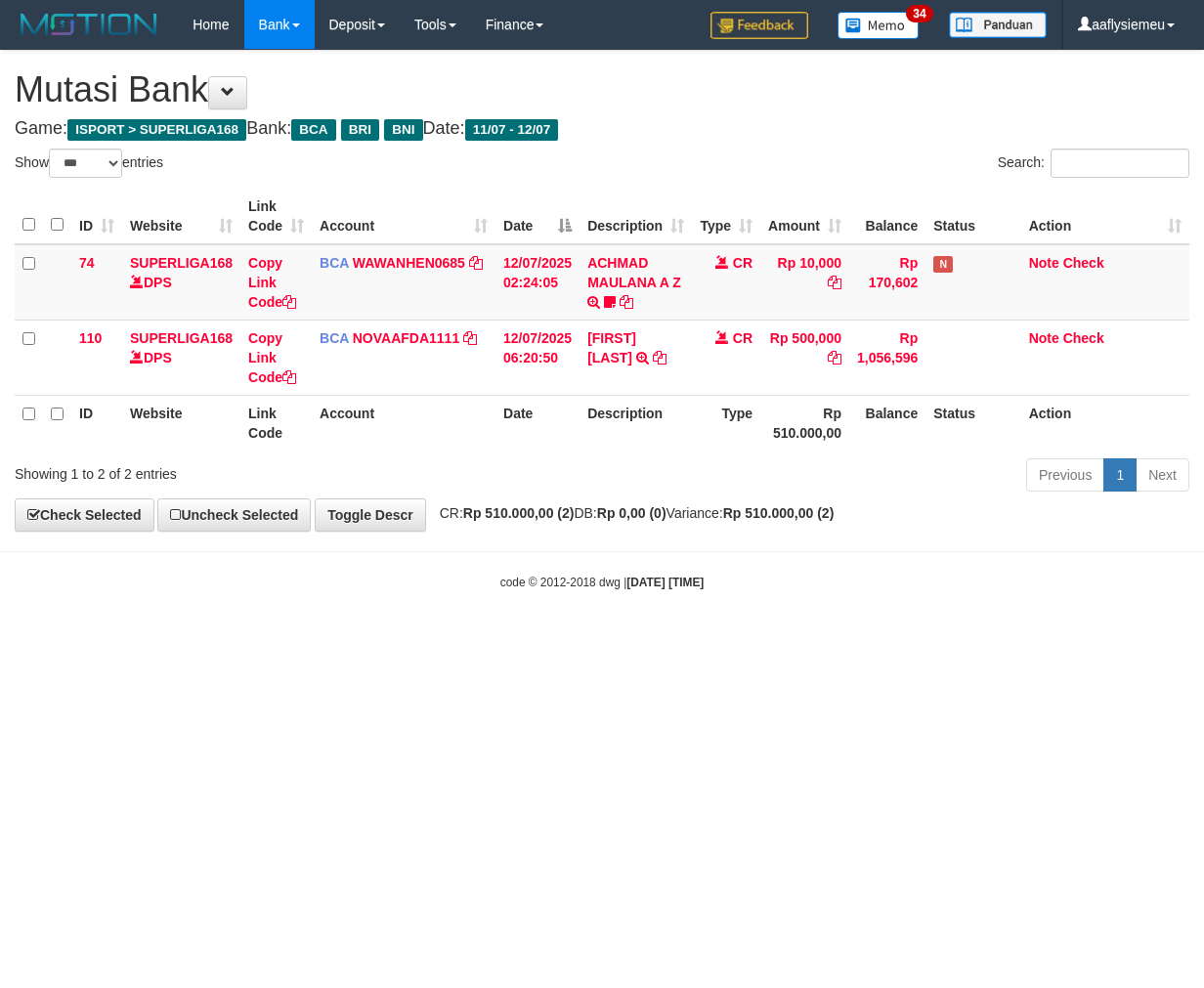 select on "***" 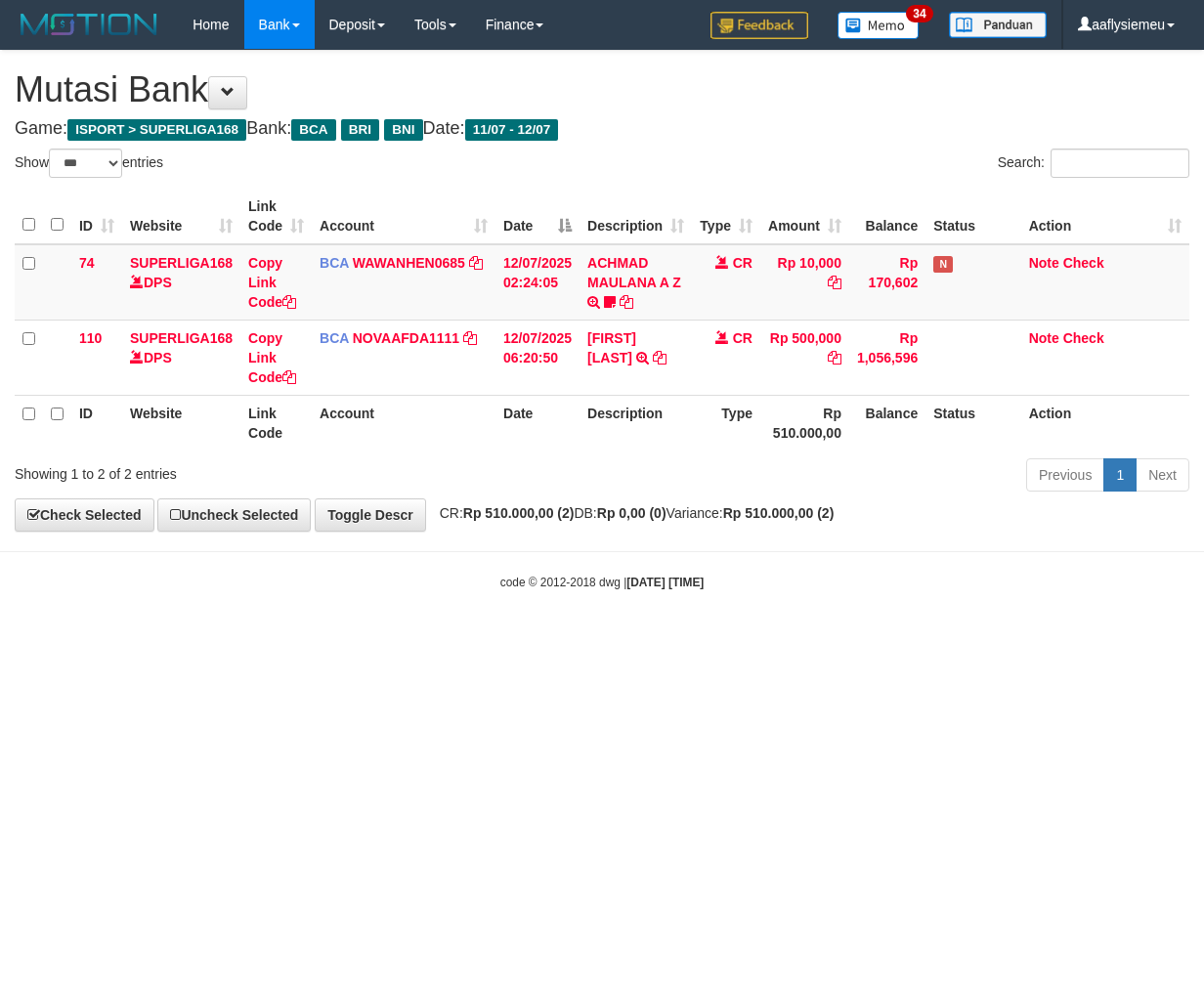 scroll, scrollTop: 0, scrollLeft: 0, axis: both 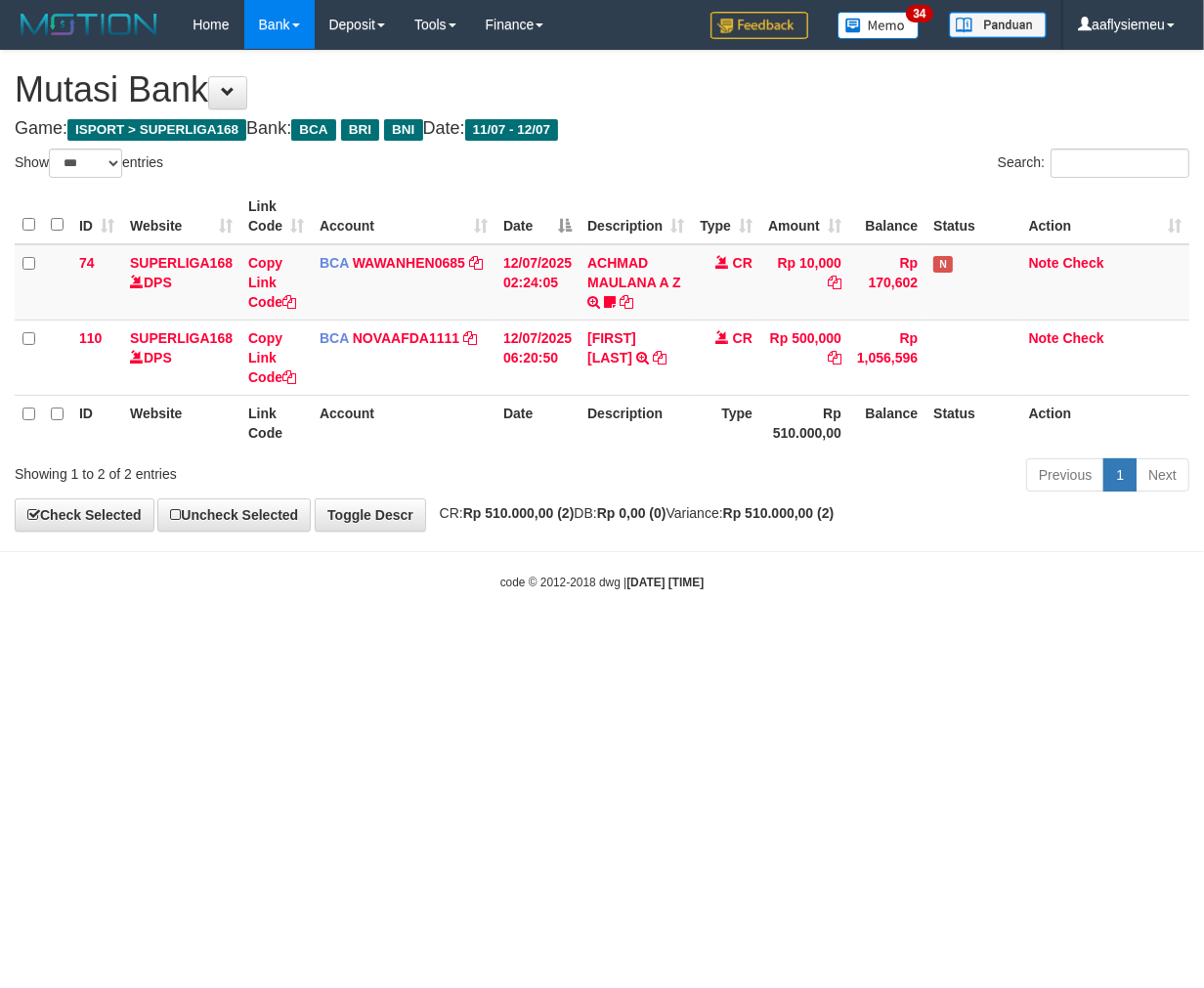 click on "Toggle navigation
Home
Bank
Account List
Load
By Website
Group
[ISPORT]													SUPERLIGA168
By Load Group (DPS)" at bounding box center (602, 320) 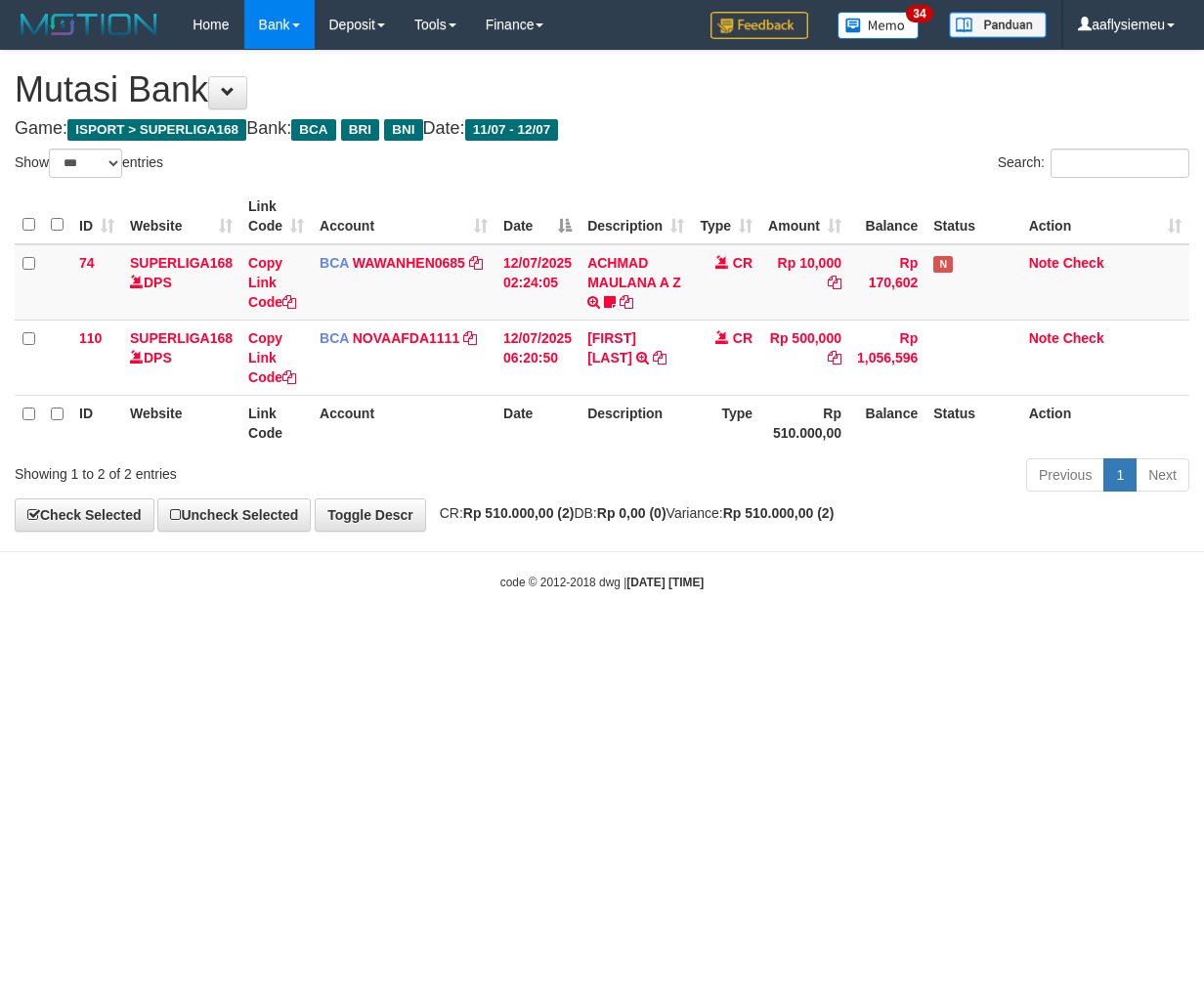 select on "***" 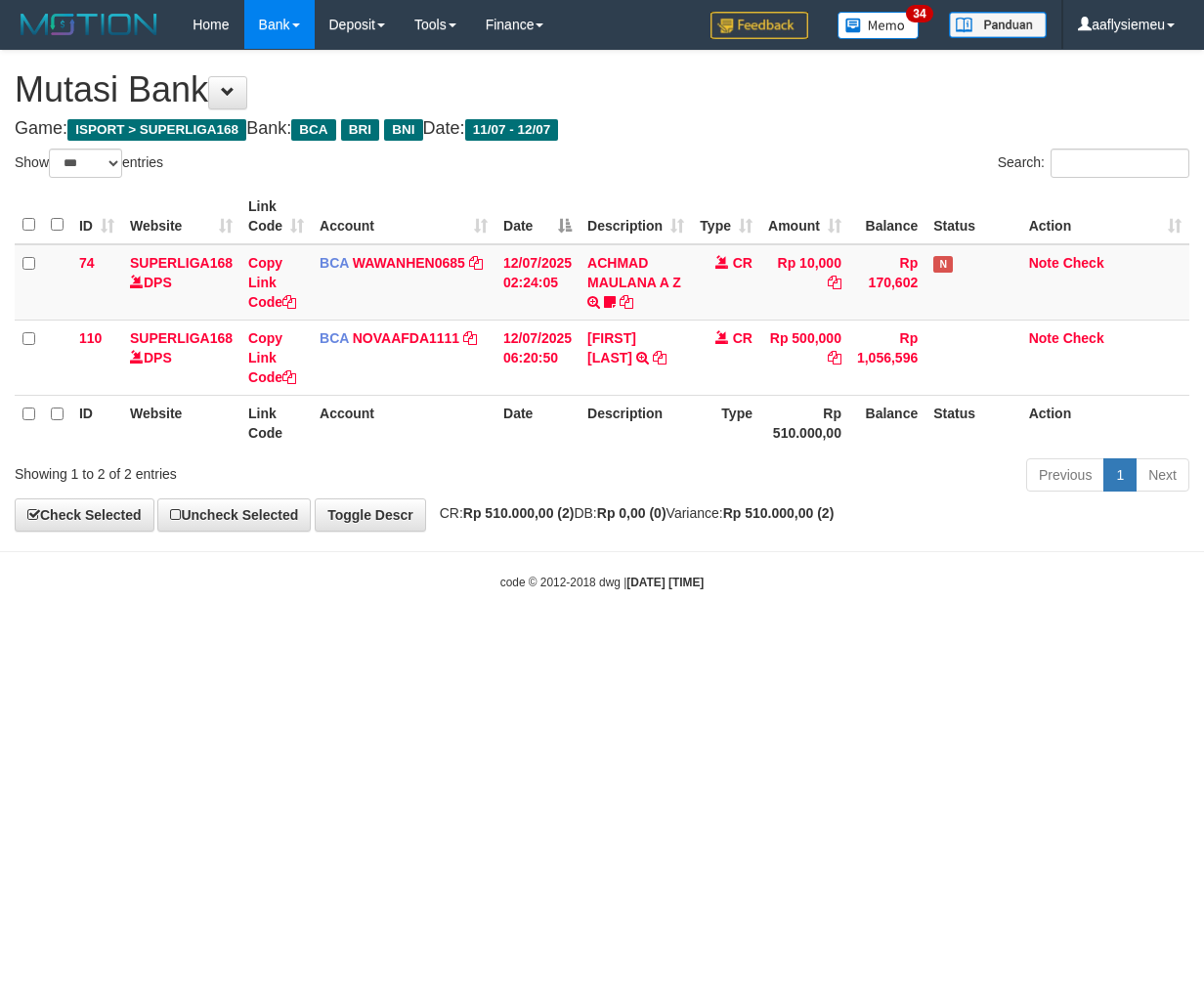 scroll, scrollTop: 0, scrollLeft: 0, axis: both 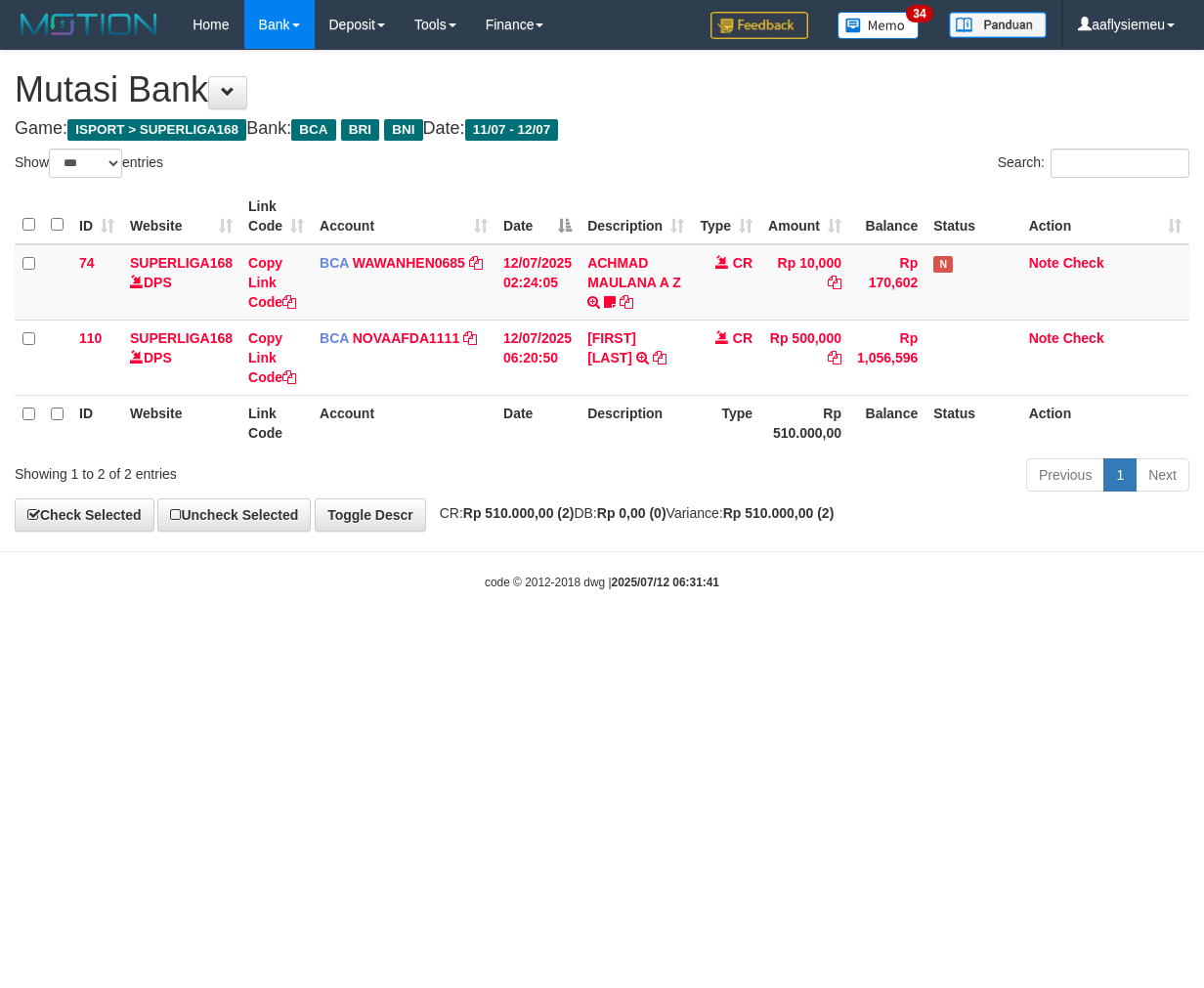 select on "***" 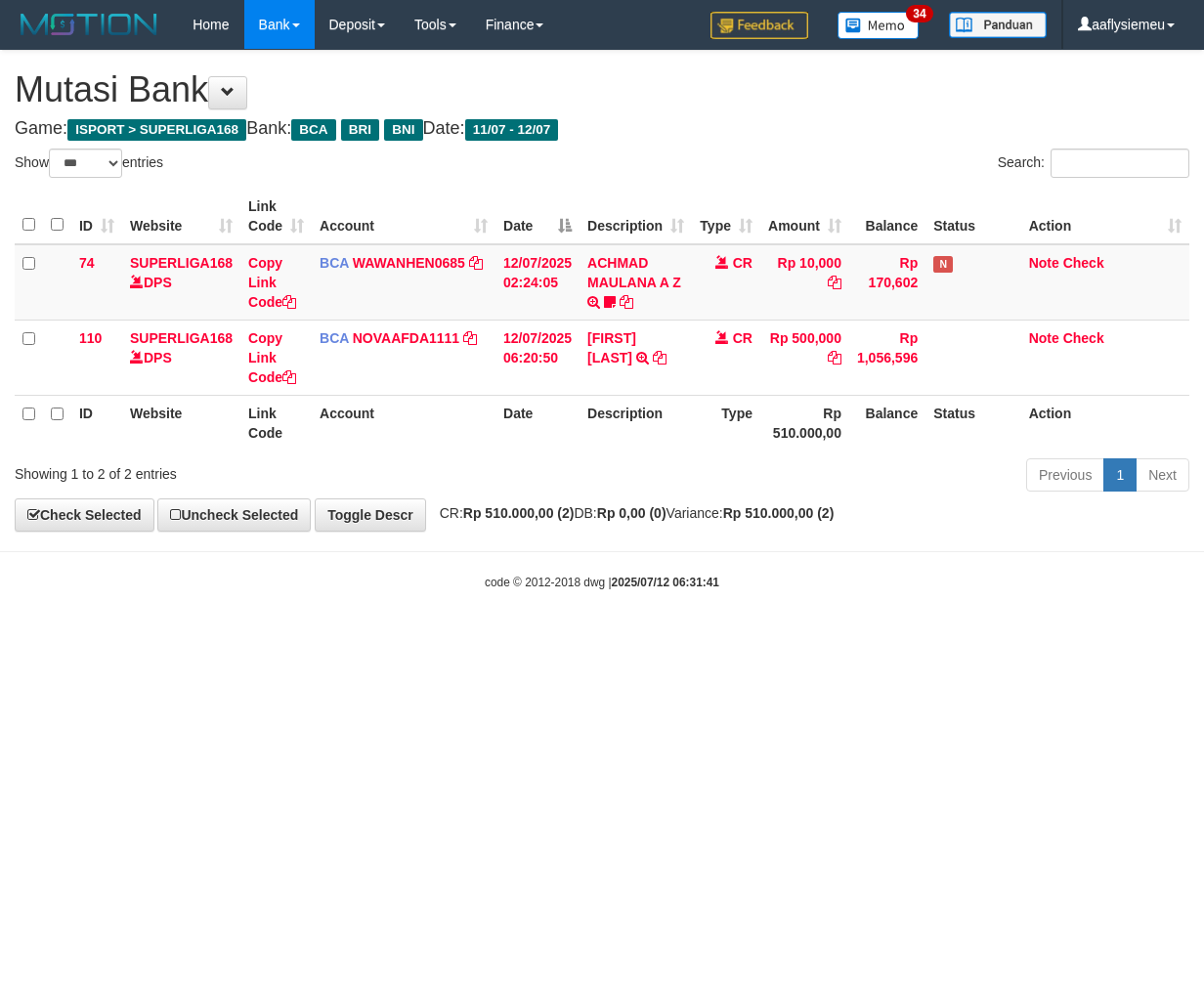 scroll, scrollTop: 0, scrollLeft: 0, axis: both 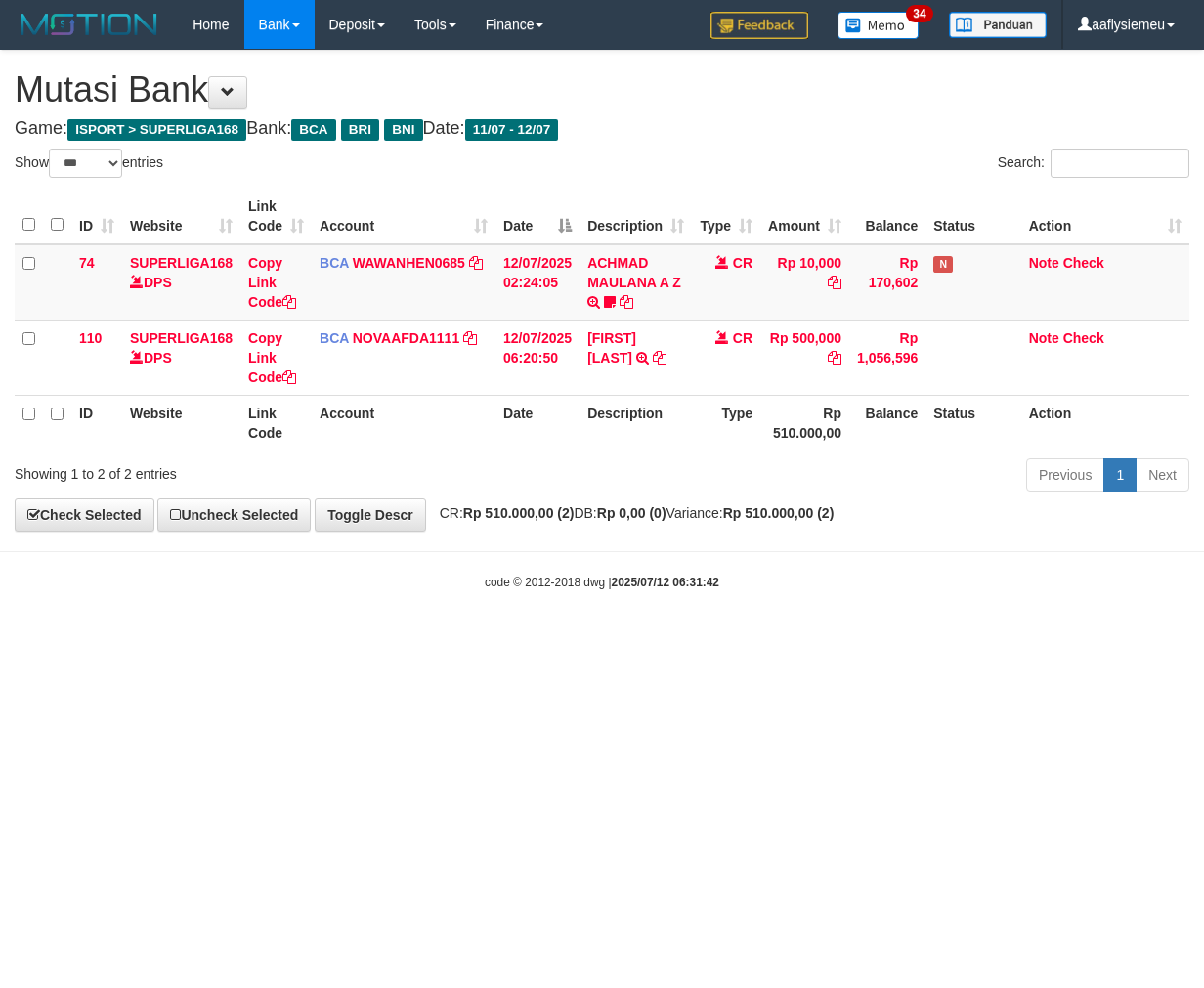 select on "***" 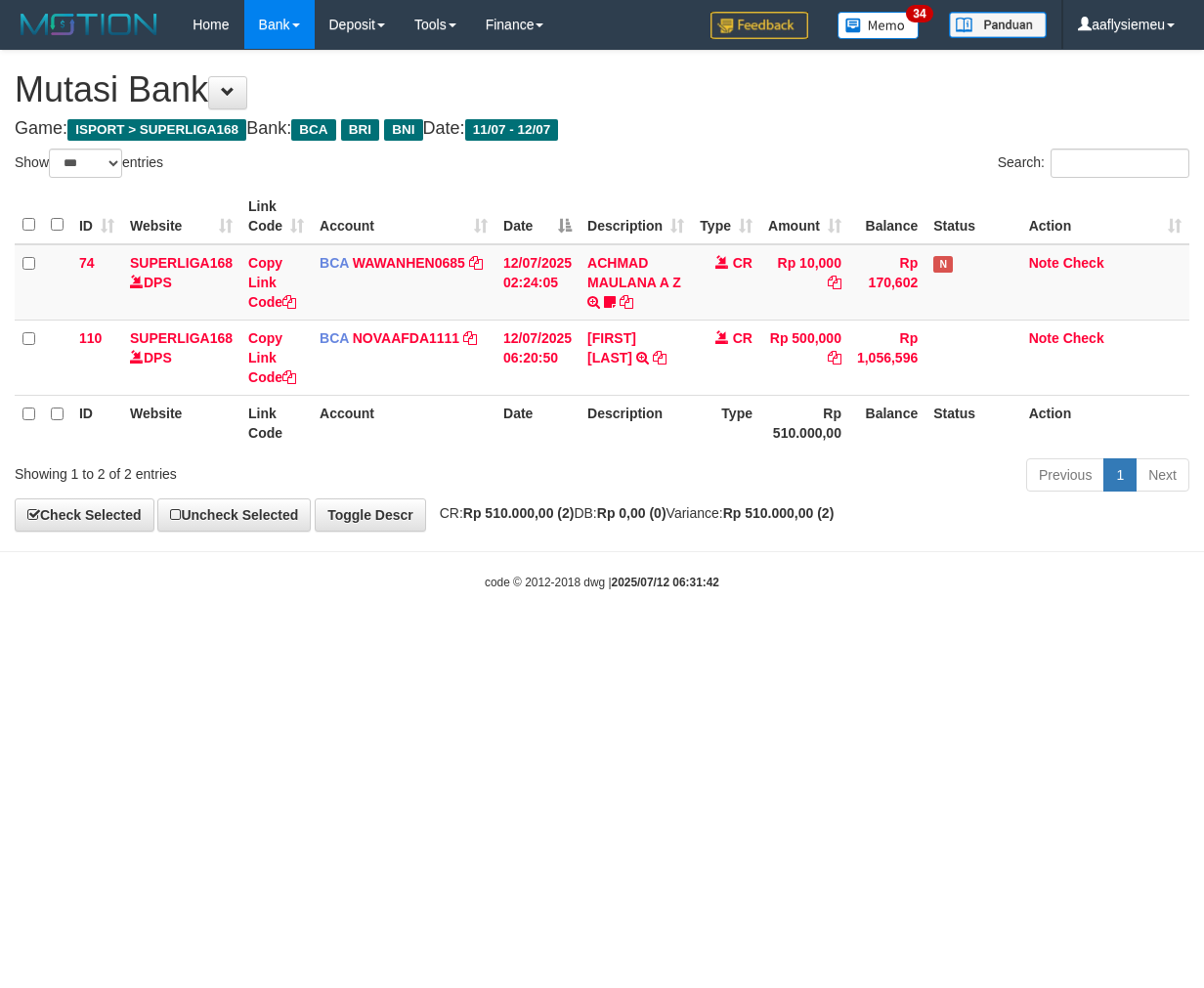 scroll, scrollTop: 0, scrollLeft: 0, axis: both 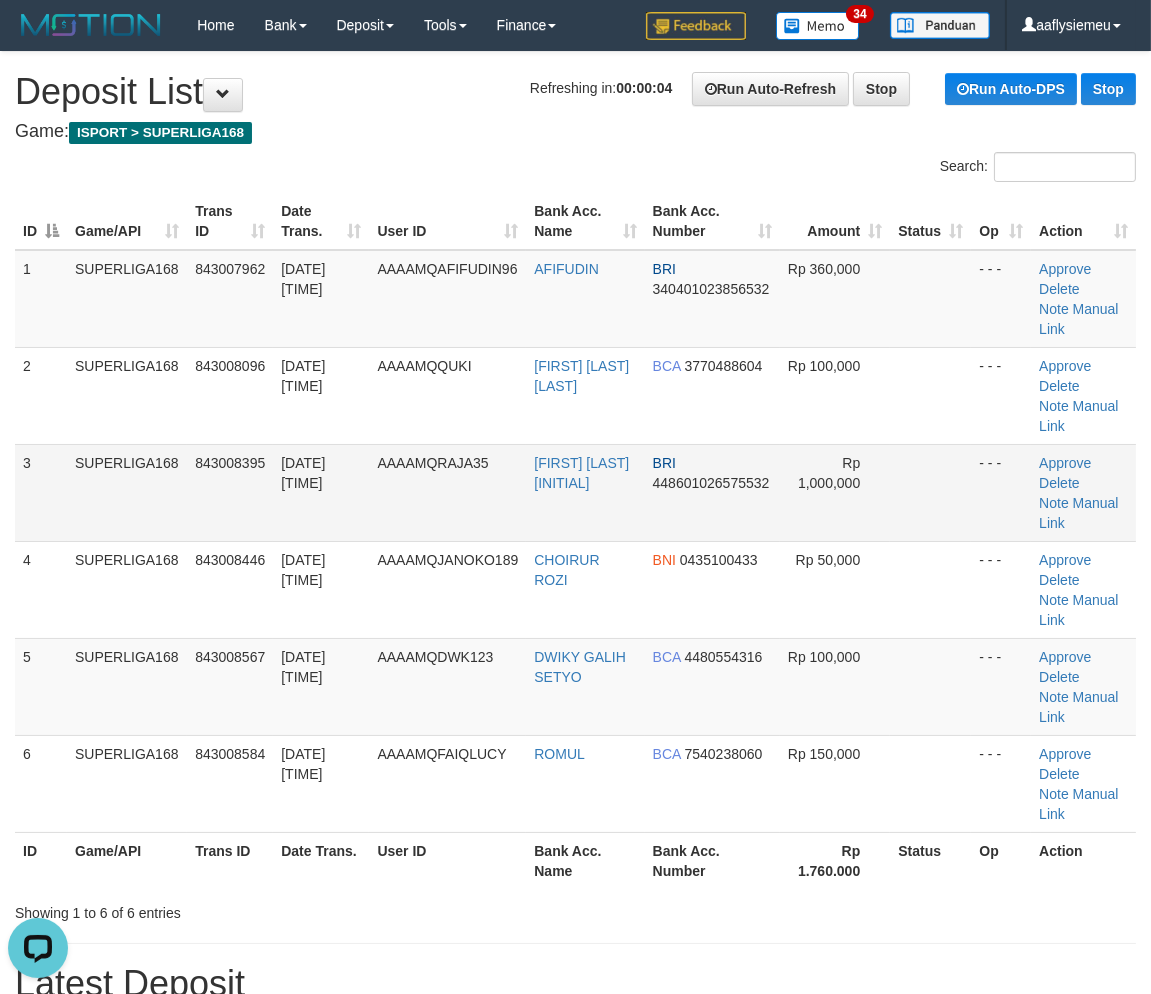 click on "[DATE] [TIME]" at bounding box center [303, 473] 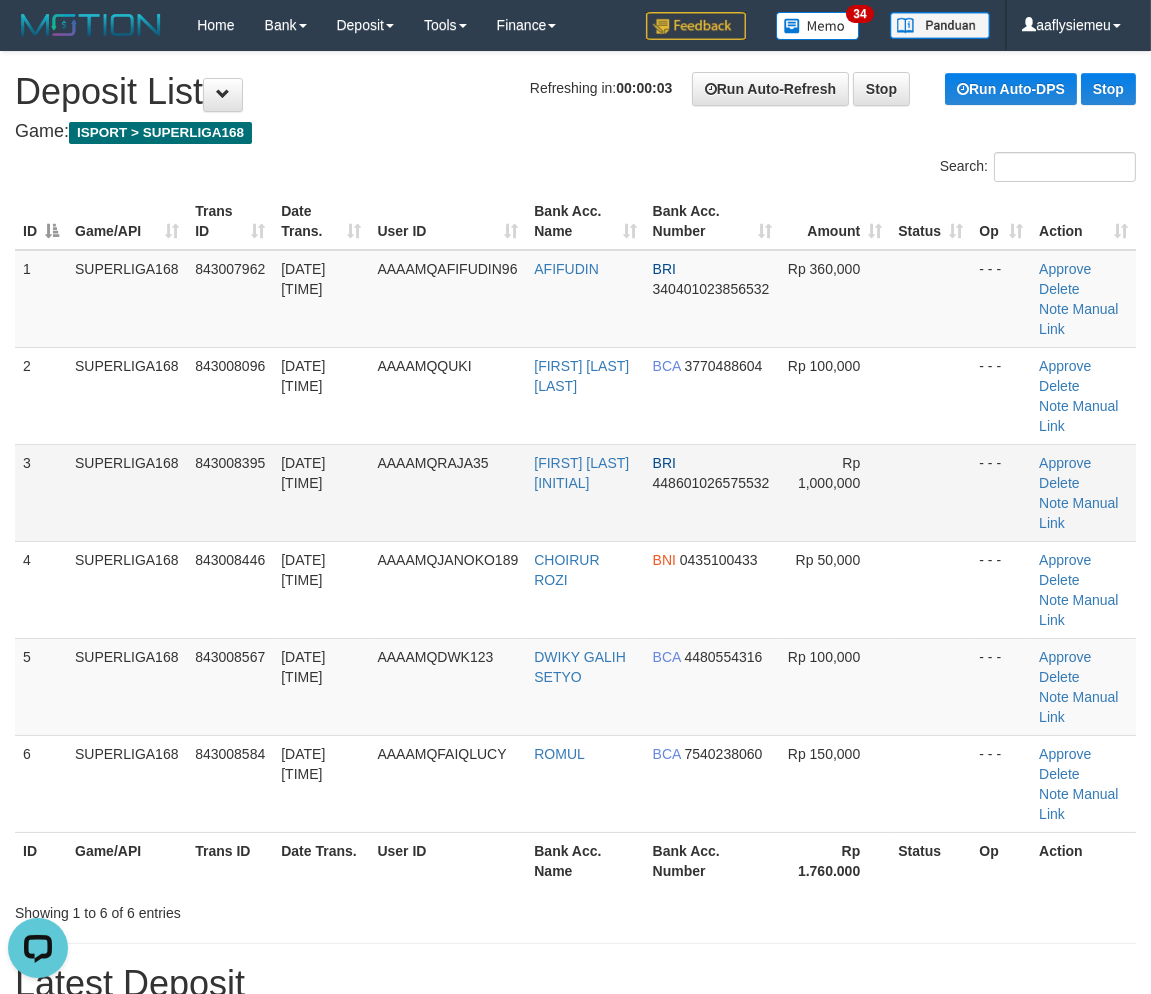 click on "3
SUPERLIGA168
843008395
12/07/2025 06:32:39
AAAAMQRAJA35
EDY BUSTAMY SA
BRI
448601026575532
Rp 1,000,000
- - -
Approve
Delete
Note
Manual Link" at bounding box center (575, 492) 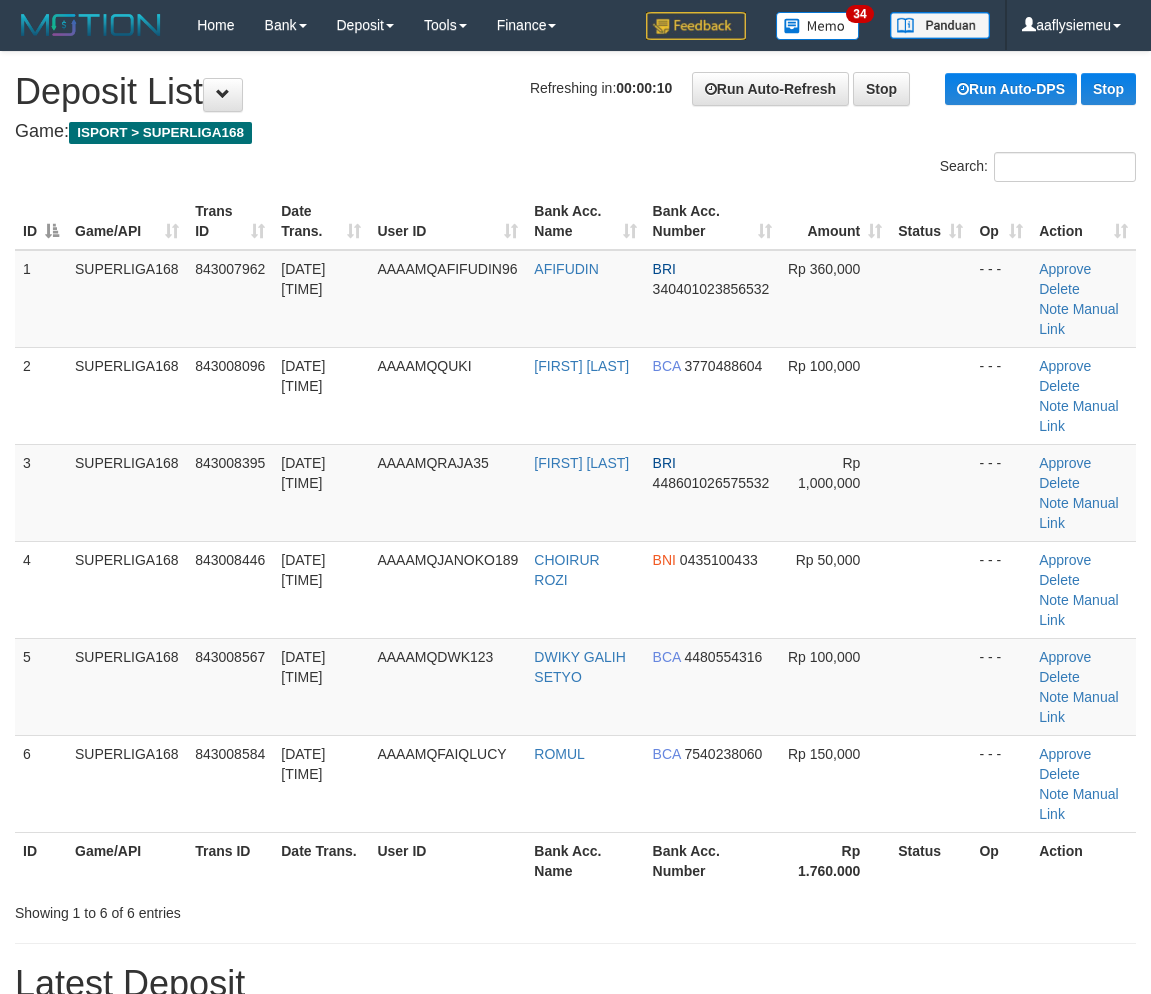 scroll, scrollTop: 0, scrollLeft: 0, axis: both 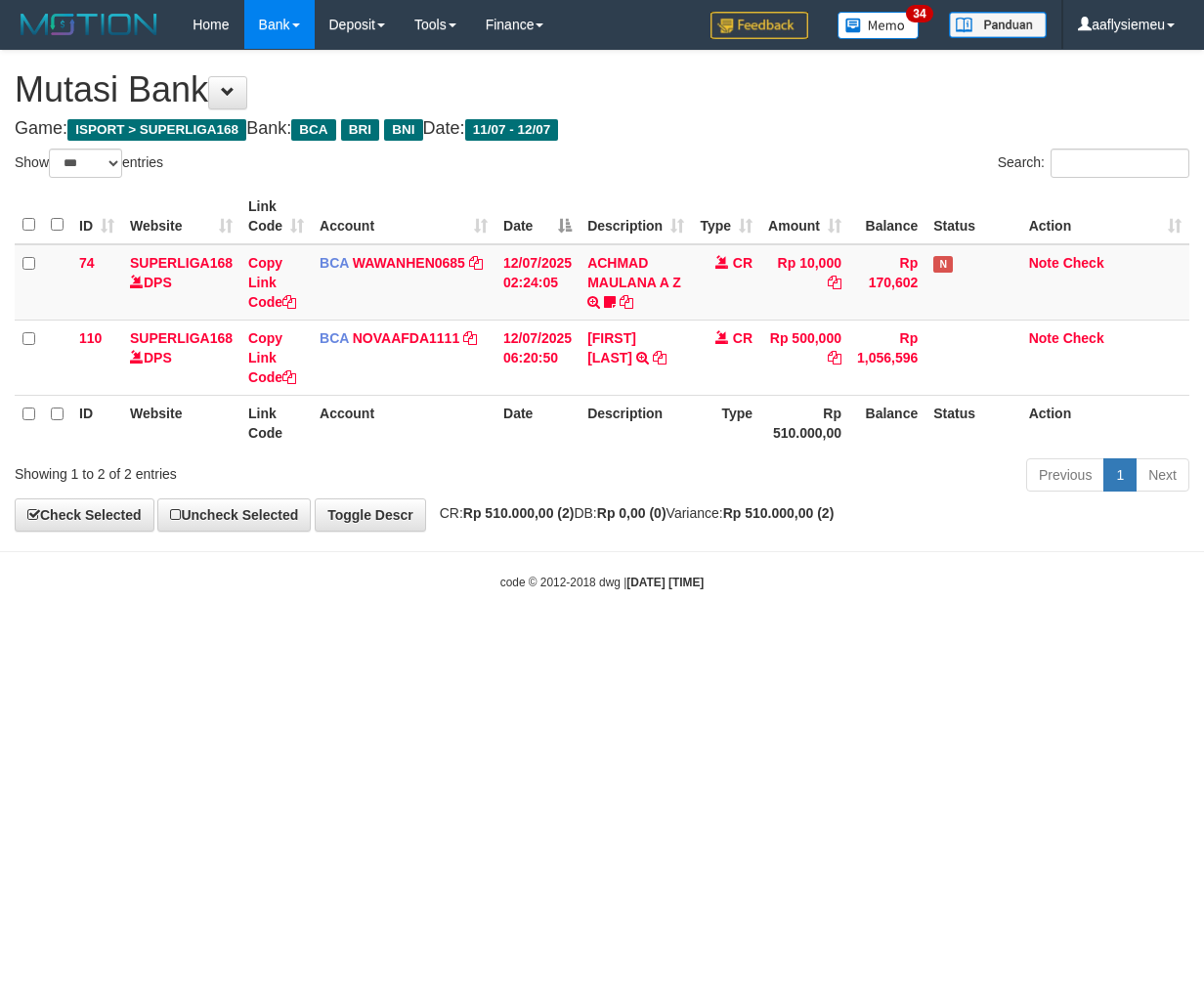select on "***" 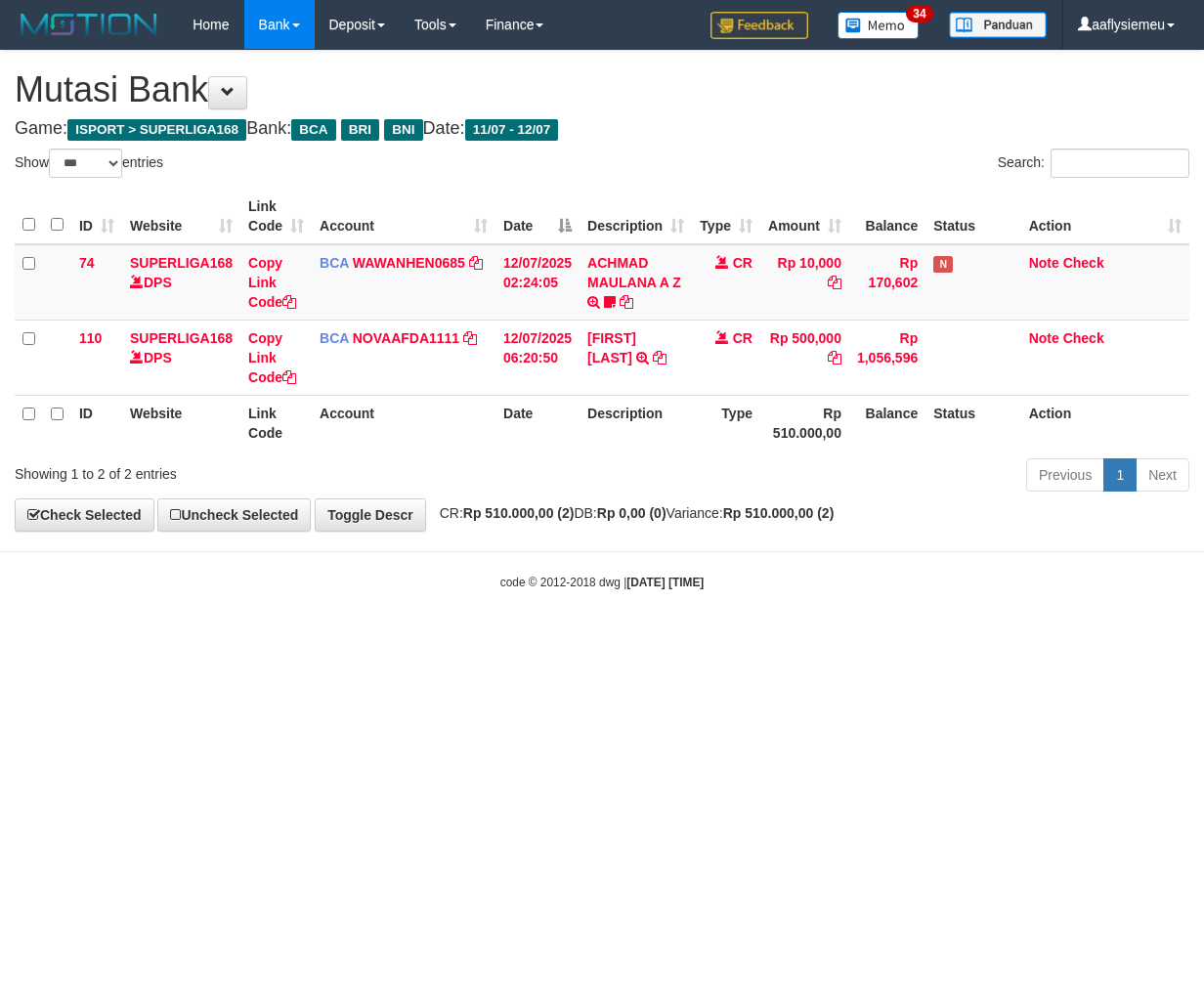 scroll, scrollTop: 0, scrollLeft: 0, axis: both 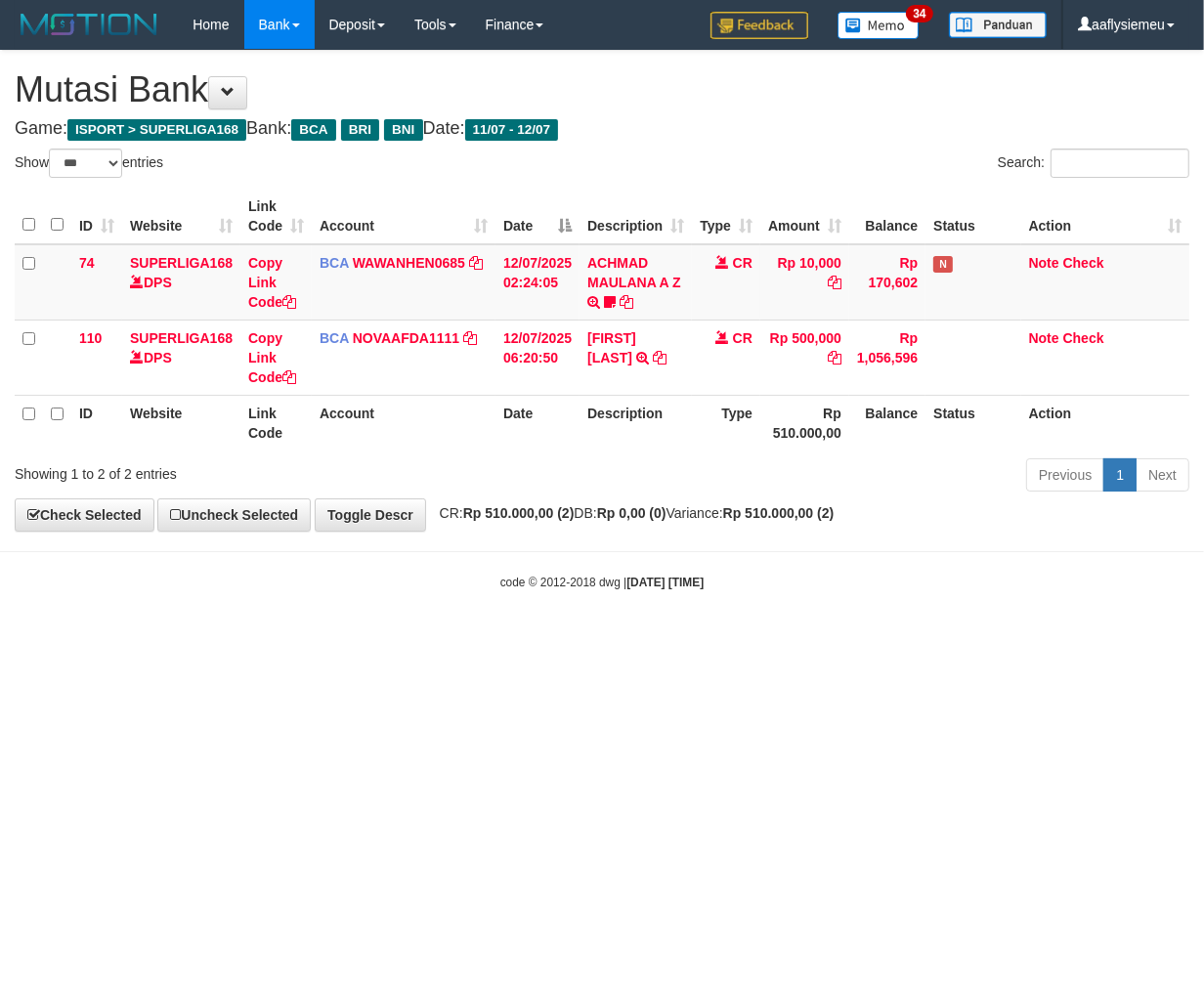 click on "Toggle navigation
Home
Bank
Account List
Load
By Website
Group
[ISPORT]													SUPERLIGA168
By Load Group (DPS)
34" at bounding box center (602, 320) 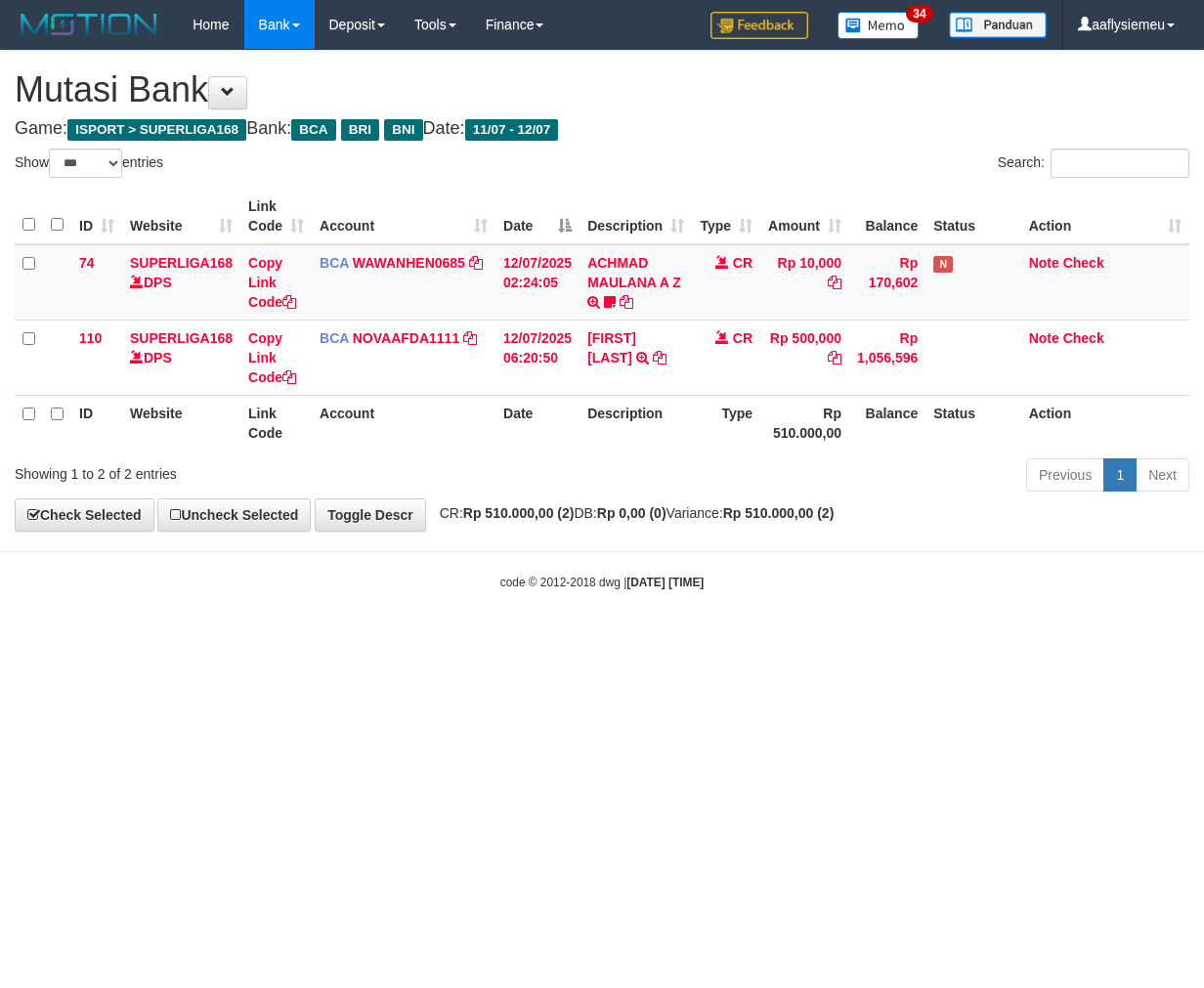 select on "***" 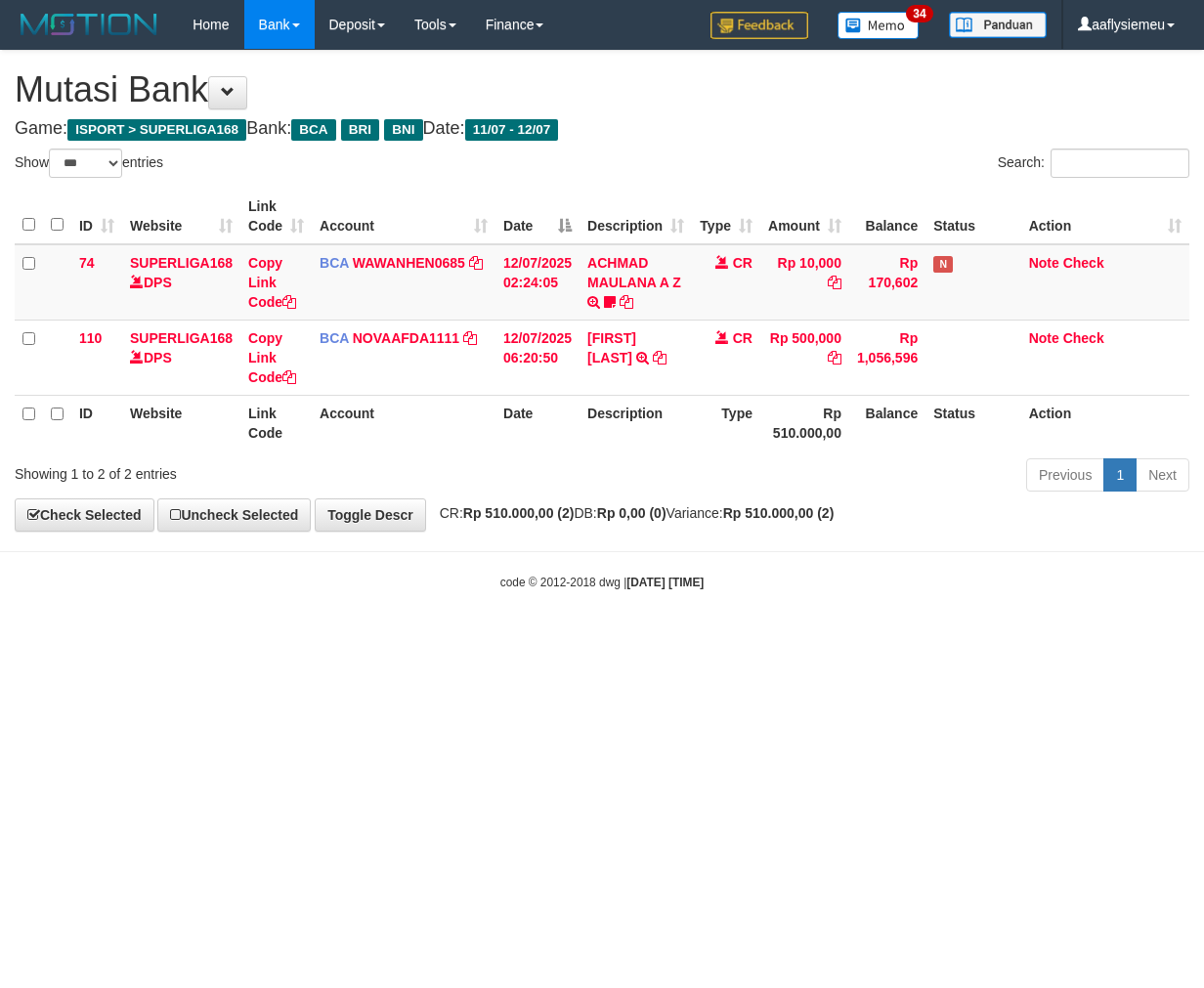 scroll, scrollTop: 0, scrollLeft: 0, axis: both 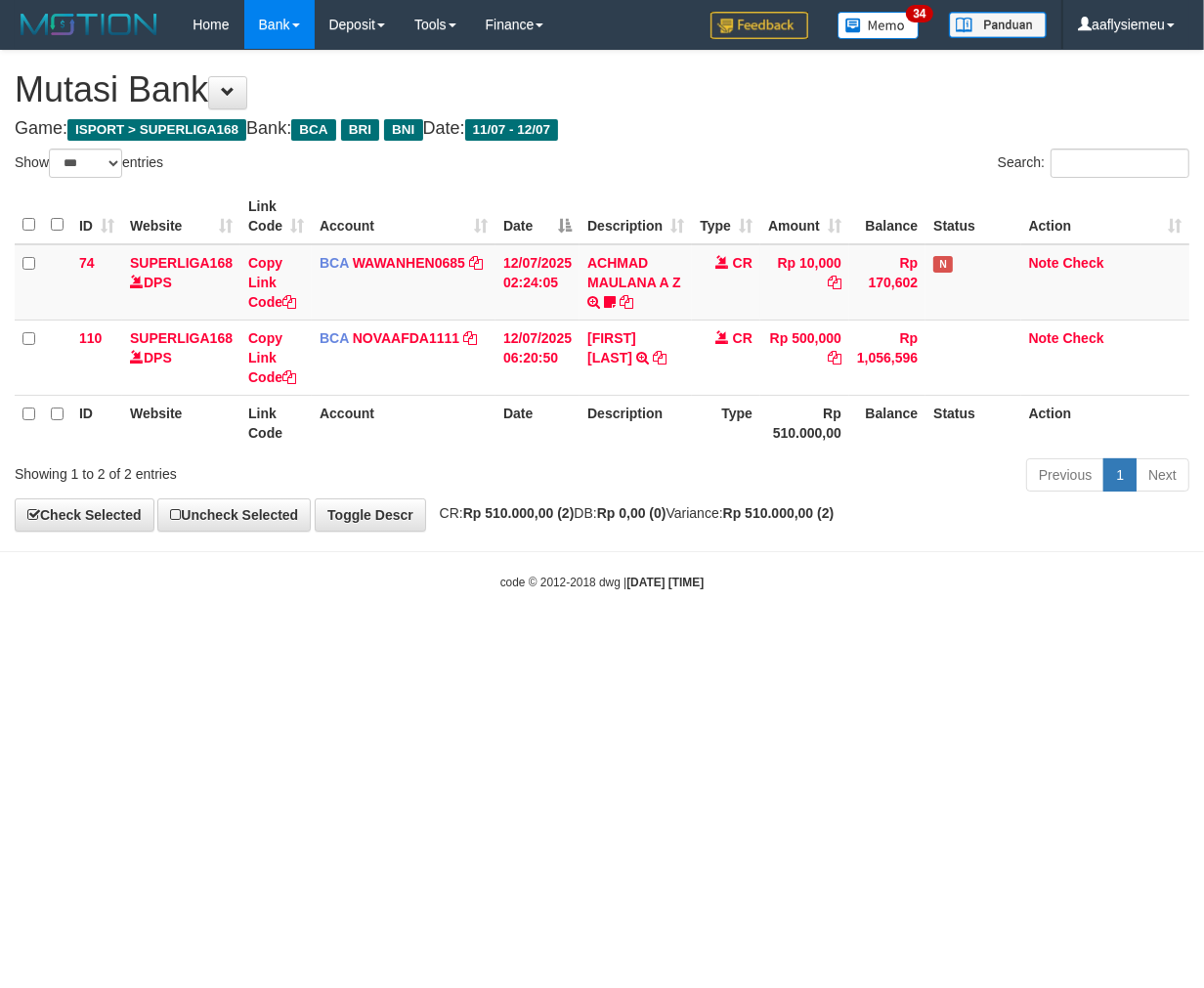 click on "Toggle navigation
Home
Bank
Account List
Load
By Website
Group
[ISPORT]													SUPERLIGA168
By Load Group (DPS)
34" at bounding box center (602, 320) 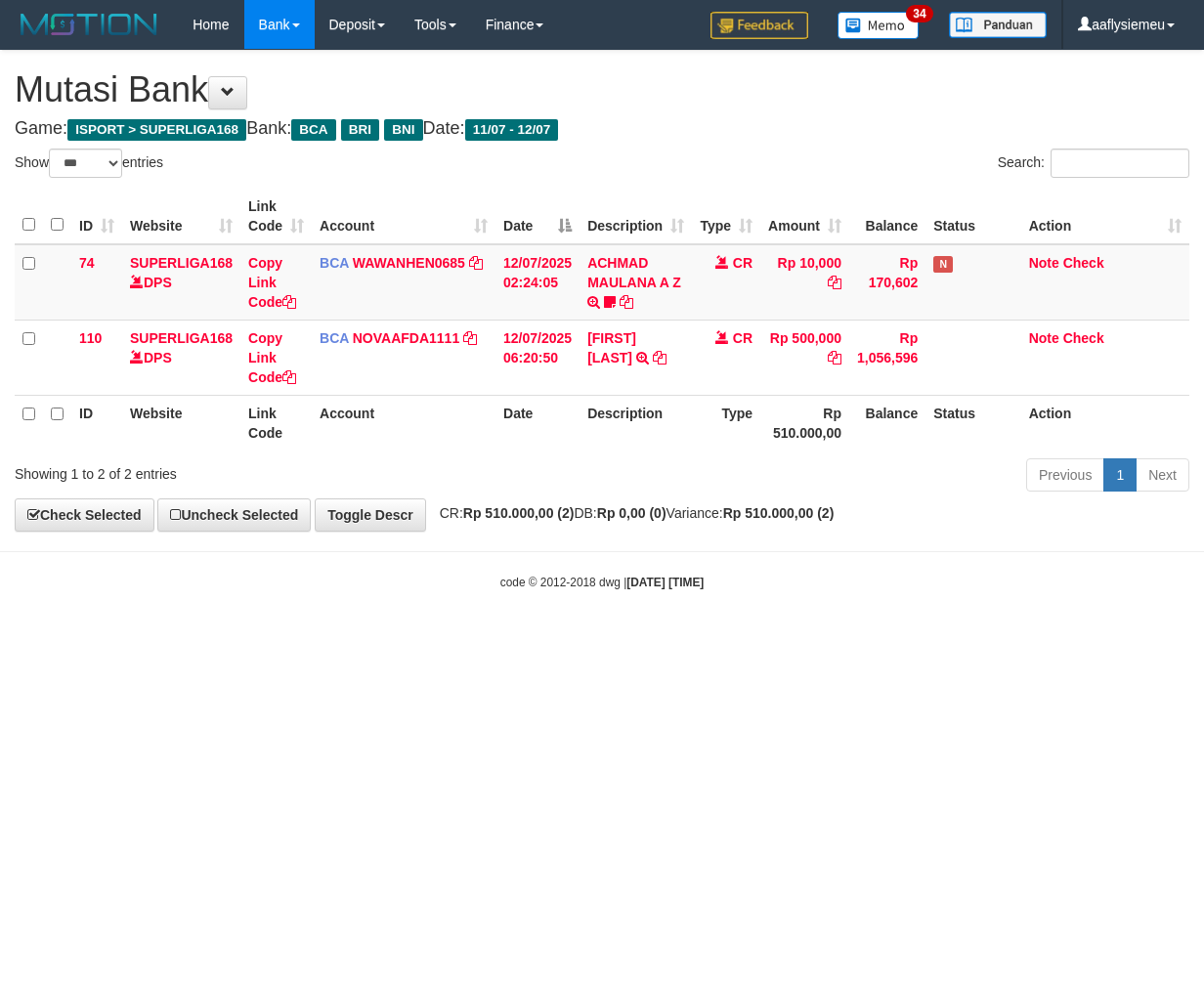 select on "***" 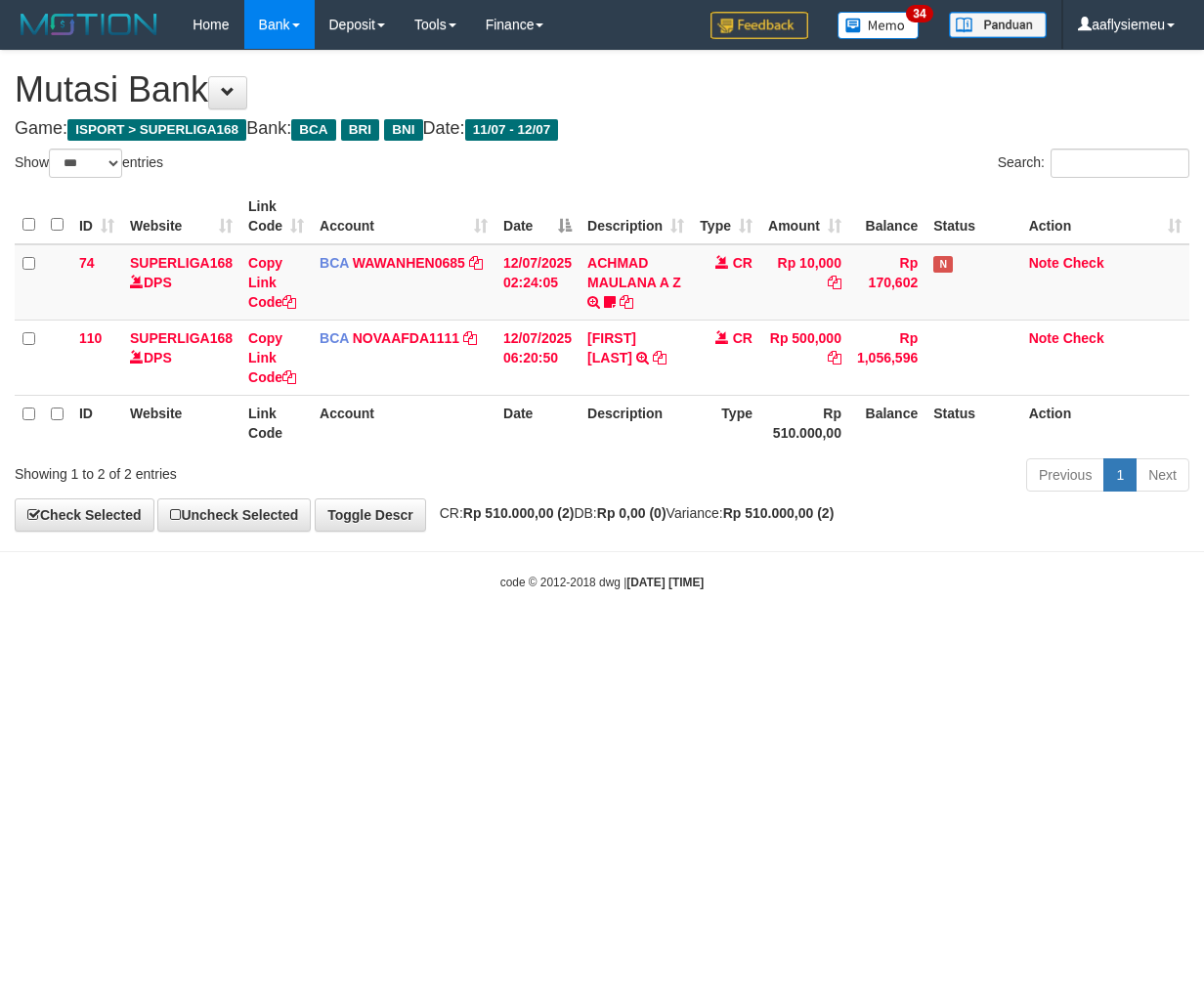 scroll, scrollTop: 0, scrollLeft: 0, axis: both 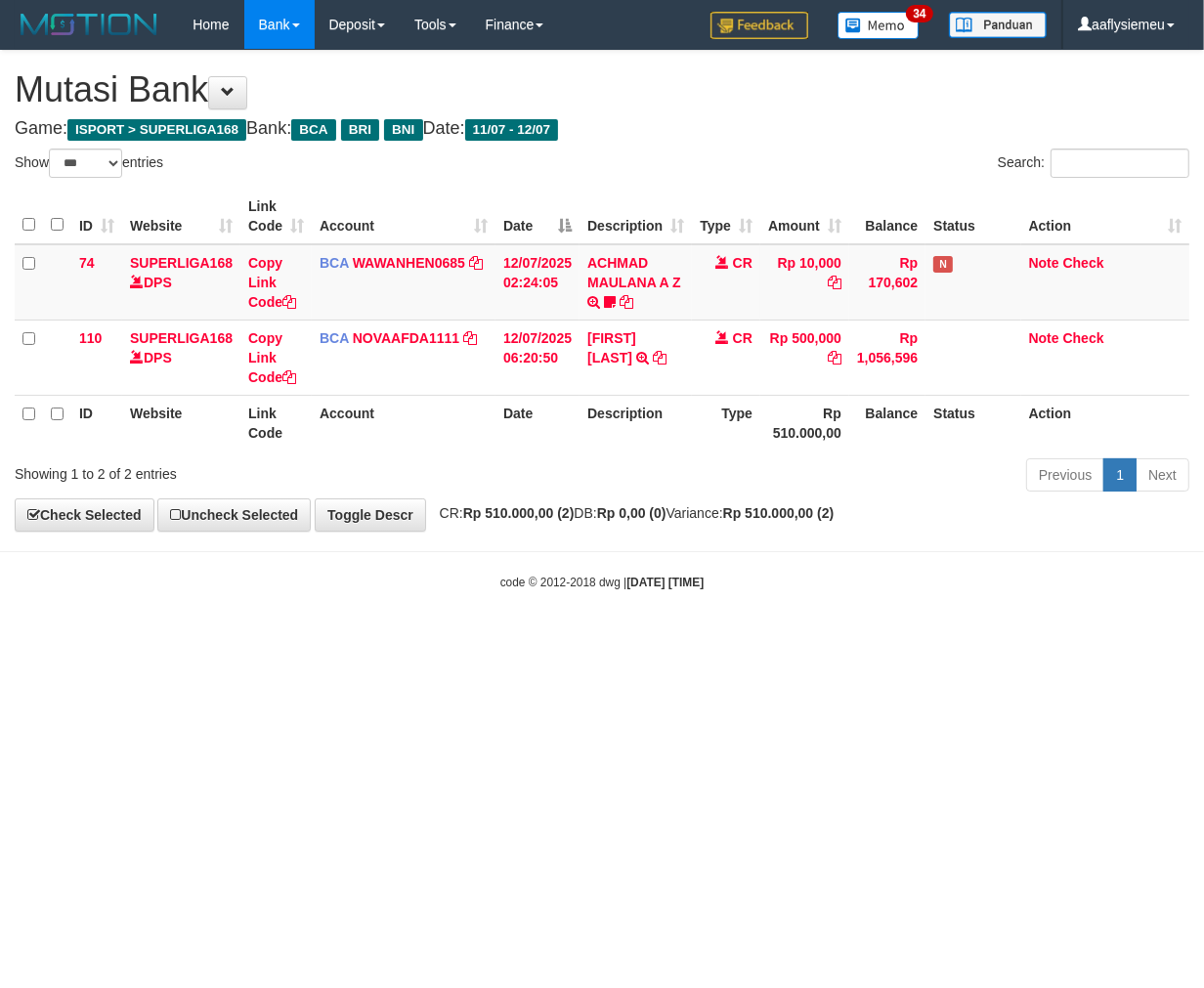 click on "Toggle navigation
Home
Bank
Account List
Load
By Website
Group
[ISPORT]													SUPERLIGA168
By Load Group (DPS)
34" at bounding box center (602, 320) 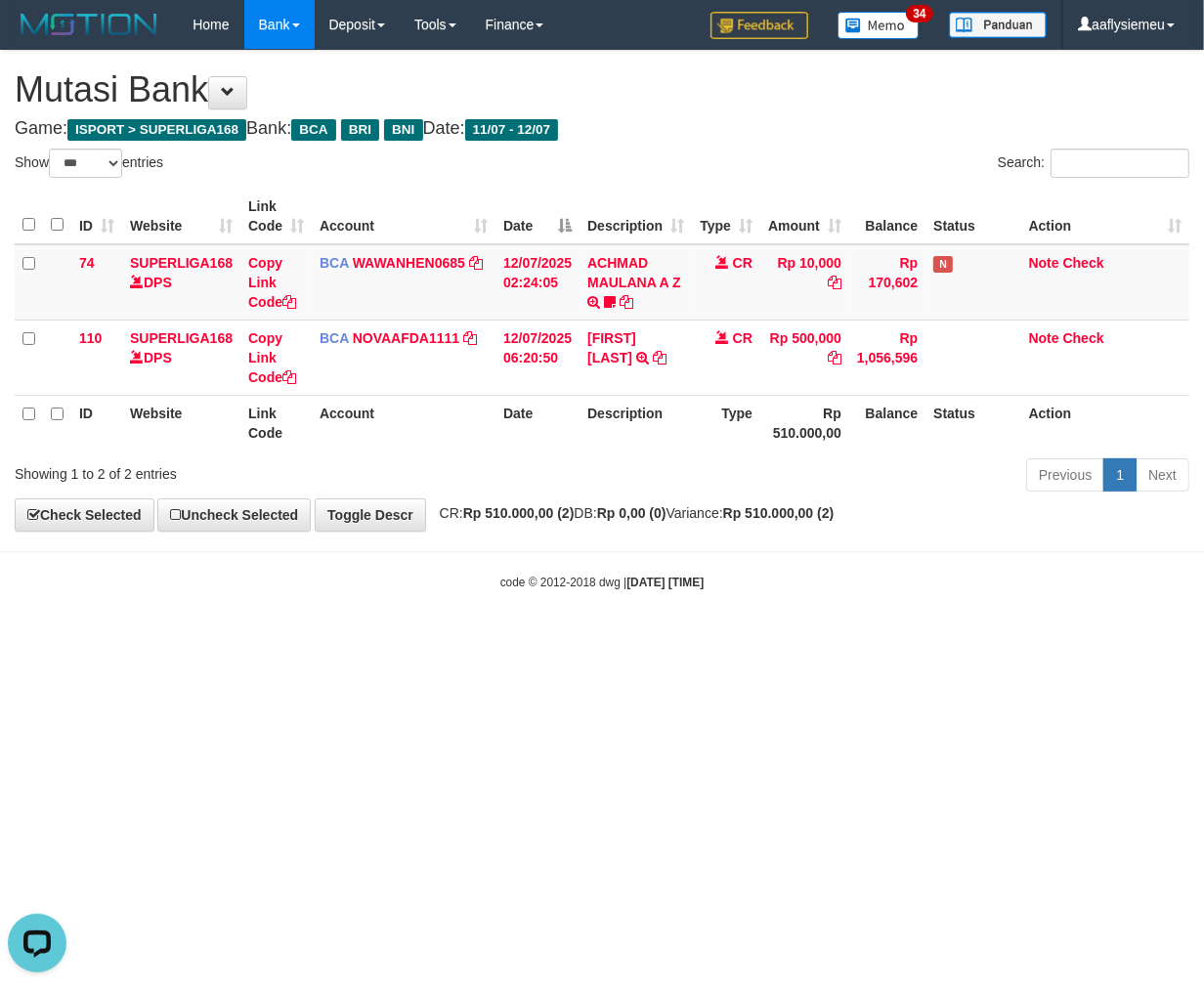 scroll, scrollTop: 0, scrollLeft: 0, axis: both 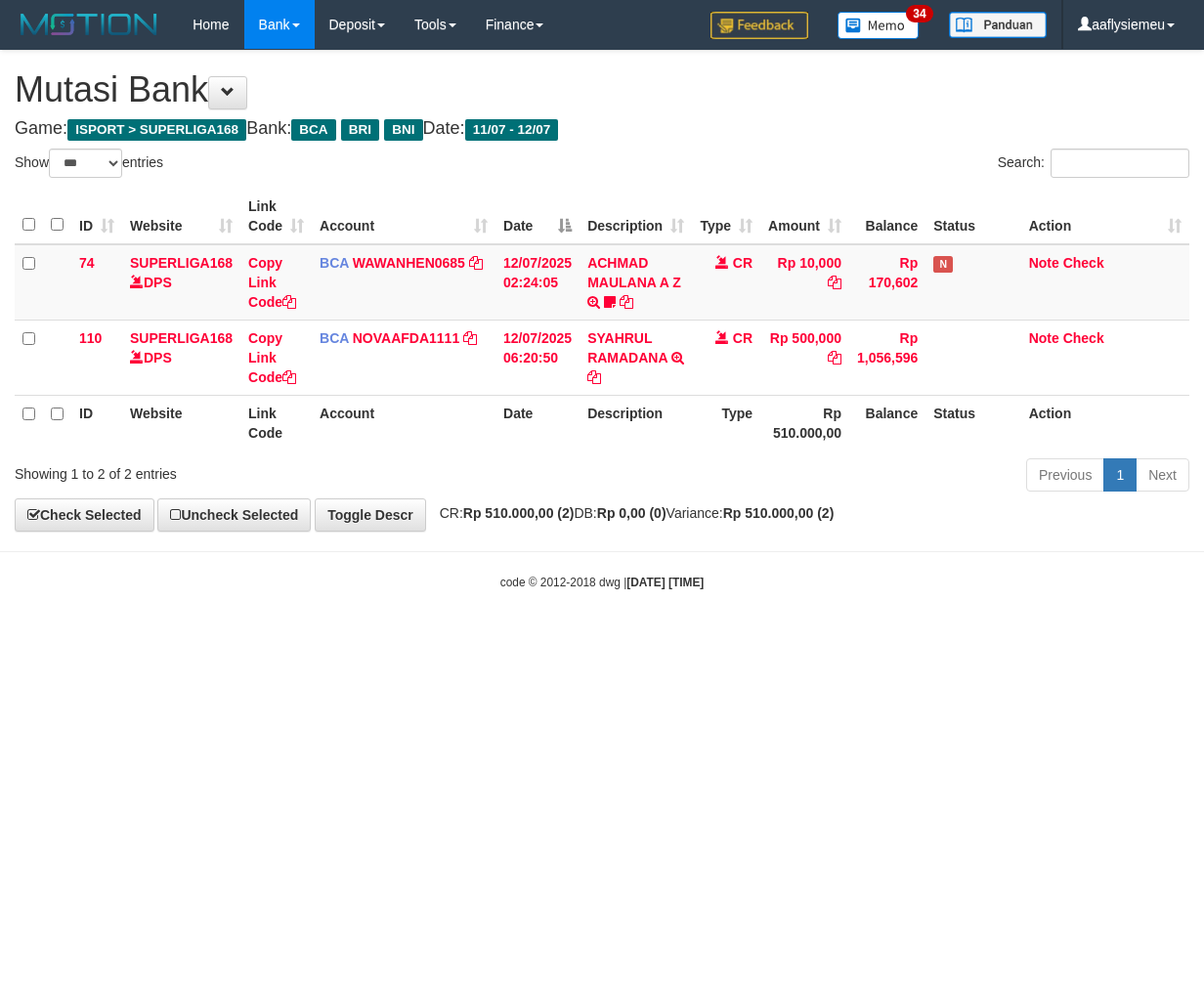 select on "***" 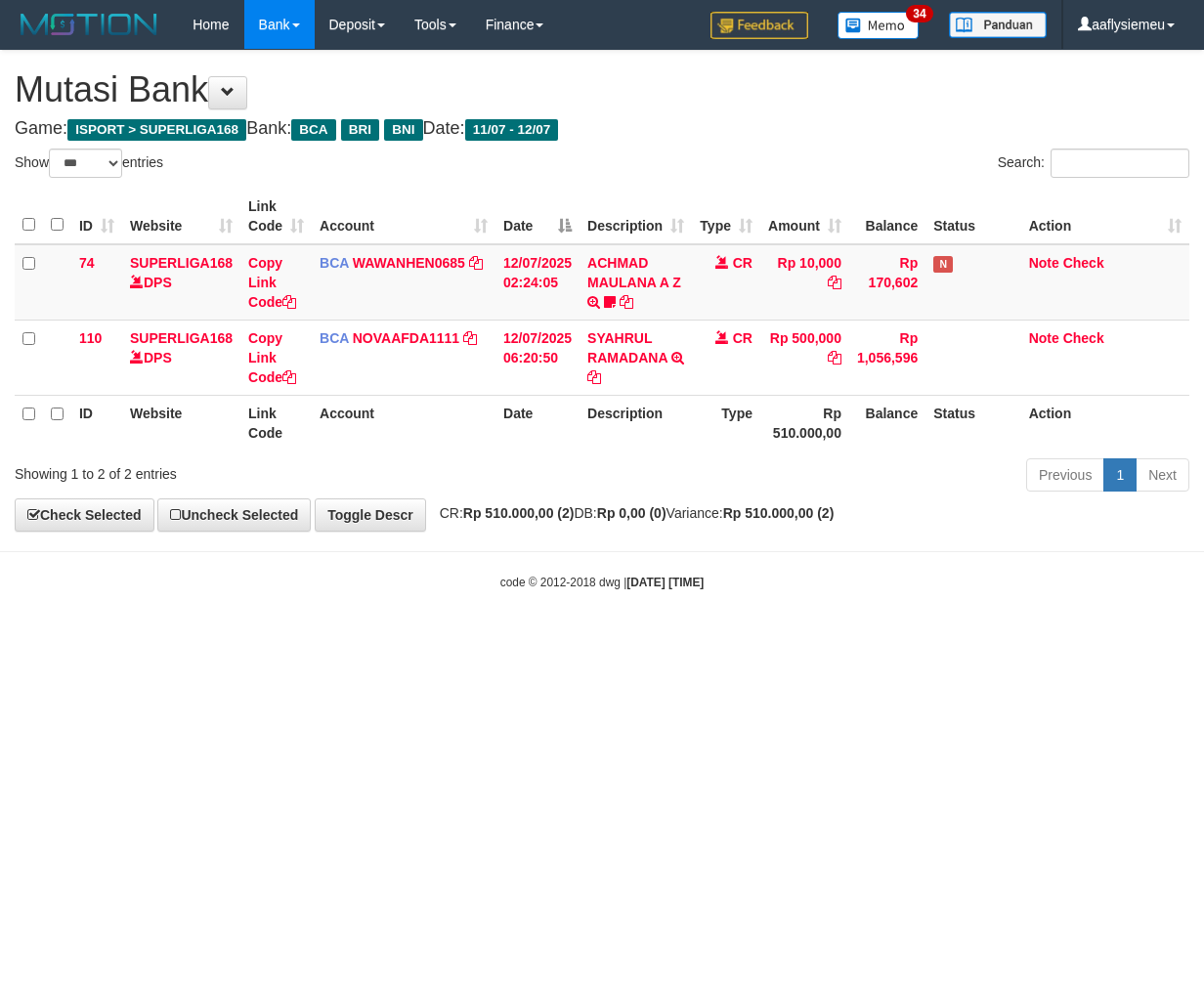 scroll, scrollTop: 0, scrollLeft: 0, axis: both 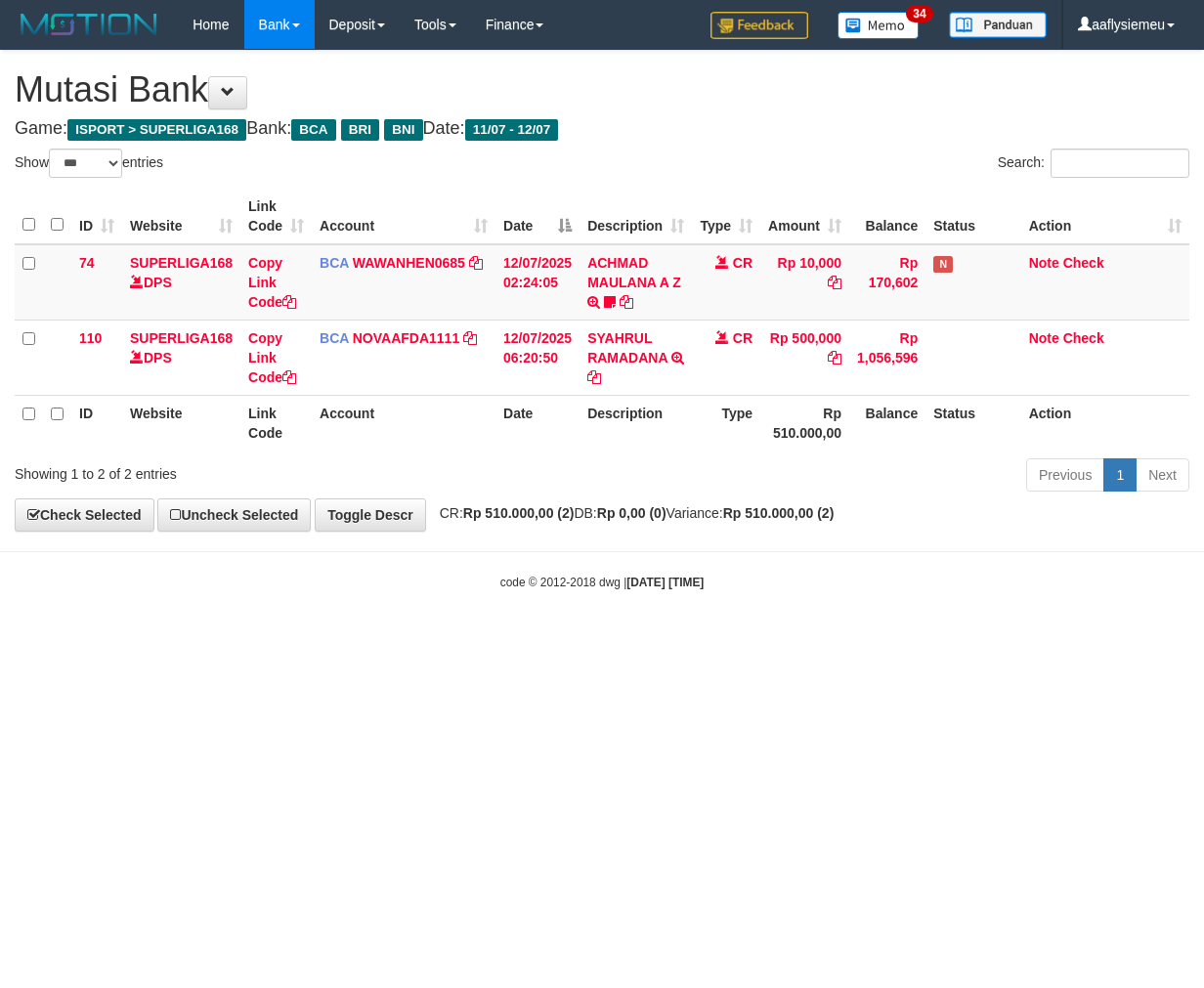 select on "***" 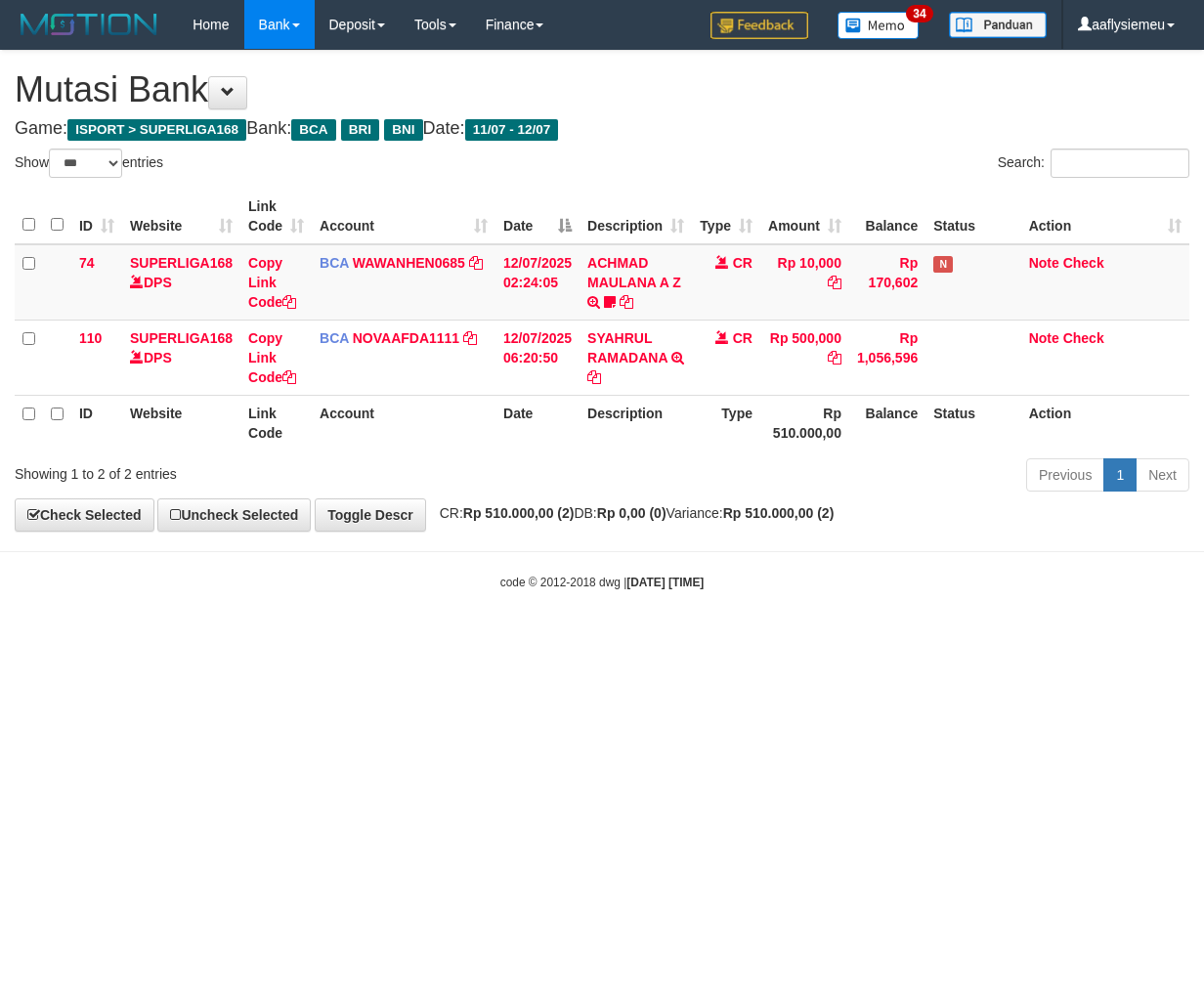 scroll, scrollTop: 0, scrollLeft: 0, axis: both 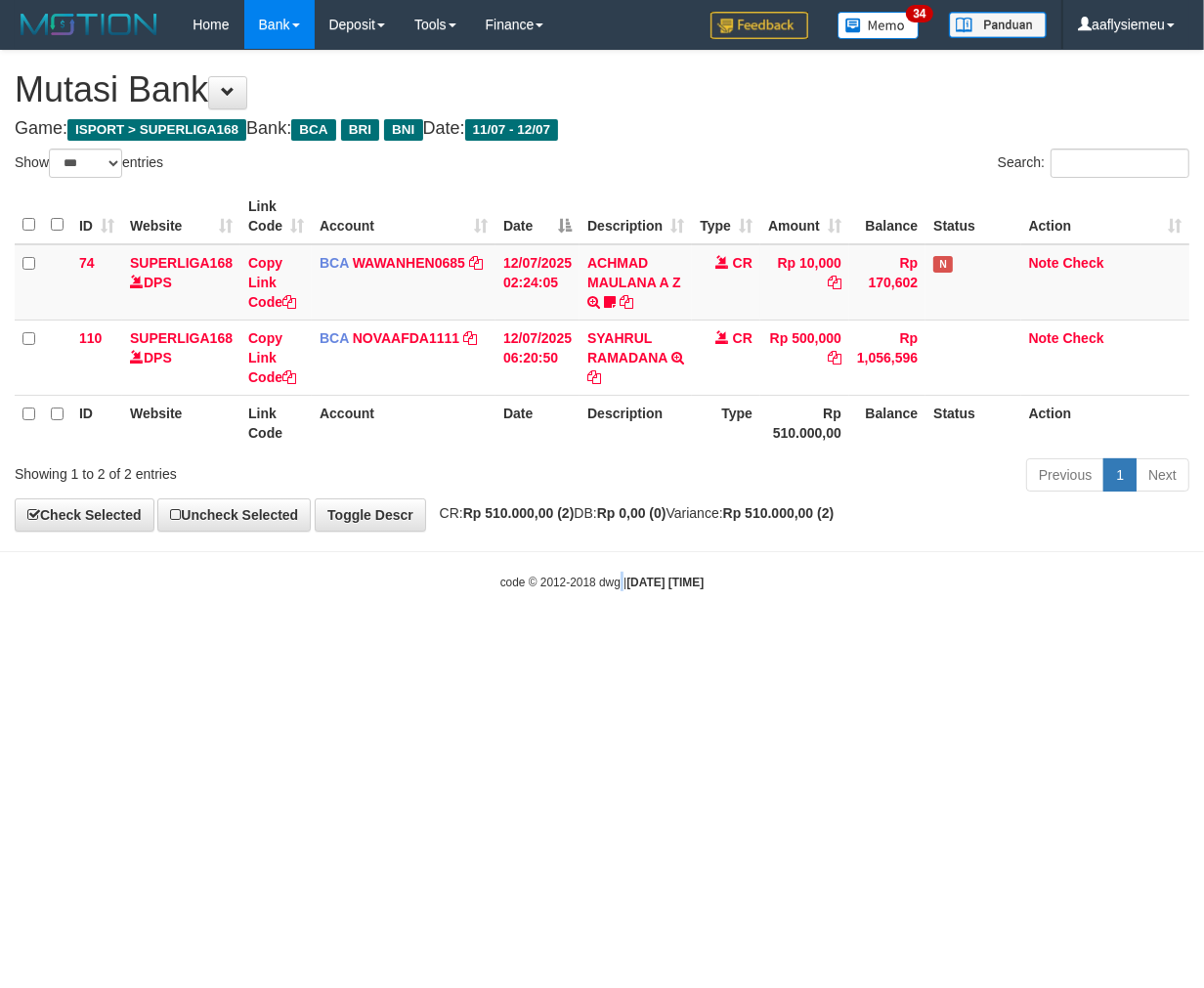 click on "Toggle navigation
Home
Bank
Account List
Load
By Website
Group
[ISPORT]													SUPERLIGA168
By Load Group (DPS)" at bounding box center [602, 320] 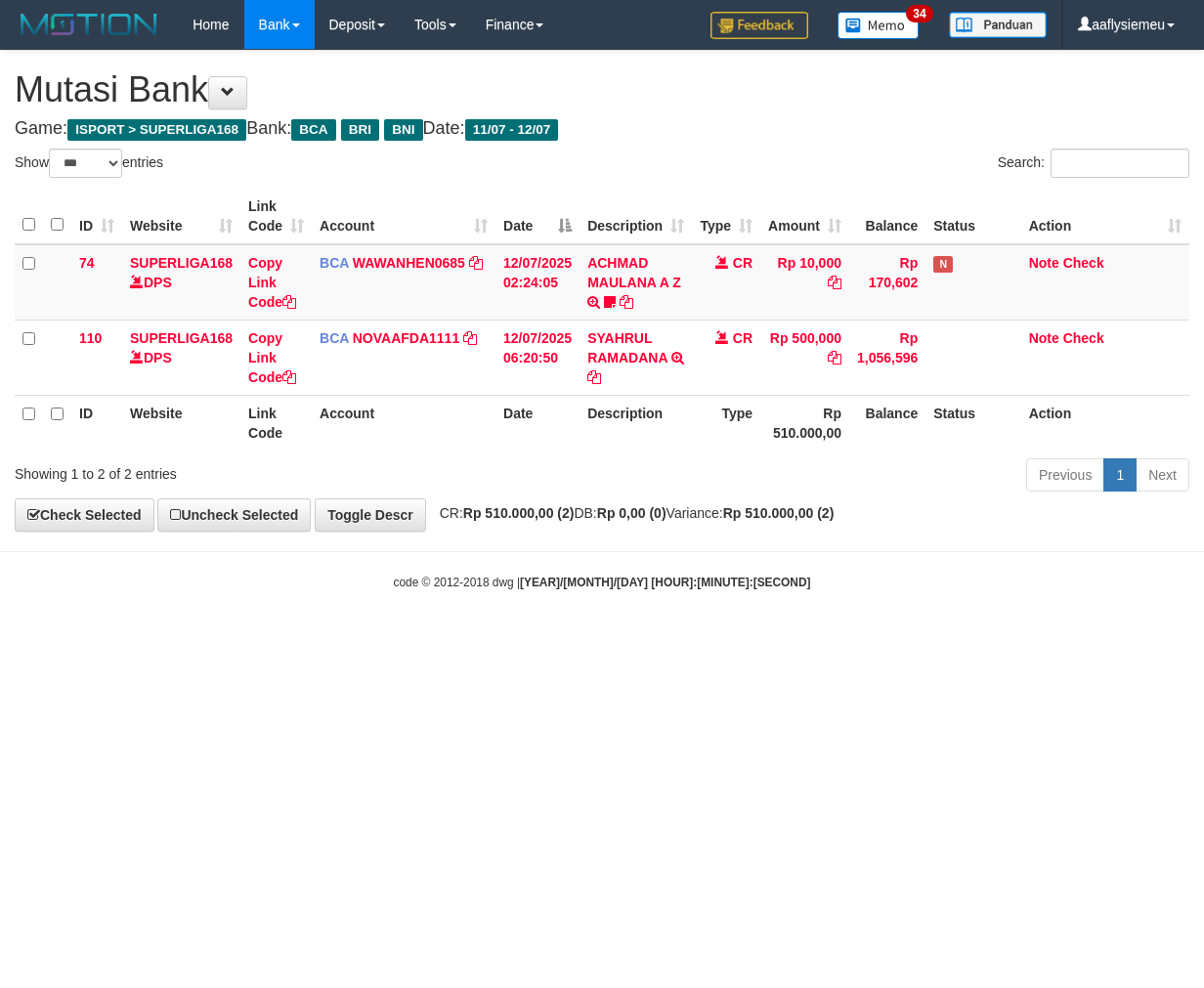 select on "***" 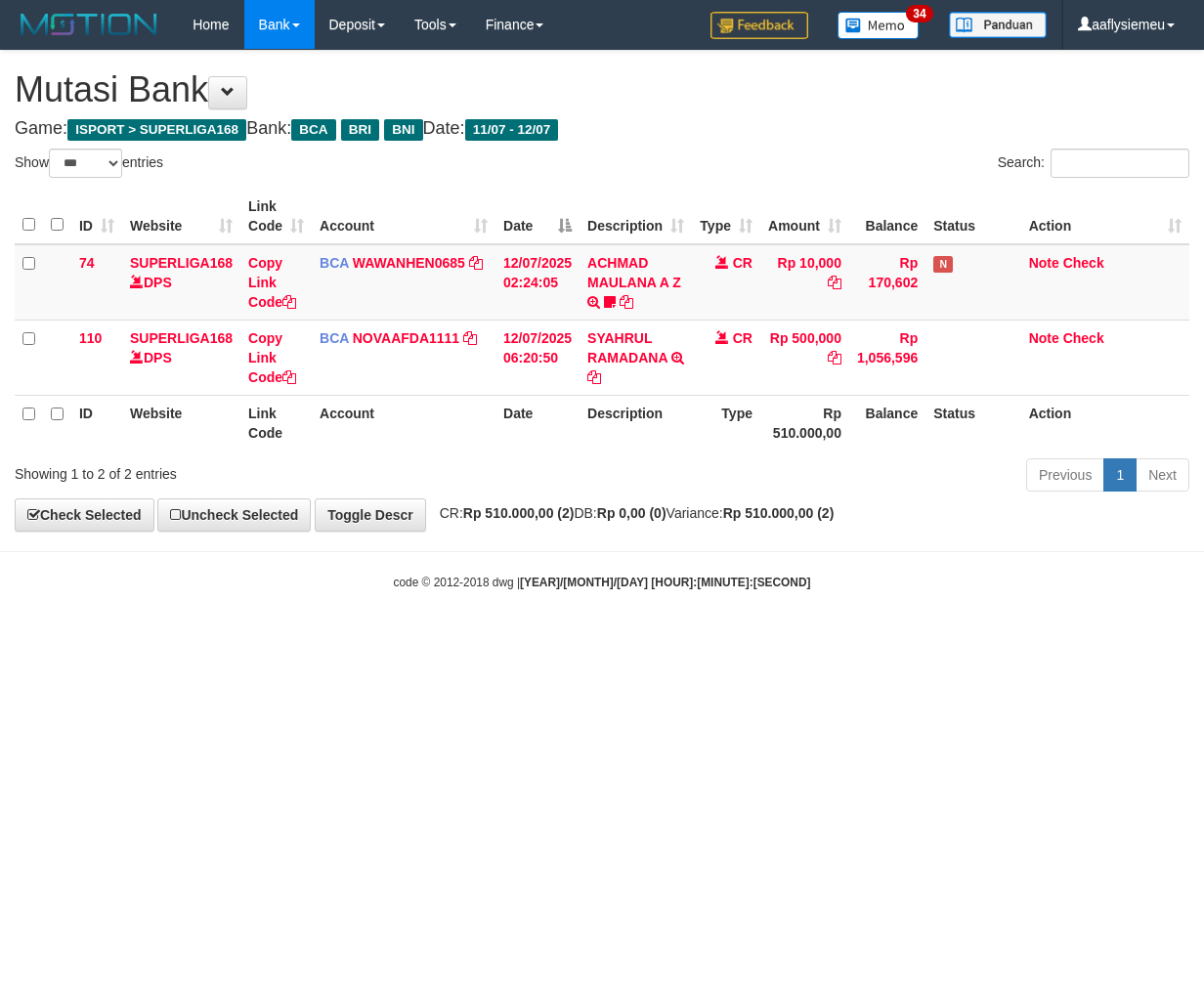 scroll, scrollTop: 0, scrollLeft: 0, axis: both 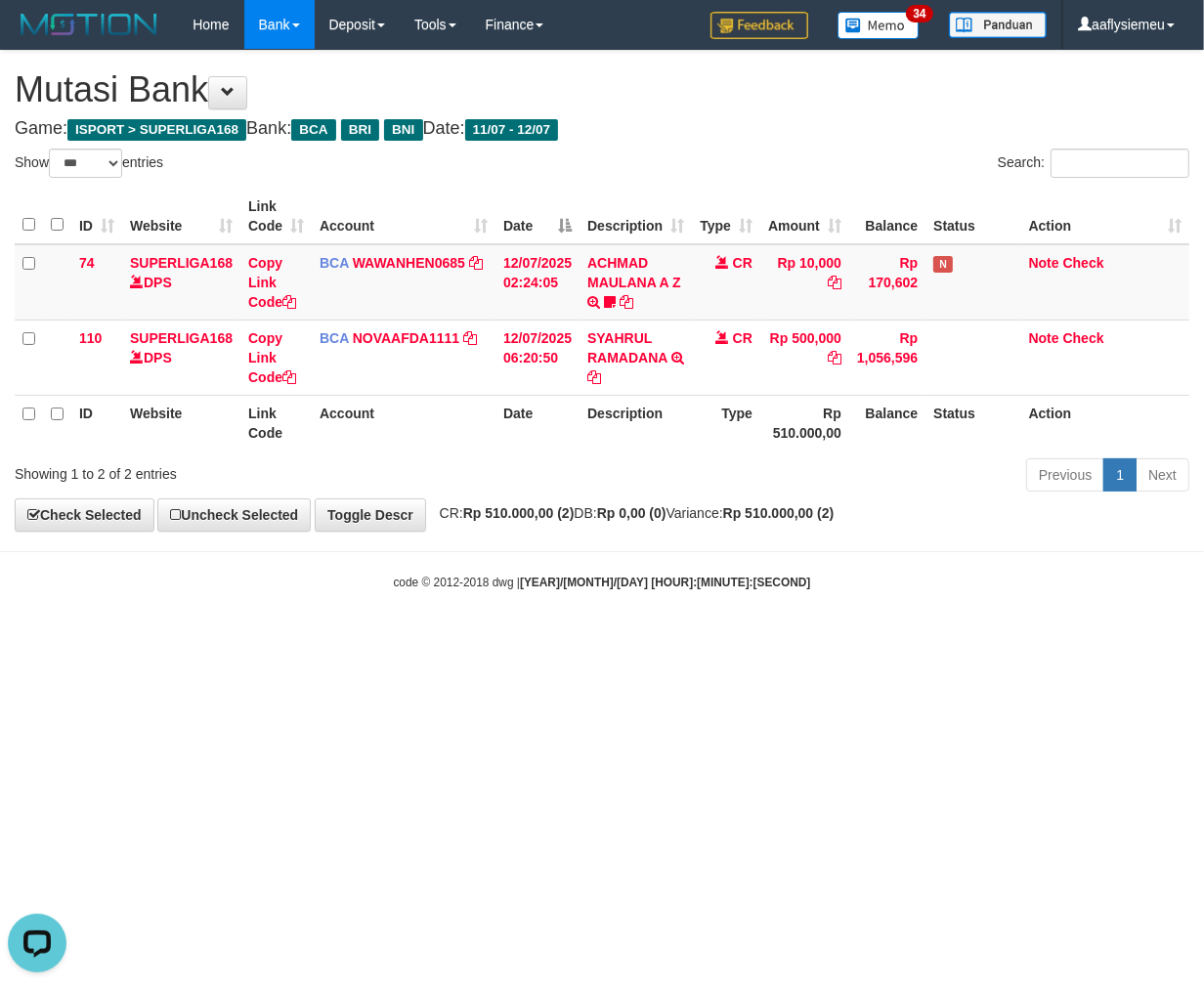 click on "Toggle navigation
Home
Bank
Account List
Load
By Website
Group
[ISPORT]													SUPERLIGA168
By Load Group (DPS)" at bounding box center (602, 320) 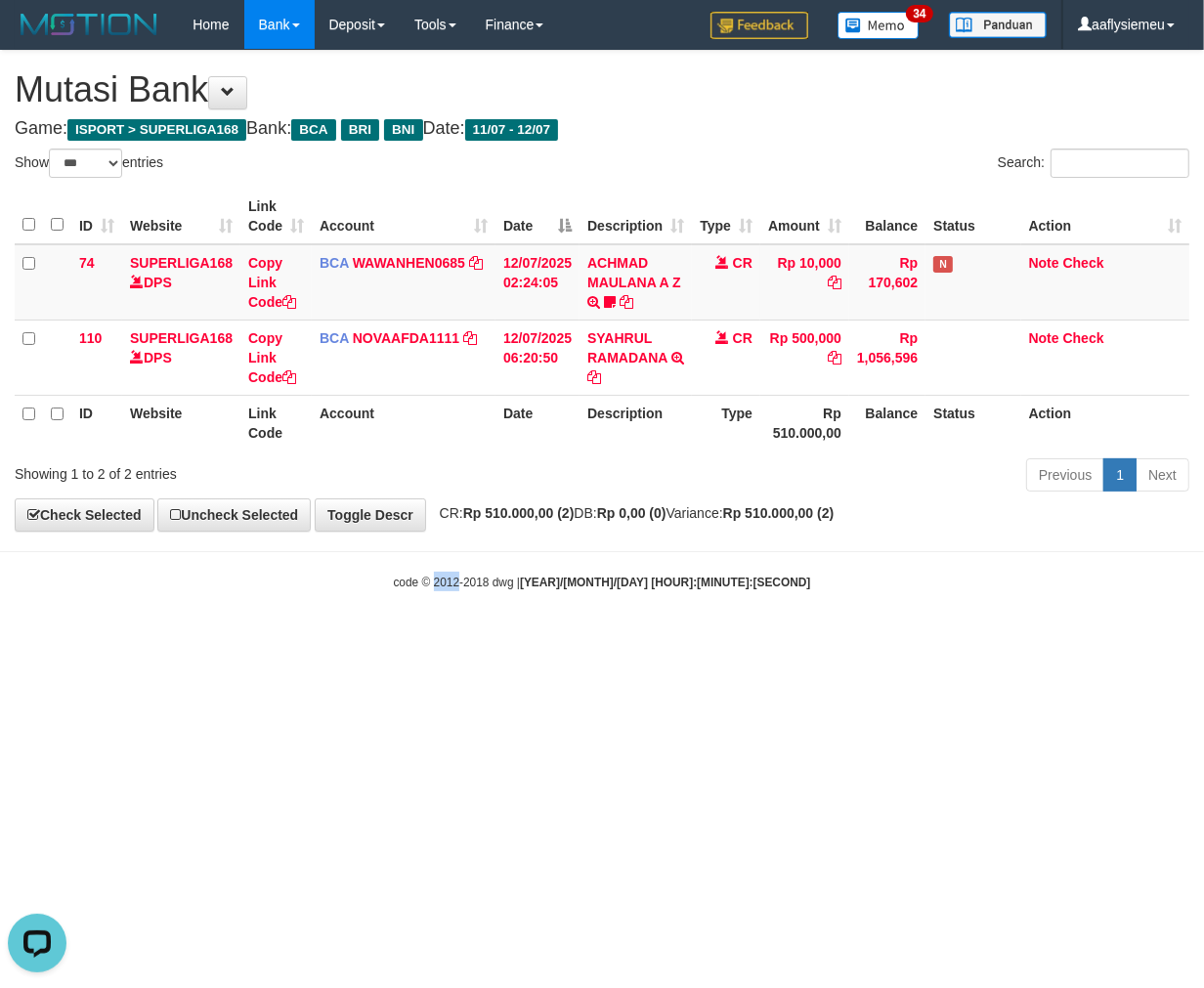 click on "Toggle navigation
Home
Bank
Account List
Load
By Website
Group
[ISPORT]													SUPERLIGA168
By Load Group (DPS)" at bounding box center (602, 320) 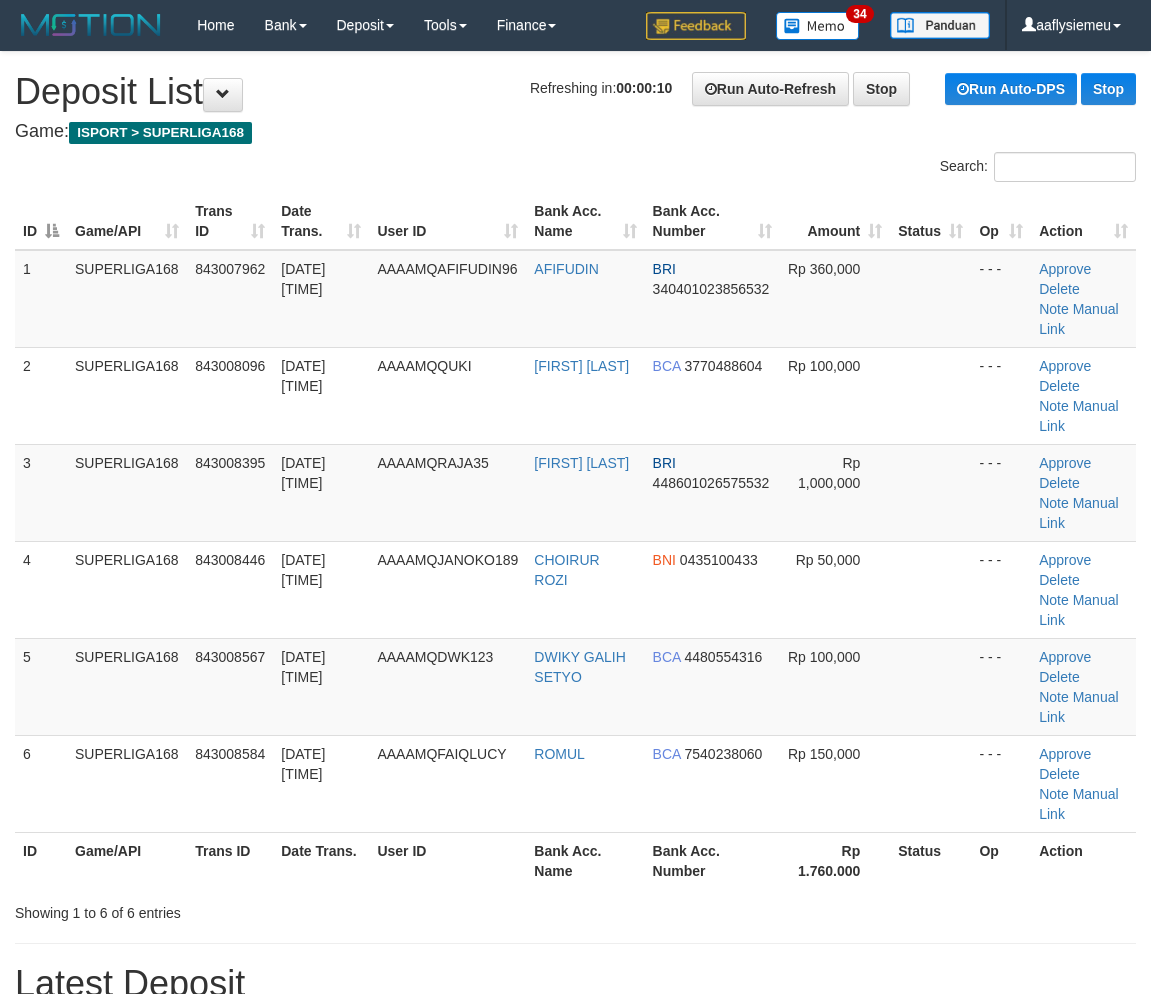 scroll, scrollTop: 0, scrollLeft: 0, axis: both 